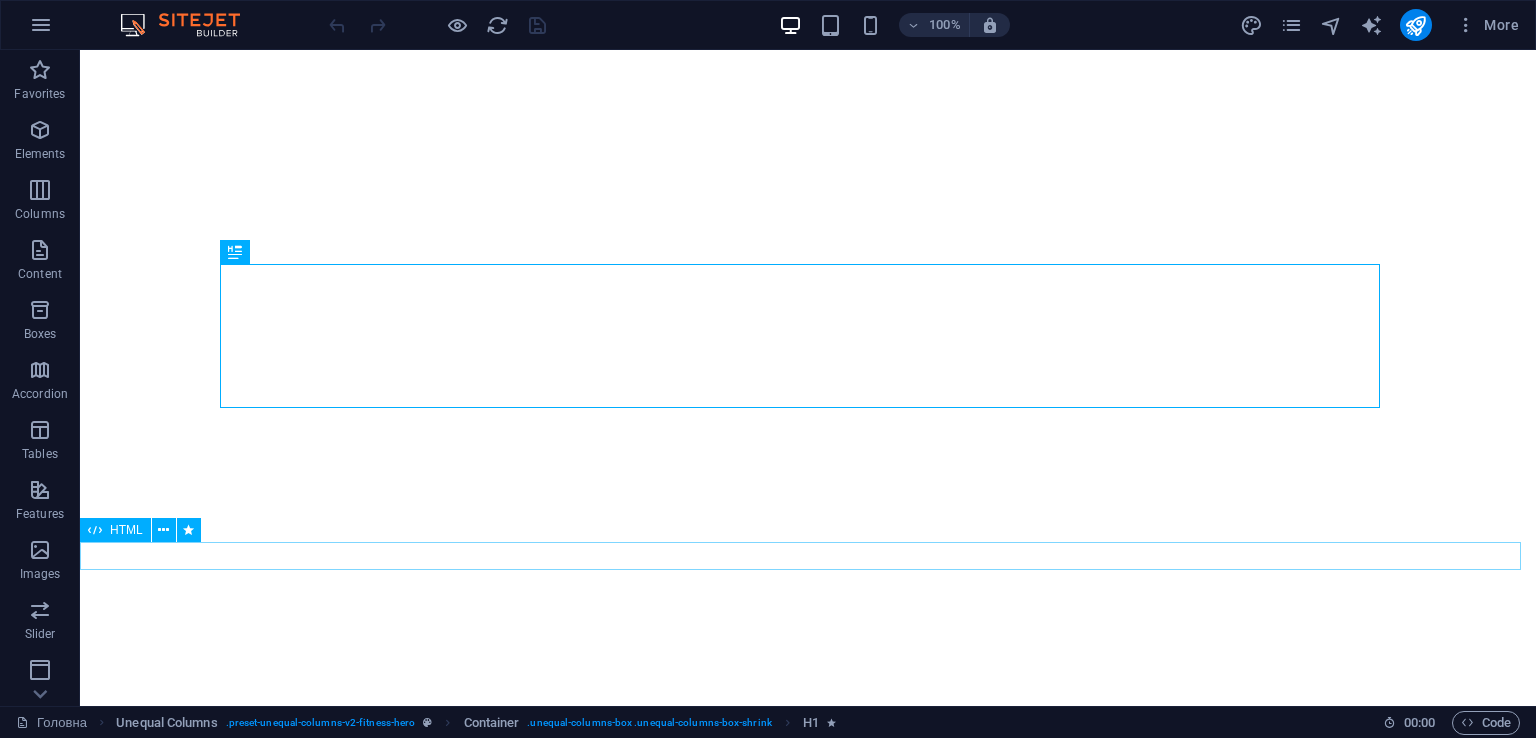 scroll, scrollTop: 0, scrollLeft: 0, axis: both 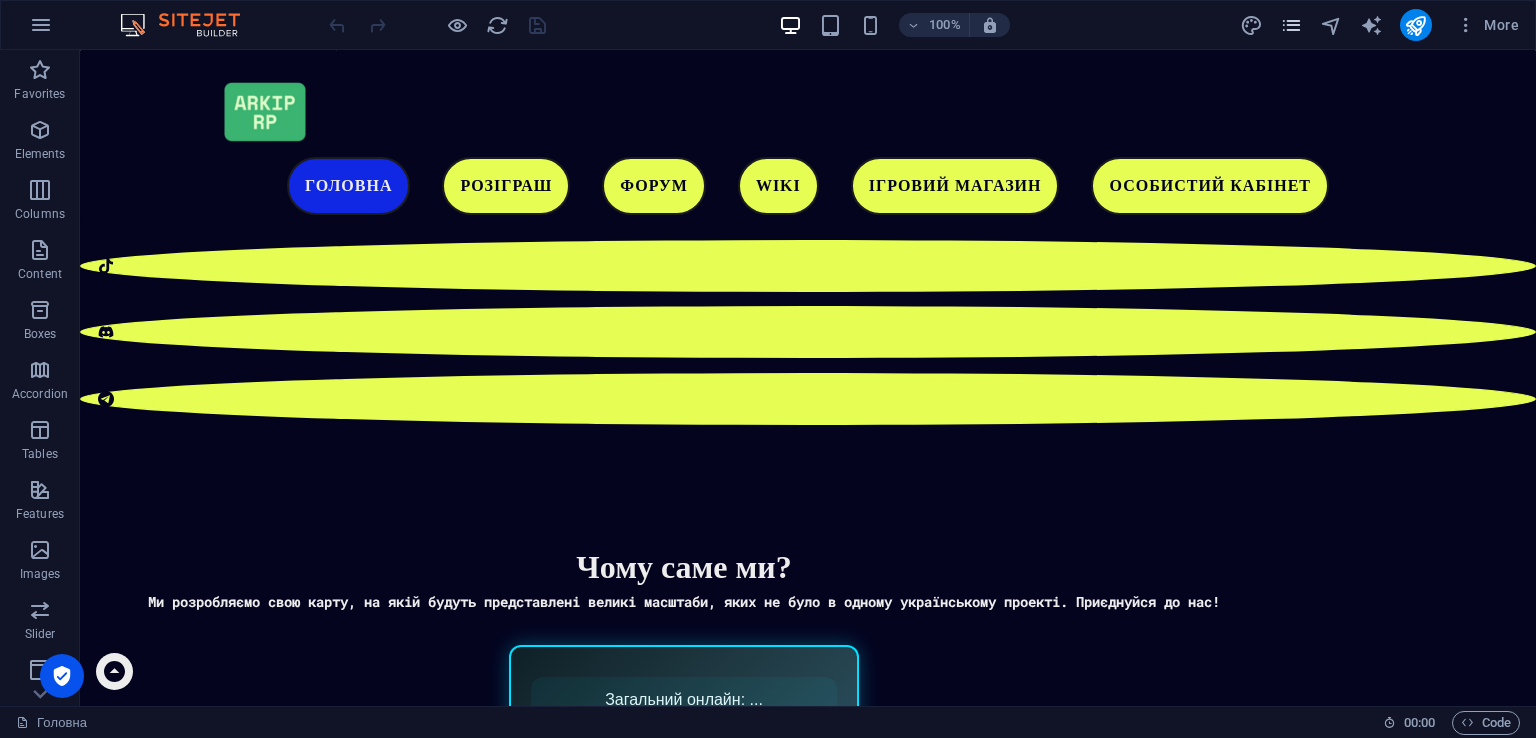 click on "More" at bounding box center (1383, 25) 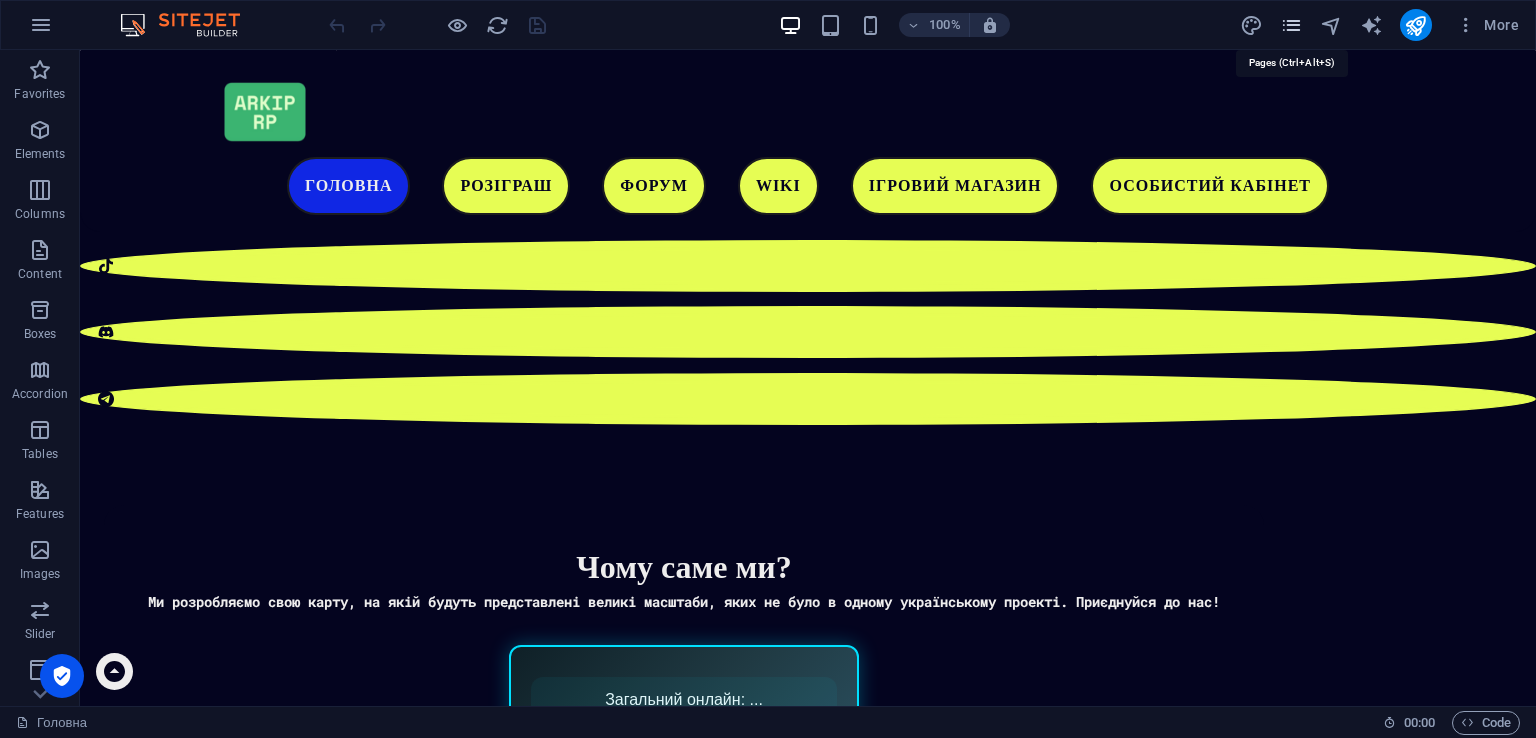 click at bounding box center (1291, 25) 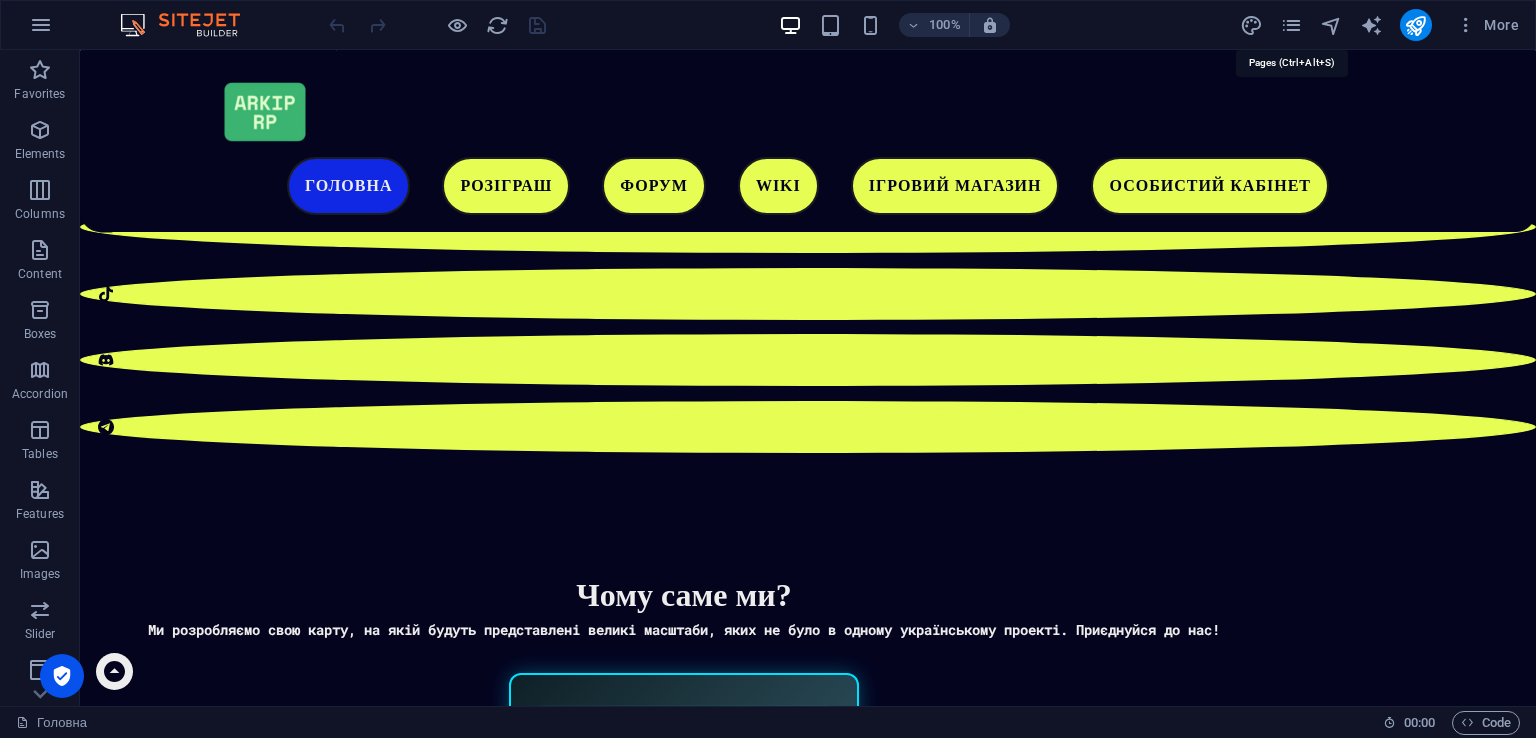 scroll, scrollTop: 1126, scrollLeft: 0, axis: vertical 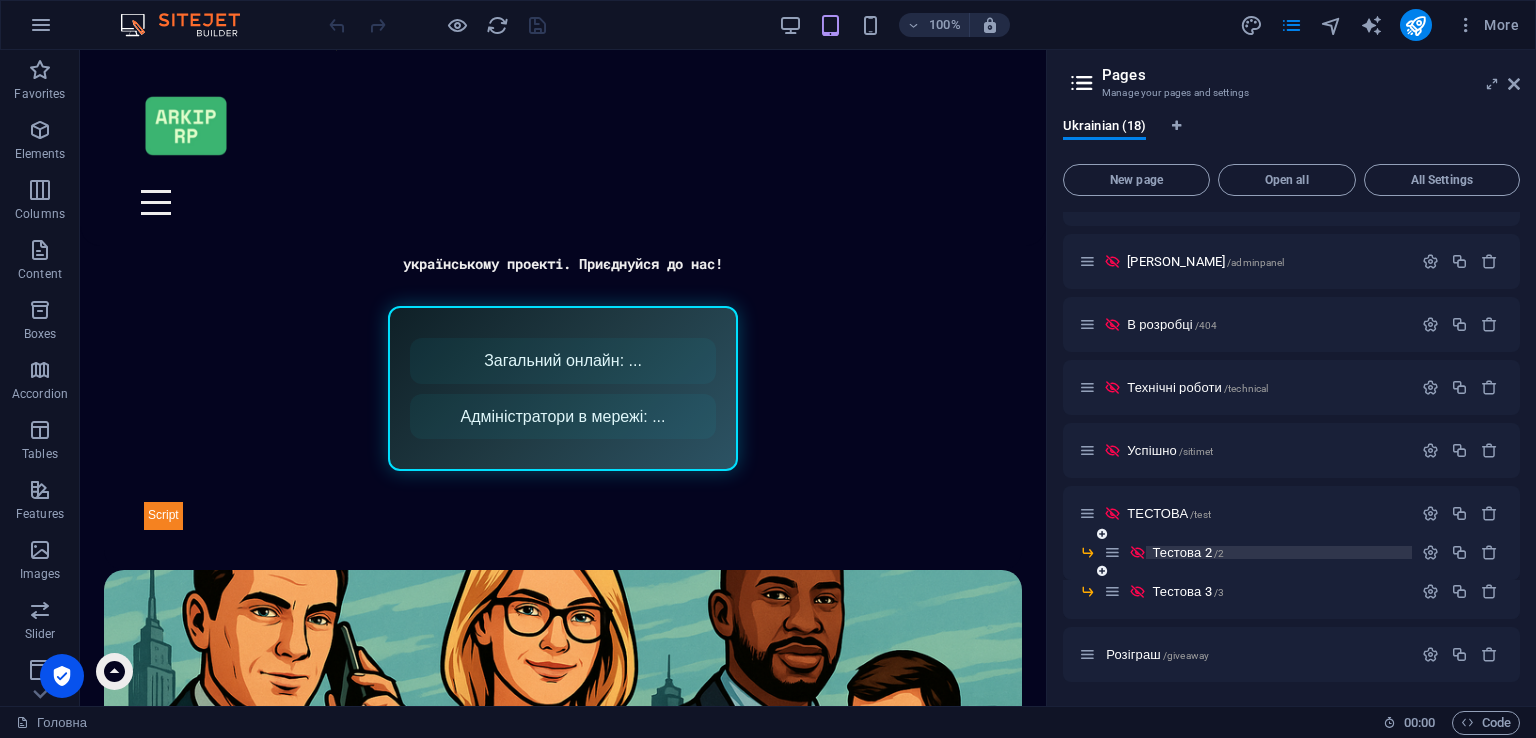 click on "Тестова 2 /2" at bounding box center [1188, 552] 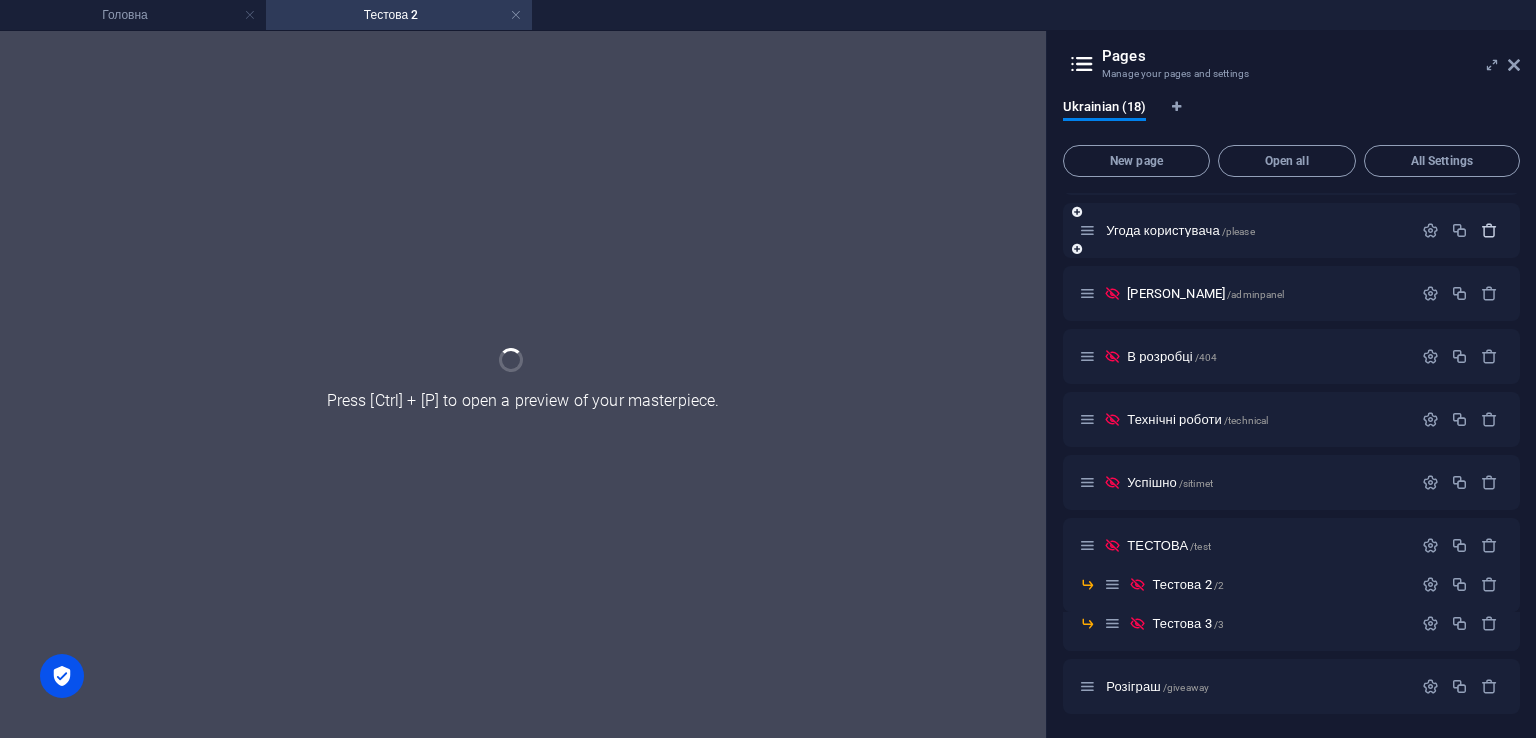scroll, scrollTop: 0, scrollLeft: 0, axis: both 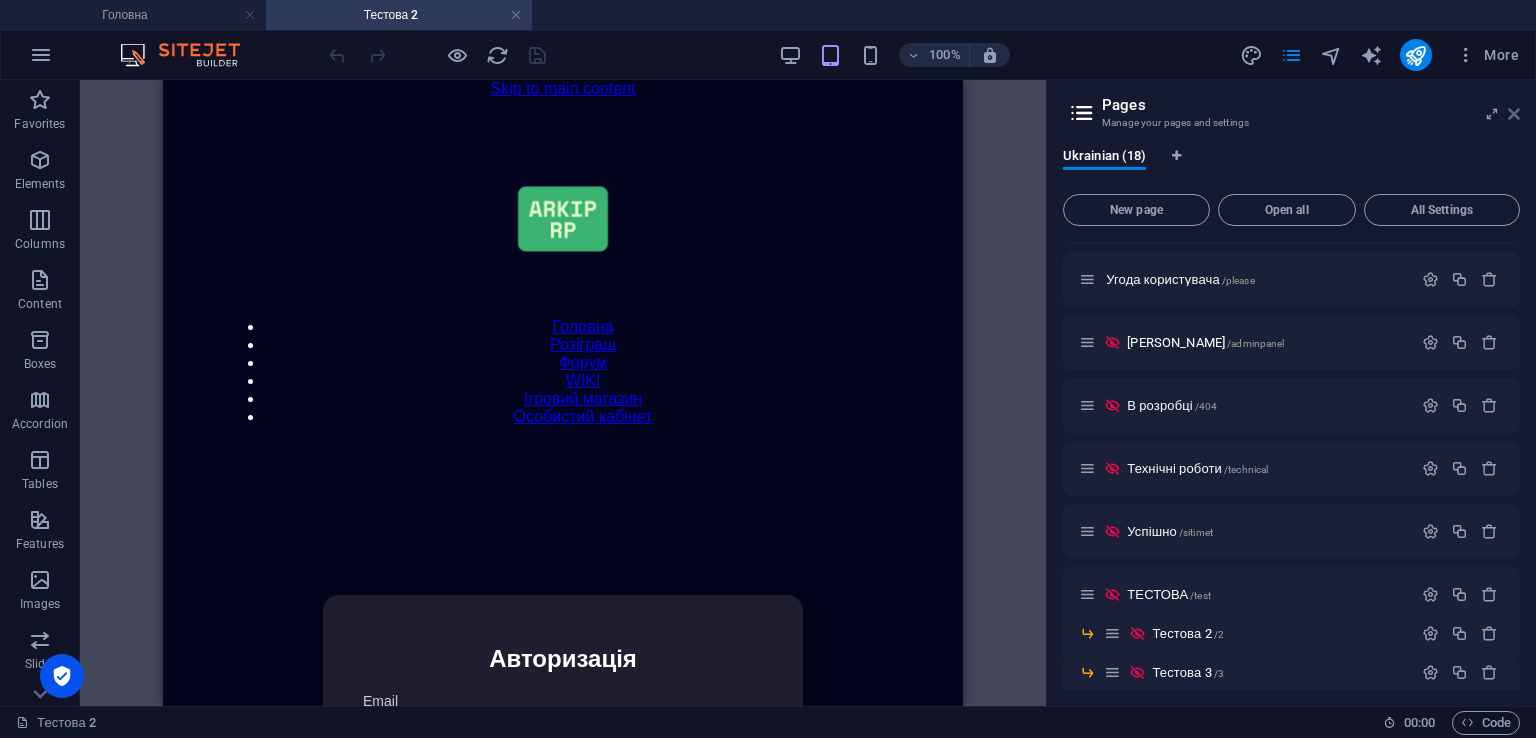 click at bounding box center [1514, 114] 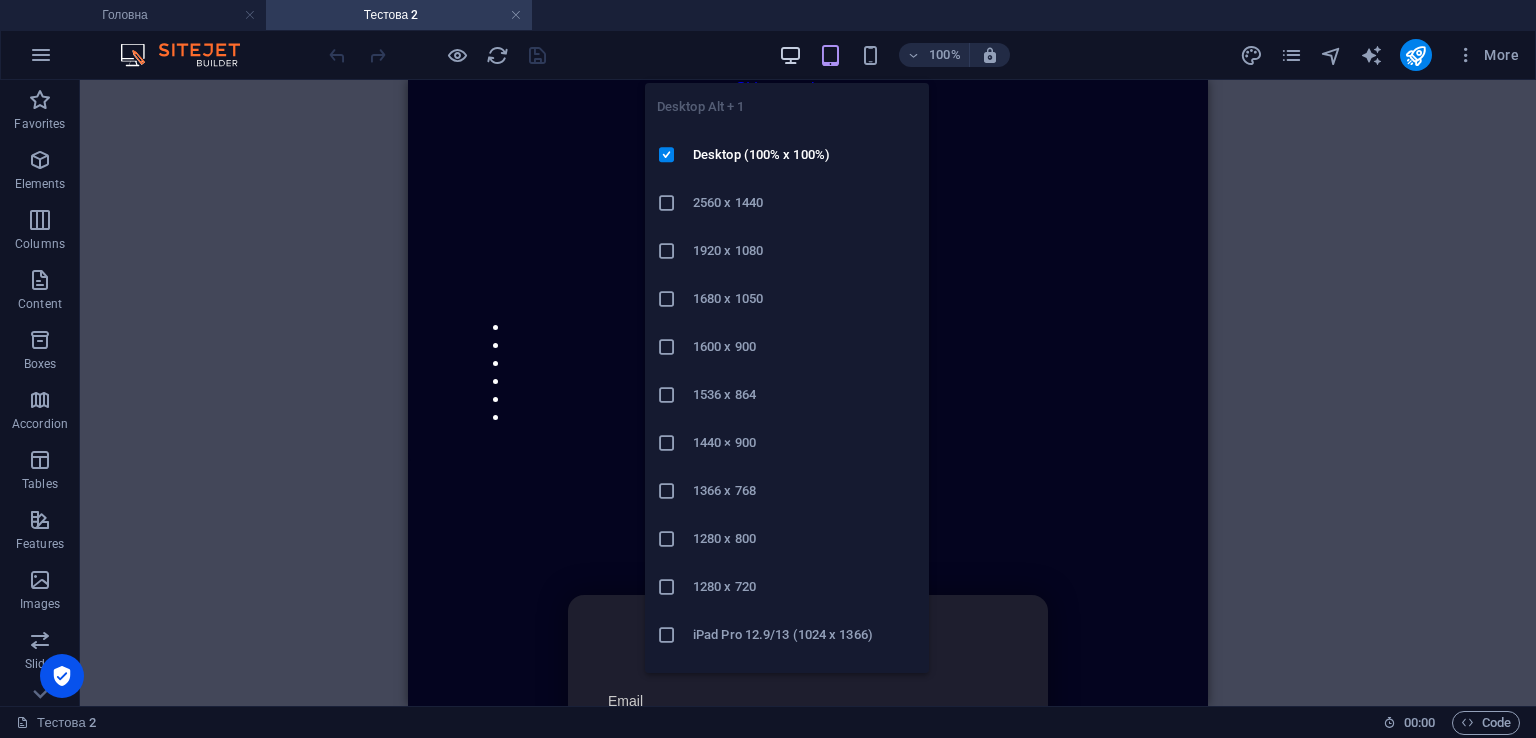 click at bounding box center (790, 55) 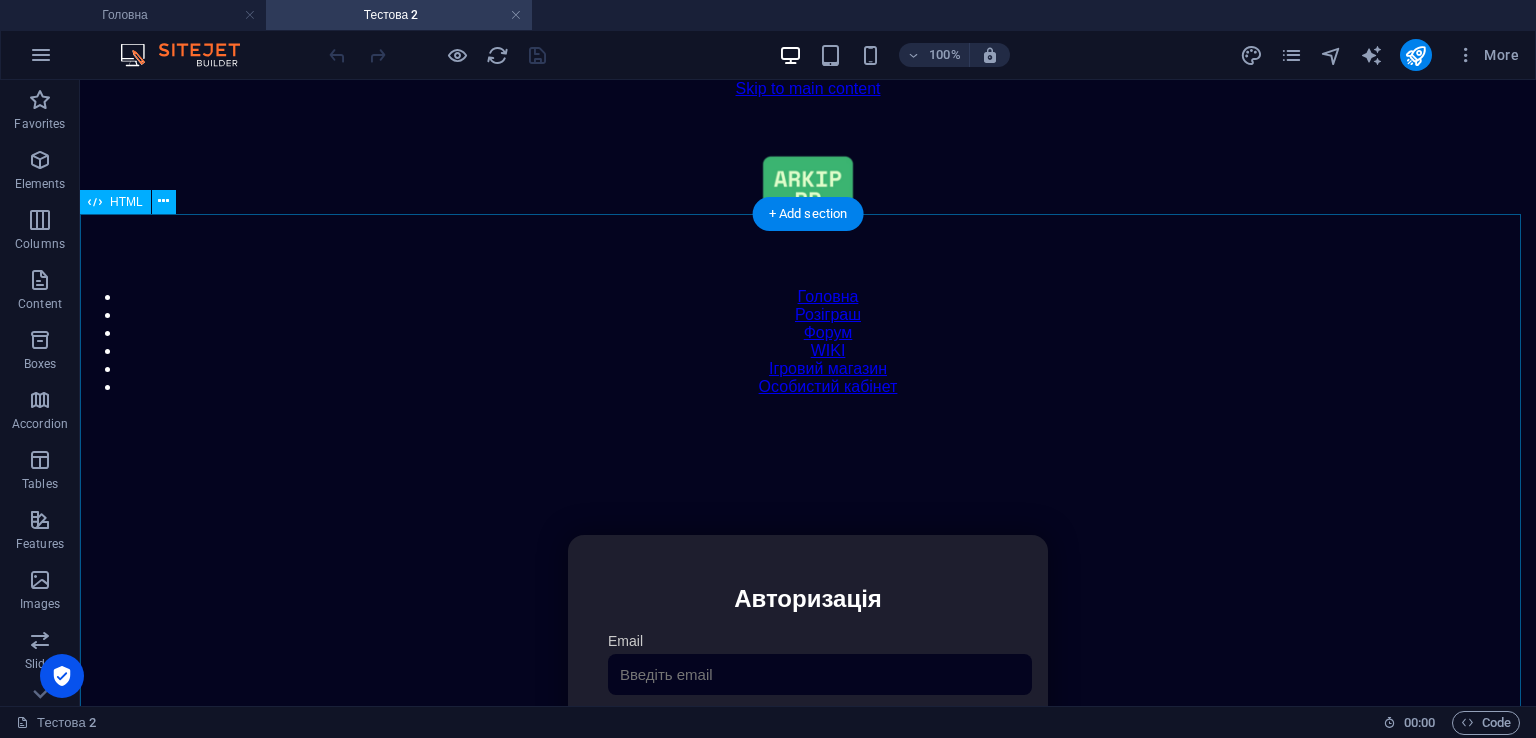 click on "Особистий кабінет
Авторизація
Email
[GEOGRAPHIC_DATA]
👁️
Увійти
Скинути пароль
Скидання пароля
Введіть ваш email:
Скинути
Закрити
Особистий кабінет
Вийти з кабінету
Важлива інформація
Інформація
Ігровий Нікнейм:
Пошта:
Гроші:   ₴
XP:
Рівень:
Здоров'я:
Броня:
VIP:
Рейтинг
Рейтинг гравців
Гравців не знайдено
Документи
Мої документи
Паспорт:   [PERSON_NAME] книжка:   [PERSON_NAME]
Розваги
Рулетка" at bounding box center [808, 746] 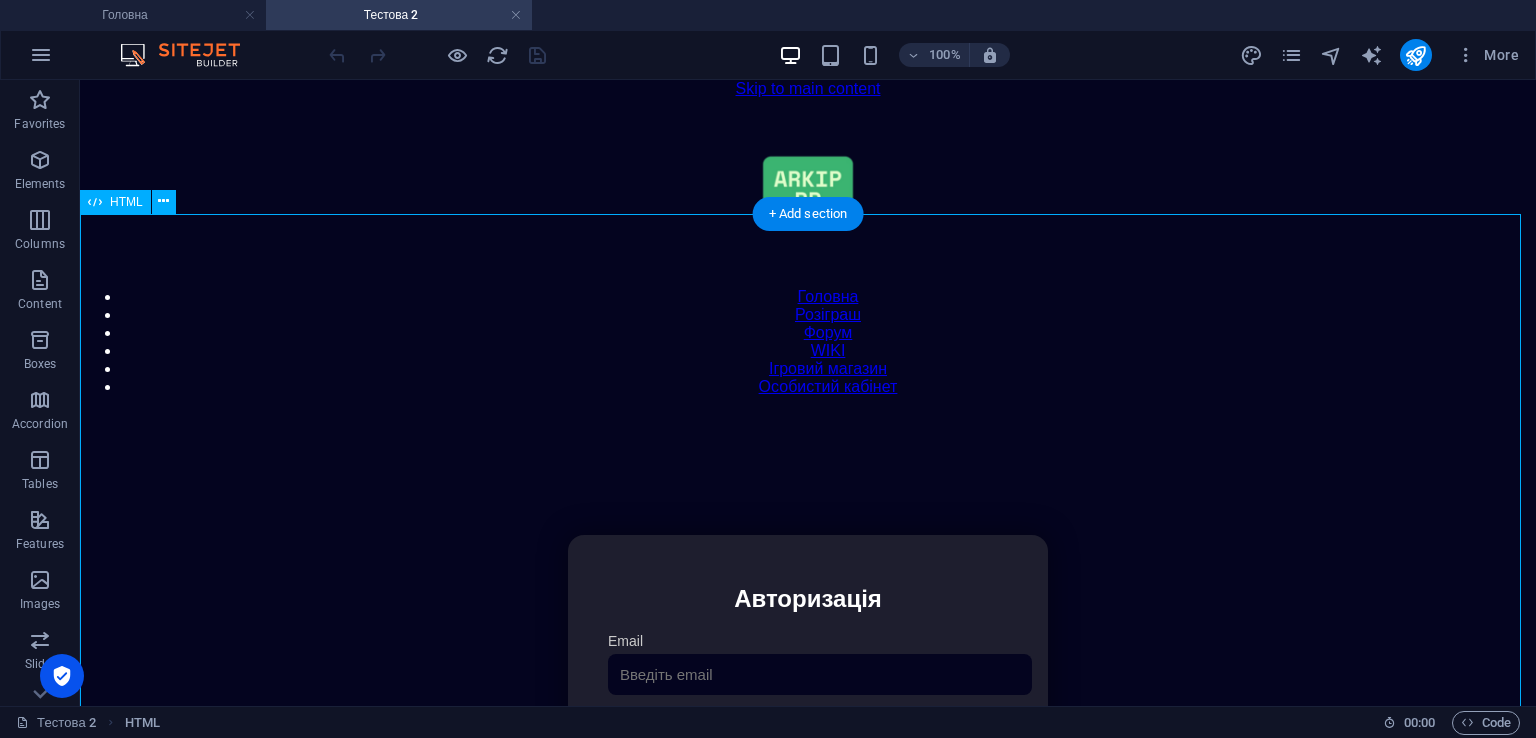 click on "Особистий кабінет
Авторизація
Email
[GEOGRAPHIC_DATA]
👁️
Увійти
Скинути пароль
Скидання пароля
Введіть ваш email:
Скинути
Закрити
Особистий кабінет
Вийти з кабінету
Важлива інформація
Інформація
Ігровий Нікнейм:
Пошта:
Гроші:   ₴
XP:
Рівень:
Здоров'я:
Броня:
VIP:
Рейтинг
Рейтинг гравців
Гравців не знайдено
Документи
Мої документи
Паспорт:   [PERSON_NAME] книжка:   [PERSON_NAME]
Розваги
Рулетка" at bounding box center [808, 746] 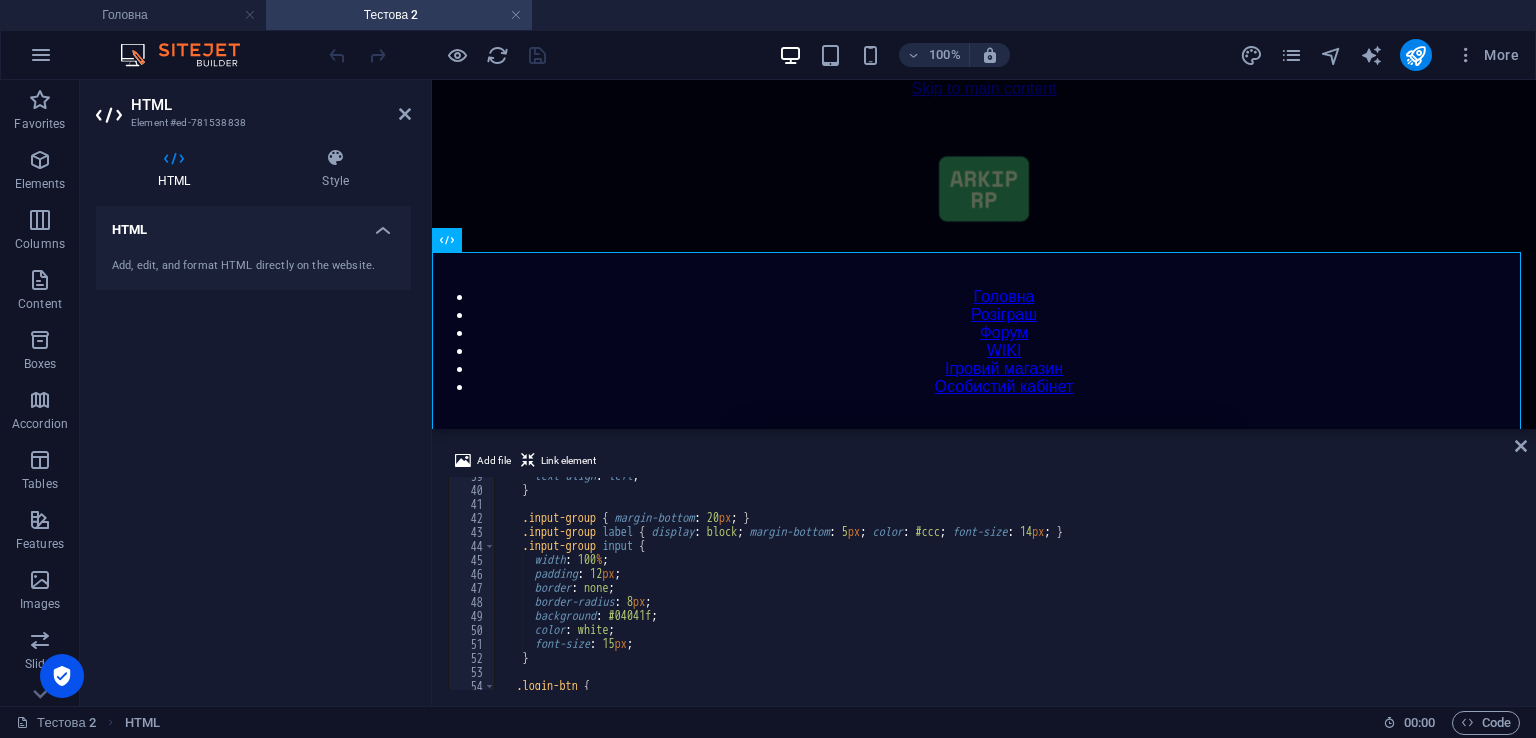 scroll, scrollTop: 960, scrollLeft: 0, axis: vertical 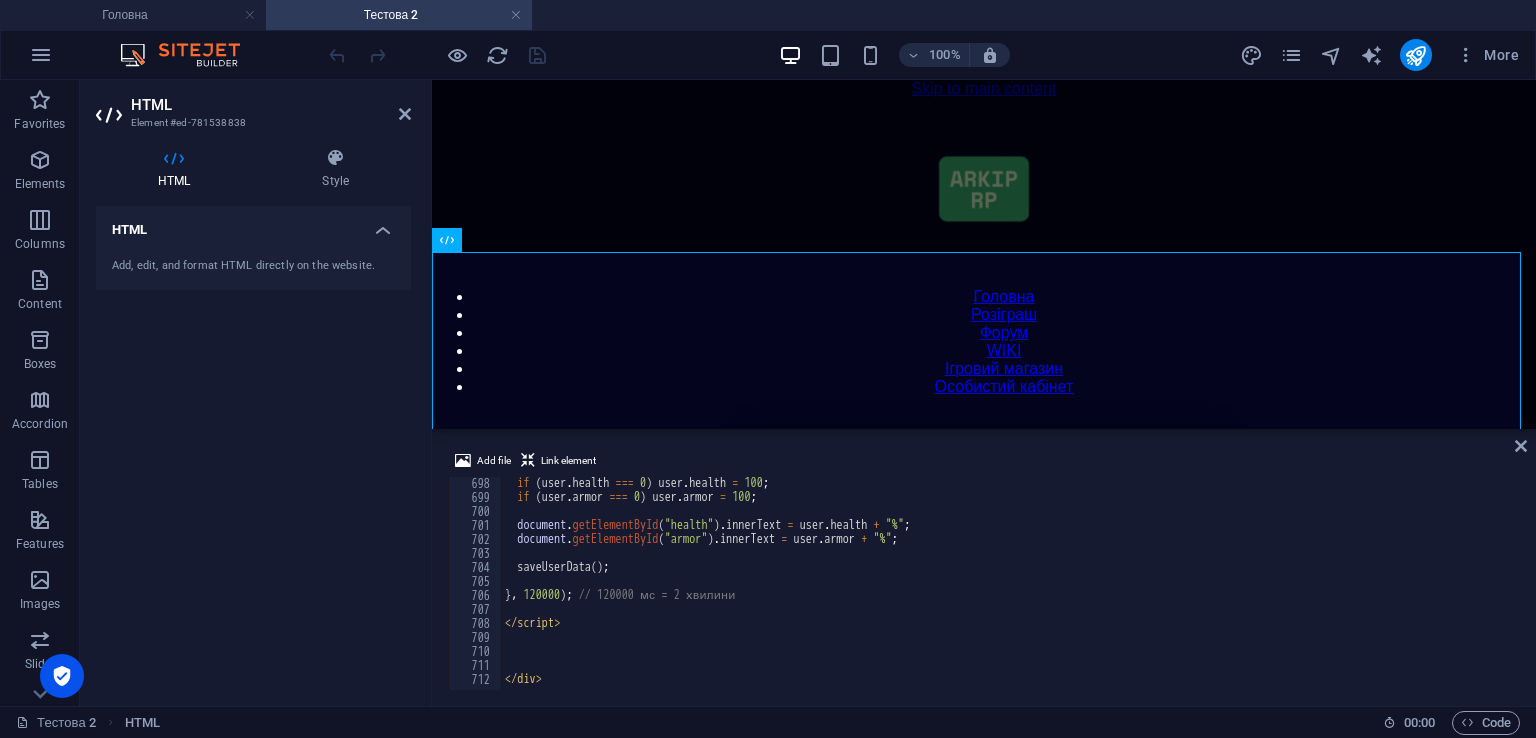 click on "if   ( user . health   ===   0 )   user . health   =   100 ;    if   ( user . armor   ===   0 )   user . armor   =   100 ;    document . getElementById ( "health" ) . innerText   =   user . health   +   "%" ;    document . getElementById ( "armor" ) . innerText   =   user . armor   +   "%" ;    saveUserData ( ) ; } ,   120000 ) ;   // 120000 мс = 2 хвилини </ script > </ div >" at bounding box center [1425, 594] 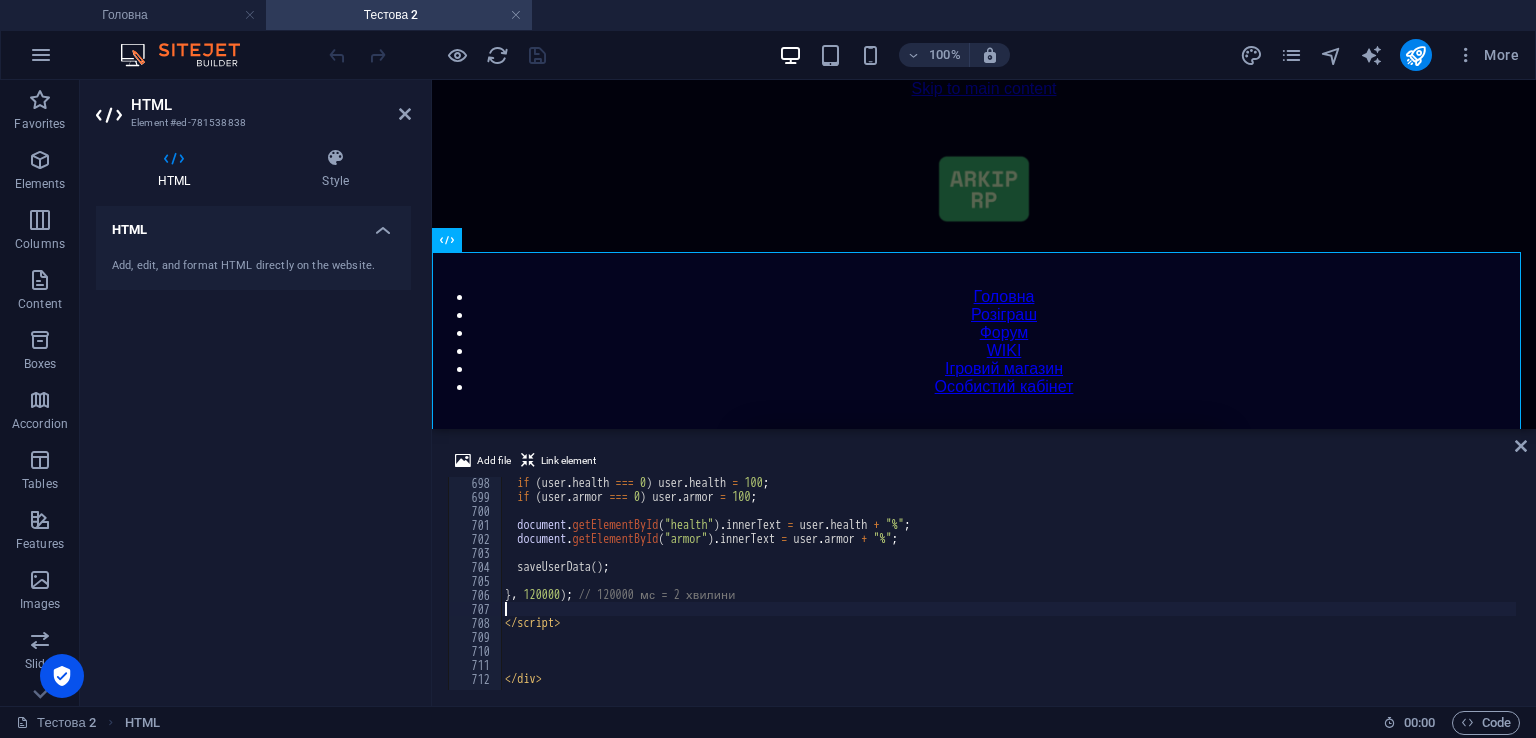 click on "if   ( user . health   ===   0 )   user . health   =   100 ;    if   ( user . armor   ===   0 )   user . armor   =   100 ;    document . getElementById ( "health" ) . innerText   =   user . health   +   "%" ;    document . getElementById ( "armor" ) . innerText   =   user . armor   +   "%" ;    saveUserData ( ) ; } ,   120000 ) ;   // 120000 мс = 2 хвилини </ script > </ div >" at bounding box center [1425, 594] 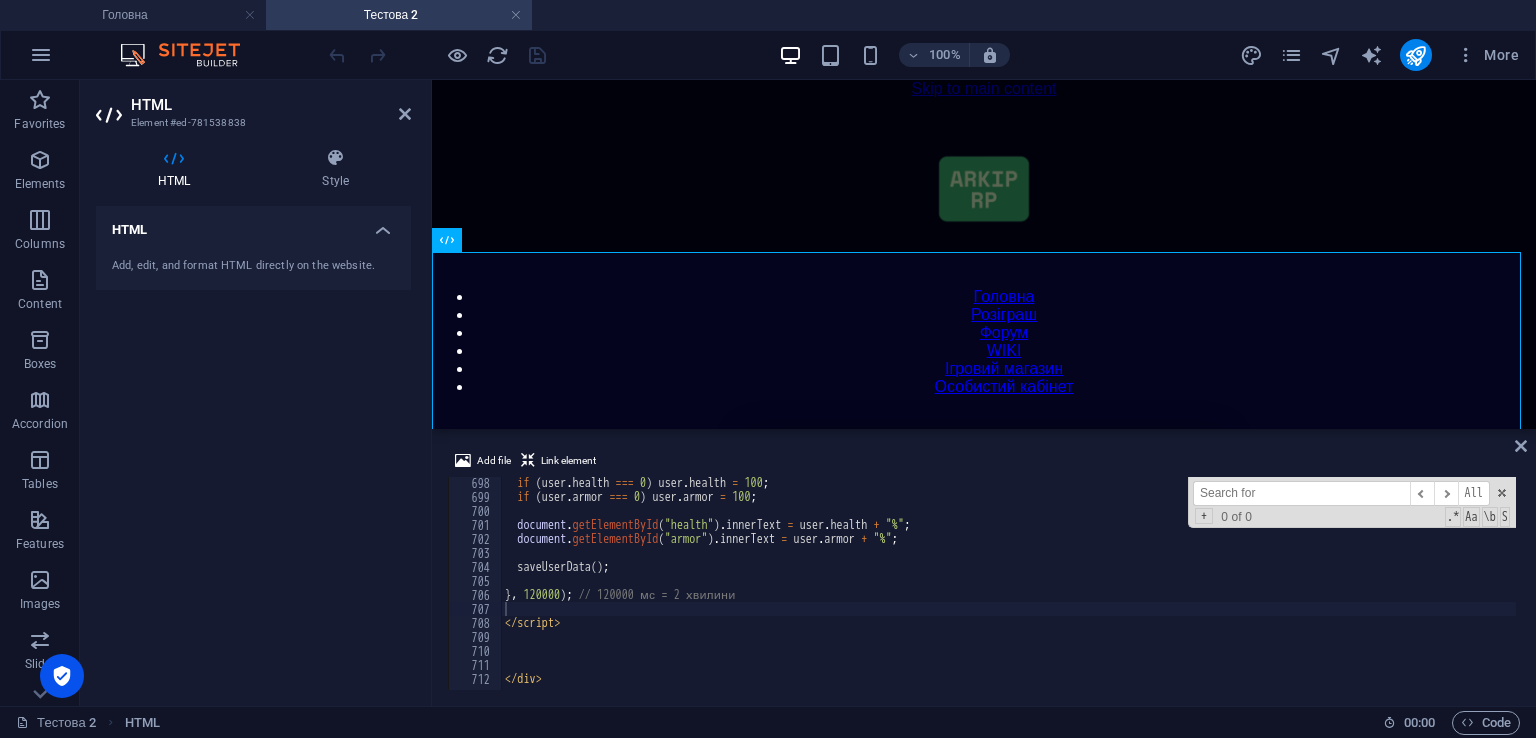 type on "<div id="unclaimed-warning" style="   display: none;   color: yellow;   background: rgba(255, 255, 0, 0.1);   padding: 10px;   margin-top: 10px;   border: 1px solid yellow;   border-radius: 8px; ">   ⚠️ Увага: Ви не забрали останній приз з рулетки! </div>" 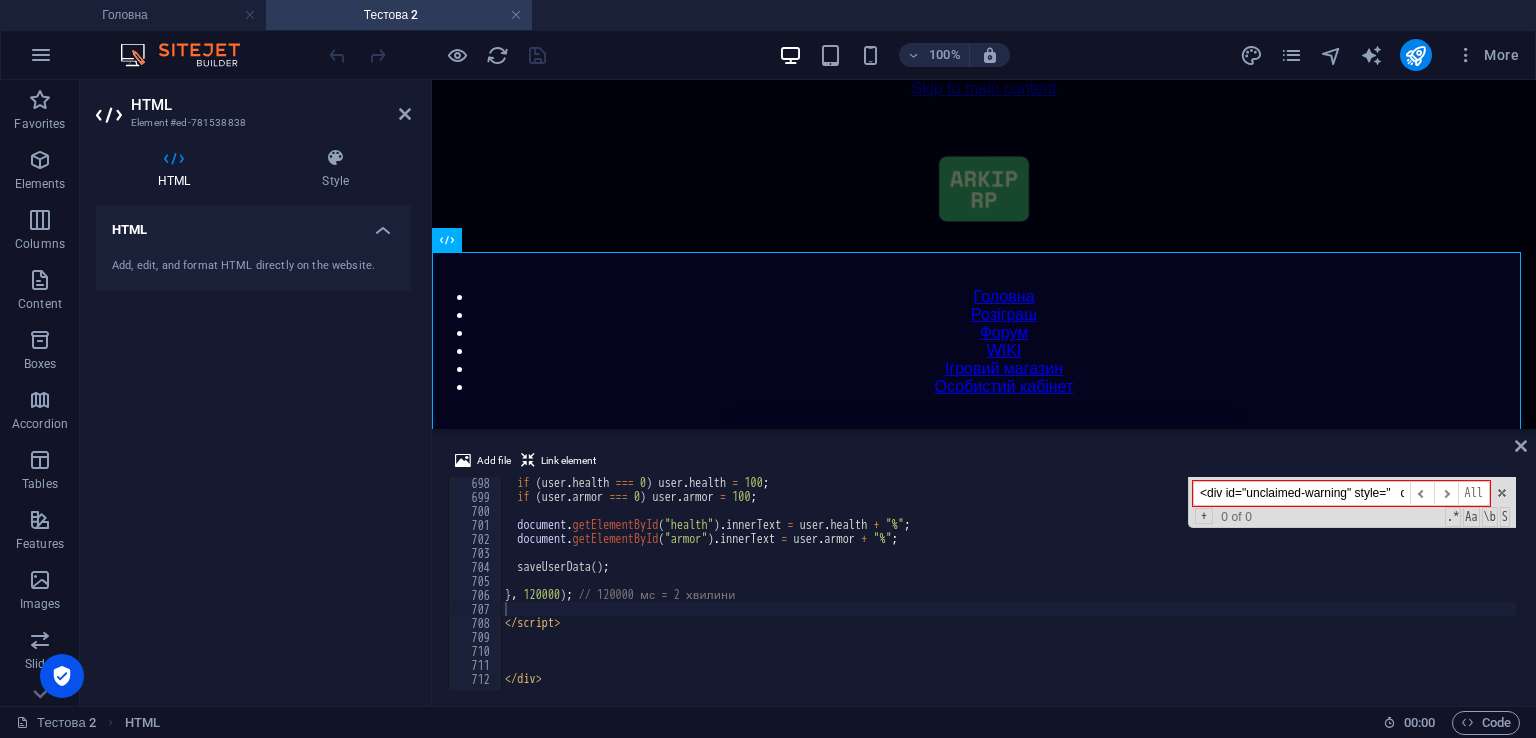 scroll, scrollTop: 0, scrollLeft: 1125, axis: horizontal 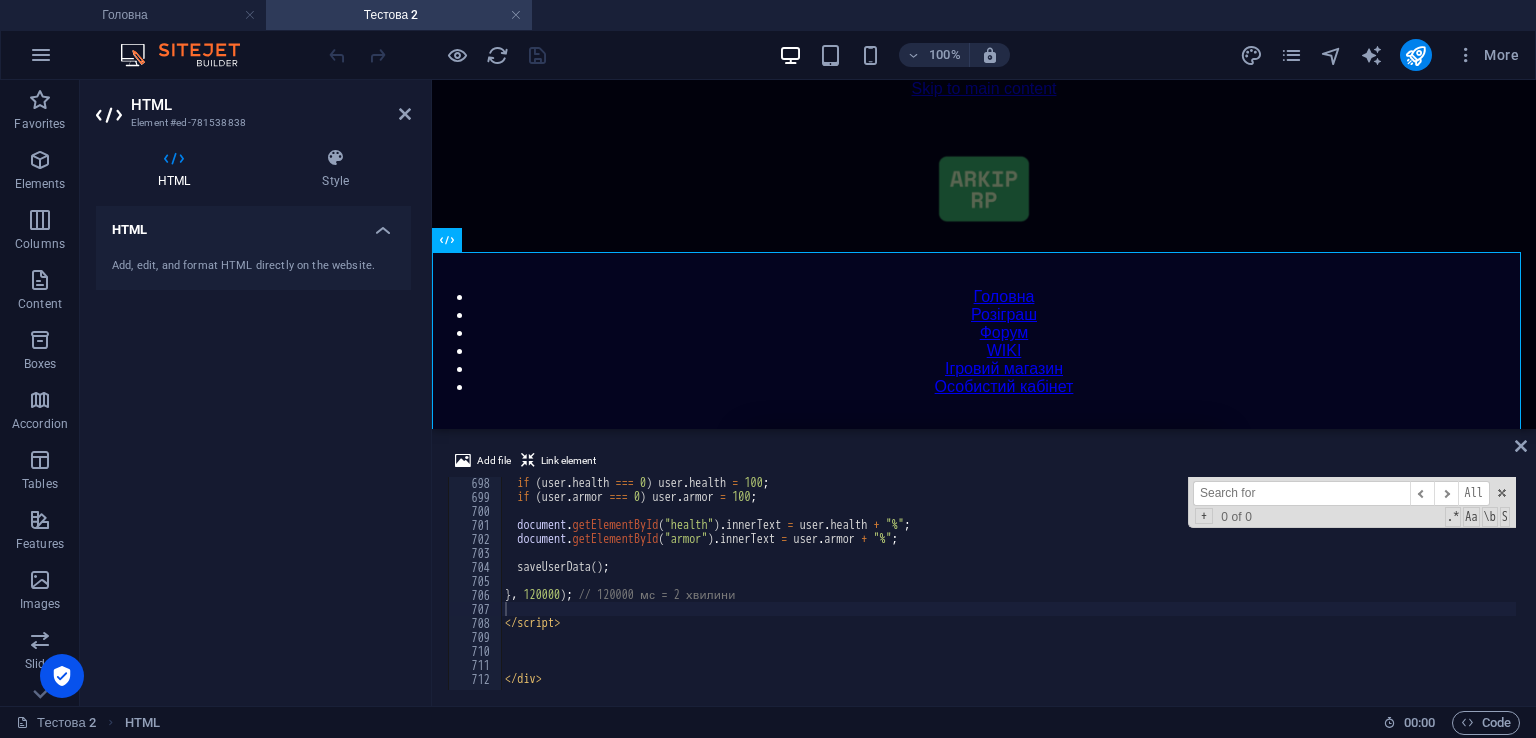 paste on "Крутити" 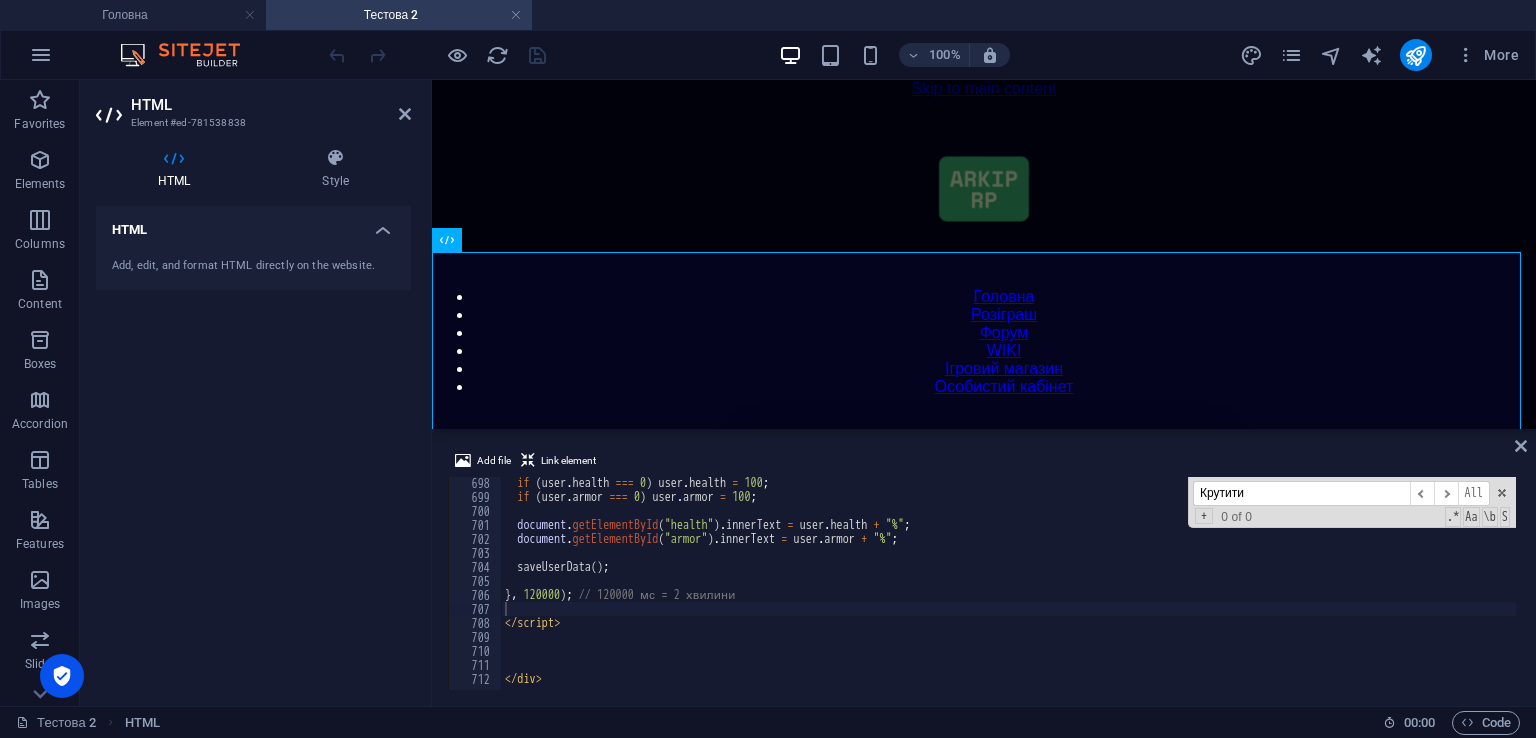 scroll, scrollTop: 5075, scrollLeft: 0, axis: vertical 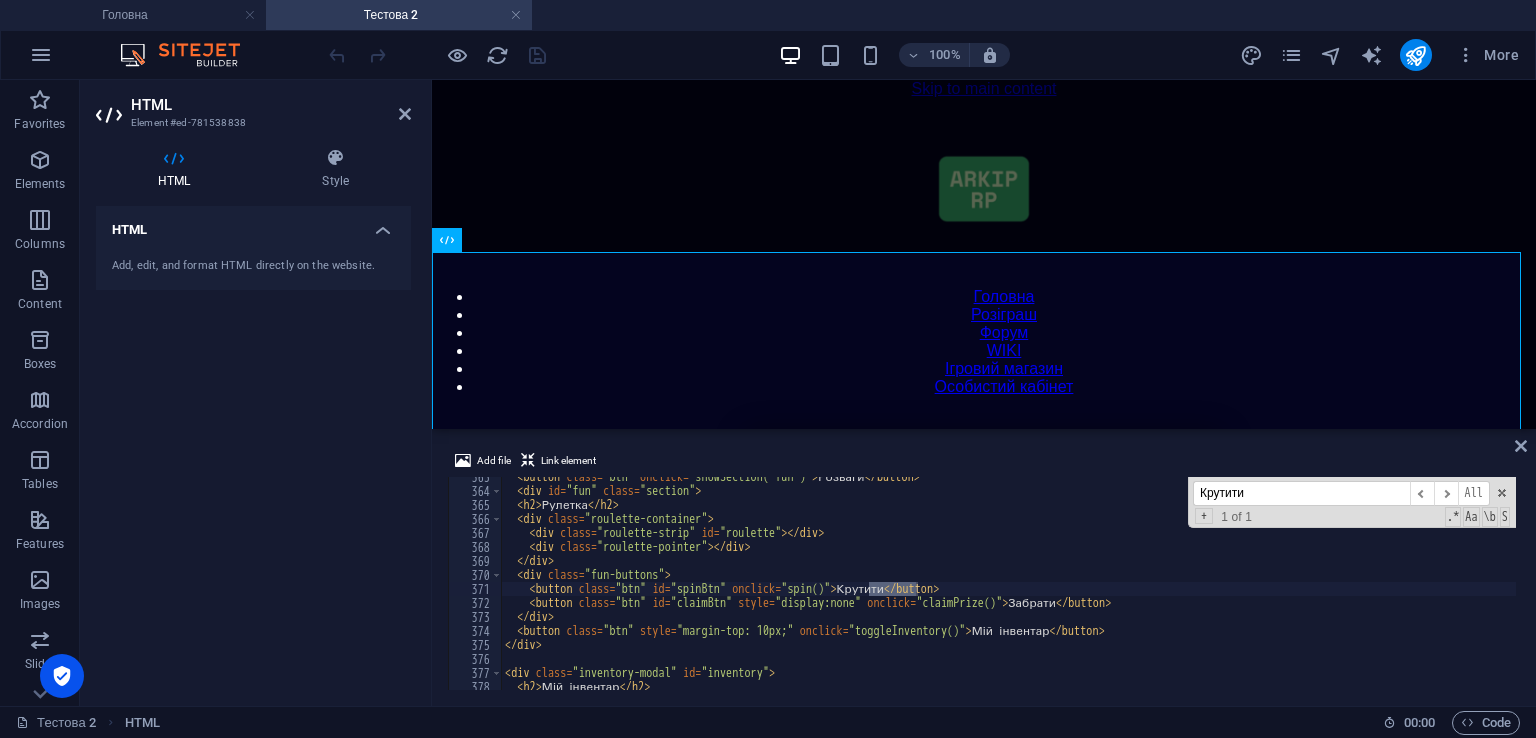 type on "Крутити" 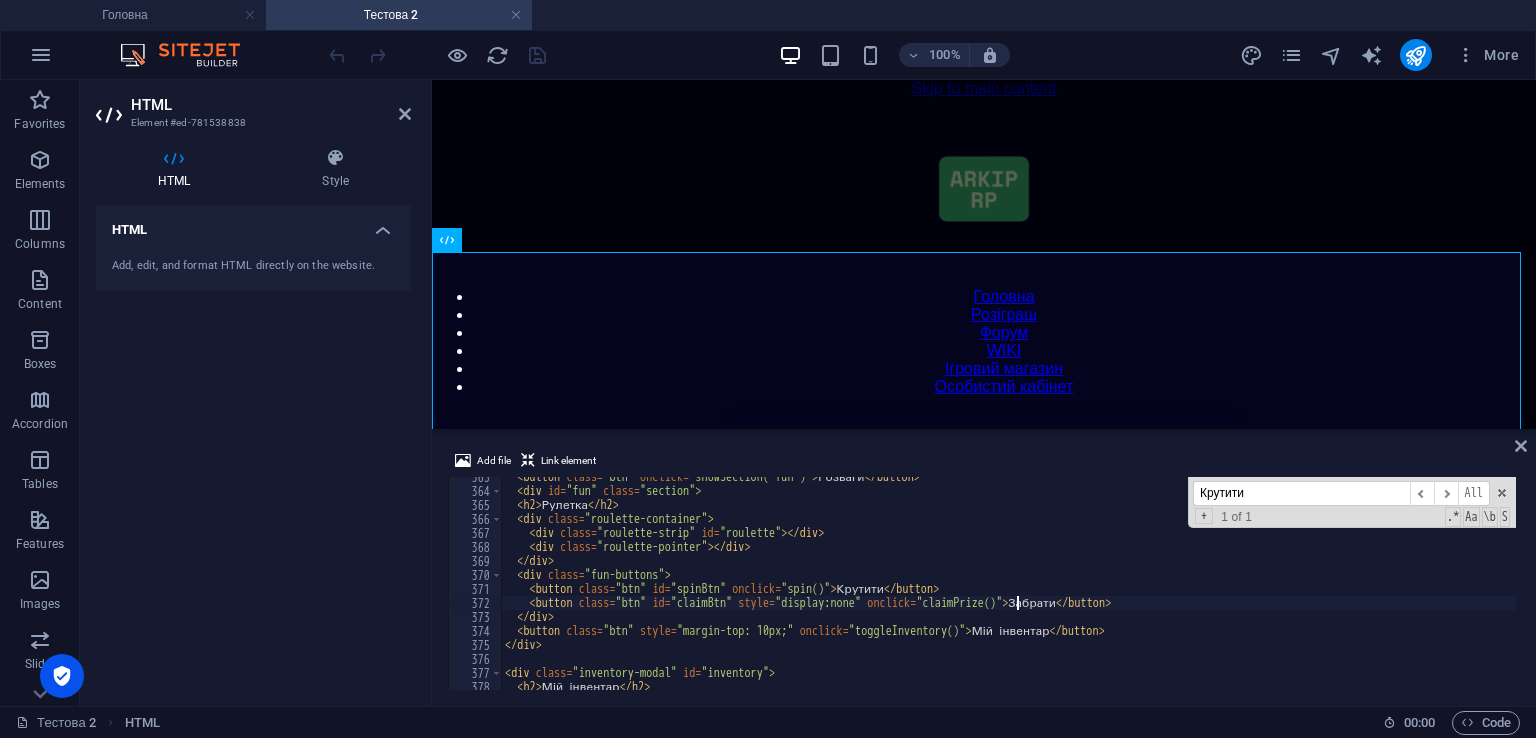 click on "< button   class = "btn"   onclick = "showSection('fun')" > Розваги </ button >    < div   id = "fun"   class = "section" >    < h2 > Рулетка </ h2 >    < div   class = "roulette-container" >      < div   class = "roulette-strip"   id = "roulette" > </ div >      < div   class = "roulette-pointer" > </ div >    </ div >    < div   class = "fun-buttons" >      < button   class = "btn"   id = "spinBtn"   onclick = "spin()" > Крутити </ button >      < button   class = "btn"   id = "claimBtn"   style = "display:none"   onclick = "claimPrize()" > Забрати </ button >    </ div >    < button   class = "btn"   style = "margin-top: 10px;"   onclick = "toggleInventory()" > Мій інвентар </ button > </ div > < div   class = "inventory-modal"   id = "inventory" >    < h2 > Мій інвентар </ h2 >" at bounding box center [1425, 588] 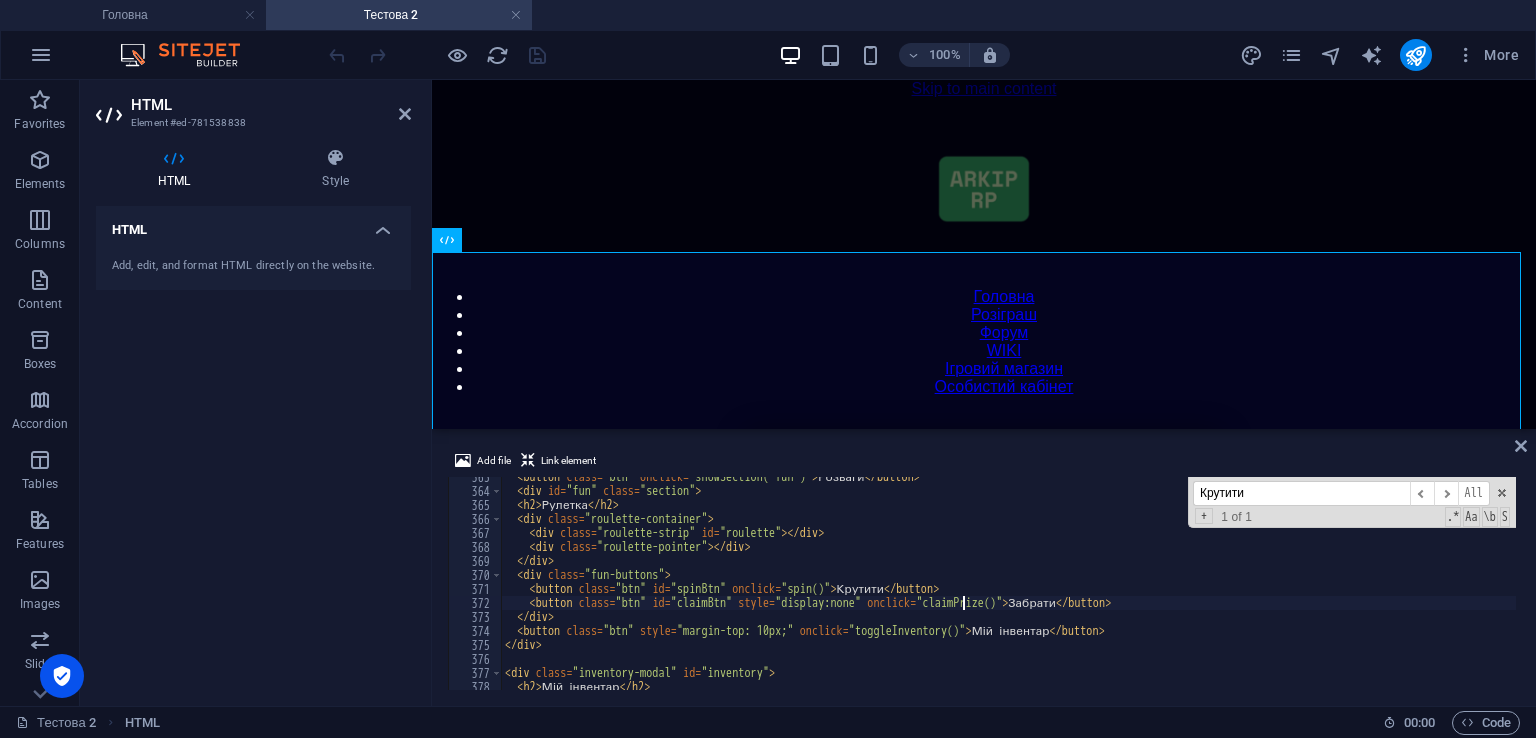 click on "< button   class = "btn"   onclick = "showSection('fun')" > Розваги </ button >    < div   id = "fun"   class = "section" >    < h2 > Рулетка </ h2 >    < div   class = "roulette-container" >      < div   class = "roulette-strip"   id = "roulette" > </ div >      < div   class = "roulette-pointer" > </ div >    </ div >    < div   class = "fun-buttons" >      < button   class = "btn"   id = "spinBtn"   onclick = "spin()" > Крутити </ button >      < button   class = "btn"   id = "claimBtn"   style = "display:none"   onclick = "claimPrize()" > Забрати </ button >    </ div >    < button   class = "btn"   style = "margin-top: 10px;"   onclick = "toggleInventory()" > Мій інвентар </ button > </ div > < div   class = "inventory-modal"   id = "inventory" >    < h2 > Мій інвентар </ h2 >" at bounding box center [1425, 588] 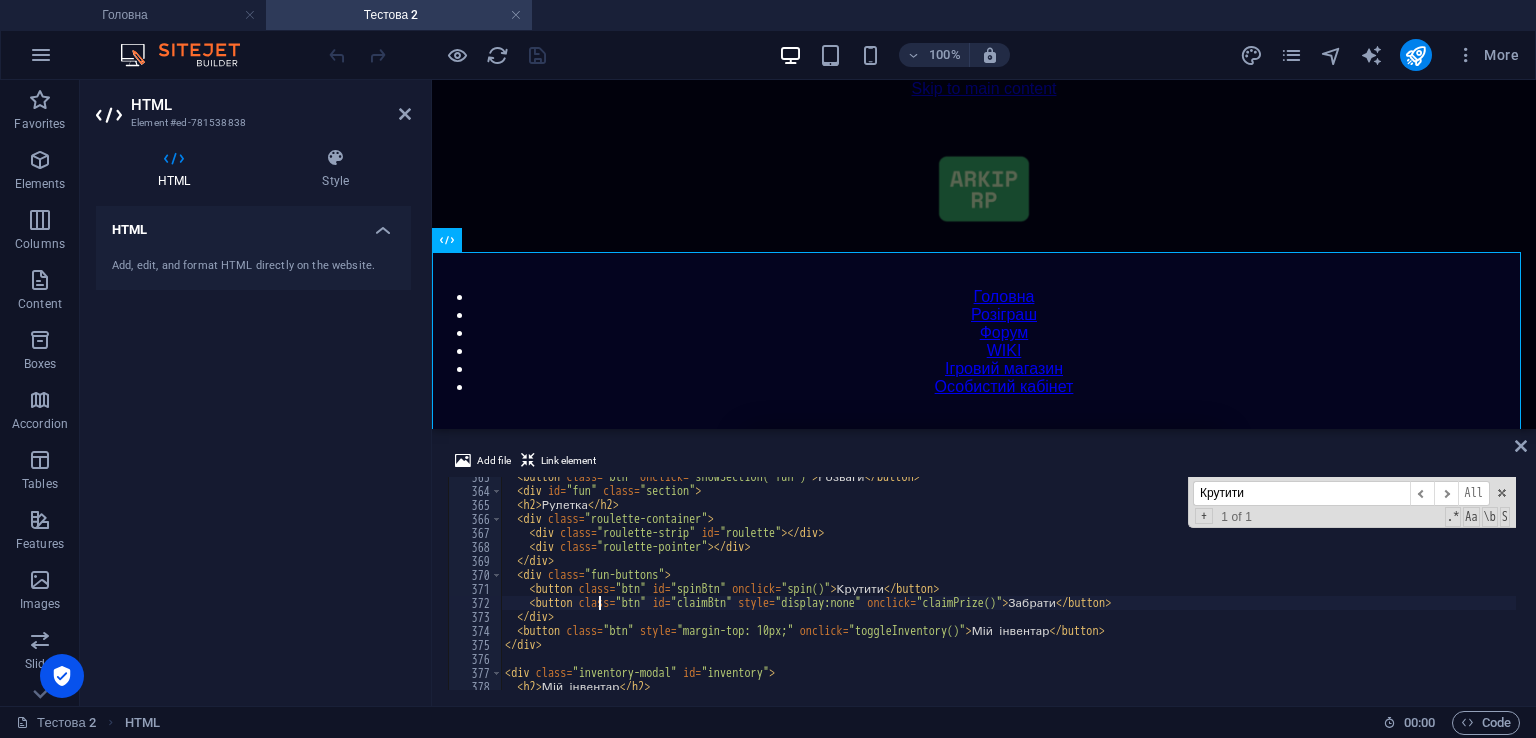click on "< button   class = "btn"   onclick = "showSection('fun')" > Розваги </ button >    < div   id = "fun"   class = "section" >    < h2 > Рулетка </ h2 >    < div   class = "roulette-container" >      < div   class = "roulette-strip"   id = "roulette" > </ div >      < div   class = "roulette-pointer" > </ div >    </ div >    < div   class = "fun-buttons" >      < button   class = "btn"   id = "spinBtn"   onclick = "spin()" > Крутити </ button >      < button   class = "btn"   id = "claimBtn"   style = "display:none"   onclick = "claimPrize()" > Забрати </ button >    </ div >    < button   class = "btn"   style = "margin-top: 10px;"   onclick = "toggleInventory()" > Мій інвентар </ button > </ div > < div   class = "inventory-modal"   id = "inventory" >    < h2 > Мій інвентар </ h2 >" at bounding box center (1425, 588) 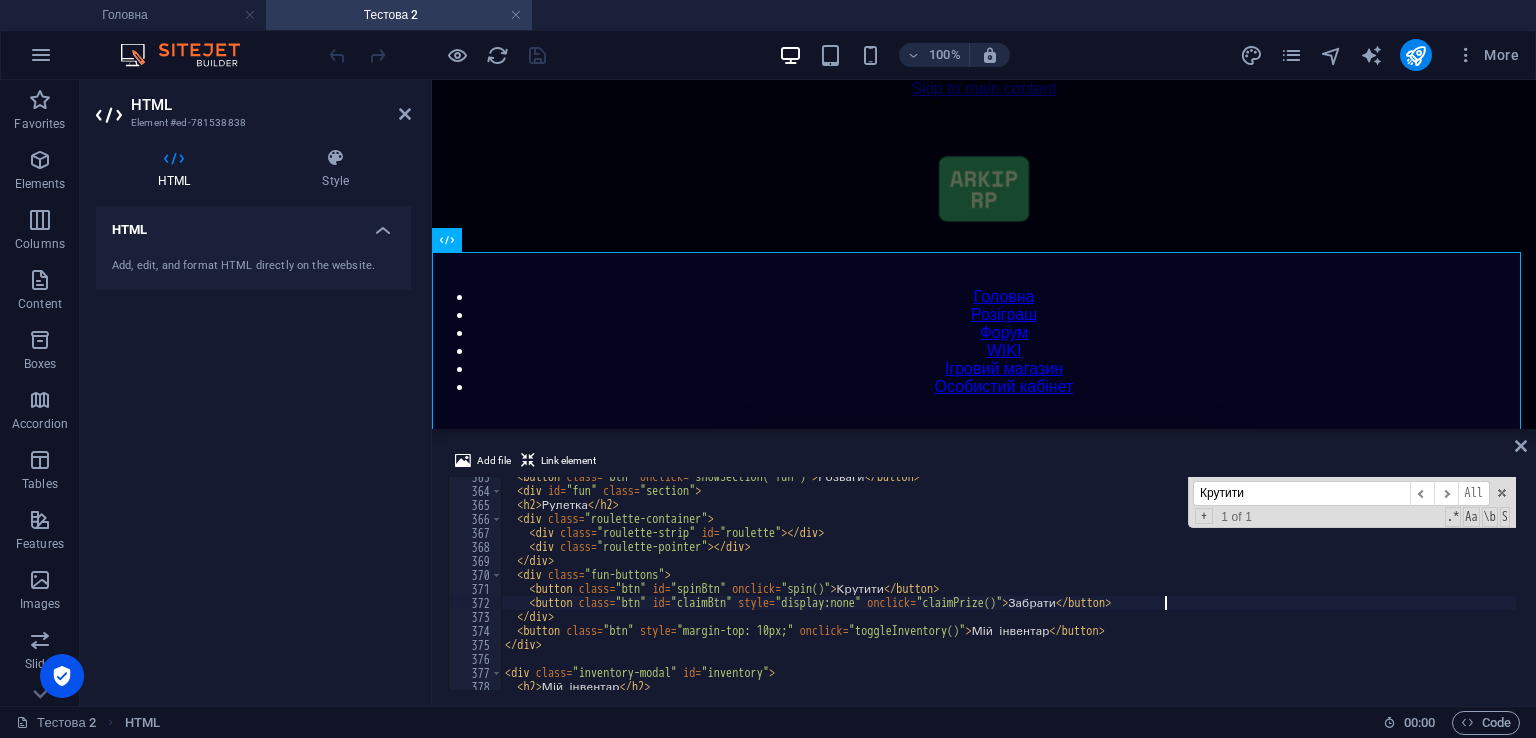 click on "< button   class = "btn"   onclick = "showSection('fun')" > Розваги </ button >    < div   id = "fun"   class = "section" >    < h2 > Рулетка </ h2 >    < div   class = "roulette-container" >      < div   class = "roulette-strip"   id = "roulette" > </ div >      < div   class = "roulette-pointer" > </ div >    </ div >    < div   class = "fun-buttons" >      < button   class = "btn"   id = "spinBtn"   onclick = "spin()" > Крутити </ button >      < button   class = "btn"   id = "claimBtn"   style = "display:none"   onclick = "claimPrize()" > Забрати </ button >    </ div >    < button   class = "btn"   style = "margin-top: 10px;"   onclick = "toggleInventory()" > Мій інвентар </ button > </ div > < div   class = "inventory-modal"   id = "inventory" >    < h2 > Мій інвентар </ h2 >" at bounding box center [1425, 588] 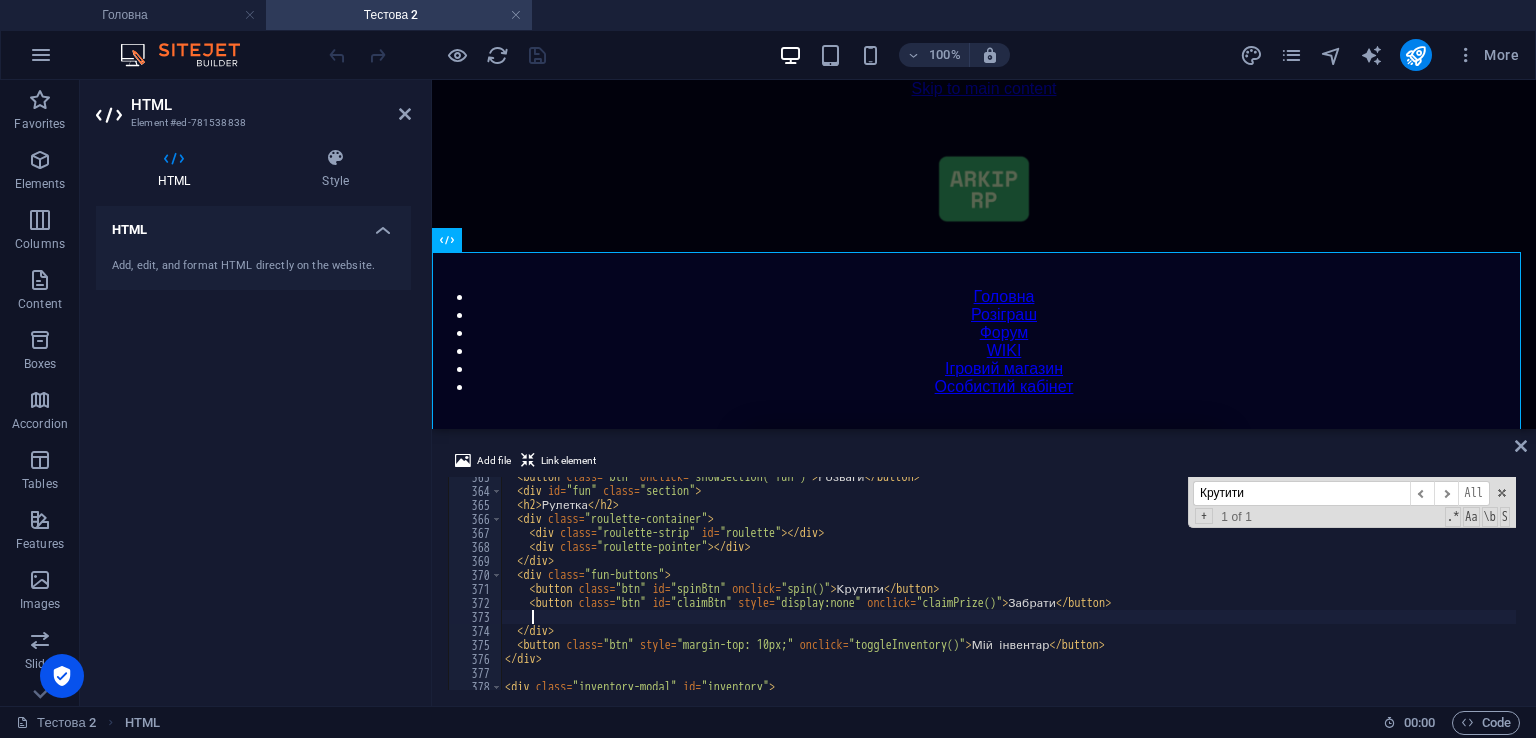 paste 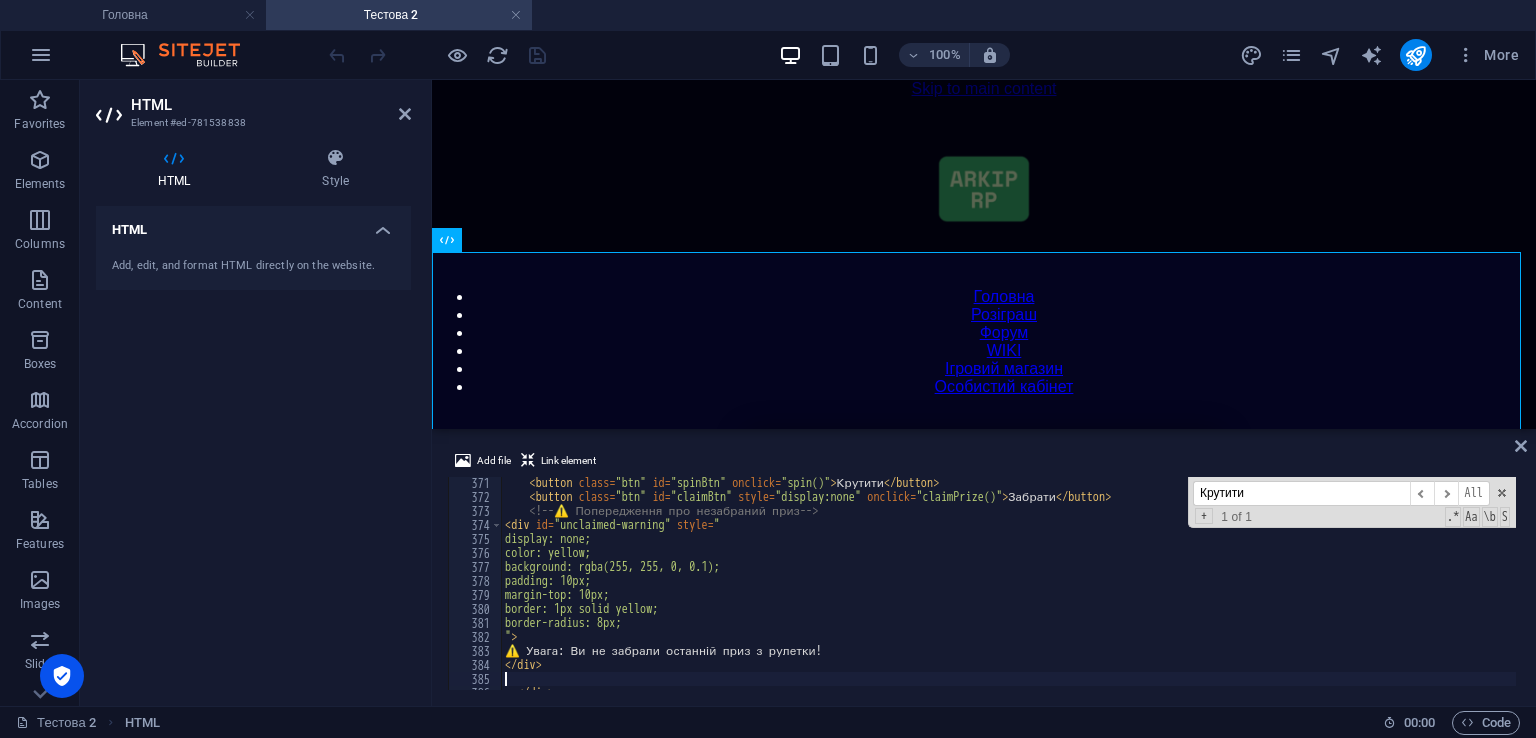 click on "< button   class = "btn"   id = "spinBtn"   onclick = "spin()" > Крутити </ button >      < button   class = "btn"   id = "claimBtn"   style = "display:none"   onclick = "claimPrize()" > Забрати </ button >      <!--  ⚠️ Попередження про незабраний приз  --> < div   id = "unclaimed-warning"   style = "   display: none;   color: yellow;   background: rgba(255, 255, 0, 0.1);   padding: 10px;   margin-top: 10px;   border: 1px solid yellow;   border-radius: 8px; " >   ⚠️ Увага: Ви не забрали останній приз з рулетки! </ div >    </ div >" at bounding box center [1425, 594] 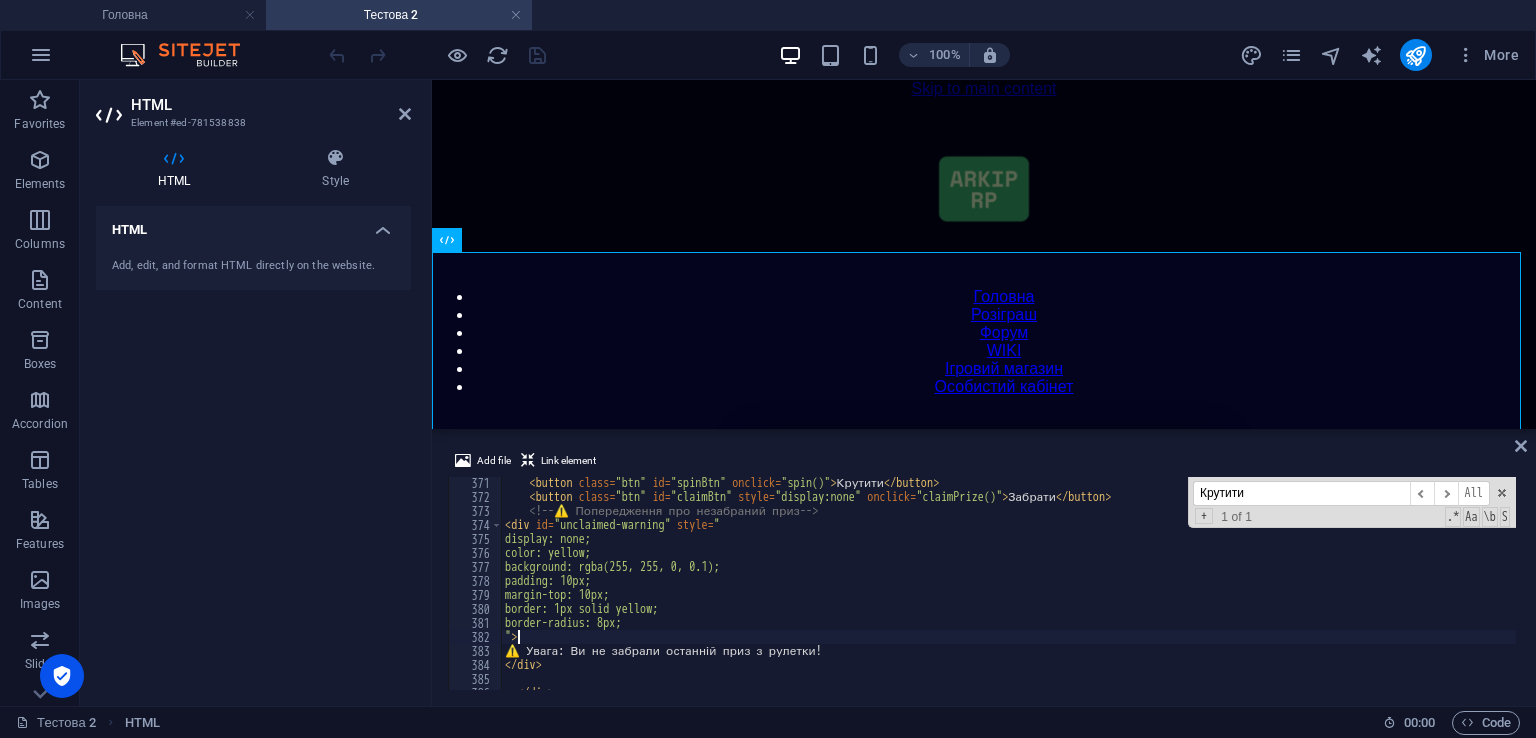 type on "">" 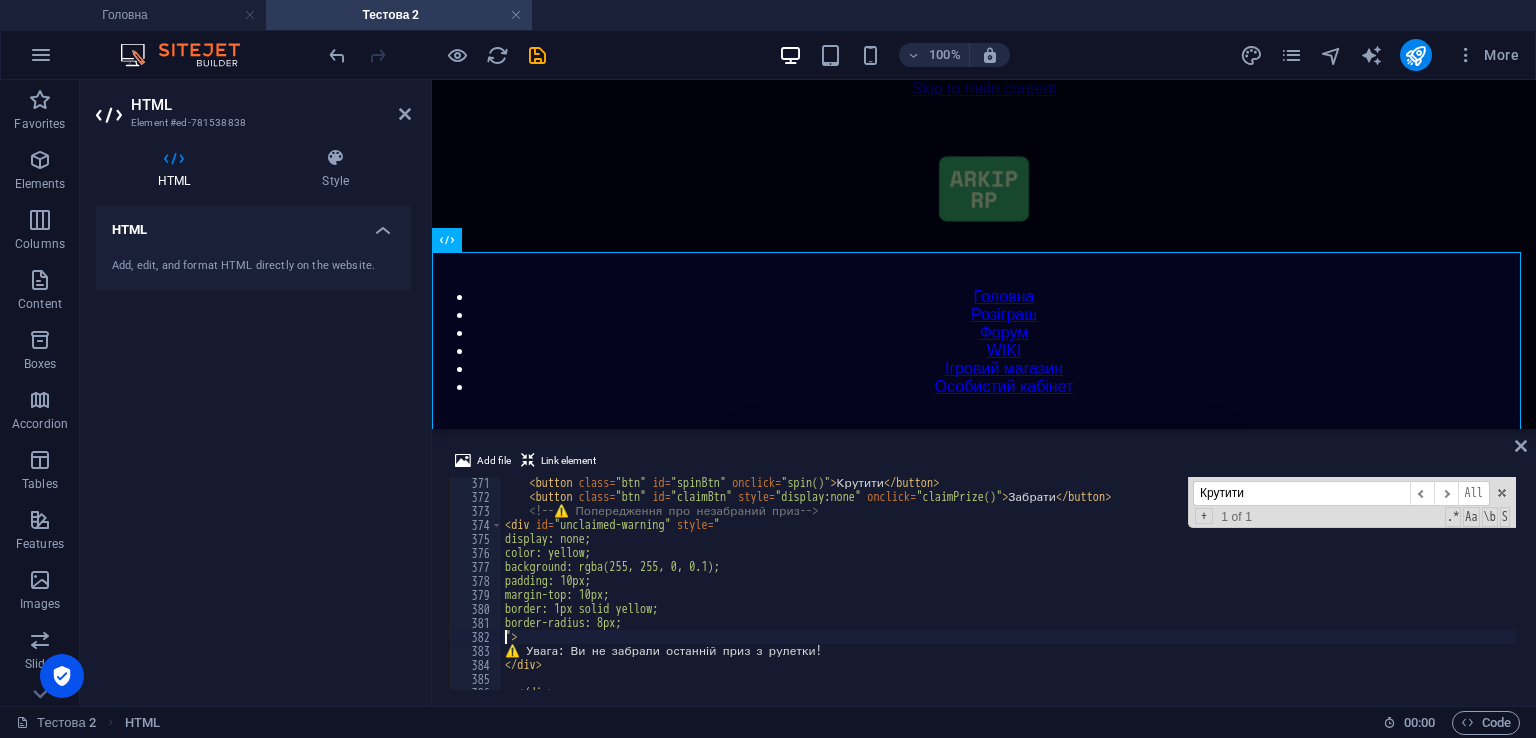 click on "< button   class = "btn"   id = "spinBtn"   onclick = "spin()" > Крутити </ button >      < button   class = "btn"   id = "claimBtn"   style = "display:none"   onclick = "claimPrize()" > Забрати </ button >      <!--  ⚠️ Попередження про незабраний приз  --> < div   id = "unclaimed-warning"   style = "   display: none;   color: yellow;   background: rgba(255, 255, 0, 0.1);   padding: 10px;   margin-top: 10px;   border: 1px solid yellow;   border-radius: 8px; " >   ⚠️ Увага: Ви не забрали останній приз з рулетки! </ div >    </ div >" at bounding box center (1425, 594) 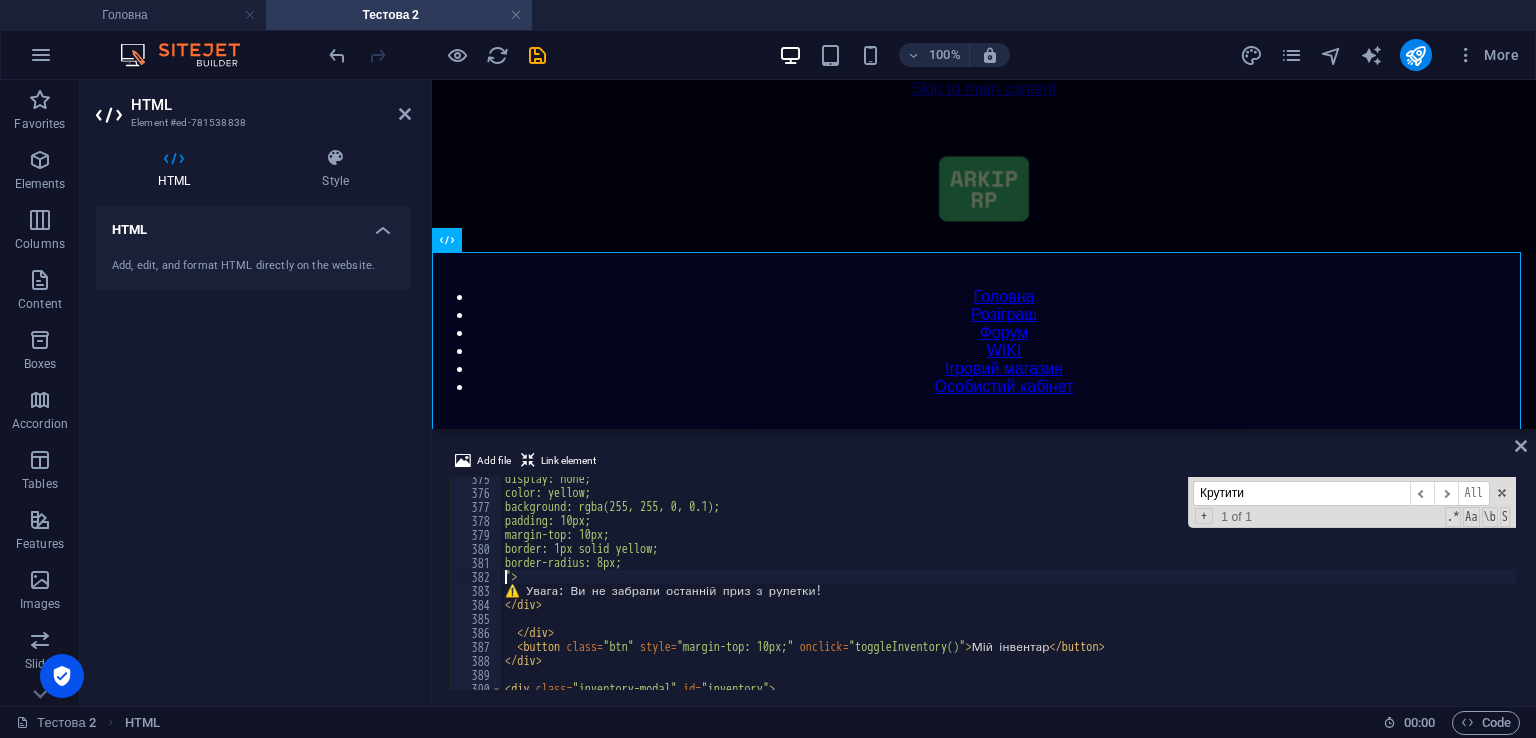 scroll, scrollTop: 5240, scrollLeft: 0, axis: vertical 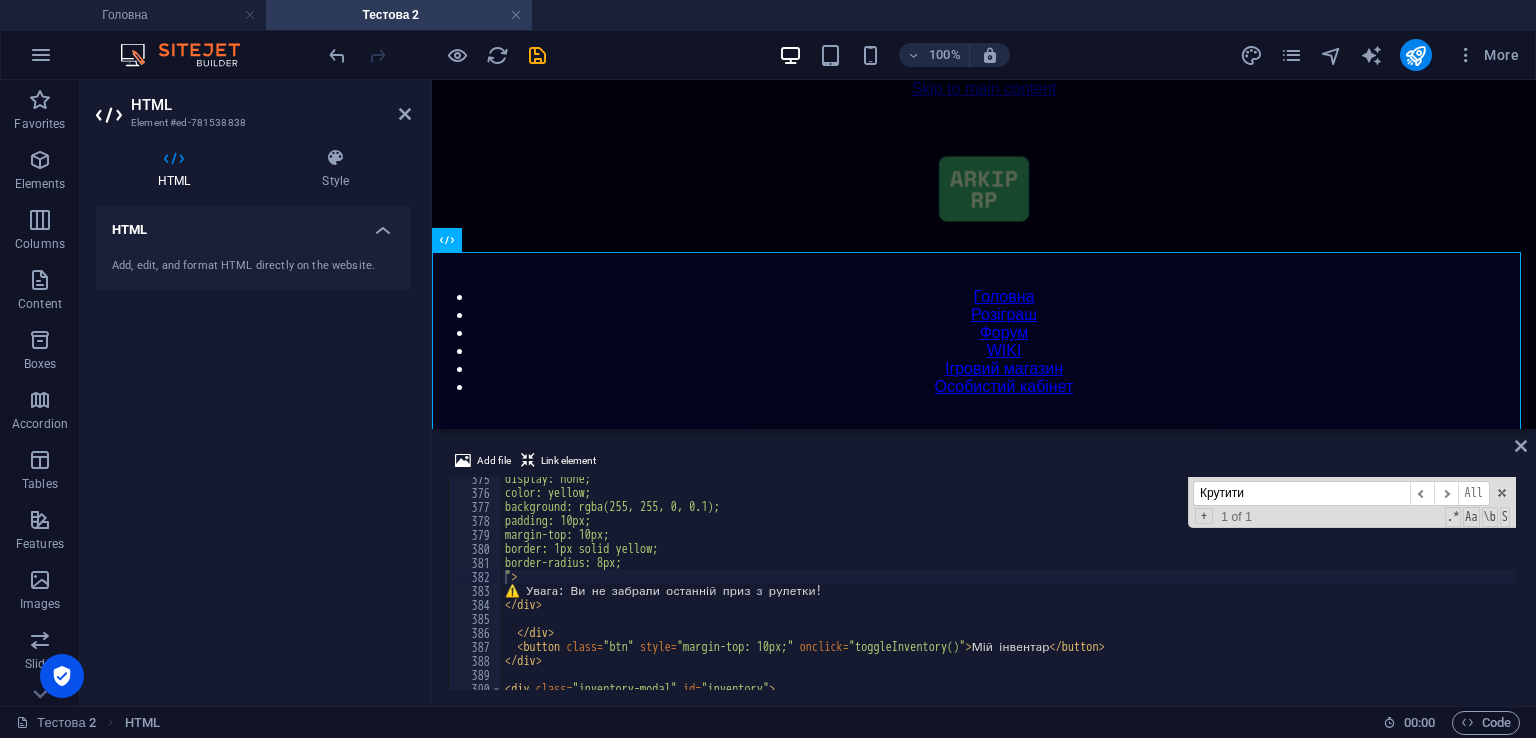 click on "Add file Link element "> 375 376 377 378 379 380 381 382 383 384 385 386 387 388 389 390 391   display: none;   color: yellow;   background: rgba(255, 255, 0, 0.1);   padding: 10px;   margin-top: 10px;   border: 1px solid yellow;   border-radius: 8px; " >   ⚠️ Увага: Ви не забрали останній приз з рулетки! </ div >    </ div >    < button   class = "btn"   style = "margin-top: 10px;"   onclick = "toggleInventory()" > Мій інвентар </ button > </ div > < div   class = "inventory-modal"   id = "inventory" > Крутити ​ ​ All Replace All + 1 of 1 .* Aa \b S     XXXXXXXXXXXXXXXXXXXXXXXXXXXXXXXXXXXXXXXXXXXXXXXXXXXXXXXXXXXXXXXXXXXXXXXXXXXXXXXXXXXXXXXXXXXXXXXXXXXXXXXXXXXXXXXXXXXXXXXXXXXXXXXXXXXXXXXXXXXXXXXXXXXXXXXXXXXXXXXXXXXXXXXXXXXXXXXXXXXXXXXXXXXXXXXXXXXXXXXXXXXXXXXXXXXXXXXXXXXXXXXXXXXXXXXXXXXXXXXXXXXXXXXXXXXXXXXX" at bounding box center (984, 569) 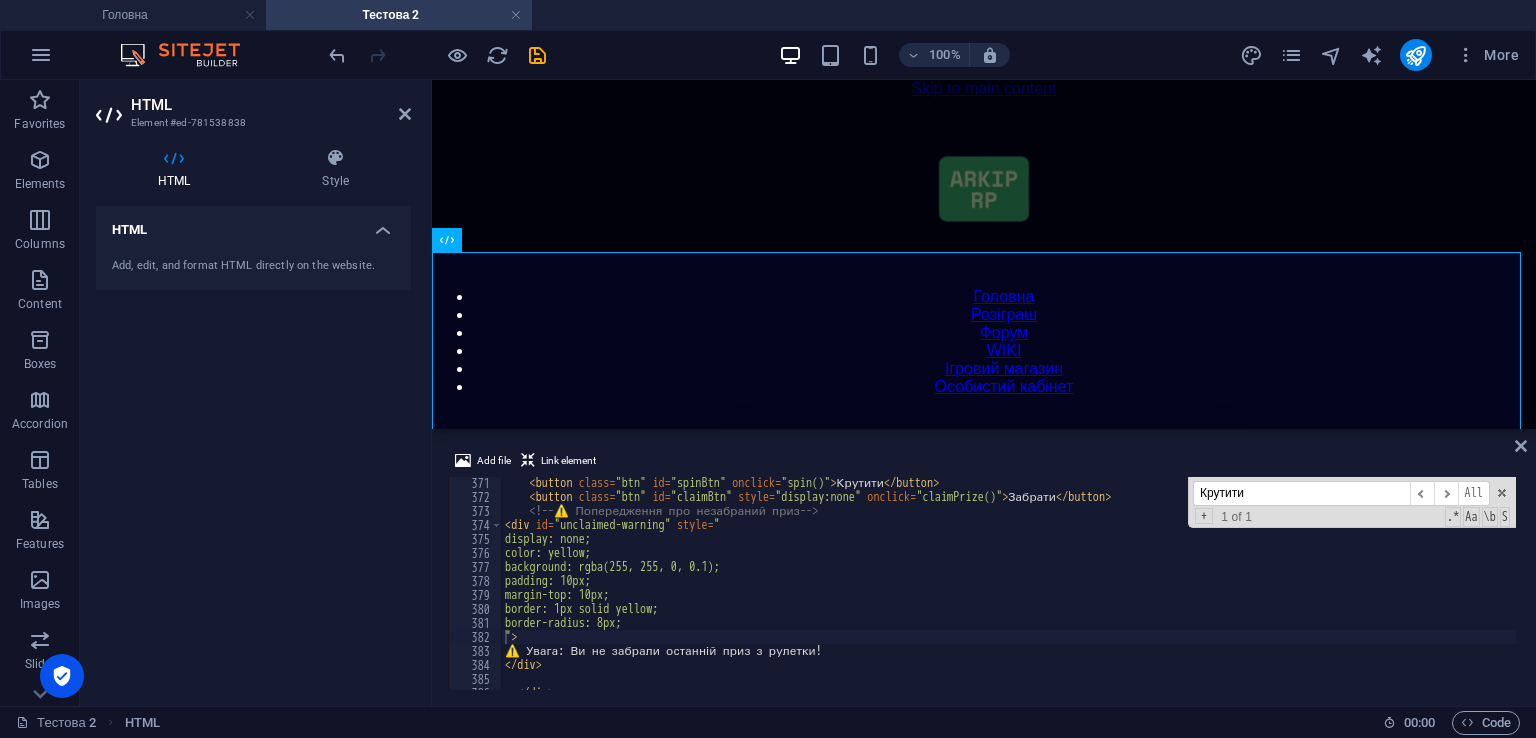 scroll, scrollTop: 5180, scrollLeft: 0, axis: vertical 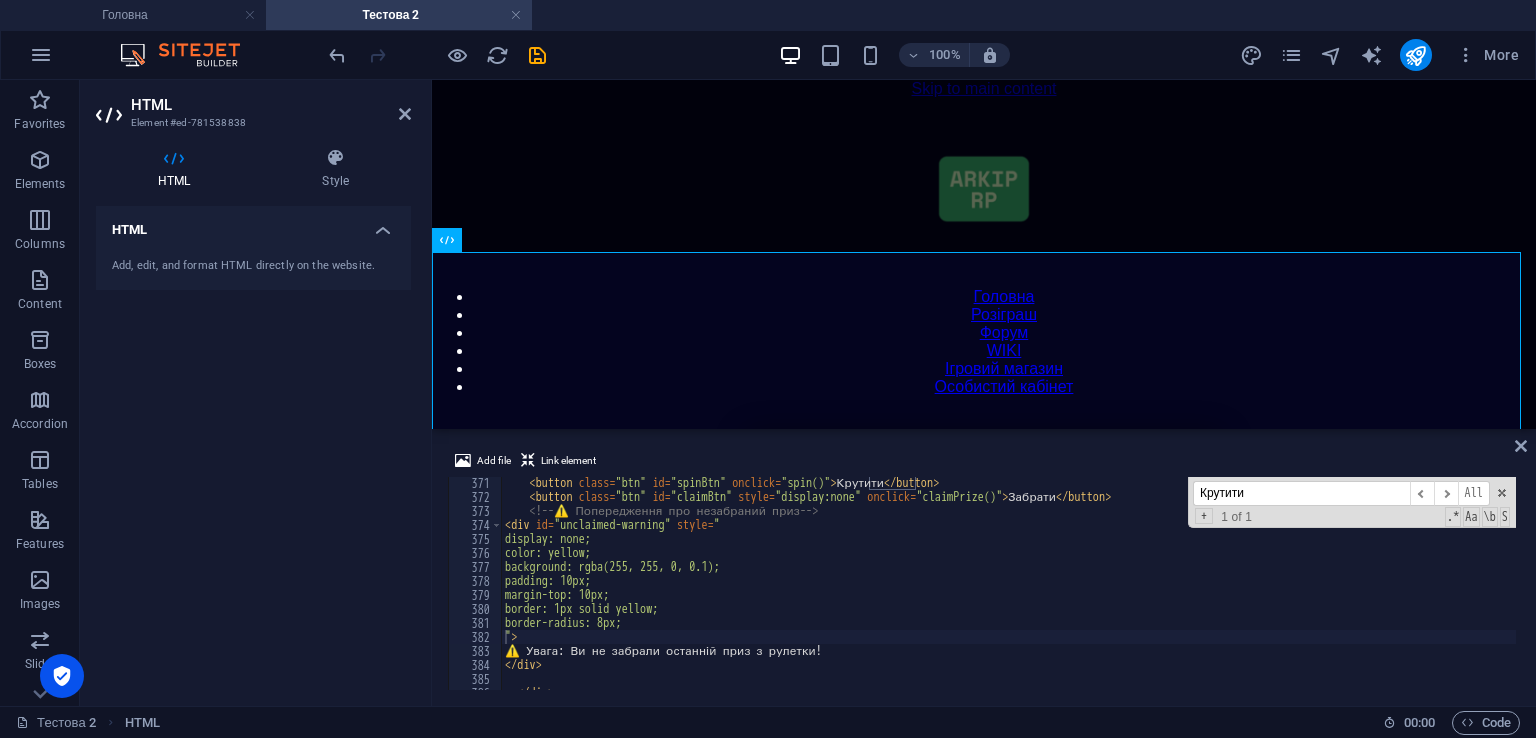 click on "Крутити" at bounding box center (1301, 493) 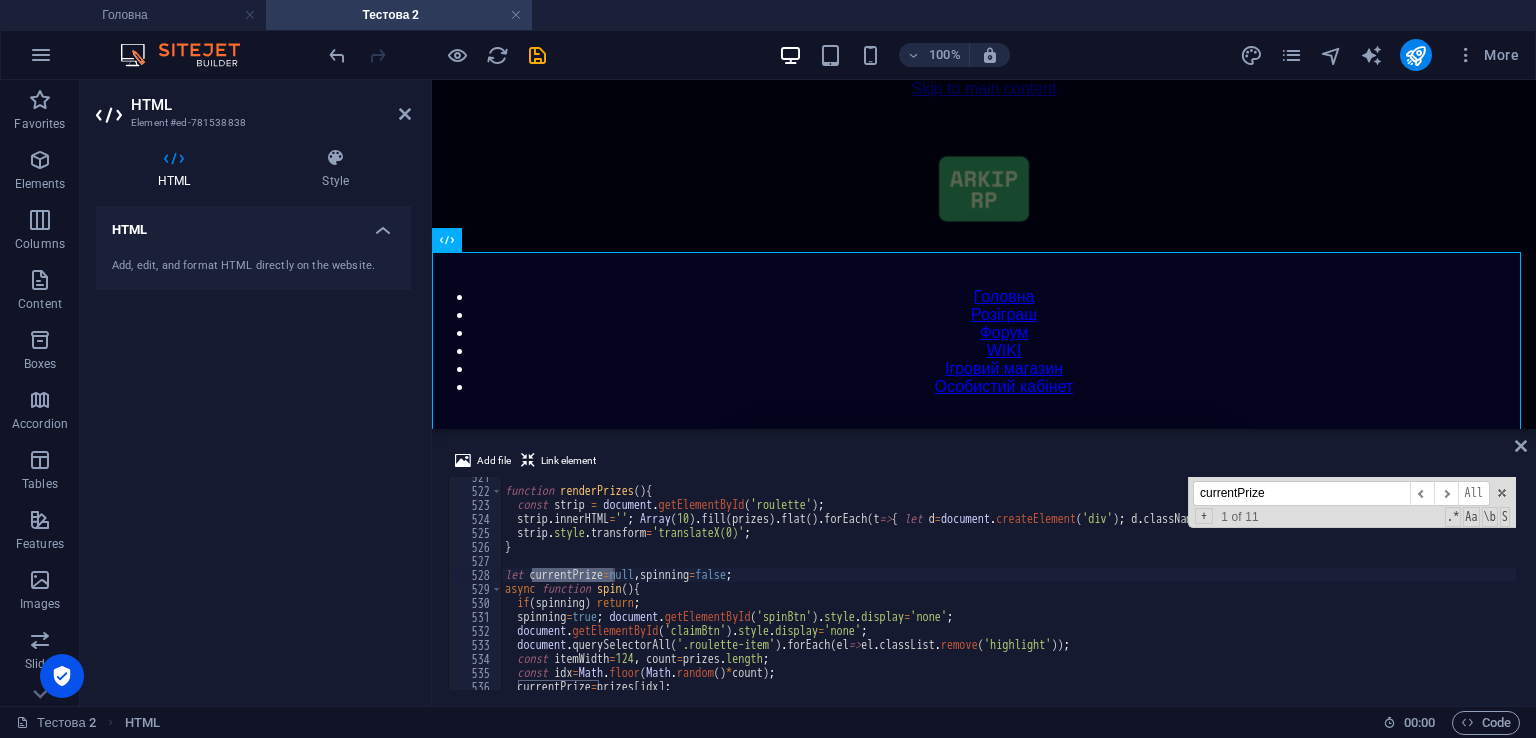 scroll, scrollTop: 7287, scrollLeft: 0, axis: vertical 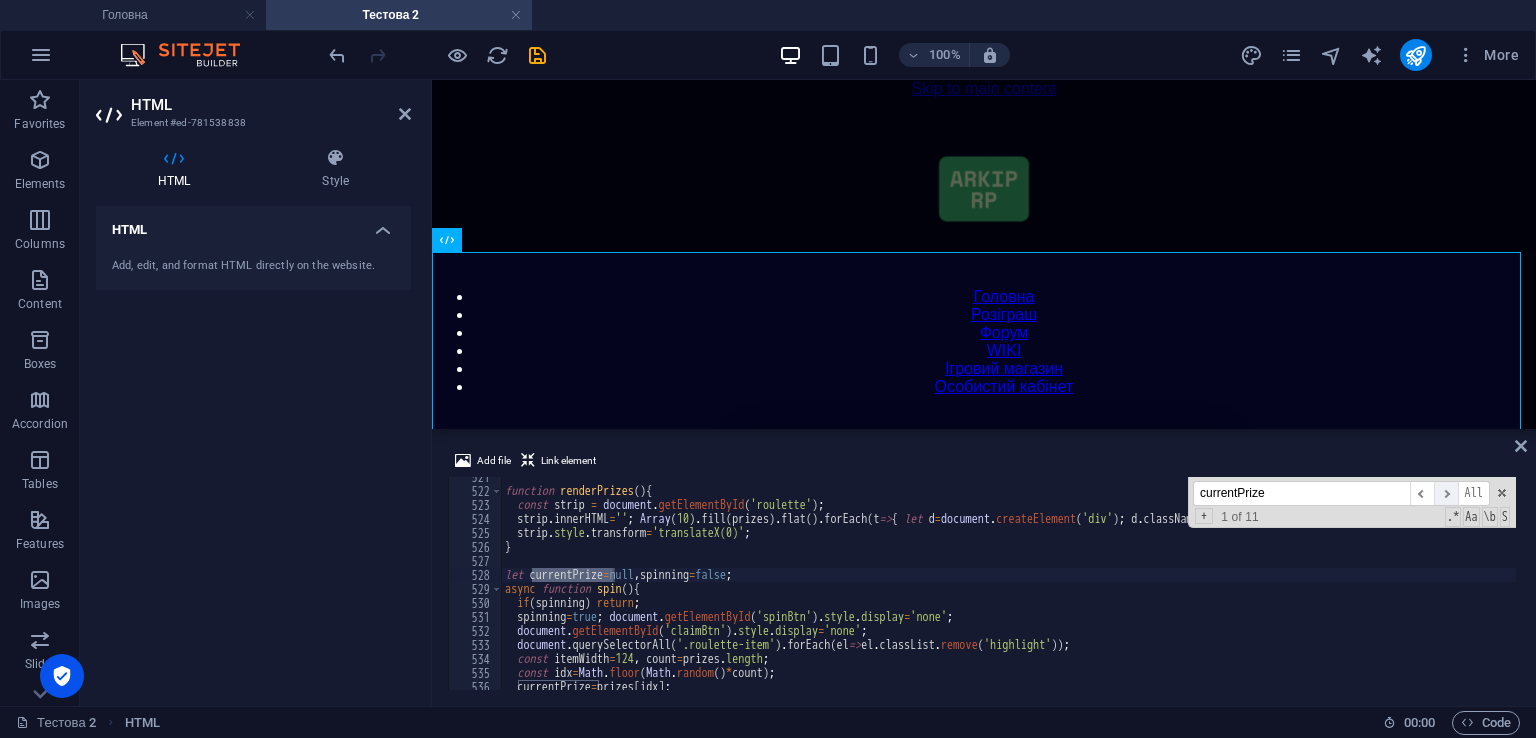 type on "currentPrize" 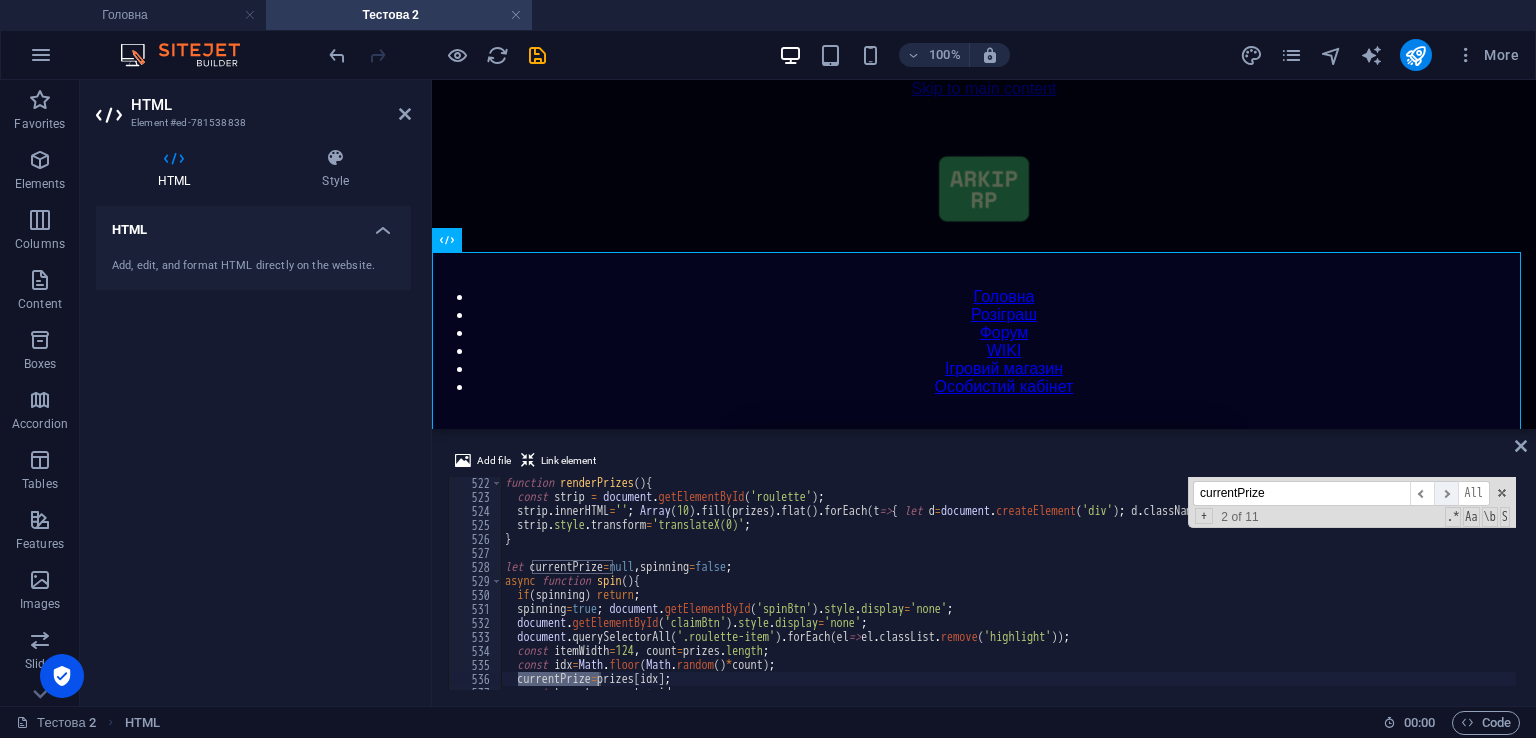 click on "​" at bounding box center [1446, 493] 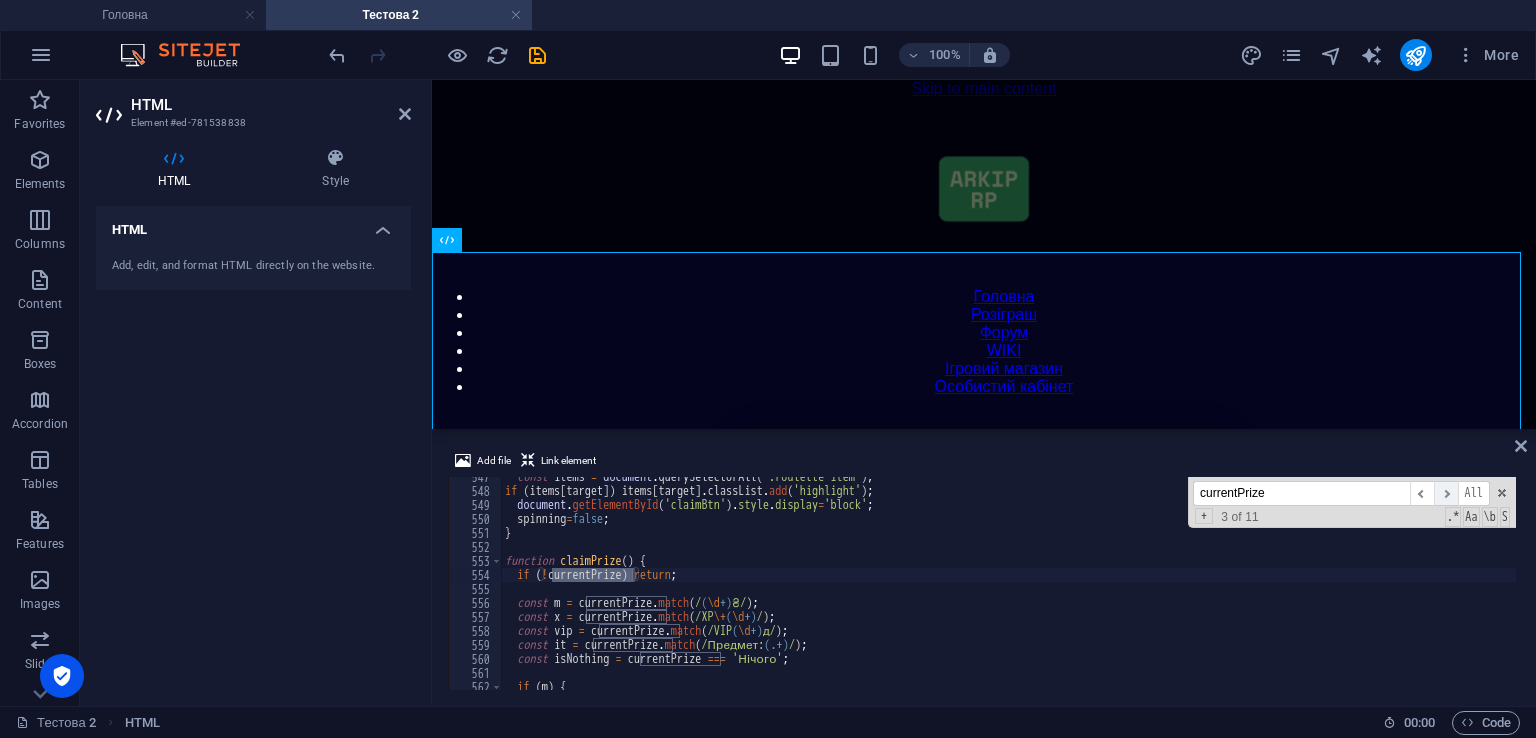 scroll, scrollTop: 7651, scrollLeft: 0, axis: vertical 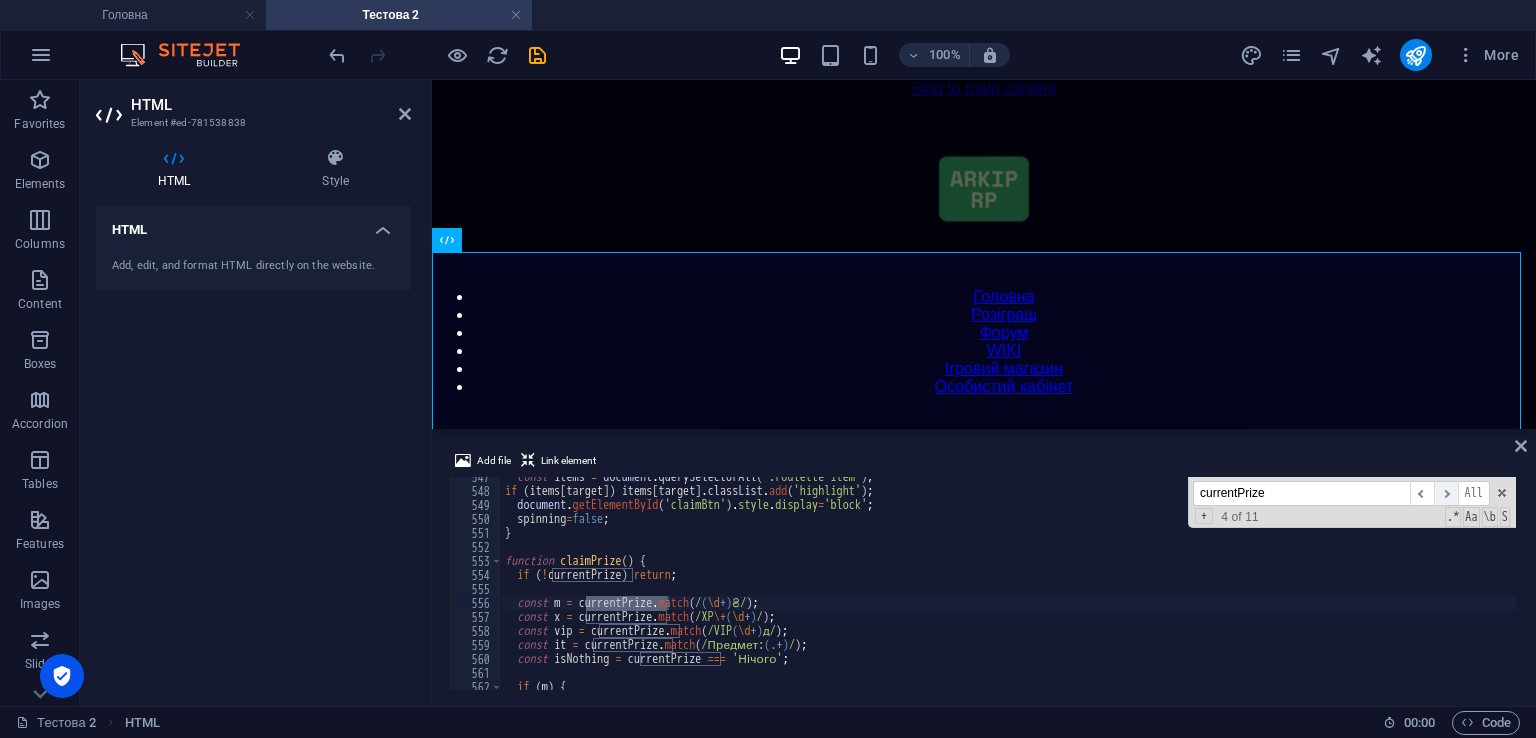 click on "​" at bounding box center (1446, 493) 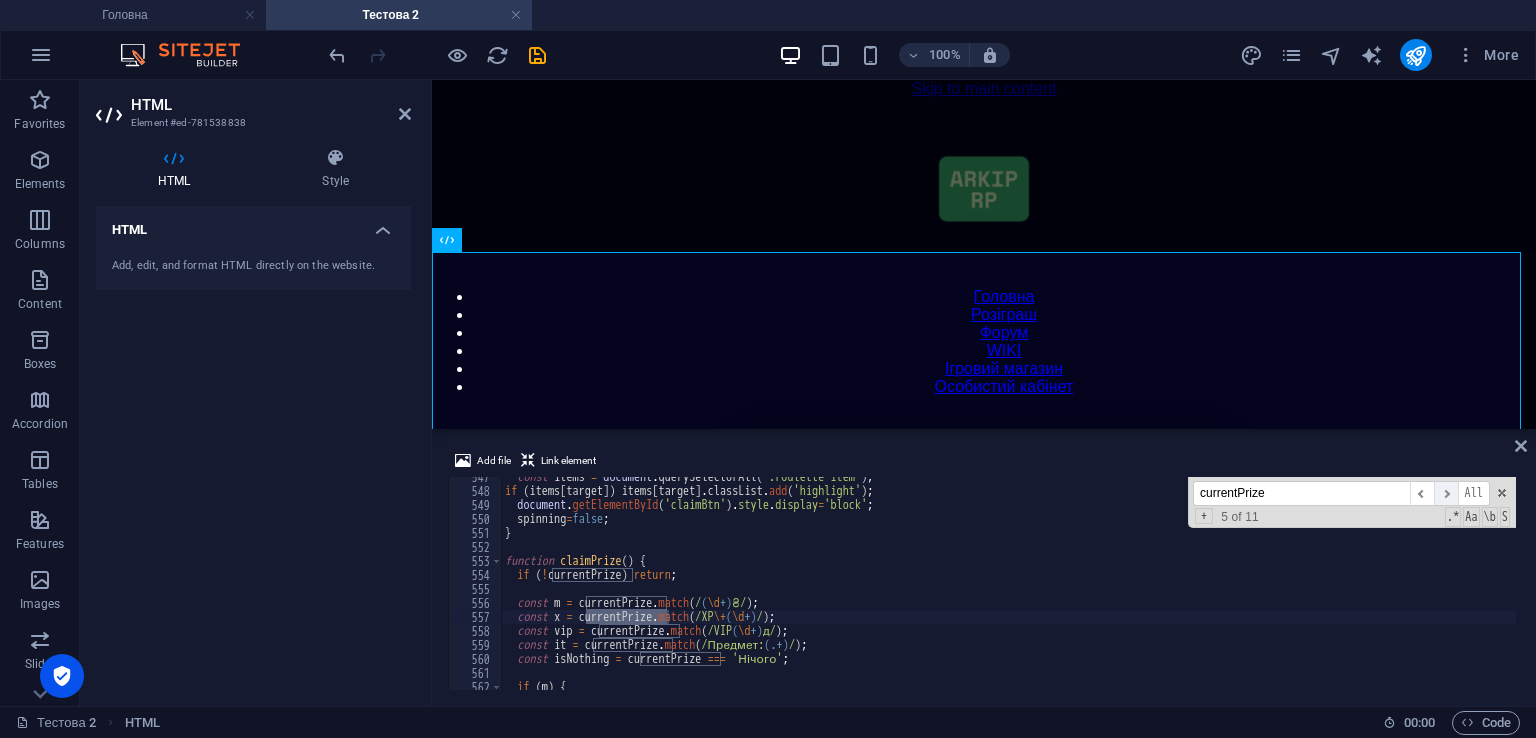 click on "​" at bounding box center (1446, 493) 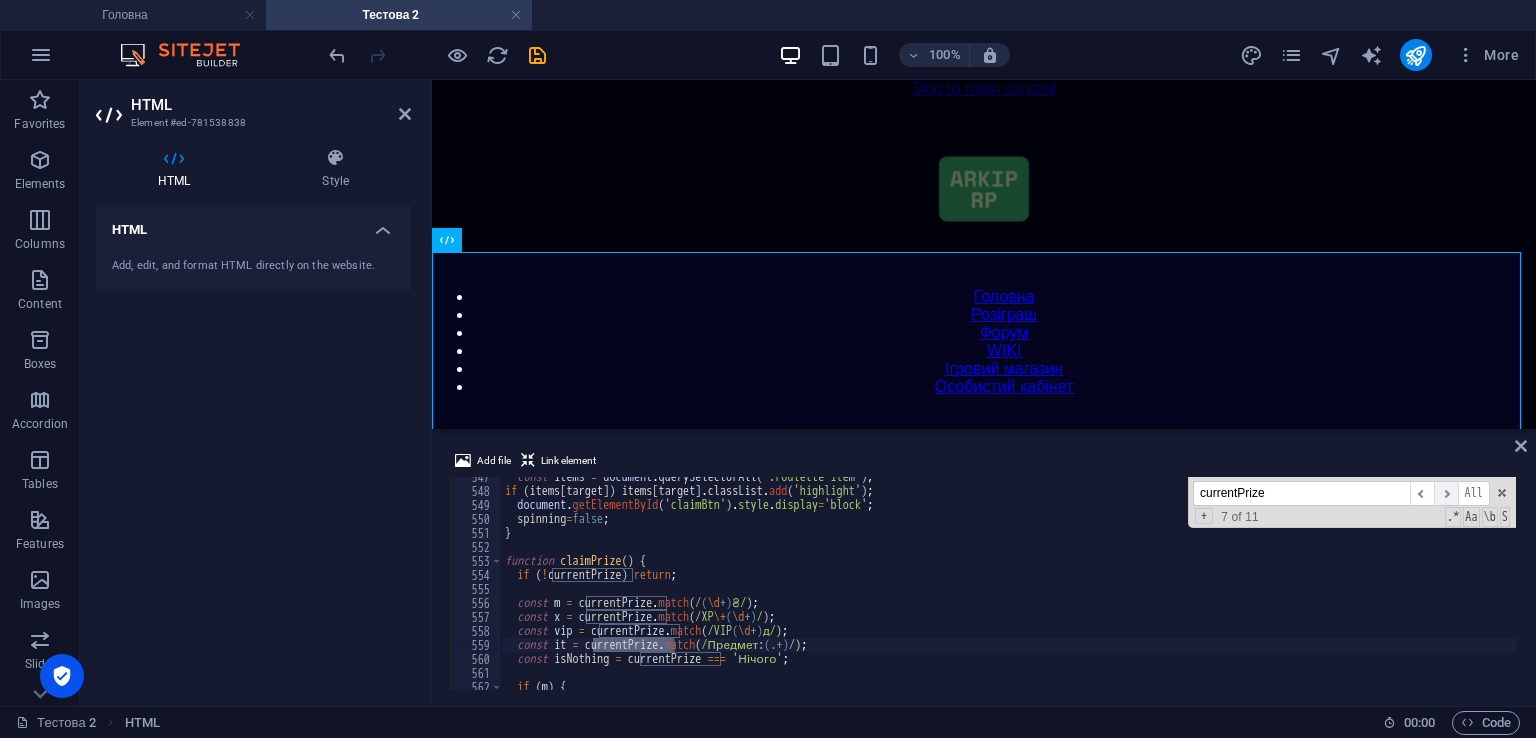 click on "​" at bounding box center [1446, 493] 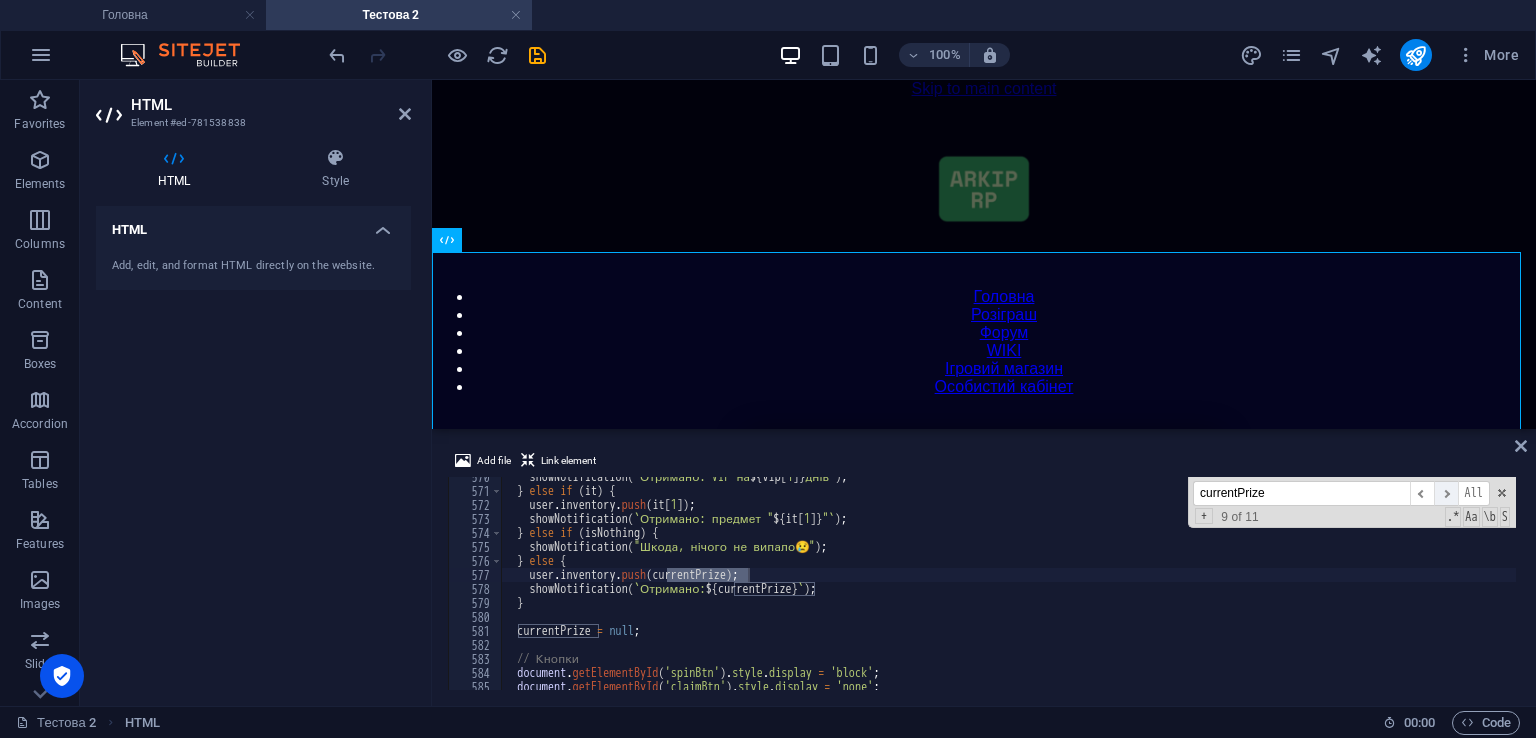 click on "​" at bounding box center [1446, 493] 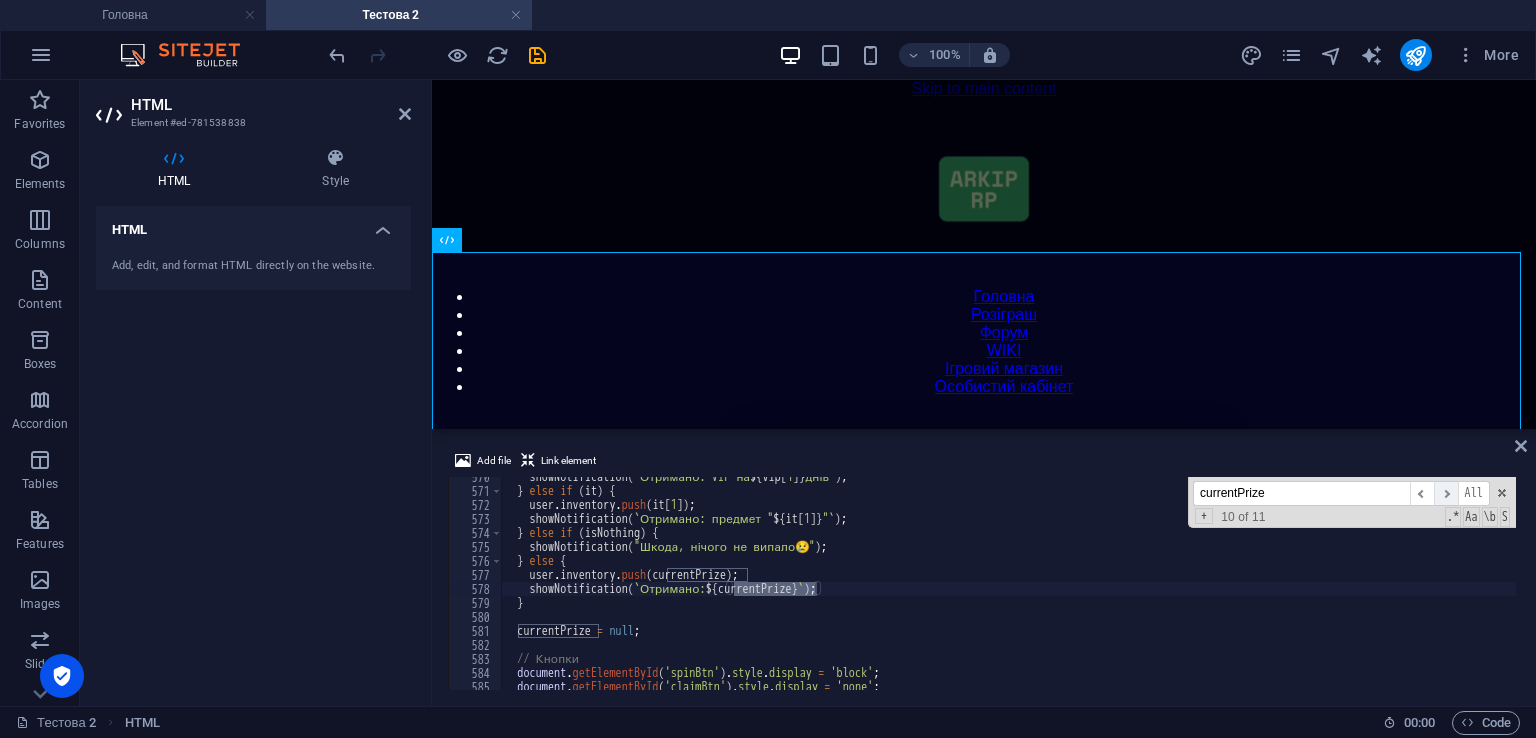 click on "​" at bounding box center (1446, 493) 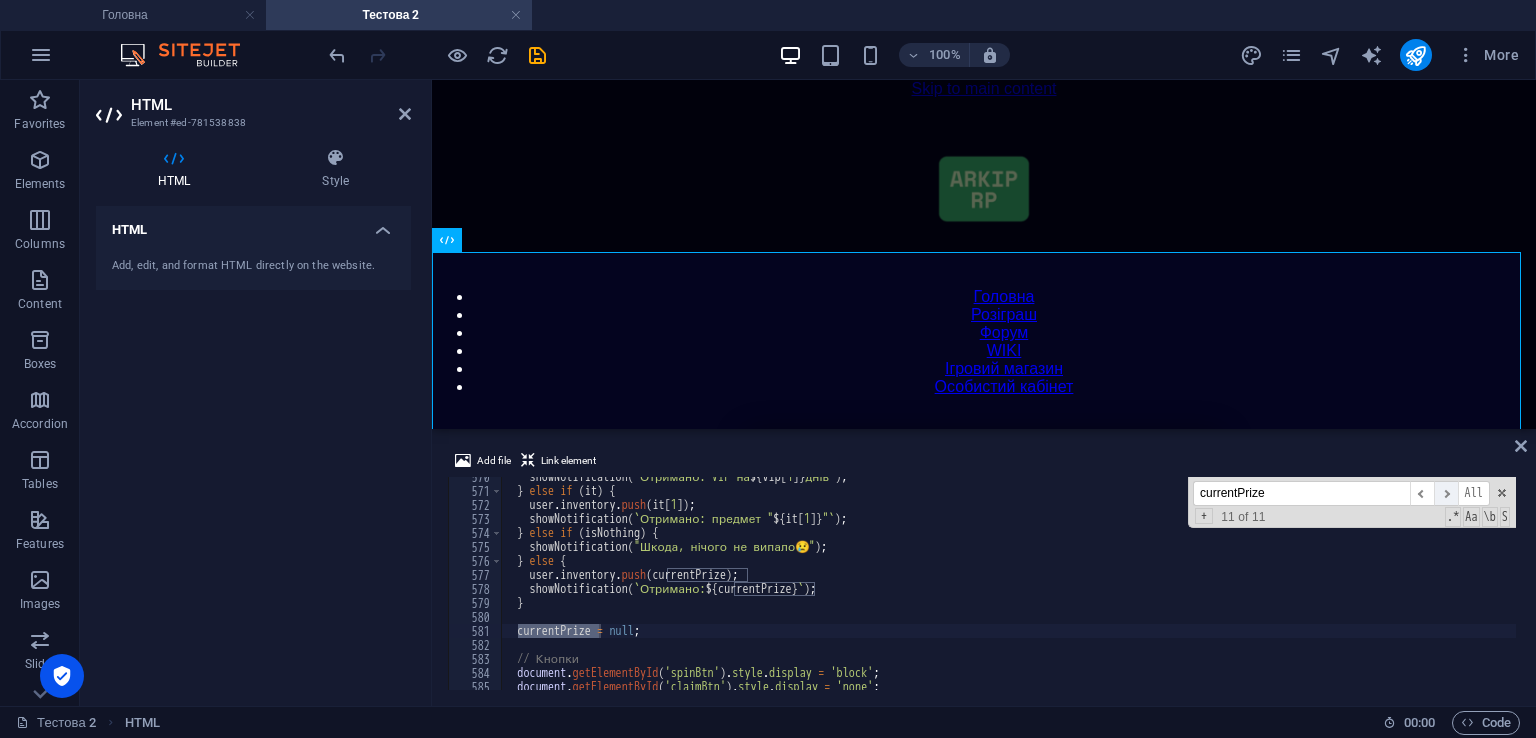 click on "​" at bounding box center [1446, 493] 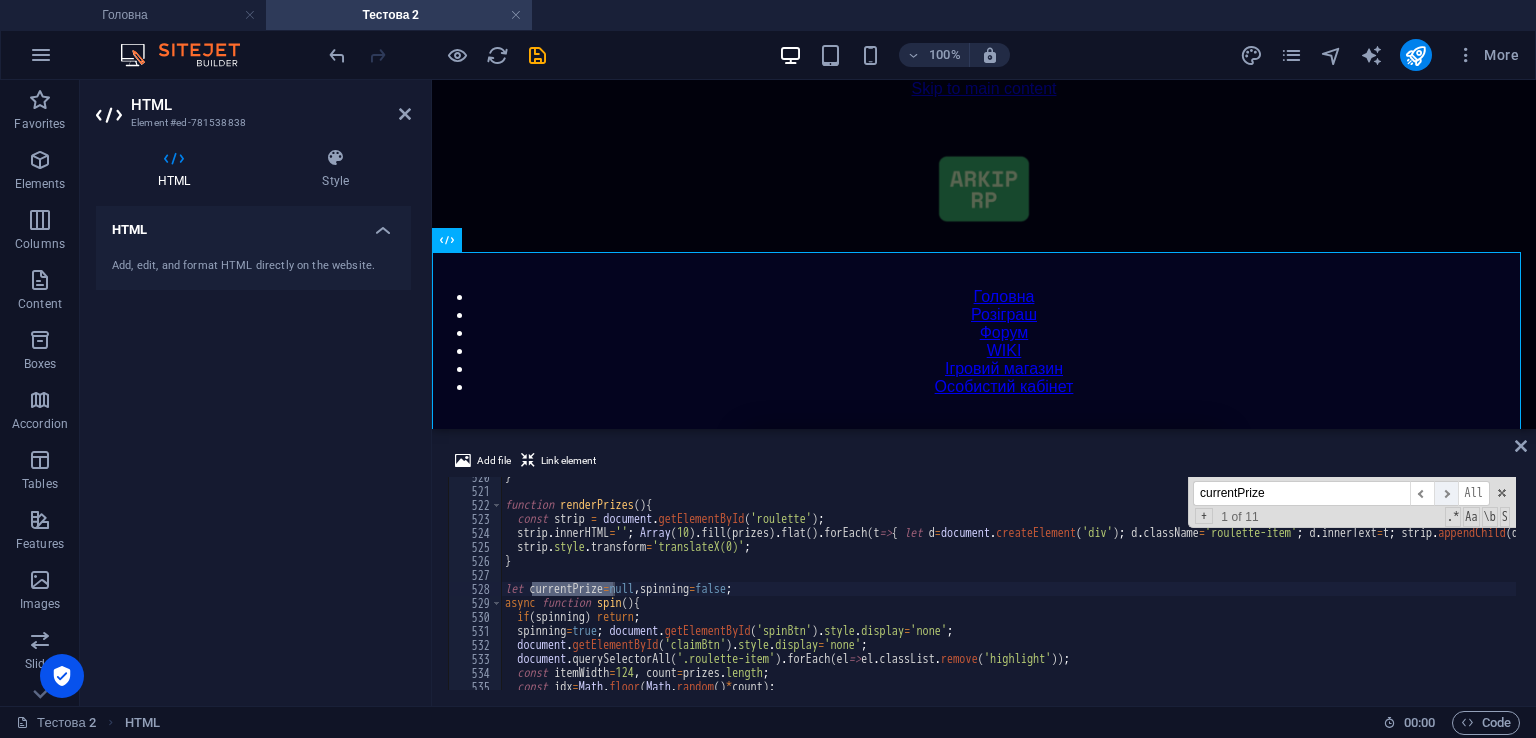 click on "​" at bounding box center (1446, 493) 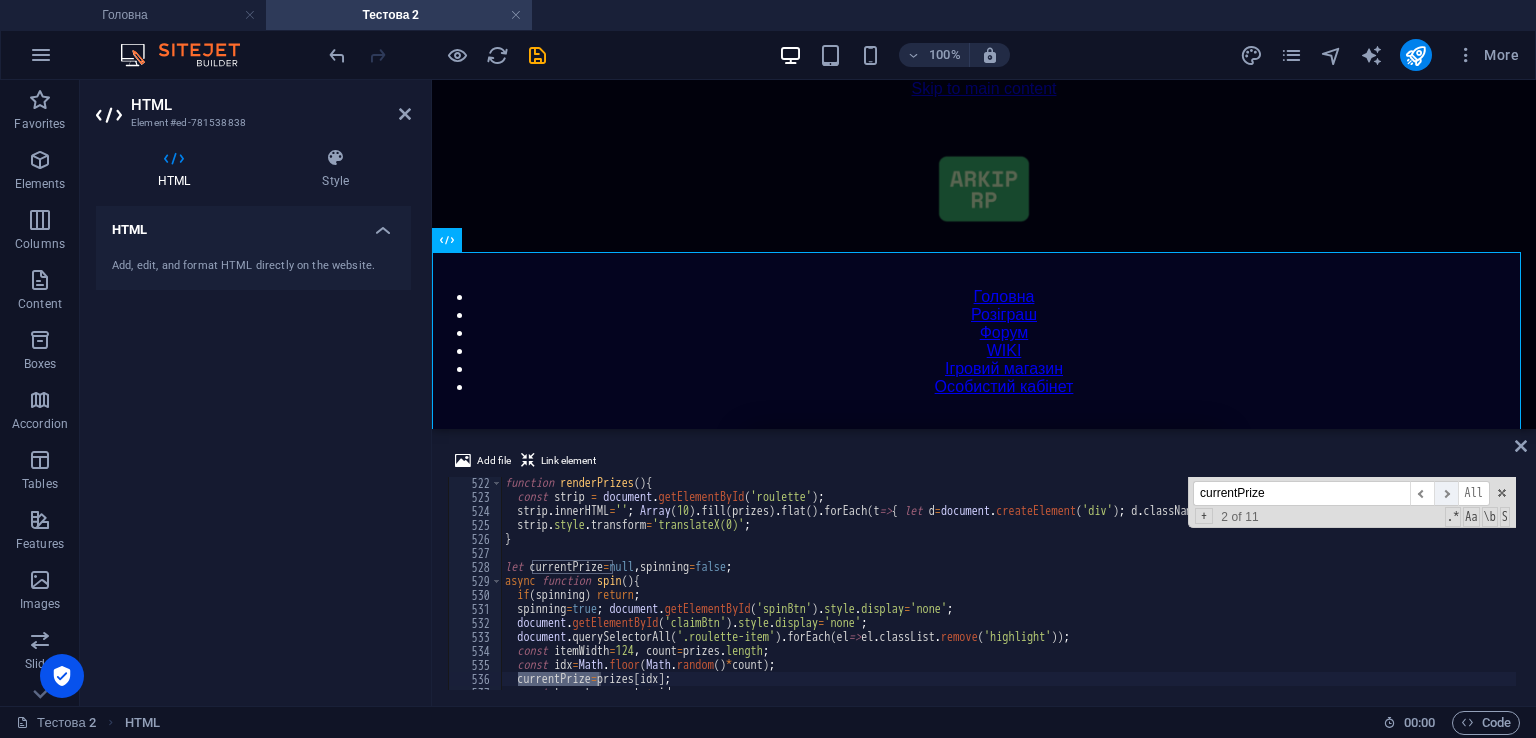 click on "​" at bounding box center [1446, 493] 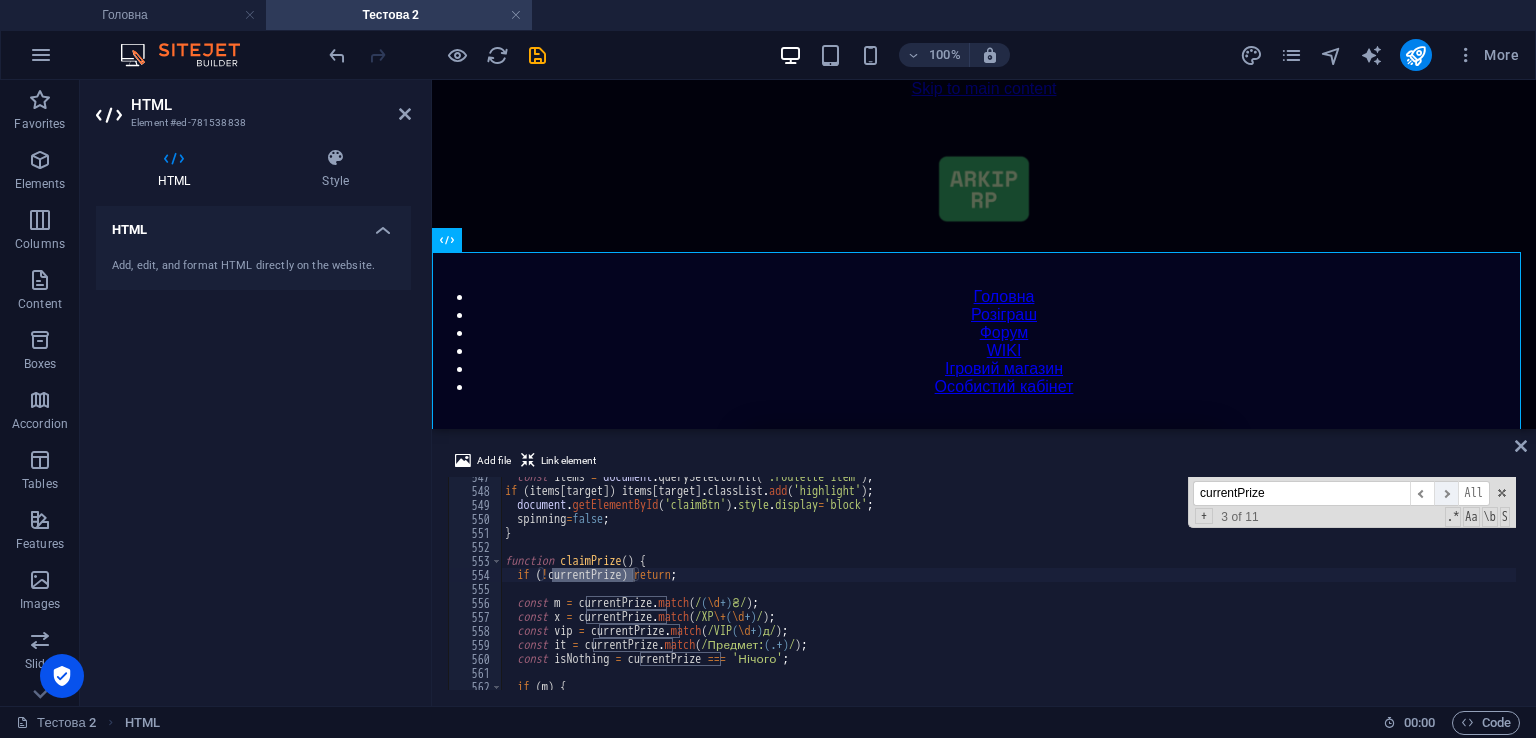 click on "​" at bounding box center (1446, 493) 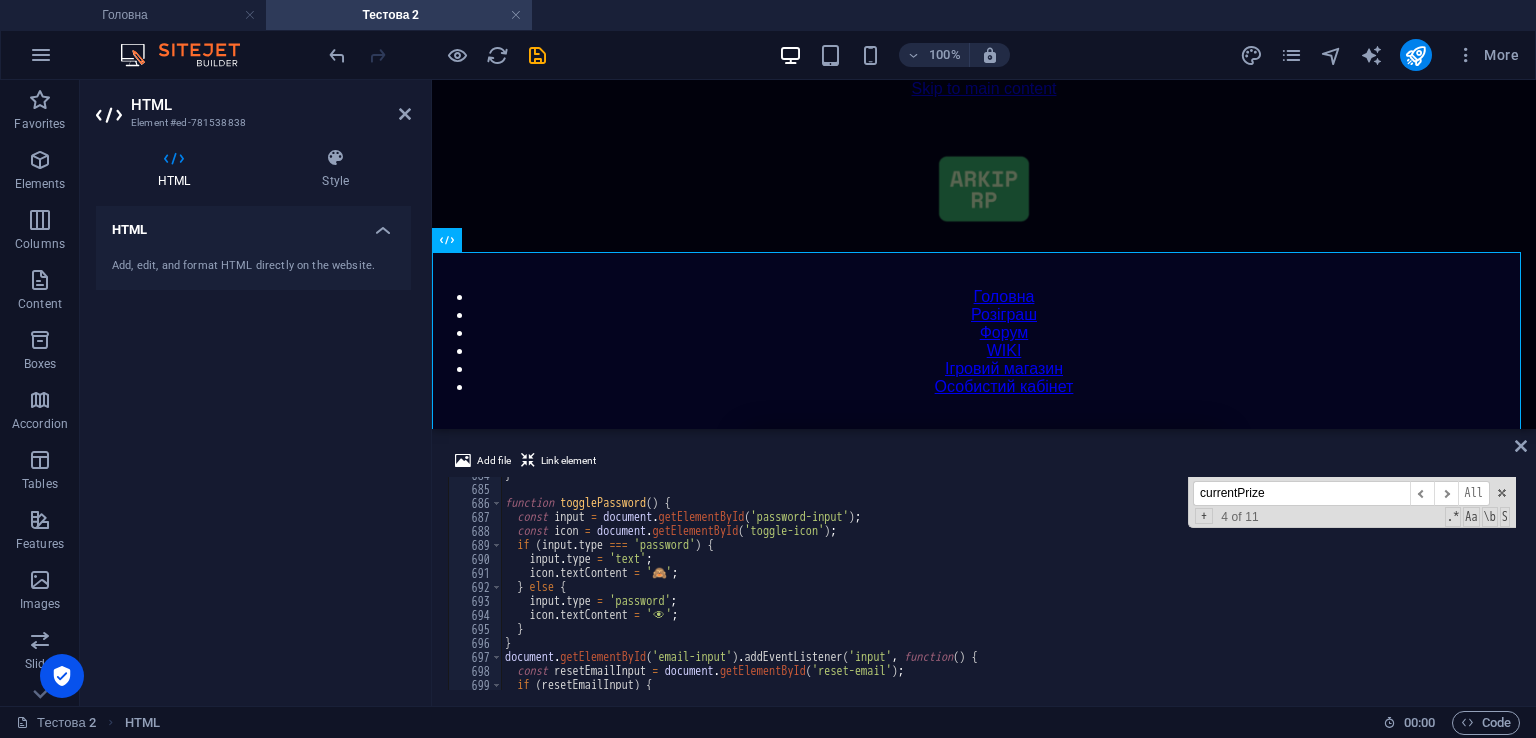 scroll, scrollTop: 9940, scrollLeft: 0, axis: vertical 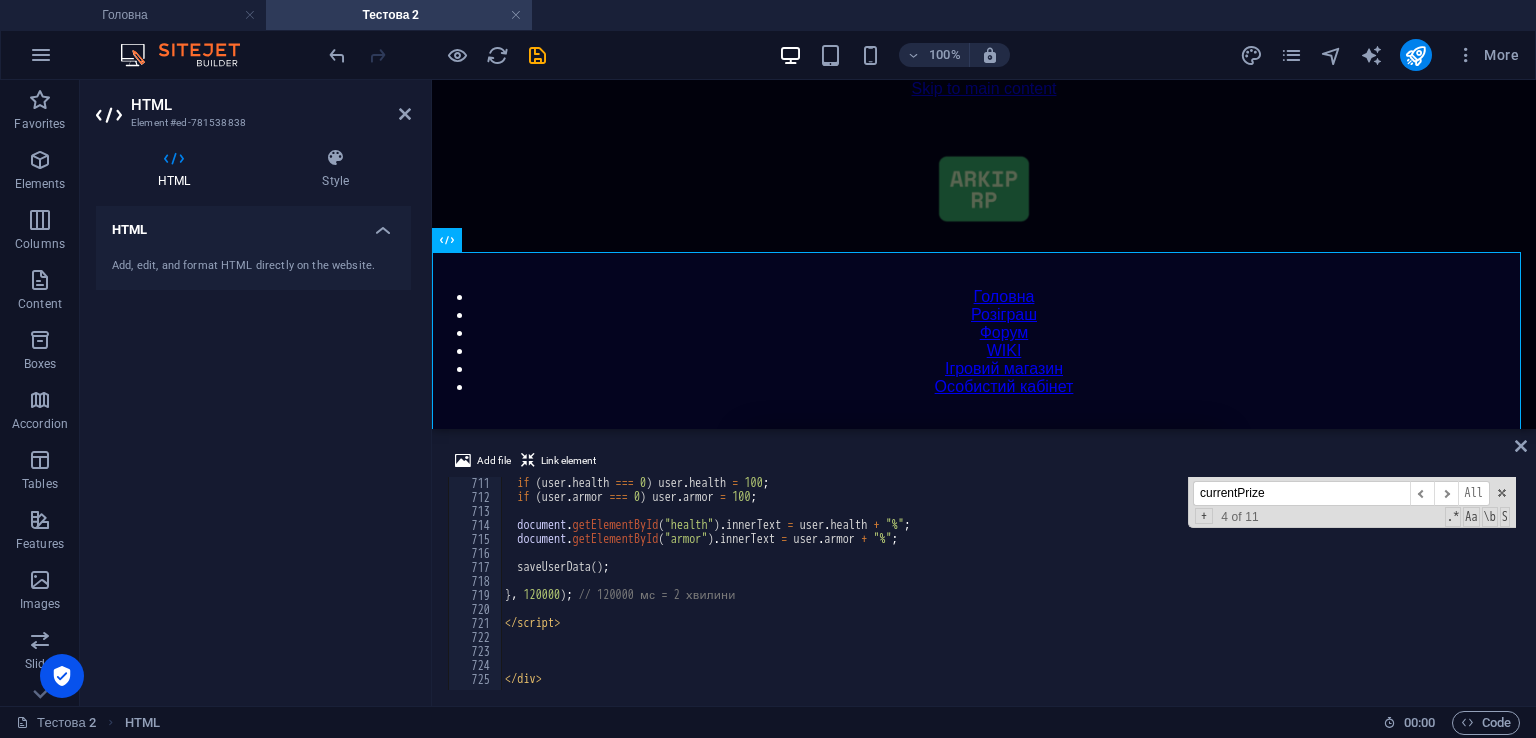 type on "</script>" 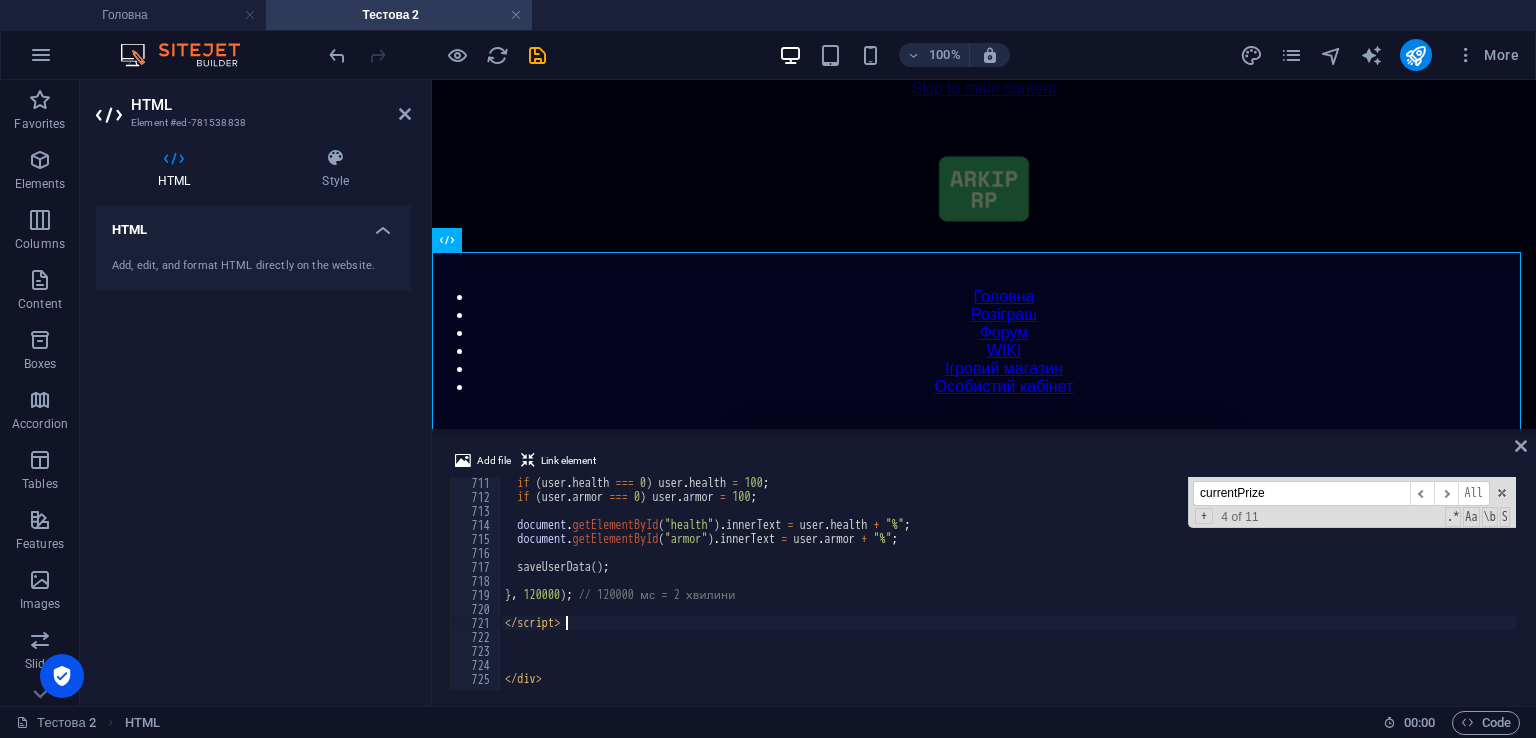 click on "if   ( user . health   ===   0 )   user . health   =   100 ;    if   ( user . armor   ===   0 )   user . armor   =   100 ;    document . getElementById ( "health" ) . innerText   =   user . health   +   "%" ;    document . getElementById ( "armor" ) . innerText   =   user . armor   +   "%" ;    saveUserData ( ) ; } ,   120000 ) ;   // 120000 мс = 2 хвилини </ script > </ div >" at bounding box center [1425, 594] 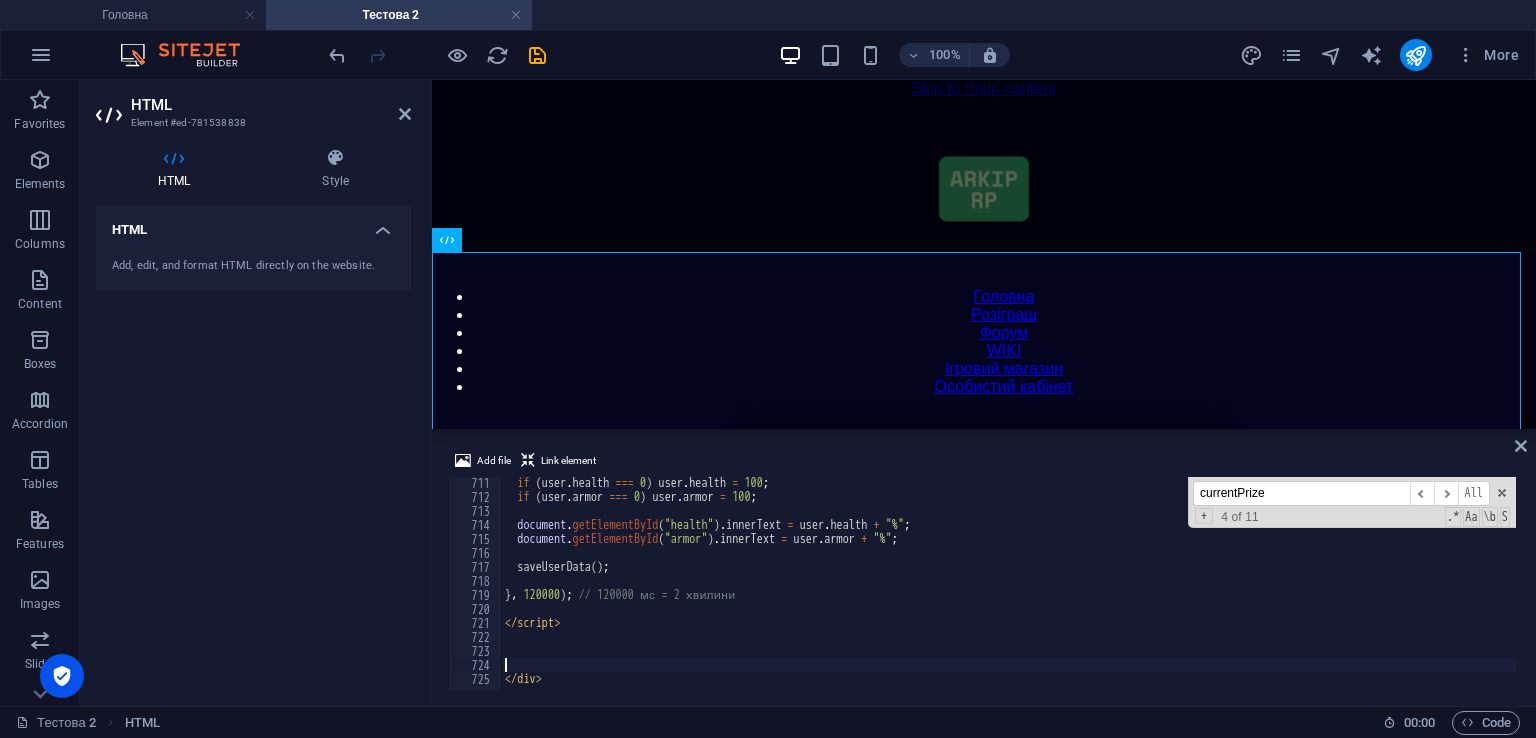 click on "if   ( user . health   ===   0 )   user . health   =   100 ;    if   ( user . armor   ===   0 )   user . armor   =   100 ;    document . getElementById ( "health" ) . innerText   =   user . health   +   "%" ;    document . getElementById ( "armor" ) . innerText   =   user . armor   +   "%" ;    saveUserData ( ) ; } ,   120000 ) ;   // 120000 мс = 2 хвилини </ script > </ div >" at bounding box center [1425, 594] 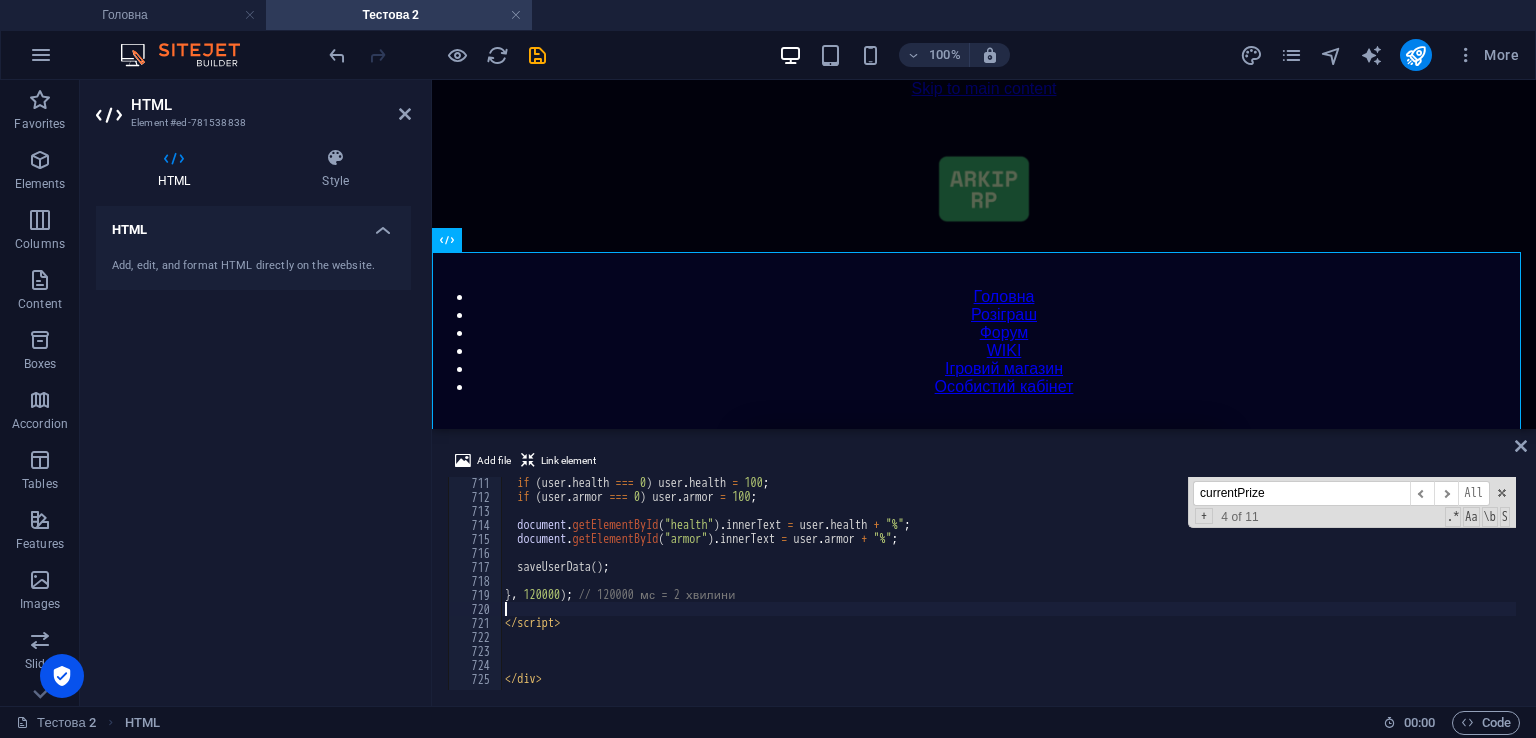 click on "if   ( user . health   ===   0 )   user . health   =   100 ;    if   ( user . armor   ===   0 )   user . armor   =   100 ;    document . getElementById ( "health" ) . innerText   =   user . health   +   "%" ;    document . getElementById ( "armor" ) . innerText   =   user . armor   +   "%" ;    saveUserData ( ) ; } ,   120000 ) ;   // 120000 мс = 2 хвилини </ script > </ div >" at bounding box center (1425, 594) 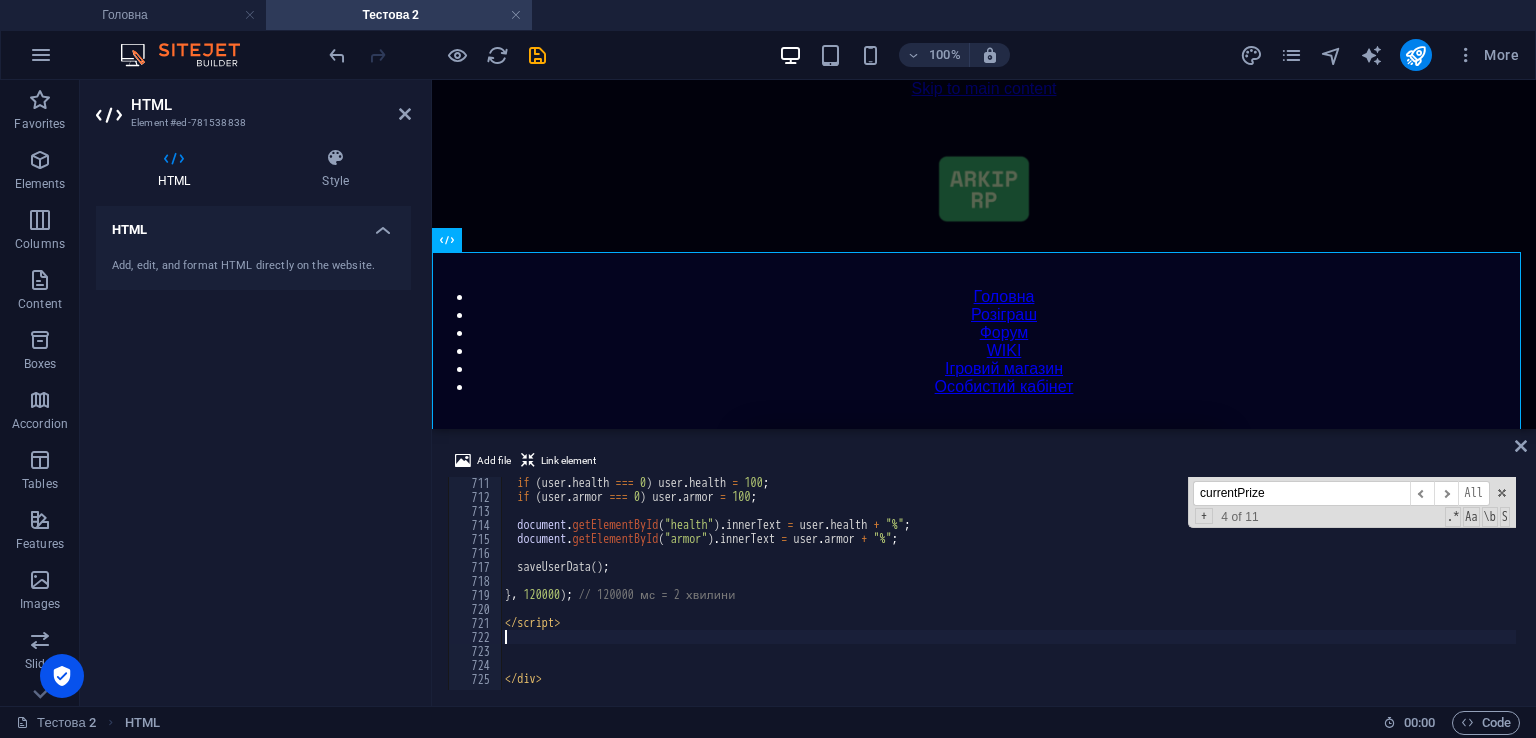 click on "if   ( user . health   ===   0 )   user . health   =   100 ;    if   ( user . armor   ===   0 )   user . armor   =   100 ;    document . getElementById ( "health" ) . innerText   =   user . health   +   "%" ;    document . getElementById ( "armor" ) . innerText   =   user . armor   +   "%" ;    saveUserData ( ) ; } ,   120000 ) ;   // 120000 мс = 2 хвилини </ script > </ div >" at bounding box center [1425, 594] 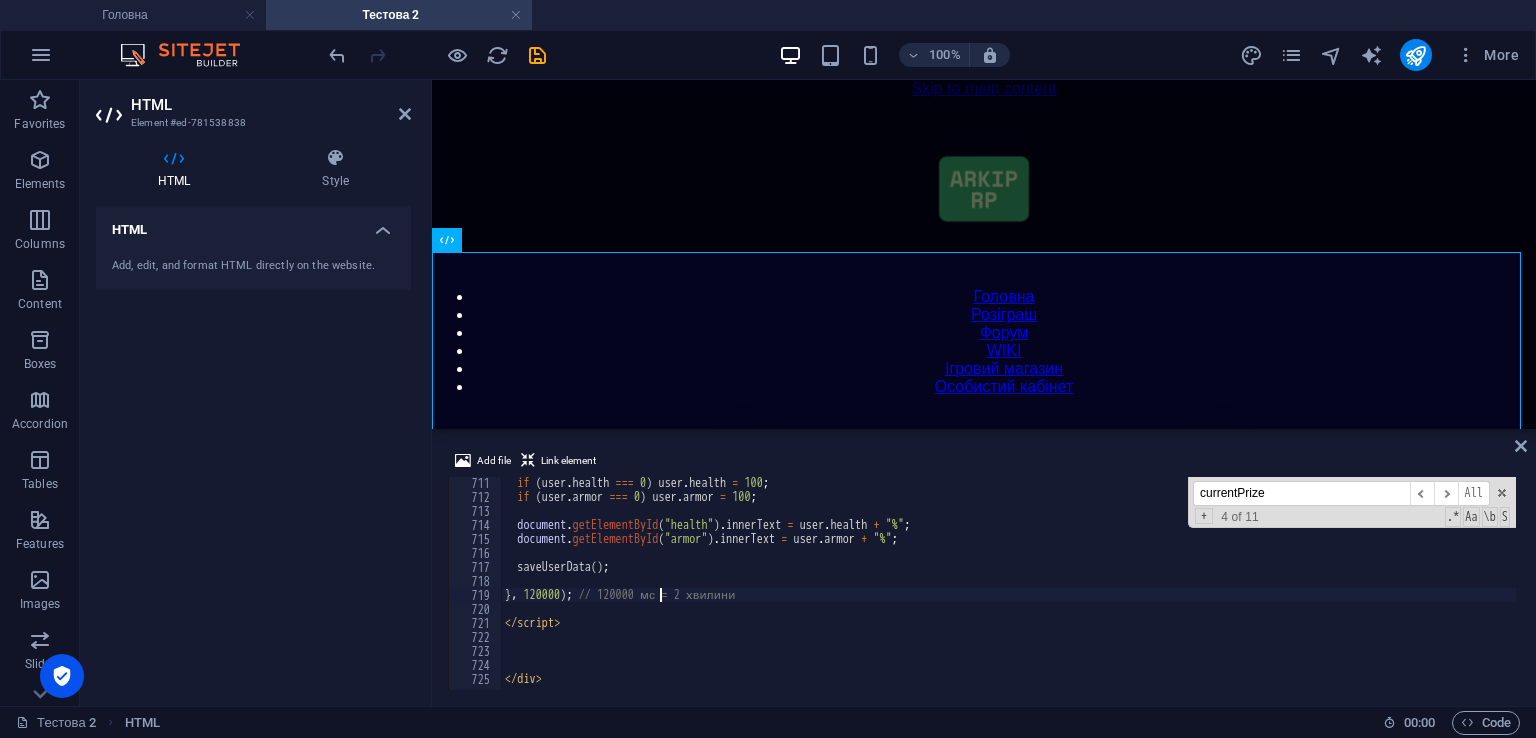 click on "if   ( user . health   ===   0 )   user . health   =   100 ;    if   ( user . armor   ===   0 )   user . armor   =   100 ;    document . getElementById ( "health" ) . innerText   =   user . health   +   "%" ;    document . getElementById ( "armor" ) . innerText   =   user . armor   +   "%" ;    saveUserData ( ) ; } ,   120000 ) ;   // 120000 мс = 2 хвилини </ script > </ div >" at bounding box center (1425, 594) 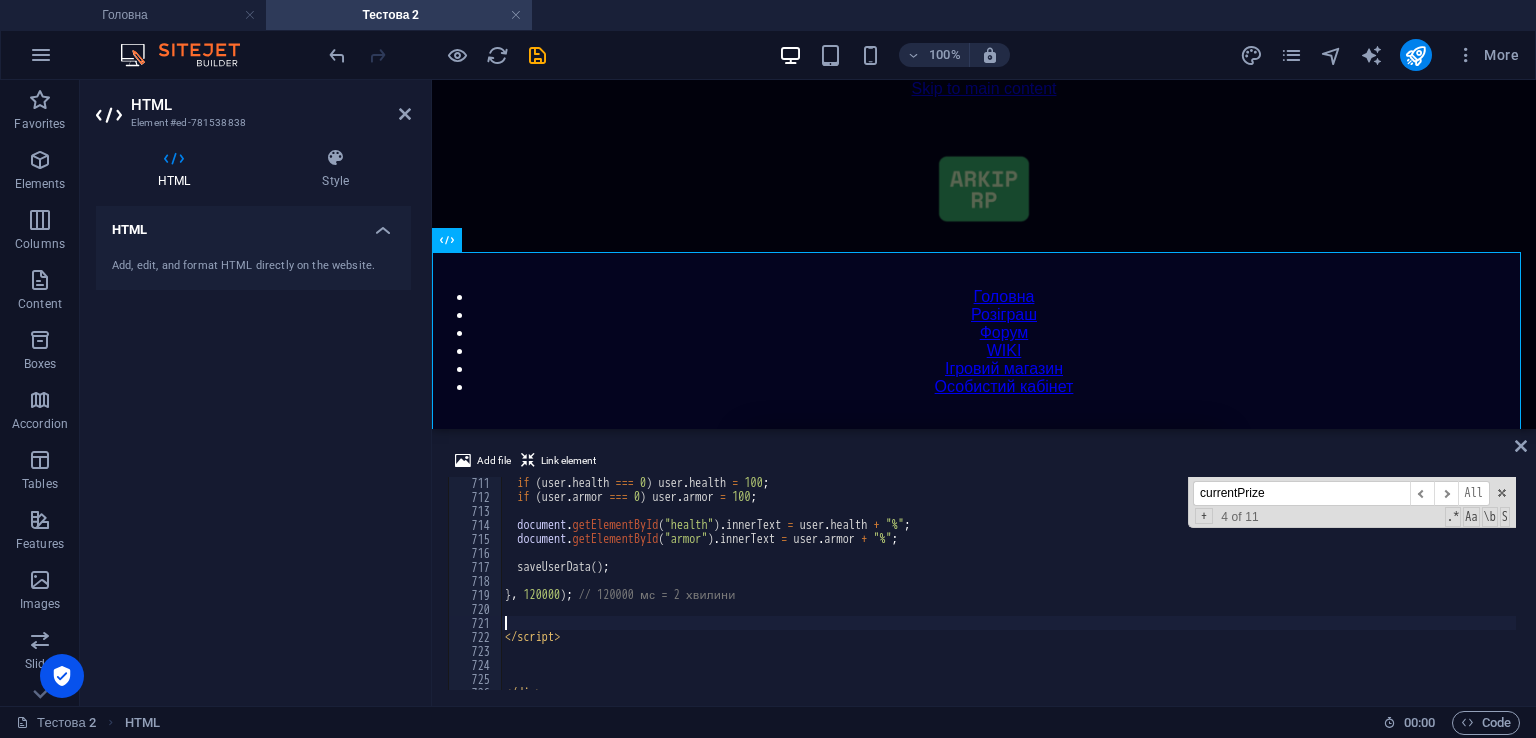 type 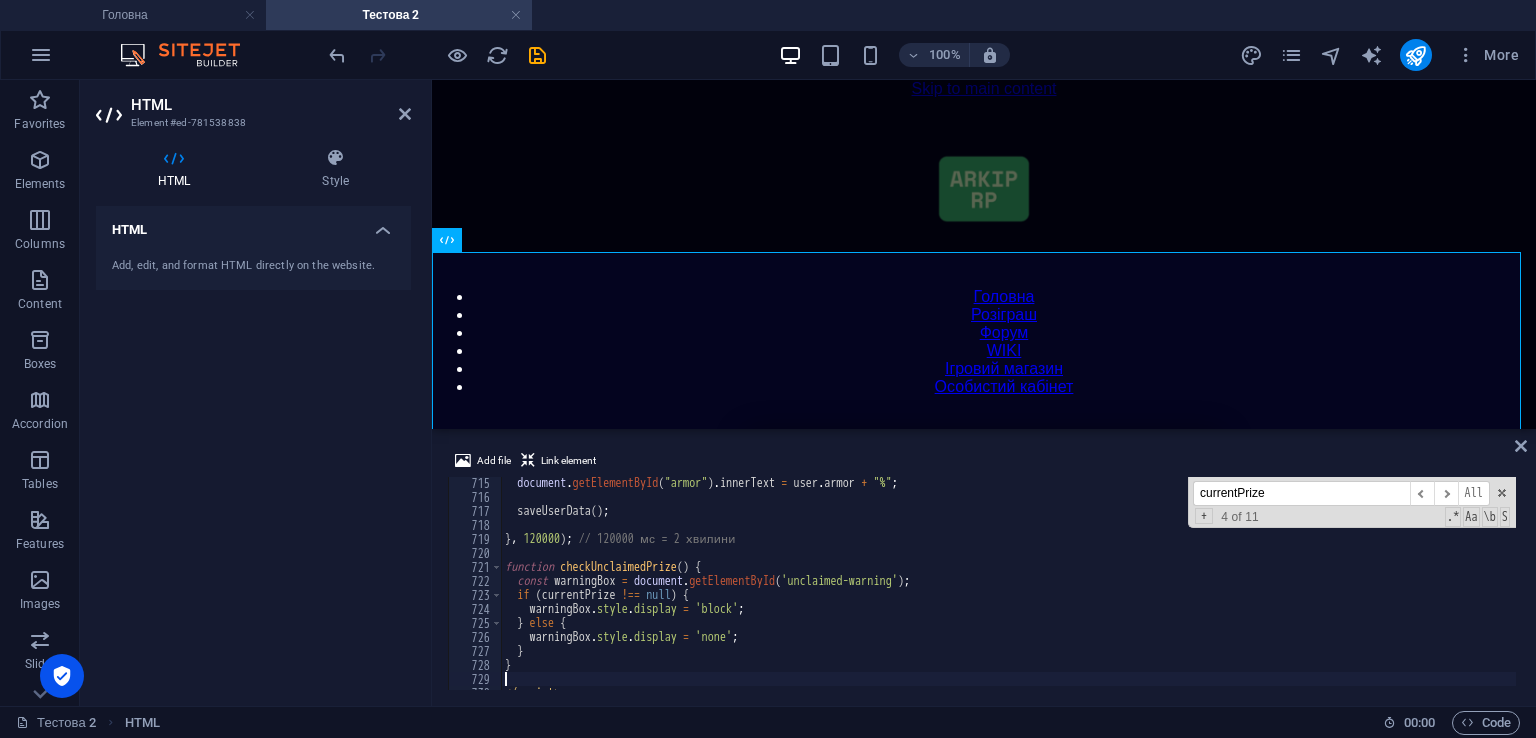 scroll, scrollTop: 10056, scrollLeft: 0, axis: vertical 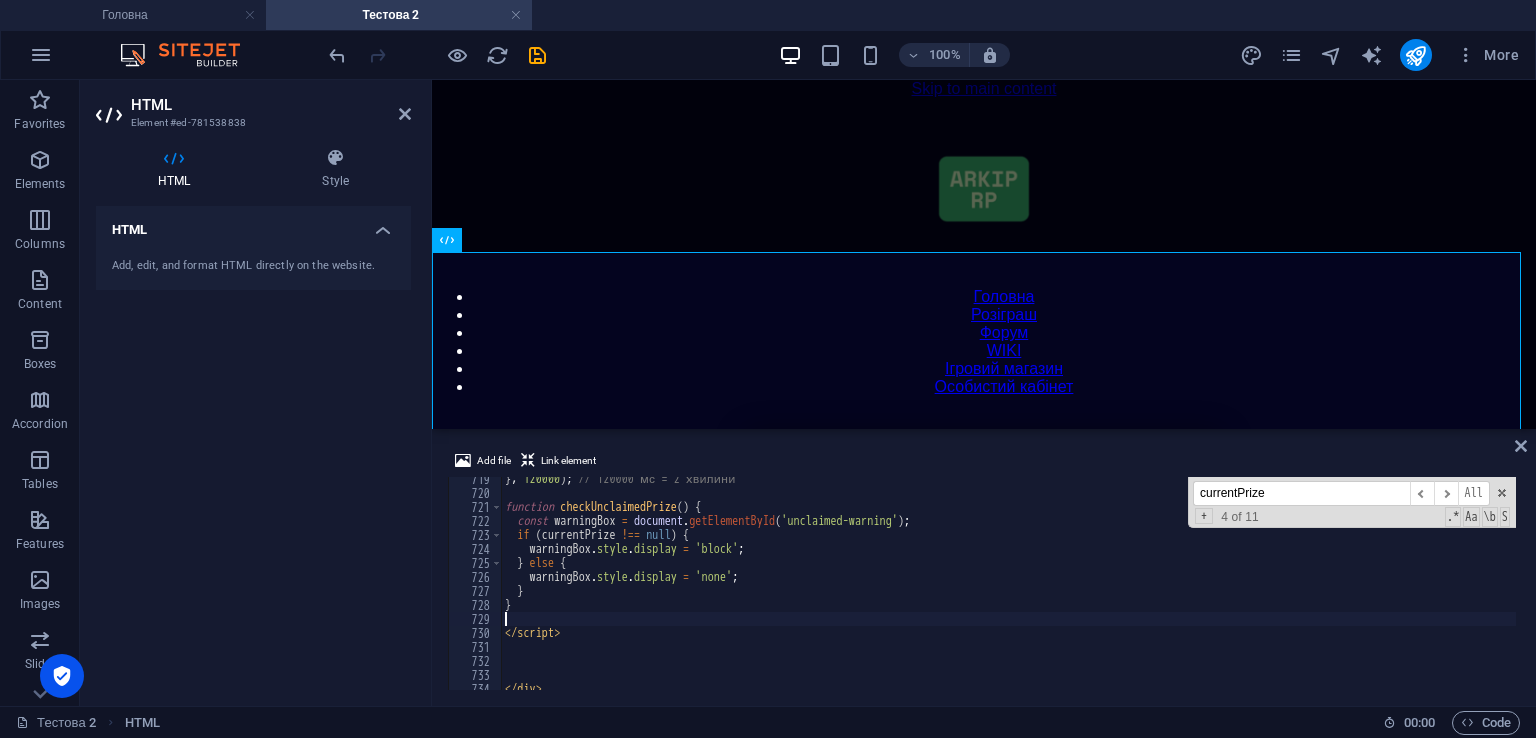 click on "Add file Link element 719 720 721 722 723 724 725 726 727 728 729 730 731 732 733 734 } ,   120000 ) ;   // 120000 мс = 2 хвилини function   checkUnclaimedPrize ( )   {    const   warningBox   =   document . getElementById ( 'unclaimed-warning' ) ;    if   ( currentPrize   !==   null )   {      warningBox . style . display   =   'block' ;    }   else   {      warningBox . style . display   =   'none' ;    } } </ script > </ div > currentPrize ​ ​ All Replace All + 4 of 11 .* Aa \b S     הההההההההההההההההההההההההההההההההההההההההההההההההההההההההההההההההההההההההההההההההההההההההההההההההההההההההההההההההההההההההההההההההההההההההההההההההההההההההההההההההההההההההההההההההההההההההההההההההההההההההההההההההההההההההההההההההההההההההההההההההההההההההההההההה" at bounding box center [984, 569] 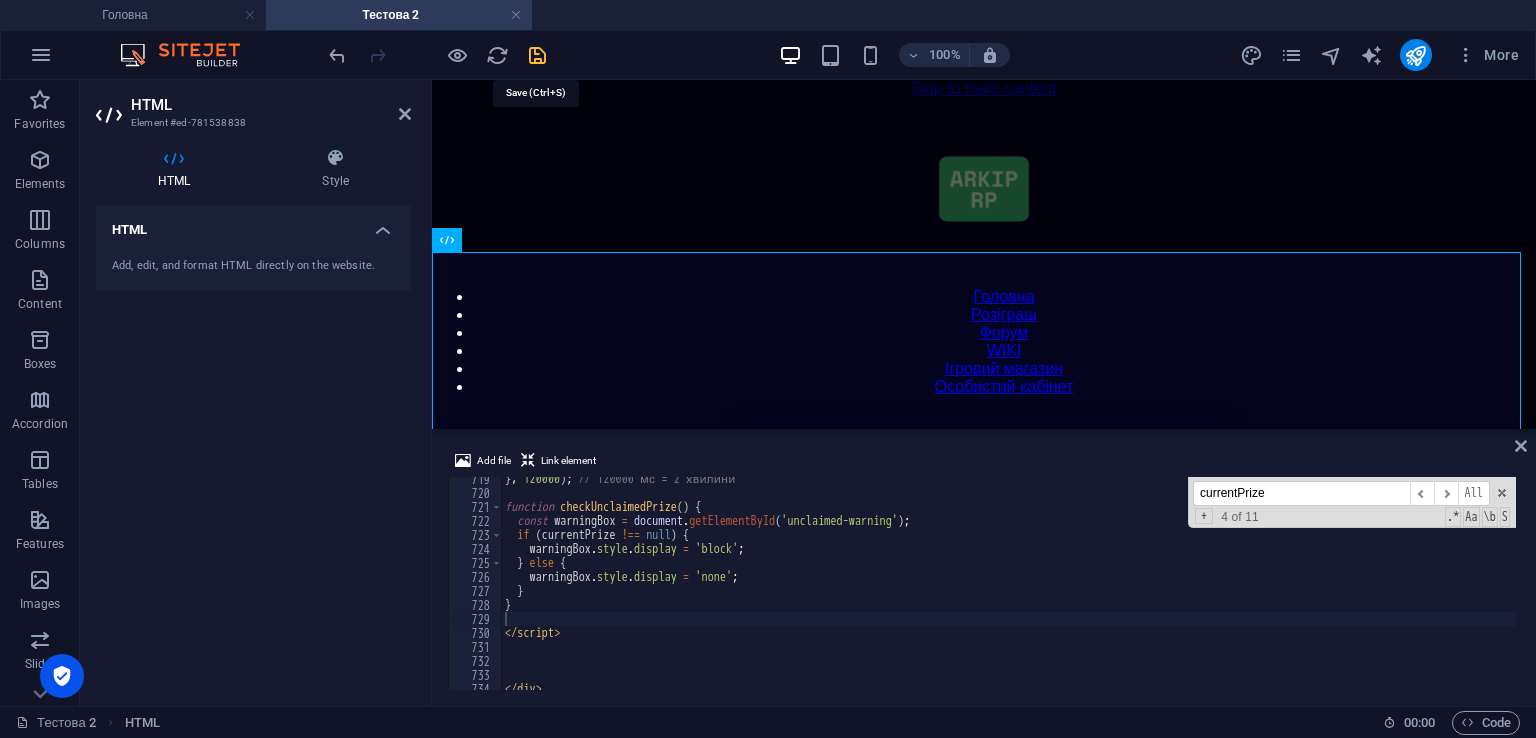 click at bounding box center [537, 55] 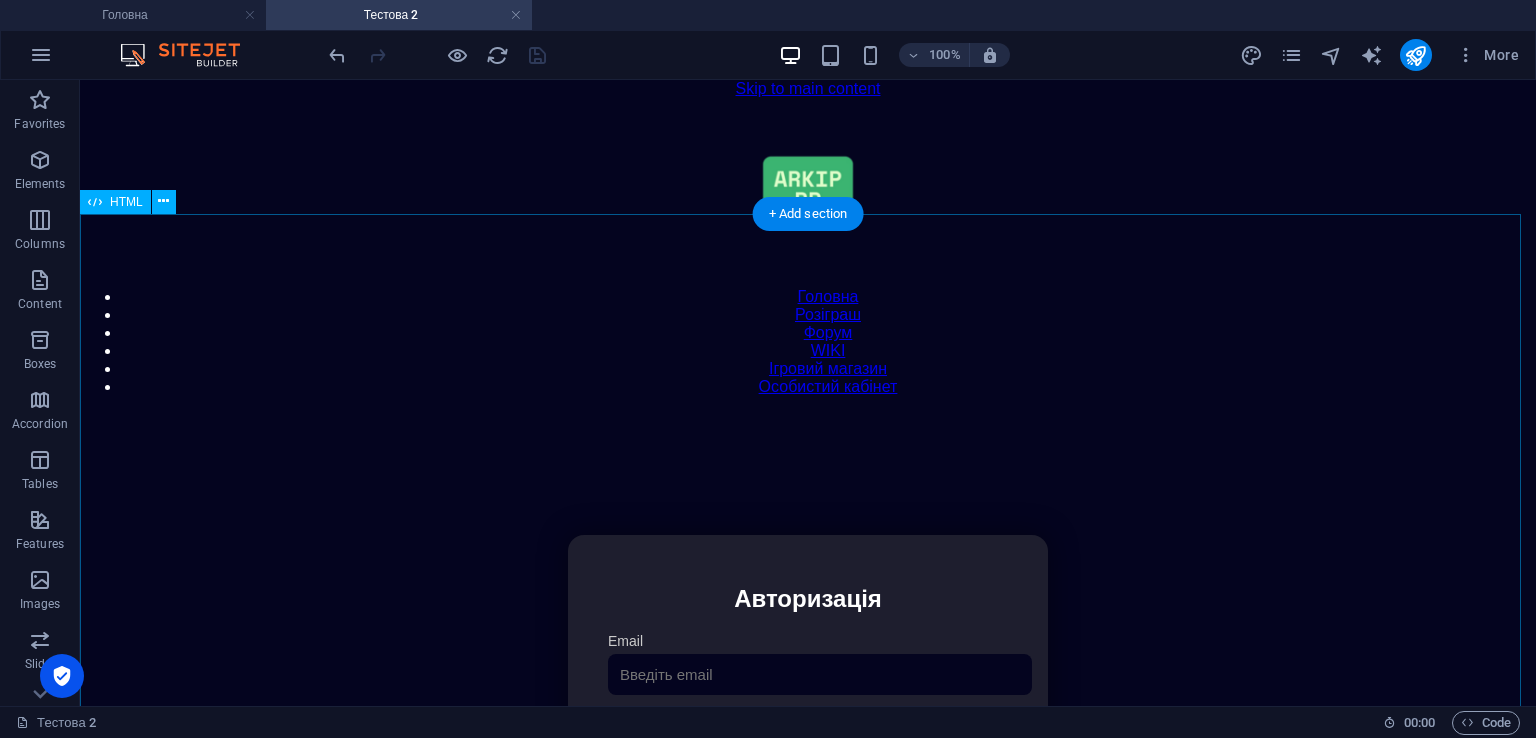 click on "Особистий кабінет
Авторизація
Email
[GEOGRAPHIC_DATA]
👁️
Увійти
Скинути пароль
Скидання пароля
Введіть ваш email:
Скинути
Закрити
Особистий кабінет
Вийти з кабінету
Важлива інформація
Інформація
Ігровий Нікнейм:
Пошта:
Гроші:   ₴
XP:
Рівень:
Здоров'я:
Броня:
VIP:
Рейтинг
Рейтинг гравців
Гравців не знайдено
Документи
Мої документи
Паспорт:   [PERSON_NAME] книжка:   [PERSON_NAME]
Розваги
Рулетка" at bounding box center [808, 746] 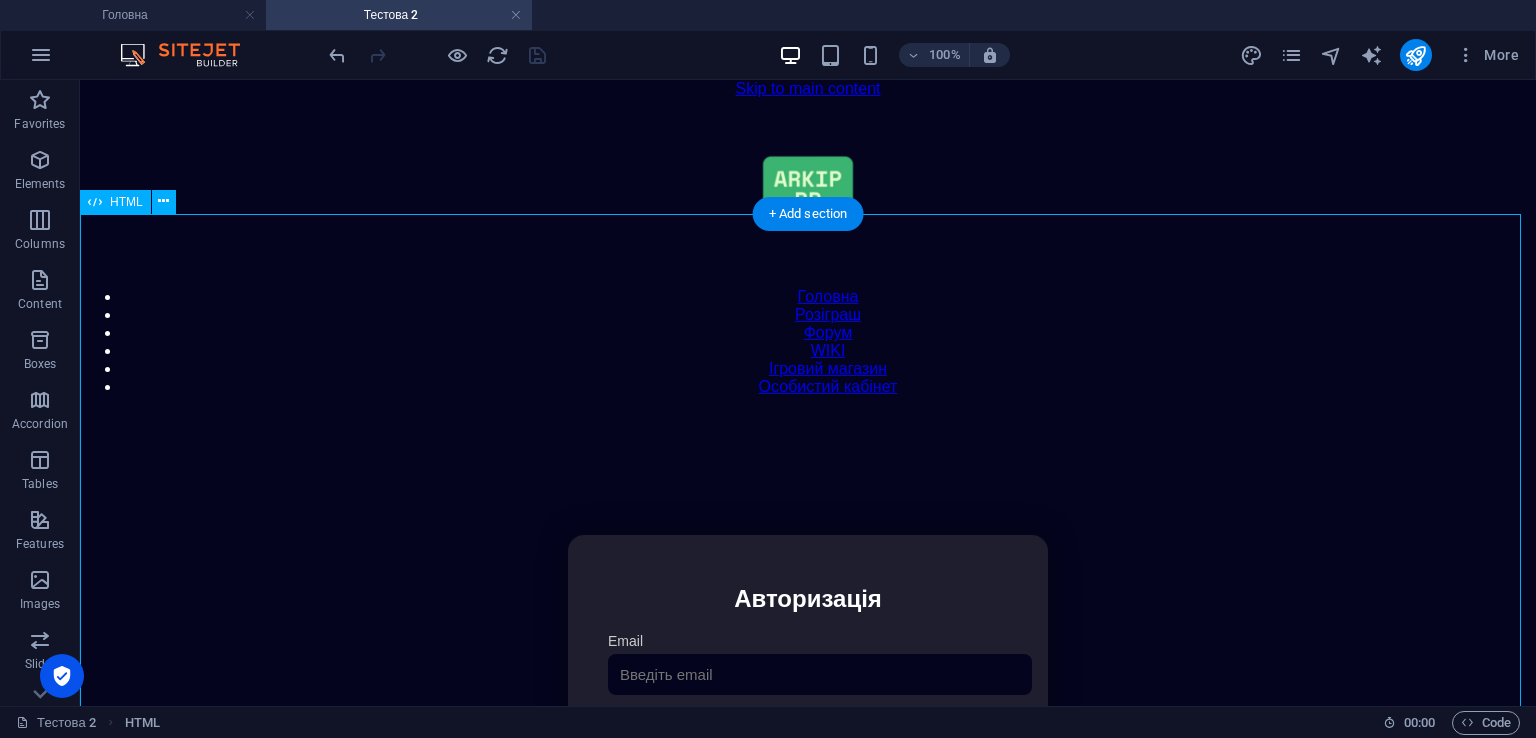 click on "Особистий кабінет
Авторизація
Email
[GEOGRAPHIC_DATA]
👁️
Увійти
Скинути пароль
Скидання пароля
Введіть ваш email:
Скинути
Закрити
Особистий кабінет
Вийти з кабінету
Важлива інформація
Інформація
Ігровий Нікнейм:
Пошта:
Гроші:   ₴
XP:
Рівень:
Здоров'я:
Броня:
VIP:
Рейтинг
Рейтинг гравців
Гравців не знайдено
Документи
Мої документи
Паспорт:   [PERSON_NAME] книжка:   [PERSON_NAME]
Розваги
Рулетка" at bounding box center (808, 746) 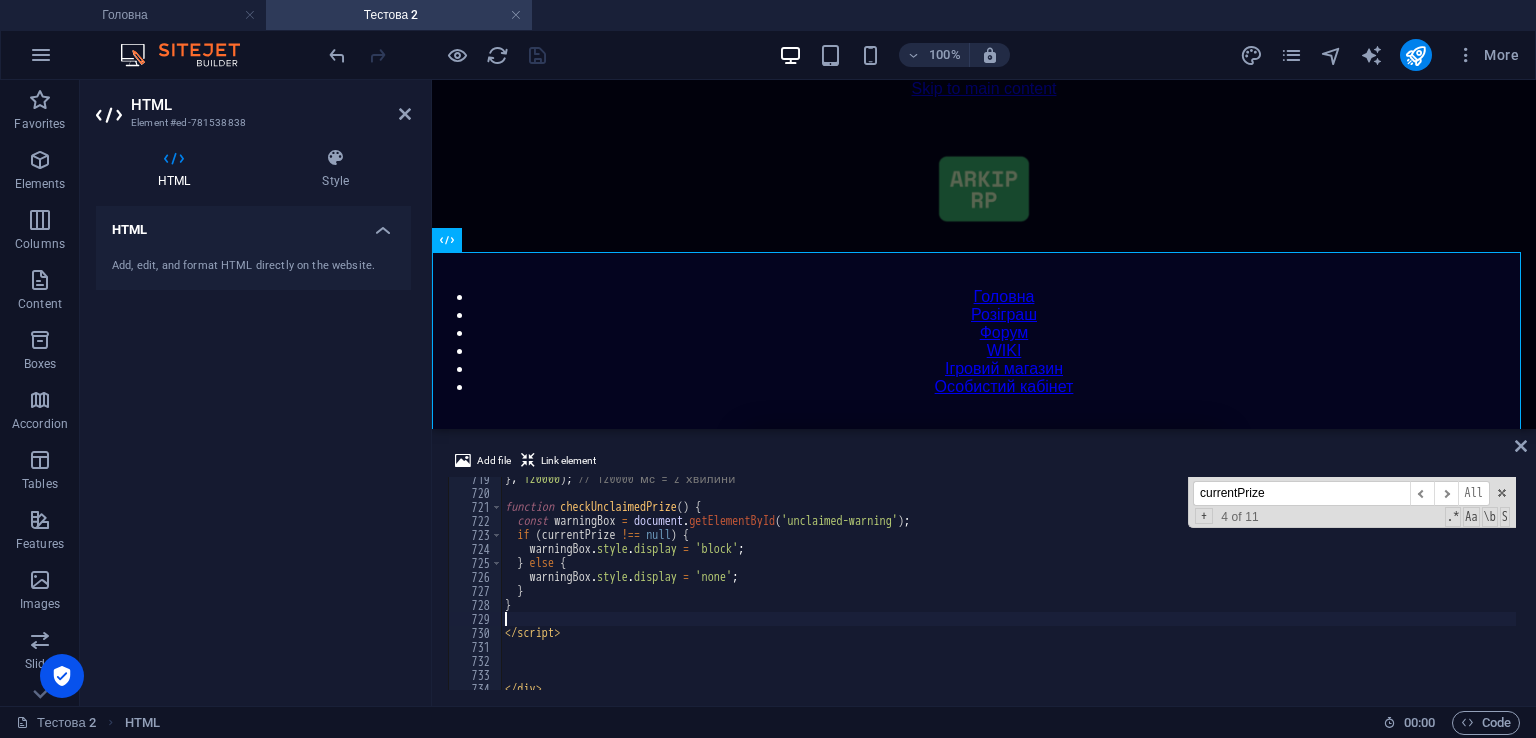 click on "currentPrize" at bounding box center (1301, 493) 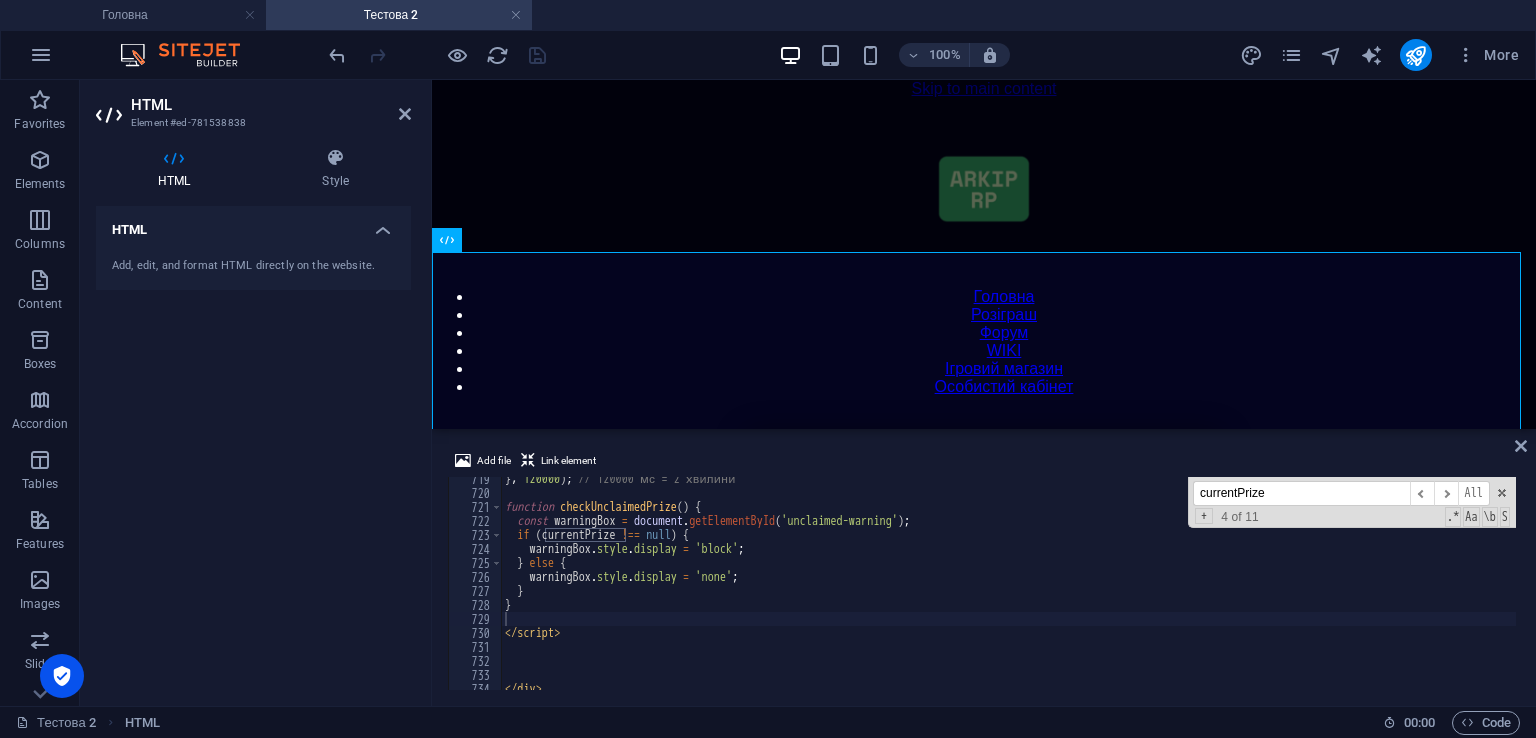 click on "currentPrize" at bounding box center [1301, 493] 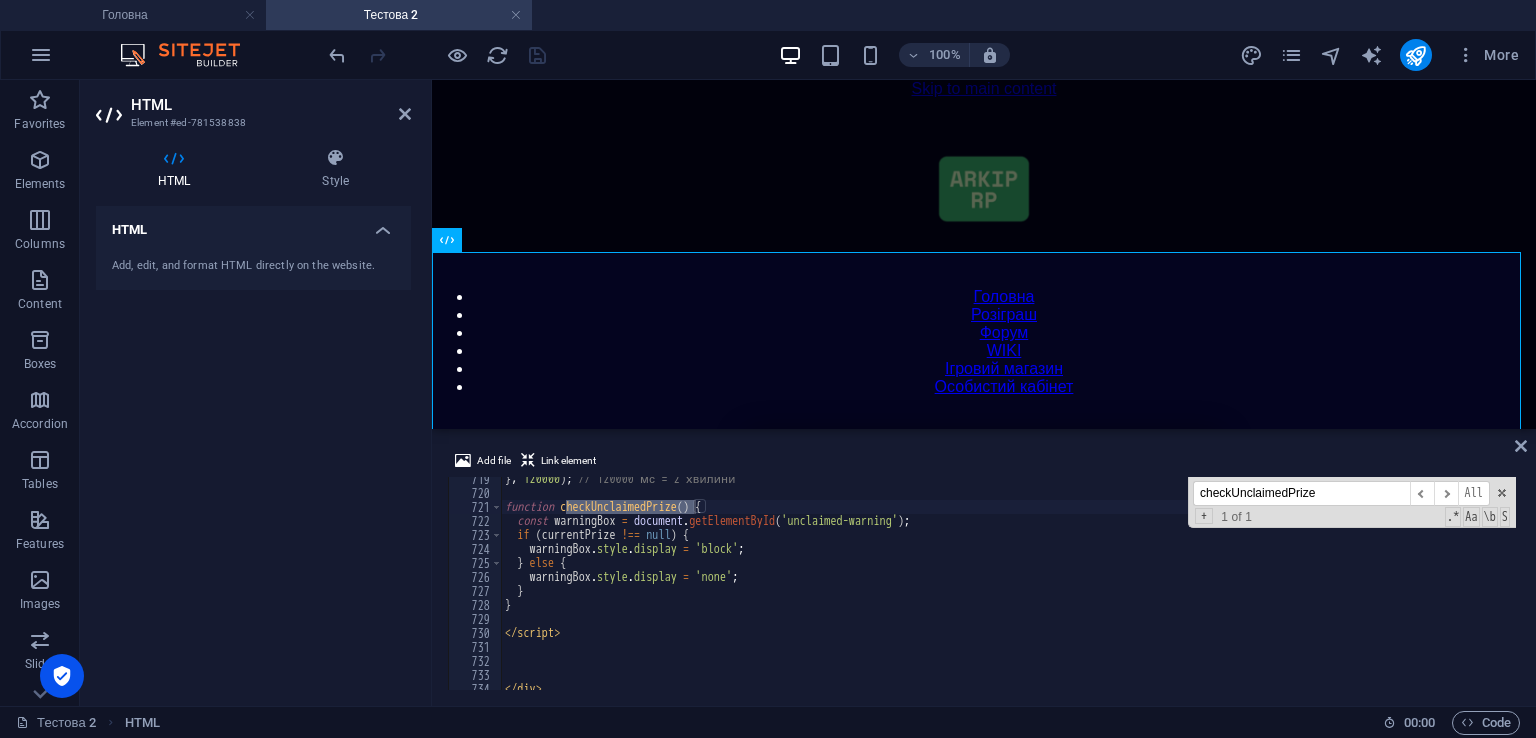 type on "checkUnclaimedPrize" 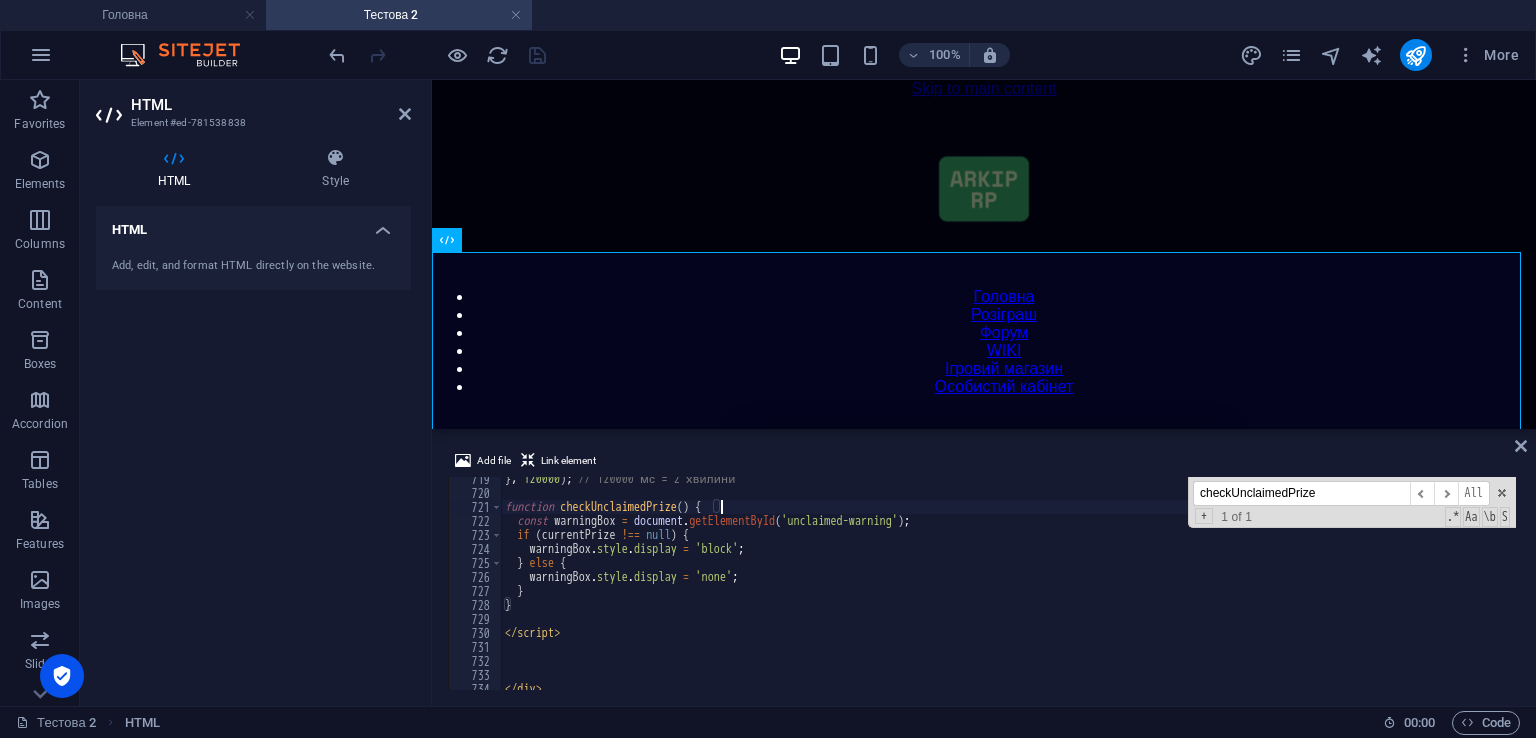 click on "} ,   120000 ) ;   // 120000 мс = 2 хвилини function   checkUnclaimedPrize ( )   {    const   warningBox   =   document . getElementById ( 'unclaimed-warning' ) ;    if   ( currentPrize   !==   null )   {      warningBox . style . display   =   'block' ;    }   else   {      warningBox . style . display   =   'none' ;    } } </ script > </ div >" at bounding box center [1425, 590] 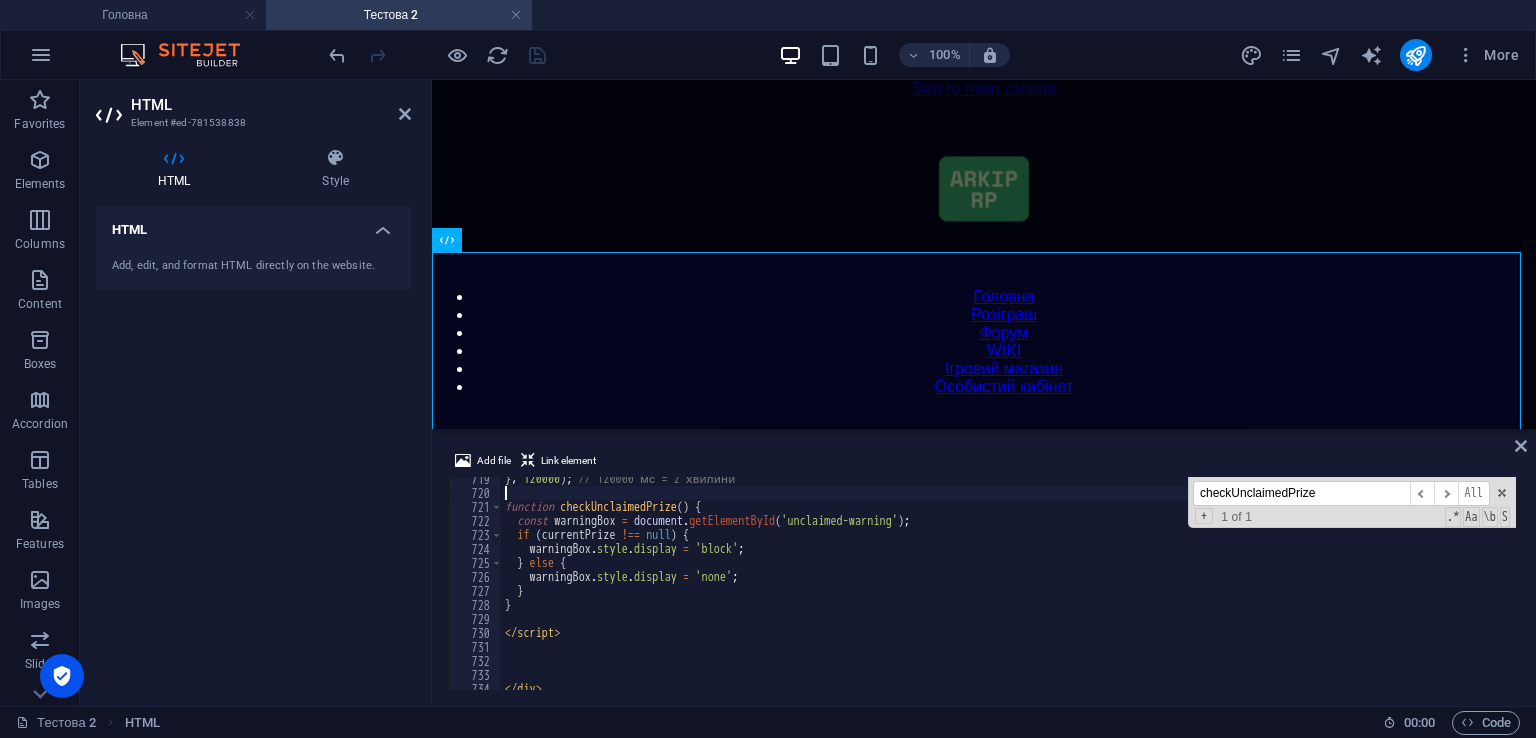 click on "} ,   120000 ) ;   // 120000 мс = 2 хвилини function   checkUnclaimedPrize ( )   {    const   warningBox   =   document . getElementById ( 'unclaimed-warning' ) ;    if   ( currentPrize   !==   null )   {      warningBox . style . display   =   'block' ;    }   else   {      warningBox . style . display   =   'none' ;    } } </ script > </ div >" at bounding box center (1425, 590) 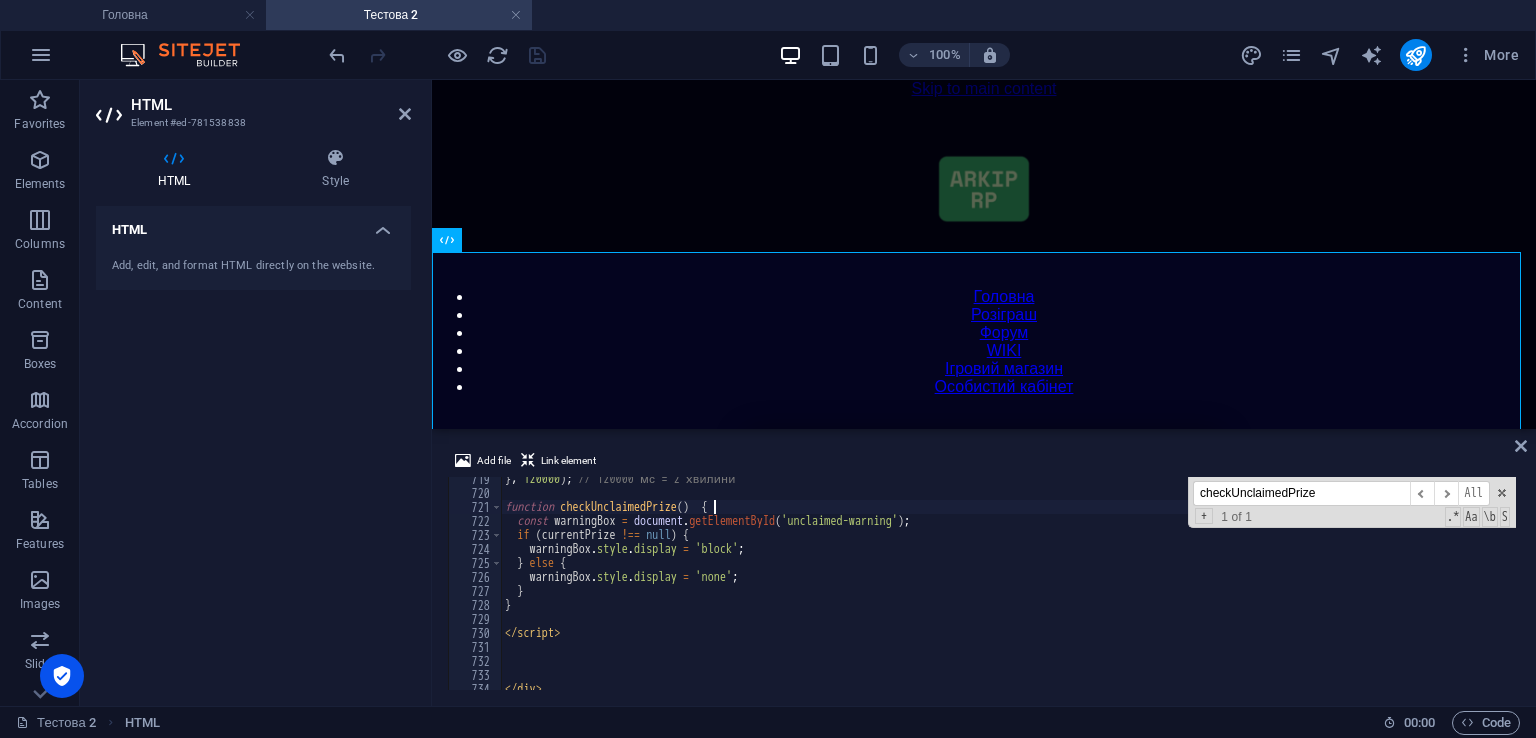scroll, scrollTop: 0, scrollLeft: 16, axis: horizontal 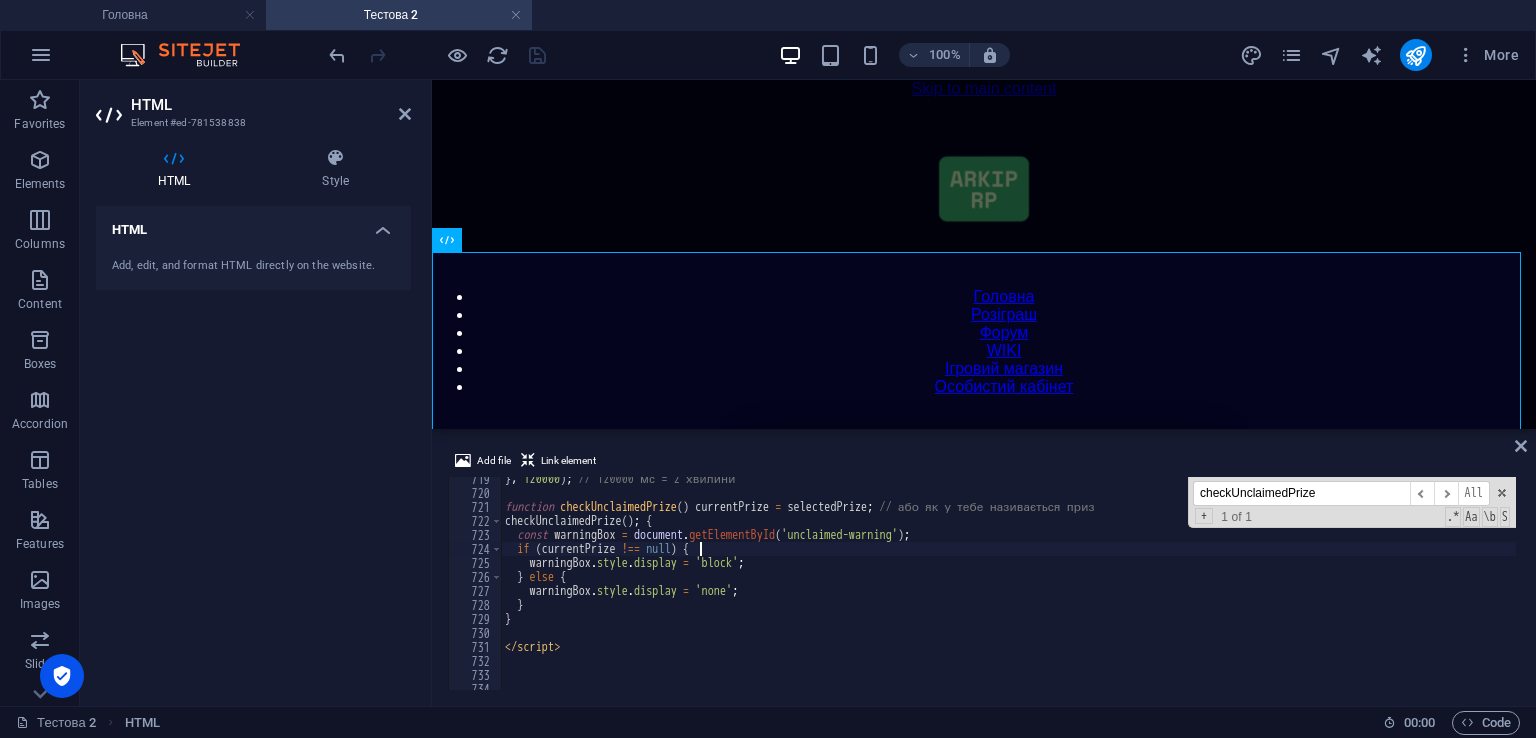 drag, startPoint x: 698, startPoint y: 545, endPoint x: 706, endPoint y: 569, distance: 25.298222 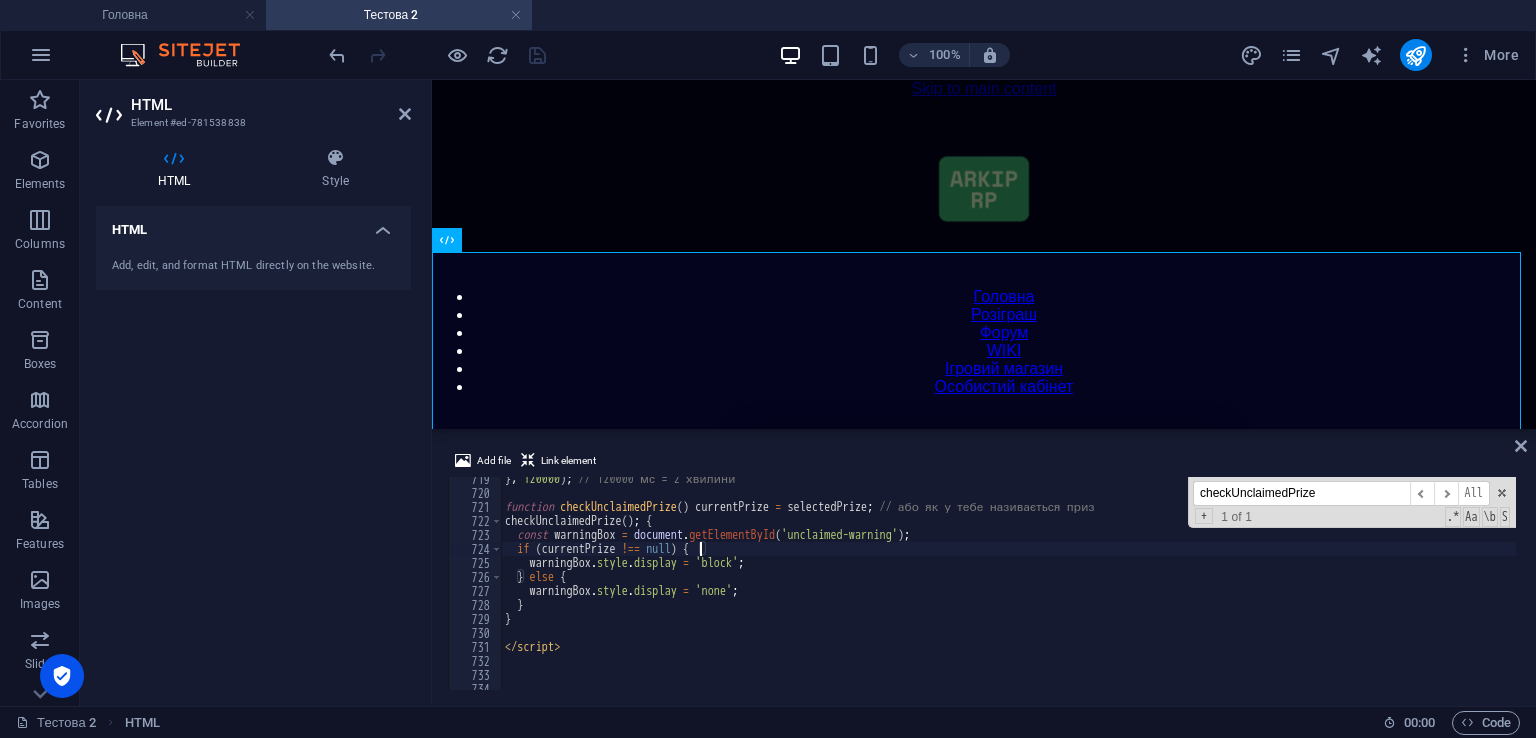 type on "if (currentPrize !== null) {" 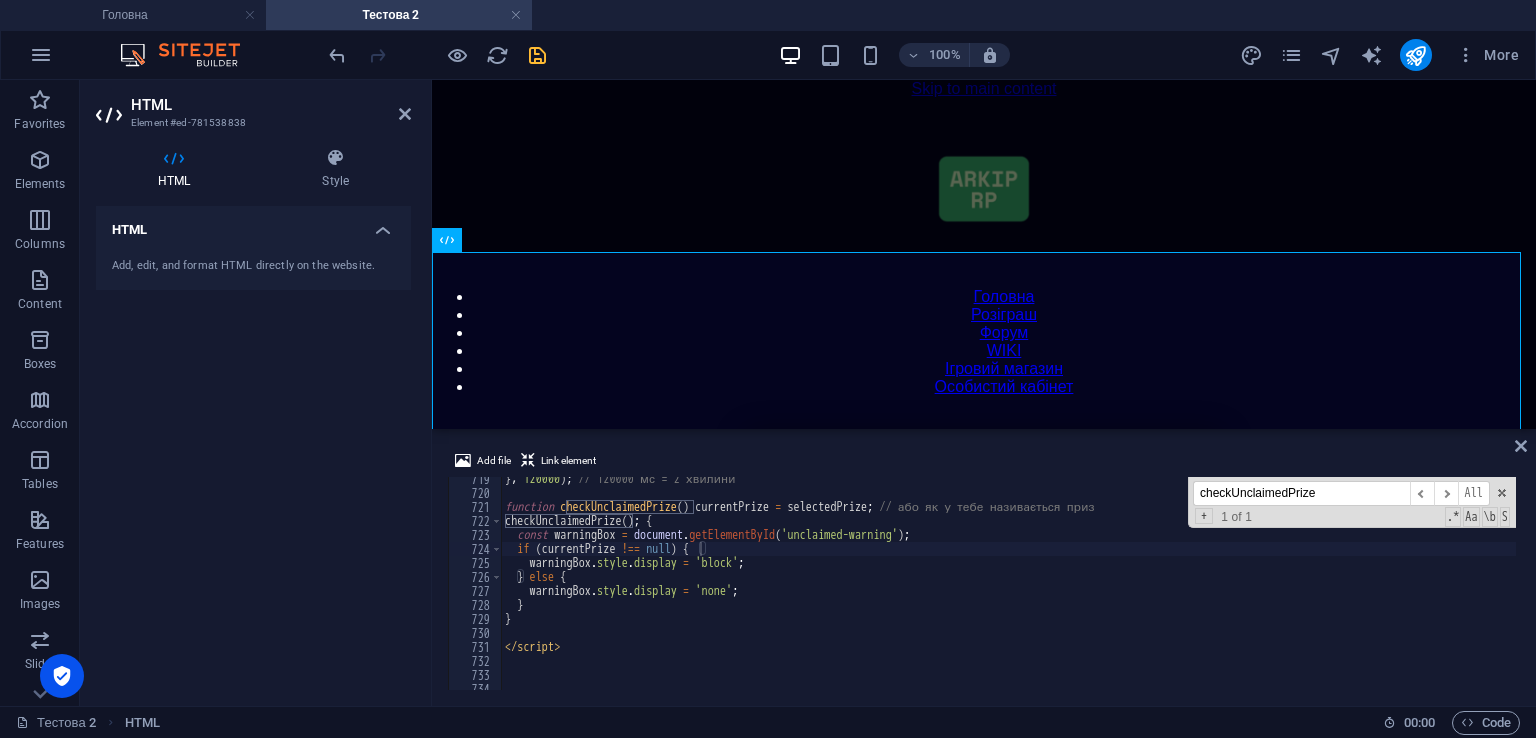 click on "checkUnclaimedPrize" at bounding box center [1301, 493] 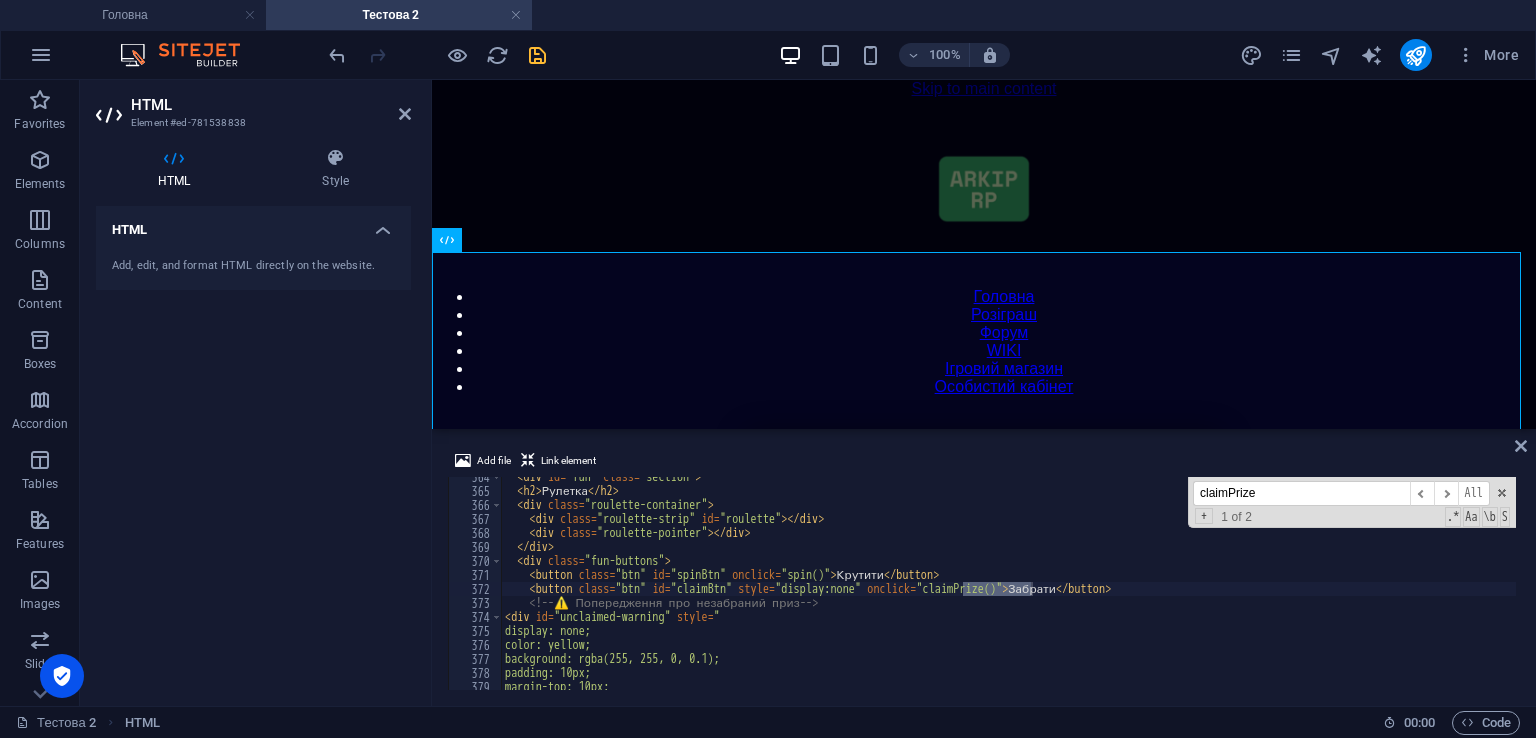 scroll, scrollTop: 5089, scrollLeft: 0, axis: vertical 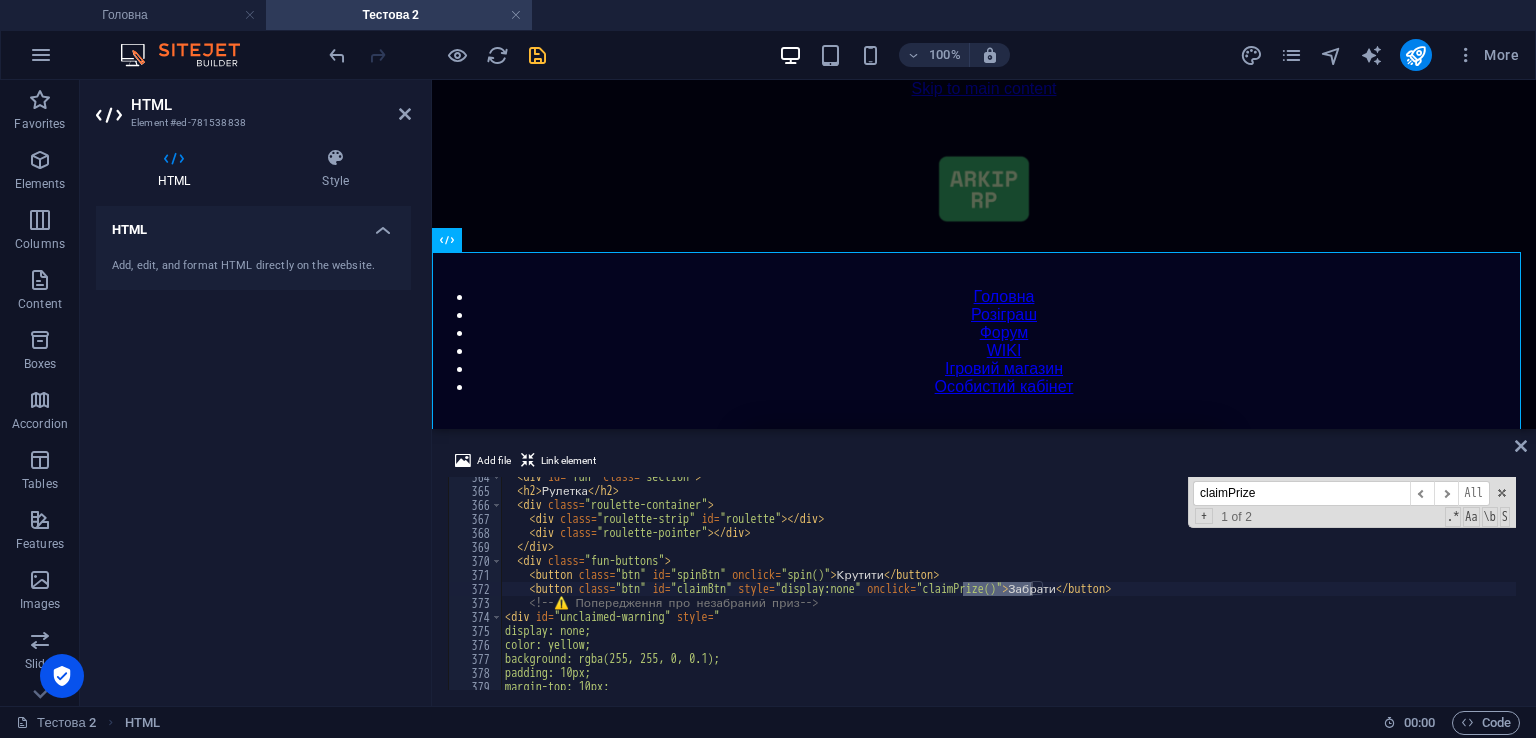 type on "claimPrize" 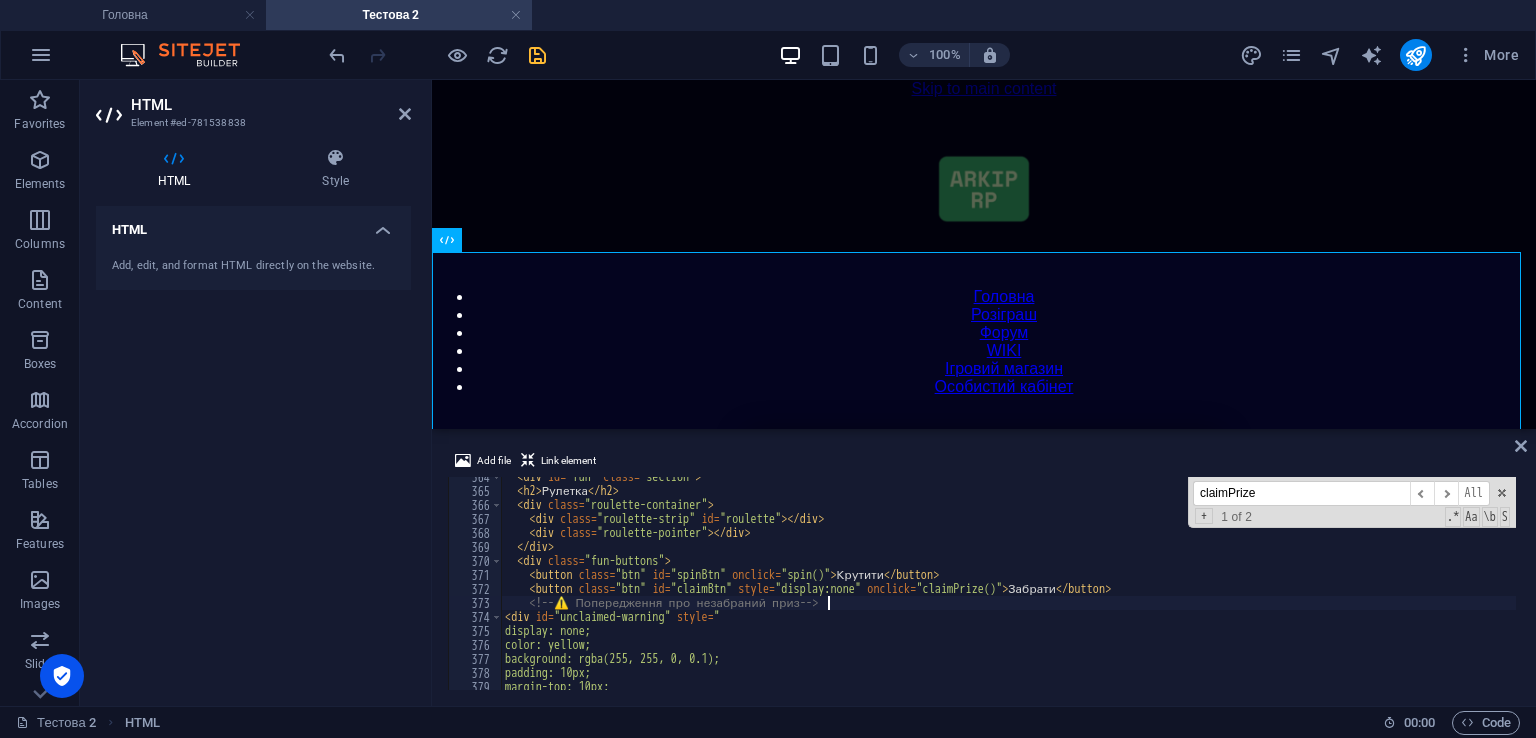 click on "< div   id = "fun"   class = "section" >    < h2 > Рулетка </ h2 >    < div   class = "roulette-container" >      < div   class = "roulette-strip"   id = "roulette" > </ div >      < div   class = "roulette-pointer" > </ div >    </ div >    < div   class = "fun-buttons" >      < button   class = "btn"   id = "spinBtn"   onclick = "spin()" > Крутити </ button >      < button   class = "btn"   id = "claimBtn"   style = "display:none"   onclick = "claimPrize()" > Забрати </ button >      <!--  ⚠️ Попередження про незабраний приз  --> < div   id = "unclaimed-warning"   style = "   display: none;   color: yellow;   background: rgba(255, 255, 0, 0.1);   padding: 10px;   margin-top: 10px;" at bounding box center [1425, 588] 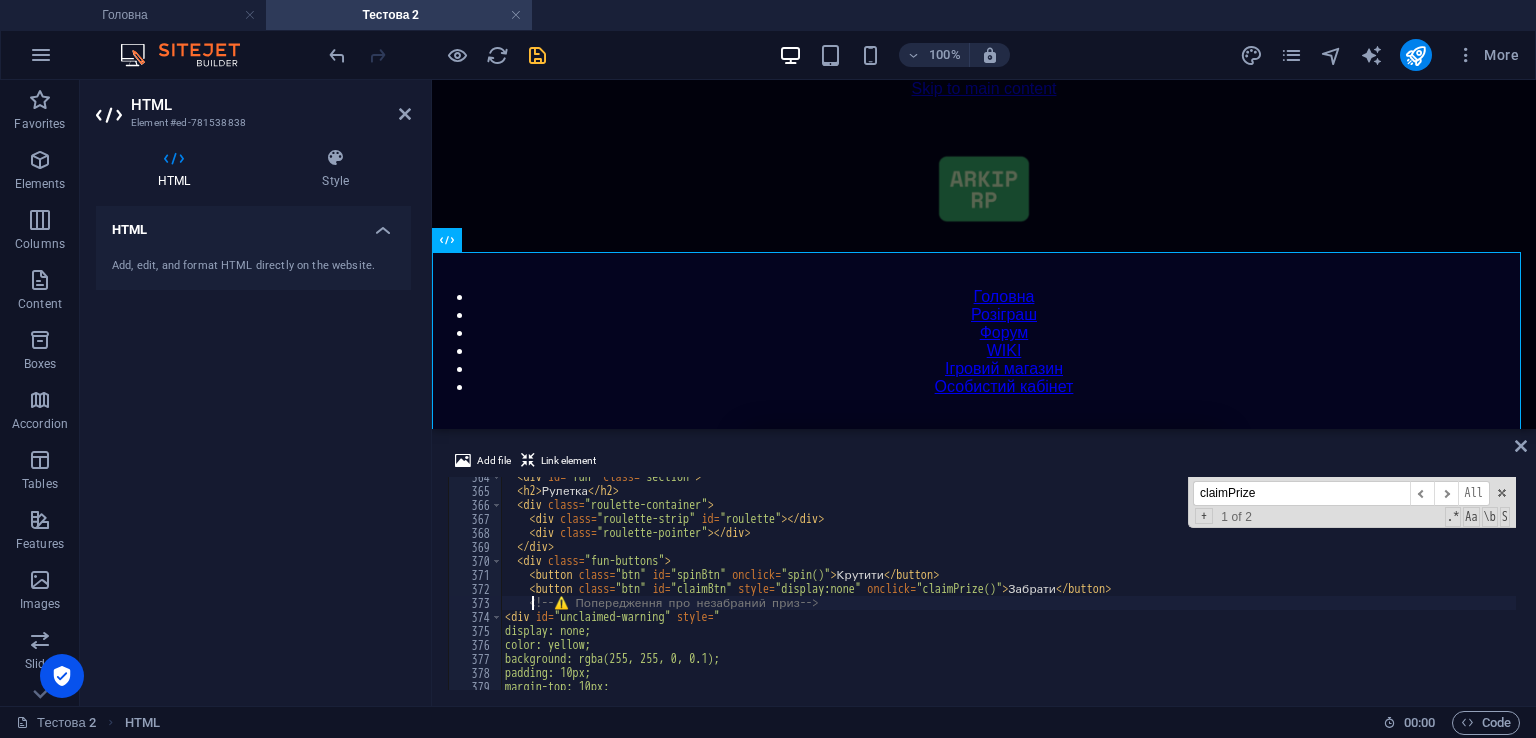 type on "<!-- ⚠️ Попередження про незабраний приз -->" 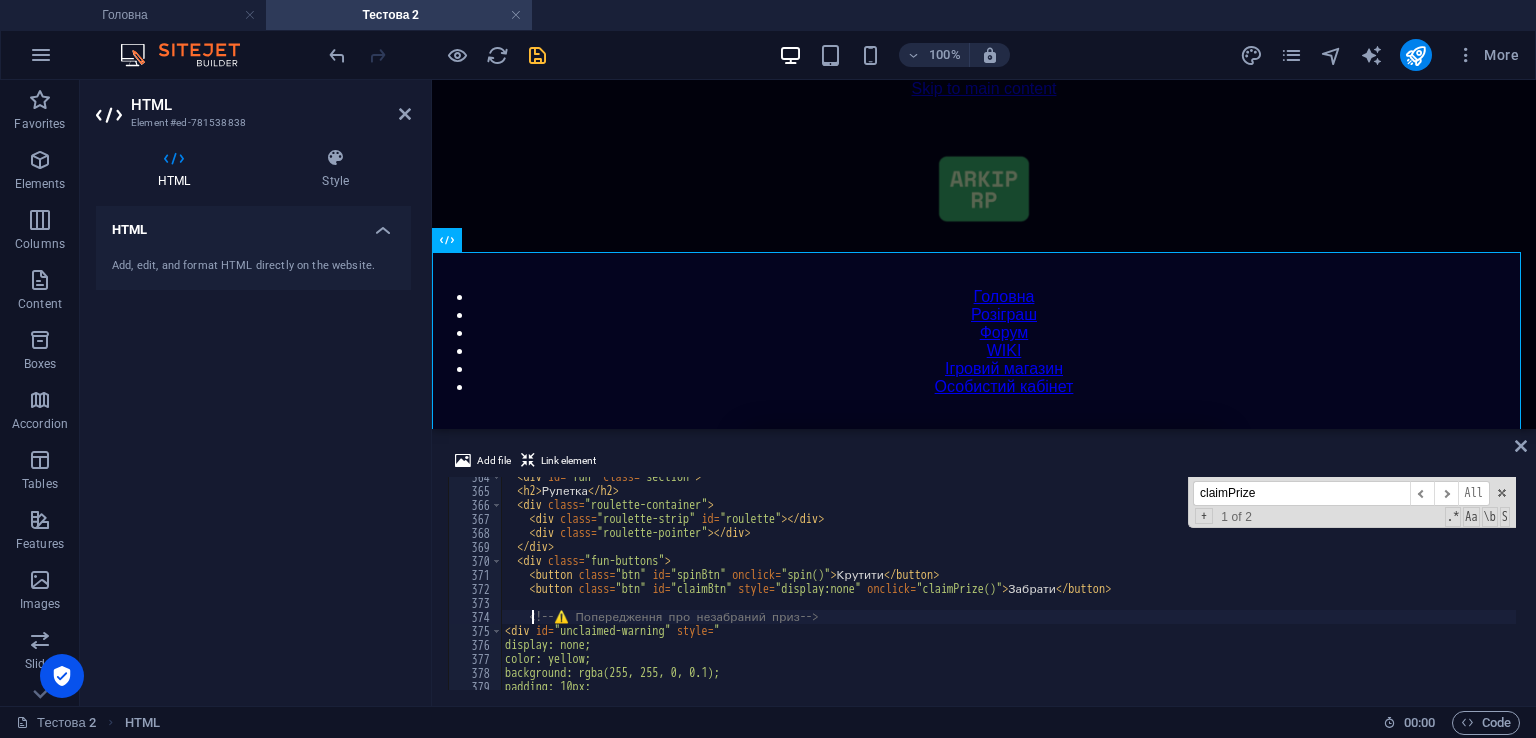 scroll, scrollTop: 0, scrollLeft: 2, axis: horizontal 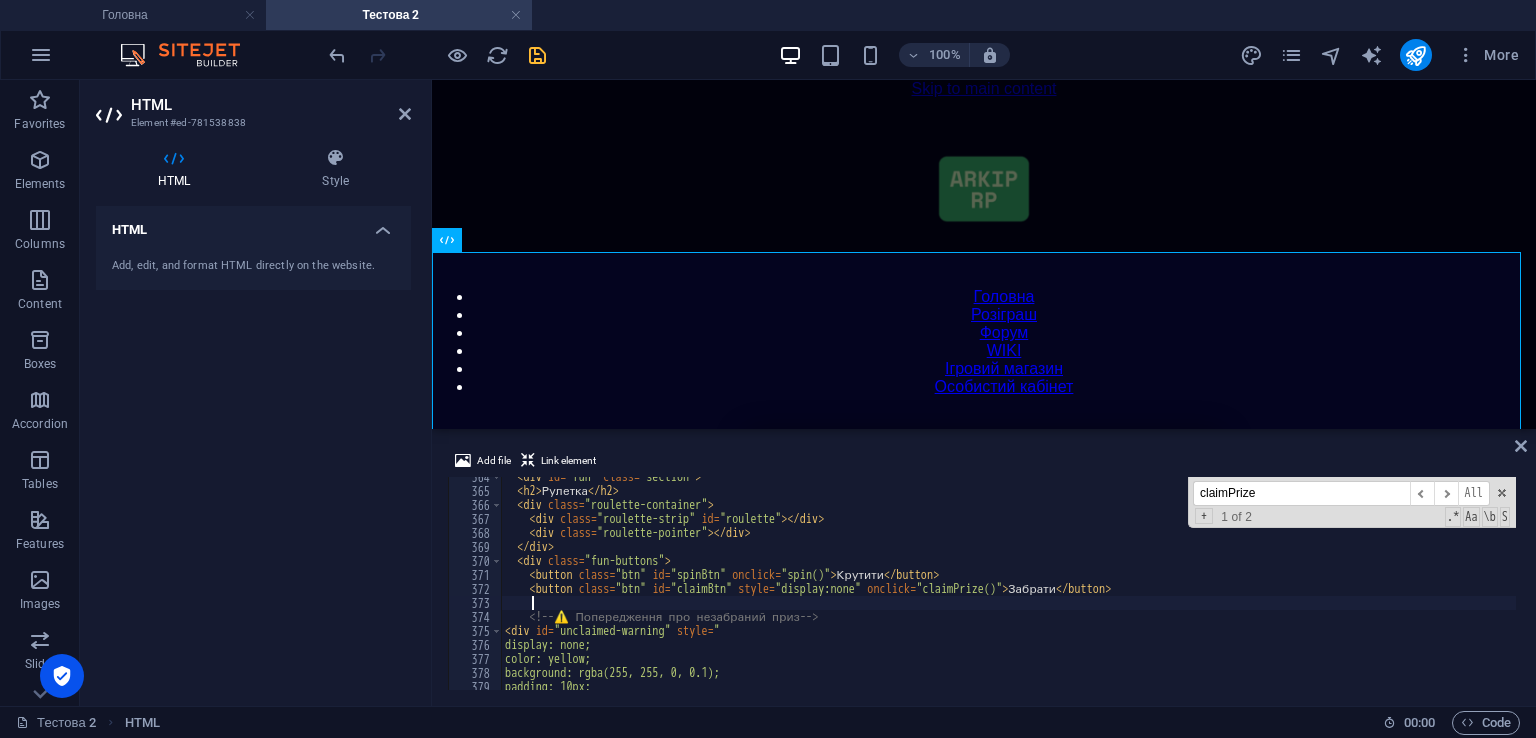 paste 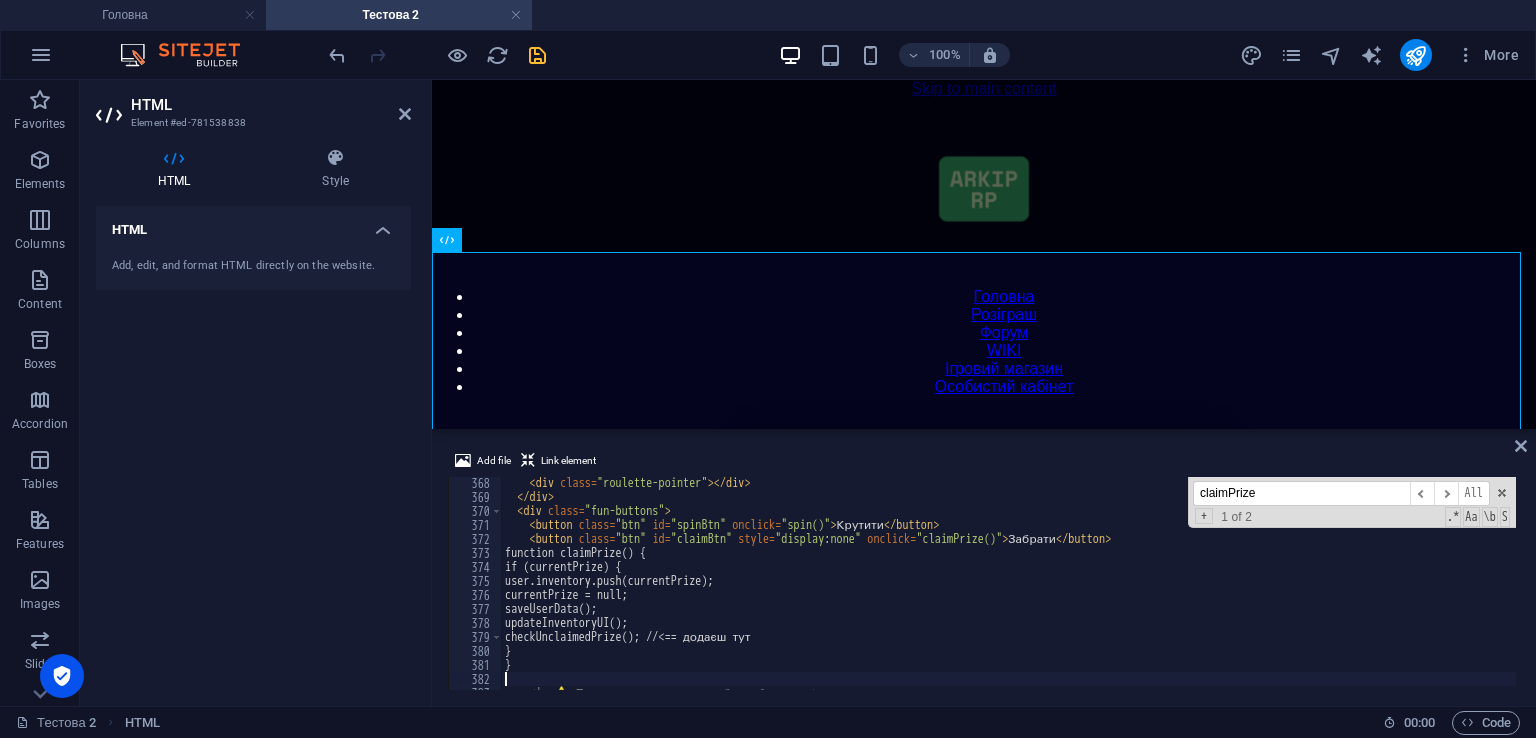scroll, scrollTop: 0, scrollLeft: 0, axis: both 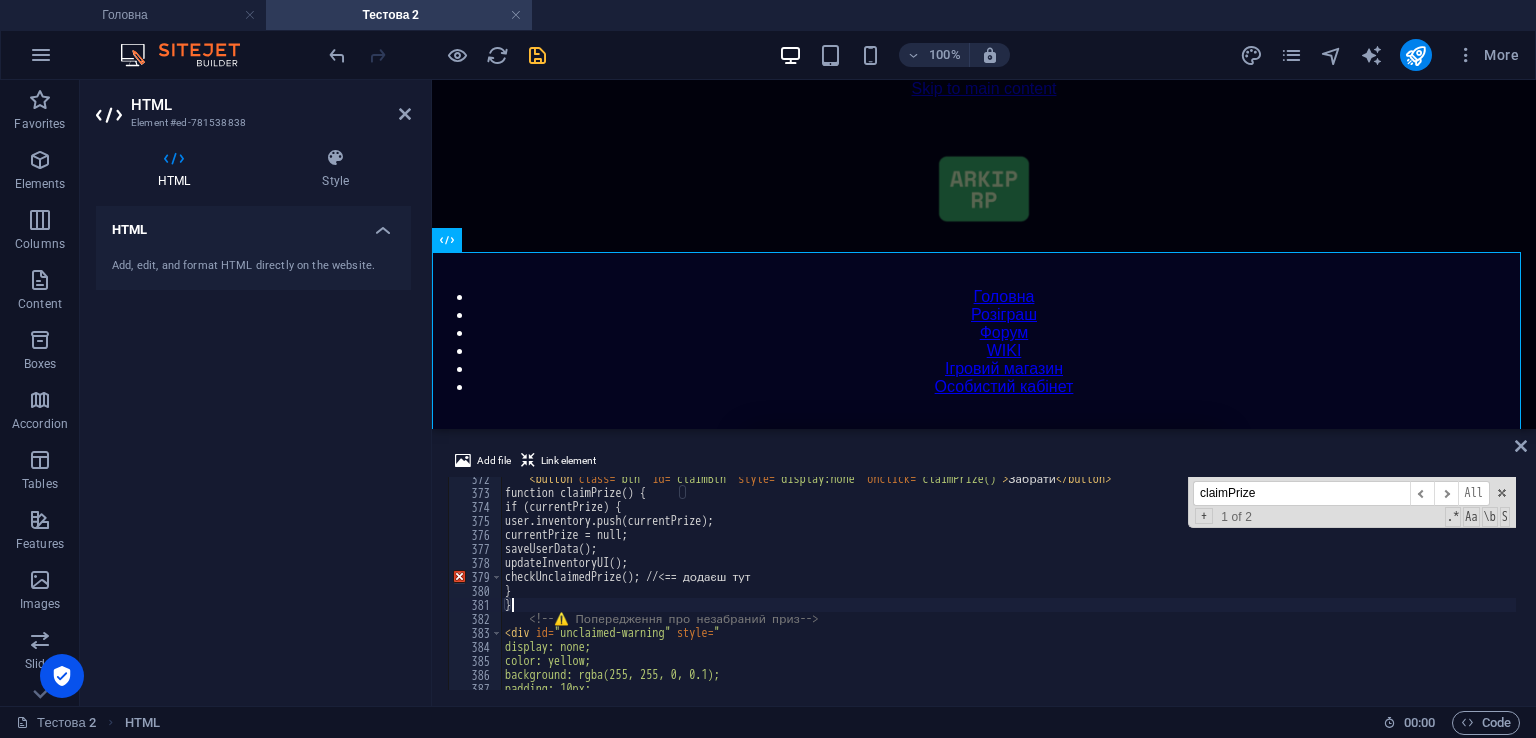 click on "< button   class = "btn"   id = "claimBtn"   style = "display:none"   onclick = "claimPrize()" > Забрати </ button >     function claimPrize() {   if (currentPrize) {     user.inventory.push(currentPrize);     currentPrize = null;     saveUserData();     updateInventoryUI();     checkUnclaimedPrize(); //  < == додаєш тут   } }      <!--  ⚠️ Попередження про незабраний приз  --> < div   id = "unclaimed-warning"   style = "   display: none;   color: yellow;   background: rgba(255, 255, 0, 0.1);   padding: 10px;" at bounding box center (1425, 590) 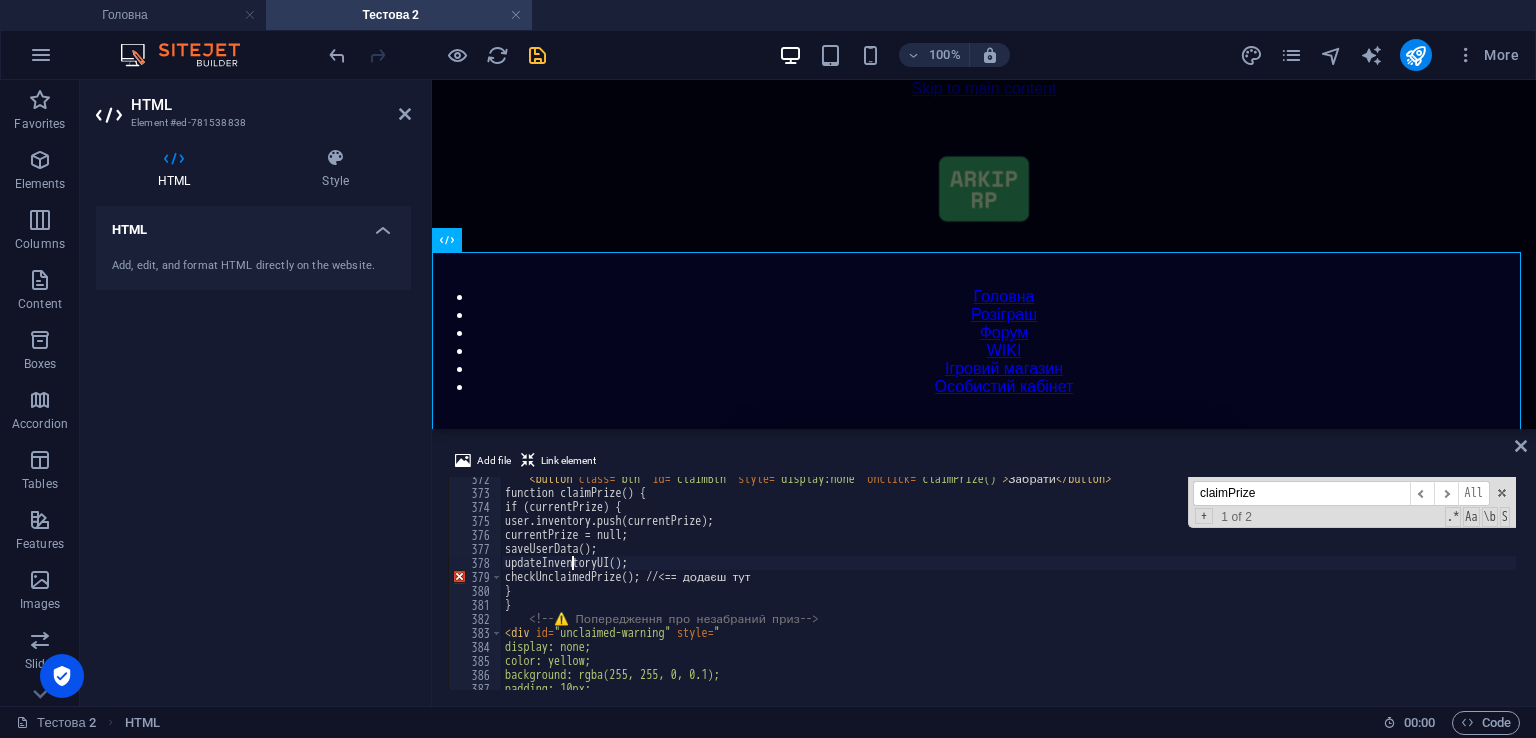 click on "< button   class = "btn"   id = "claimBtn"   style = "display:none"   onclick = "claimPrize()" > Забрати </ button >     function claimPrize() {   if (currentPrize) {     user.inventory.push(currentPrize);     currentPrize = null;     saveUserData();     updateInventoryUI();     checkUnclaimedPrize(); //  < == додаєш тут   } }      <!--  ⚠️ Попередження про незабраний приз  --> < div   id = "unclaimed-warning"   style = "   display: none;   color: yellow;   background: rgba(255, 255, 0, 0.1);   padding: 10px;" at bounding box center [1425, 590] 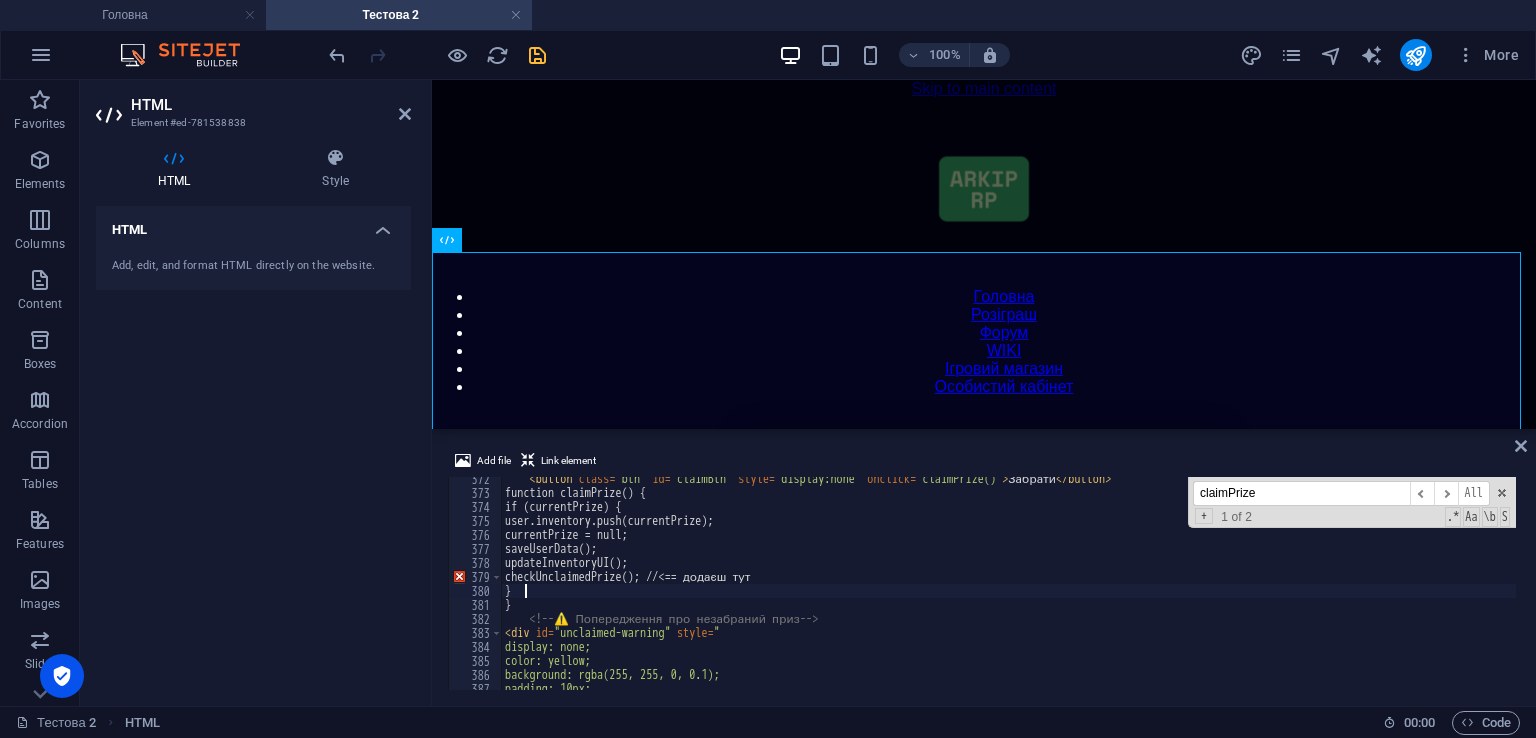 click on "< button   class = "btn"   id = "claimBtn"   style = "display:none"   onclick = "claimPrize()" > Забрати </ button >     function claimPrize() {   if (currentPrize) {     user.inventory.push(currentPrize);     currentPrize = null;     saveUserData();     updateInventoryUI();     checkUnclaimedPrize(); //  < == додаєш тут   } }      <!--  ⚠️ Попередження про незабраний приз  --> < div   id = "unclaimed-warning"   style = "   display: none;   color: yellow;   background: rgba(255, 255, 0, 0.1);   padding: 10px;" at bounding box center [1425, 590] 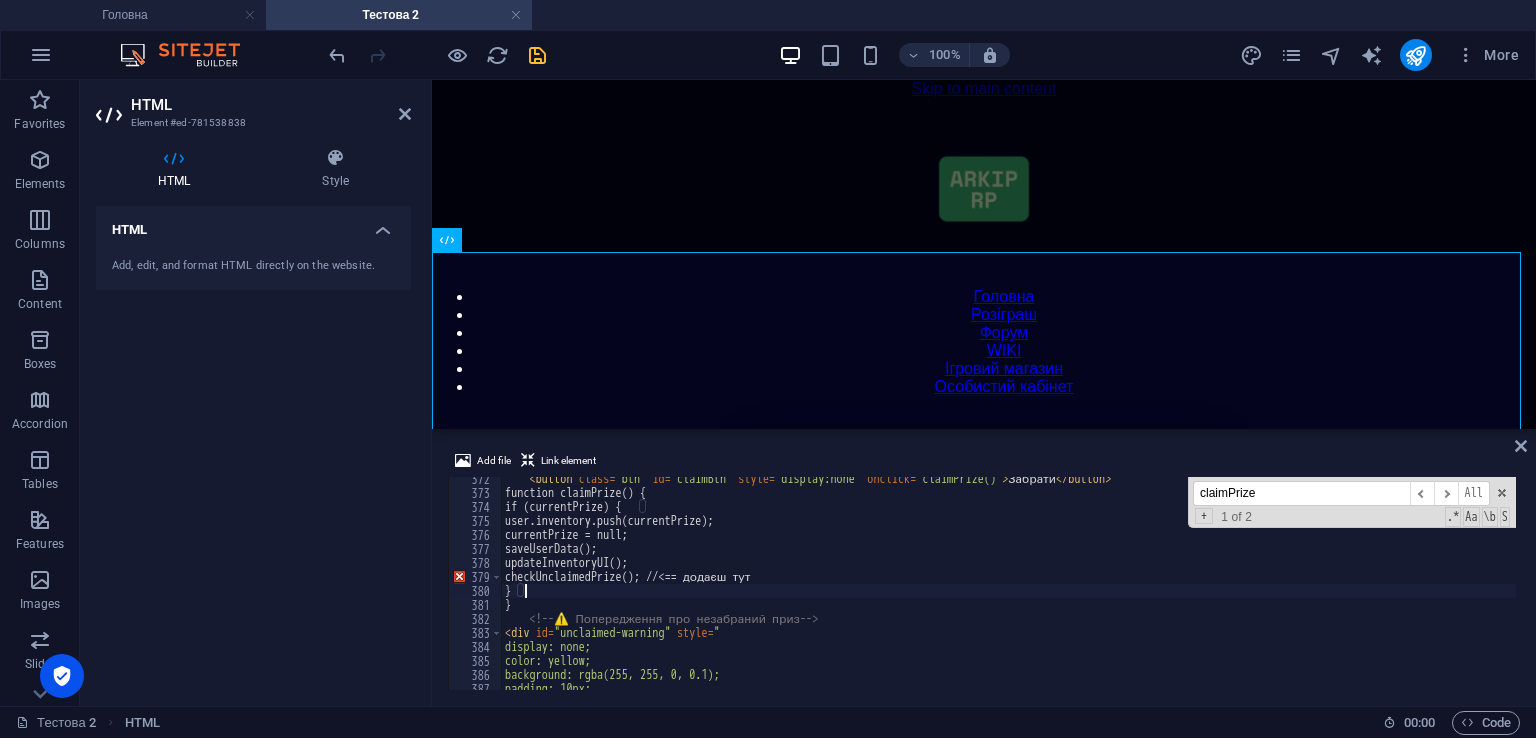click on "< button   class = "btn"   id = "claimBtn"   style = "display:none"   onclick = "claimPrize()" > Забрати </ button >     function claimPrize() {   if (currentPrize) {     user.inventory.push(currentPrize);     currentPrize = null;     saveUserData();     updateInventoryUI();     checkUnclaimedPrize(); //  < == додаєш тут   } }      <!--  ⚠️ Попередження про незабраний приз  --> < div   id = "unclaimed-warning"   style = "   display: none;   color: yellow;   background: rgba(255, 255, 0, 0.1);   padding: 10px;" at bounding box center (1425, 590) 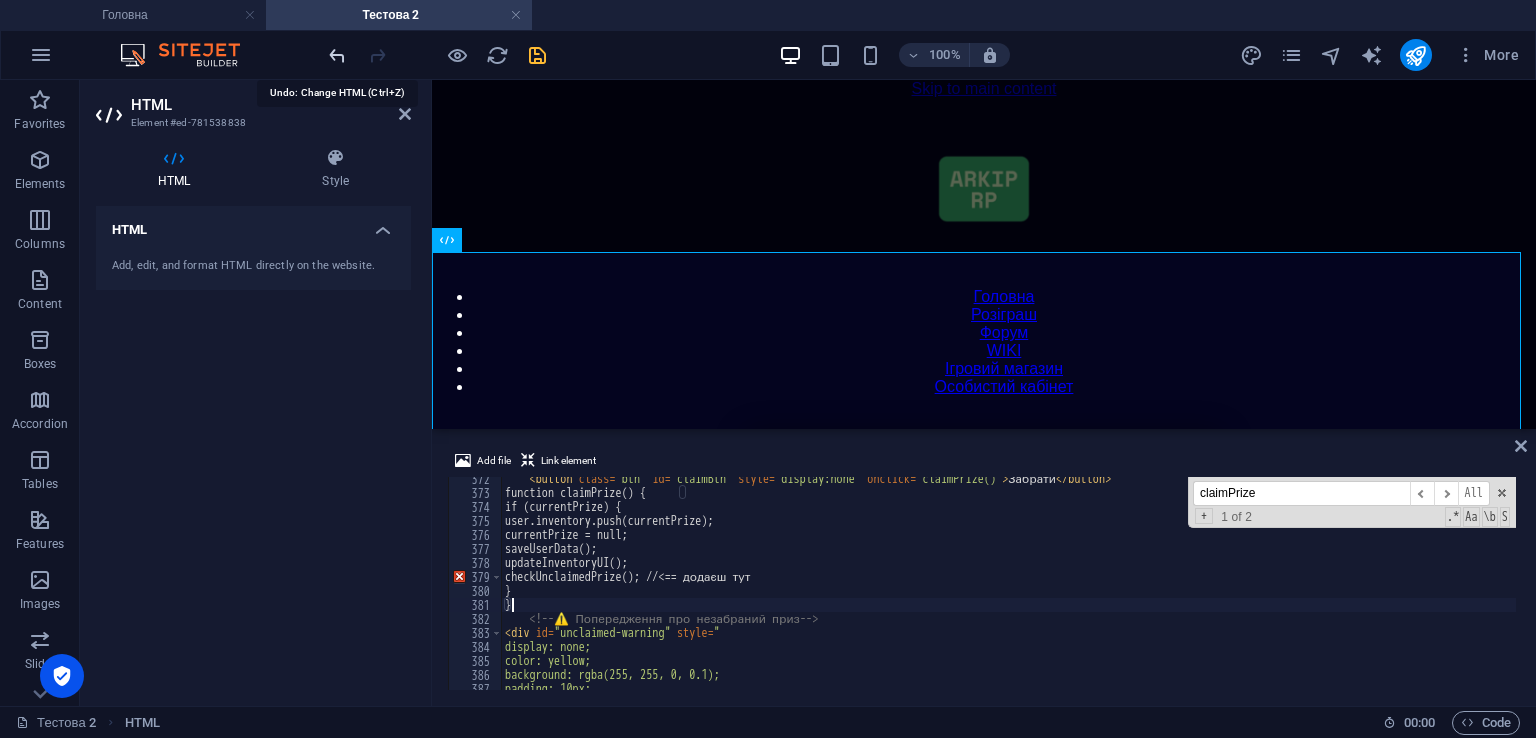 click at bounding box center [337, 55] 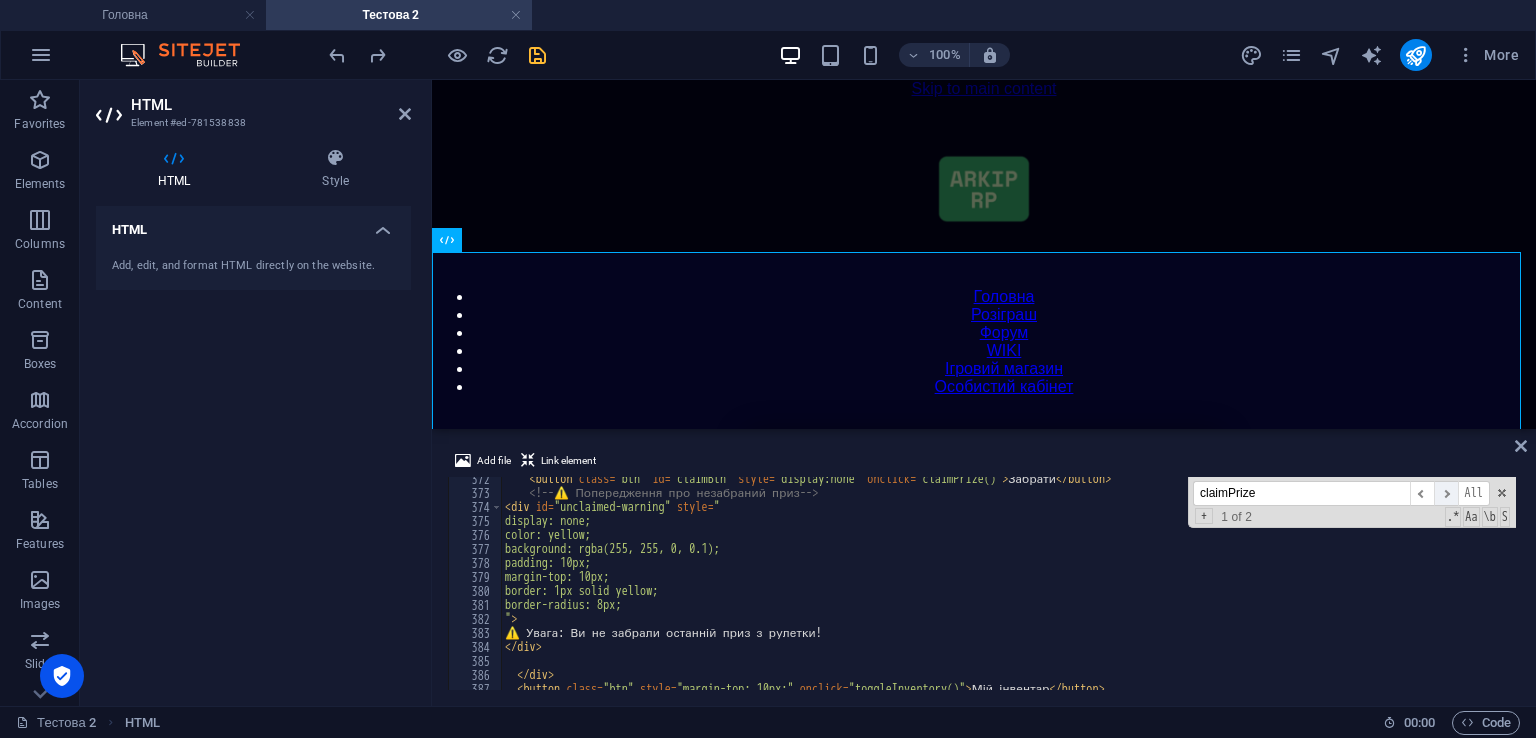 click on "​" at bounding box center [1446, 493] 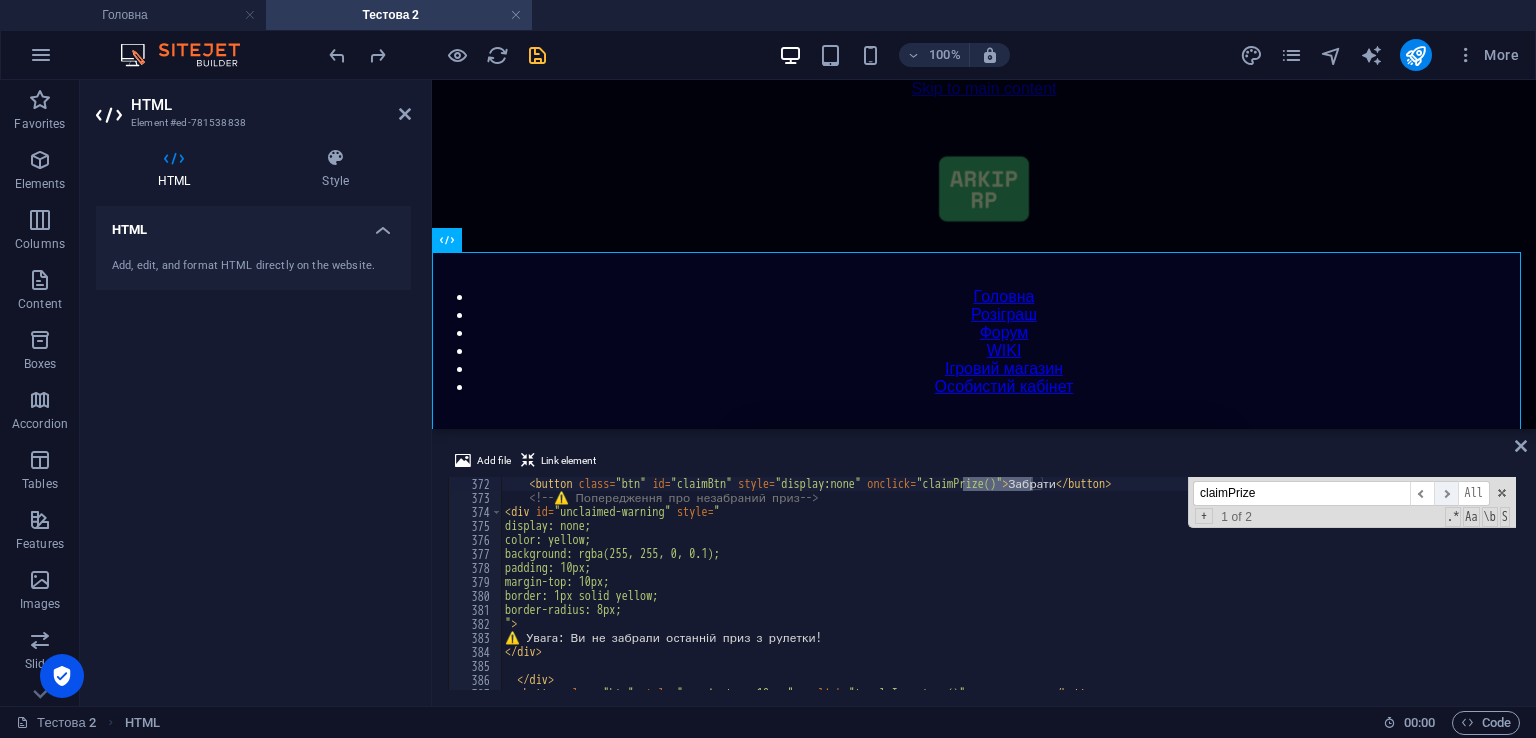 click on "​" at bounding box center [1446, 493] 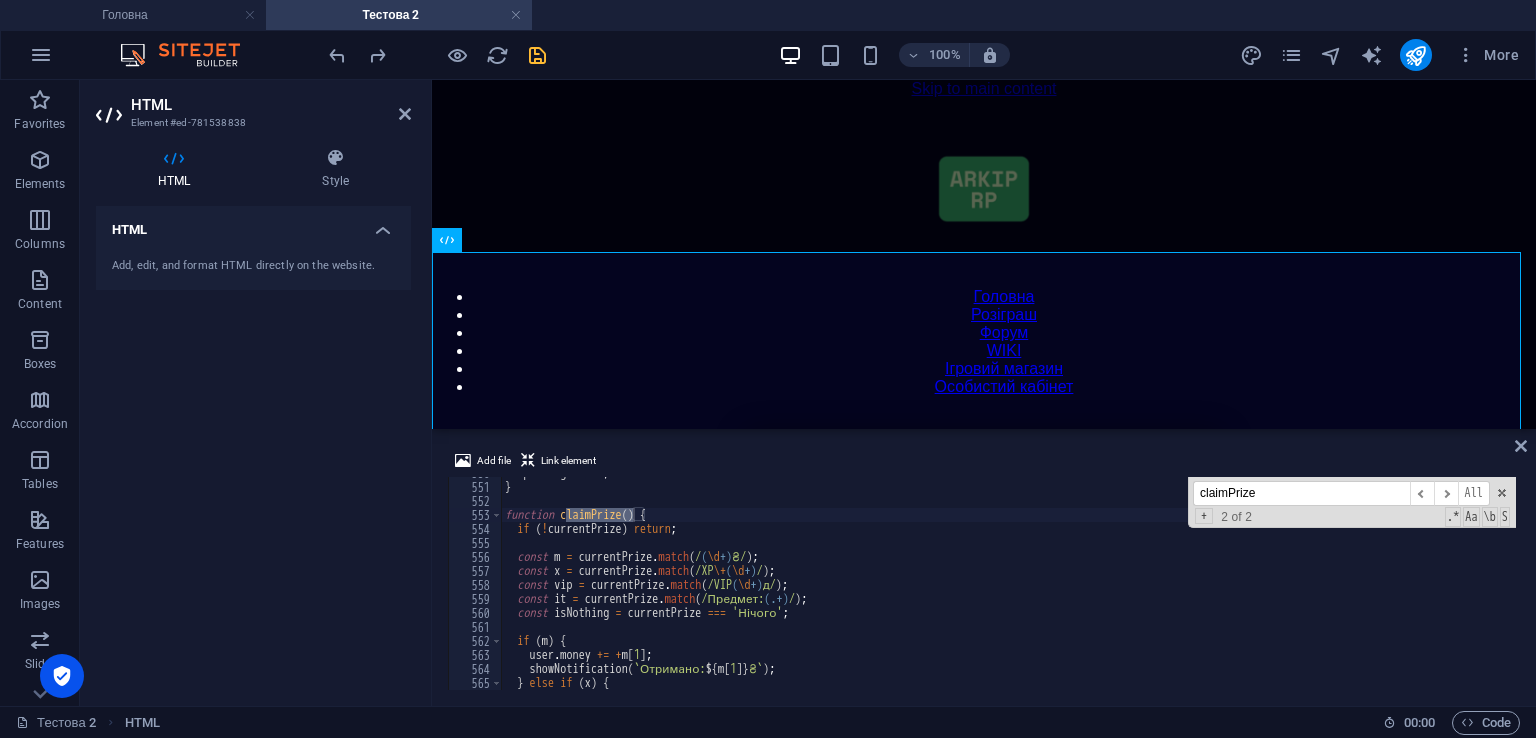 scroll, scrollTop: 7697, scrollLeft: 0, axis: vertical 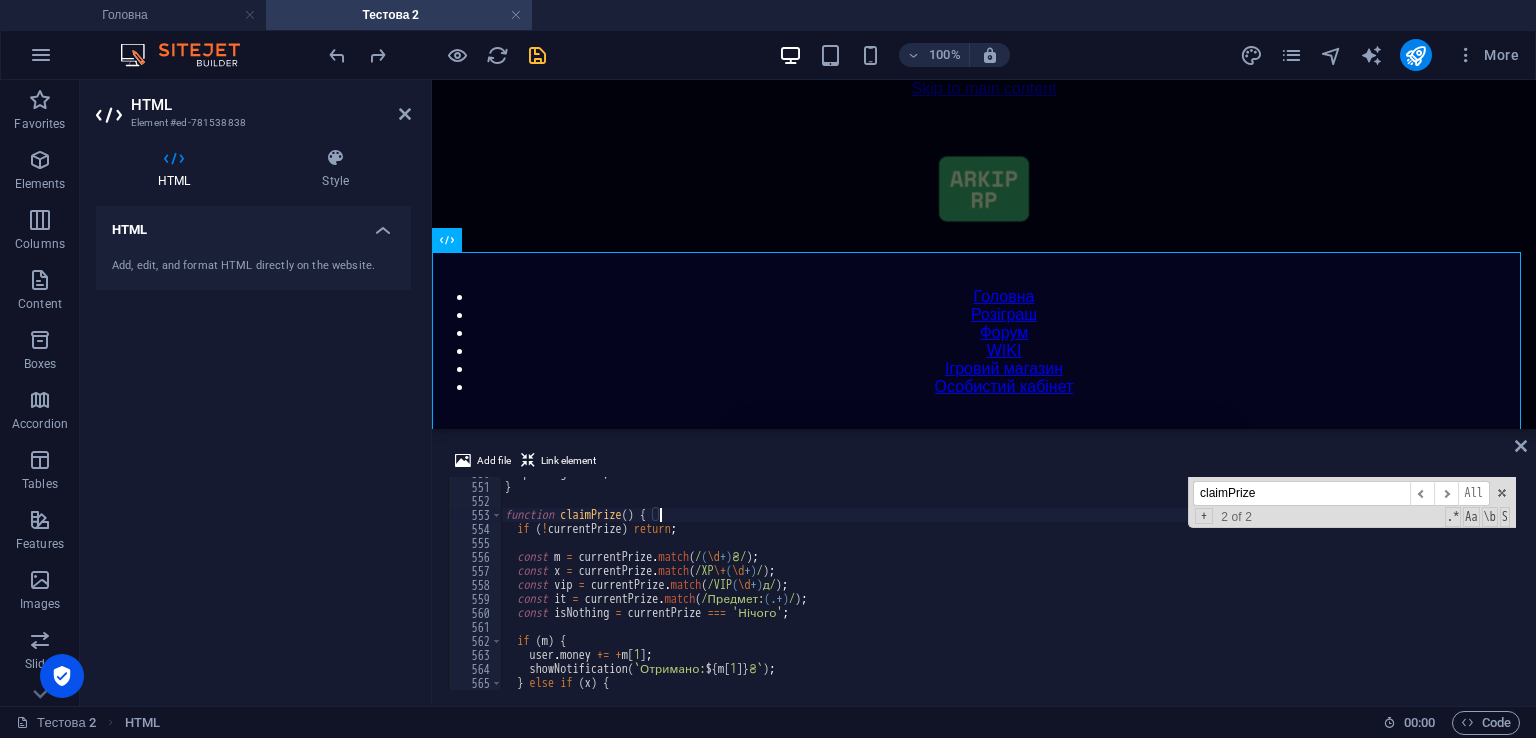 click on "spinning = false ; } function   claimPrize ( )   {    if   ( ! currentPrize )   return ;    const   m   =   currentPrize . match ( / ( \d +) ₴/ ) ;    const   x   =   currentPrize . match ( /XP  \+ ( \d +) / ) ;    const   vip   =   currentPrize . match ( /VIP  ( \d +) д/ ) ;    const   it   =   currentPrize . match ( /Предмет:  (.+) / ) ;    const   isNothing   =   currentPrize   ===   'Нічого' ;    if   ( m )   {      user . money   +=   + m [ 1 ] ;      showNotification ( ` Отримано:  ${ m [ 1 ] } ₴ ` ) ;    }   else   if   ( x )   {" at bounding box center [1425, 584] 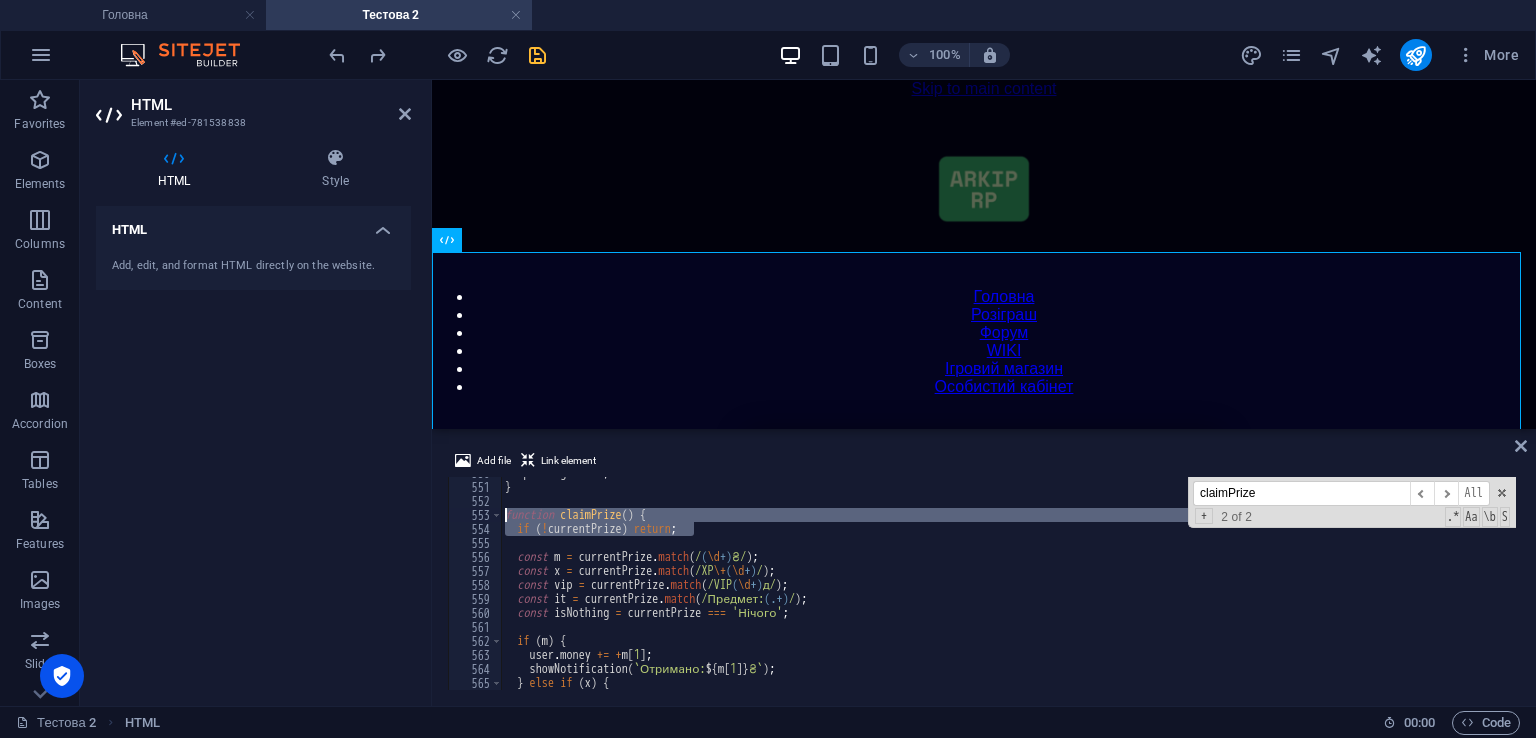 drag, startPoint x: 705, startPoint y: 532, endPoint x: 504, endPoint y: 517, distance: 201.55893 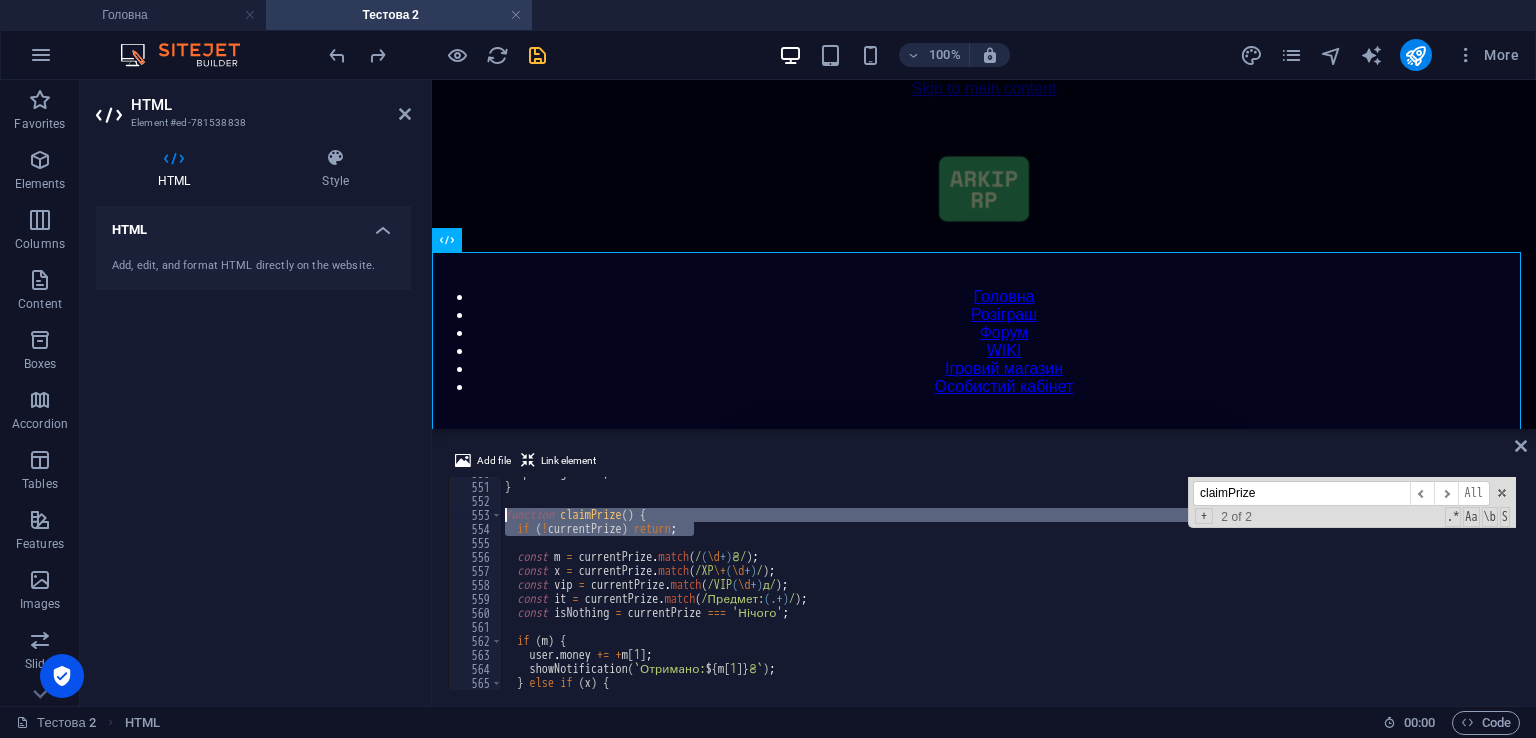 scroll, scrollTop: 7757, scrollLeft: 0, axis: vertical 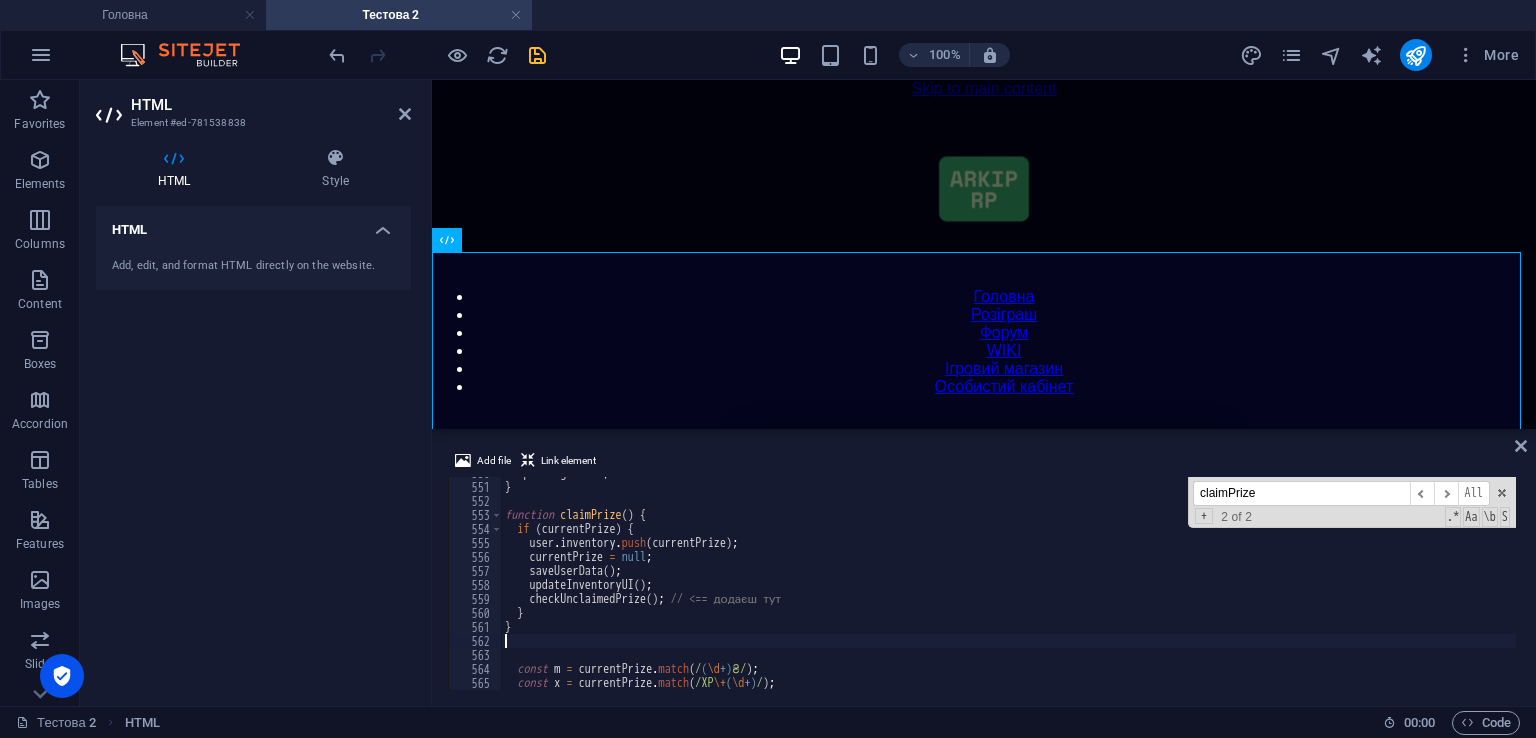click on "Add file Link element 550 551 552 553 554 555 556 557 558 559 560 561 562 563 564 565 566 567    spinning = false ; } function   claimPrize ( )   {    if   ( currentPrize )   {      user . inventory . push ( currentPrize ) ;      currentPrize   =   null ;      saveUserData ( ) ;      updateInventoryUI ( ) ;      checkUnclaimedPrize ( ) ;   // <== додаєш тут    } }    const   m   =   currentPrize . match ( / ( \d +) ₴/ ) ;    const   x   =   currentPrize . match ( /XP  \+ ( \d +) / ) ; claimPrize ​ ​ All Replace All + 2 of 2 .* Aa \b S     XXXXXXXXXXXXXXXXXXXXXXXXXXXXXXXXXXXXXXXXXXXXXXXXXXXXXXXXXXXXXXXXXXXXXXXXXXXXXXXXXXXXXXXXXXXXXXXXXXXXXXXXXXXXXXXXXXXXXXXXXXXXXXXXXXXXXXXXXXXXXXXXXXXXXXXXXXXXXXXXXXXXXXXXXXXXXXXXXXXXXXXXXXXXXXXXXXXXXXXXXXXXXXXXXXXXXXXXXXXXXXXXXXXXXXXXXXXXXXXXXXXXXXXXXXXXXXXX" at bounding box center [984, 569] 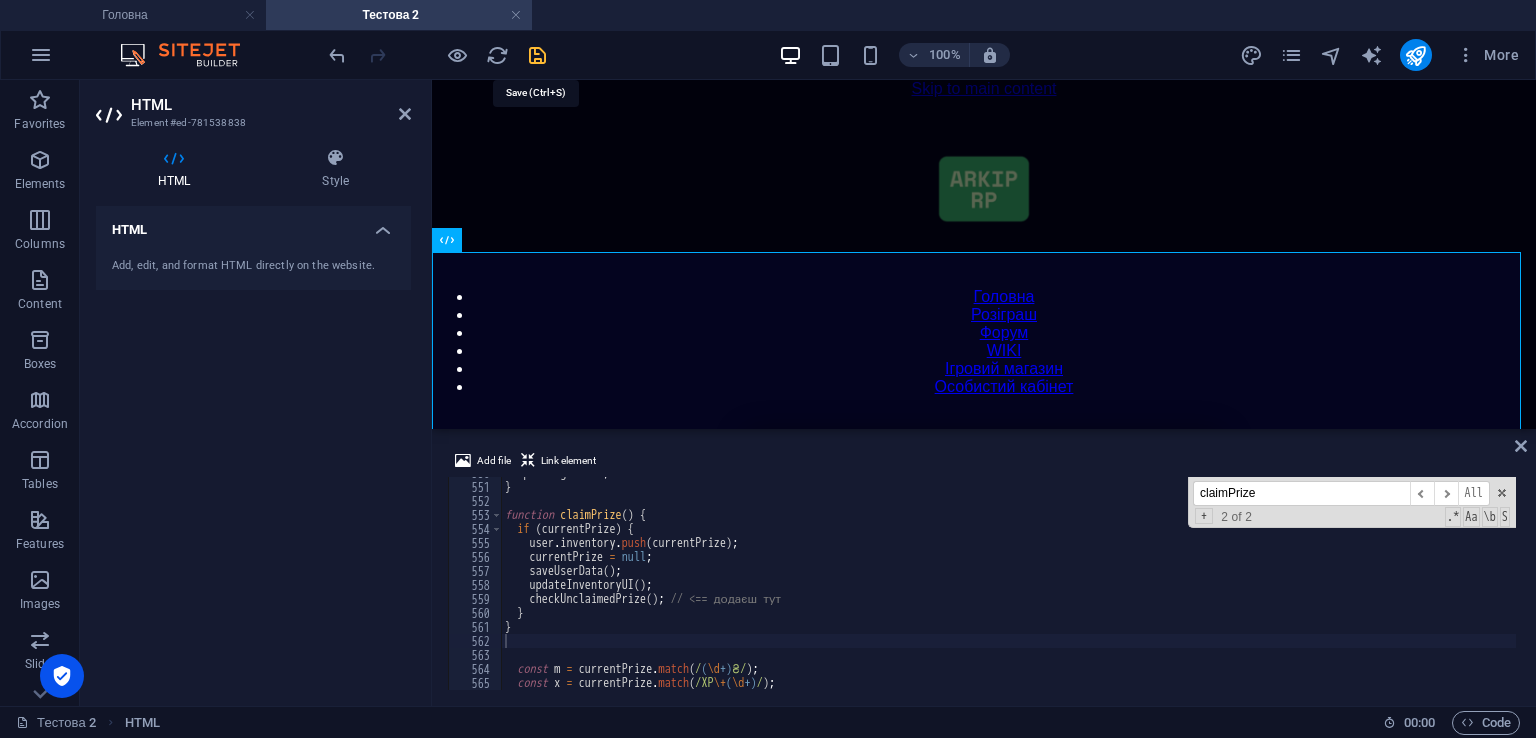 click at bounding box center [537, 55] 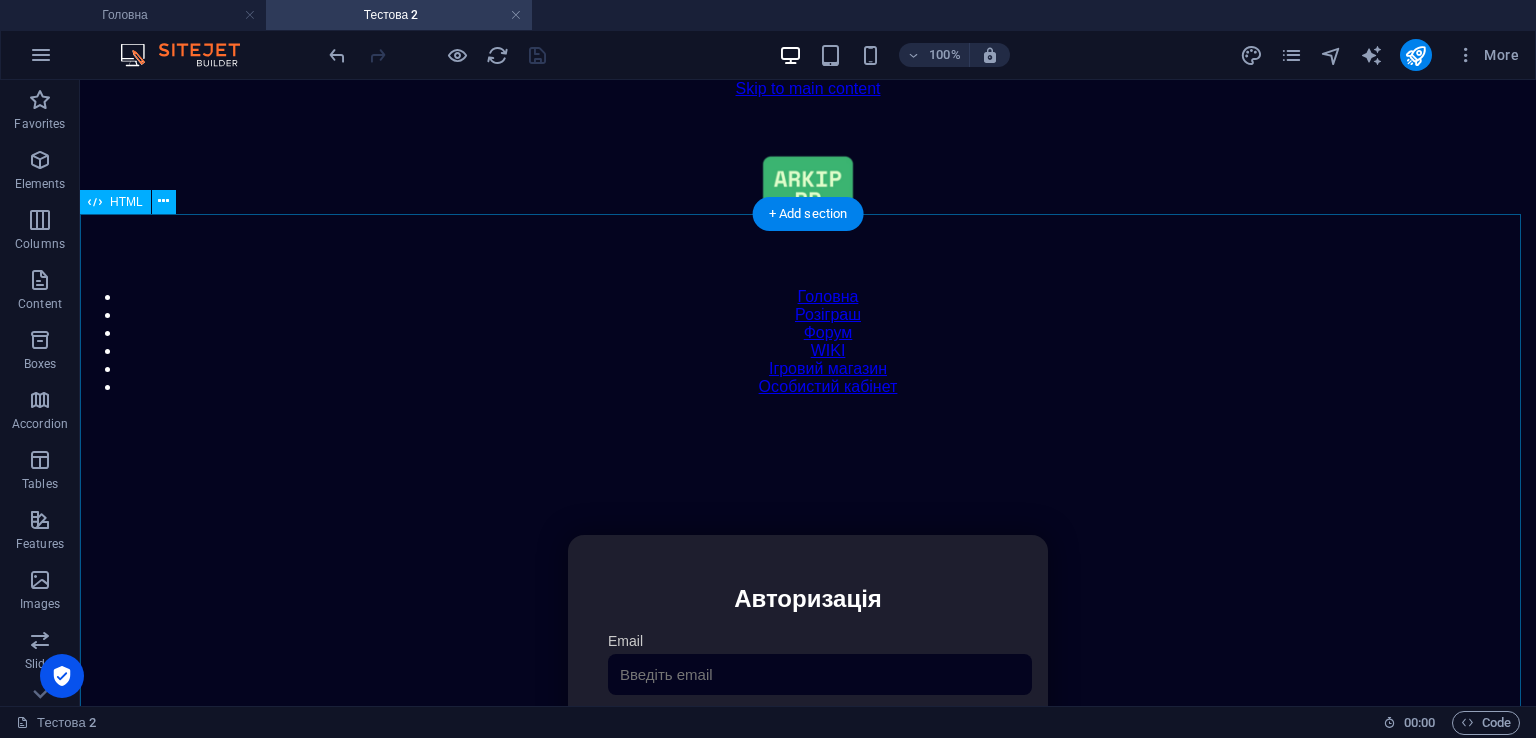 click on "Особистий кабінет
Авторизація
Email
[GEOGRAPHIC_DATA]
👁️
Увійти
Скинути пароль
Скидання пароля
Введіть ваш email:
Скинути
Закрити
Особистий кабінет
Вийти з кабінету
Важлива інформація
Інформація
Ігровий Нікнейм:
Пошта:
Гроші:   ₴
XP:
Рівень:
Здоров'я:
Броня:
VIP:
Рейтинг
Рейтинг гравців
Гравців не знайдено
Документи
Мої документи
Паспорт:   [PERSON_NAME] книжка:   [PERSON_NAME]
Розваги
Рулетка" at bounding box center (808, 746) 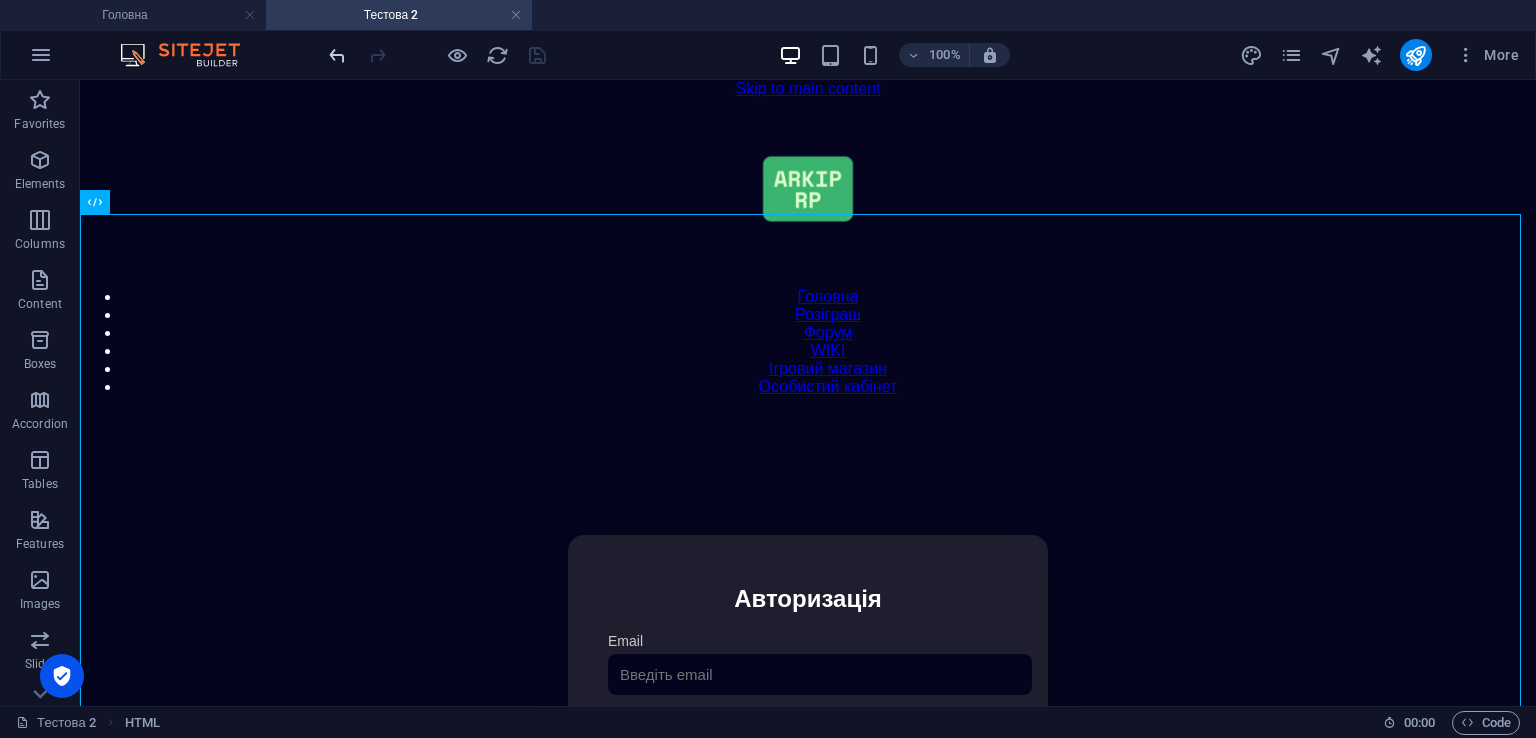 click at bounding box center (337, 55) 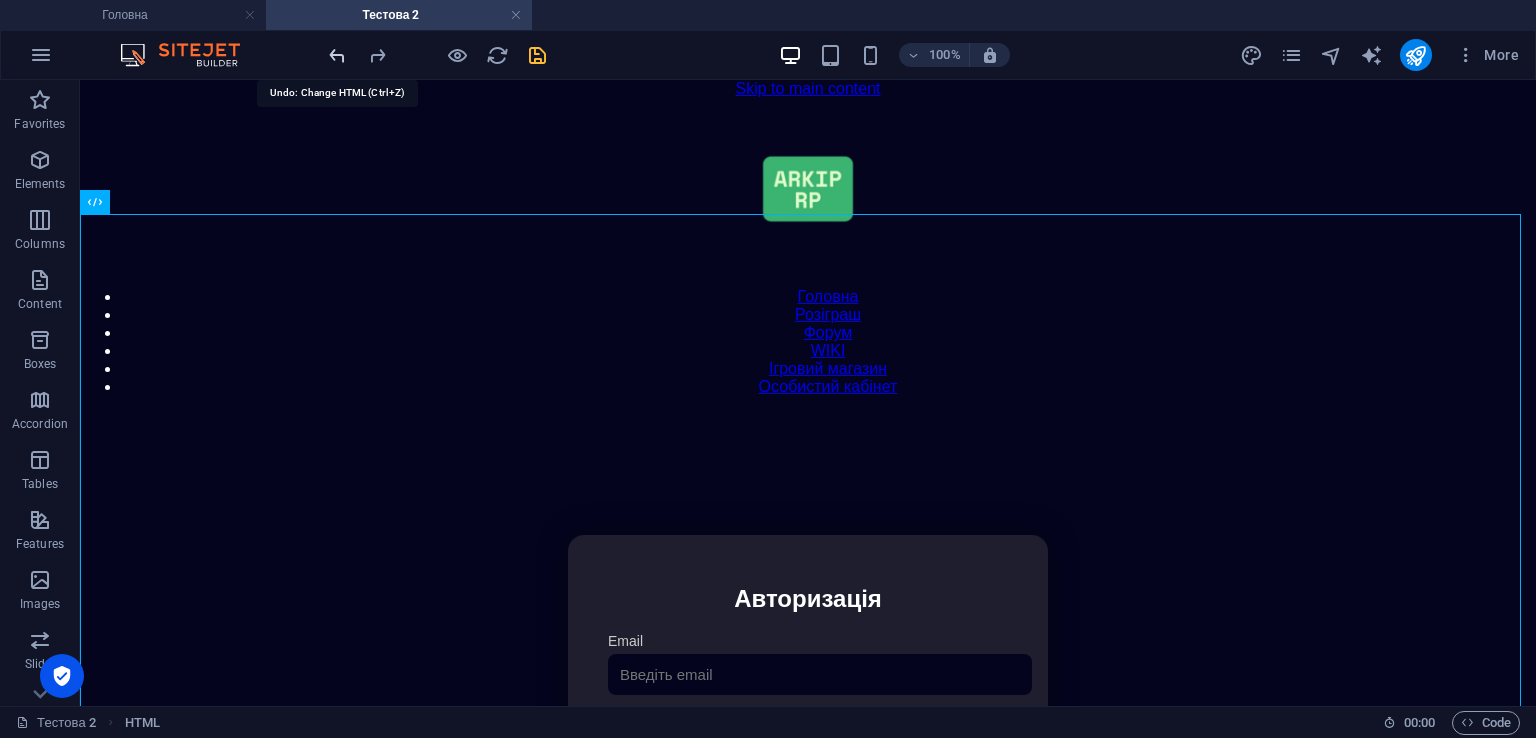 click at bounding box center [337, 55] 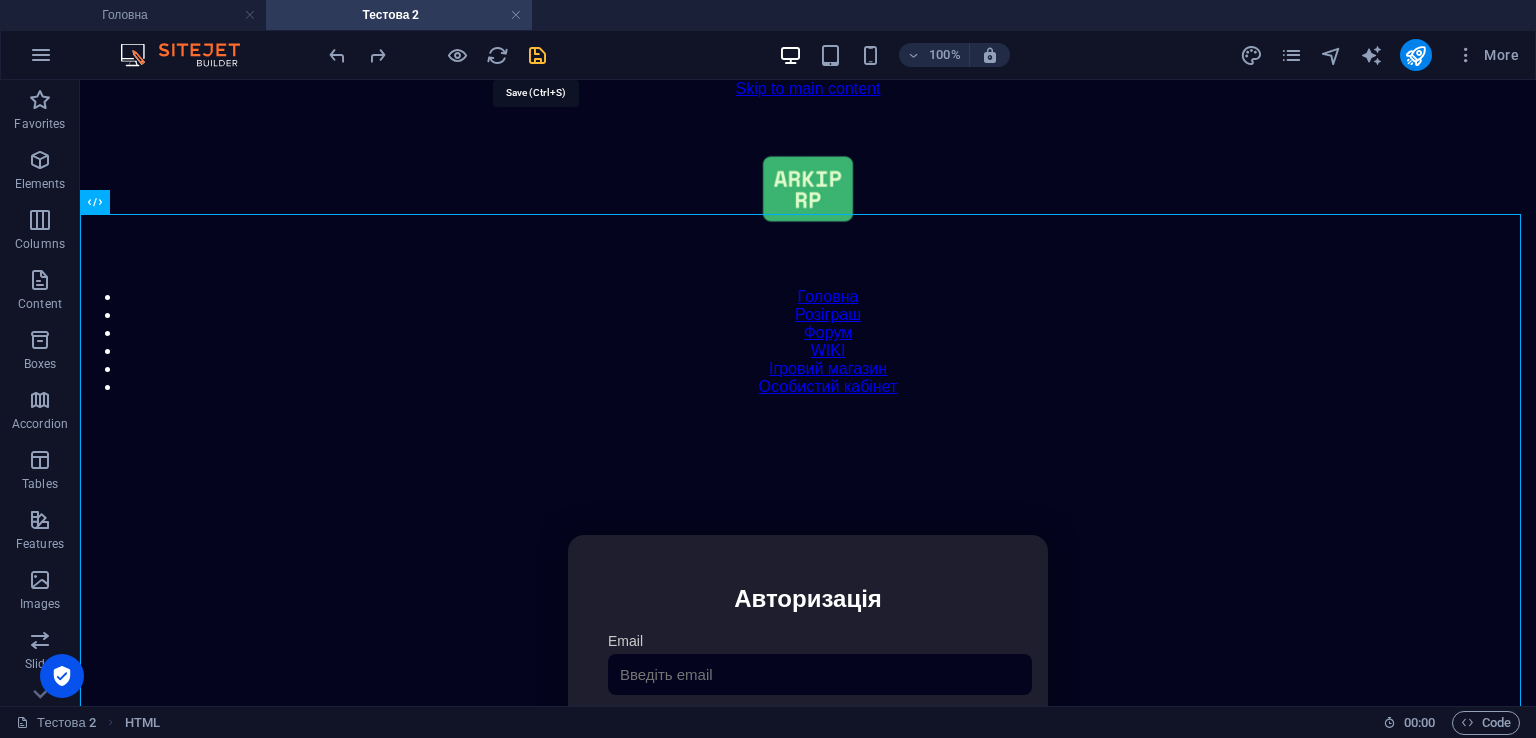 click at bounding box center [537, 55] 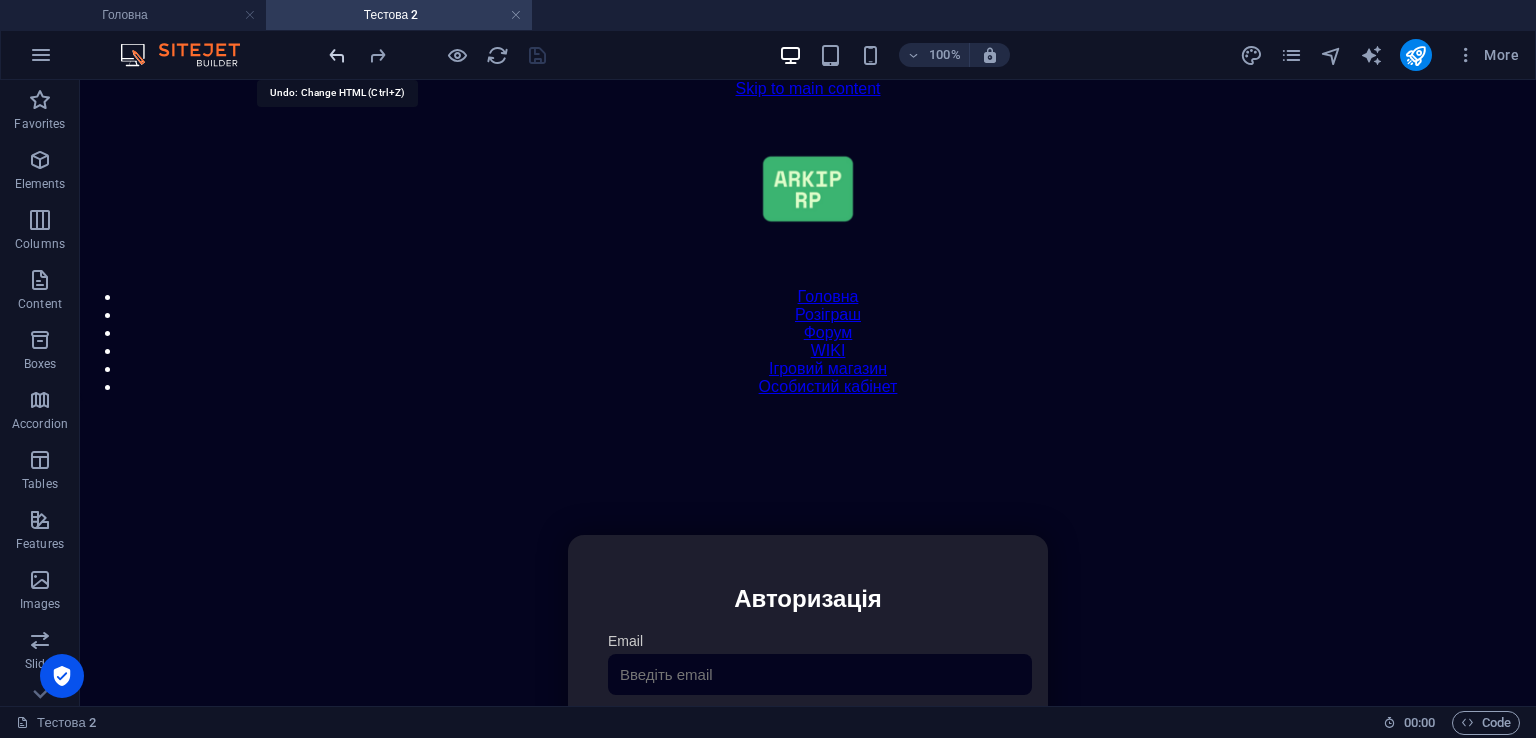 click at bounding box center [337, 55] 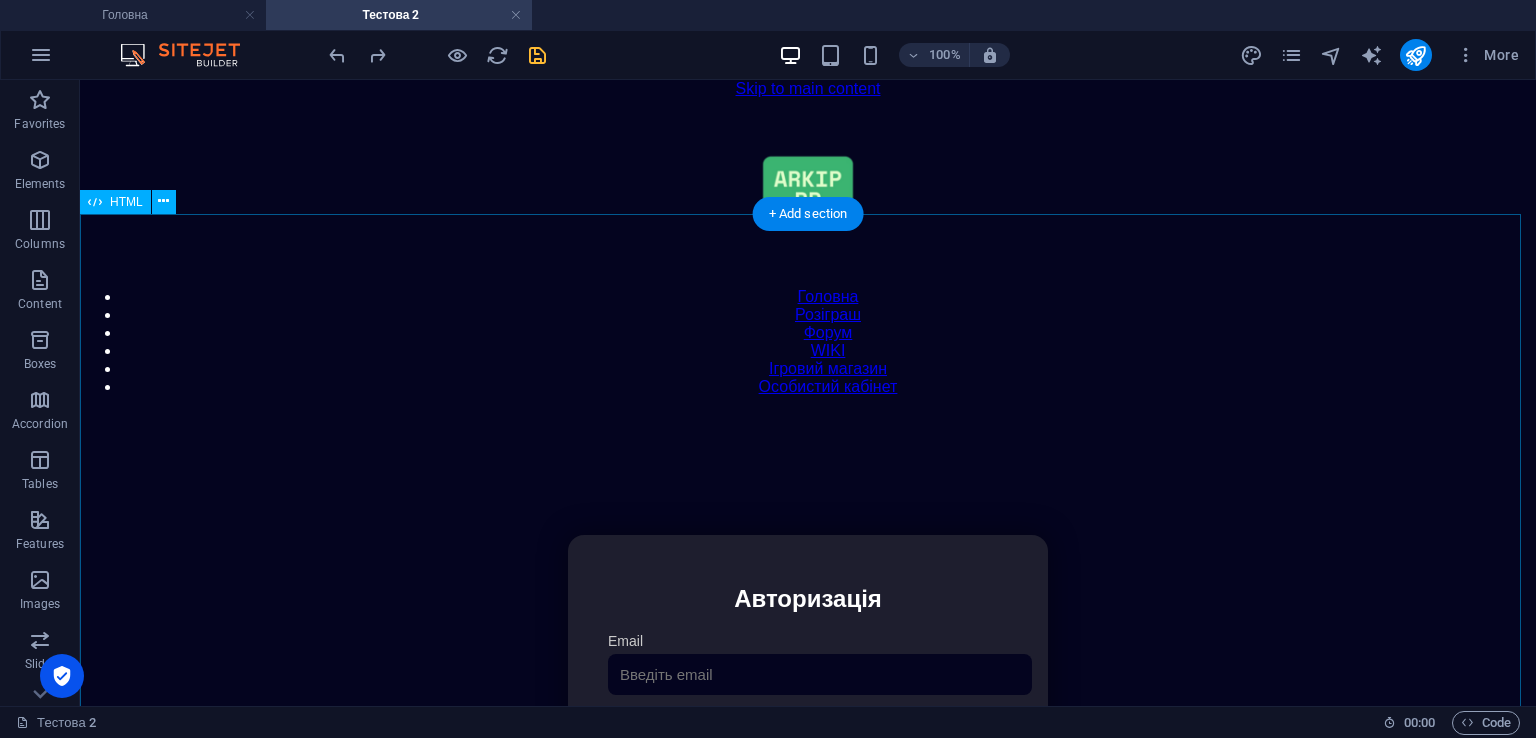 click on "Особистий кабінет
Авторизація
Email
[GEOGRAPHIC_DATA]
👁️
Увійти
Скинути пароль
Скидання пароля
Введіть ваш email:
Скинути
Закрити
Особистий кабінет
Вийти з кабінету
Важлива інформація
Інформація
Ігровий Нікнейм:
Пошта:
Гроші:   ₴
XP:
Рівень:
Здоров'я:
Броня:
VIP:
Рейтинг
Рейтинг гравців
Гравців не знайдено
Документи
Мої документи
Паспорт:   [PERSON_NAME] книжка:   [PERSON_NAME]
Розваги
Рулетка" at bounding box center (808, 746) 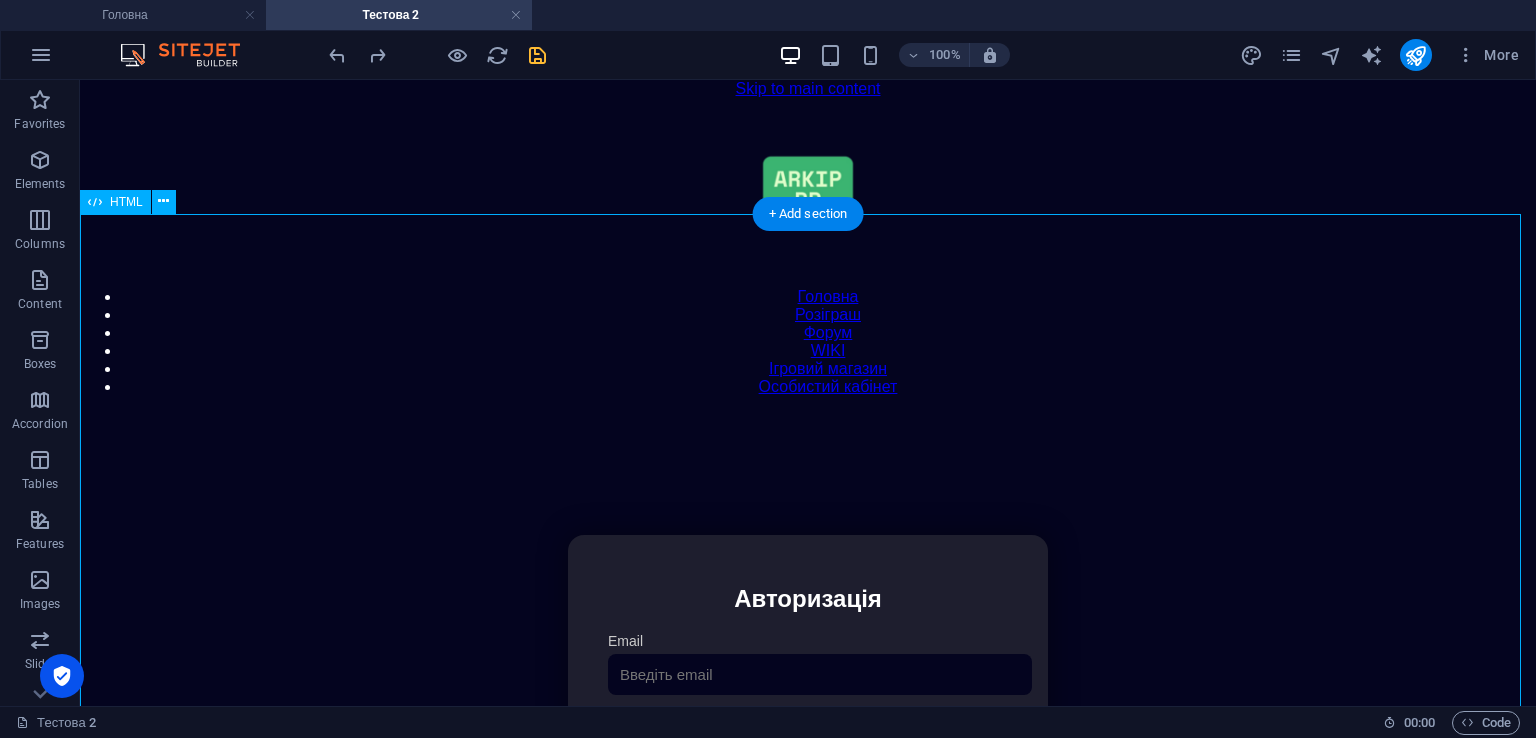 click on "Особистий кабінет
Авторизація
Email
[GEOGRAPHIC_DATA]
👁️
Увійти
Скинути пароль
Скидання пароля
Введіть ваш email:
Скинути
Закрити
Особистий кабінет
Вийти з кабінету
Важлива інформація
Інформація
Ігровий Нікнейм:
Пошта:
Гроші:   ₴
XP:
Рівень:
Здоров'я:
Броня:
VIP:
Рейтинг
Рейтинг гравців
Гравців не знайдено
Документи
Мої документи
Паспорт:   [PERSON_NAME] книжка:   [PERSON_NAME]
Розваги
Рулетка" at bounding box center [808, 746] 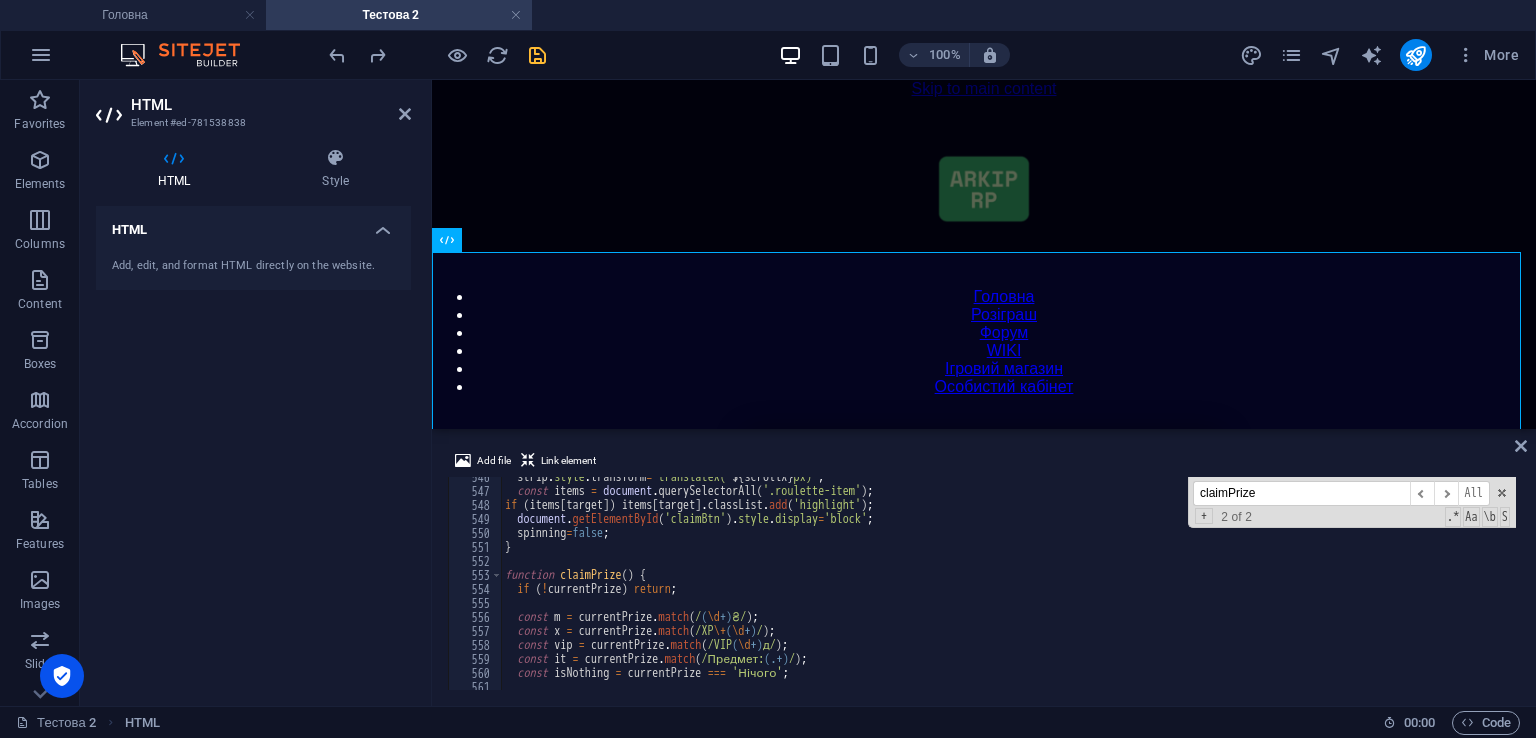 scroll, scrollTop: 7577, scrollLeft: 0, axis: vertical 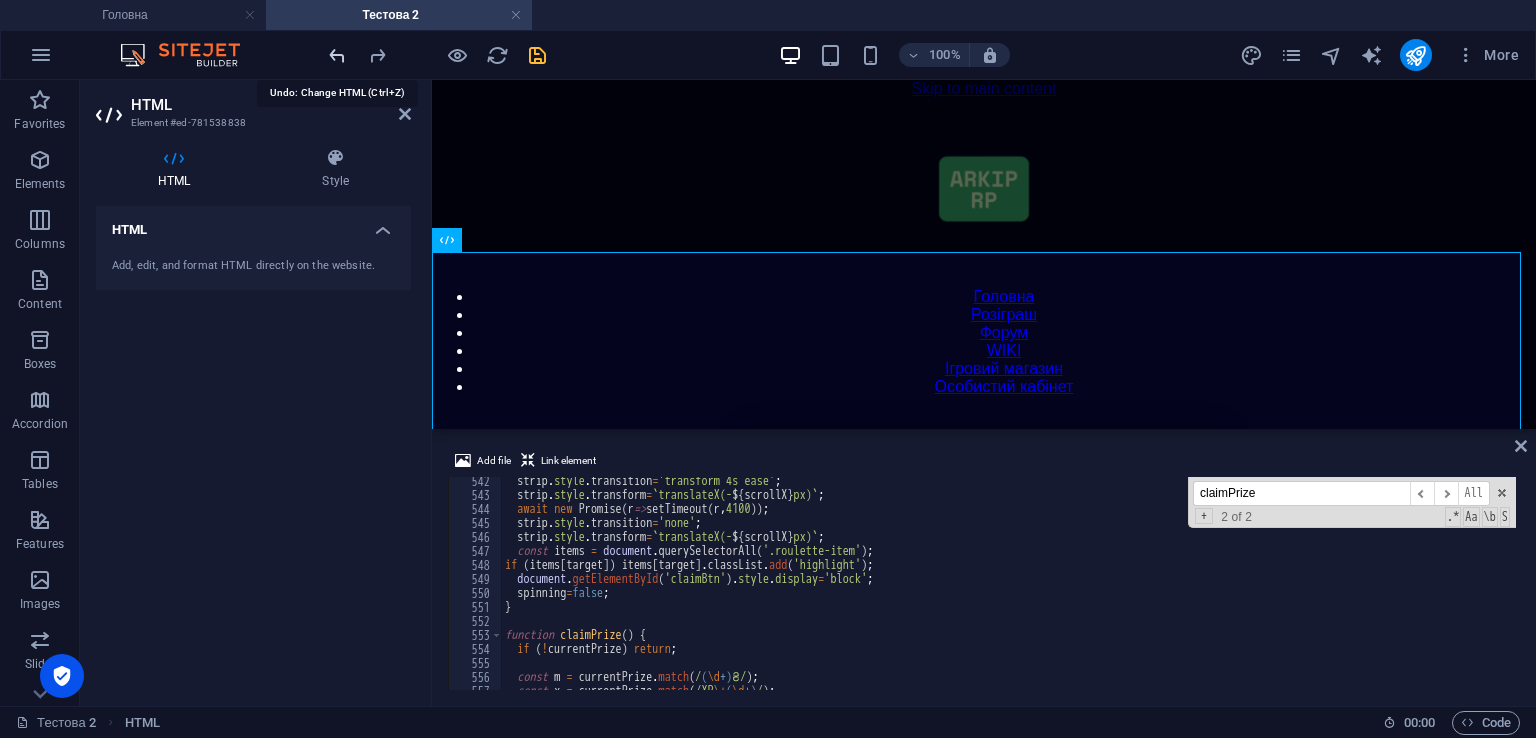 click at bounding box center (337, 55) 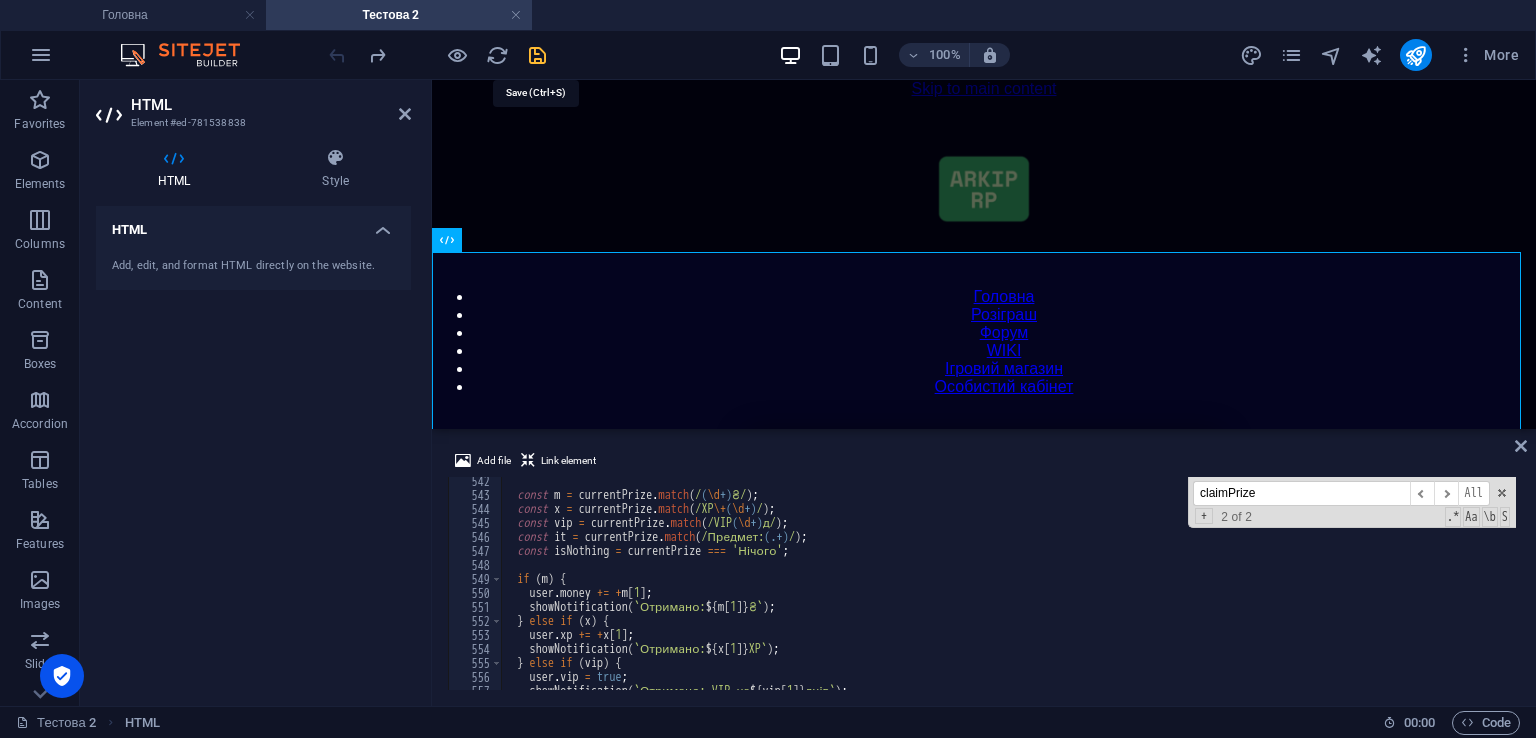click on "100% More" at bounding box center (926, 55) 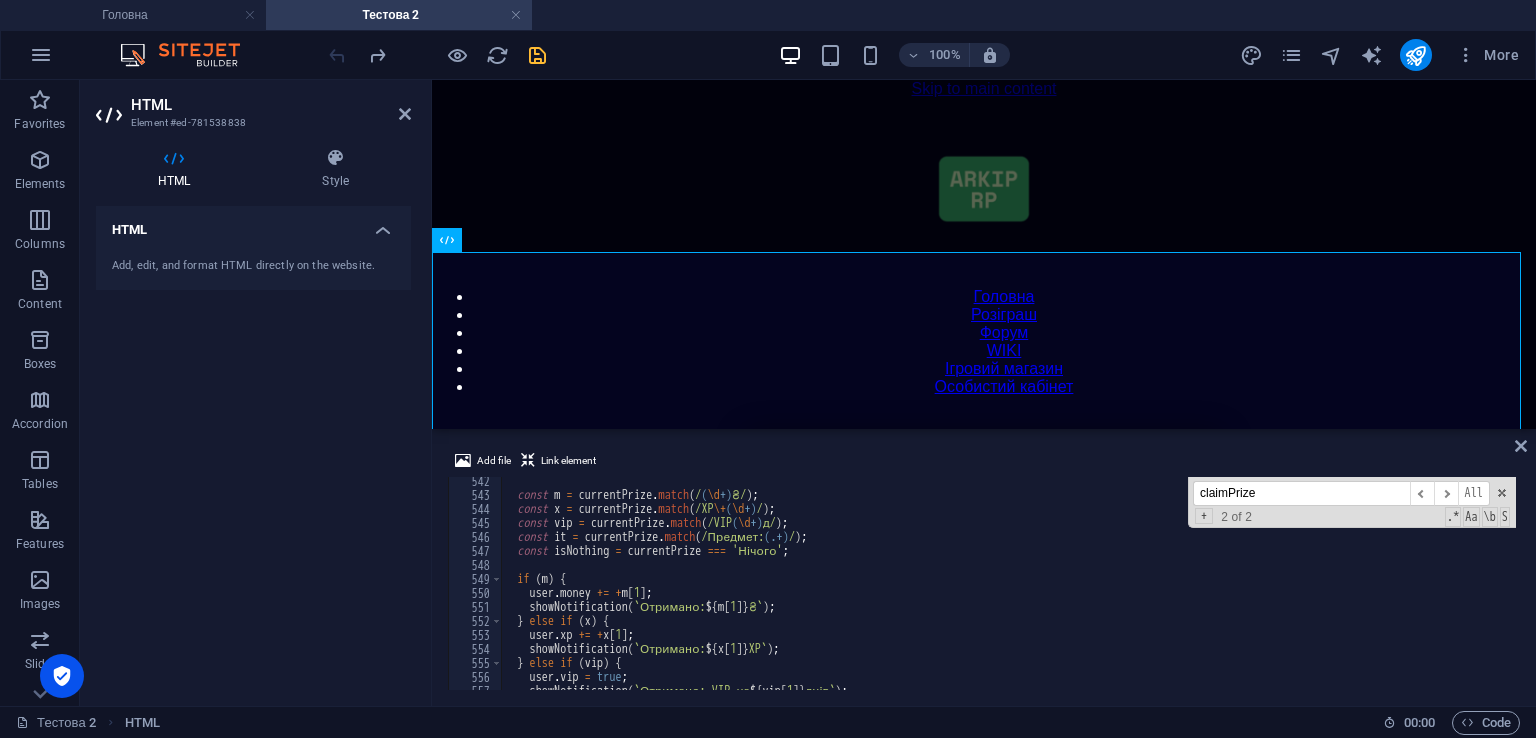 click at bounding box center [537, 55] 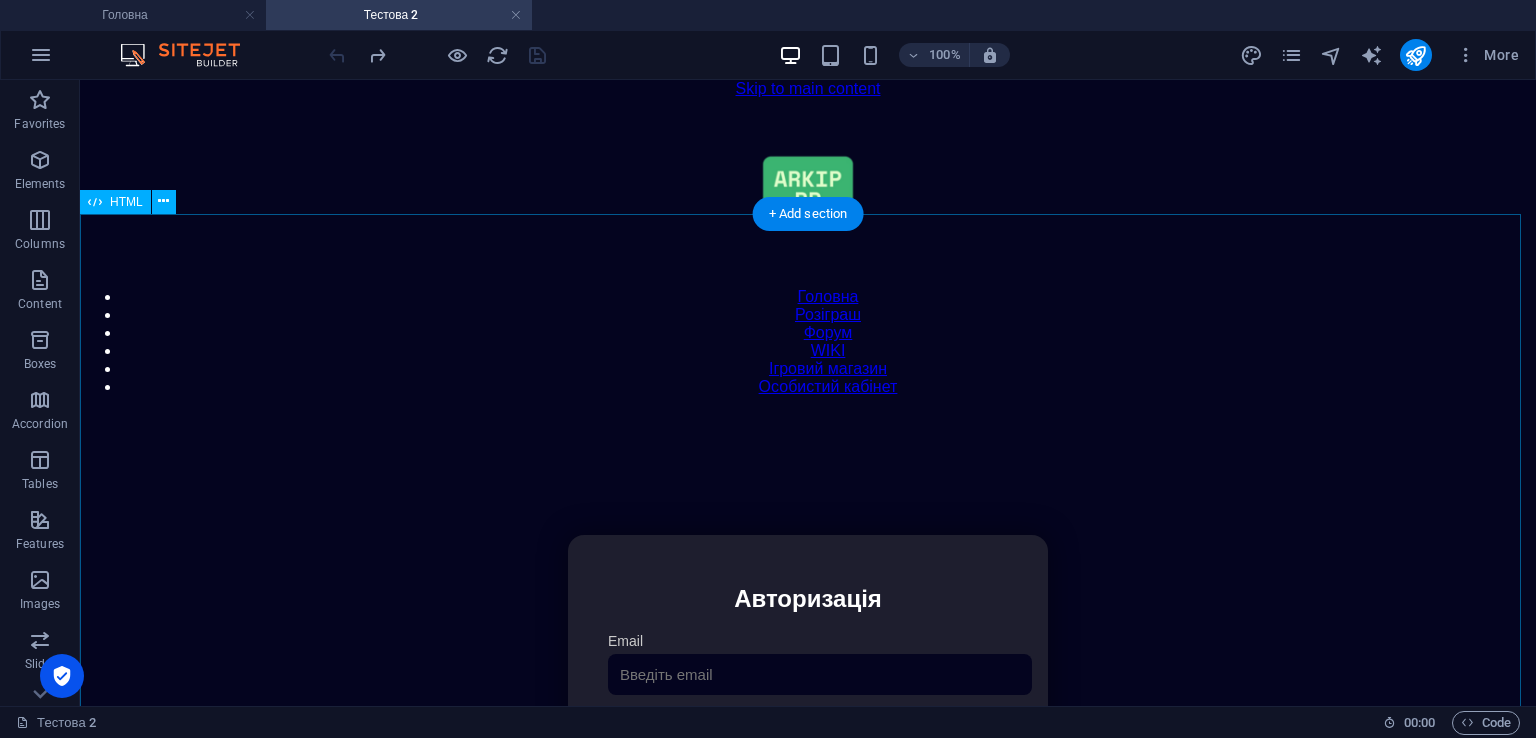 click on "Особистий кабінет
Авторизація
Email
[GEOGRAPHIC_DATA]
👁️
Увійти
Скинути пароль
Скидання пароля
Введіть ваш email:
Скинути
Закрити
Особистий кабінет
Вийти з кабінету
Важлива інформація
Інформація
Ігровий Нікнейм:
Пошта:
Гроші:   ₴
XP:
Рівень:
Здоров'я:
Броня:
VIP:
Рейтинг
Рейтинг гравців
Гравців не знайдено
Документи
Мої документи
Паспорт:   [PERSON_NAME] книжка:   [PERSON_NAME]
Розваги
Рулетка" at bounding box center (808, 746) 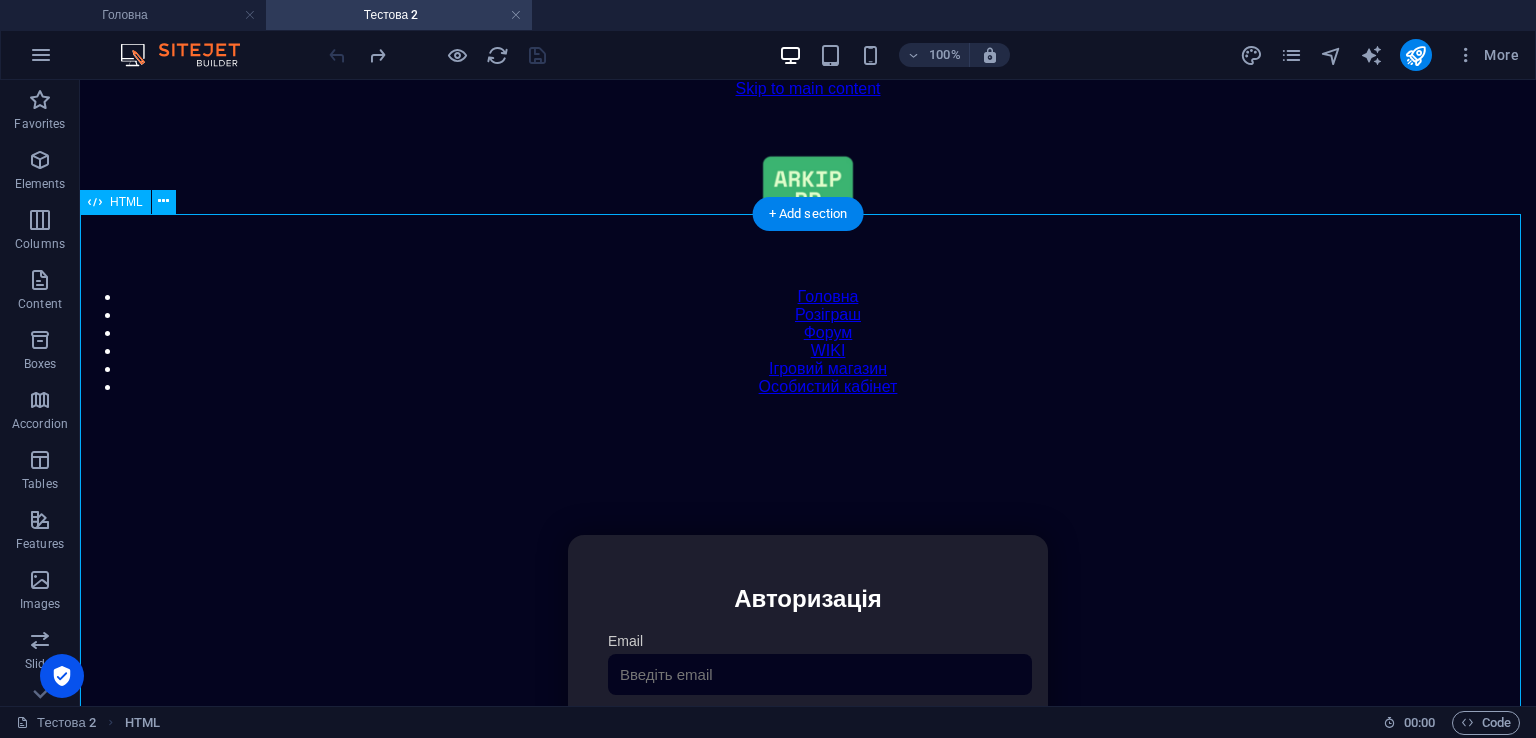 click on "Особистий кабінет
Авторизація
Email
[GEOGRAPHIC_DATA]
👁️
Увійти
Скинути пароль
Скидання пароля
Введіть ваш email:
Скинути
Закрити
Особистий кабінет
Вийти з кабінету
Важлива інформація
Інформація
Ігровий Нікнейм:
Пошта:
Гроші:   ₴
XP:
Рівень:
Здоров'я:
Броня:
VIP:
Рейтинг
Рейтинг гравців
Гравців не знайдено
Документи
Мої документи
Паспорт:   [PERSON_NAME] книжка:   [PERSON_NAME]
Розваги
Рулетка" at bounding box center (808, 746) 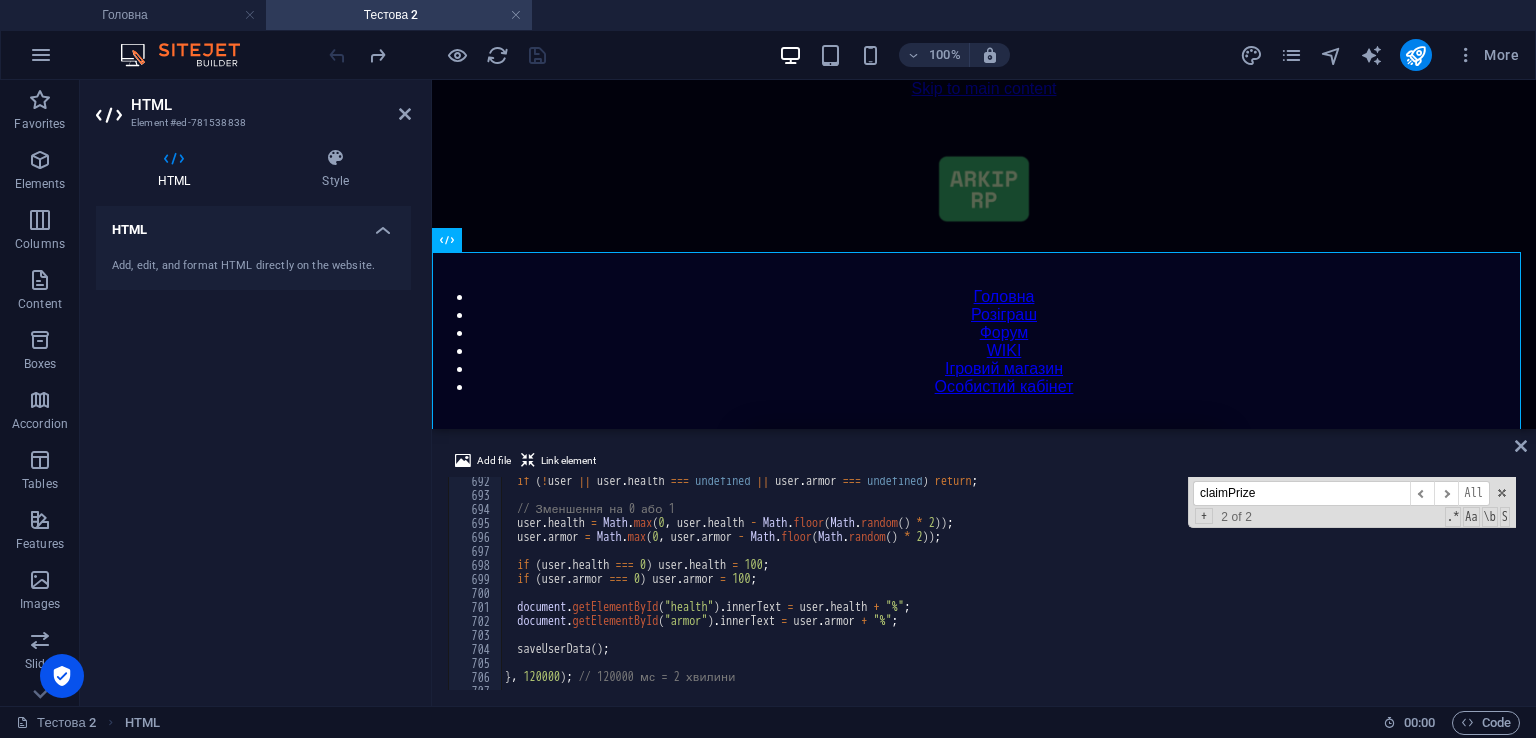 scroll, scrollTop: 9759, scrollLeft: 0, axis: vertical 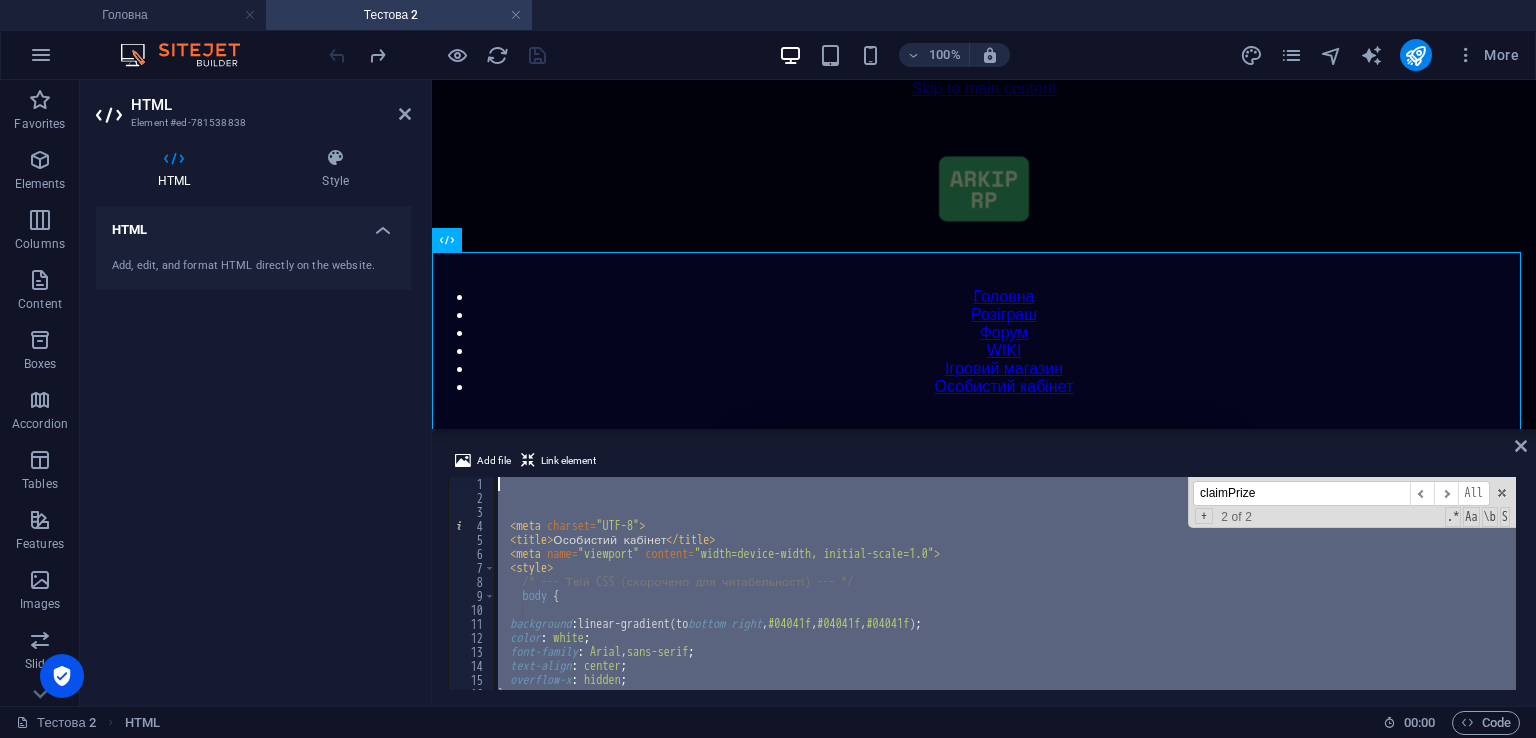 drag, startPoint x: 599, startPoint y: 665, endPoint x: 358, endPoint y: 386, distance: 368.676 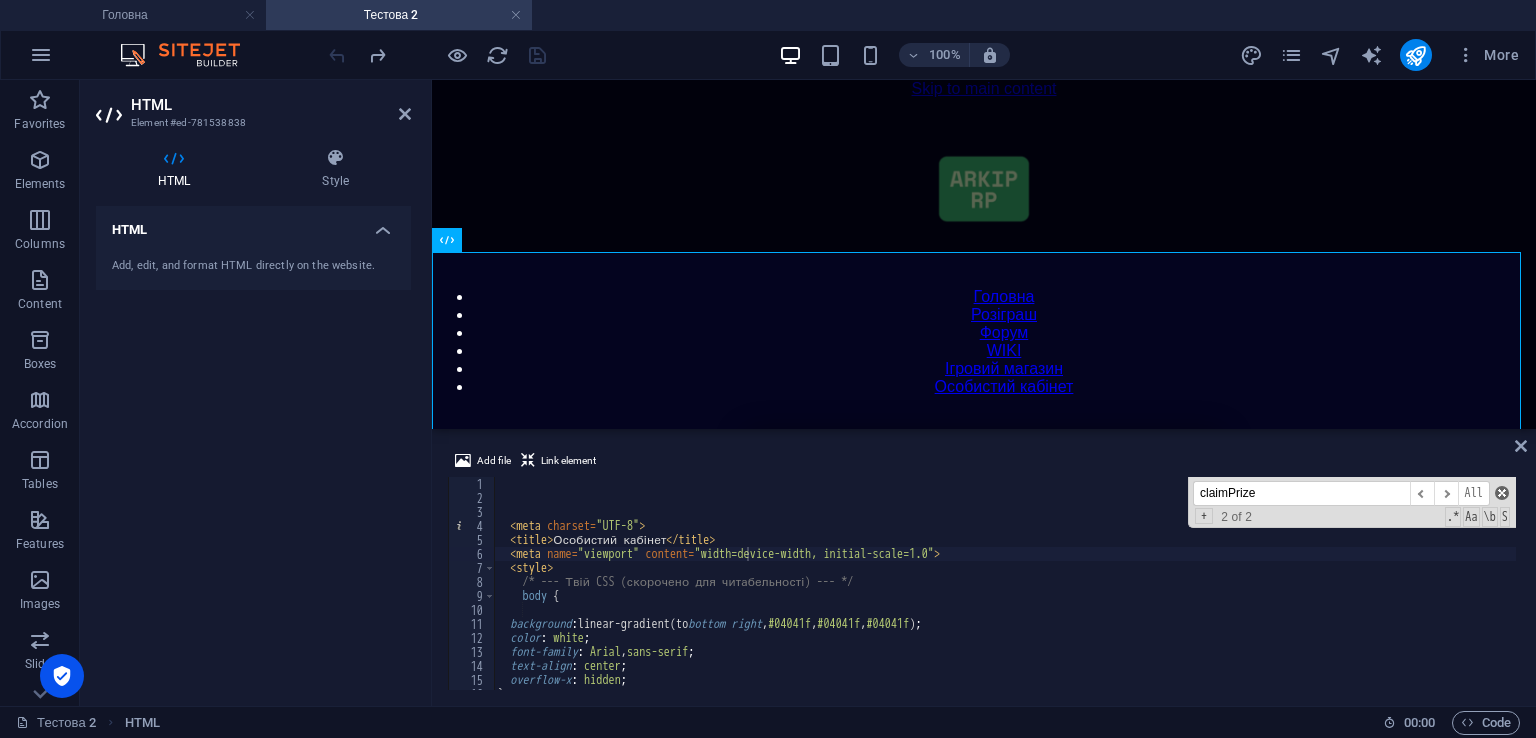 click at bounding box center (1502, 493) 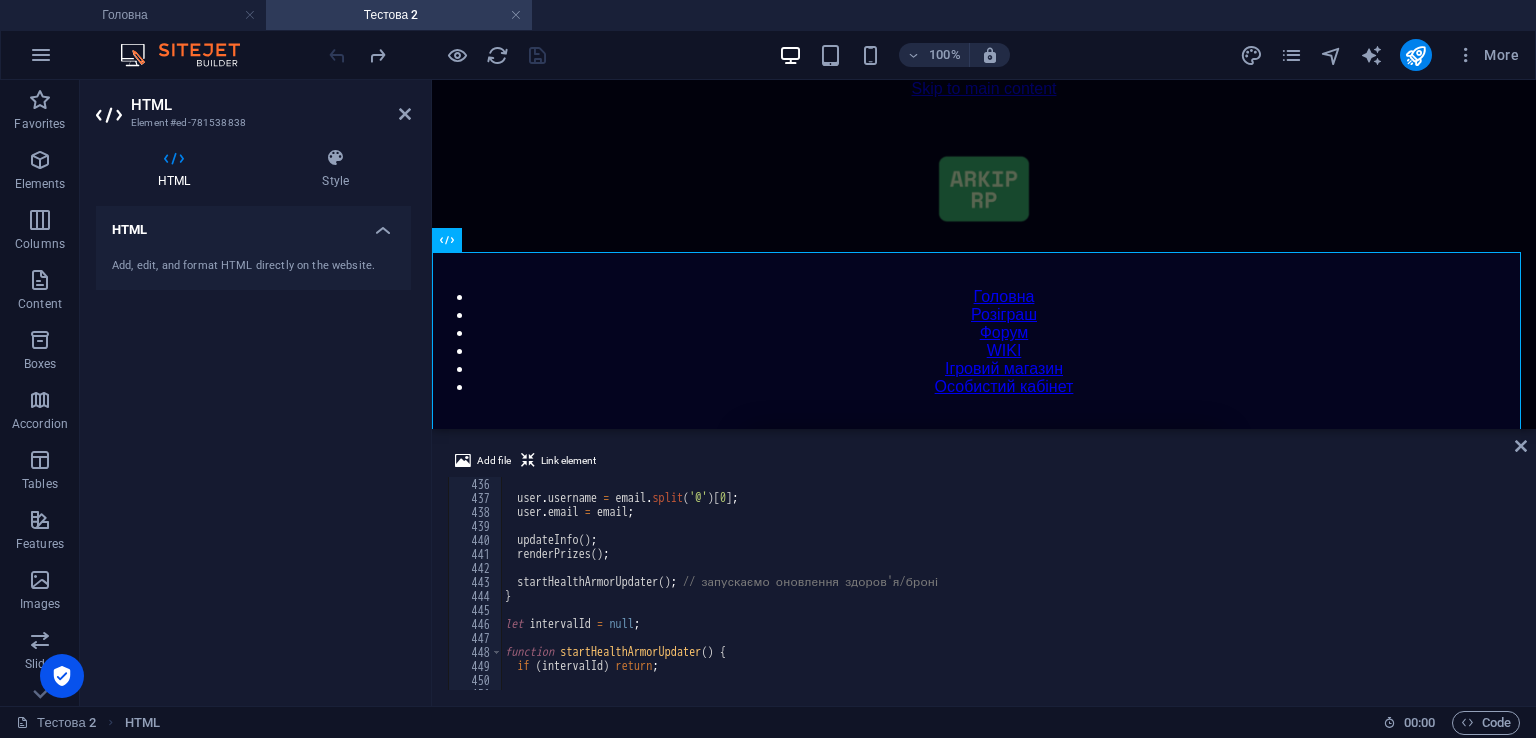 scroll, scrollTop: 9759, scrollLeft: 0, axis: vertical 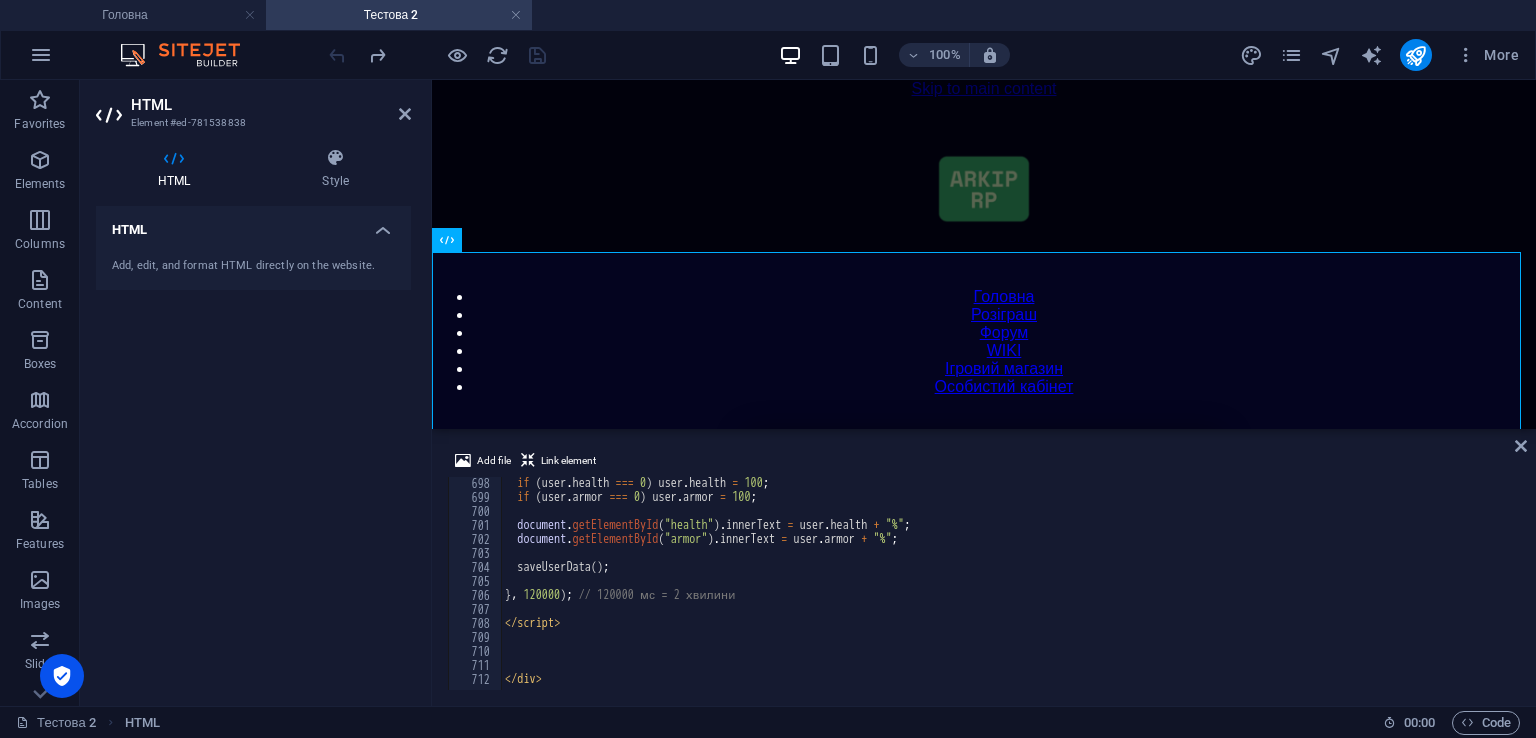 click on "if   ( user . health   ===   0 )   user . health   =   100 ;    if   ( user . armor   ===   0 )   user . armor   =   100 ;    document . getElementById ( "health" ) . innerText   =   user . health   +   "%" ;    document . getElementById ( "armor" ) . innerText   =   user . armor   +   "%" ;    saveUserData ( ) ; } ,   120000 ) ;   // 120000 мс = 2 хвилини </ script > </ div >" at bounding box center [1425, 594] 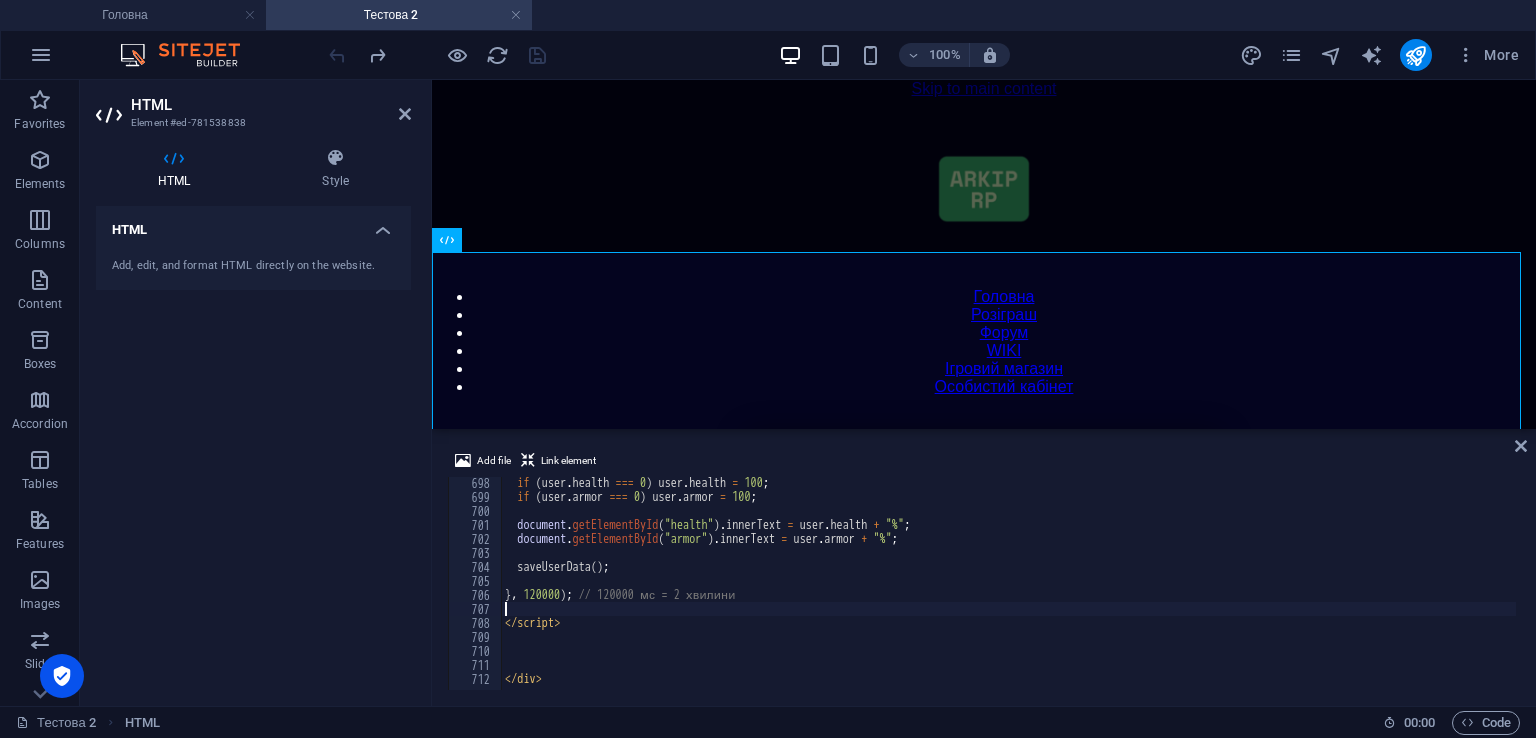 type 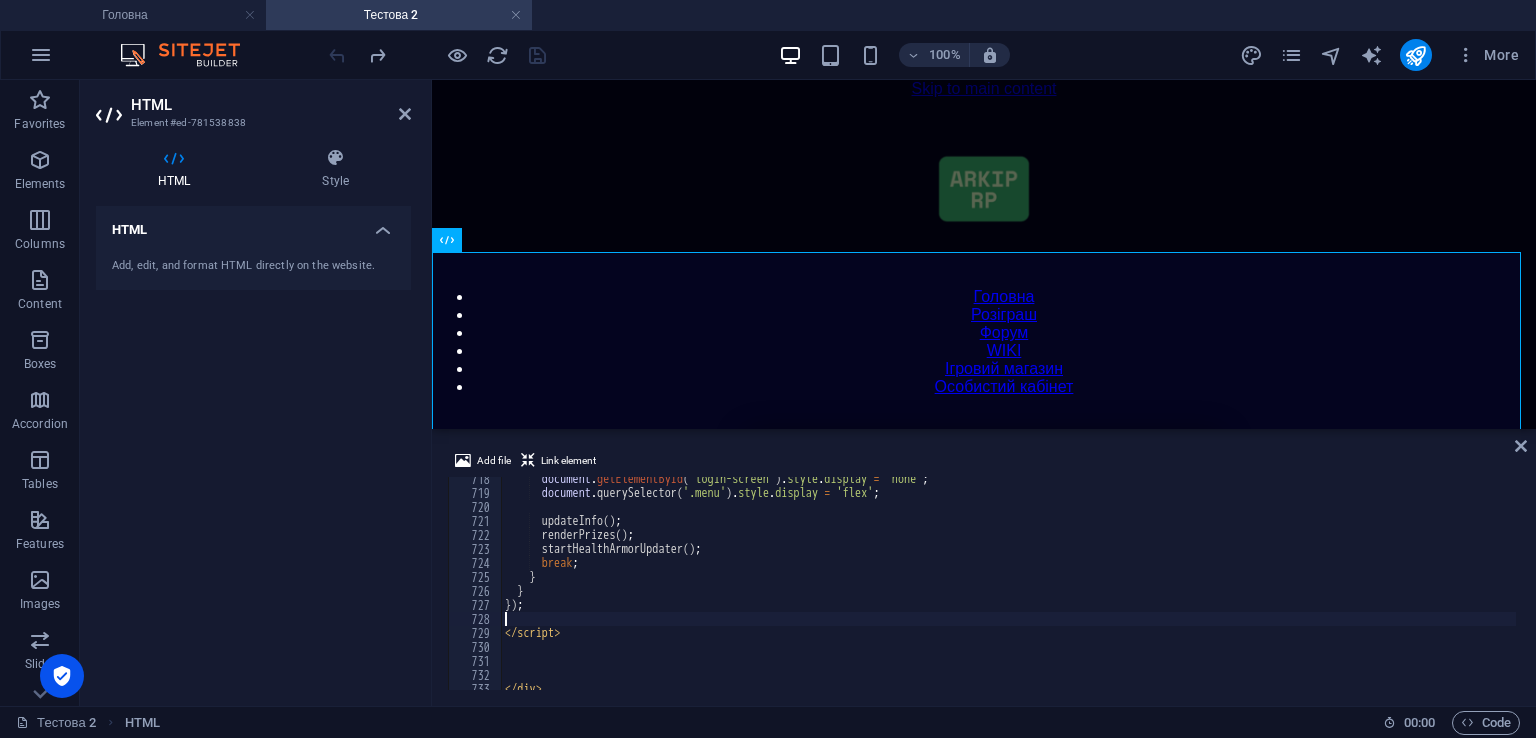 scroll, scrollTop: 10043, scrollLeft: 0, axis: vertical 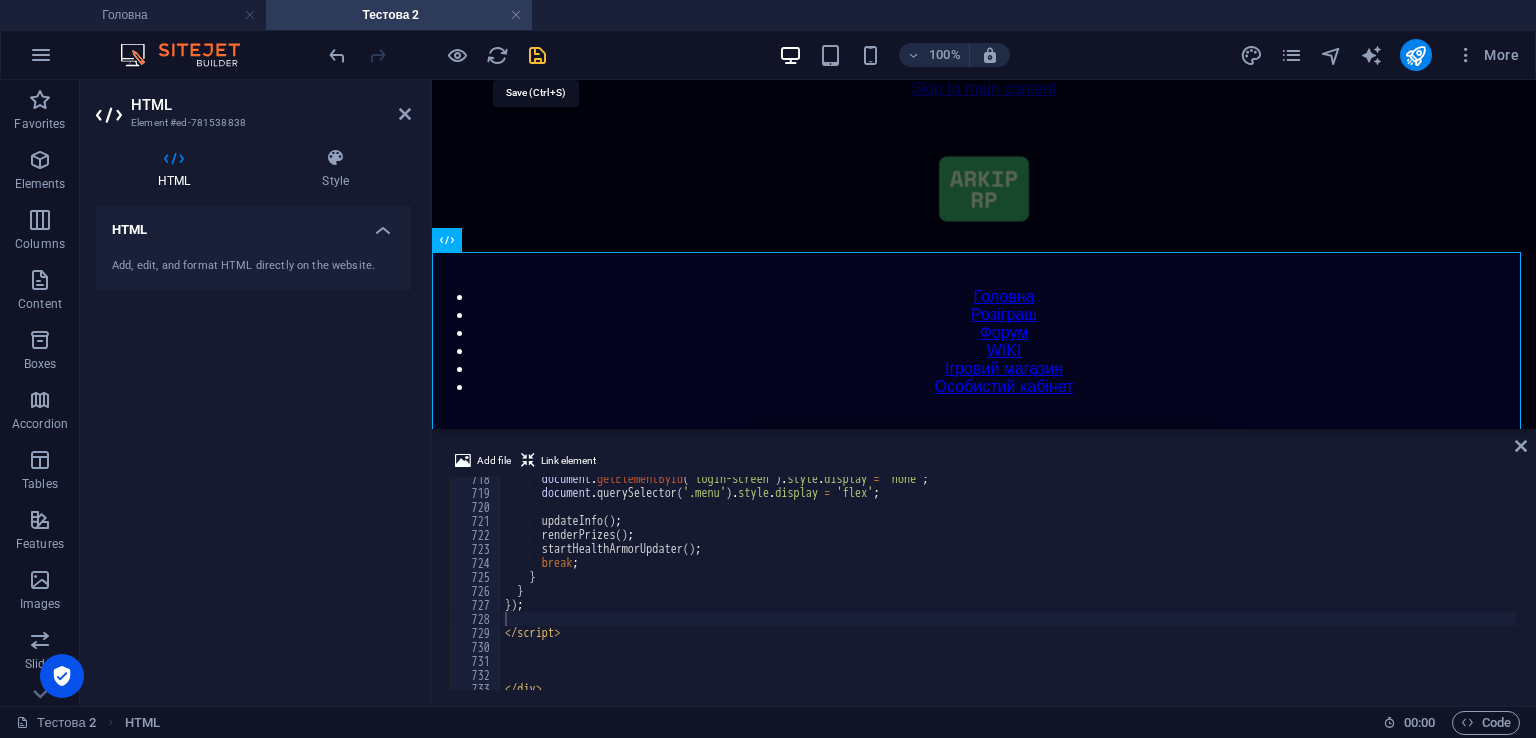 click at bounding box center [537, 55] 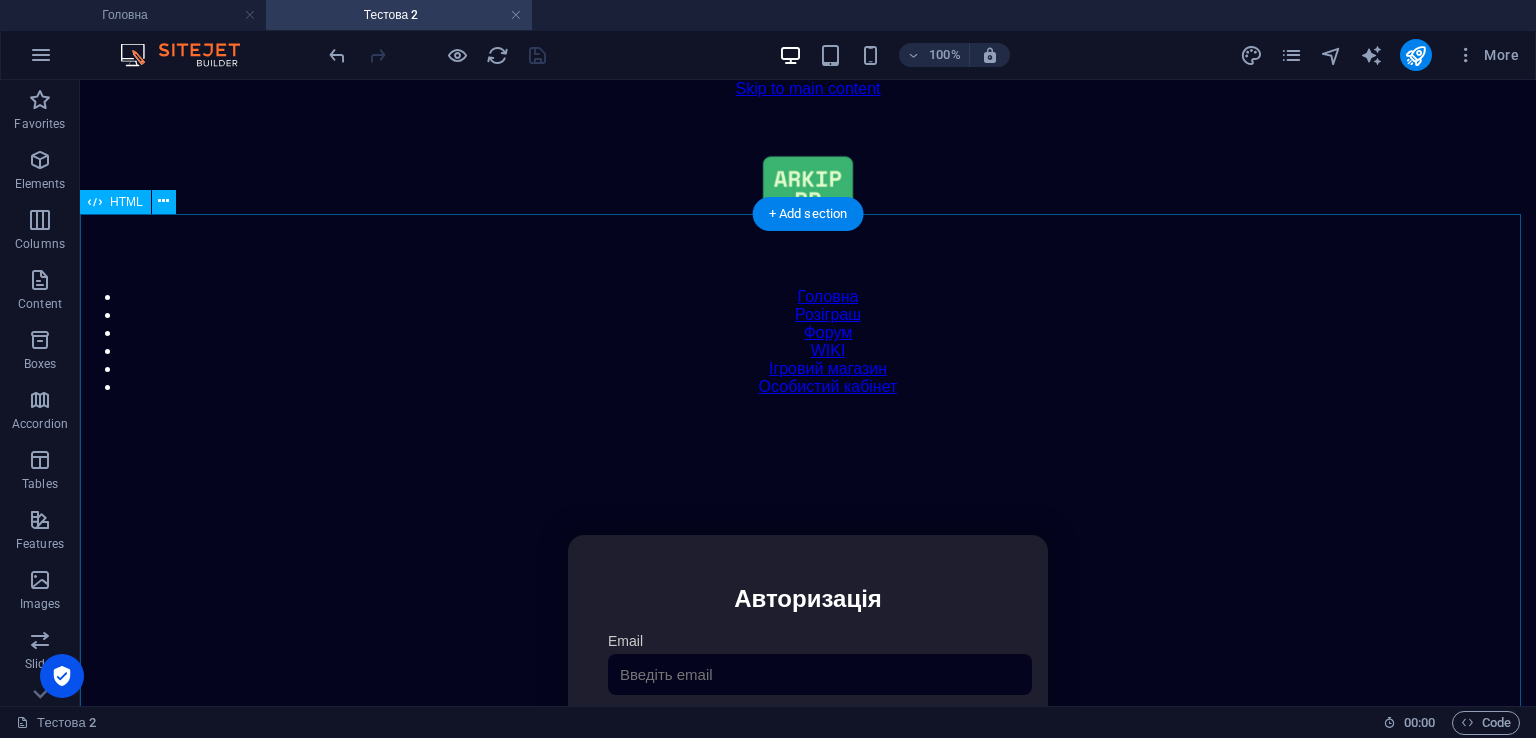 click on "Особистий кабінет
Авторизація
Email
[GEOGRAPHIC_DATA]
👁️
Увійти
Скинути пароль
Скидання пароля
Введіть ваш email:
Скинути
Закрити
Особистий кабінет
Вийти з кабінету
Важлива інформація
Інформація
Ігровий Нікнейм:
Пошта:
Гроші:   ₴
XP:
Рівень:
Здоров'я:
Броня:
VIP:
Рейтинг
Рейтинг гравців
Гравців не знайдено
Документи
Мої документи
Паспорт:   [PERSON_NAME] книжка:   [PERSON_NAME]
Розваги
Рулетка" at bounding box center (808, 746) 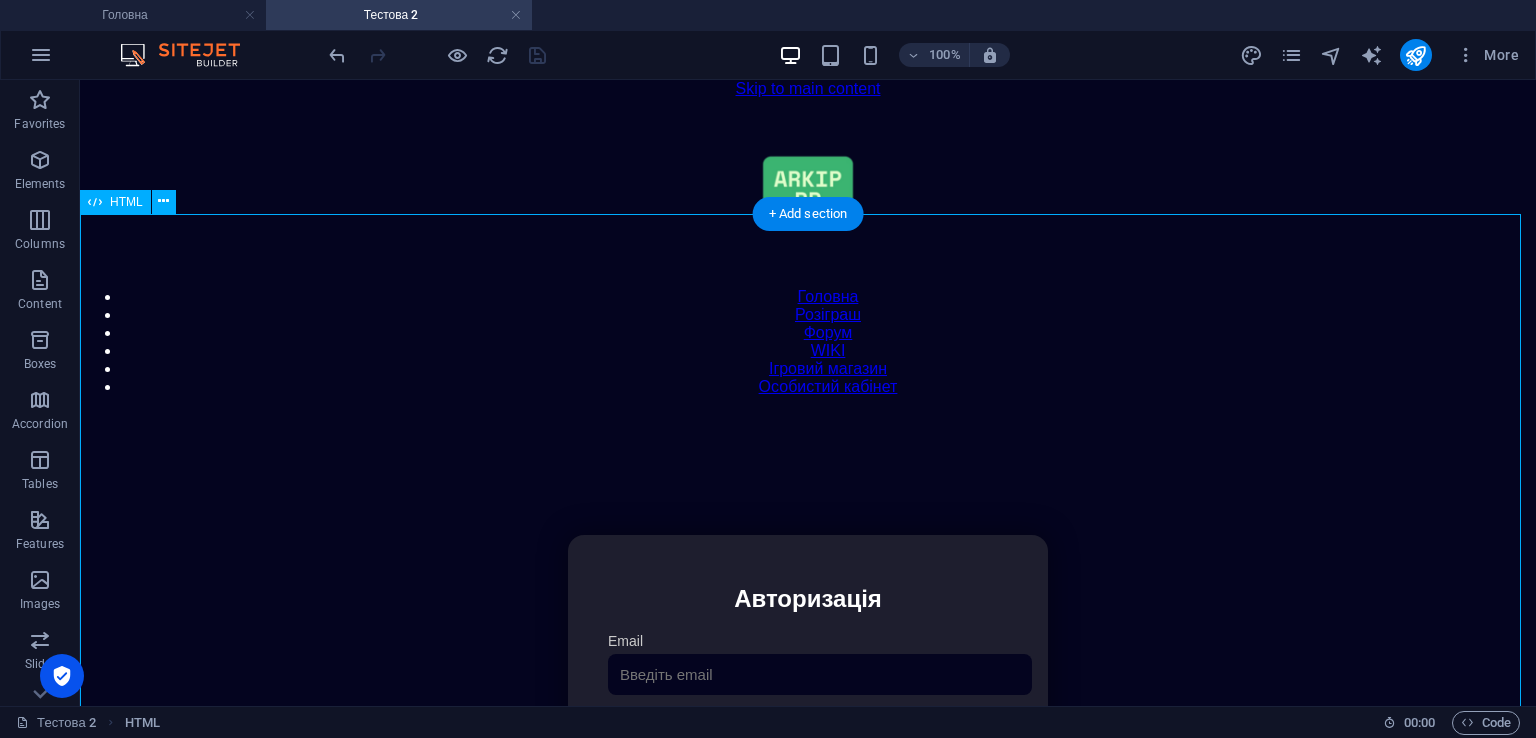 click on "Особистий кабінет
Авторизація
Email
[GEOGRAPHIC_DATA]
👁️
Увійти
Скинути пароль
Скидання пароля
Введіть ваш email:
Скинути
Закрити
Особистий кабінет
Вийти з кабінету
Важлива інформація
Інформація
Ігровий Нікнейм:
Пошта:
Гроші:   ₴
XP:
Рівень:
Здоров'я:
Броня:
VIP:
Рейтинг
Рейтинг гравців
Гравців не знайдено
Документи
Мої документи
Паспорт:   [PERSON_NAME] книжка:   [PERSON_NAME]
Розваги
Рулетка" at bounding box center (808, 746) 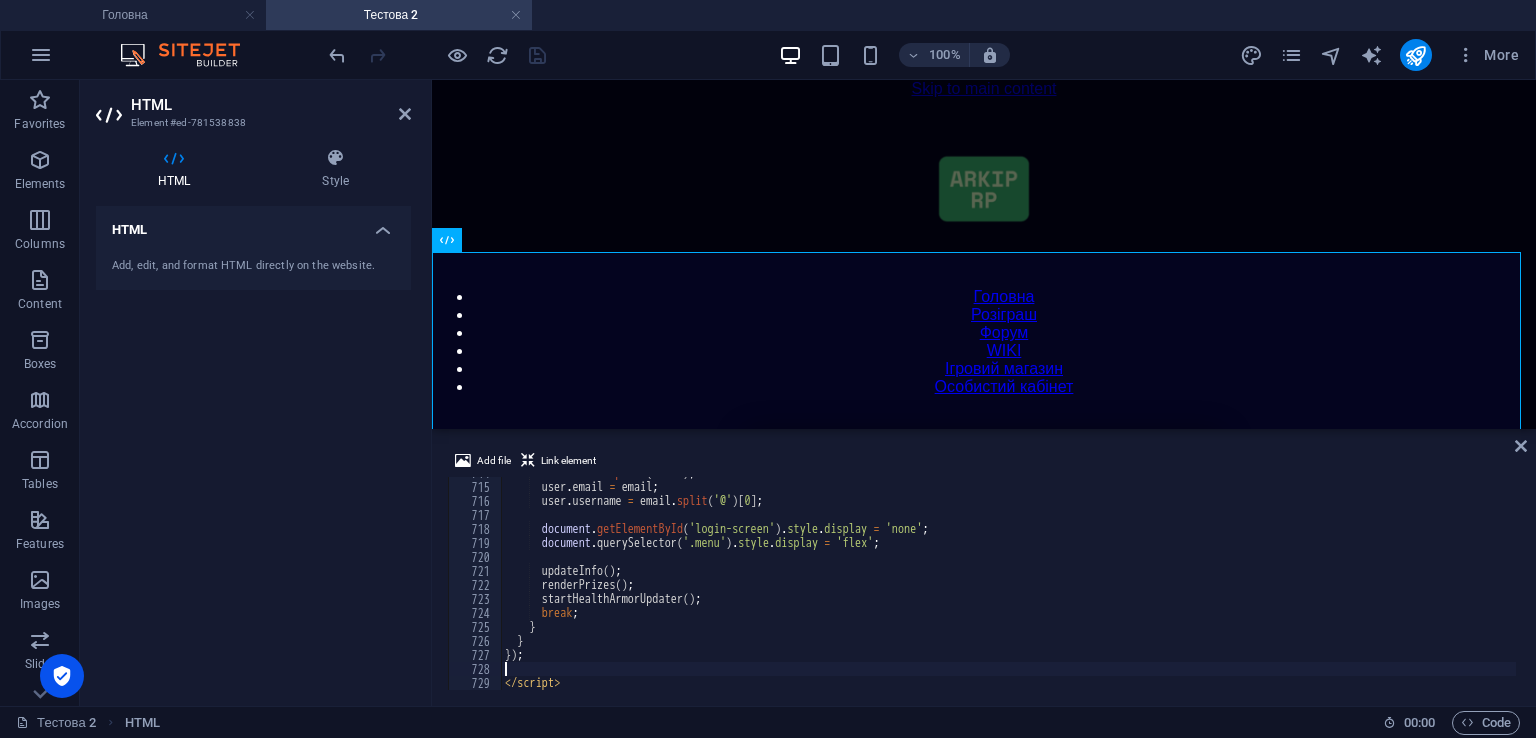 scroll, scrollTop: 10052, scrollLeft: 0, axis: vertical 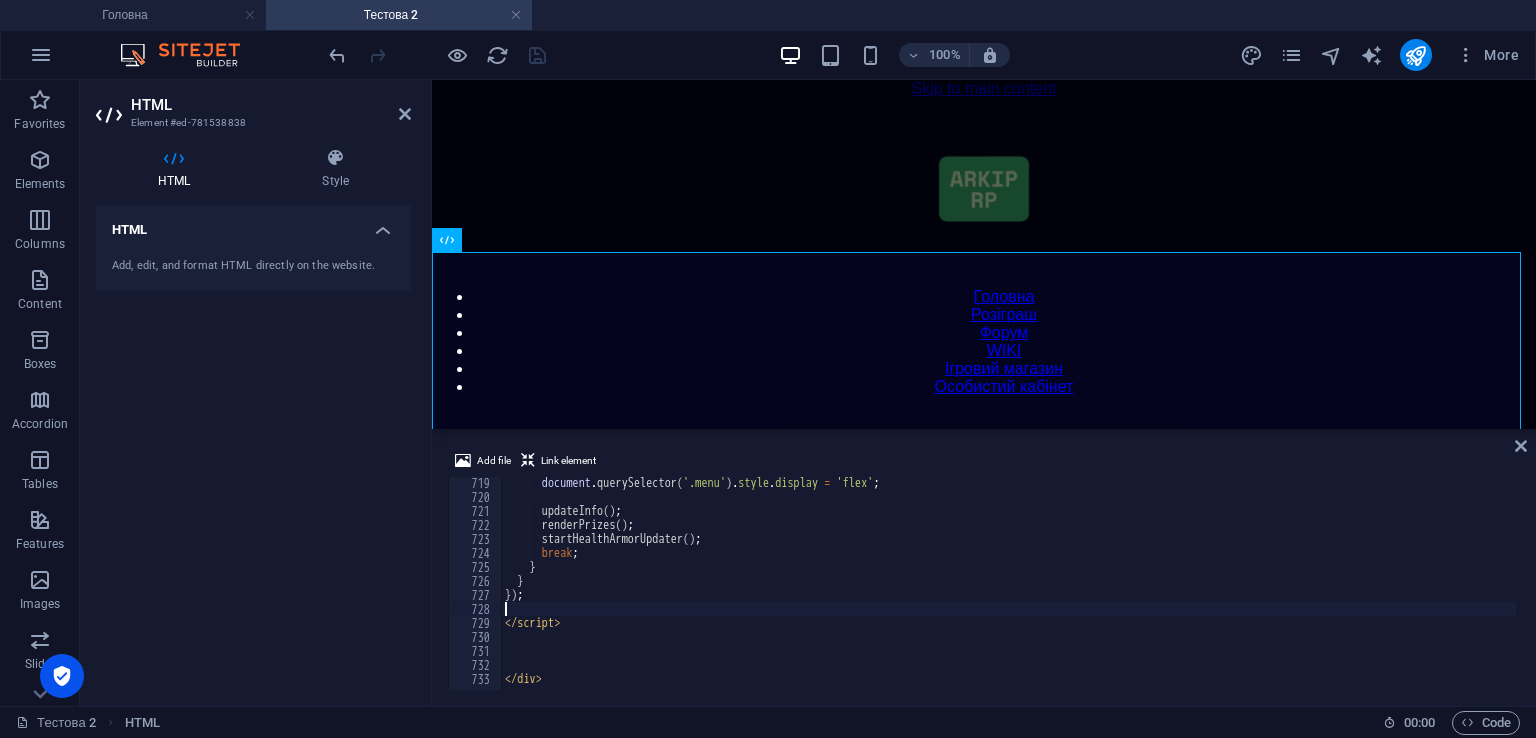 click on "Add file Link element" at bounding box center [984, 463] 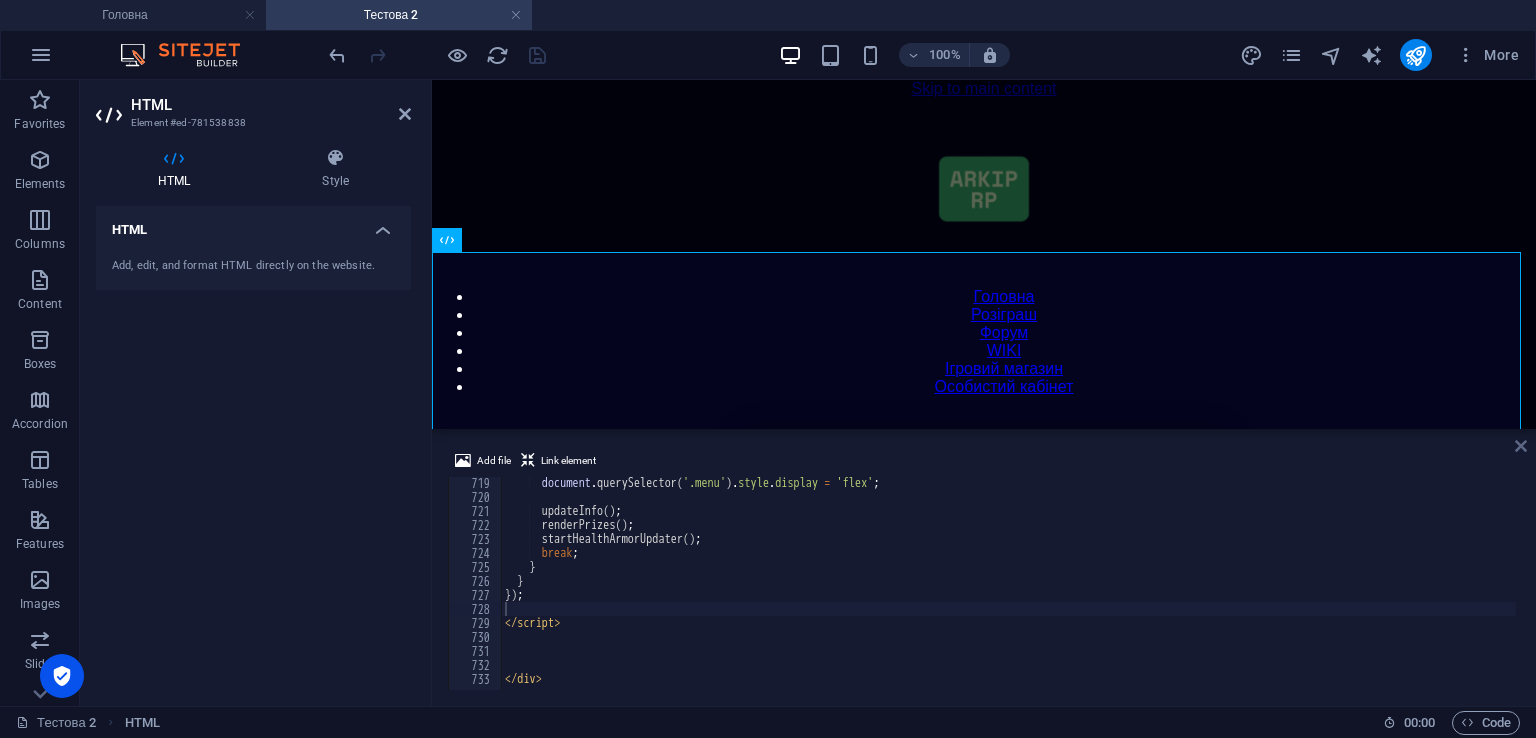 click at bounding box center [1521, 446] 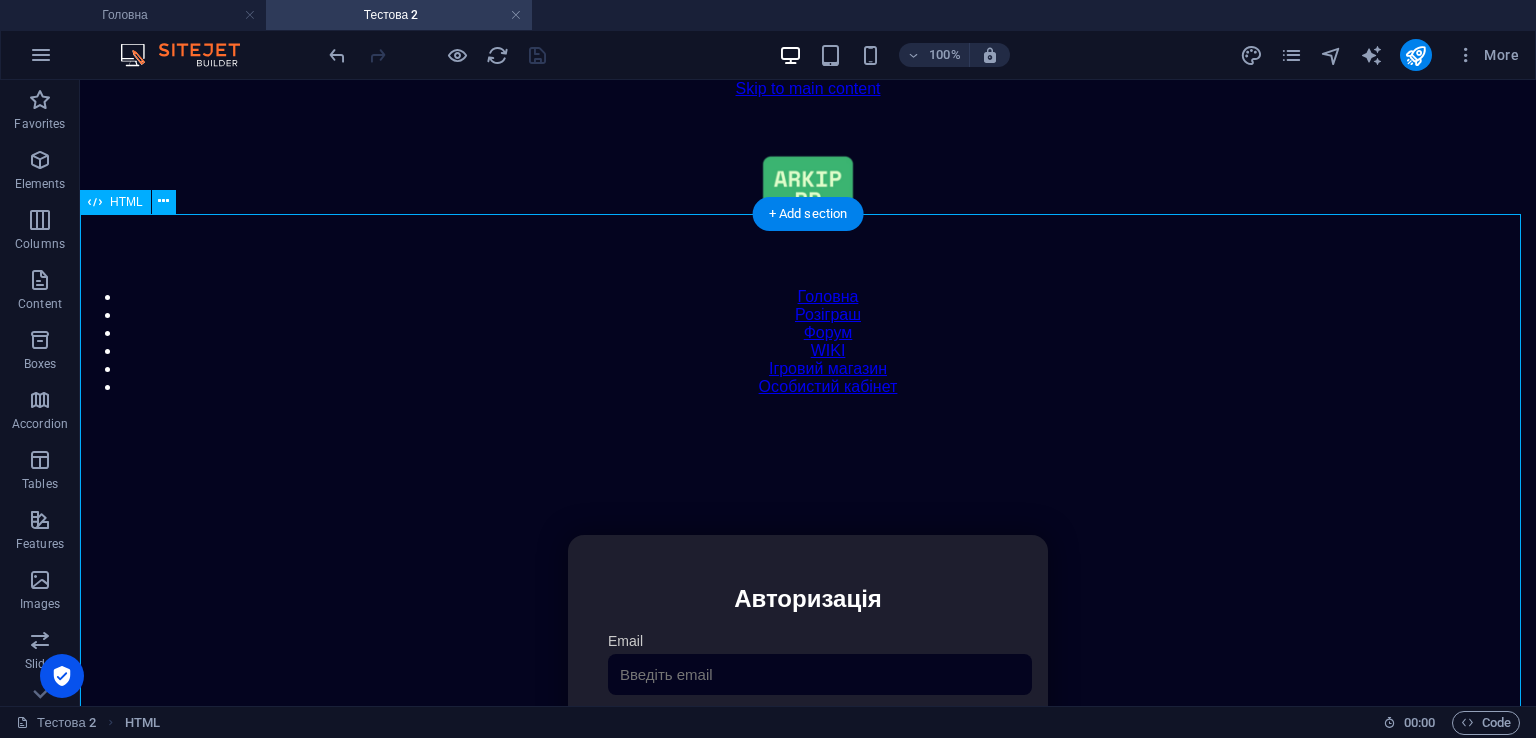 click on "Особистий кабінет
Авторизація
Email
[GEOGRAPHIC_DATA]
👁️
Увійти
Скинути пароль
Скидання пароля
Введіть ваш email:
Скинути
Закрити
Особистий кабінет
Вийти з кабінету
Важлива інформація
Інформація
Ігровий Нікнейм:
Пошта:
Гроші:   ₴
XP:
Рівень:
Здоров'я:
Броня:
VIP:
Рейтинг
Рейтинг гравців
Гравців не знайдено
Документи
Мої документи
Паспорт:   [PERSON_NAME] книжка:   [PERSON_NAME]
Розваги
Рулетка" at bounding box center [808, 746] 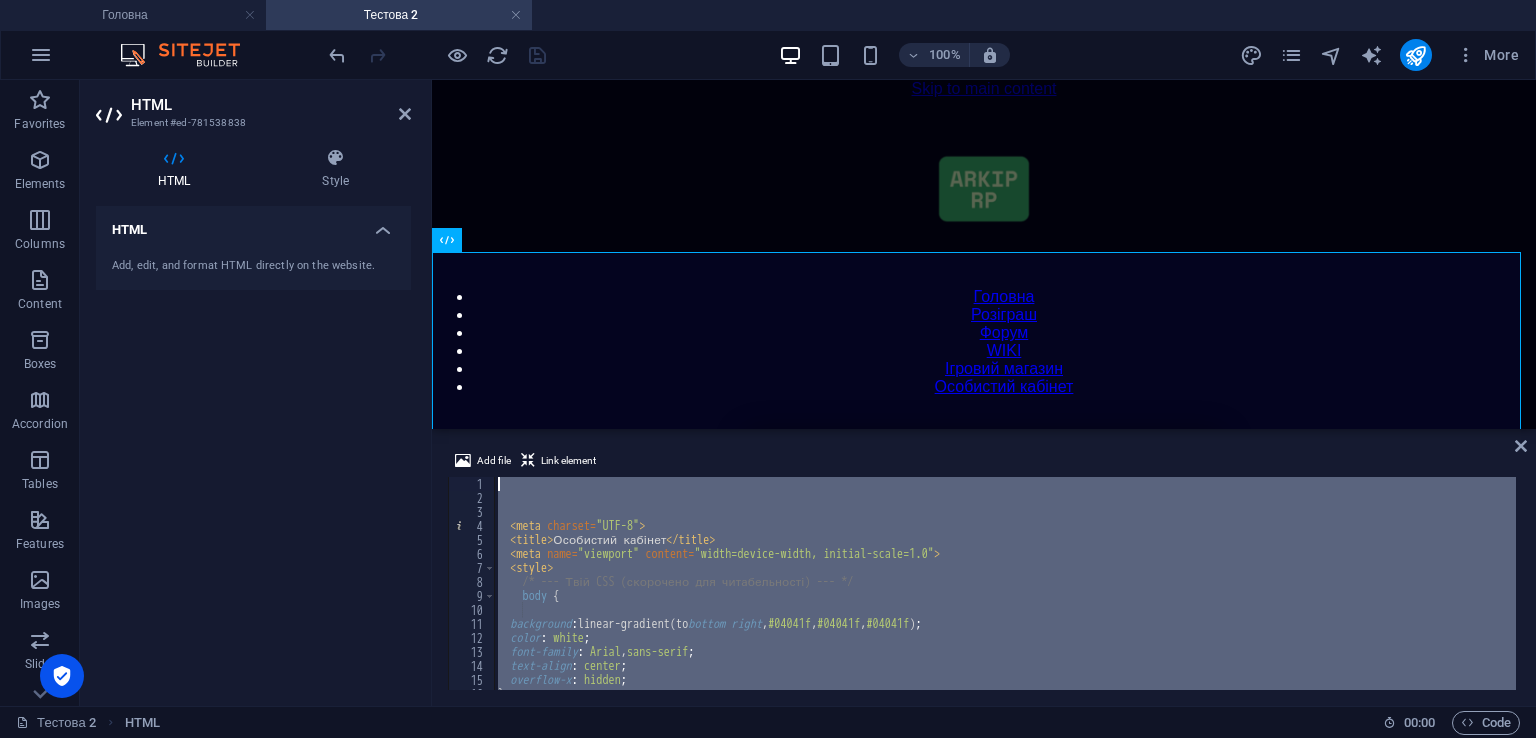 scroll, scrollTop: 0, scrollLeft: 0, axis: both 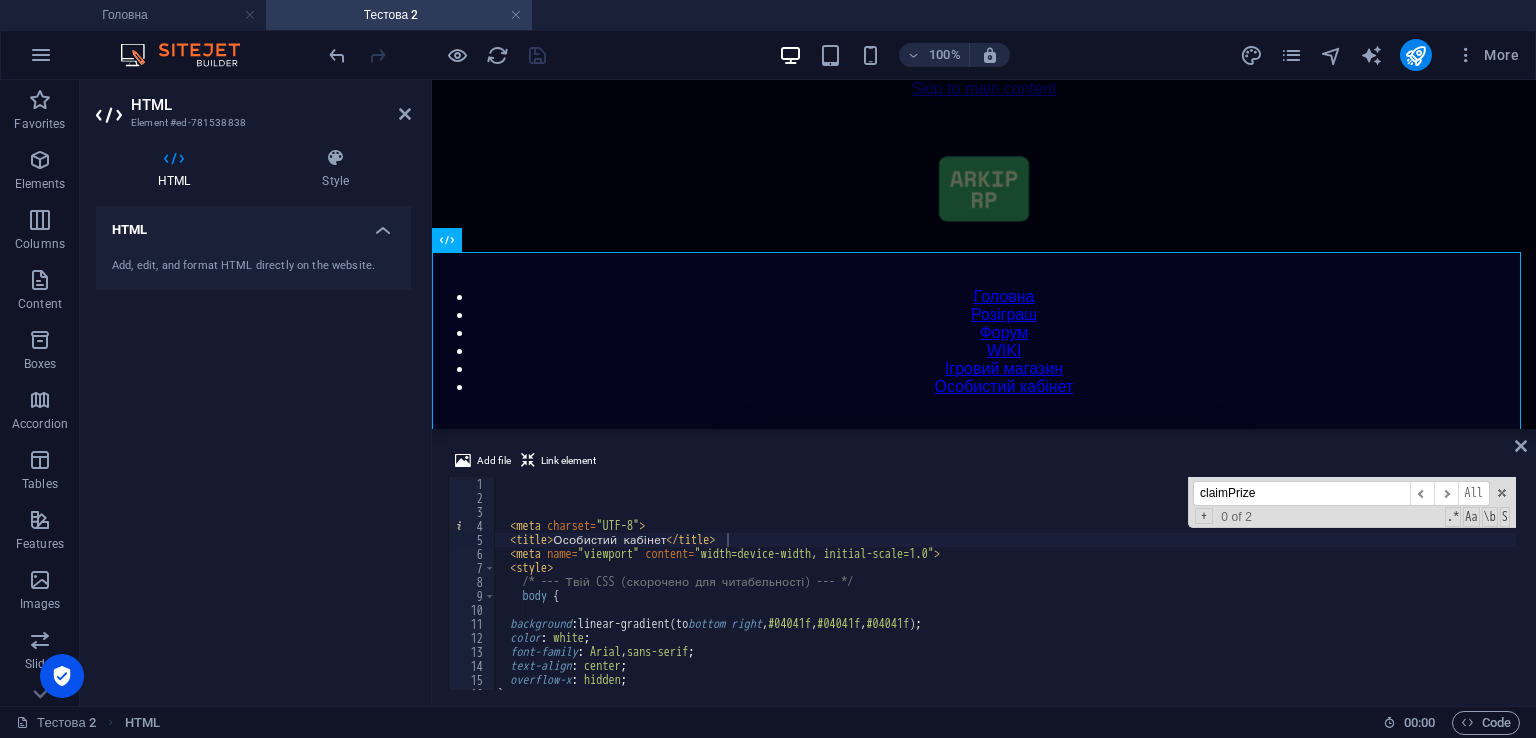 paste on "logout" 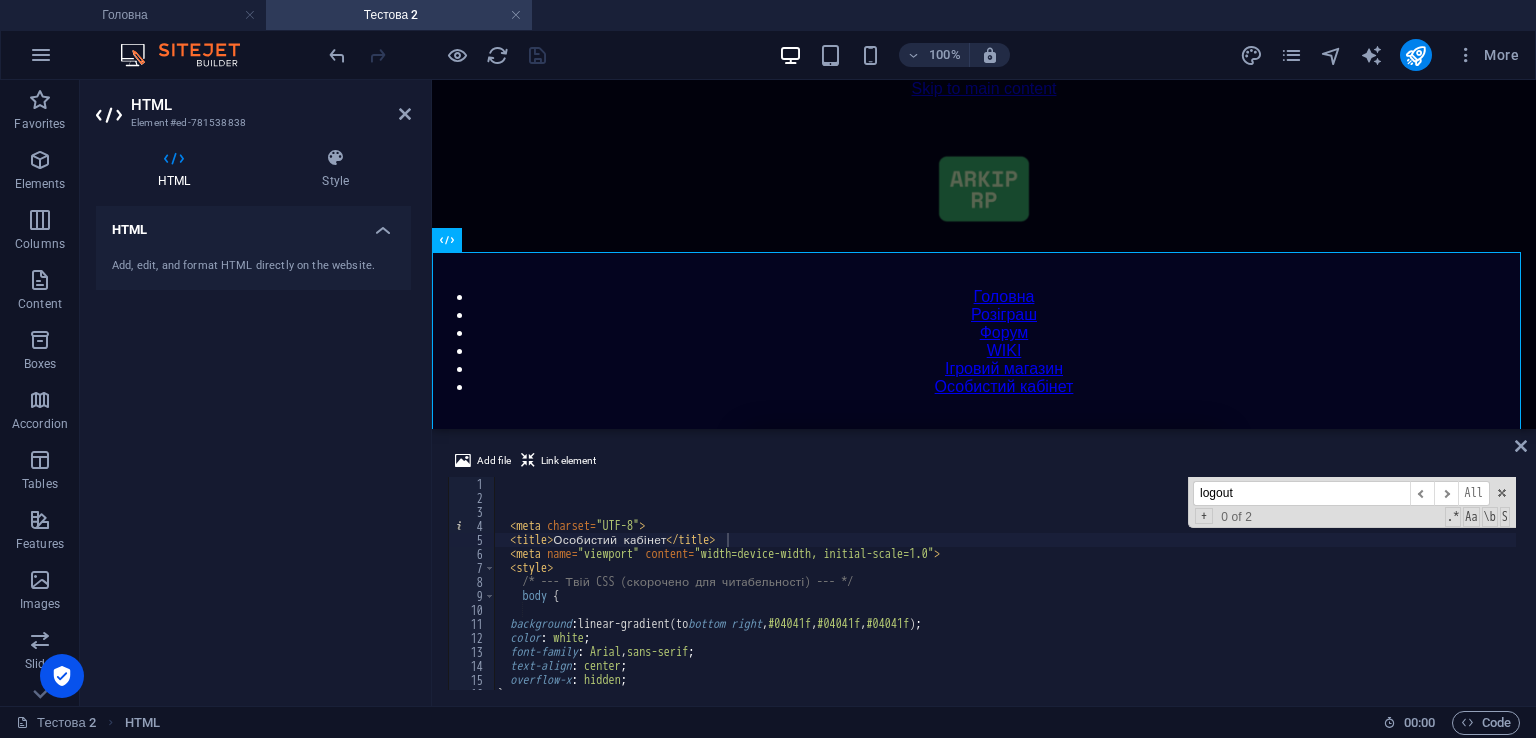 scroll, scrollTop: 4585, scrollLeft: 0, axis: vertical 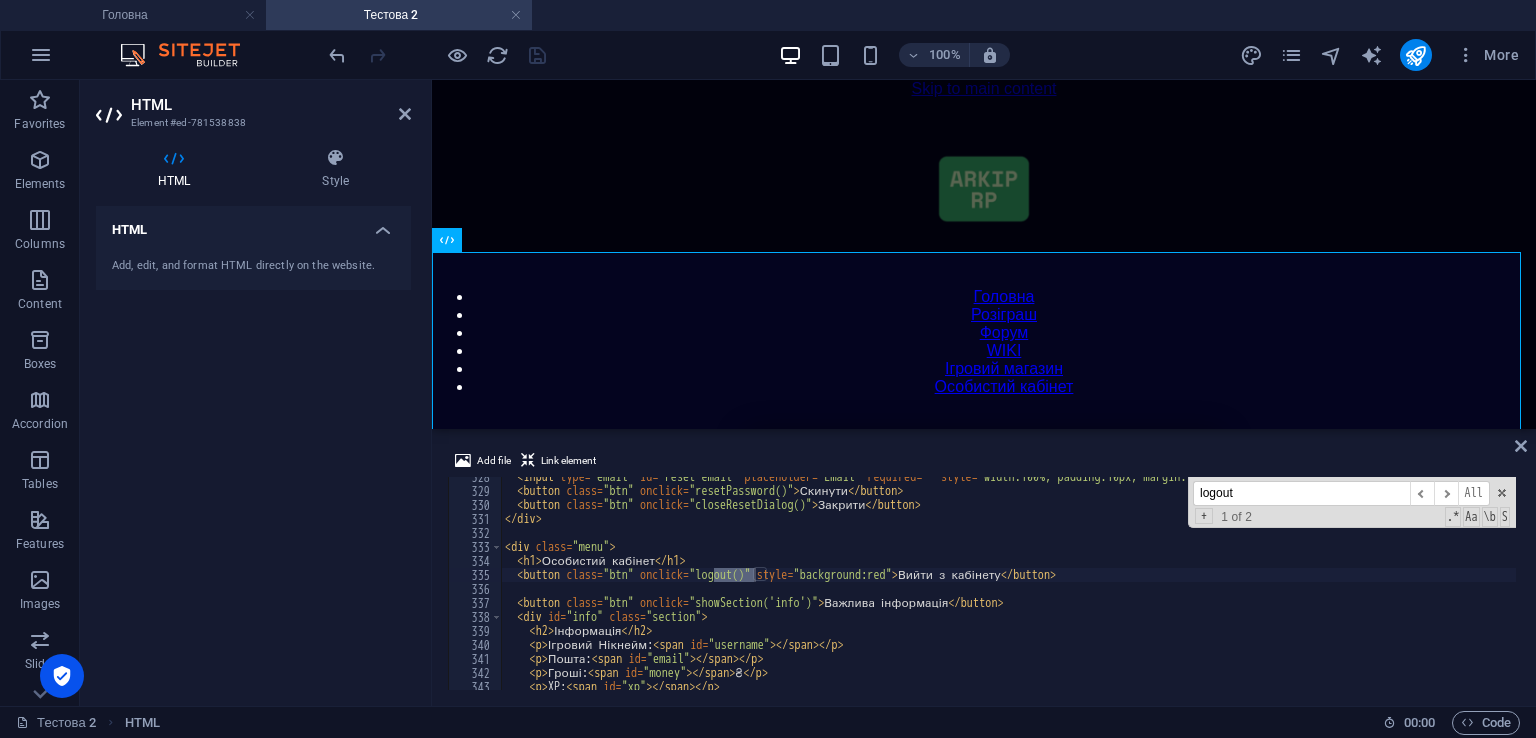 type on "logout" 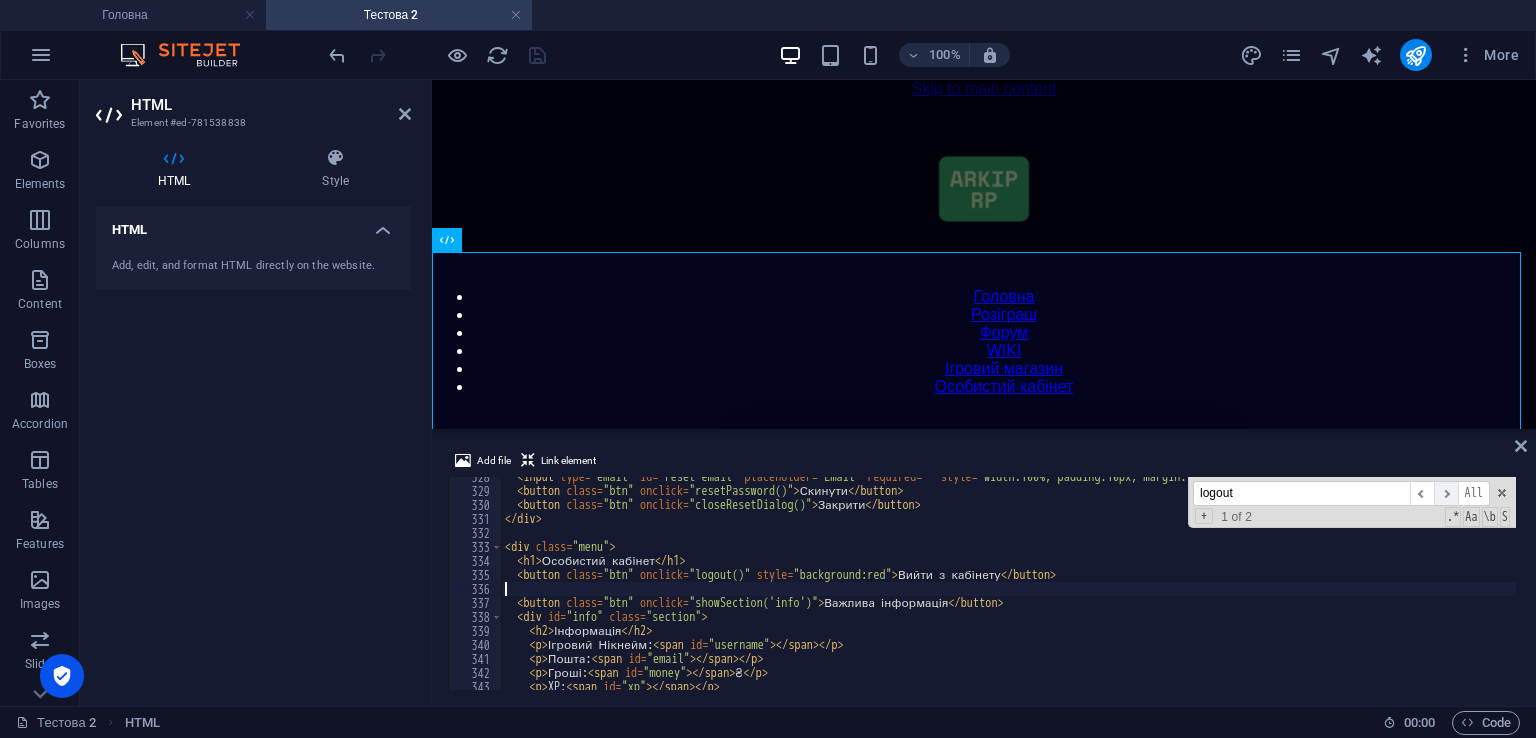 click on "​" at bounding box center [1446, 493] 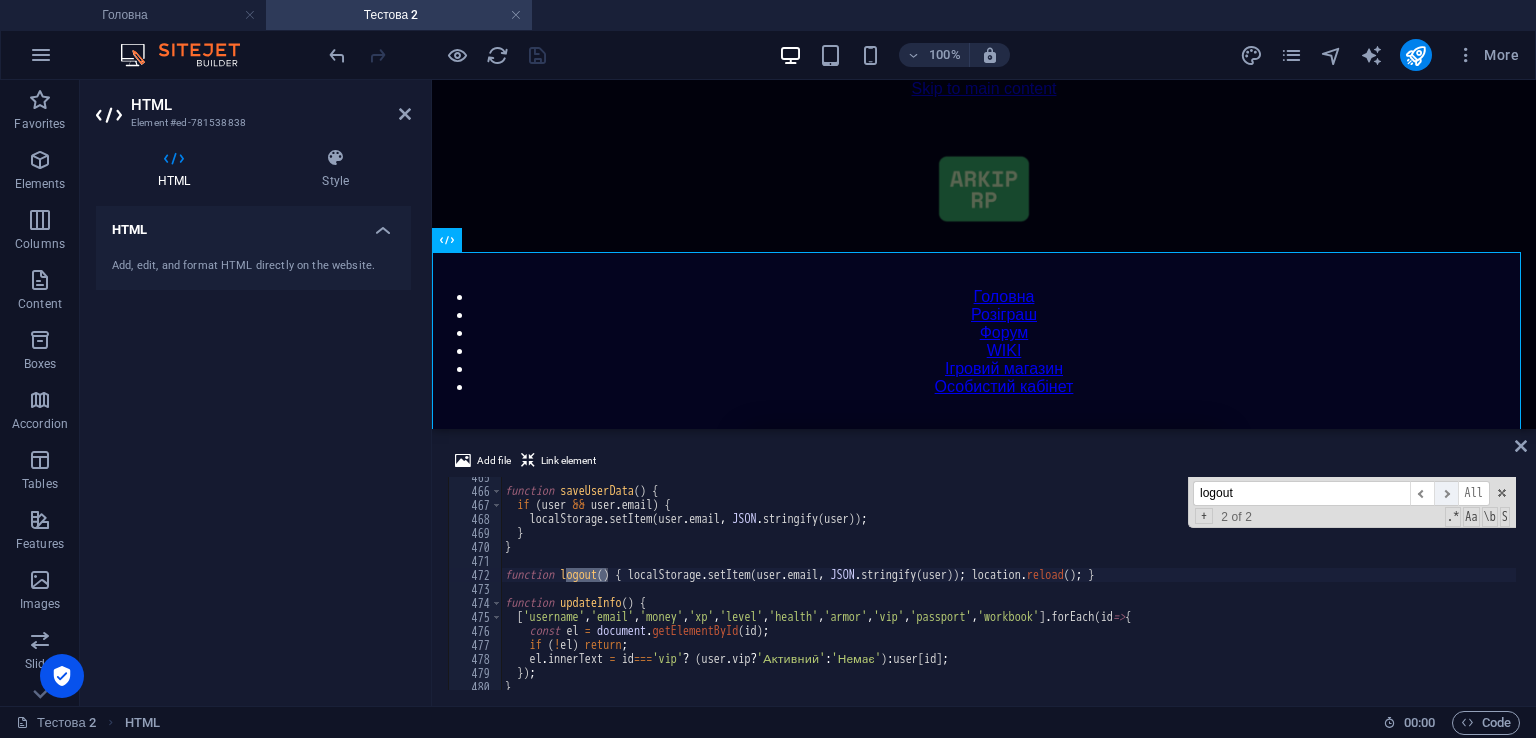 scroll, scrollTop: 6503, scrollLeft: 0, axis: vertical 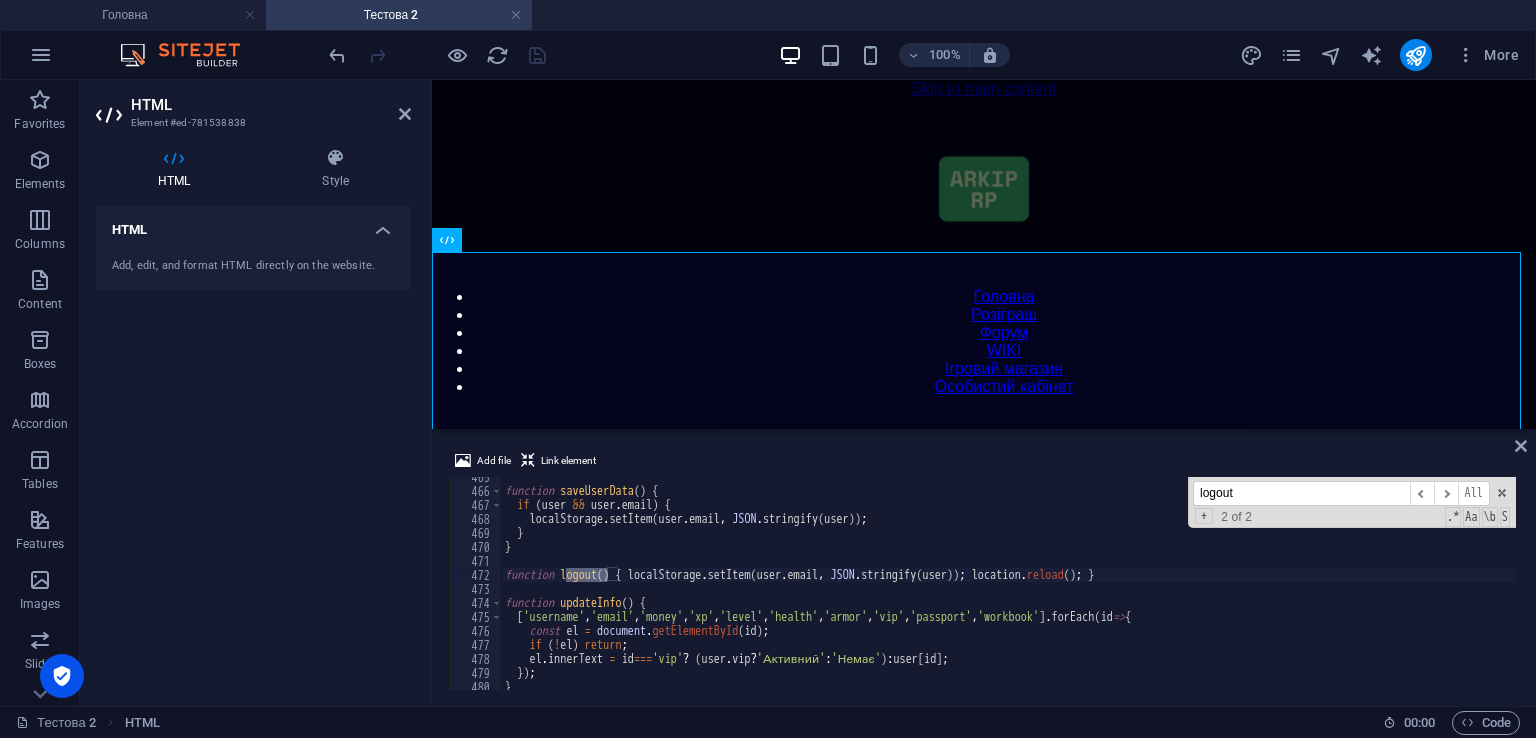 type on "function logout() { localStorage.setItem([DOMAIN_NAME], JSON.stringify(user)); location.reload(); }" 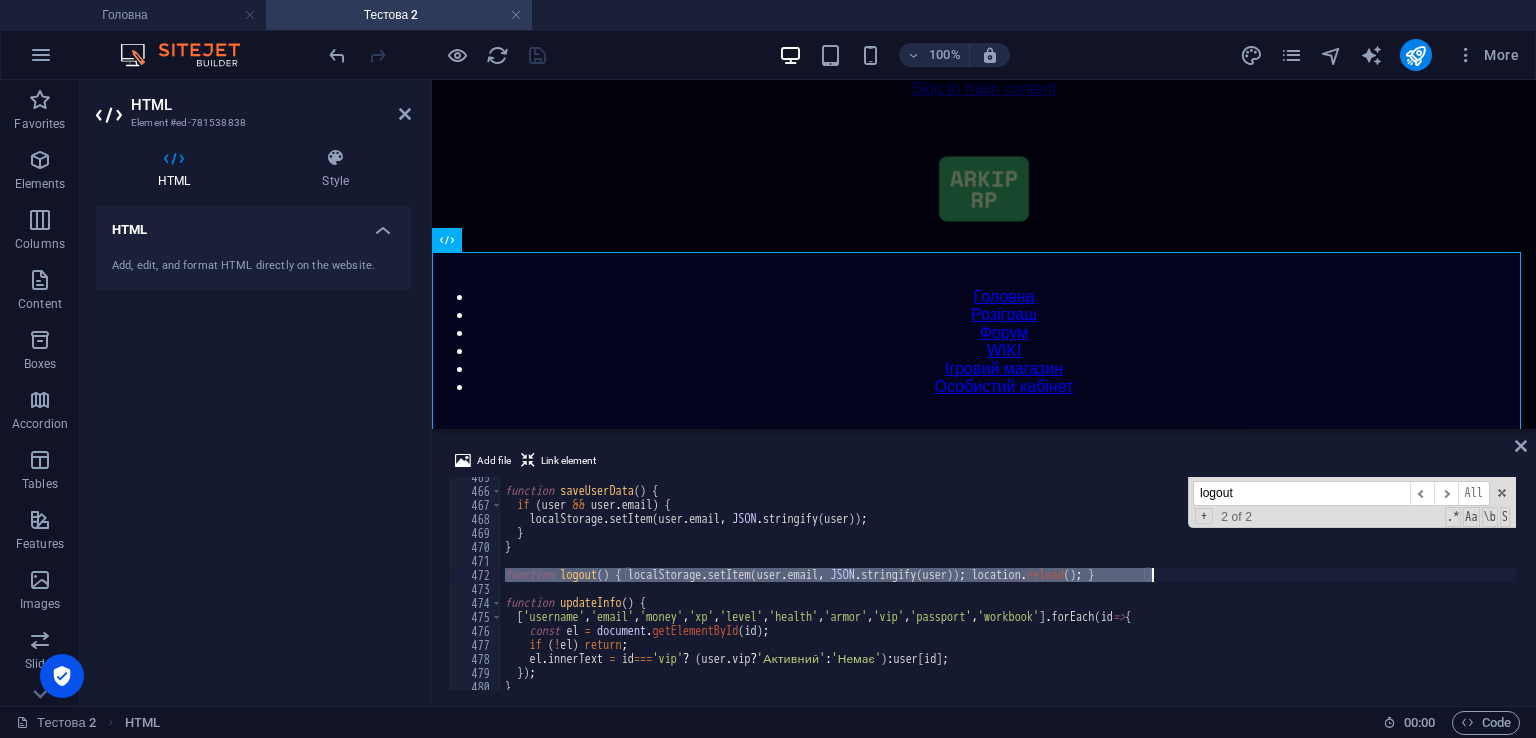 drag, startPoint x: 504, startPoint y: 577, endPoint x: 1245, endPoint y: 575, distance: 741.0027 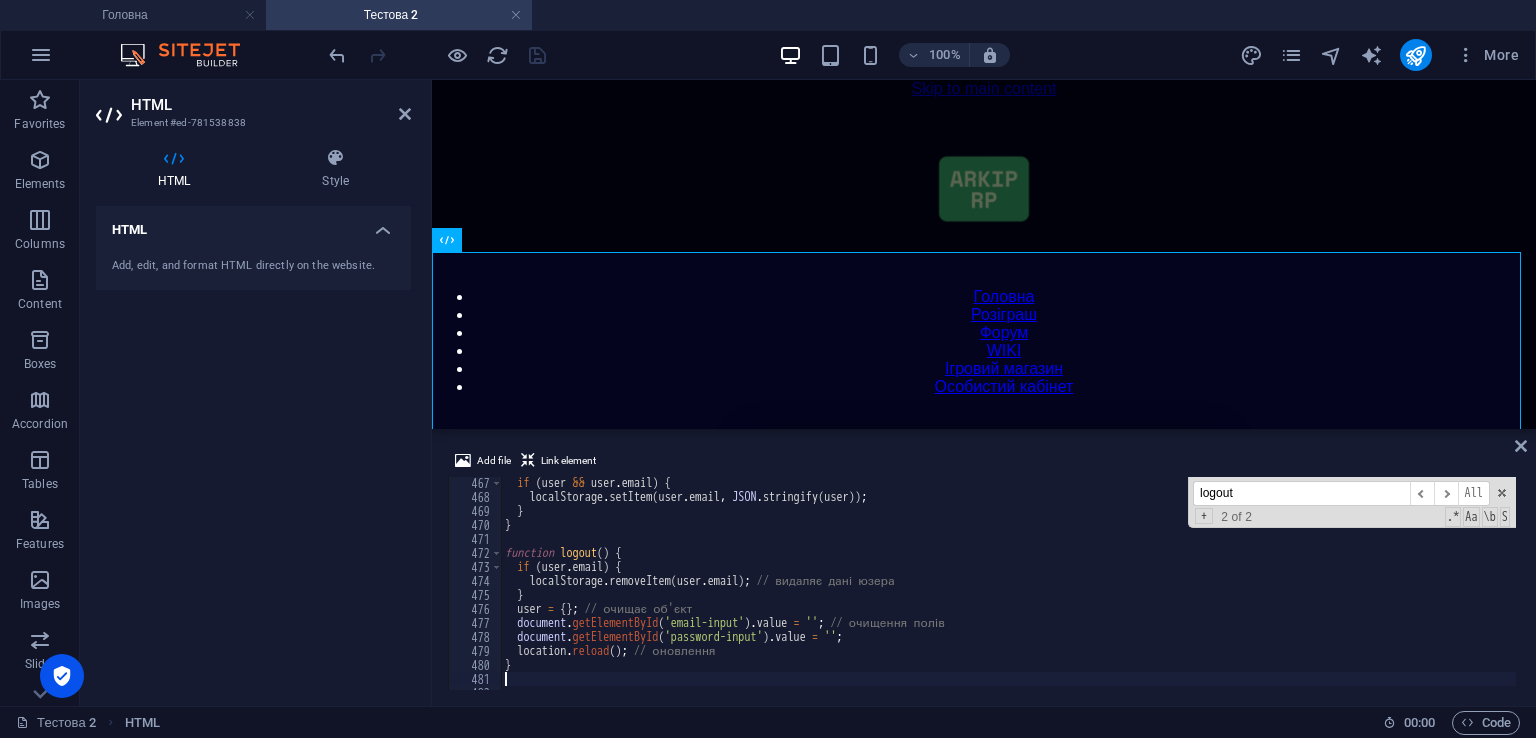 scroll, scrollTop: 6644, scrollLeft: 0, axis: vertical 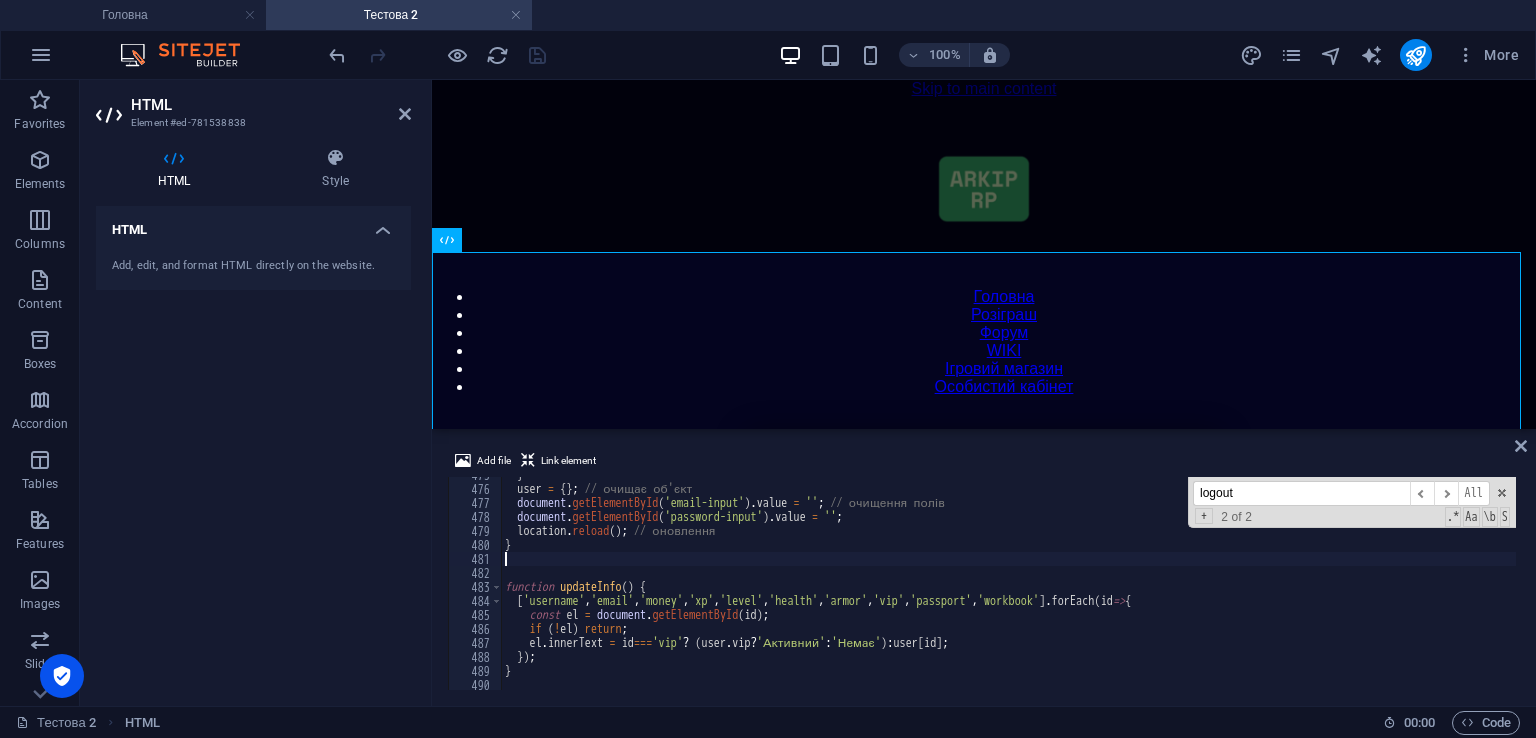 type on "}" 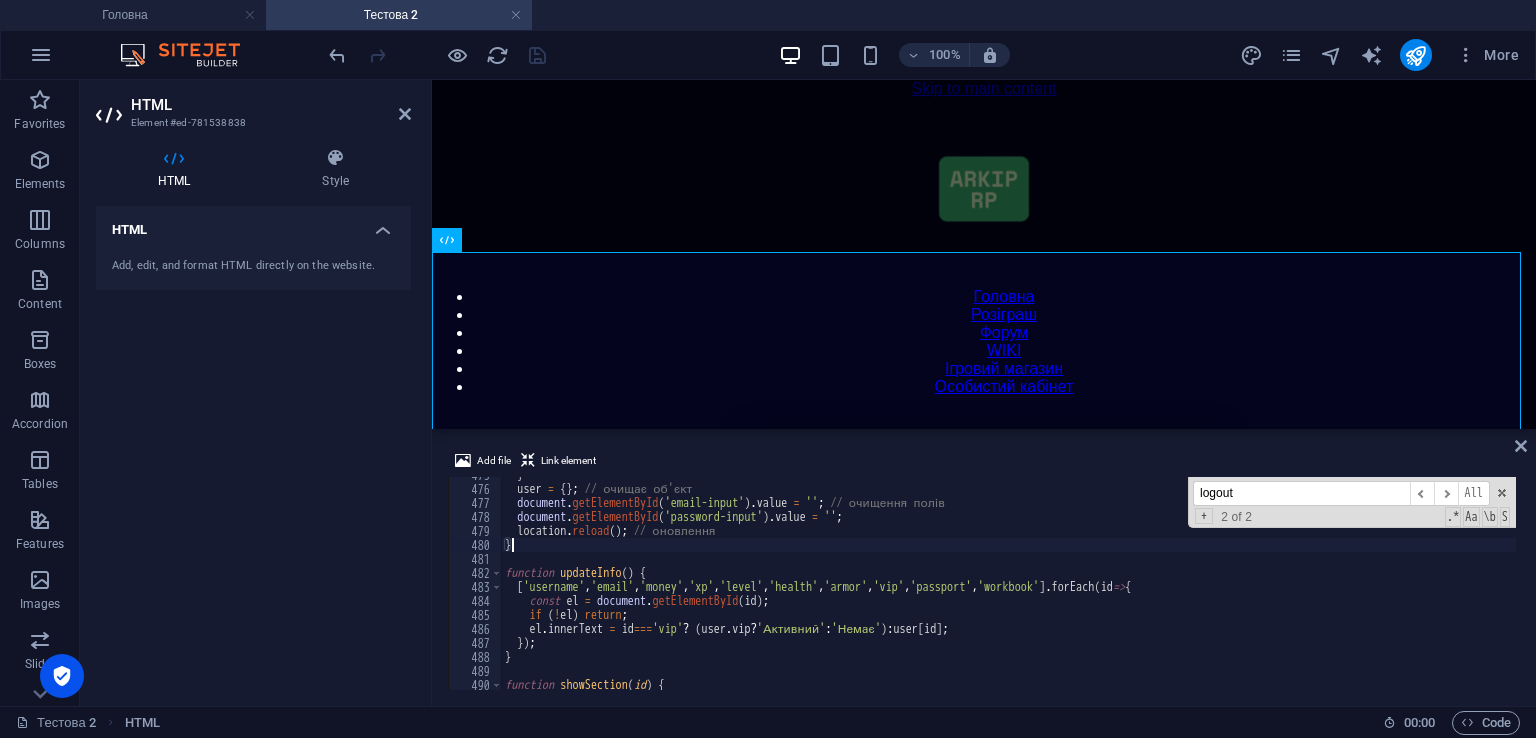 click on "Add file Link element" at bounding box center [984, 463] 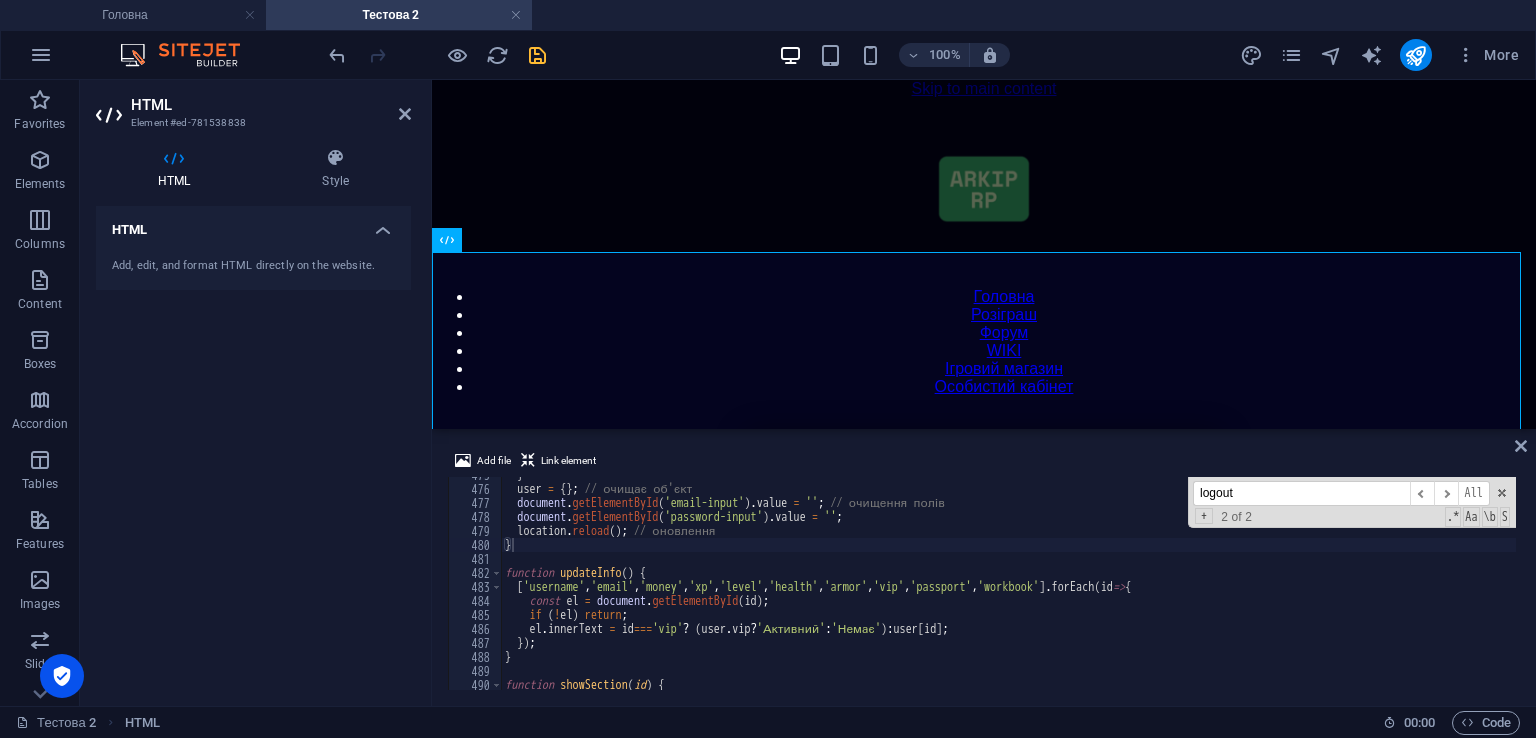 click on "logout" at bounding box center (1301, 493) 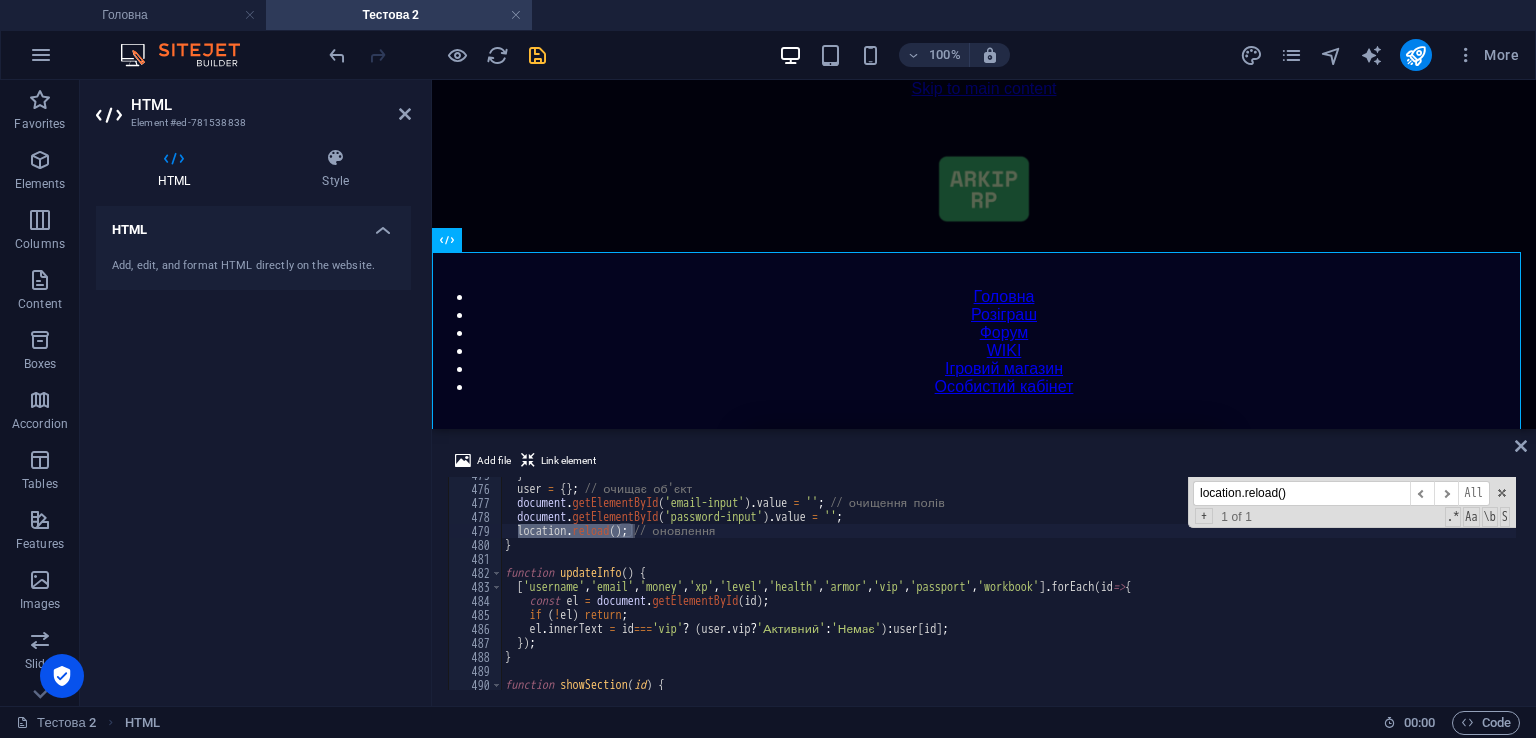 type on "location.reload()" 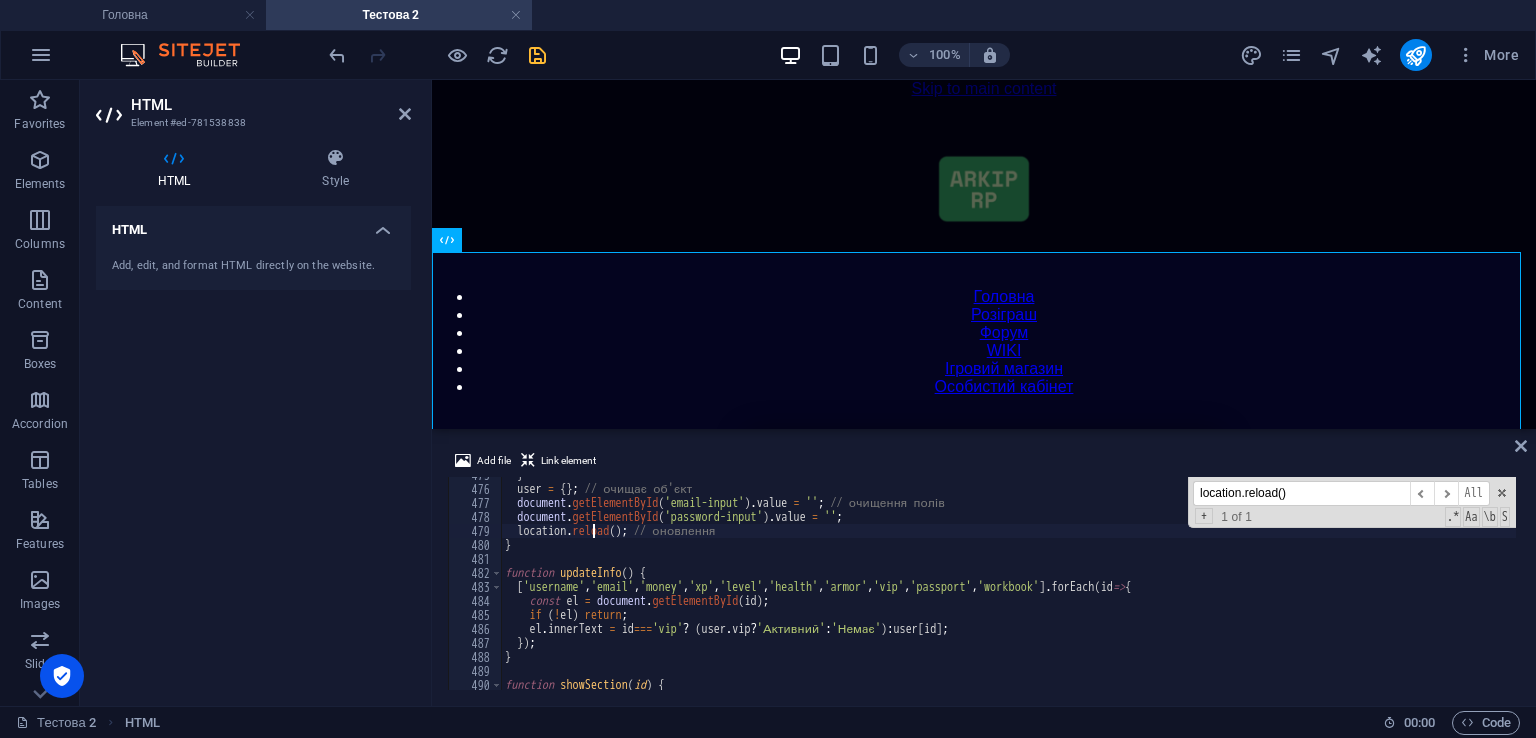 click on "}    user   =   { } ;   // очищає об'єкт    document . getElementById ( 'email-input' ) . value   =   '' ;   // очищення полів    document . getElementById ( 'password-input' ) . value   =   '' ;    location . reload ( ) ;   // оновлення } function   updateInfo ( )   {    [ 'username' , 'email' , 'money' , 'xp' , 'level' , 'health' , 'armor' , 'vip' , 'passport' , 'workbook' ] . forEach ( id => {      const   el   =   document . getElementById ( id ) ;      if   ( ! el )   return ;      el . innerText   =   id === 'vip' ?   ( user . vip ? 'Активний' : 'Немає' ) : user [ id ] ;    }) ; } function   showSection ( id )   {" at bounding box center (1425, 586) 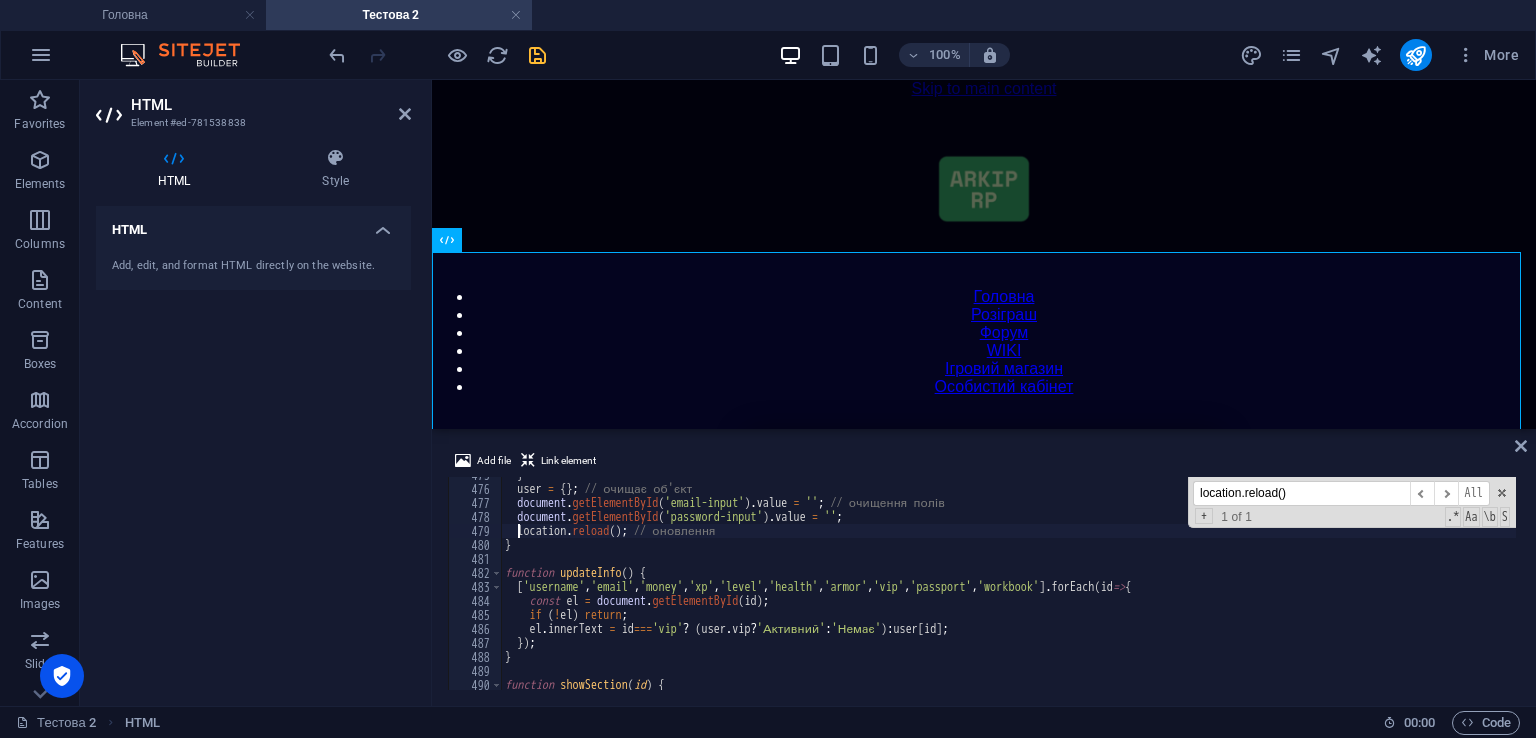type on "location.reload(); // оновлення" 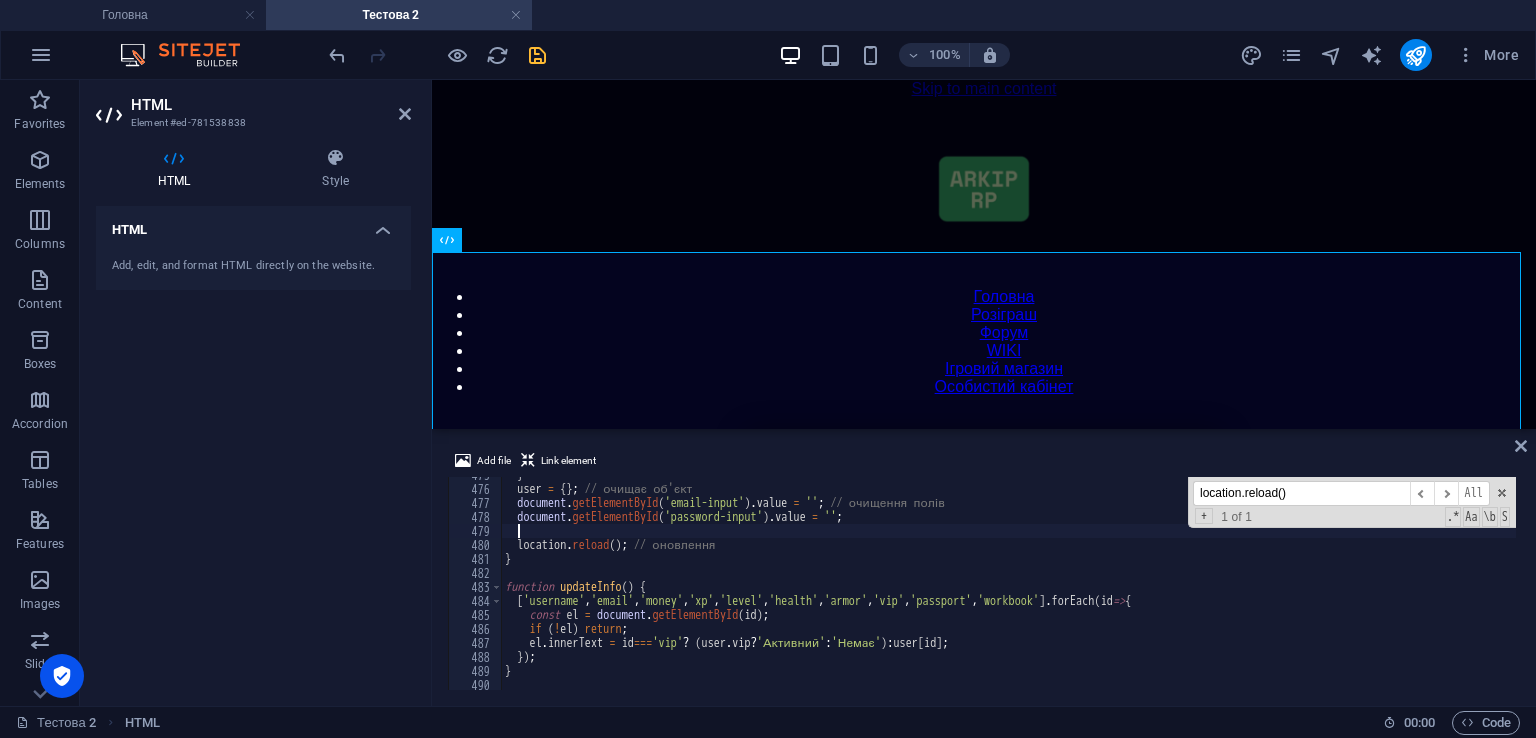 click on "}    user   =   { } ;   // очищає об'єкт    document . getElementById ( 'email-input' ) . value   =   '' ;   // очищення полів    document . getElementById ( 'password-input' ) . value   =   '' ;       location . reload ( ) ;   // оновлення } function   updateInfo ( )   {    [ 'username' , 'email' , 'money' , 'xp' , 'level' , 'health' , 'armor' , 'vip' , 'passport' , 'workbook' ] . forEach ( id => {      const   el   =   document . getElementById ( id ) ;      if   ( ! el )   return ;      el . innerText   =   id === 'vip' ?   ( user . vip ? 'Активний' : 'Немає' ) : user [ id ] ;    }) ; }" at bounding box center [1425, 586] 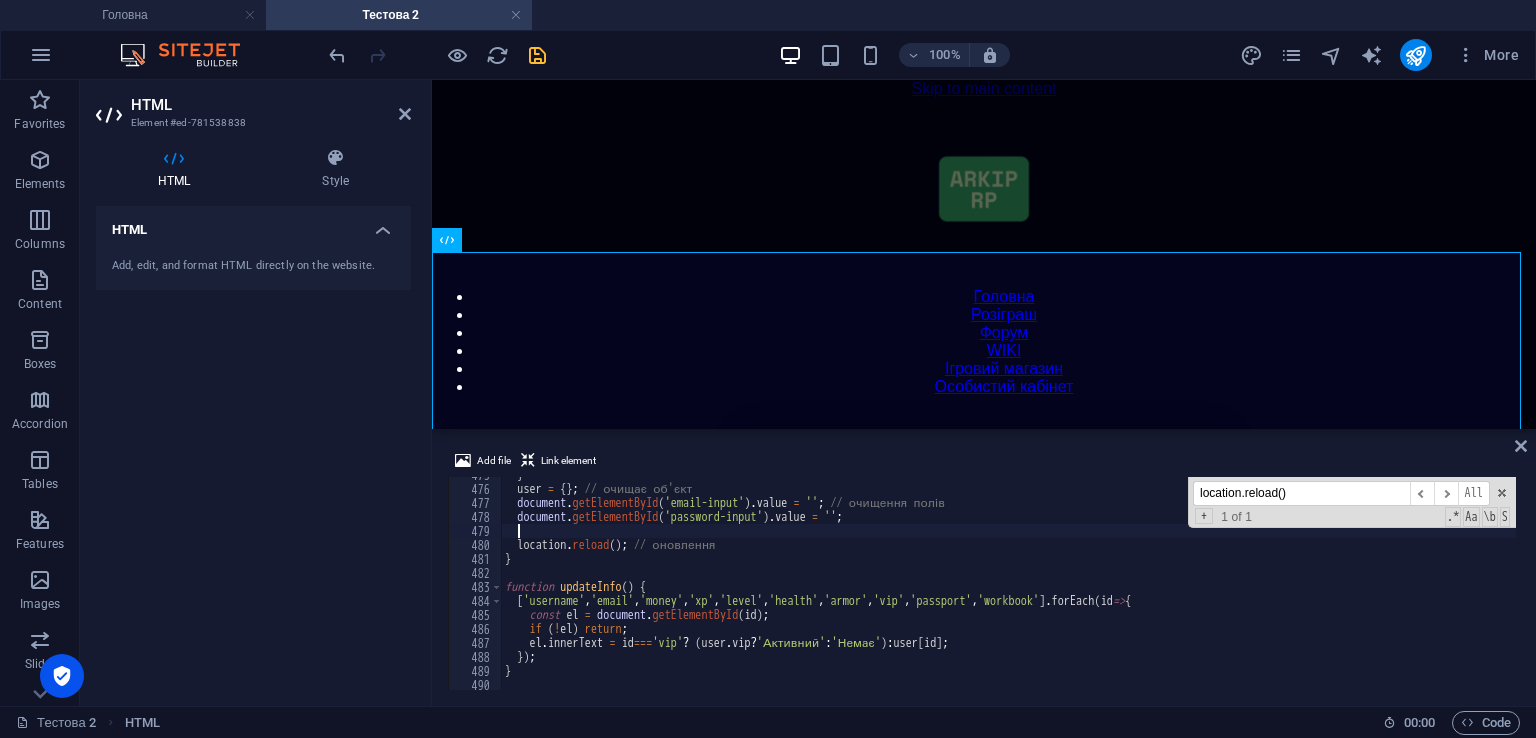 paste 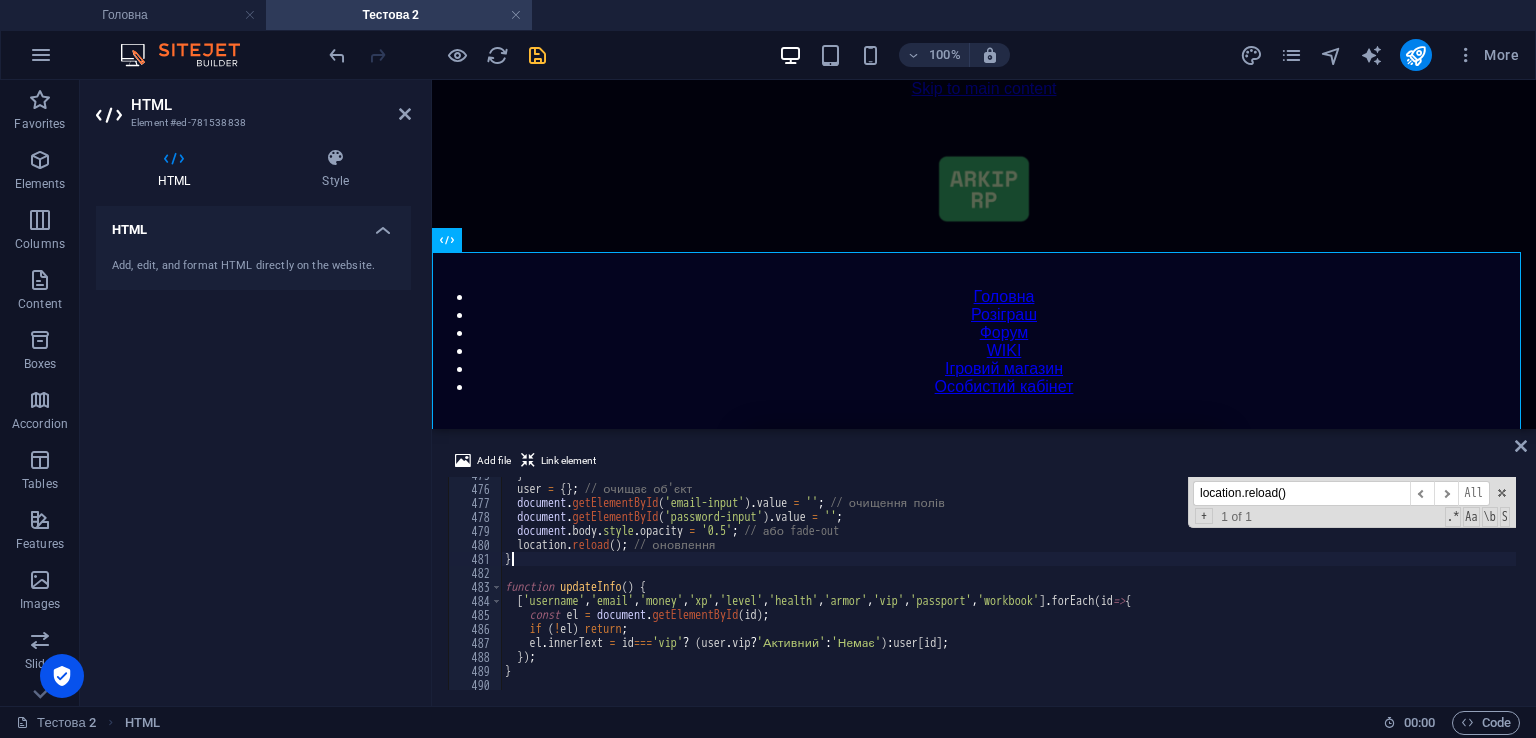 click on "}    user   =   { } ;   // очищає об'єкт    document . getElementById ( 'email-input' ) . value   =   '' ;   // очищення полів    document . getElementById ( 'password-input' ) . value   =   '' ;    document . body . style . opacity   =   '0.5' ;   // або fade-out    location . reload ( ) ;   // оновлення } function   updateInfo ( )   {    [ 'username' , 'email' , 'money' , 'xp' , 'level' , 'health' , 'armor' , 'vip' , 'passport' , 'workbook' ] . forEach ( id => {      const   el   =   document . getElementById ( id ) ;      if   ( ! el )   return ;      el . innerText   =   id === 'vip' ?   ( user . vip ? 'Активний' : 'Немає' ) : user [ id ] ;    }) ; }" at bounding box center [1425, 586] 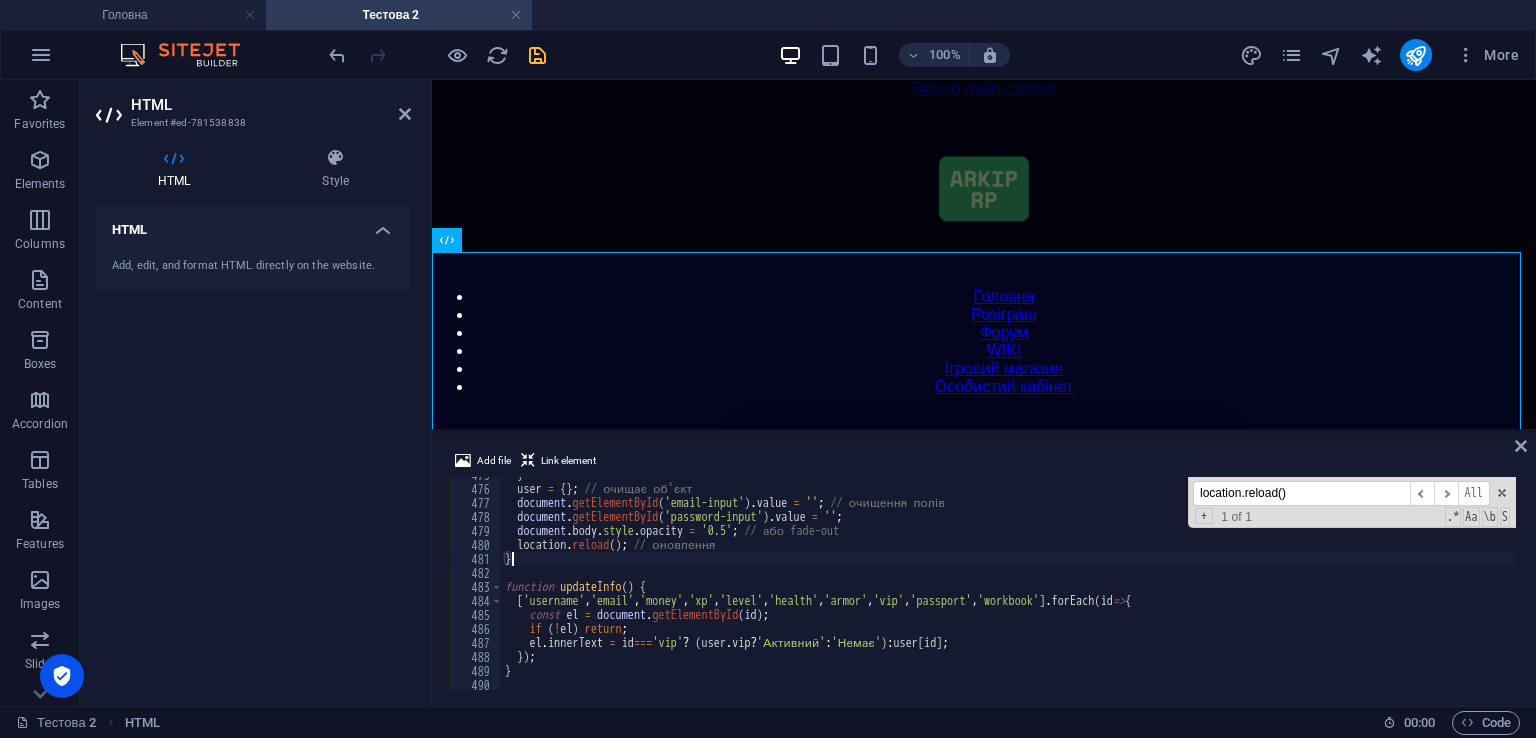 type on "}" 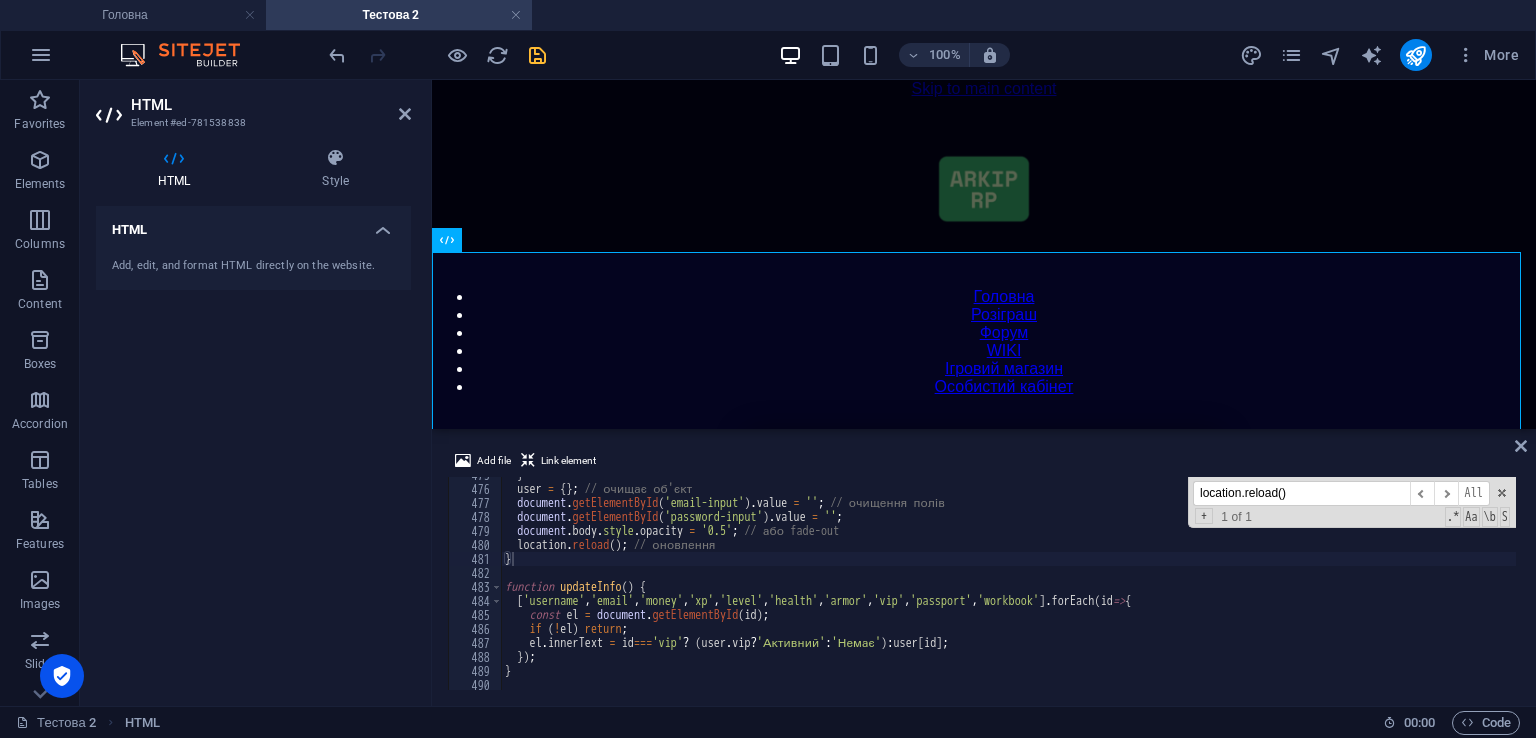 drag, startPoint x: 779, startPoint y: 450, endPoint x: 246, endPoint y: 245, distance: 571.0639 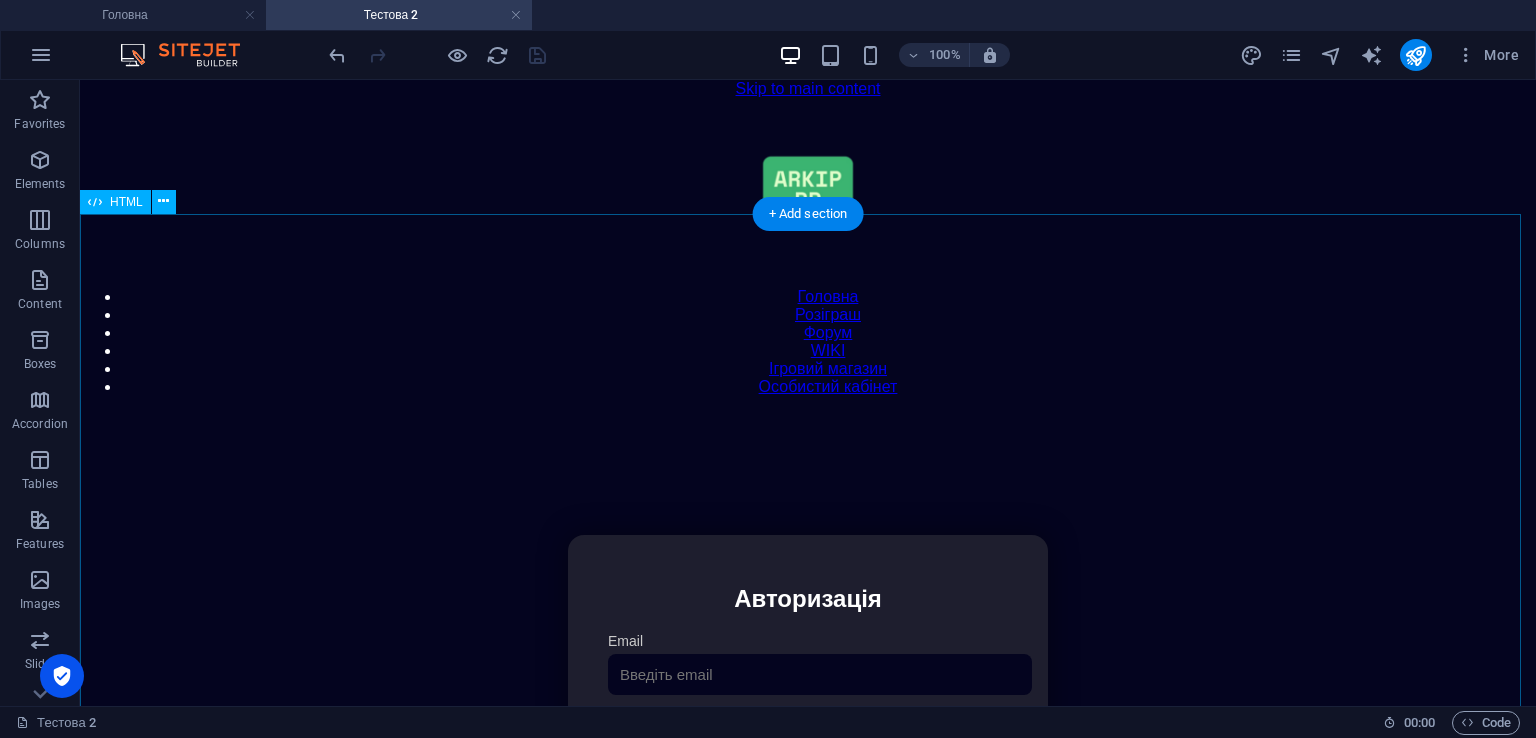 click on "Особистий кабінет
Авторизація
Email
[GEOGRAPHIC_DATA]
👁️
Увійти
Скинути пароль
Скидання пароля
Введіть ваш email:
Скинути
Закрити
Особистий кабінет
Вийти з кабінету
Важлива інформація
Інформація
Ігровий Нікнейм:
Пошта:
Гроші:   ₴
XP:
Рівень:
Здоров'я:
Броня:
VIP:
Рейтинг
Рейтинг гравців
Гравців не знайдено
Документи
Мої документи
Паспорт:   [PERSON_NAME] книжка:   [PERSON_NAME]
Розваги
Рулетка" at bounding box center [808, 746] 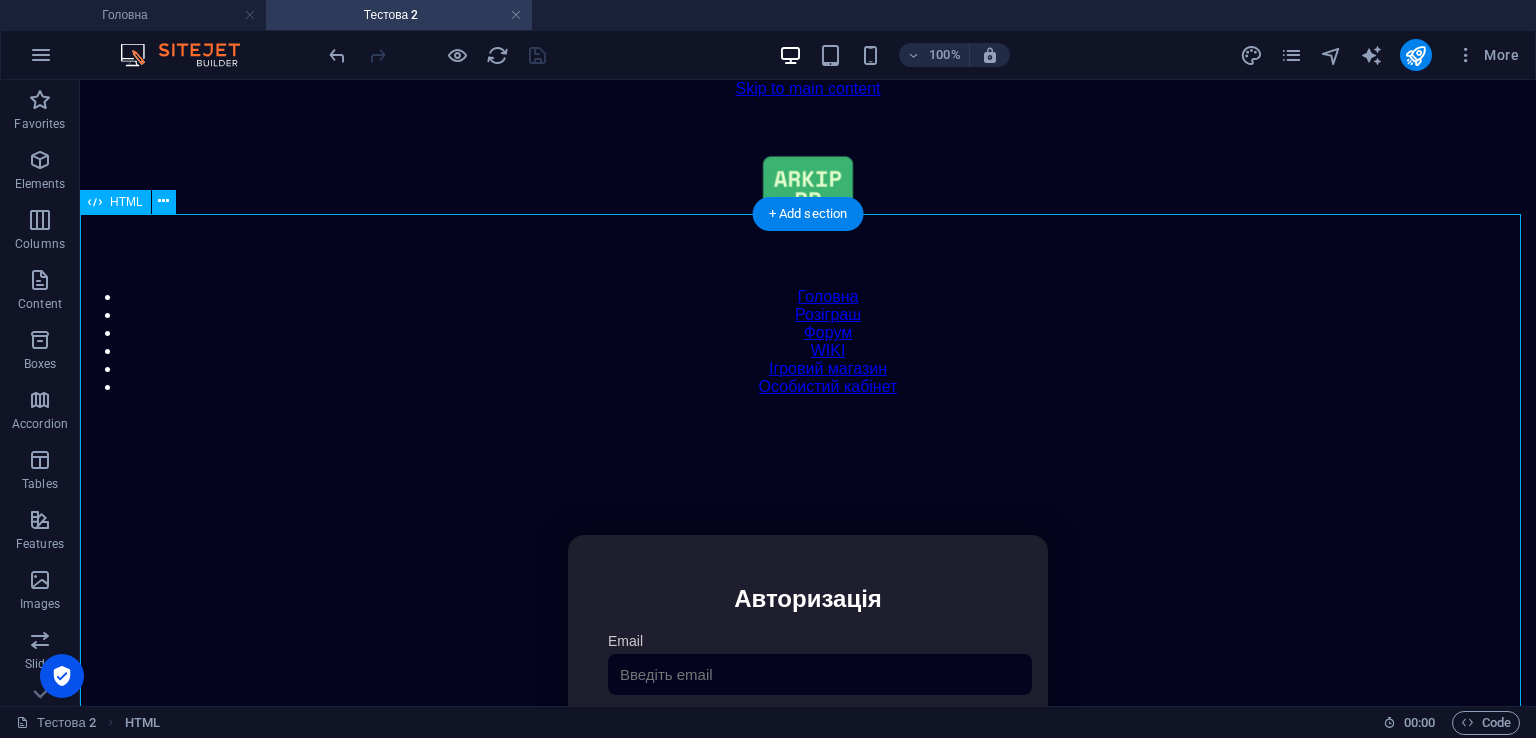 click on "Особистий кабінет
Авторизація
Email
[GEOGRAPHIC_DATA]
👁️
Увійти
Скинути пароль
Скидання пароля
Введіть ваш email:
Скинути
Закрити
Особистий кабінет
Вийти з кабінету
Важлива інформація
Інформація
Ігровий Нікнейм:
Пошта:
Гроші:   ₴
XP:
Рівень:
Здоров'я:
Броня:
VIP:
Рейтинг
Рейтинг гравців
Гравців не знайдено
Документи
Мої документи
Паспорт:   [PERSON_NAME] книжка:   [PERSON_NAME]
Розваги
Рулетка" at bounding box center [808, 746] 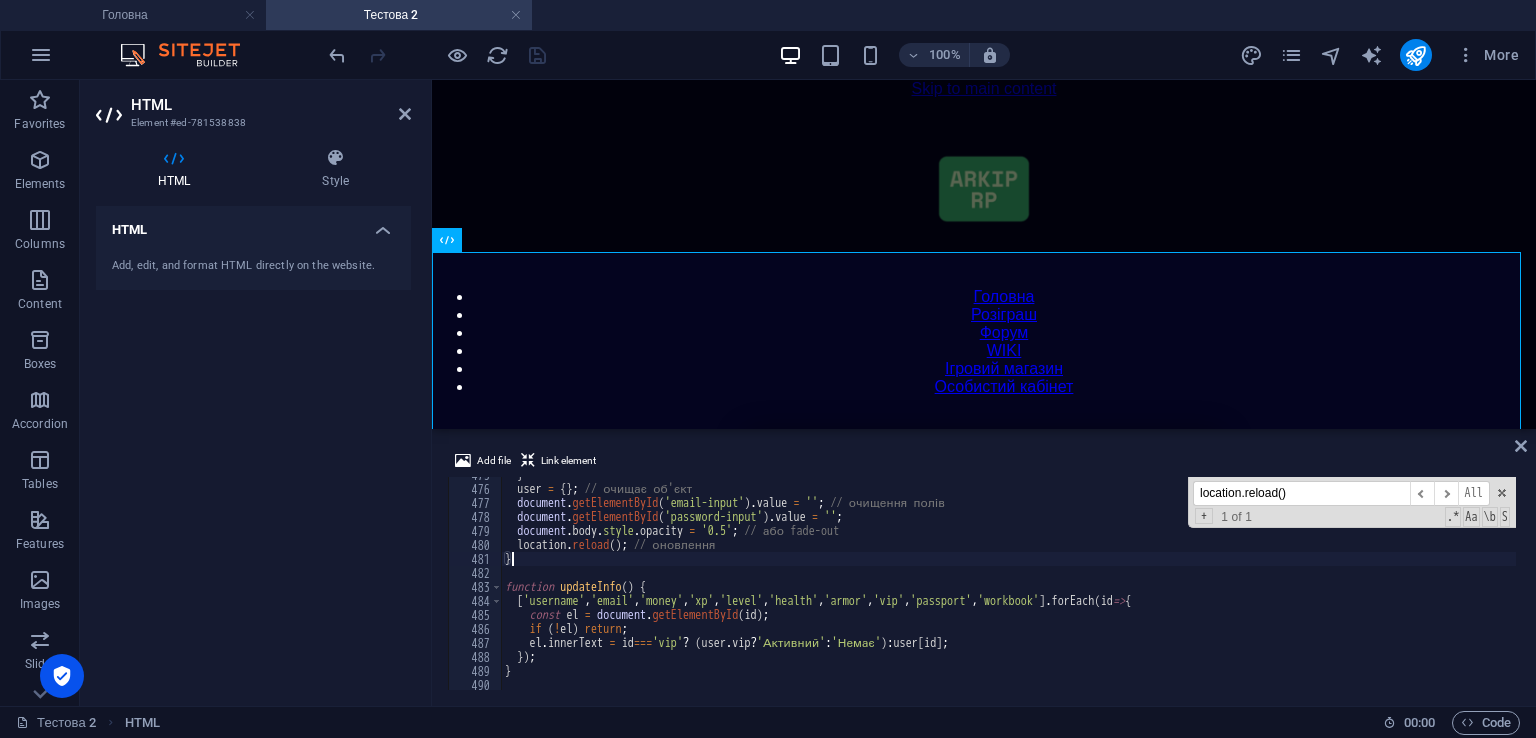 click on "}    user   =   { } ;   // очищає об'єкт    document . getElementById ( 'email-input' ) . value   =   '' ;   // очищення полів    document . getElementById ( 'password-input' ) . value   =   '' ;    document . body . style . opacity   =   '0.5' ;   // або fade-out    location . reload ( ) ;   // оновлення } function   updateInfo ( )   {    [ 'username' , 'email' , 'money' , 'xp' , 'level' , 'health' , 'armor' , 'vip' , 'passport' , 'workbook' ] . forEach ( id => {      const   el   =   document . getElementById ( id ) ;      if   ( ! el )   return ;      el . innerText   =   id === 'vip' ?   ( user . vip ? 'Активний' : 'Немає' ) : user [ id ] ;    }) ; }" at bounding box center [1425, 586] 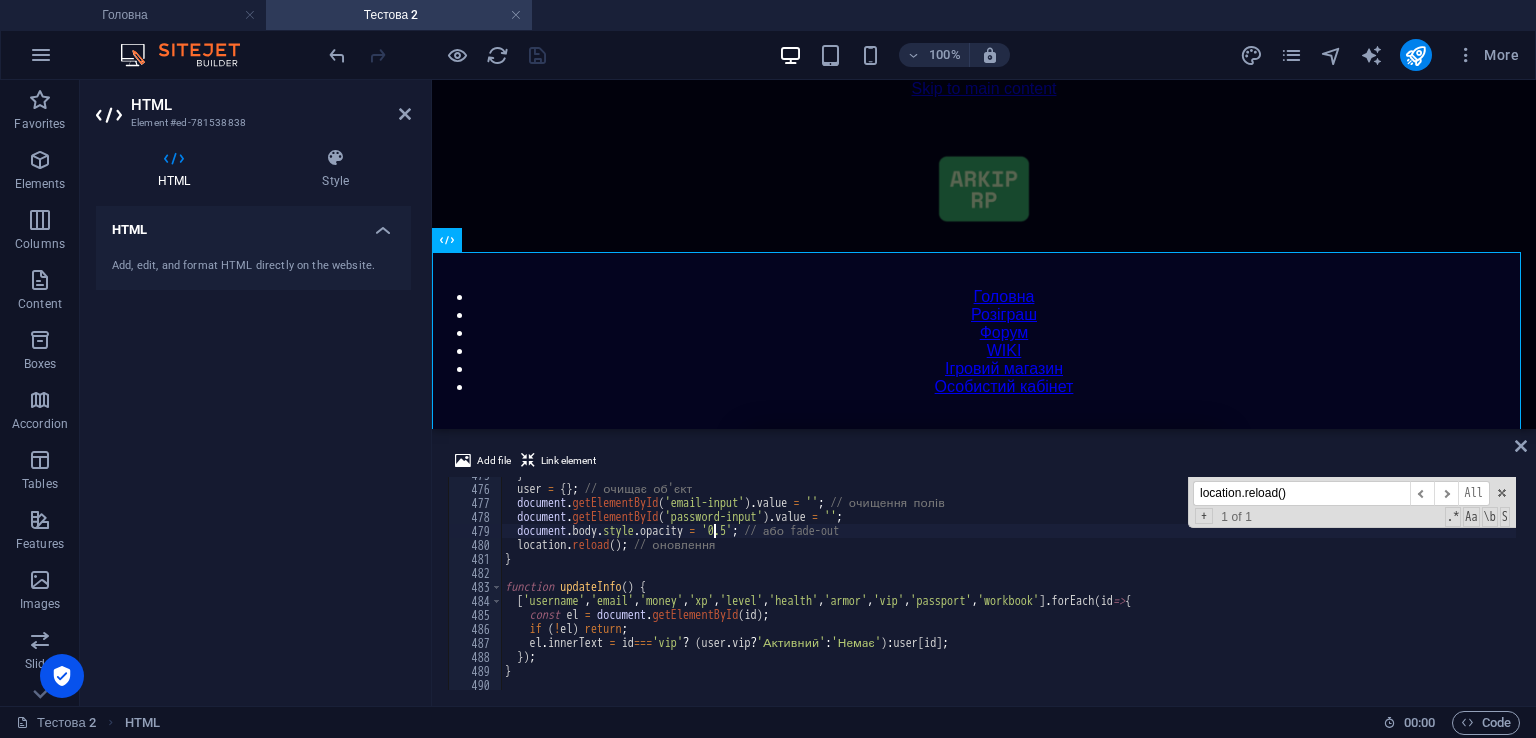scroll, scrollTop: 6584, scrollLeft: 0, axis: vertical 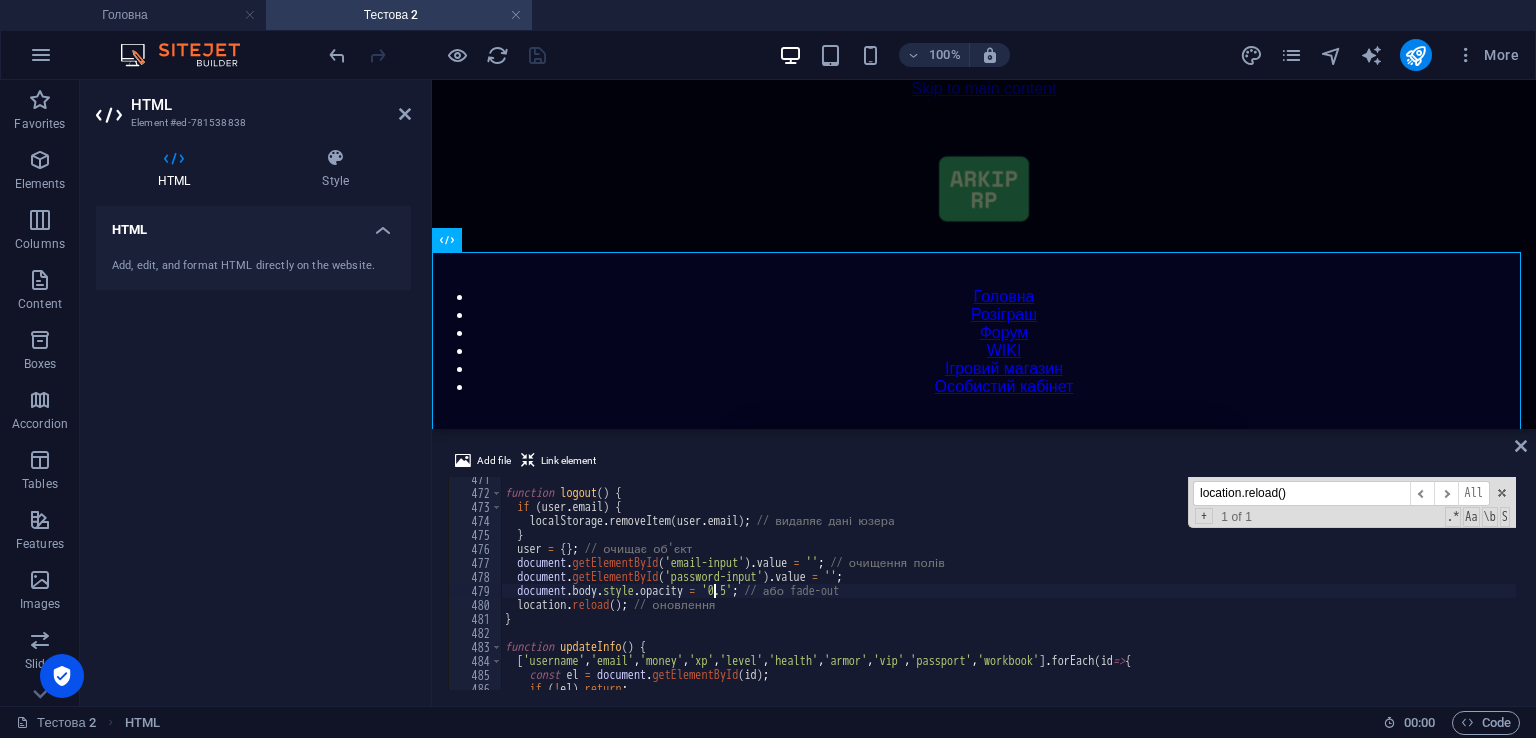 click on "function   logout ( )   {    if   ( user . email )   {      localStorage . removeItem ( user . email ) ;   // видаляє дані юзера    }    user   =   { } ;   // очищає об'єкт    document . getElementById ( 'email-input' ) . value   =   '' ;   // очищення полів    document . getElementById ( 'password-input' ) . value   =   '' ;    document . body . style . opacity   =   '0.5' ;   // або fade-out    location . reload ( ) ;   // оновлення } function   updateInfo ( )   {    [ 'username' , 'email' , 'money' , 'xp' , 'level' , 'health' , 'armor' , 'vip' , 'passport' , 'workbook' ] . forEach ( id => {      const   el   =   document . getElementById ( id ) ;      if   ( ! el )   return ;" at bounding box center [1425, 590] 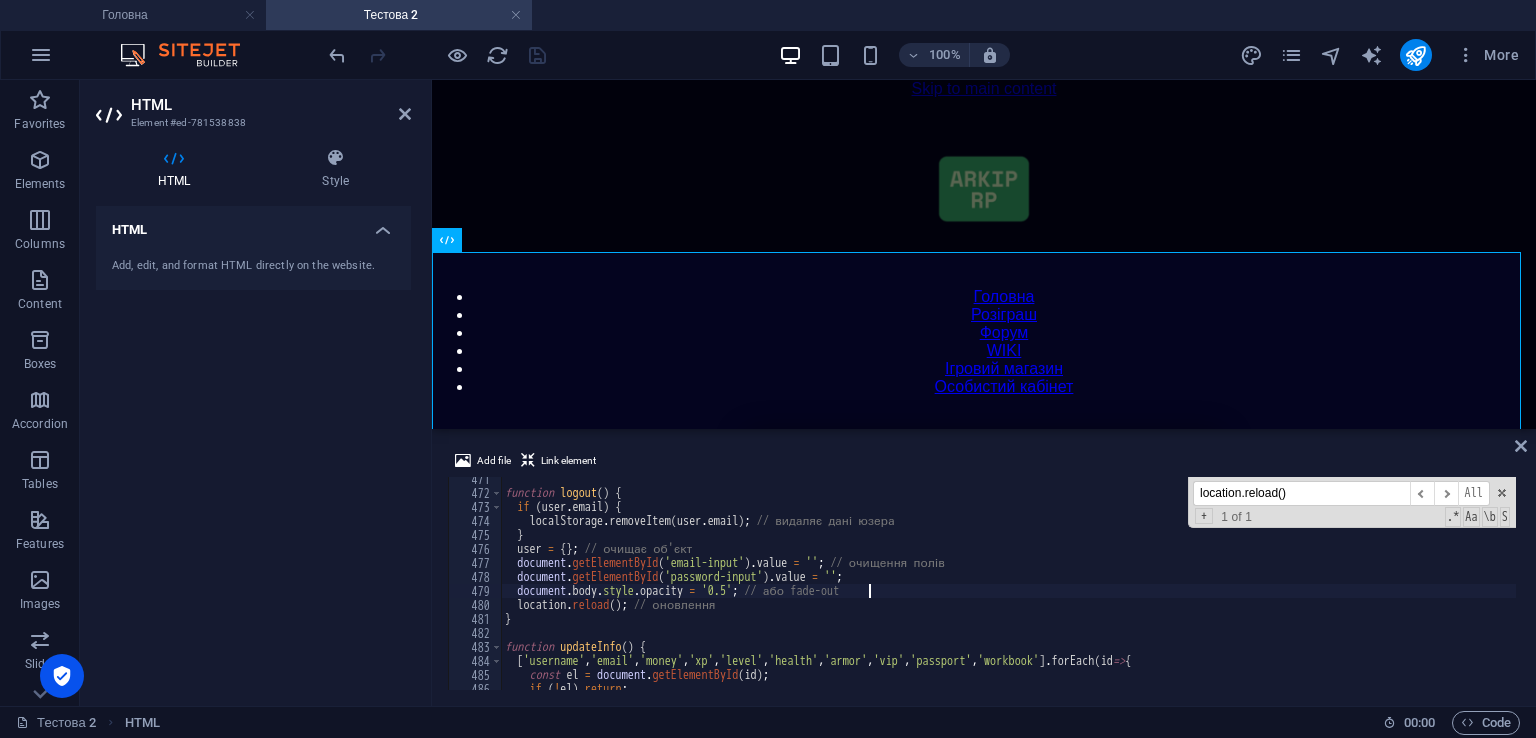click on "function   logout ( )   {    if   ( user . email )   {      localStorage . removeItem ( user . email ) ;   // видаляє дані юзера    }    user   =   { } ;   // очищає об'єкт    document . getElementById ( 'email-input' ) . value   =   '' ;   // очищення полів    document . getElementById ( 'password-input' ) . value   =   '' ;    document . body . style . opacity   =   '0.5' ;   // або fade-out    location . reload ( ) ;   // оновлення } function   updateInfo ( )   {    [ 'username' , 'email' , 'money' , 'xp' , 'level' , 'health' , 'armor' , 'vip' , 'passport' , 'workbook' ] . forEach ( id => {      const   el   =   document . getElementById ( id ) ;      if   ( ! el )   return ;" at bounding box center (1425, 590) 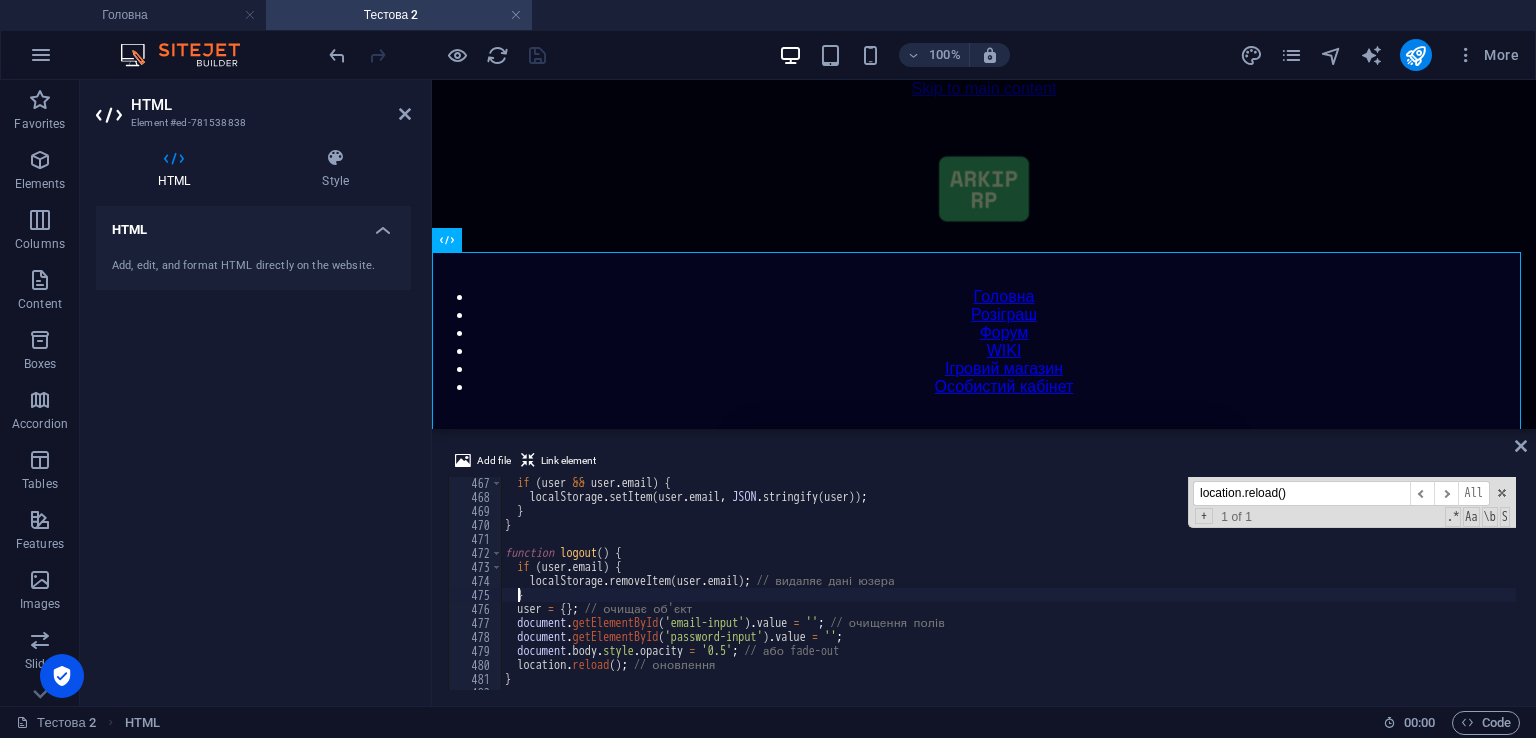 click on "if   ( user   &&   user . email )   {      localStorage . setItem ( user . email ,   JSON . stringify ( user )) ;    } } function   logout ( )   {    if   ( user . email )   {      localStorage . removeItem ( user . email ) ;   // видаляє дані юзера    }    user   =   { } ;   // очищає об'єкт    document . getElementById ( 'email-input' ) . value   =   '' ;   // очищення полів    document . getElementById ( 'password-input' ) . value   =   '' ;    document . body . style . opacity   =   '0.5' ;   // або fade-out    location . reload ( ) ;   // оновлення }" at bounding box center [1425, 594] 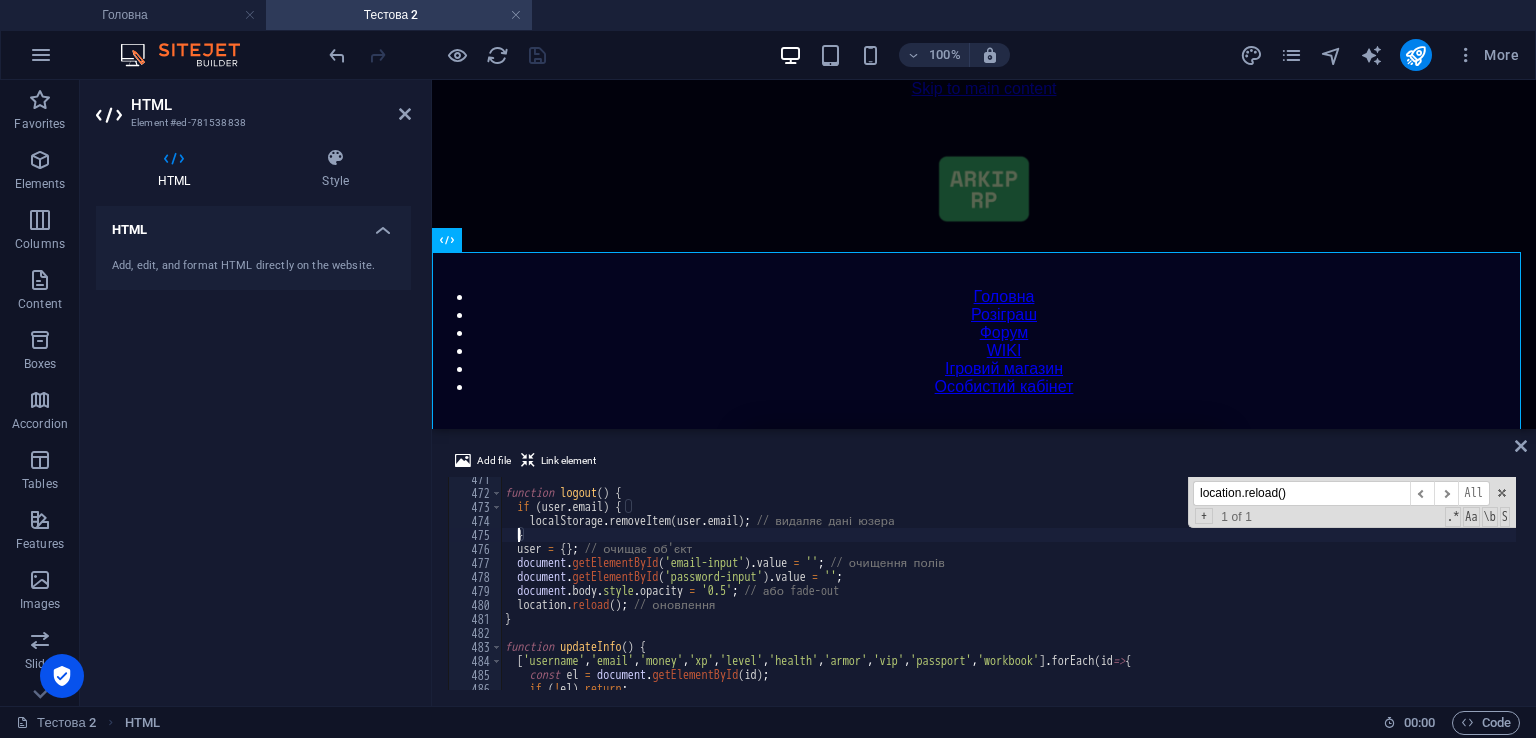 scroll, scrollTop: 6584, scrollLeft: 0, axis: vertical 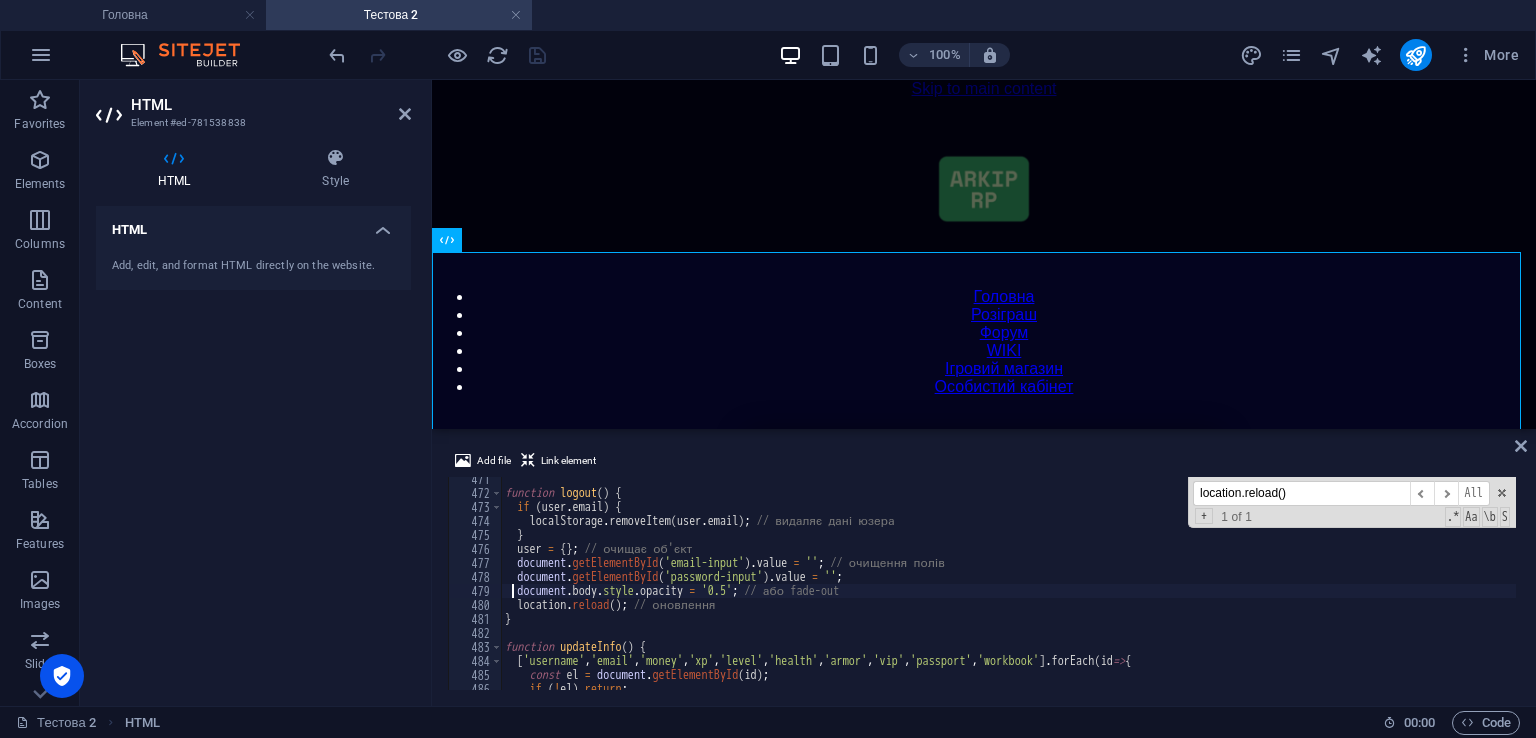 type on "document.body.style.opacity = '0.5'; // або fade-out" 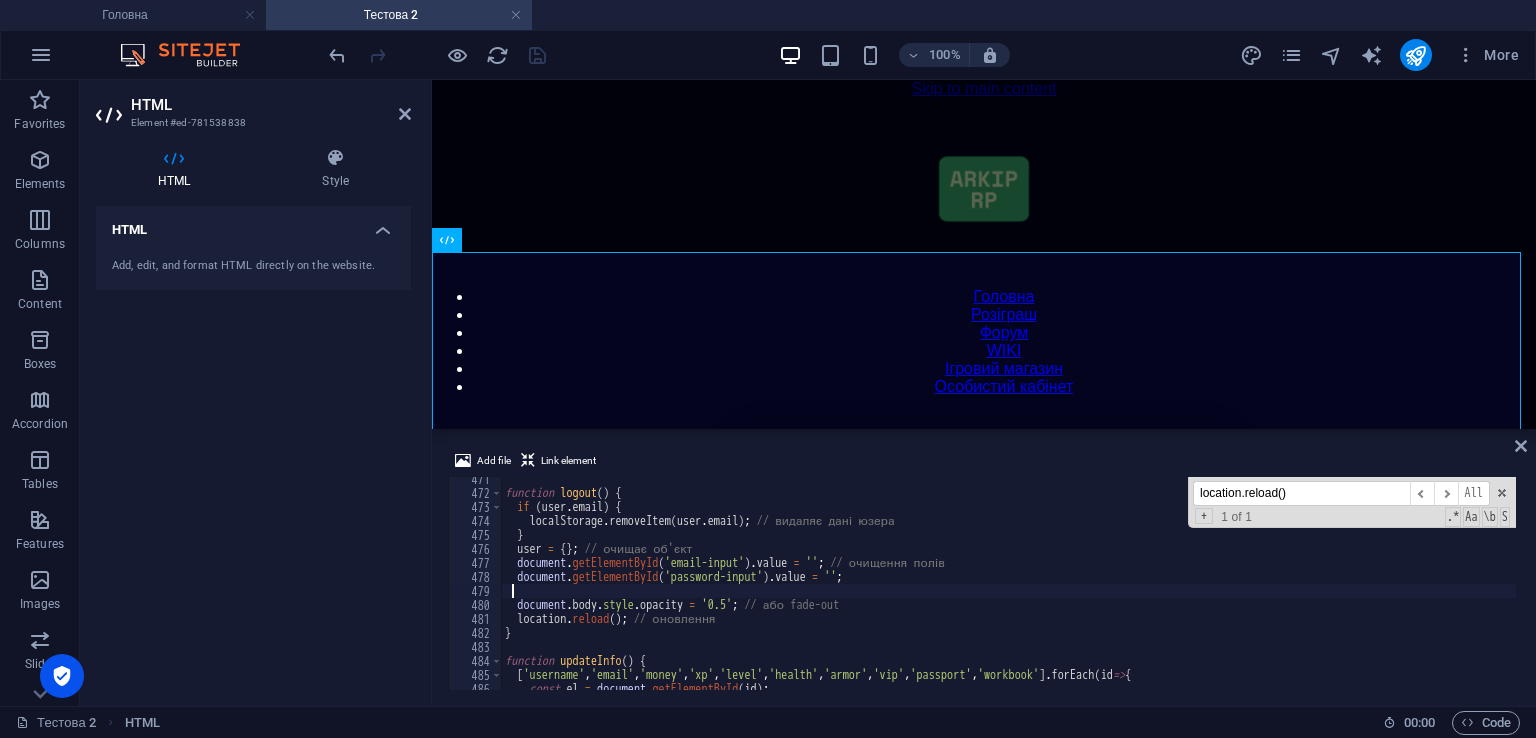 click on "function   logout ( )   {    if   ( user . email )   {      localStorage . removeItem ( user . email ) ;   // видаляє дані юзера    }    user   =   { } ;   // очищає об'єкт    document . getElementById ( 'email-input' ) . value   =   '' ;   // очищення полів    document . getElementById ( 'password-input' ) . value   =   '' ;      document . body . style . opacity   =   '0.5' ;   // або fade-out    location . reload ( ) ;   // оновлення } function   updateInfo ( )   {    [ 'username' , 'email' , 'money' , 'xp' , 'level' , 'health' , 'armor' , 'vip' , 'passport' , 'workbook' ] . forEach ( id => {      const   el   =   document . getElementById ( id ) ;" at bounding box center (1425, 590) 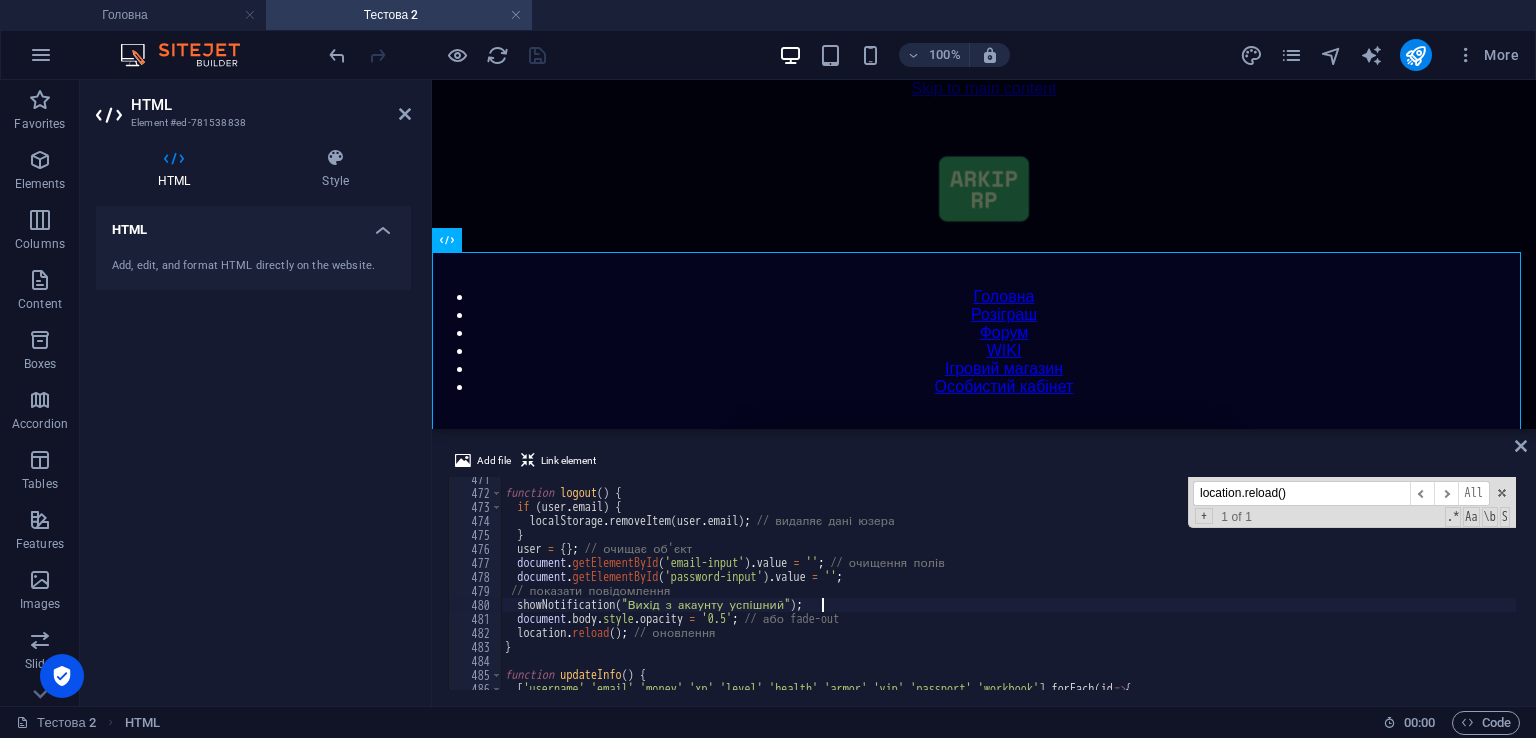 type on "showNotification("Вихід з акаунту успішний");" 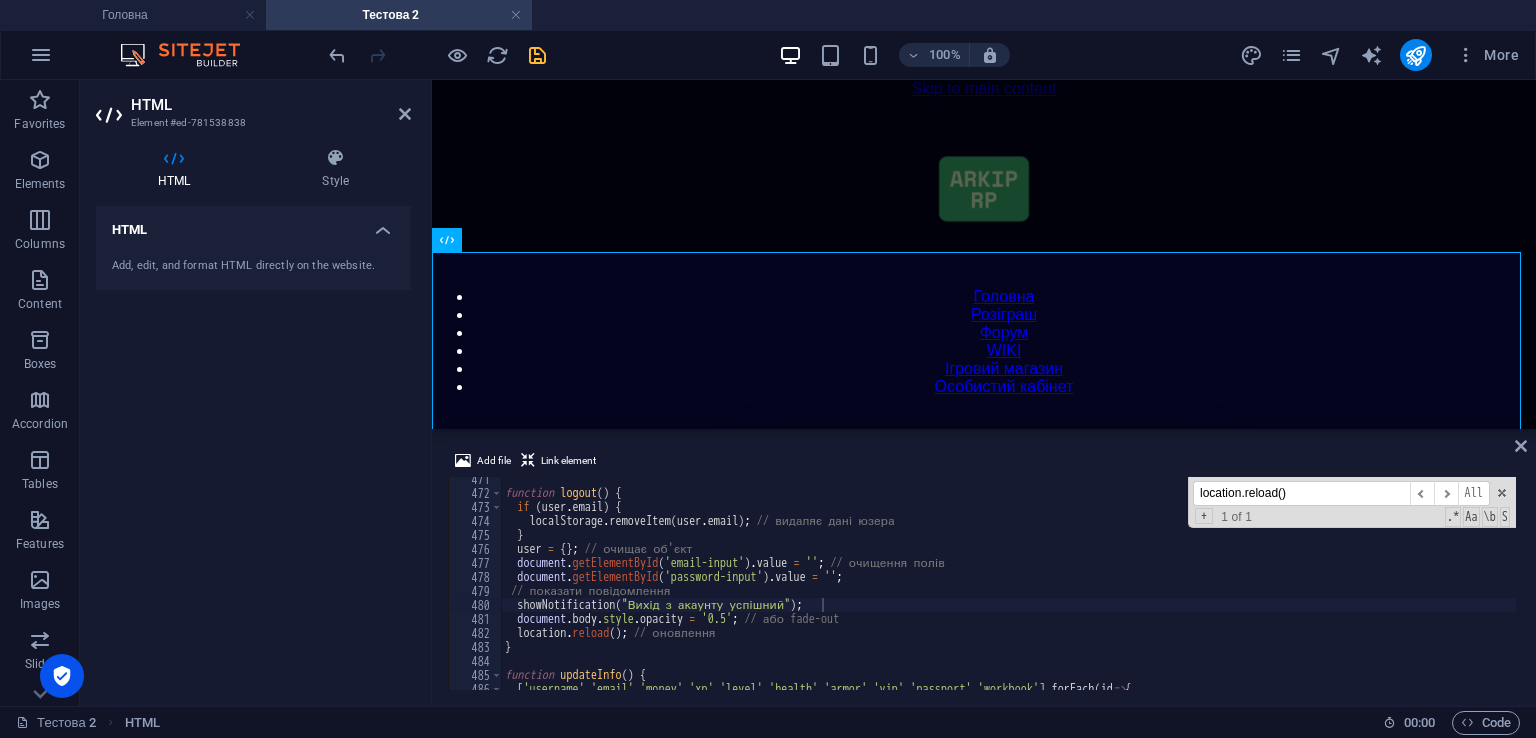 click on "Add file Link element showNotification("Вихід з акаунту успішний"); 471 472 473 474 475 476 477 478 479 480 481 482 483 484 485 486 487 function   logout ( )   {    if   ( user . email )   {      localStorage . removeItem ( user . email ) ;   // видаляє дані юзера    }    user   =   { } ;   // очищає об'єкт    document . getElementById ( 'email-input' ) . value   =   '' ;   // очищення полів    document . getElementById ( 'password-input' ) . value   =   '' ;   // показати повідомлення    showNotification ( "Вихід з акаунту успішний" ) ;    document . body . style . opacity   =   '0.5' ;   // або fade-out    location . reload ( ) ;   // оновлення } function   updateInfo ( )   {    [ 'username' , 'email' , 'money' , 'xp' , 'level' , 'health' , 'armor' , 'vip' , 'passport' , 'workbook' ] . forEach ( id => { location.reload() ​ ​ All Replace All + 1 of 1 .* Aa \b S" at bounding box center (984, 569) 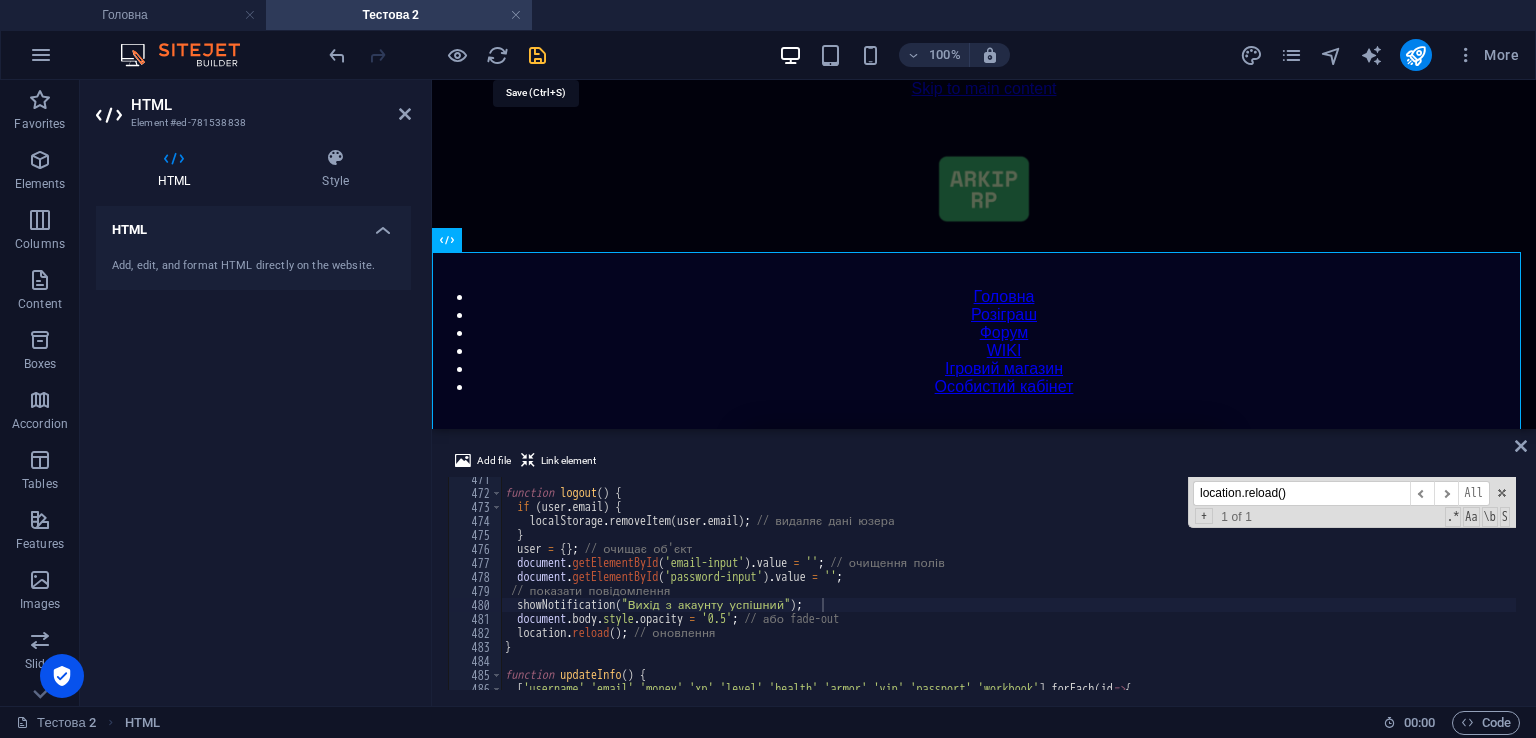 click at bounding box center [537, 55] 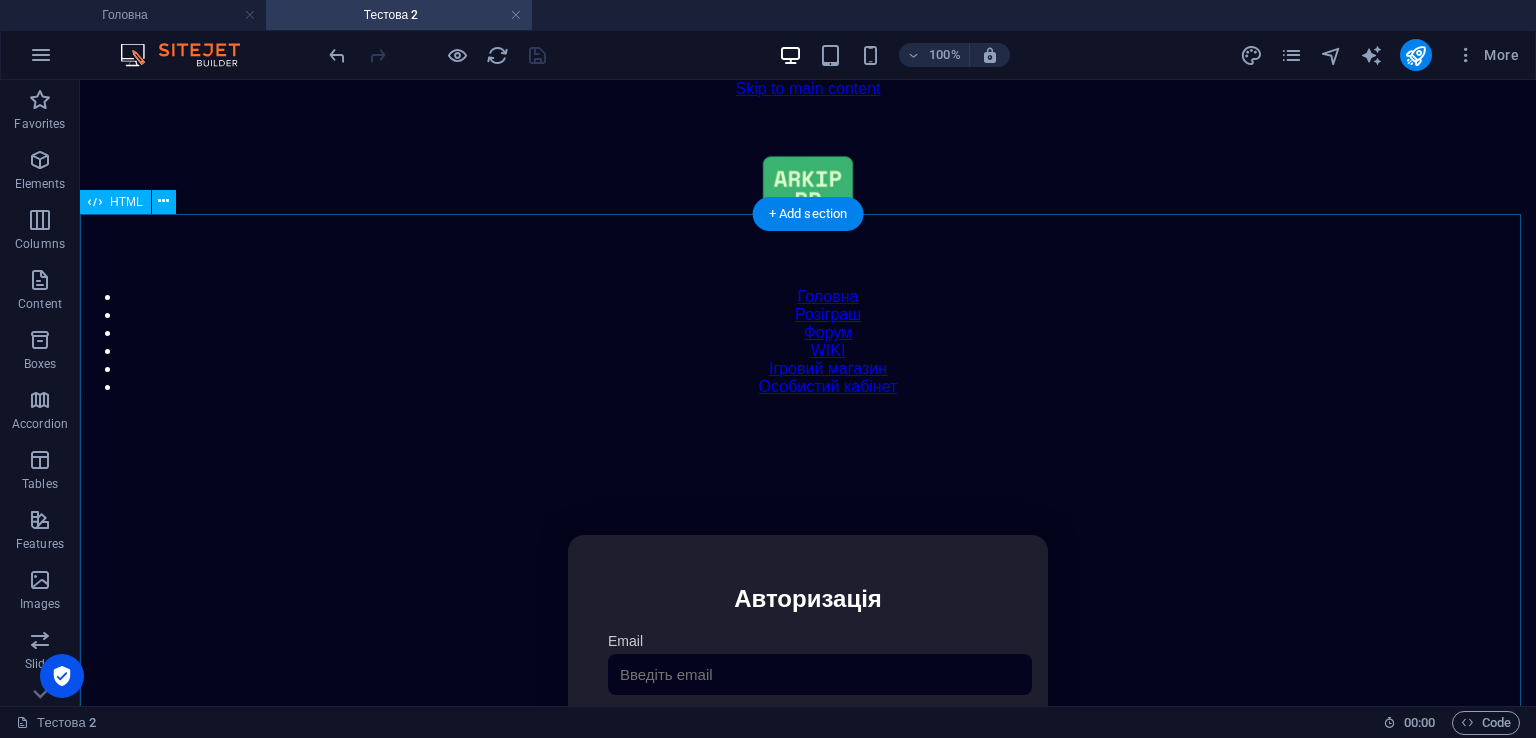 click on "Особистий кабінет
Авторизація
Email
[GEOGRAPHIC_DATA]
👁️
Увійти
Скинути пароль
Скидання пароля
Введіть ваш email:
Скинути
Закрити
Особистий кабінет
Вийти з кабінету
Важлива інформація
Інформація
Ігровий Нікнейм:
Пошта:
Гроші:   ₴
XP:
Рівень:
Здоров'я:
Броня:
VIP:
Рейтинг
Рейтинг гравців
Гравців не знайдено
Документи
Мої документи
Паспорт:   [PERSON_NAME] книжка:   [PERSON_NAME]
Розваги
Рулетка" at bounding box center [808, 746] 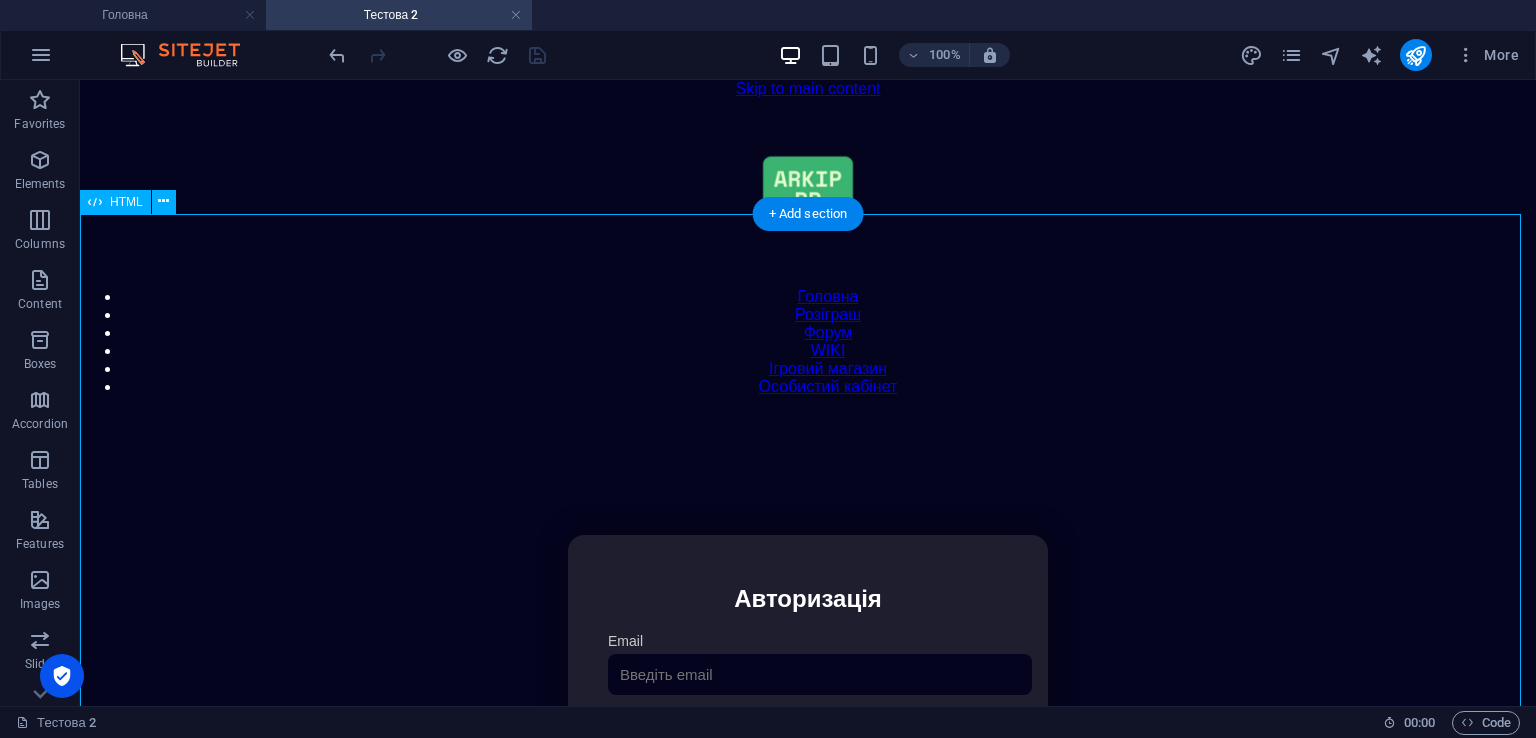click on "Особистий кабінет
Авторизація
Email
[GEOGRAPHIC_DATA]
👁️
Увійти
Скинути пароль
Скидання пароля
Введіть ваш email:
Скинути
Закрити
Особистий кабінет
Вийти з кабінету
Важлива інформація
Інформація
Ігровий Нікнейм:
Пошта:
Гроші:   ₴
XP:
Рівень:
Здоров'я:
Броня:
VIP:
Рейтинг
Рейтинг гравців
Гравців не знайдено
Документи
Мої документи
Паспорт:   [PERSON_NAME] книжка:   [PERSON_NAME]
Розваги
Рулетка" at bounding box center [808, 746] 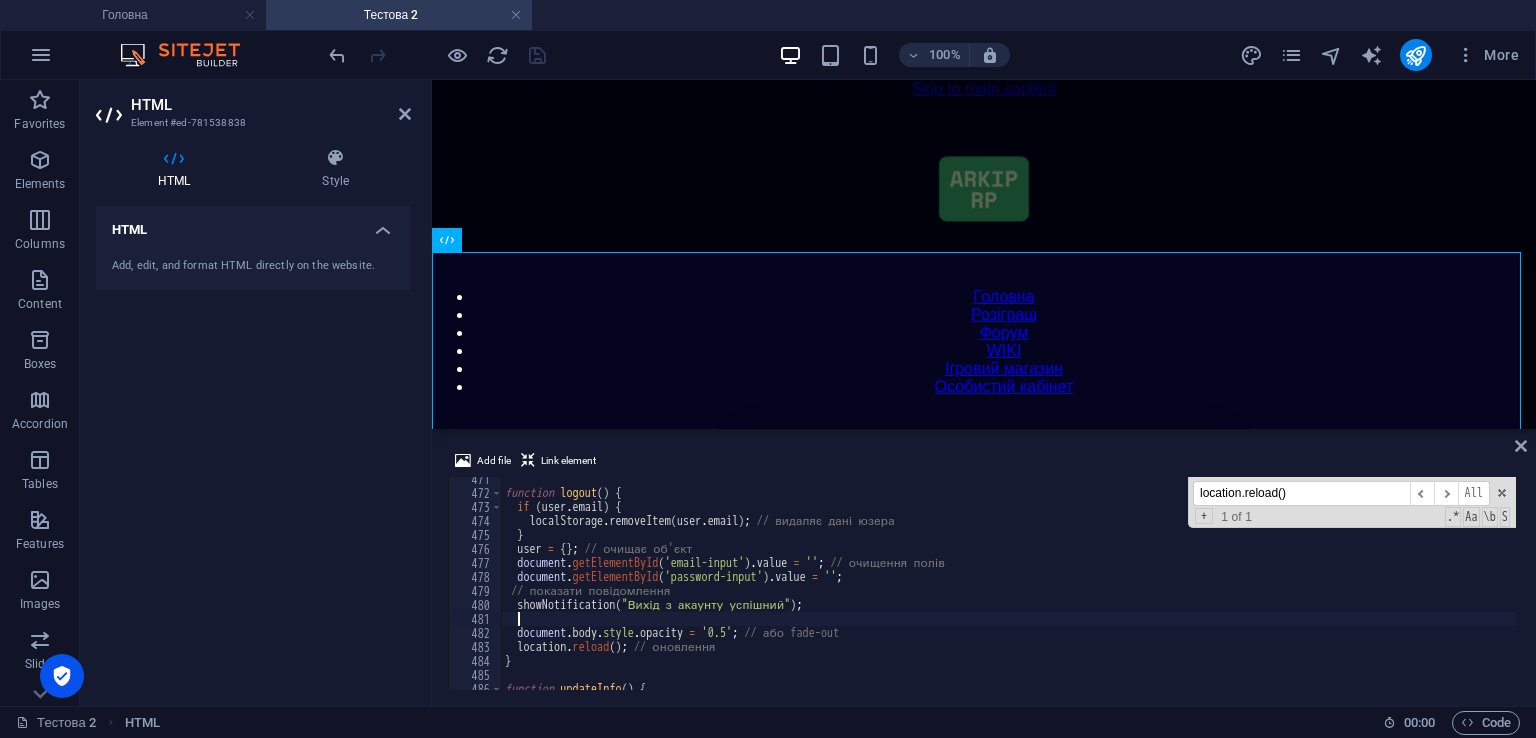 scroll, scrollTop: 6584, scrollLeft: 0, axis: vertical 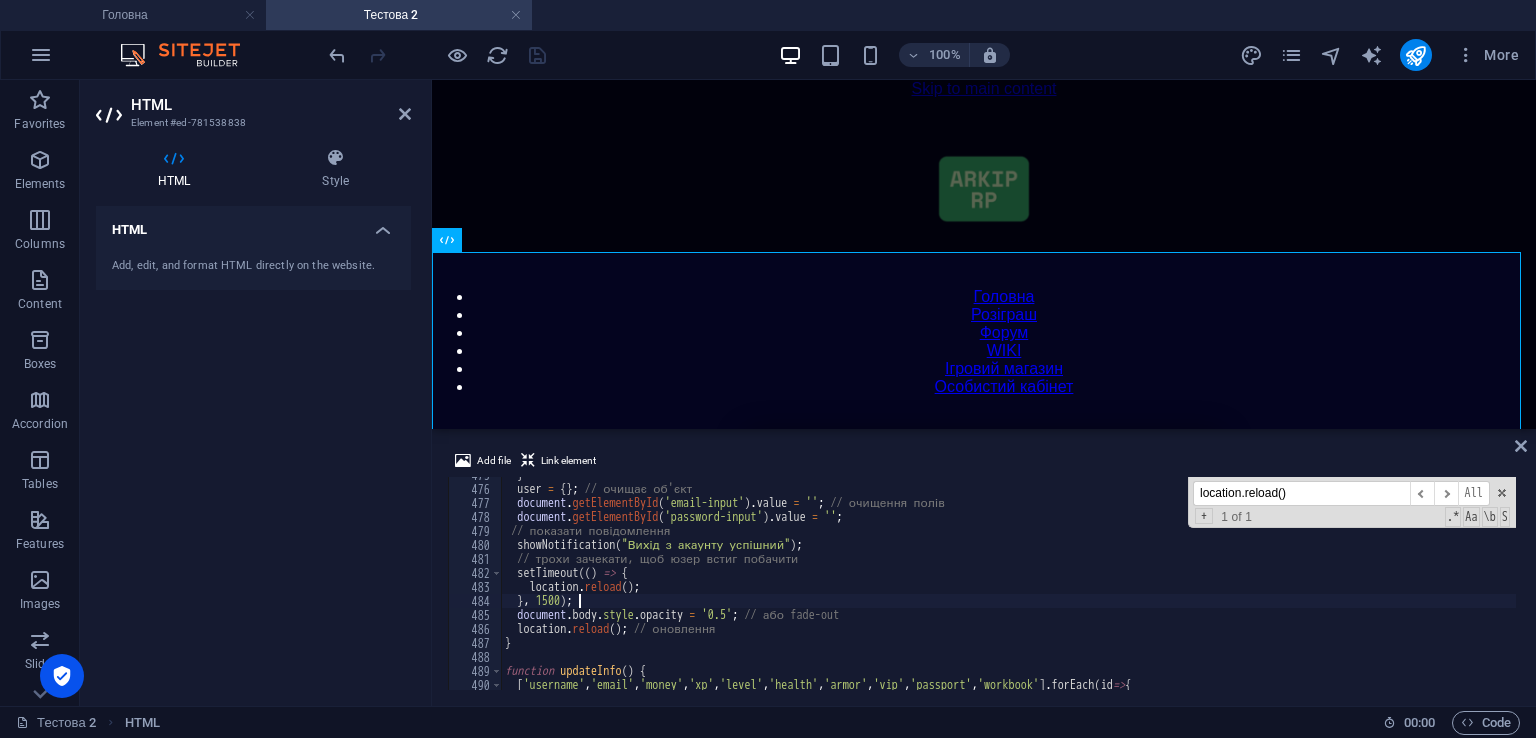 type on "}, 1500);" 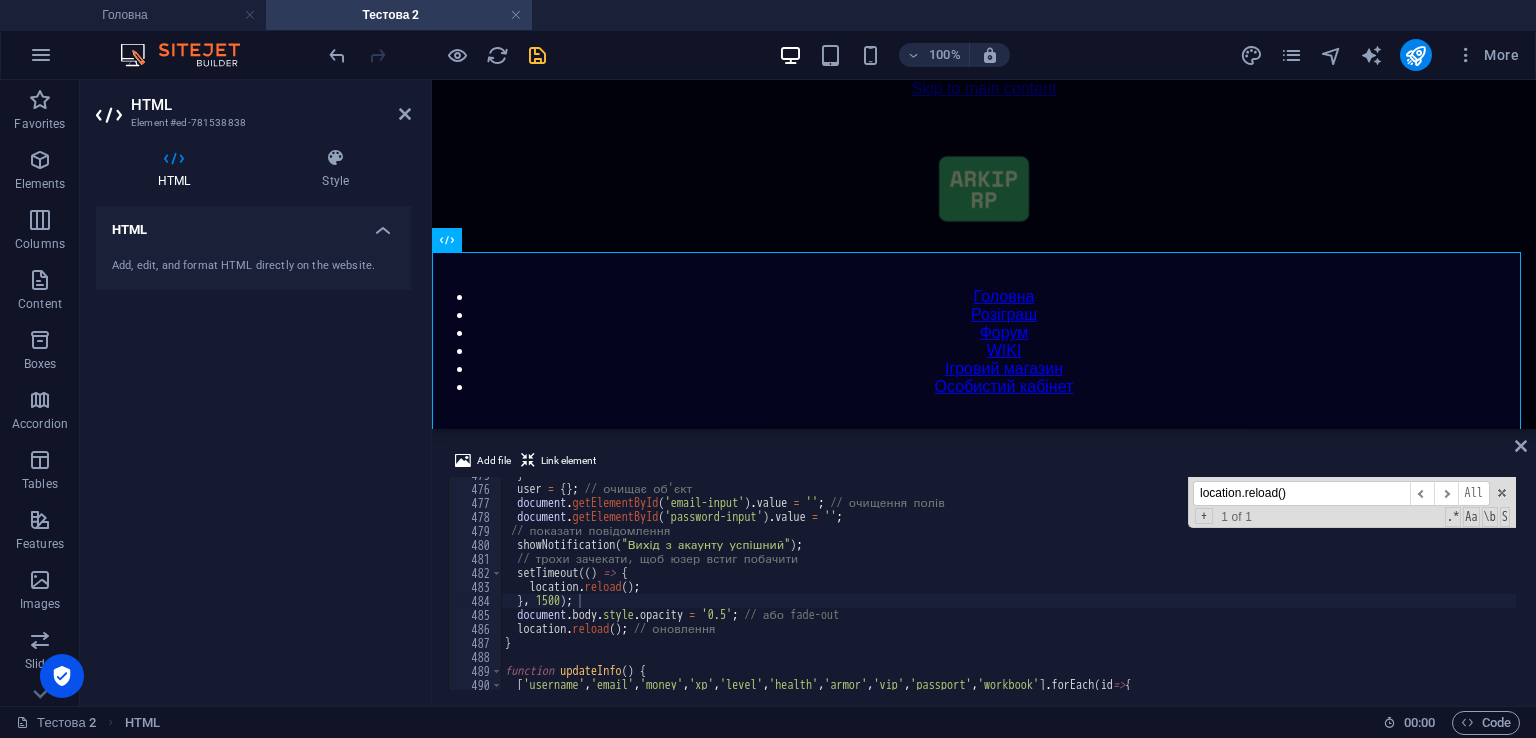 click at bounding box center [537, 55] 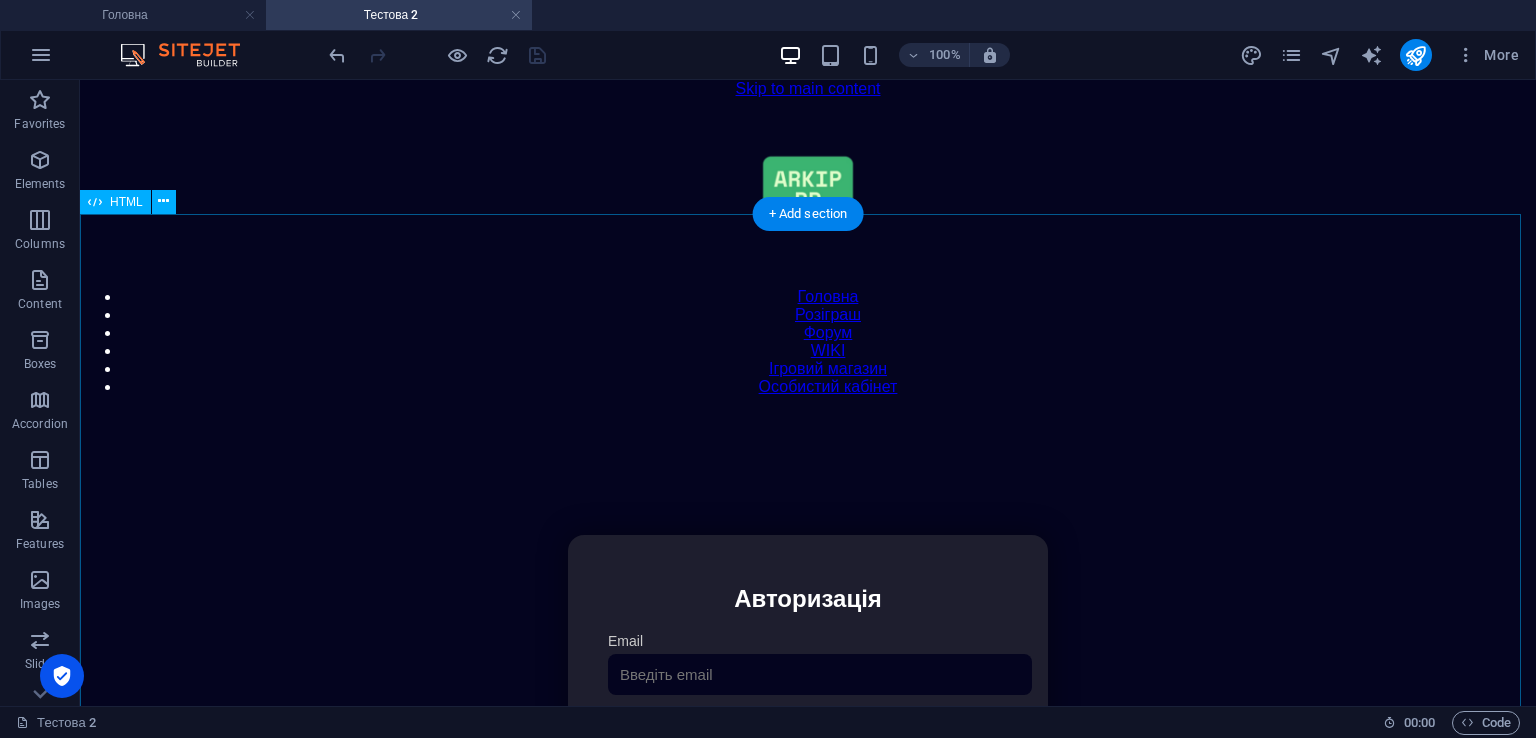 click on "Особистий кабінет
Авторизація
Email
[GEOGRAPHIC_DATA]
👁️
Увійти
Скинути пароль
Скидання пароля
Введіть ваш email:
Скинути
Закрити
Особистий кабінет
Вийти з кабінету
Важлива інформація
Інформація
Ігровий Нікнейм:
Пошта:
Гроші:   ₴
XP:
Рівень:
Здоров'я:
Броня:
VIP:
Рейтинг
Рейтинг гравців
Гравців не знайдено
Документи
Мої документи
Паспорт:   [PERSON_NAME] книжка:   [PERSON_NAME]
Розваги
Рулетка" at bounding box center [808, 746] 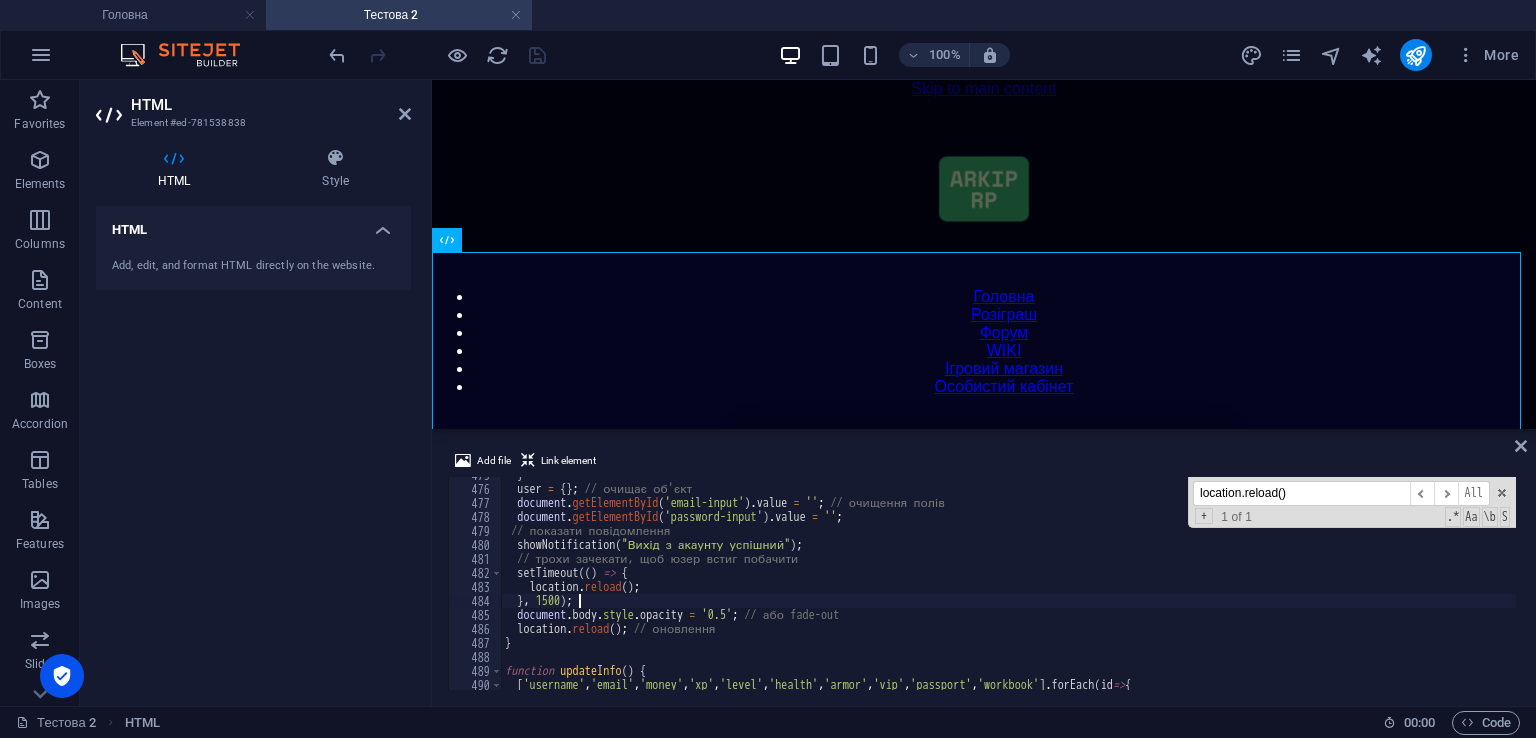 click on "}    user   =   { } ;   // очищає об'єкт    document . getElementById ( 'email-input' ) . value   =   '' ;   // очищення полів    document . getElementById ( 'password-input' ) . value   =   '' ;   // показати повідомлення    showNotification ( "Вихід з акаунту успішний" ) ;    // трохи зачекати, щоб юзер встиг побачити    setTimeout (( )   =>   {      location . reload ( ) ;    } ,   1500 ) ;    document . body . style . opacity   =   '0.5' ;   // або fade-out    location . reload ( ) ;   // оновлення } function   updateInfo ( )   {    [ 'username' , 'email' , 'money' , 'xp' , 'level' , 'health' , 'armor' , 'vip' , 'passport' , 'workbook' ] . forEach ( id => {" at bounding box center (1425, 586) 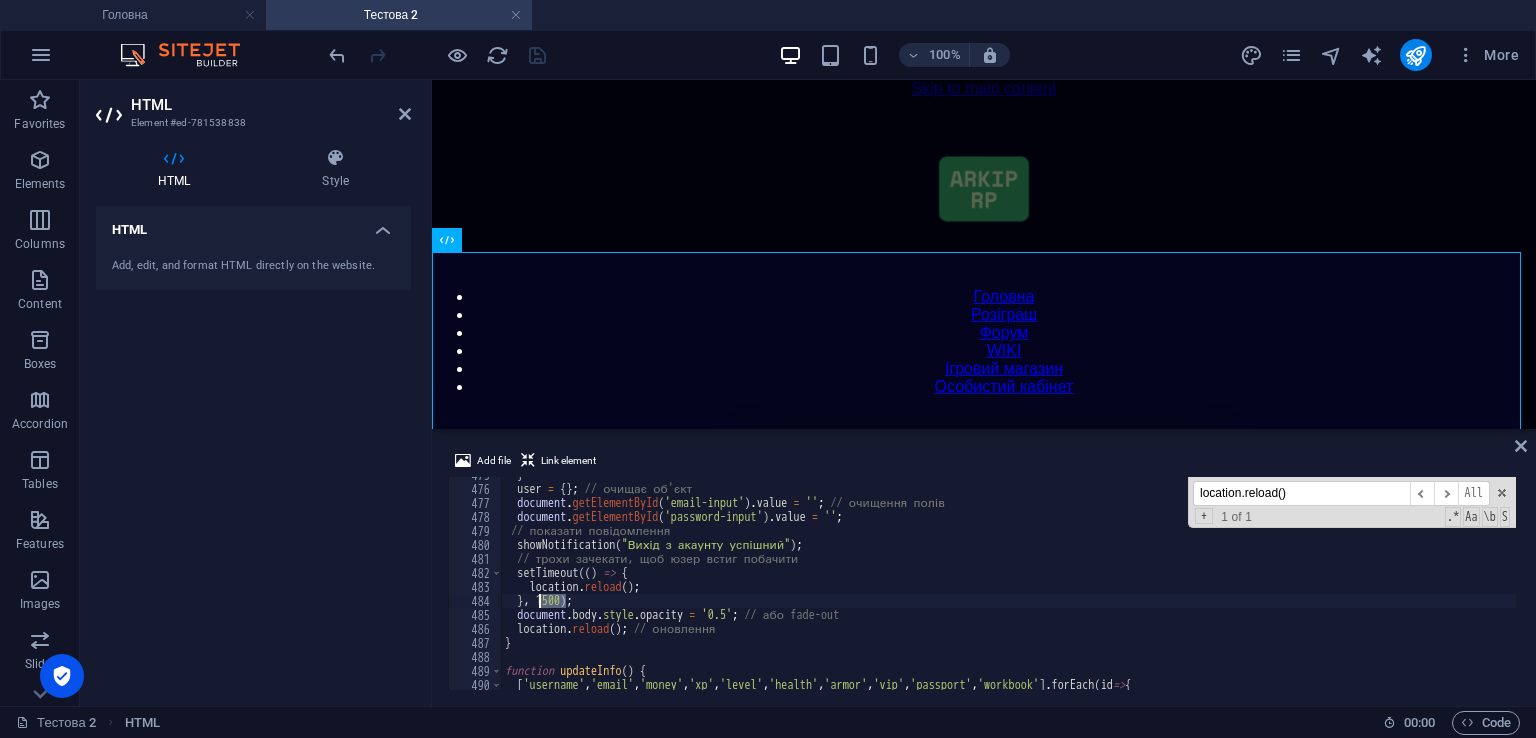 drag, startPoint x: 564, startPoint y: 602, endPoint x: 538, endPoint y: 605, distance: 26.172504 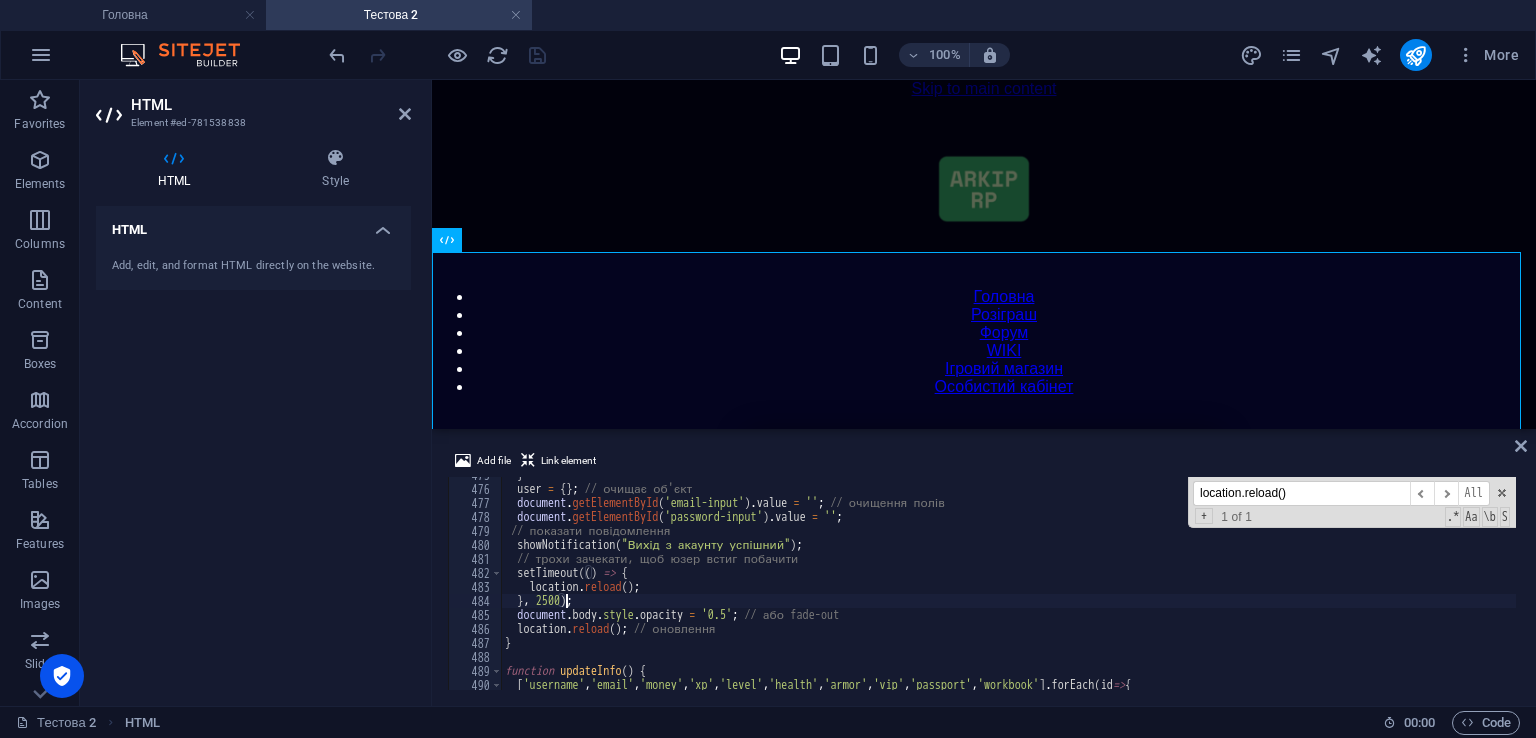 scroll, scrollTop: 0, scrollLeft: 4, axis: horizontal 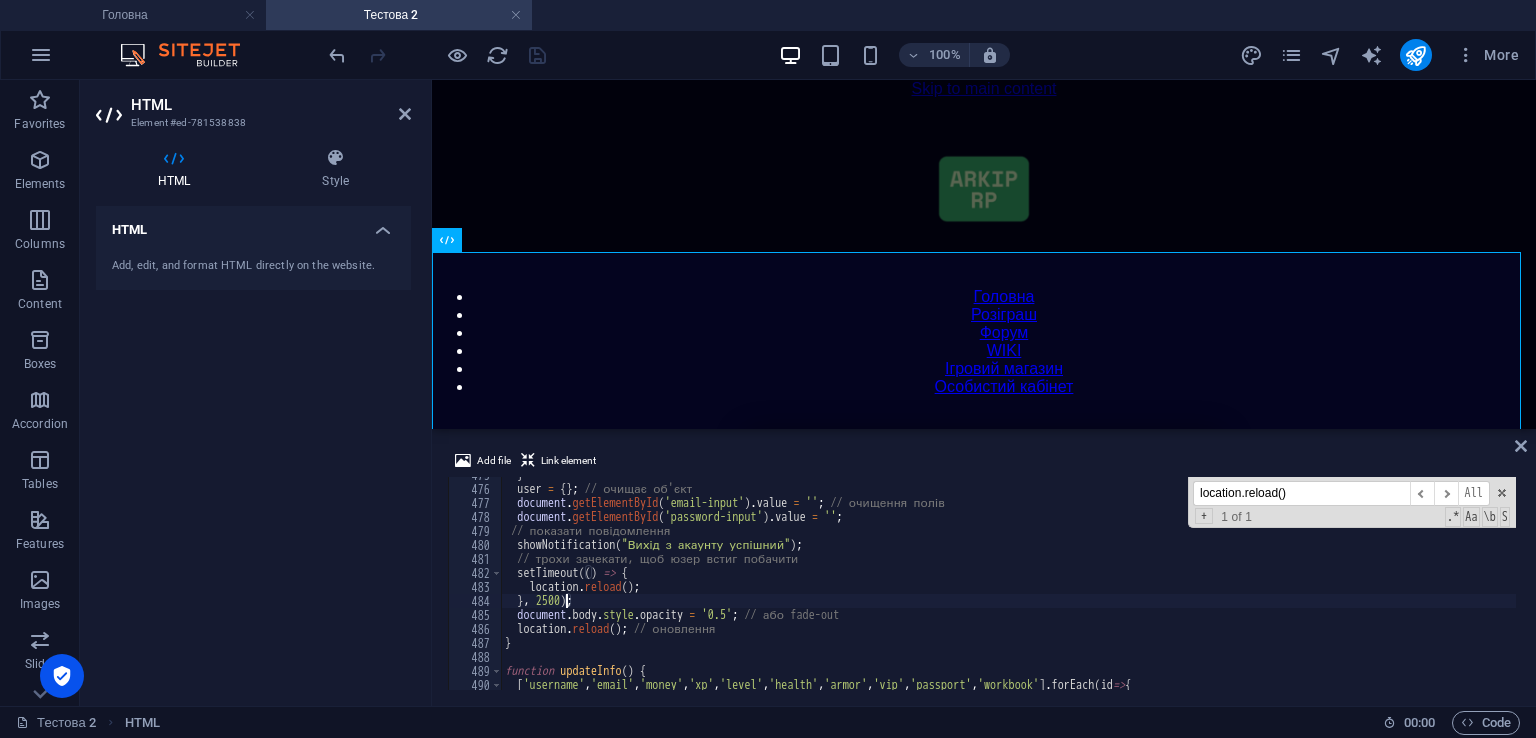 click on "Add file Link element }, 2500); 475 476 477 478 479 480 481 482 483 484 485 486 487 488 489 490 491    }    user   =   { } ;   // очищає об'єкт    document . getElementById ( 'email-input' ) . value   =   '' ;   // очищення полів    document . getElementById ( 'password-input' ) . value   =   '' ;   // показати повідомлення    showNotification ( "Вихід з акаунту успішний" ) ;    // трохи зачекати, щоб юзер встиг побачити    setTimeout (( )   =>   {      location . reload ( ) ;    } ,   2500 ) ;    document . body . style . opacity   =   '0.5' ;   // або fade-out    location . reload ( ) ;   // оновлення } function   updateInfo ( )   {    [ 'username' , 'email' , 'money' , 'xp' , 'level' , 'health' , 'armor' , 'vip' , 'passport' , 'workbook' ] . forEach ( id => { location.reload() ​ ​ All Replace All + 1 of 1 .* Aa \b S" at bounding box center (984, 569) 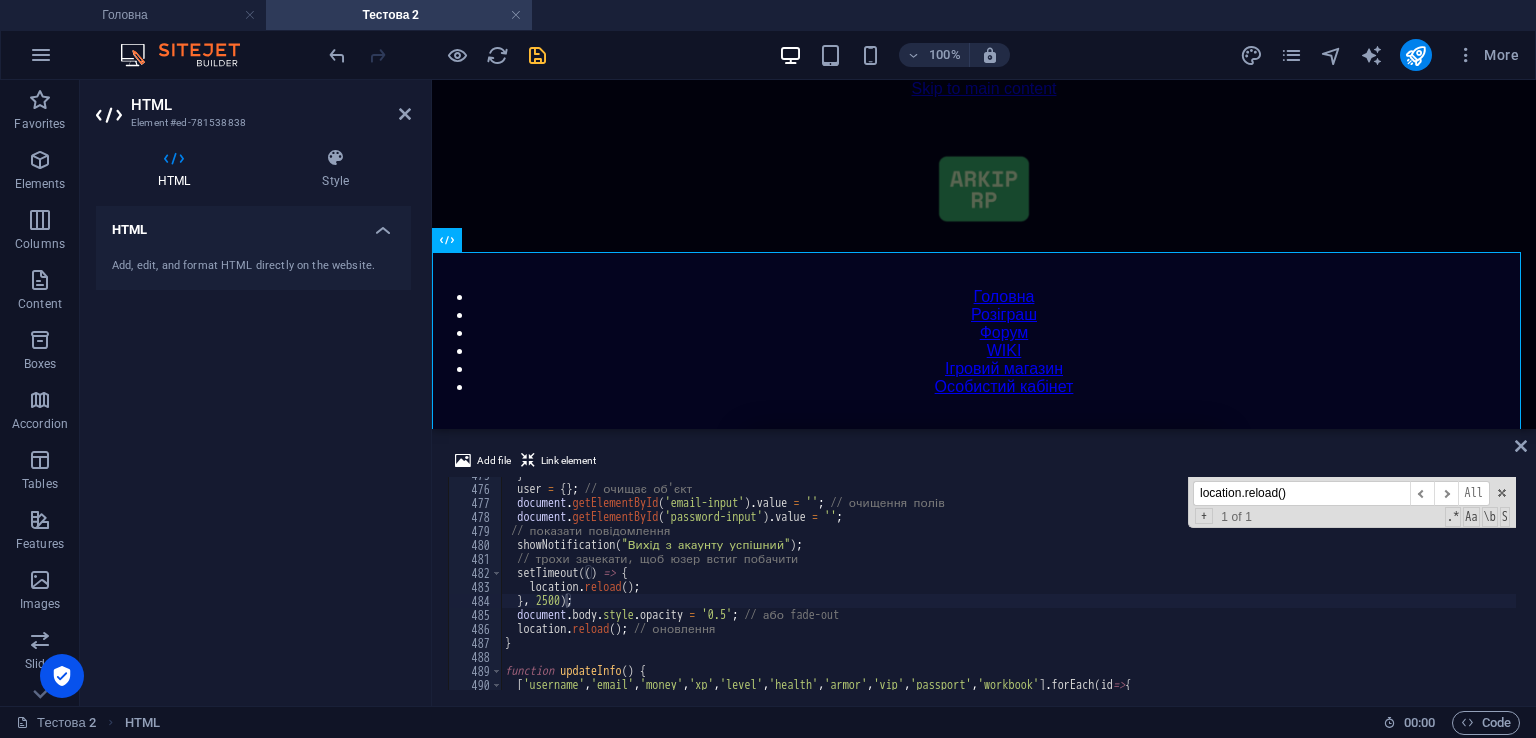 click on "}    user   =   { } ;   // очищає об'єкт    document . getElementById ( 'email-input' ) . value   =   '' ;   // очищення полів    document . getElementById ( 'password-input' ) . value   =   '' ;   // показати повідомлення    showNotification ( "Вихід з акаунту успішний" ) ;    // трохи зачекати, щоб юзер встиг побачити    setTimeout (( )   =>   {      location . reload ( ) ;    } ,   2500 ) ;    document . body . style . opacity   =   '0.5' ;   // або fade-out    location . reload ( ) ;   // оновлення } function   updateInfo ( )   {    [ 'username' , 'email' , 'money' , 'xp' , 'level' , 'health' , 'armor' , 'vip' , 'passport' , 'workbook' ] . forEach ( id => {" at bounding box center (1425, 586) 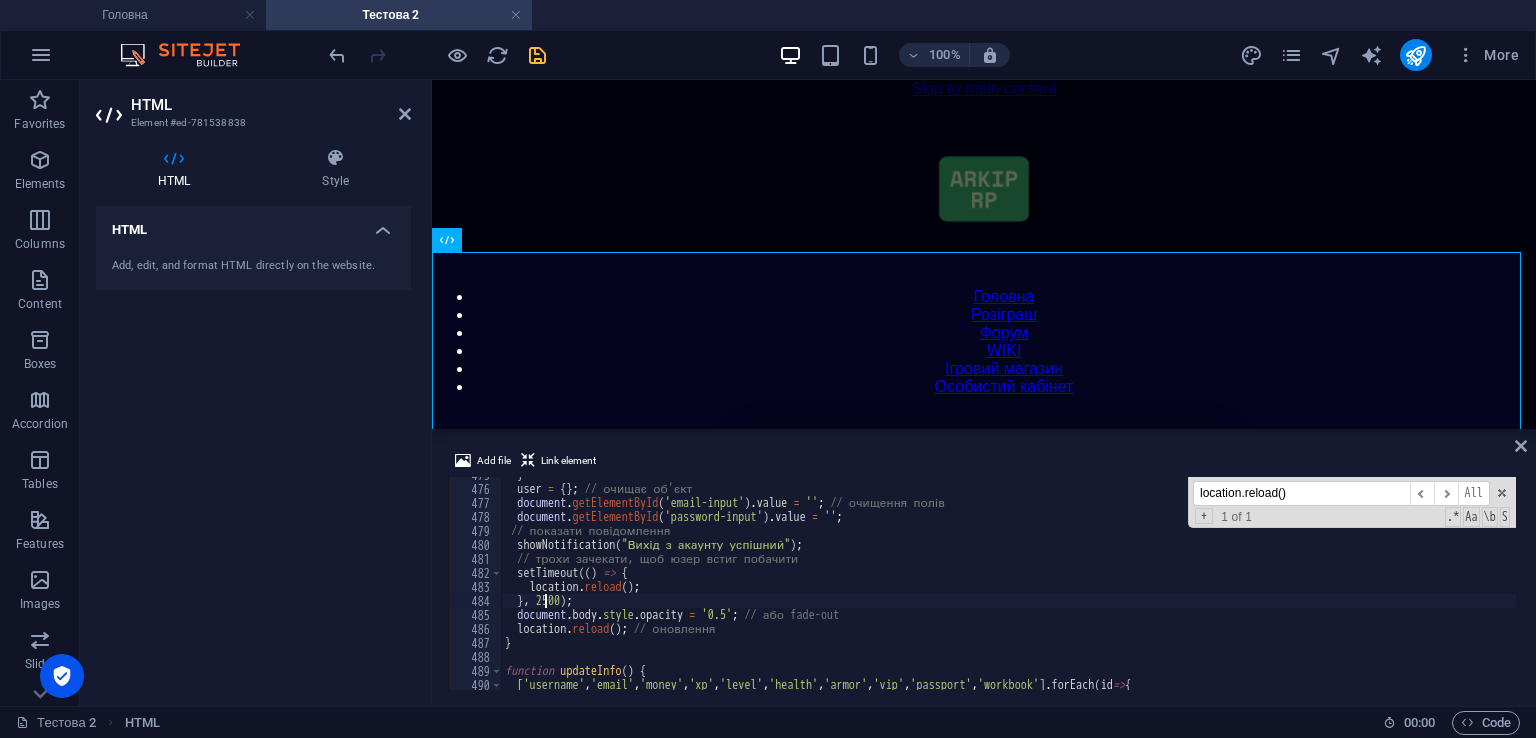 scroll, scrollTop: 0, scrollLeft: 4, axis: horizontal 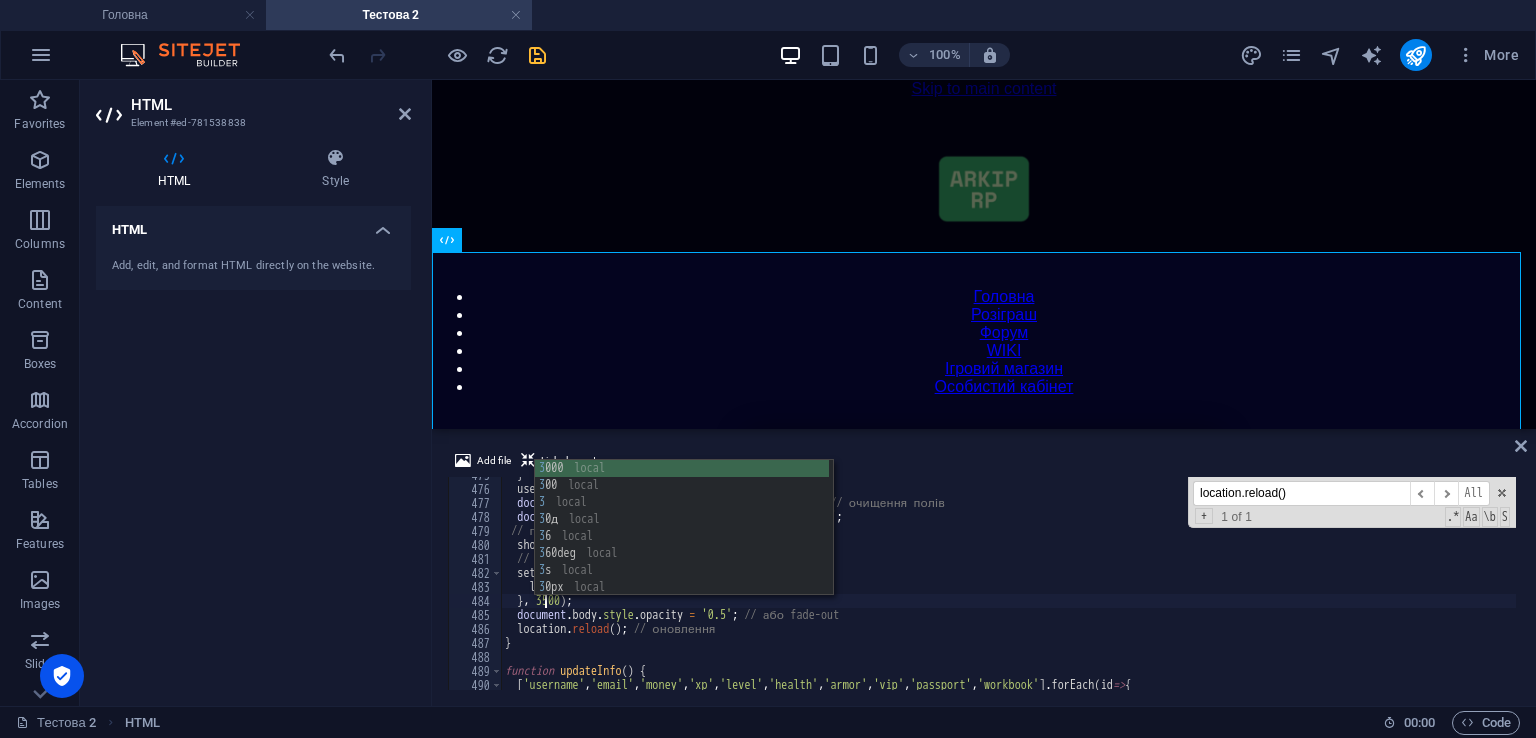 type on "}, 3500);" 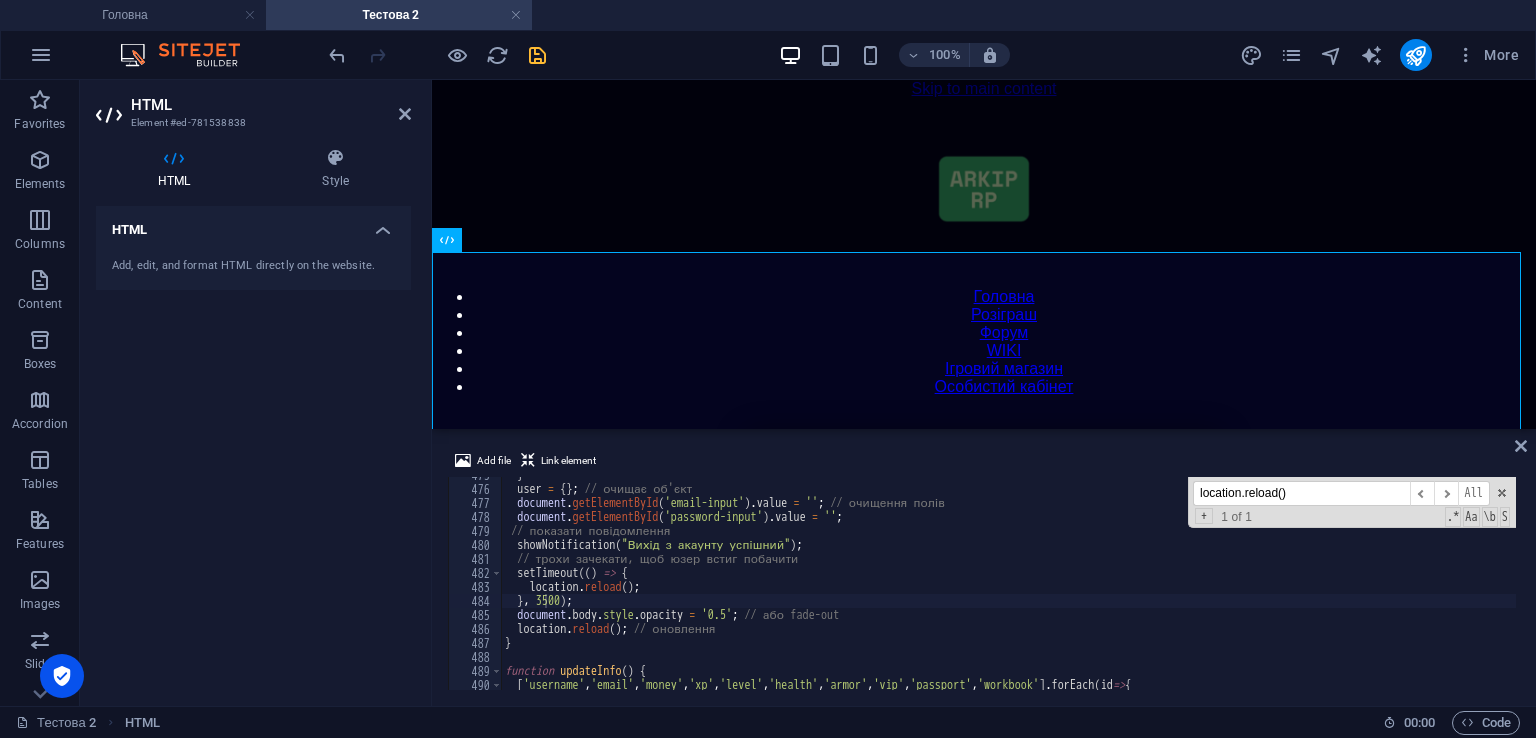 drag, startPoint x: 916, startPoint y: 444, endPoint x: 384, endPoint y: 252, distance: 565.5864 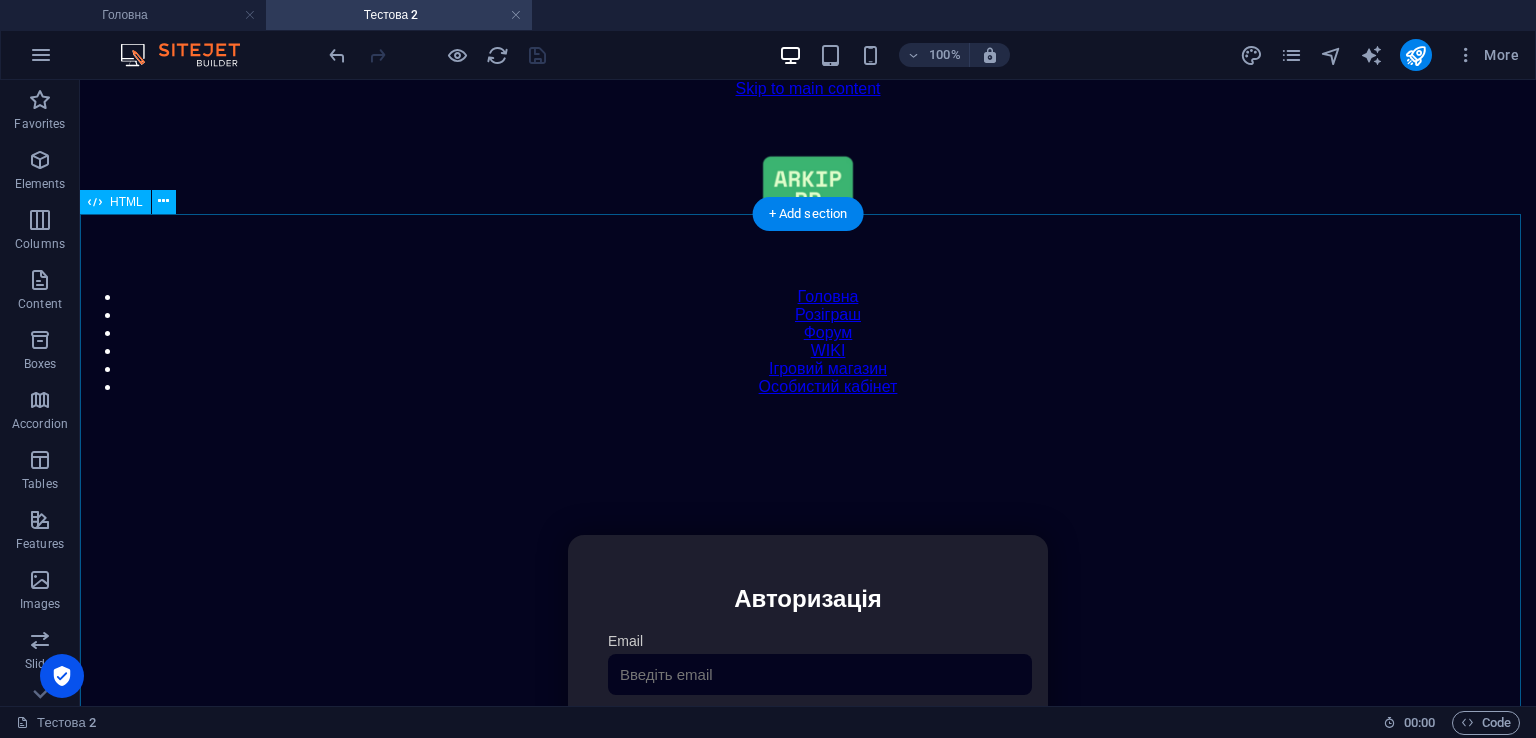 click on "Особистий кабінет
Авторизація
Email
[GEOGRAPHIC_DATA]
👁️
Увійти
Скинути пароль
Скидання пароля
Введіть ваш email:
Скинути
Закрити
Особистий кабінет
Вийти з кабінету
Важлива інформація
Інформація
Ігровий Нікнейм:
Пошта:
Гроші:   ₴
XP:
Рівень:
Здоров'я:
Броня:
VIP:
Рейтинг
Рейтинг гравців
Гравців не знайдено
Документи
Мої документи
Паспорт:   [PERSON_NAME] книжка:   [PERSON_NAME]
Розваги
Рулетка" at bounding box center [808, 746] 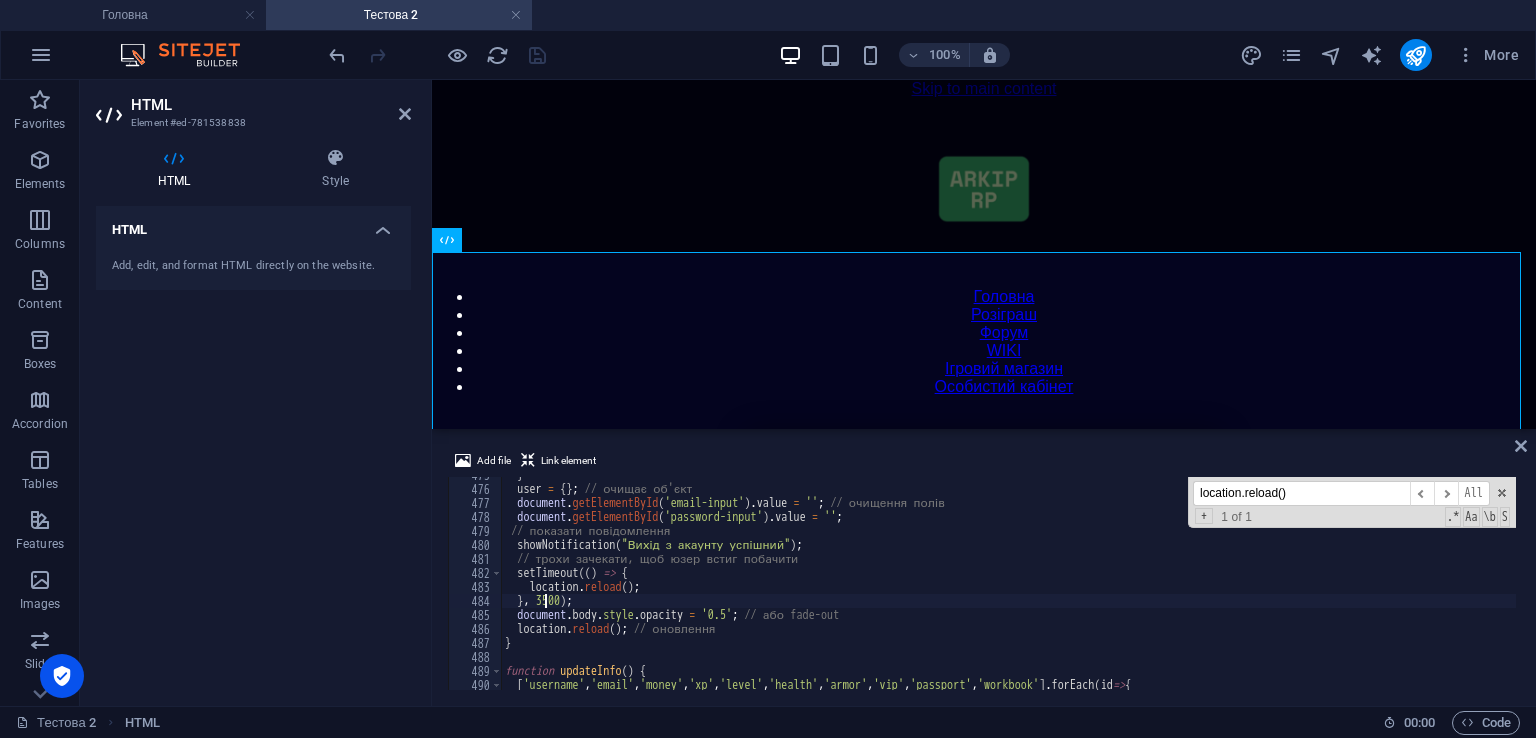 drag, startPoint x: 1316, startPoint y: 487, endPoint x: 1048, endPoint y: 484, distance: 268.01678 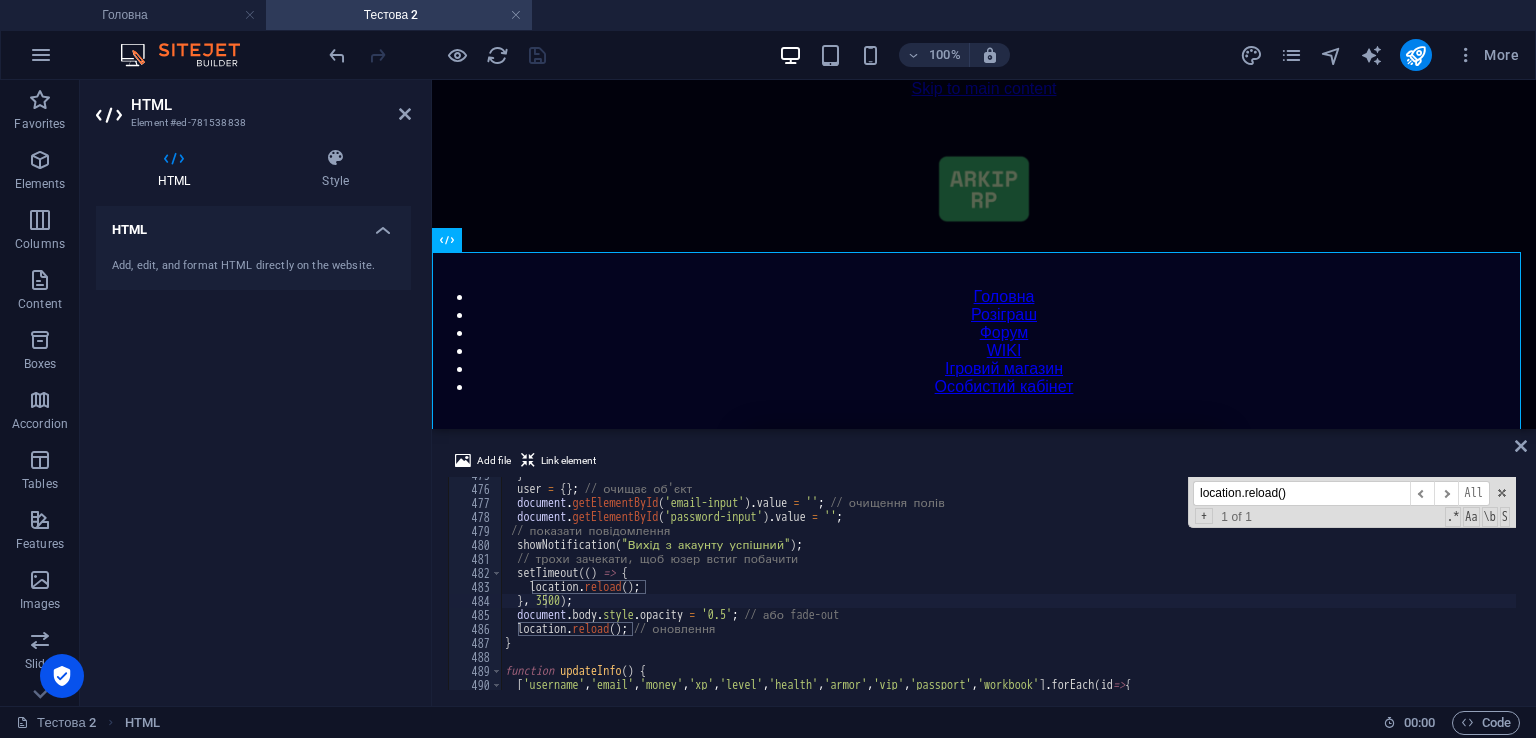 paste on "window.addEventListener('DOMContentLoaded', ..." 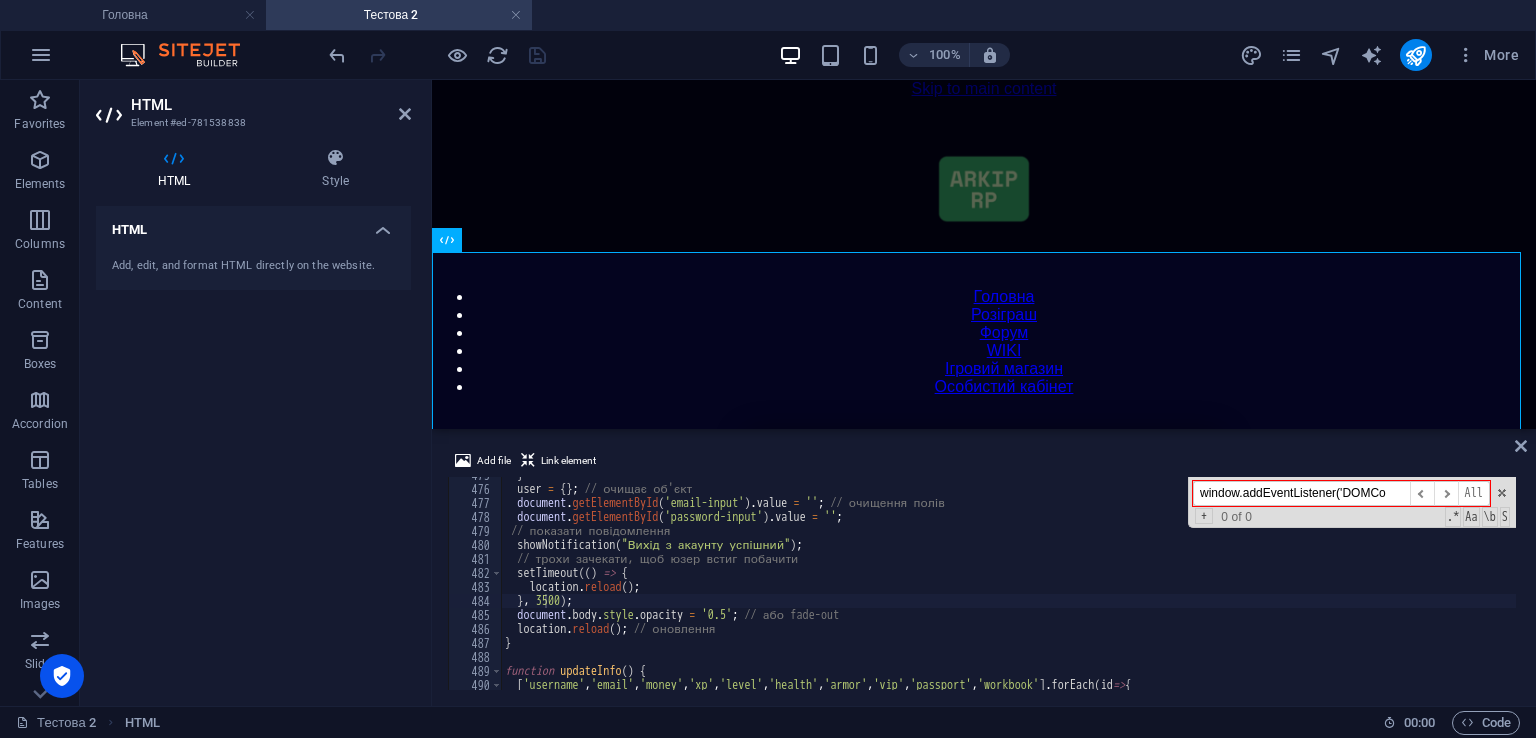 scroll, scrollTop: 0, scrollLeft: 0, axis: both 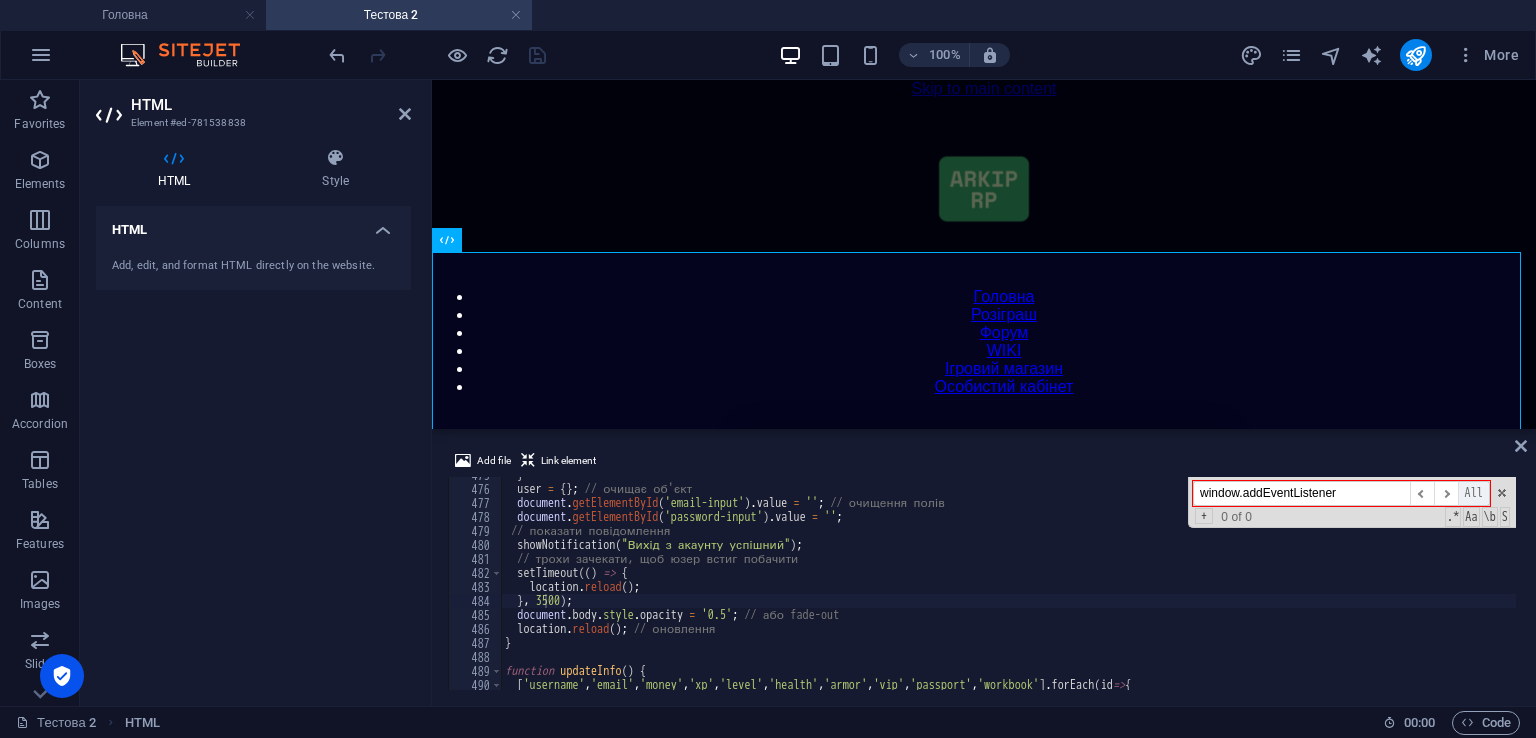 drag, startPoint x: 1247, startPoint y: 493, endPoint x: 1472, endPoint y: 495, distance: 225.0089 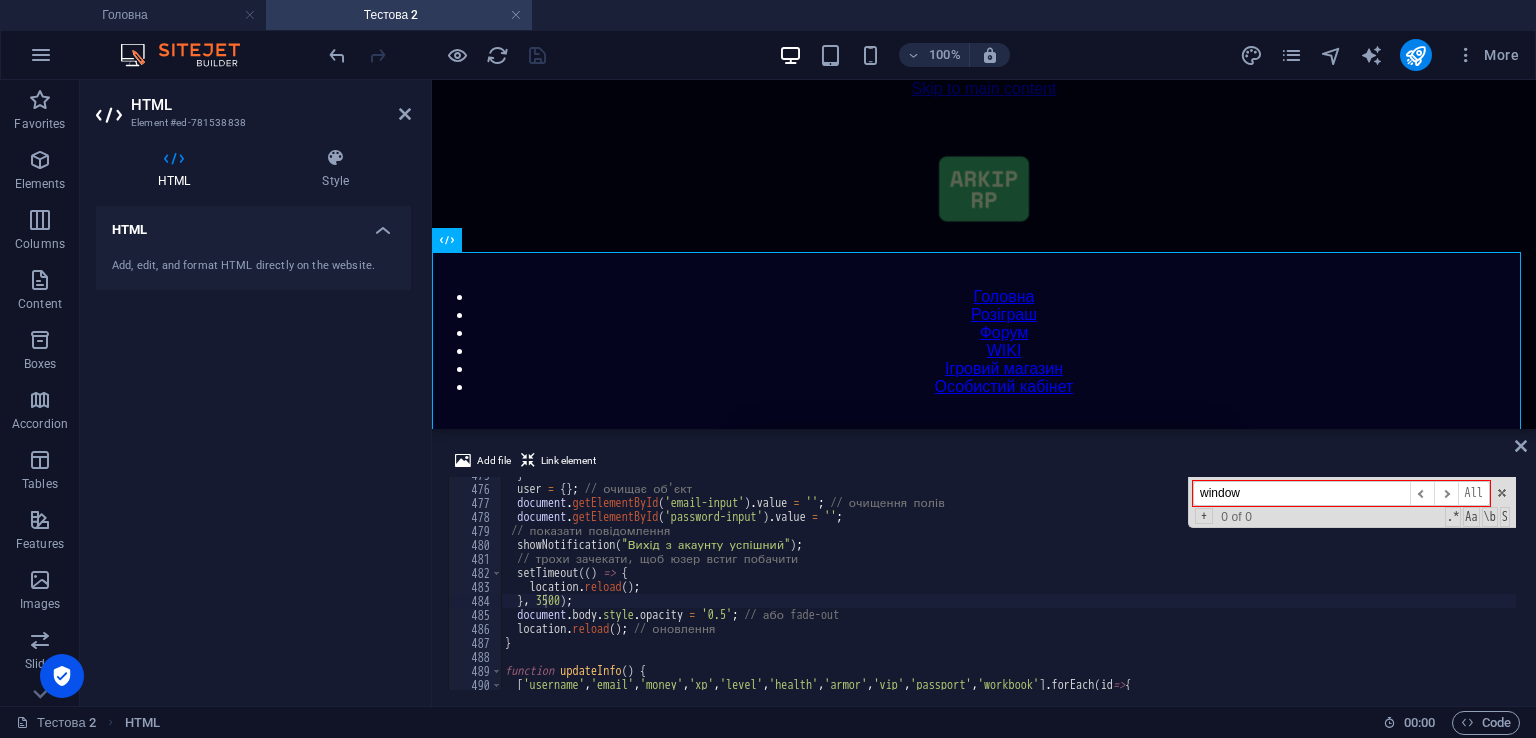click on "window" at bounding box center [1301, 493] 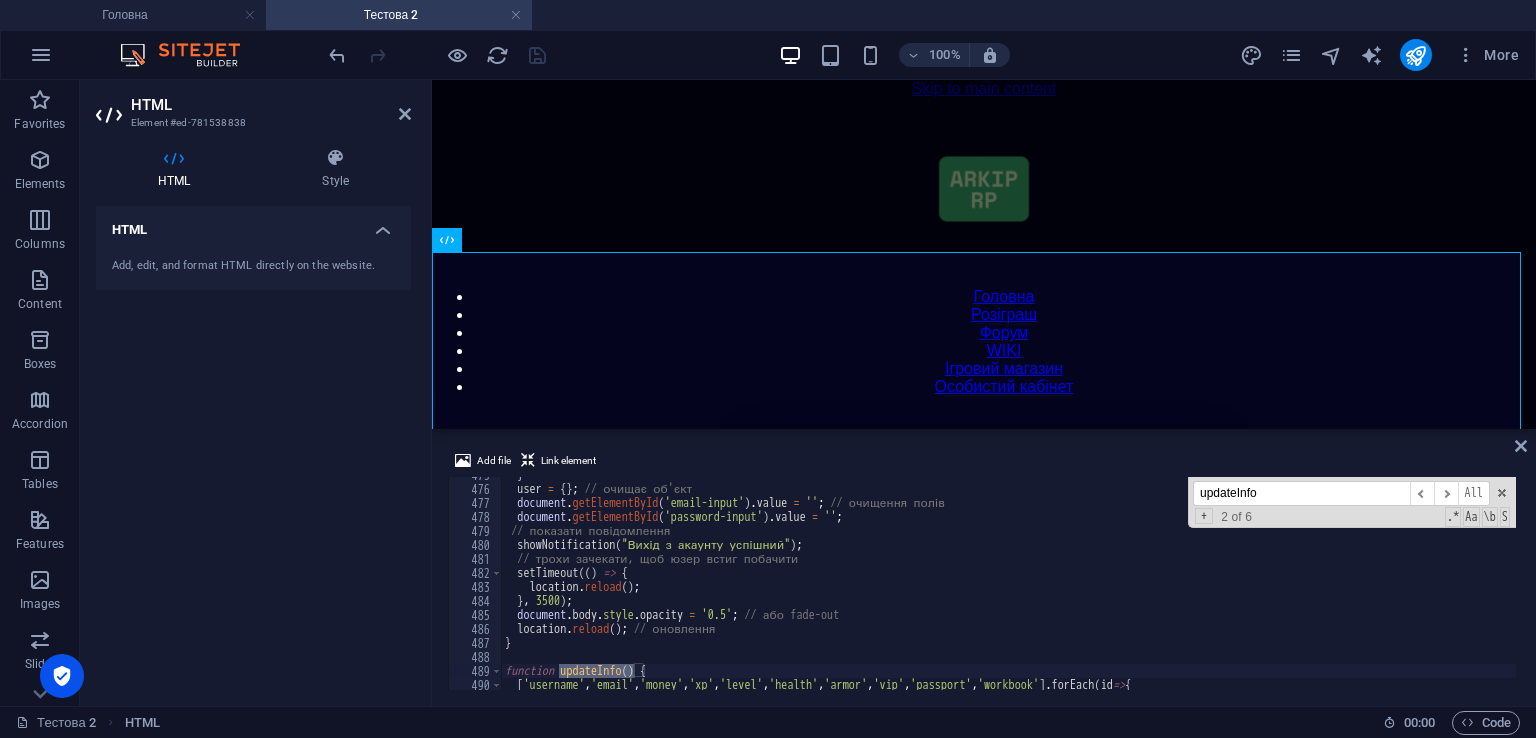 scroll, scrollTop: 6704, scrollLeft: 0, axis: vertical 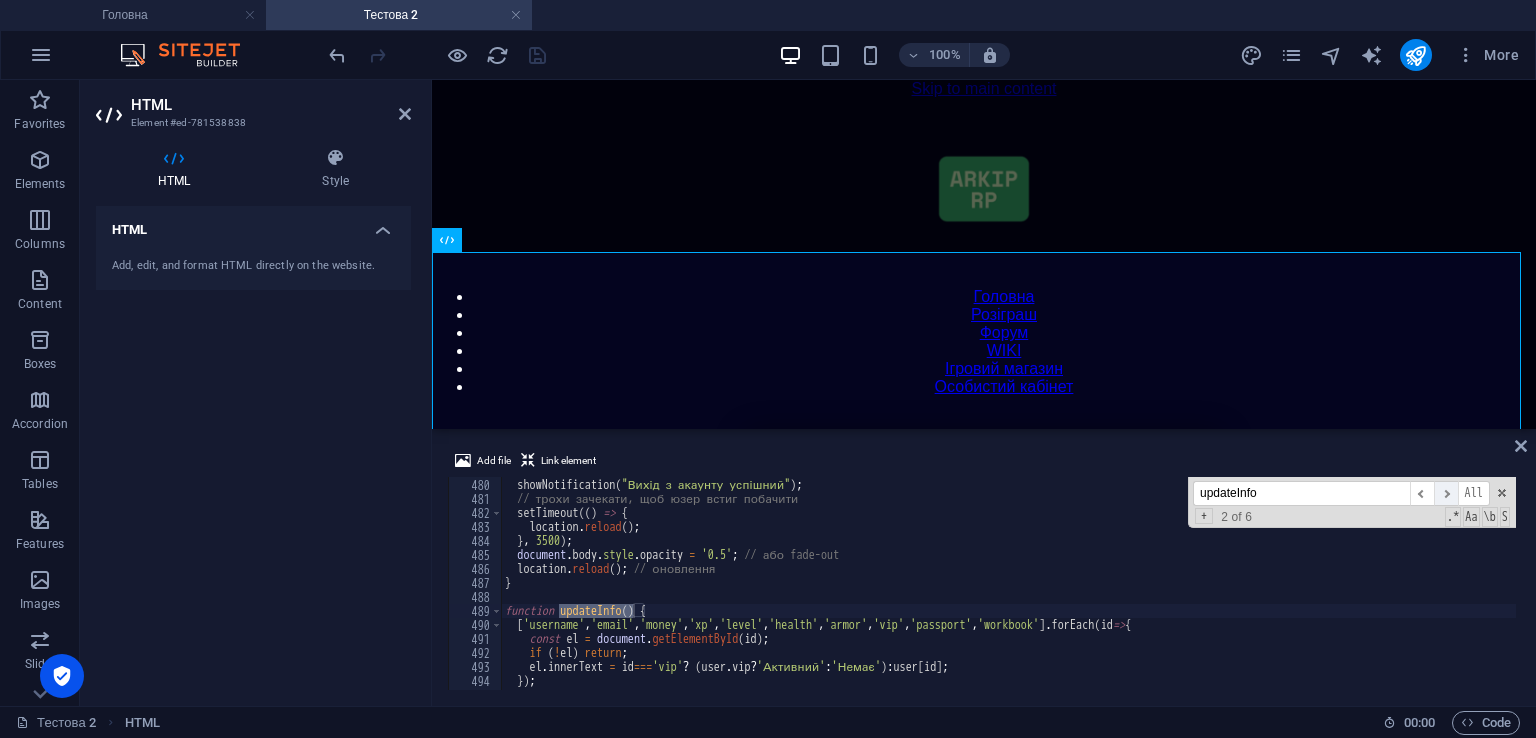 click on "​" at bounding box center (1446, 493) 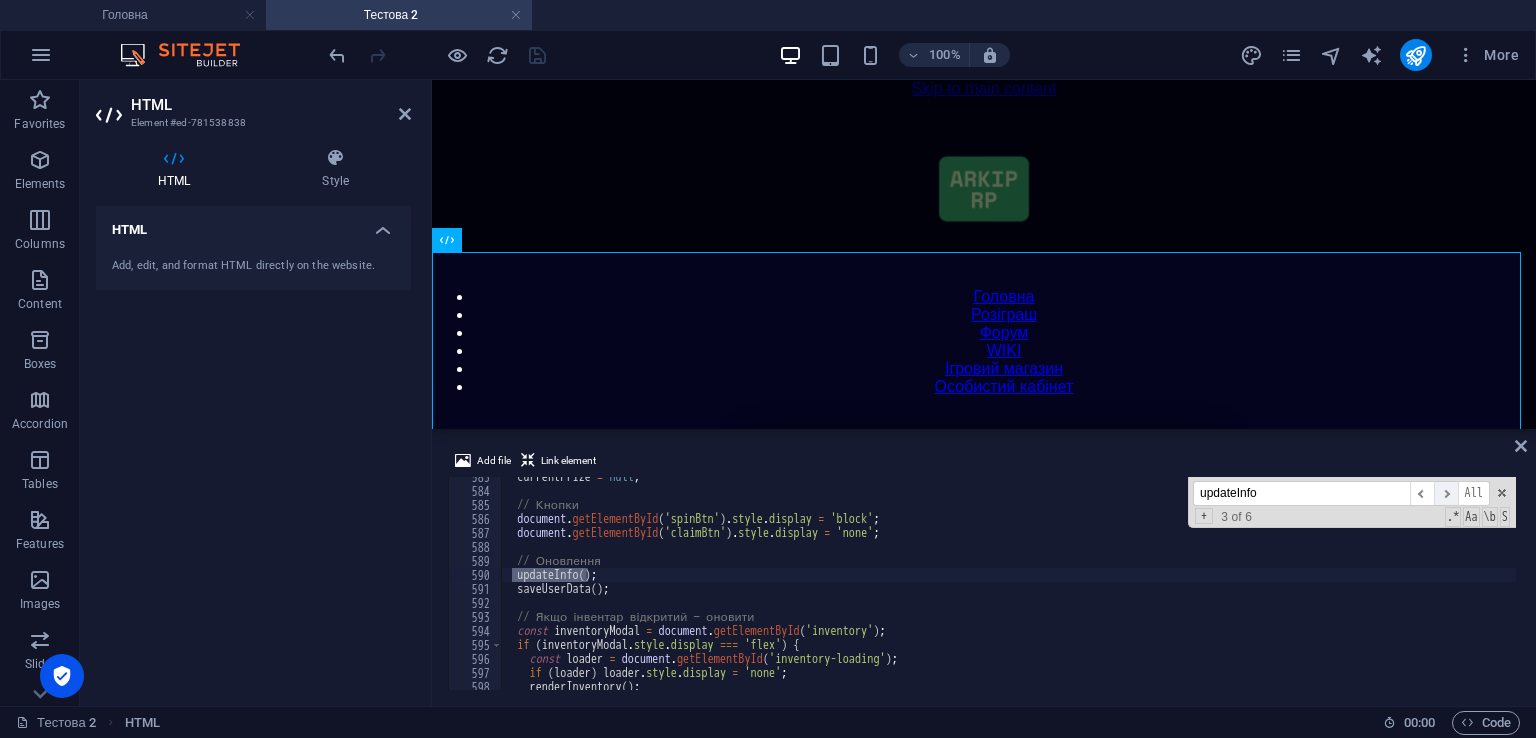 scroll, scrollTop: 8155, scrollLeft: 0, axis: vertical 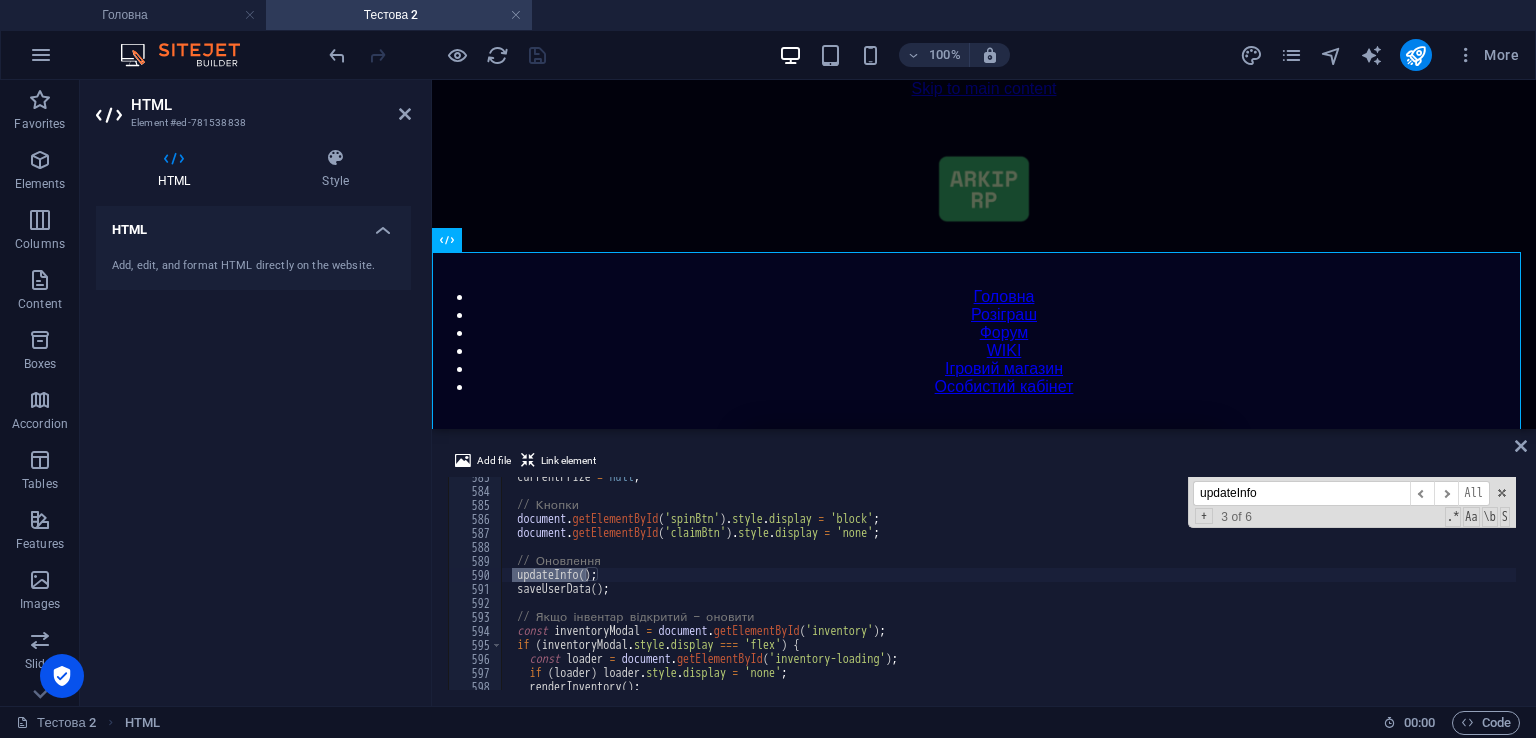 click on "updateInfo" at bounding box center [1301, 493] 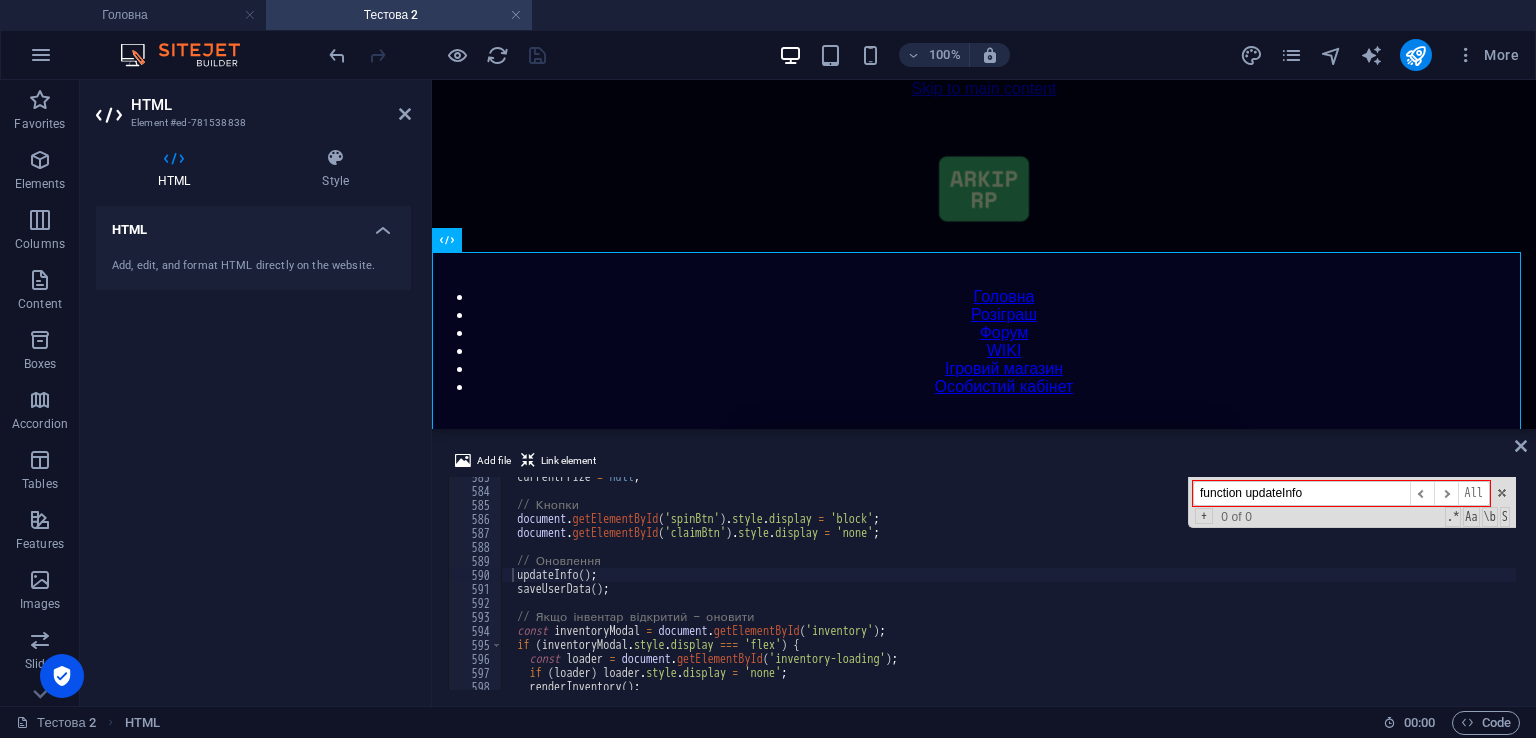 click on "function updateInfo" at bounding box center (1301, 493) 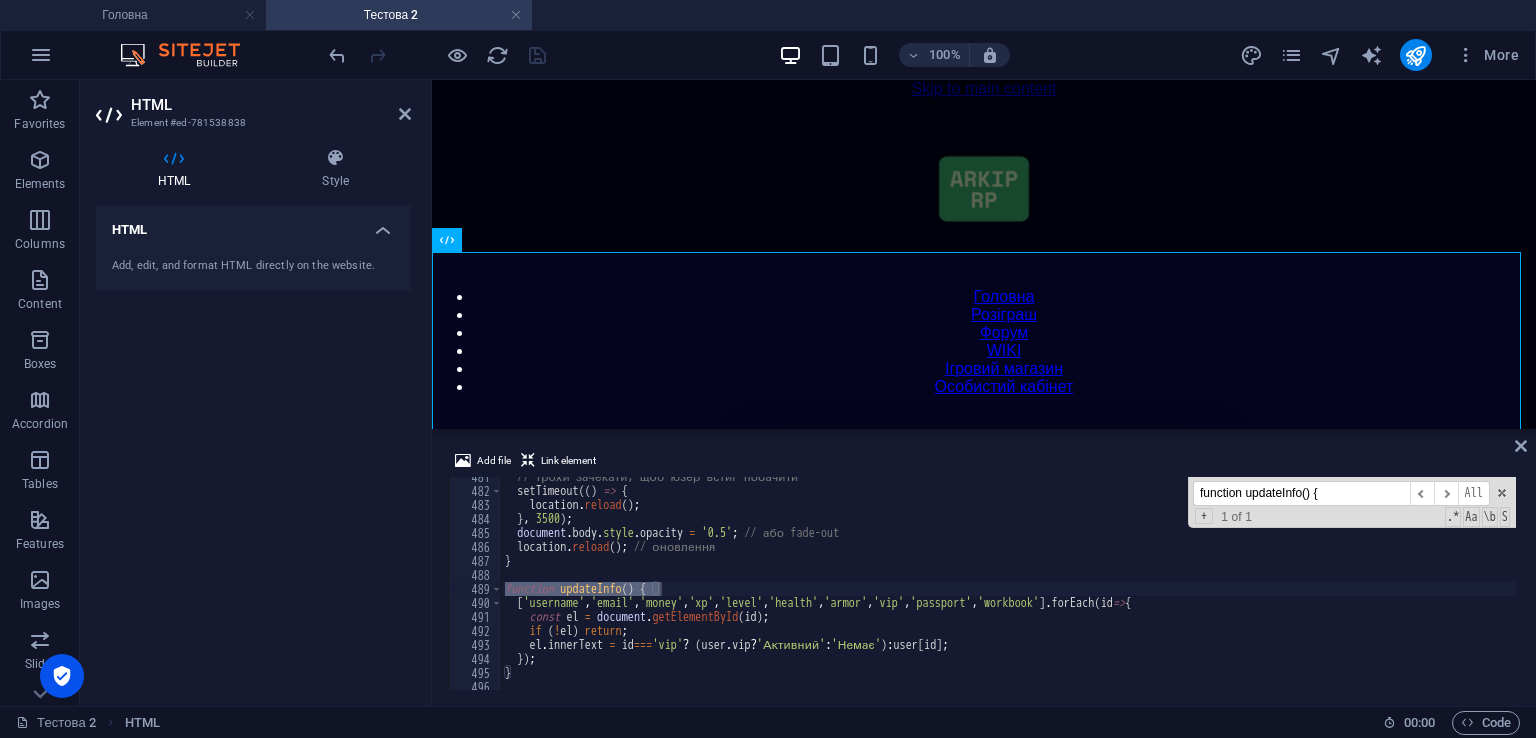 scroll, scrollTop: 6727, scrollLeft: 0, axis: vertical 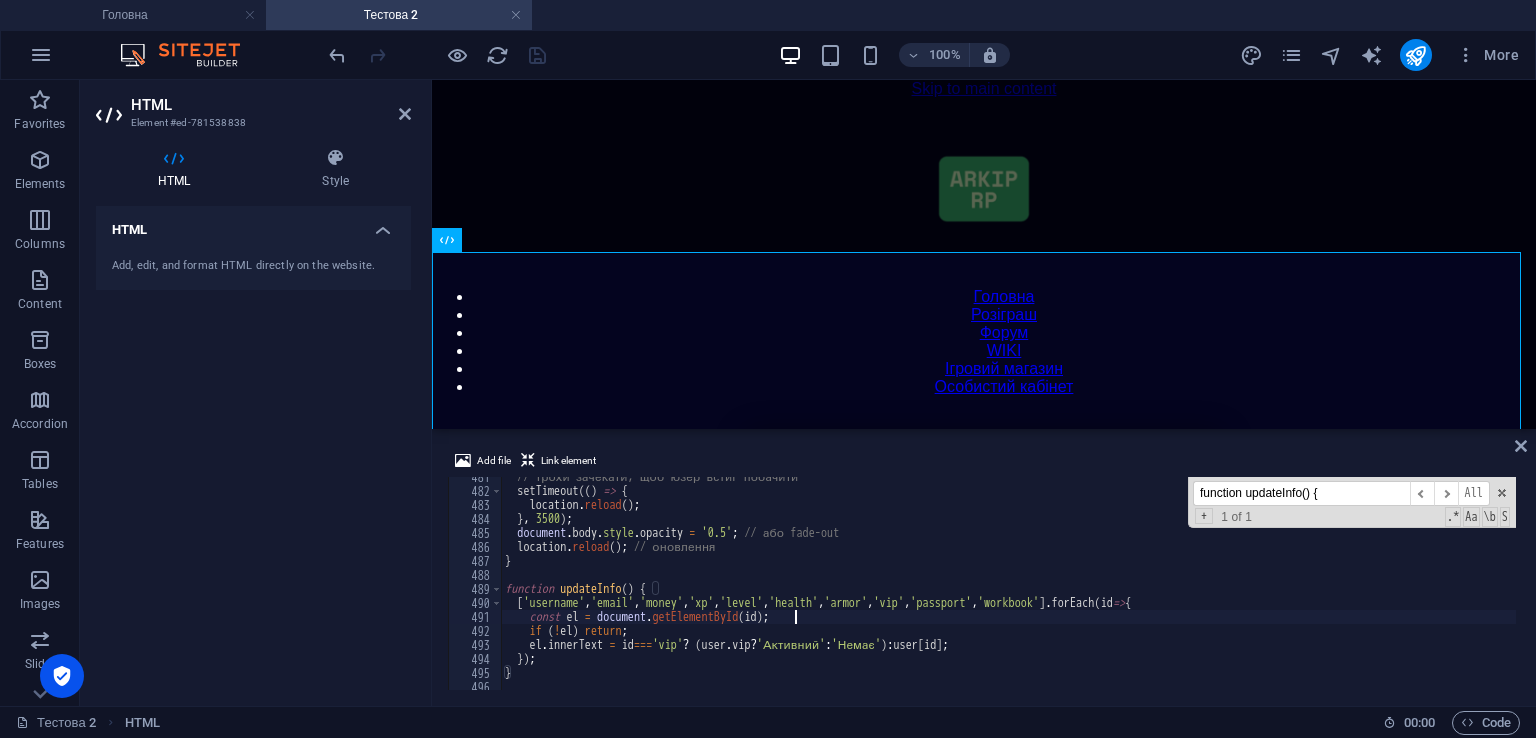 click on "// трохи зачекати, щоб юзер встиг побачити    setTimeout (( )   =>   {      location . reload ( ) ;    } ,   3500 ) ;    document . body . style . opacity   =   '0.5' ;   // або fade-out    location . reload ( ) ;   // оновлення } function   updateInfo ( )   {    [ 'username' , 'email' , 'money' , 'xp' , 'level' , 'health' , 'armor' , 'vip' , 'passport' , 'workbook' ] . forEach ( id => {      const   el   =   document . getElementById ( id ) ;      if   ( ! el )   return ;      el . innerText   =   id === 'vip' ?   ( user . vip ? 'Активний' : 'Немає' ) : user [ id ] ;    }) ; }" at bounding box center (1425, 588) 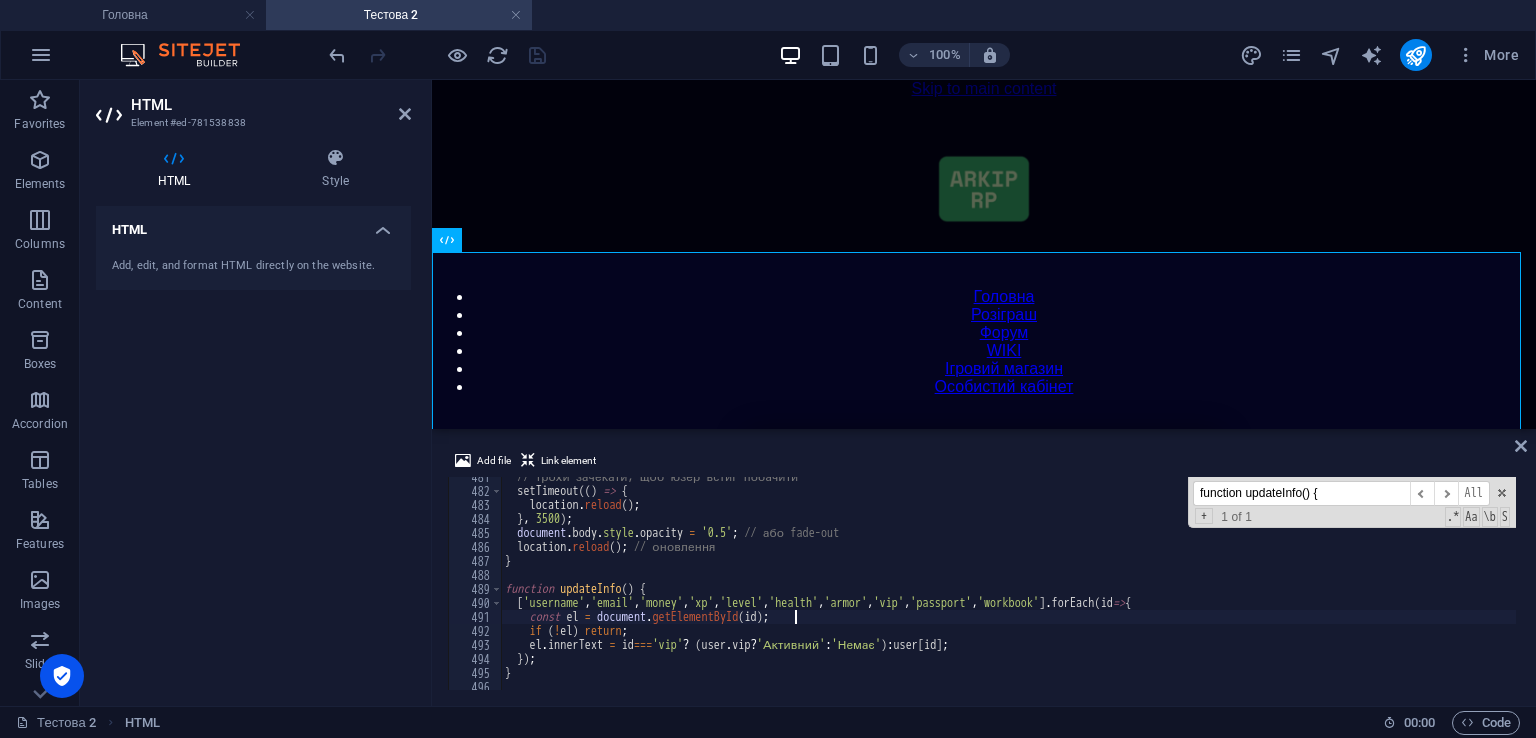 click on "// трохи зачекати, щоб юзер встиг побачити    setTimeout (( )   =>   {      location . reload ( ) ;    } ,   3500 ) ;    document . body . style . opacity   =   '0.5' ;   // або fade-out    location . reload ( ) ;   // оновлення } function   updateInfo ( )   {    [ 'username' , 'email' , 'money' , 'xp' , 'level' , 'health' , 'armor' , 'vip' , 'passport' , 'workbook' ] . forEach ( id => {      const   el   =   document . getElementById ( id ) ;      if   ( ! el )   return ;      el . innerText   =   id === 'vip' ?   ( user . vip ? 'Активний' : 'Немає' ) : user [ id ] ;    }) ; }" at bounding box center (1425, 588) 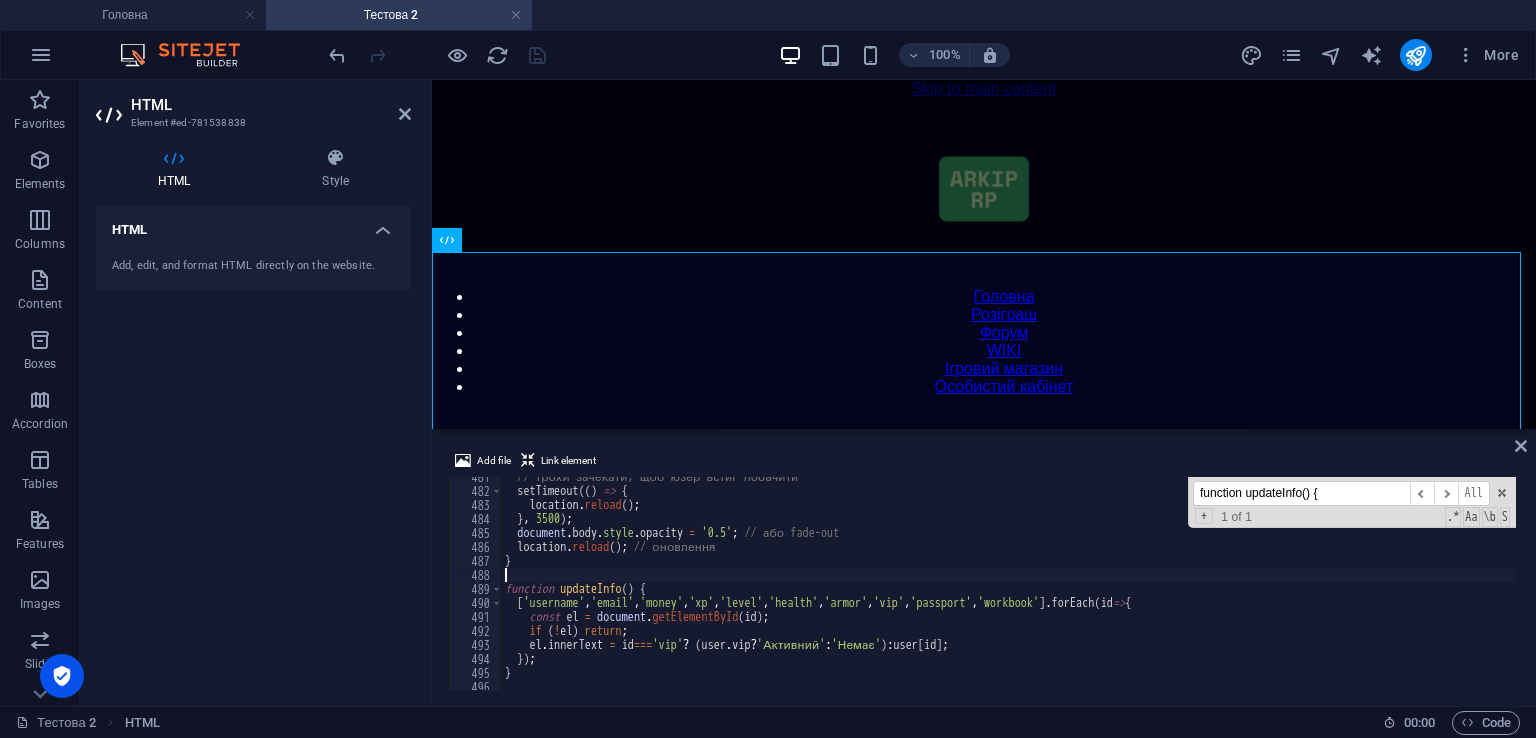 scroll, scrollTop: 6787, scrollLeft: 0, axis: vertical 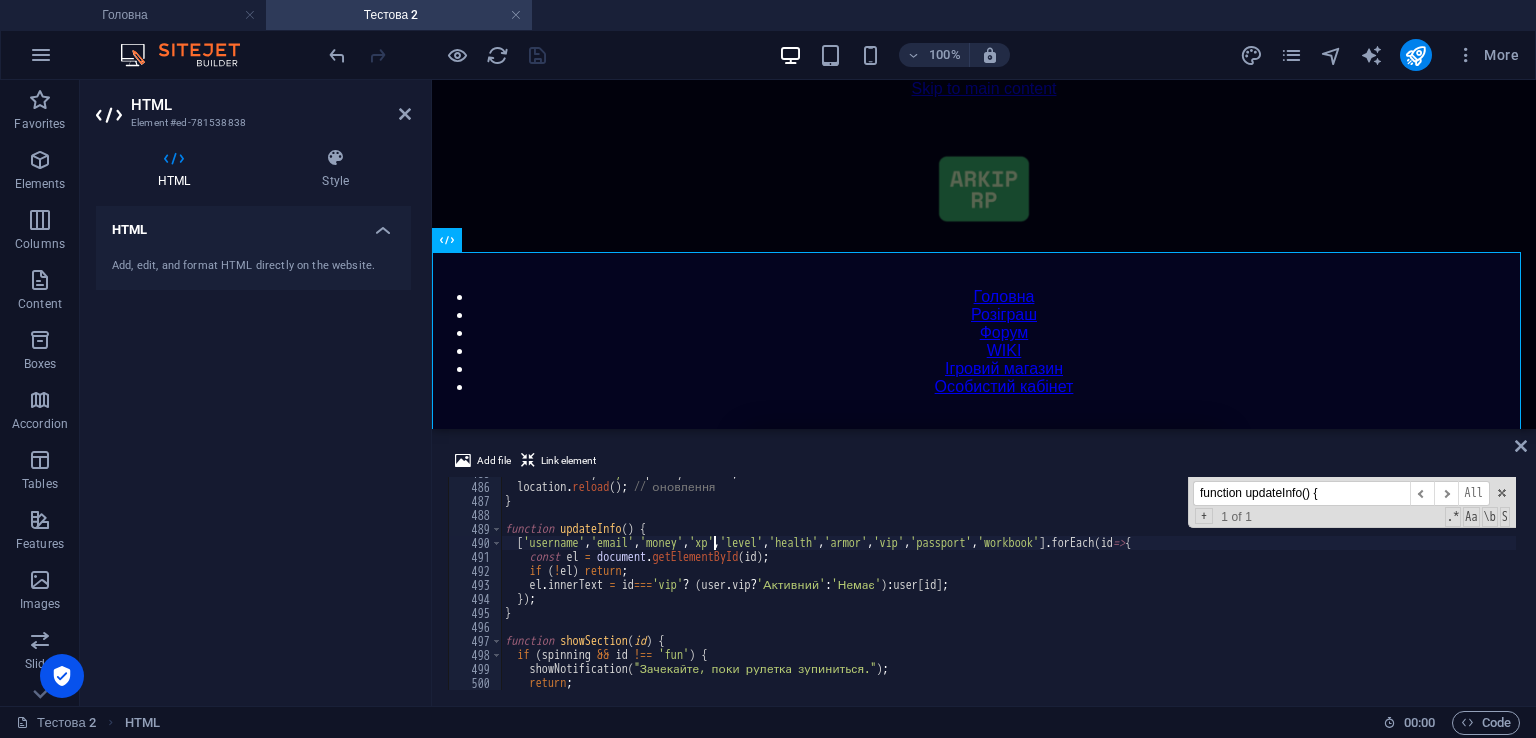 click on "document . body . style . opacity   =   '0.5' ;   // або fade-out    location . reload ( ) ;   // оновлення } function   updateInfo ( )   {    [ 'username' , 'email' , 'money' , 'xp' , 'level' , 'health' , 'armor' , 'vip' , 'passport' , 'workbook' ] . forEach ( id => {      const   el   =   document . getElementById ( id ) ;      if   ( ! el )   return ;      el . innerText   =   id === 'vip' ?   ( user . vip ? 'Активний' : 'Немає' ) : user [ id ] ;    }) ; } function   showSection ( id )   {    if   ( spinning   &&   id   !==   'fun' )   {      showNotification ( "Зачекайте, поки рулетка зупиниться." ) ;      return ;" at bounding box center [1425, 584] 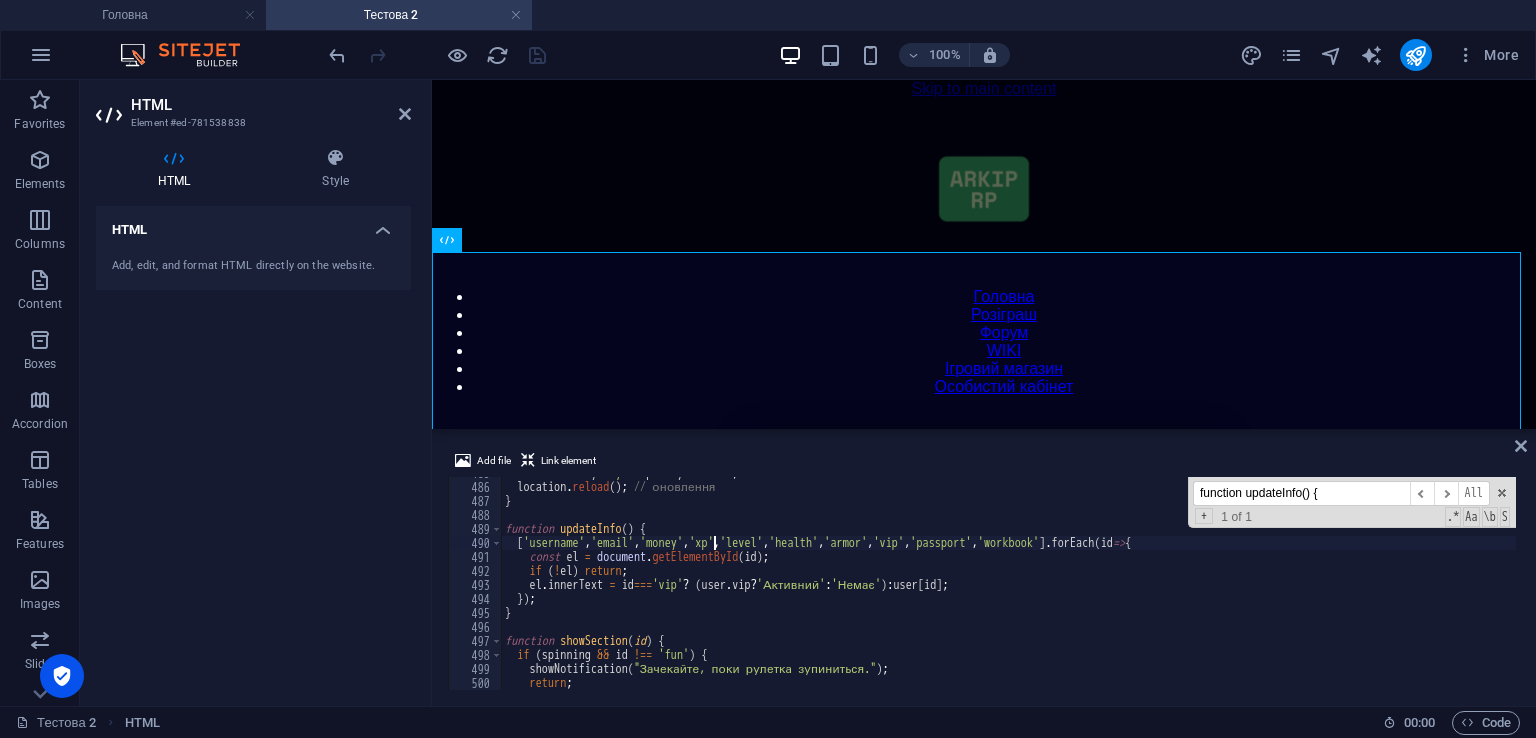click on "document . body . style . opacity   =   '0.5' ;   // або fade-out    location . reload ( ) ;   // оновлення } function   updateInfo ( )   {    [ 'username' , 'email' , 'money' , 'xp' , 'level' , 'health' , 'armor' , 'vip' , 'passport' , 'workbook' ] . forEach ( id => {      const   el   =   document . getElementById ( id ) ;      if   ( ! el )   return ;      el . innerText   =   id === 'vip' ?   ( user . vip ? 'Активний' : 'Немає' ) : user [ id ] ;    }) ; } function   showSection ( id )   {    if   ( spinning   &&   id   !==   'fun' )   {      showNotification ( "Зачекайте, поки рулетка зупиниться." ) ;      return ;" at bounding box center [1425, 584] 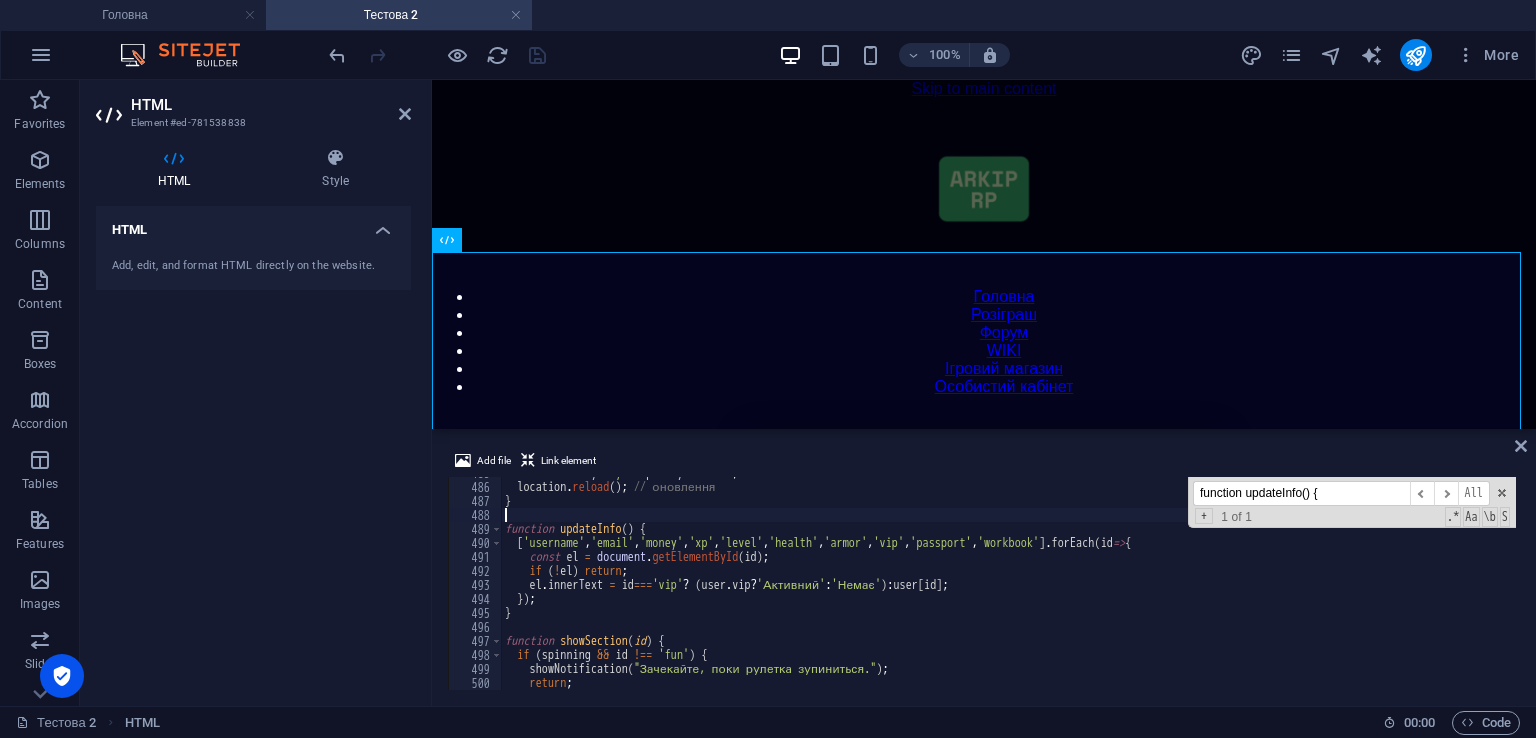 click on "document . body . style . opacity   =   '0.5' ;   // або fade-out    location . reload ( ) ;   // оновлення } function   updateInfo ( )   {    [ 'username' , 'email' , 'money' , 'xp' , 'level' , 'health' , 'armor' , 'vip' , 'passport' , 'workbook' ] . forEach ( id => {      const   el   =   document . getElementById ( id ) ;      if   ( ! el )   return ;      el . innerText   =   id === 'vip' ?   ( user . vip ? 'Активний' : 'Немає' ) : user [ id ] ;    }) ; } function   showSection ( id )   {    if   ( spinning   &&   id   !==   'fun' )   {      showNotification ( "Зачекайте, поки рулетка зупиниться." ) ;      return ;" at bounding box center (1425, 584) 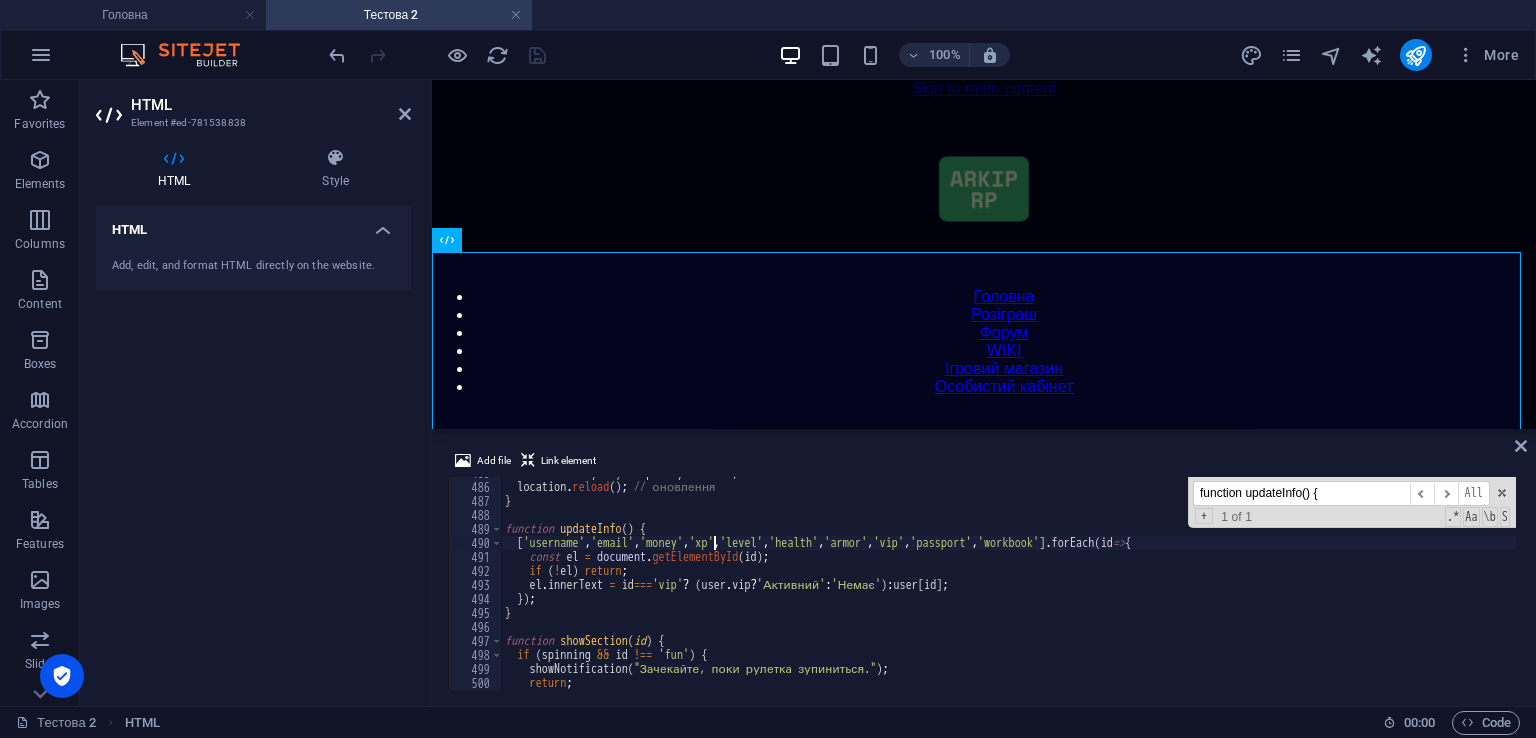 click on "document . body . style . opacity   =   '0.5' ;   // або fade-out    location . reload ( ) ;   // оновлення } function   updateInfo ( )   {    [ 'username' , 'email' , 'money' , 'xp' , 'level' , 'health' , 'armor' , 'vip' , 'passport' , 'workbook' ] . forEach ( id => {      const   el   =   document . getElementById ( id ) ;      if   ( ! el )   return ;      el . innerText   =   id === 'vip' ?   ( user . vip ? 'Активний' : 'Немає' ) : user [ id ] ;    }) ; } function   showSection ( id )   {    if   ( spinning   &&   id   !==   'fun' )   {      showNotification ( "Зачекайте, поки рулетка зупиниться." ) ;      return ;" at bounding box center (1425, 584) 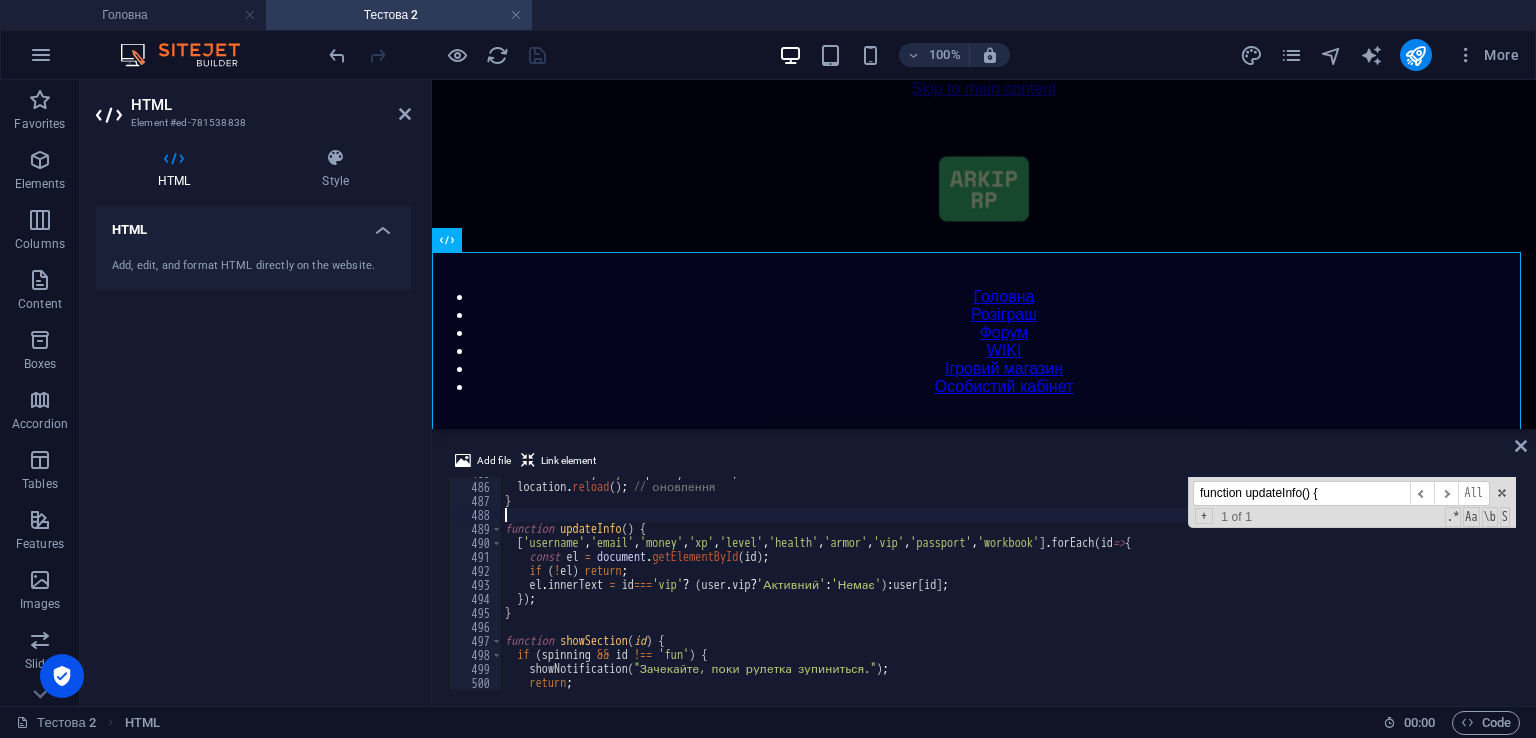 paste on "}" 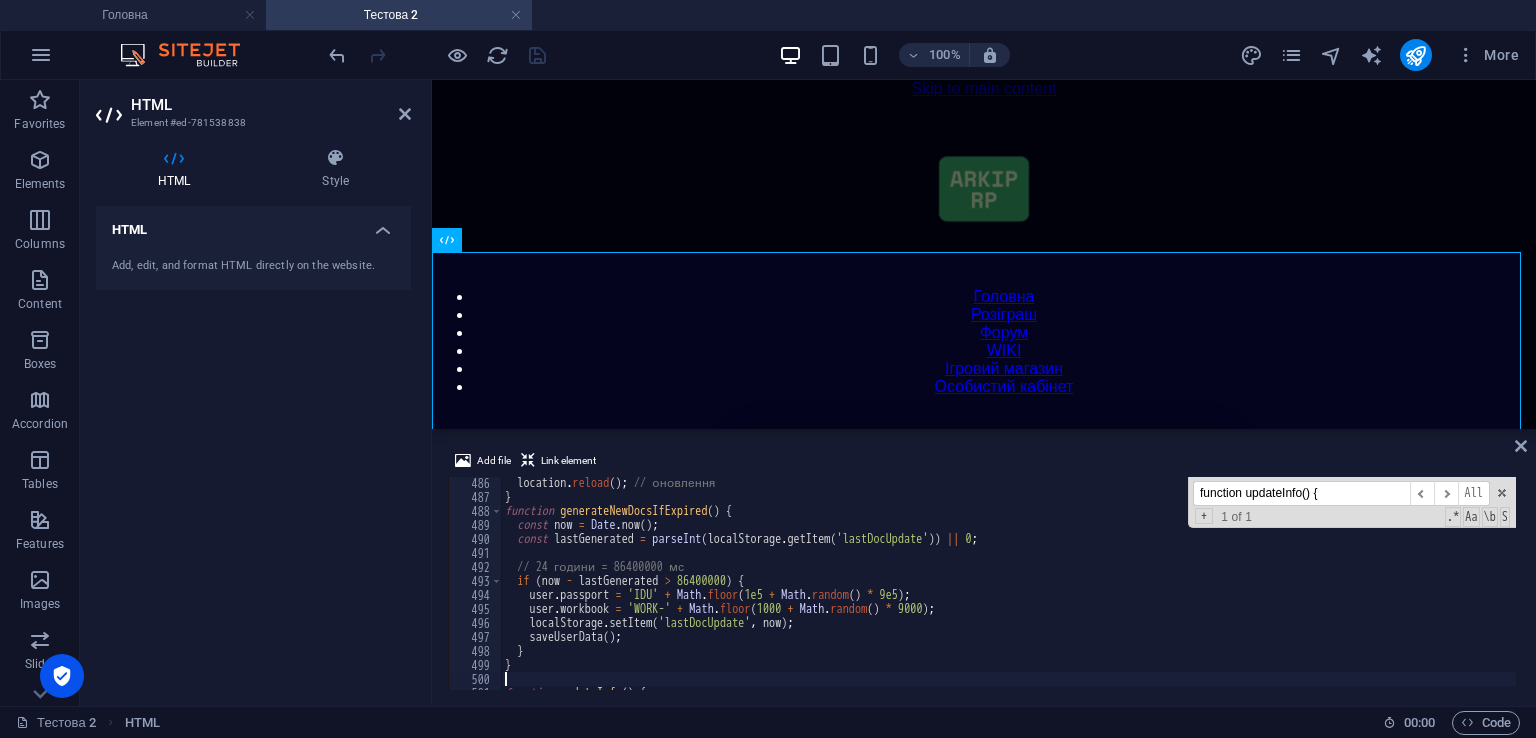 scroll, scrollTop: 6791, scrollLeft: 0, axis: vertical 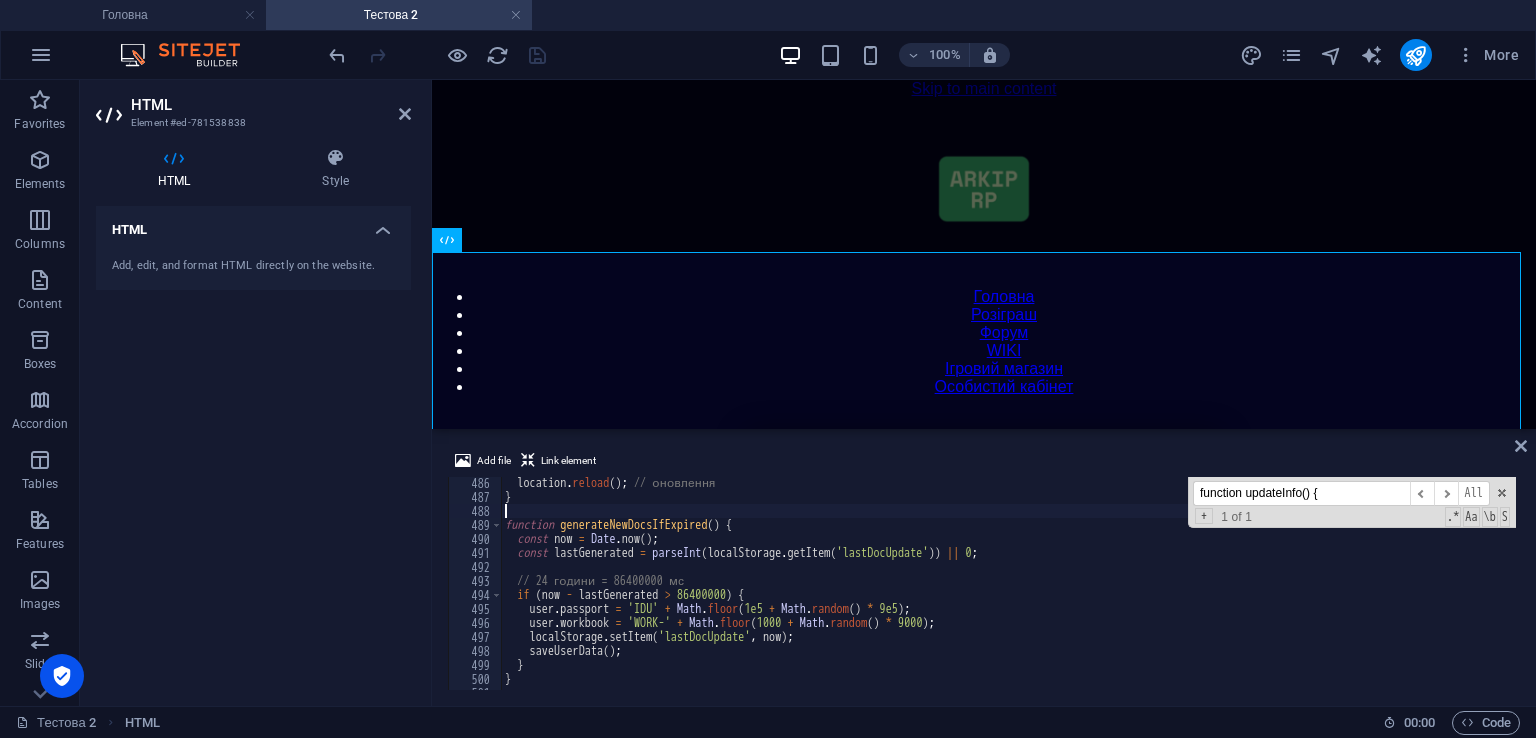type 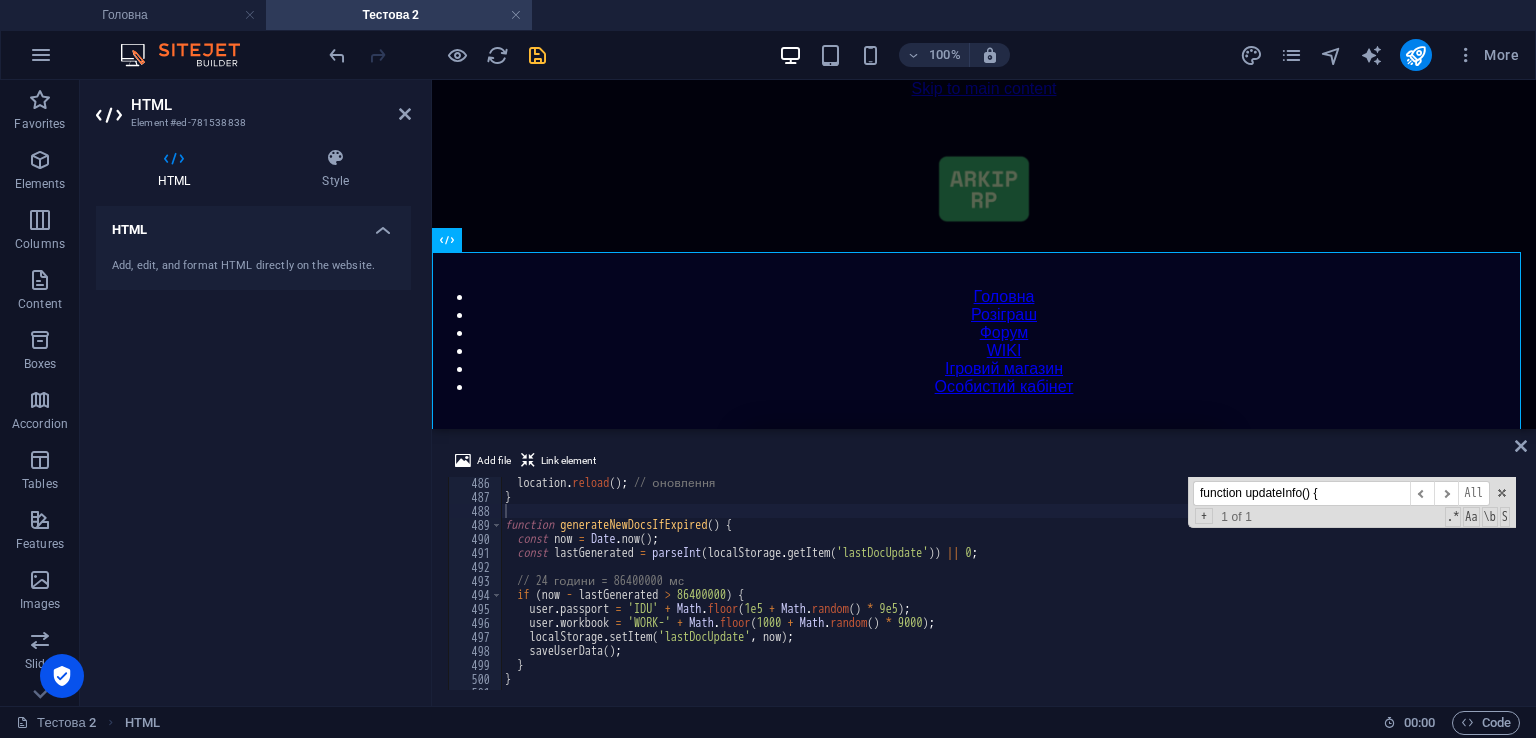 click on "function updateInfo() {" at bounding box center (1301, 493) 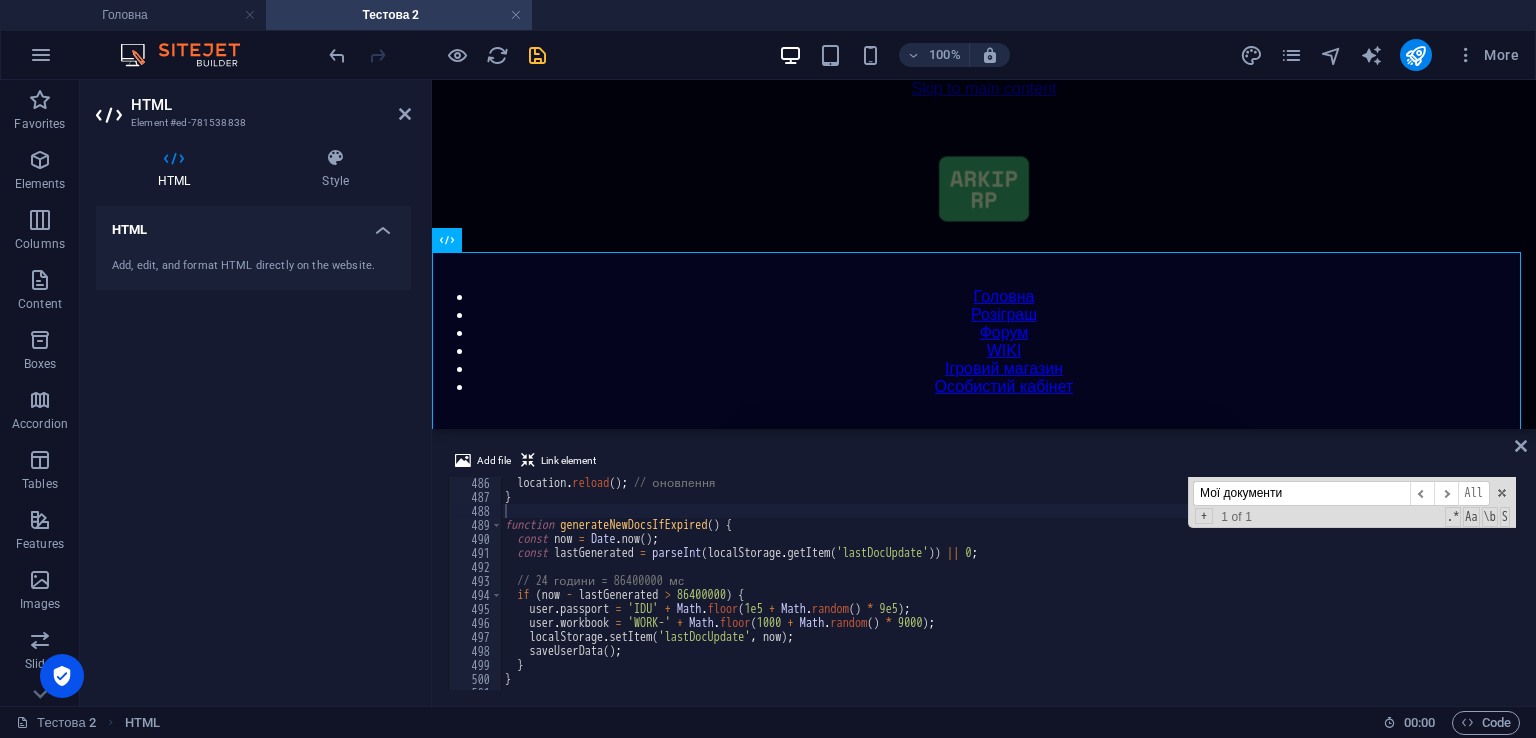 scroll, scrollTop: 4893, scrollLeft: 0, axis: vertical 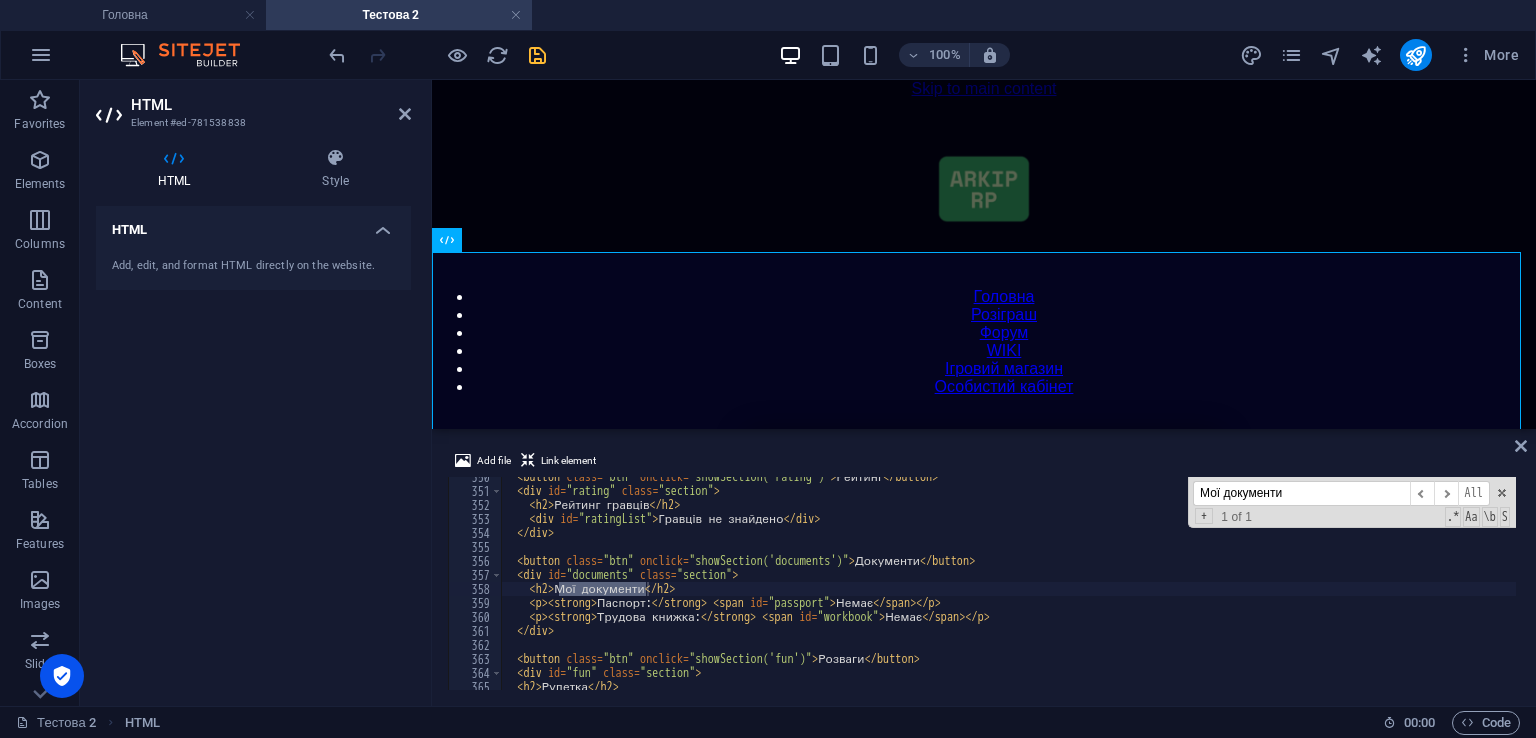 type on "Мої документи" 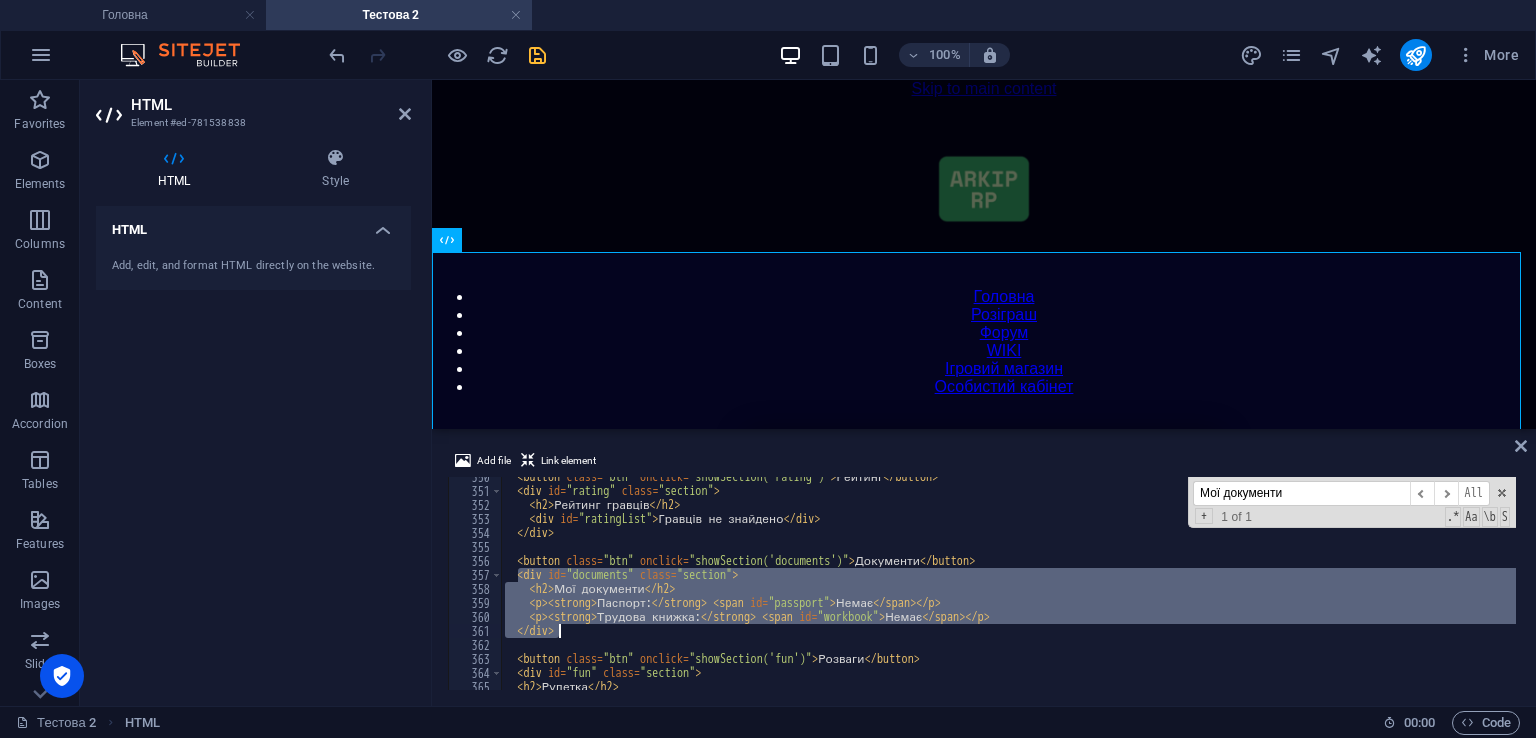 drag, startPoint x: 516, startPoint y: 579, endPoint x: 608, endPoint y: 635, distance: 107.70329 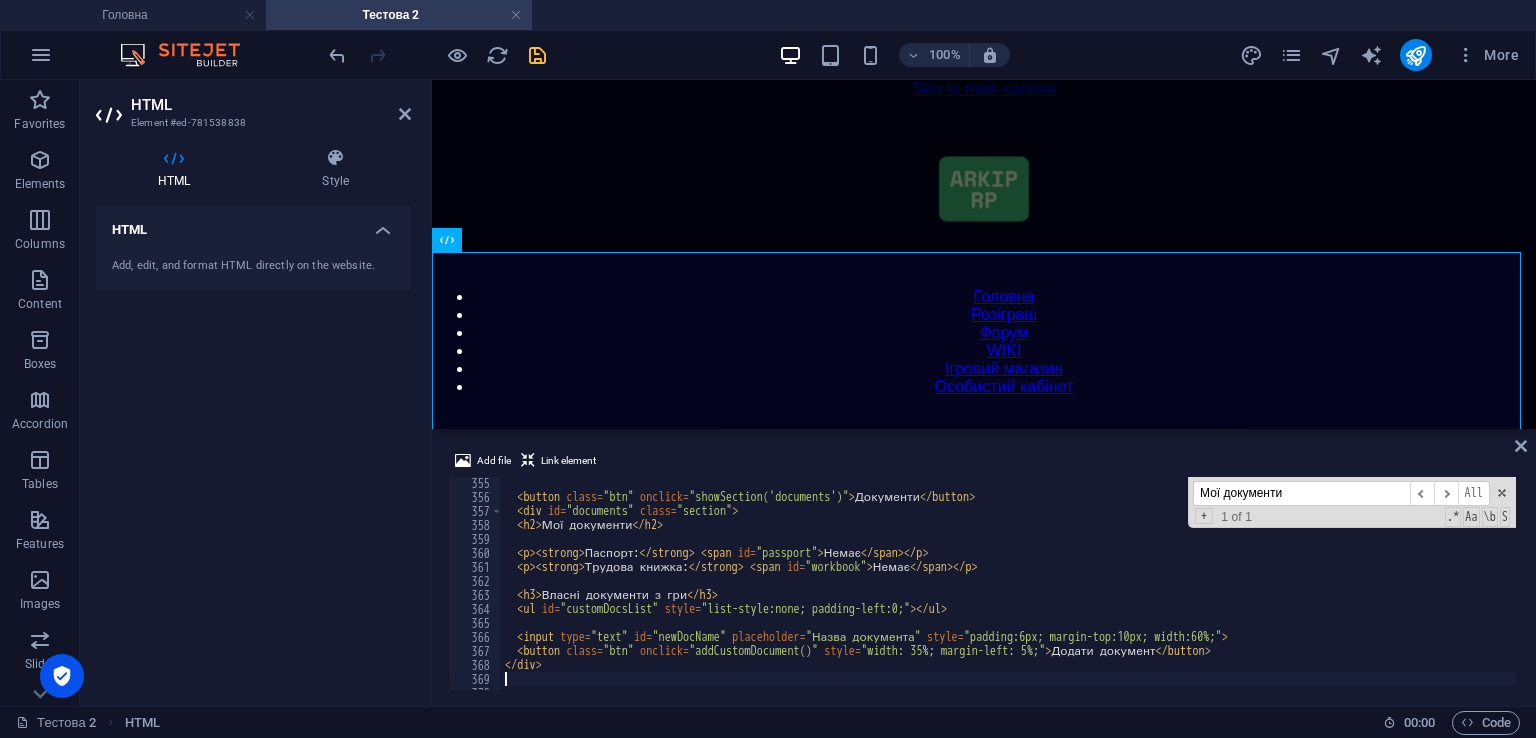 scroll, scrollTop: 5016, scrollLeft: 0, axis: vertical 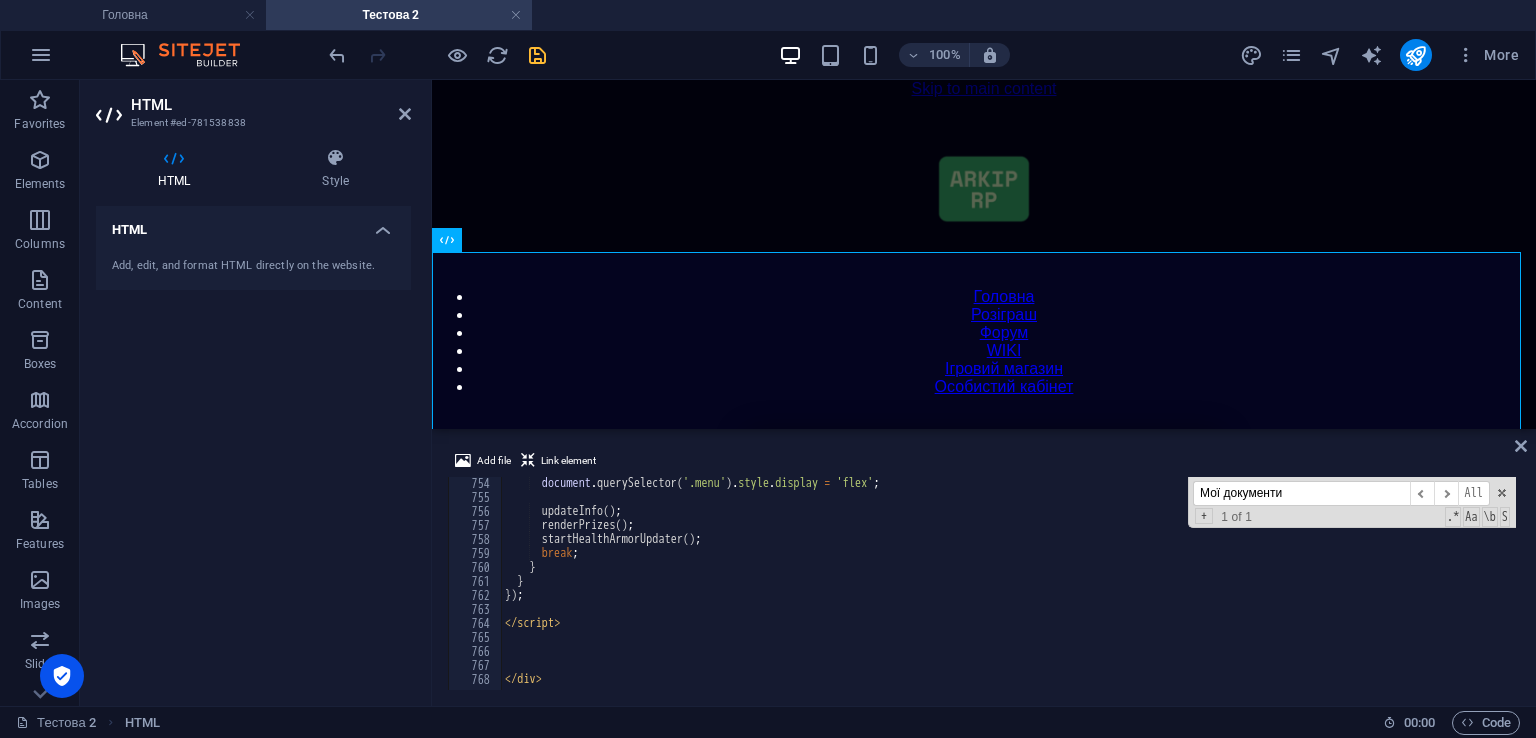 click on "document . querySelector ( '.menu' ) . style . display   =   'flex' ;         updateInfo ( ) ;         renderPrizes ( ) ;         startHealthArmorUpdater ( ) ;         break ;      }    } }) ; </ script > </ div >" at bounding box center [1425, 594] 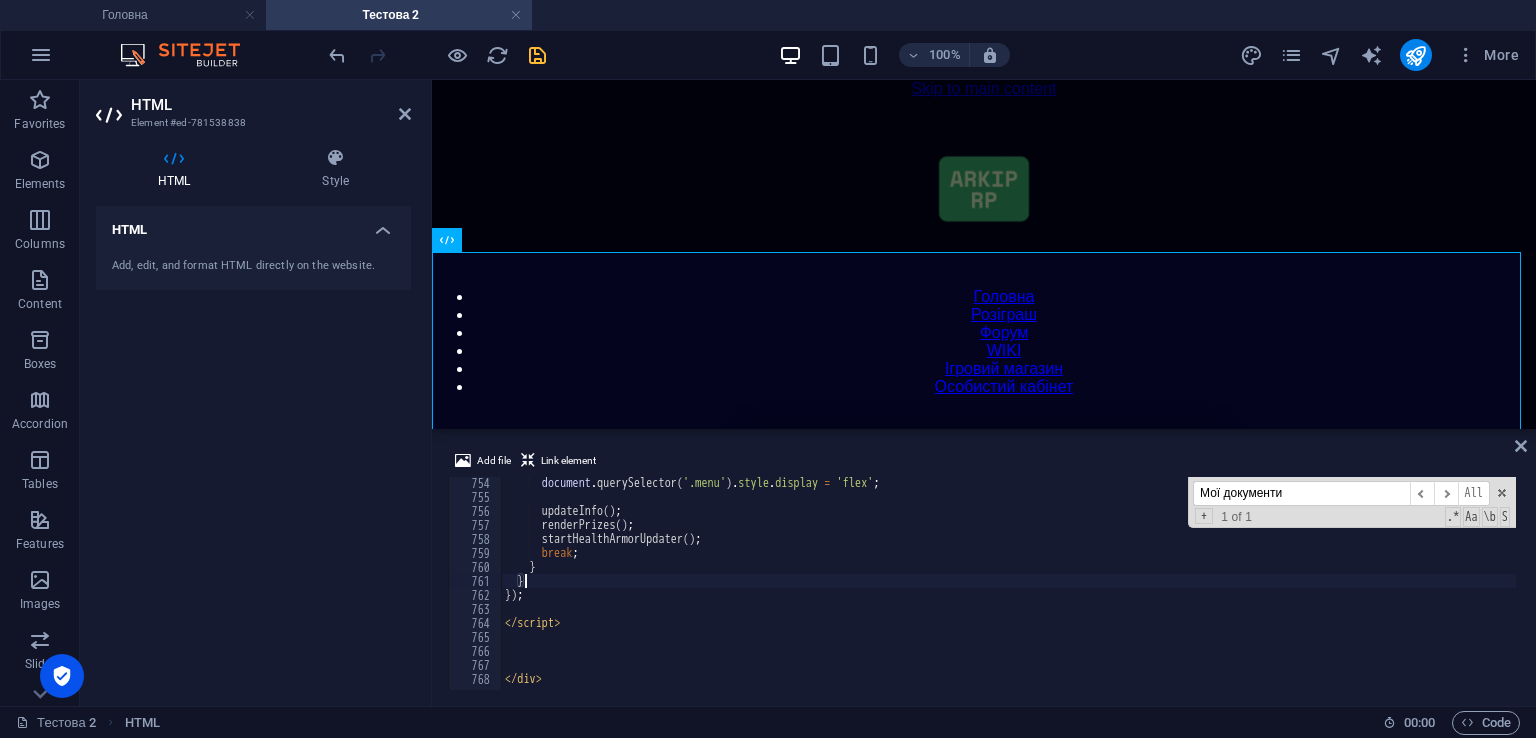 click on "document . querySelector ( '.menu' ) . style . display   =   'flex' ;         updateInfo ( ) ;         renderPrizes ( ) ;         startHealthArmorUpdater ( ) ;         break ;      }    } }) ; </ script > </ div >" at bounding box center (1425, 594) 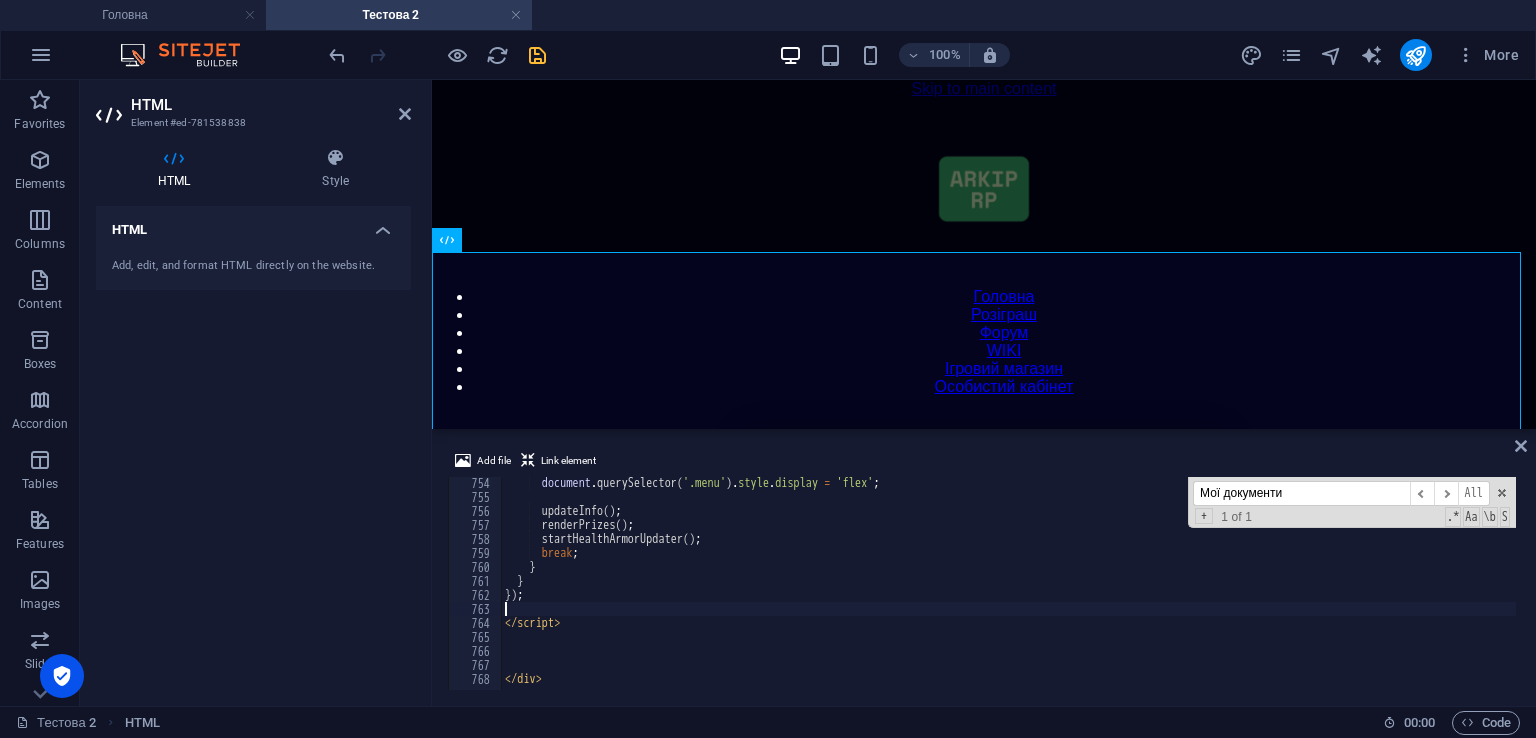 type 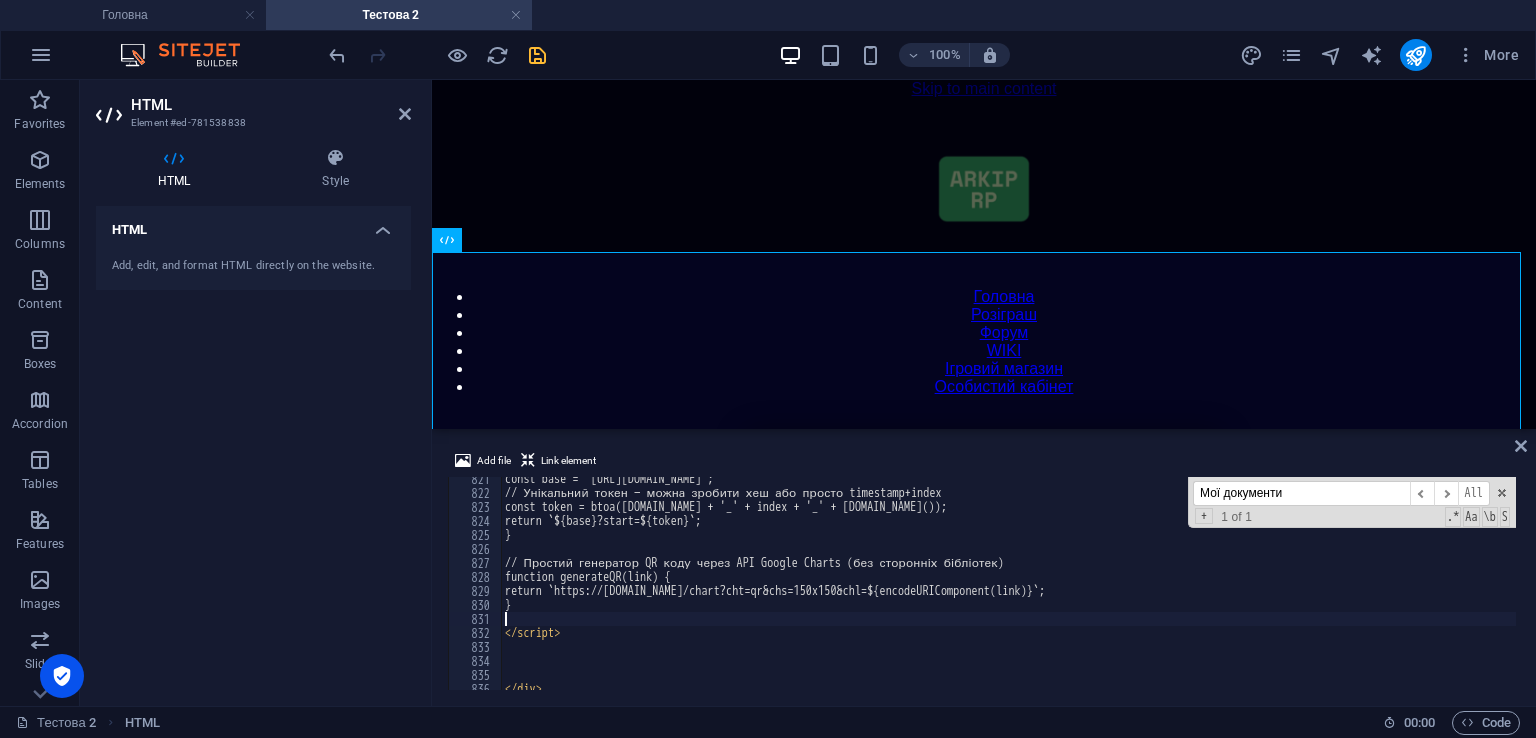 scroll, scrollTop: 11484, scrollLeft: 0, axis: vertical 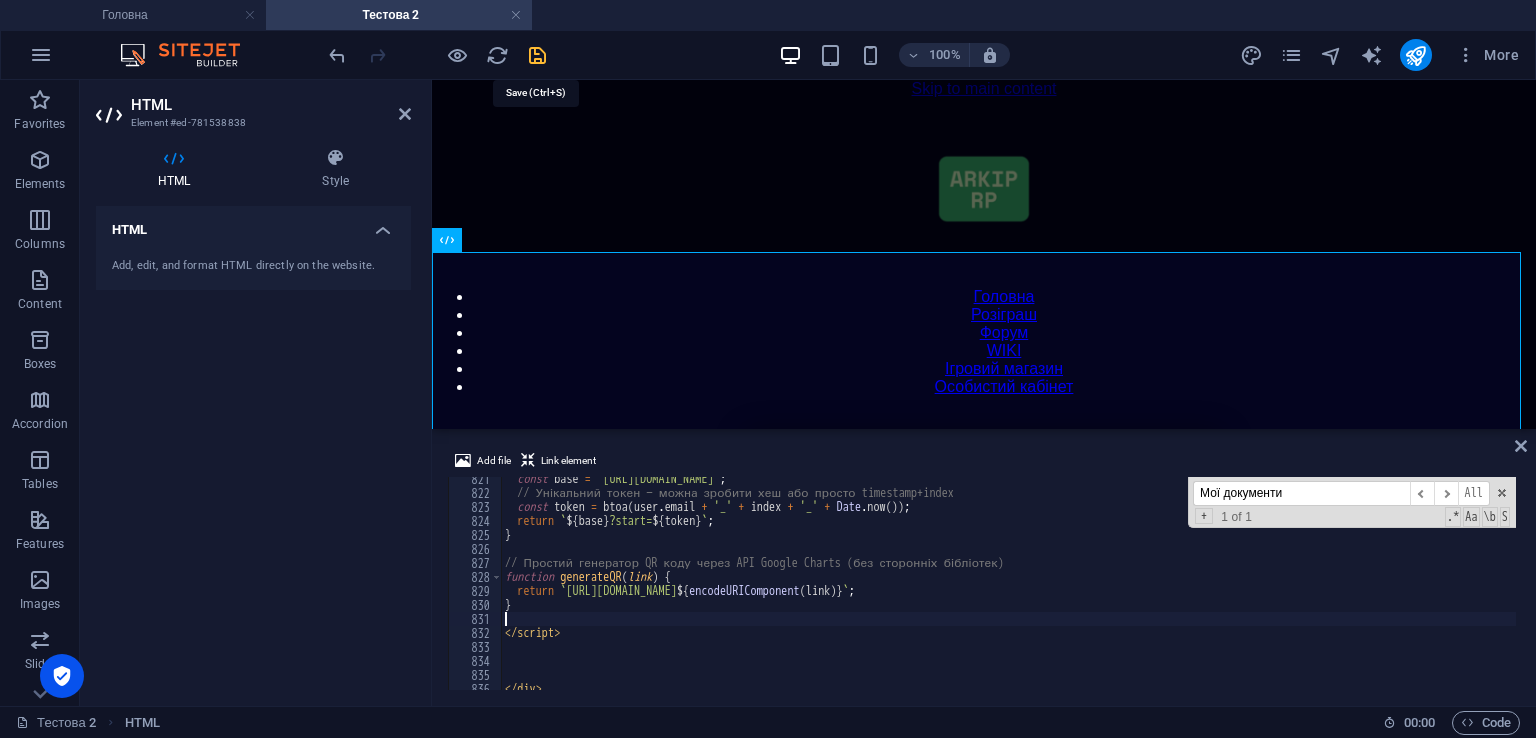 click at bounding box center (537, 55) 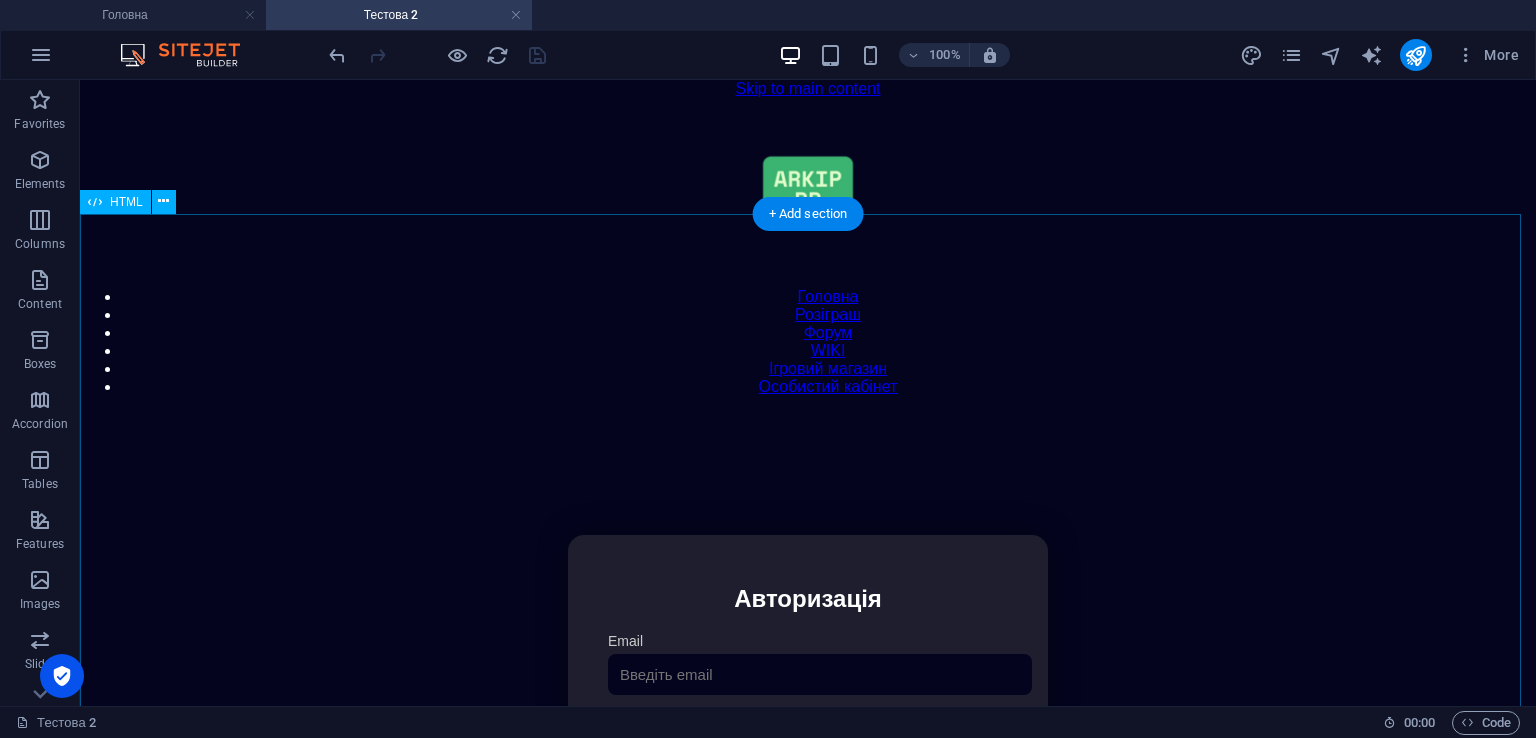 click on "Особистий кабінет
Авторизація
Email
[GEOGRAPHIC_DATA]
👁️
Увійти
Скинути пароль
Скидання пароля
Введіть ваш email:
Скинути
Закрити
Особистий кабінет
Вийти з кабінету
Важлива інформація
Інформація
Ігровий Нікнейм:
Пошта:
Гроші:   ₴
XP:
Рівень:
Здоров'я:
Броня:
VIP:
Рейтинг
Рейтинг гравців
Гравців не знайдено
Документи
Мої документи
Паспорт:   Немає
Трудова книжка:   [PERSON_NAME]
Власні документи з гри
Розваги" at bounding box center [808, 746] 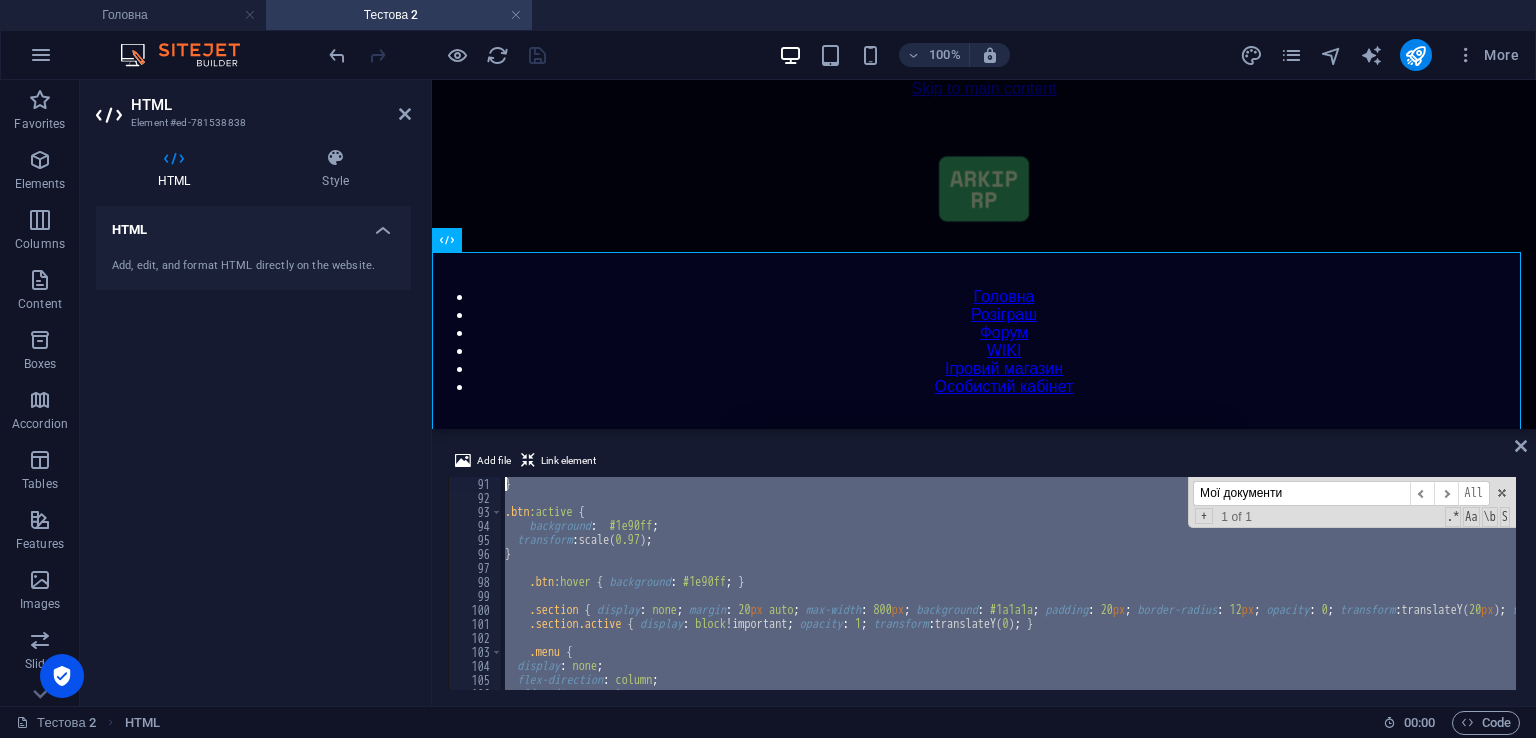 scroll, scrollTop: 0, scrollLeft: 0, axis: both 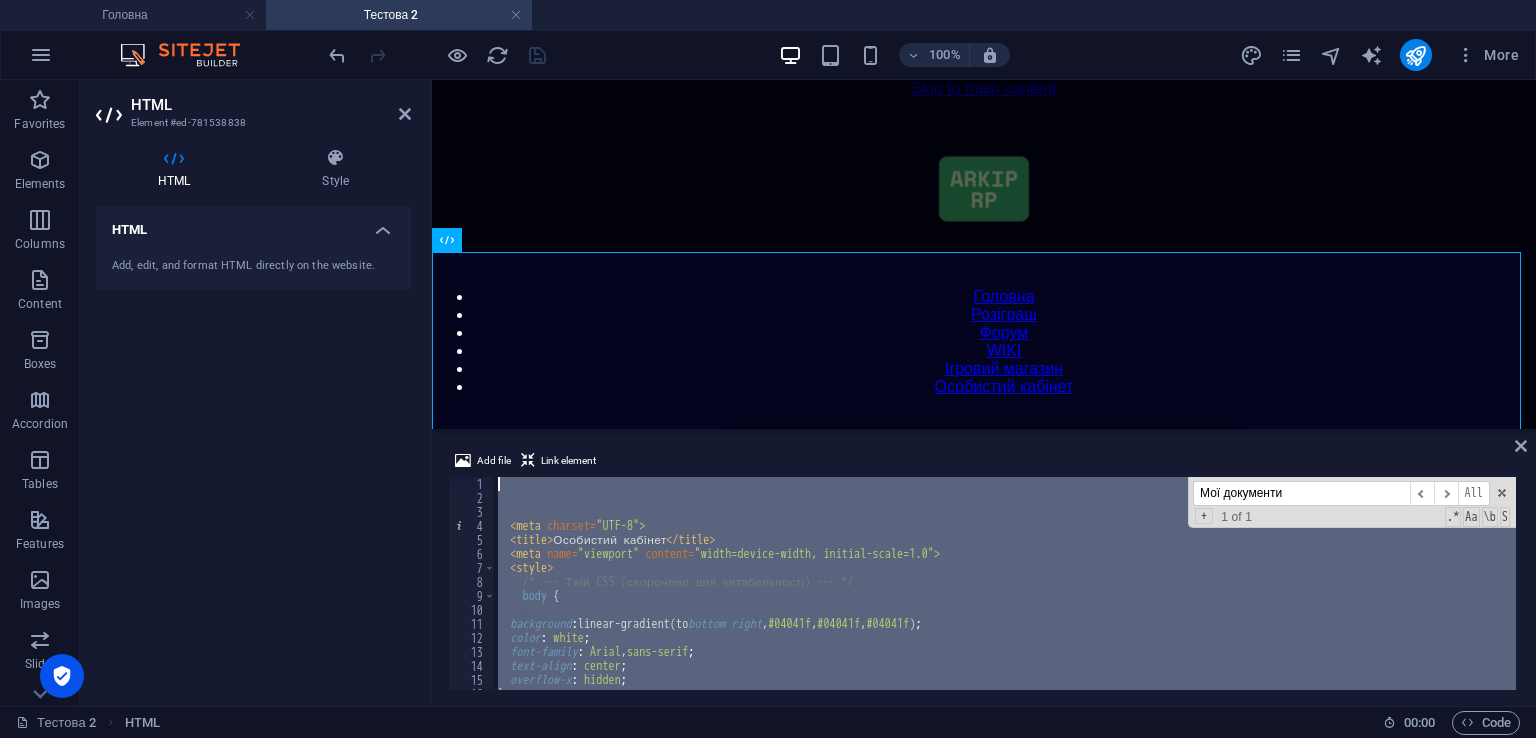 drag, startPoint x: 576, startPoint y: 671, endPoint x: 332, endPoint y: 245, distance: 490.92972 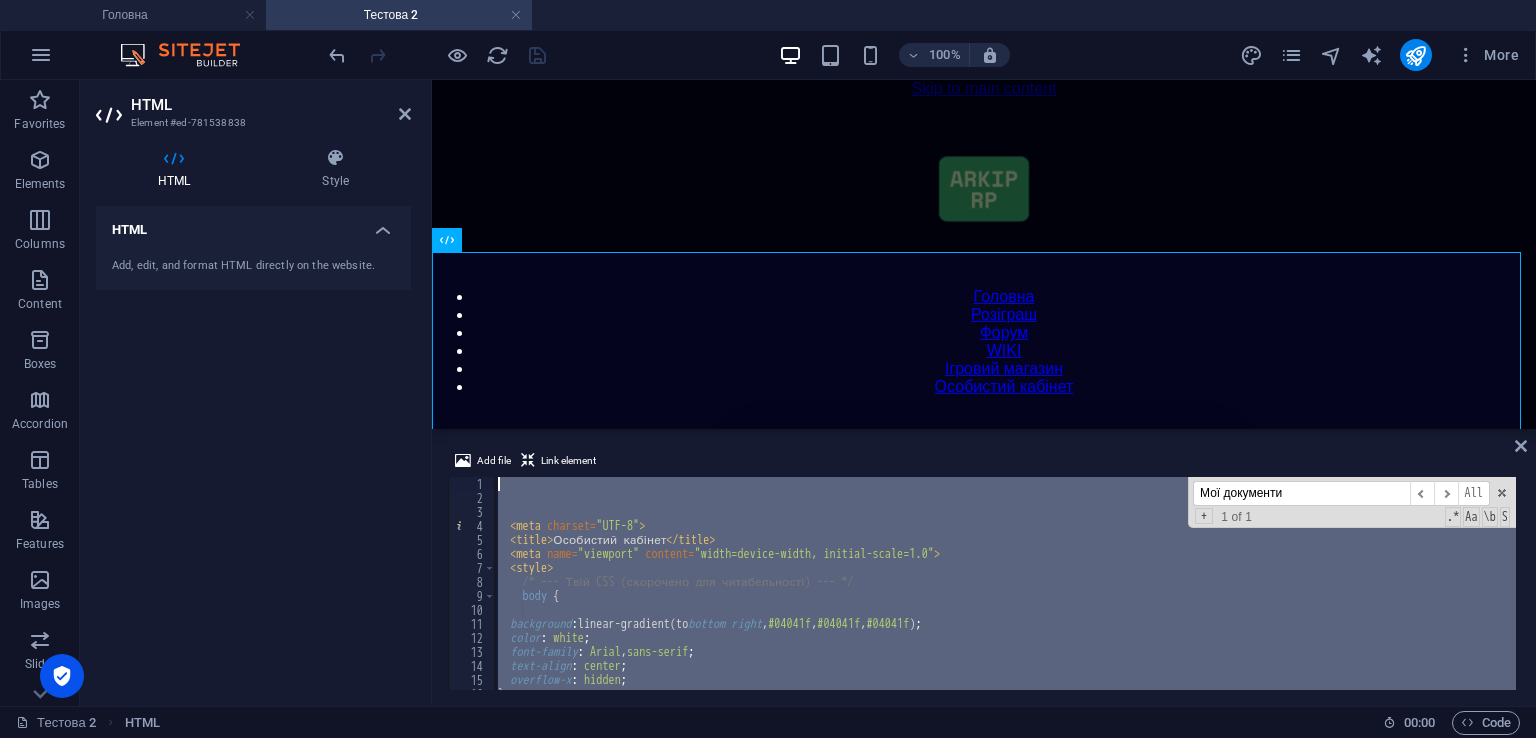 click on "Мої документи" at bounding box center (1301, 493) 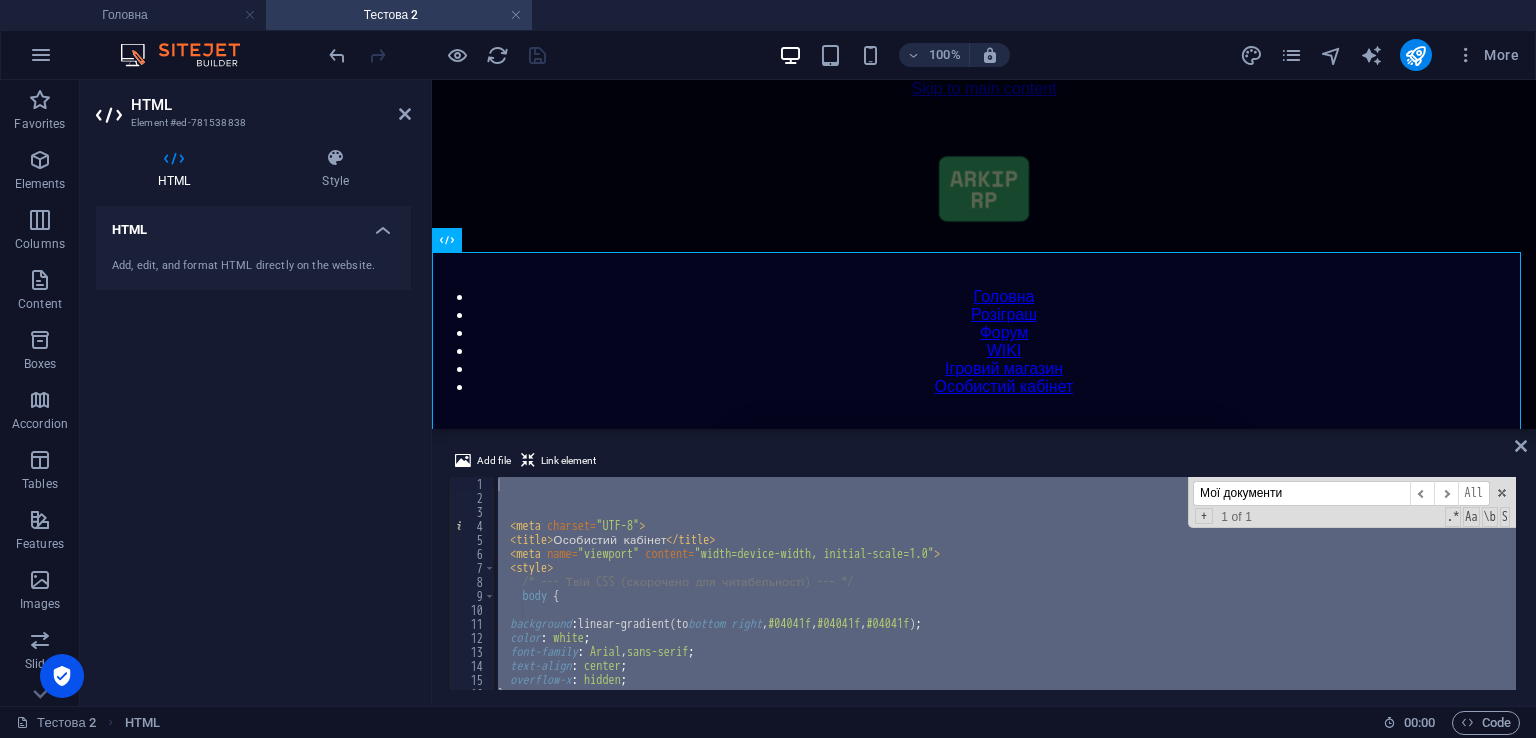 click on "Мої документи" at bounding box center [1301, 493] 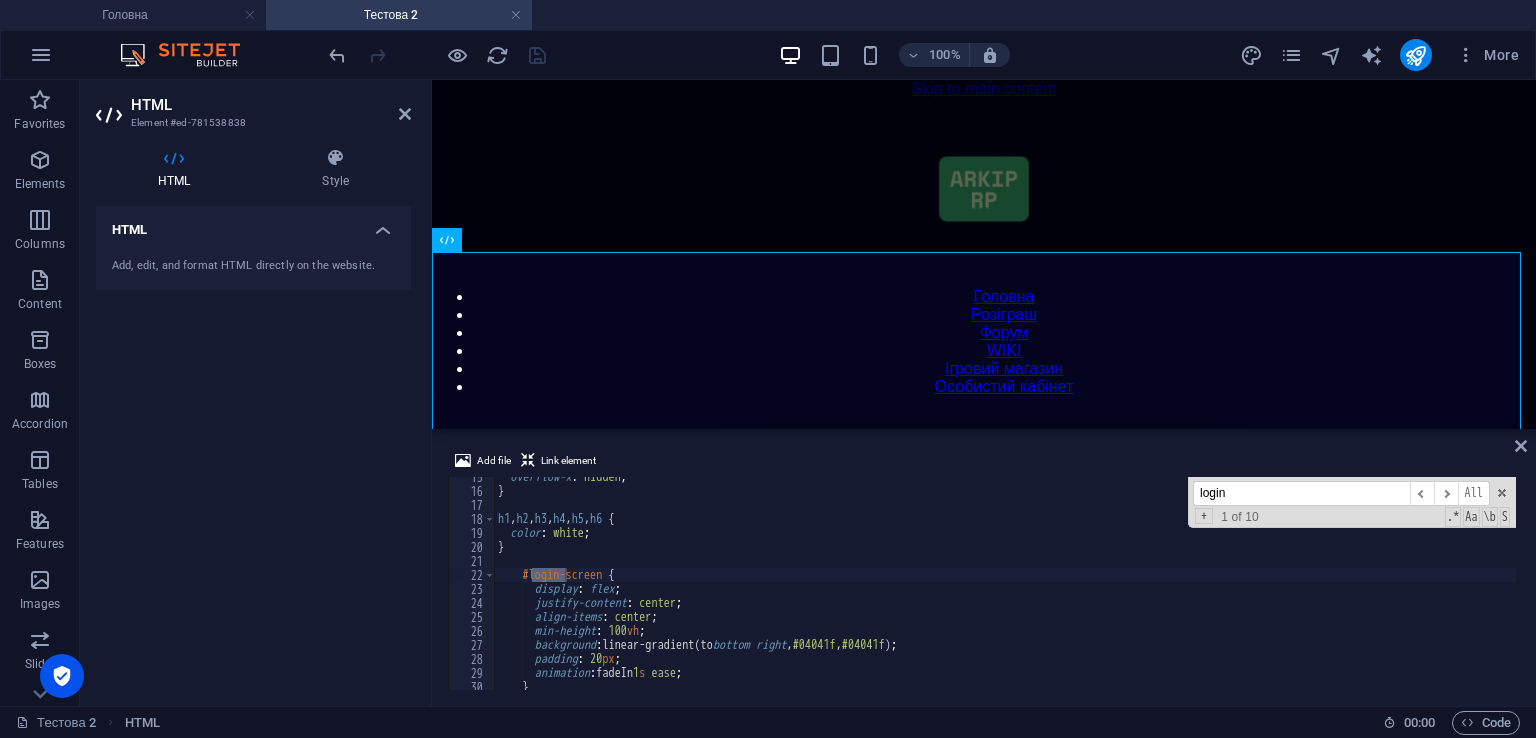 scroll, scrollTop: 203, scrollLeft: 0, axis: vertical 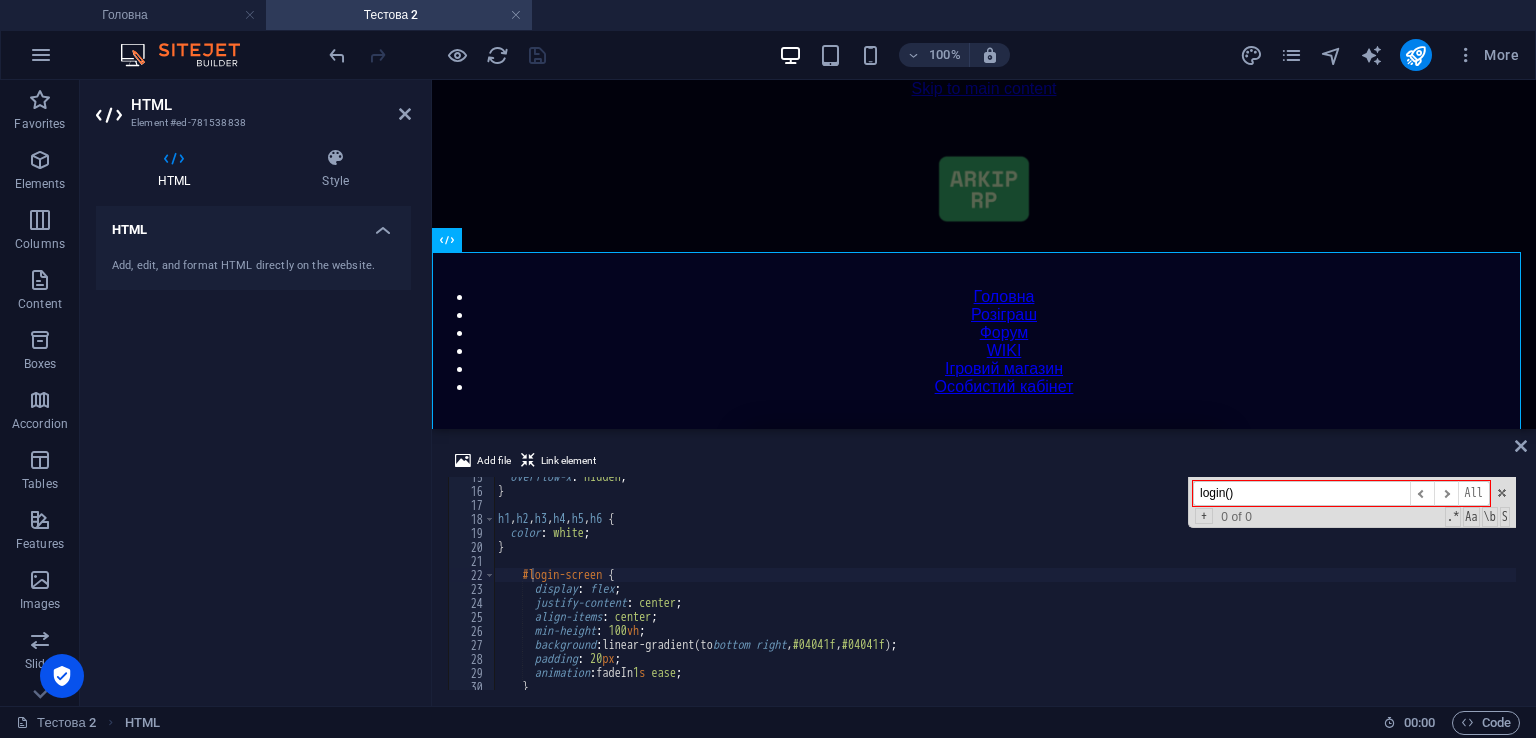 click on "login()" at bounding box center (1301, 493) 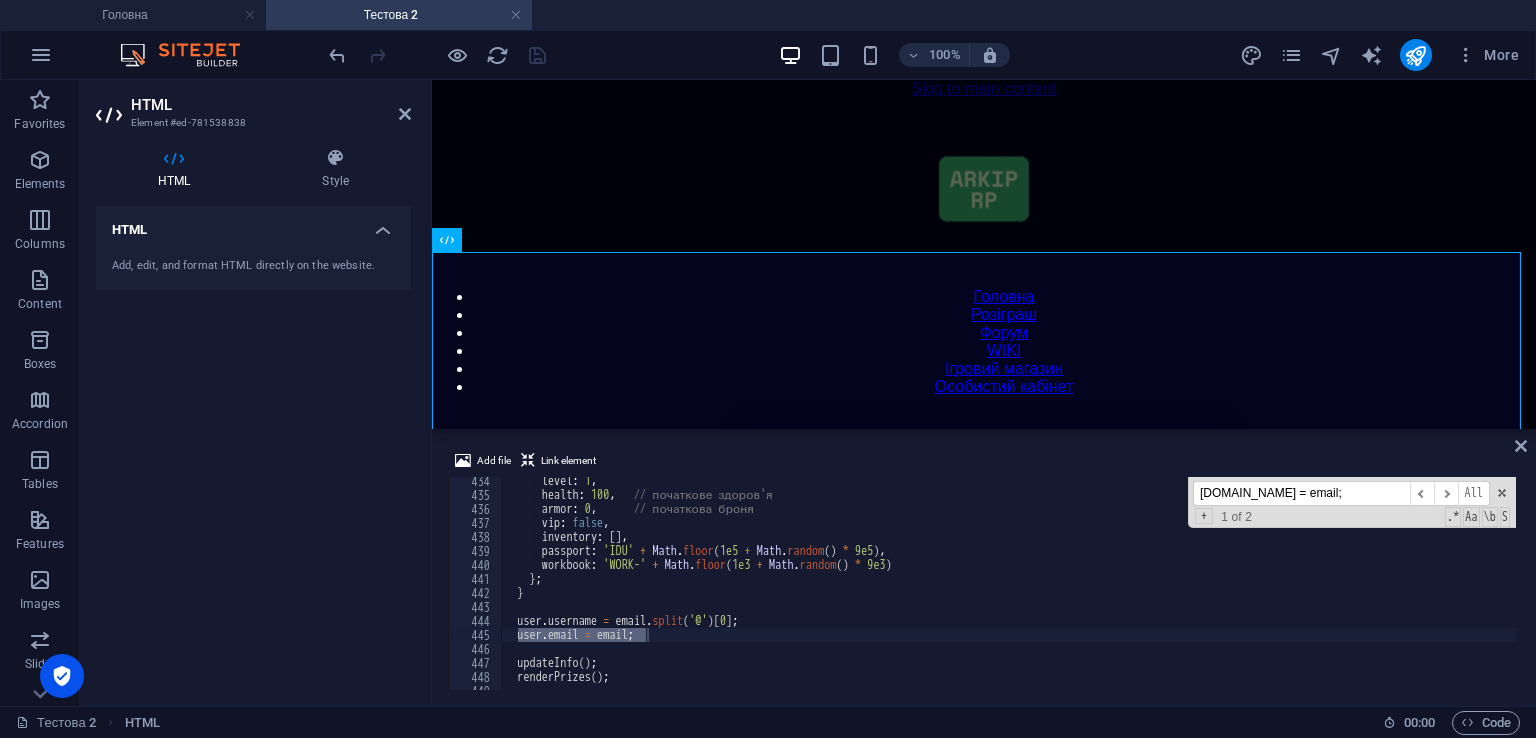 scroll, scrollTop: 6125, scrollLeft: 0, axis: vertical 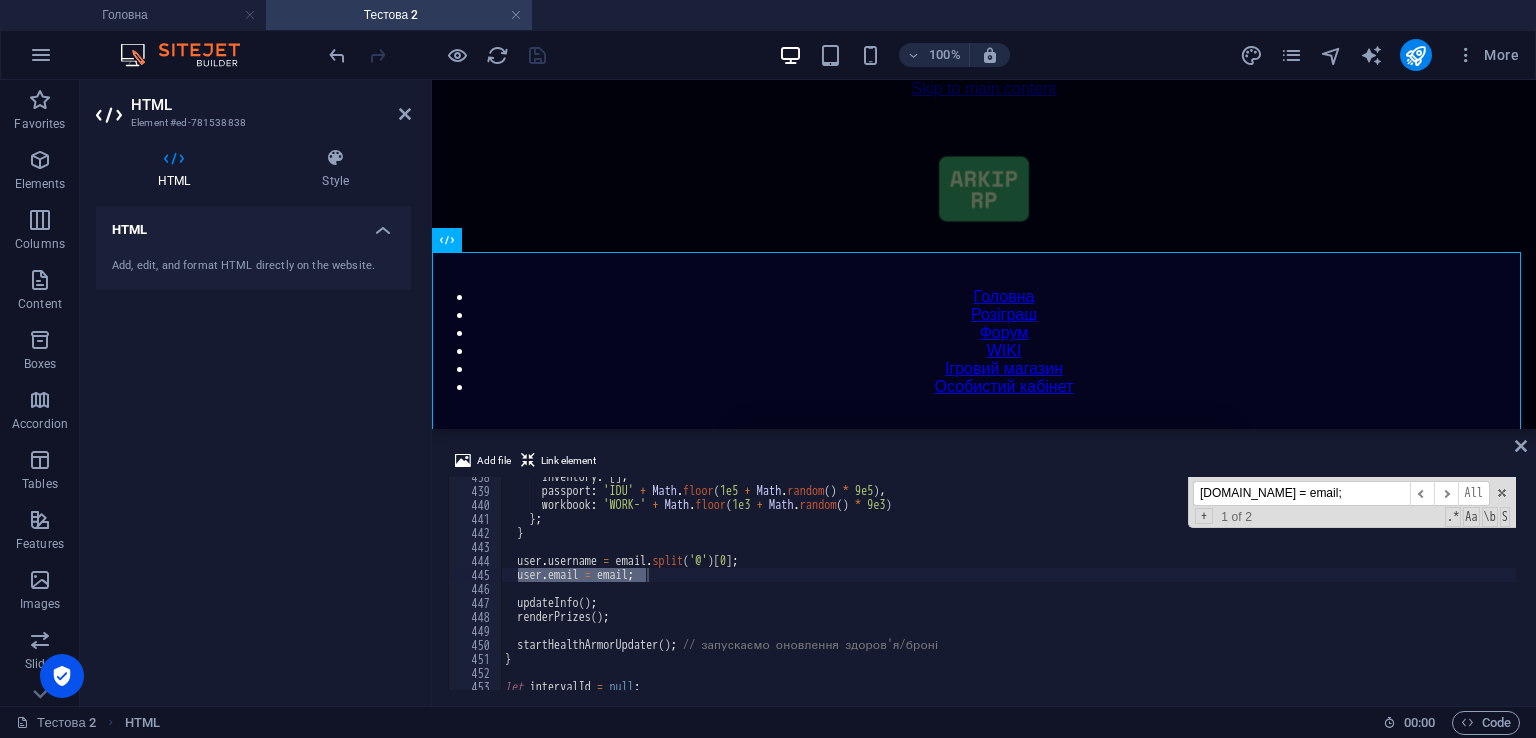 type on "[DOMAIN_NAME] = email;" 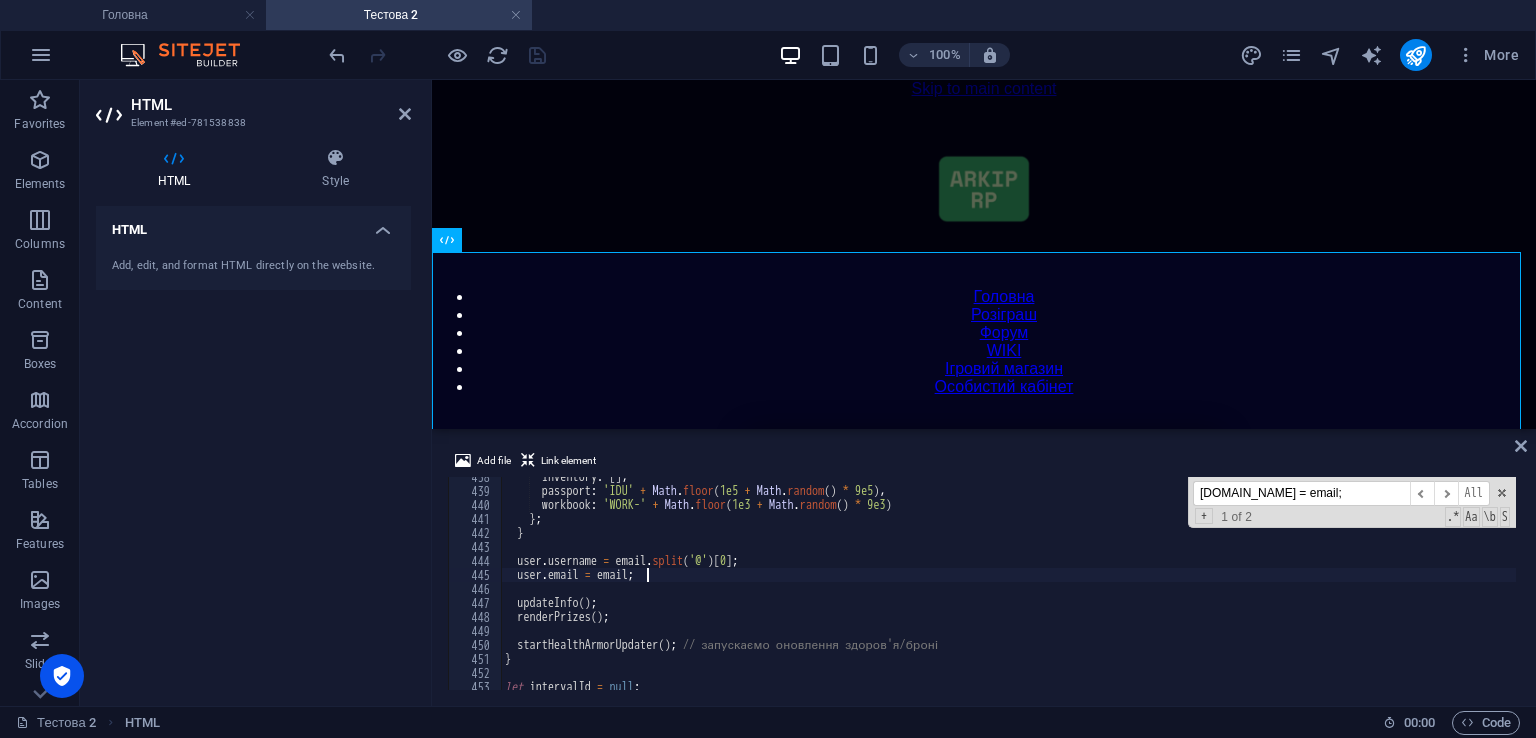 click on "inventory :   [ ] ,         passport :   'IDU'   +   Math . floor ( 1e5   +   Math . random ( )   *   9e5 ) ,         workbook :   'WORK-'   +   Math . floor ( 1e3   +   Math . random ( )   *   9e3 )      } ;    }    user . username   =   email . split ( '@' ) [ 0 ] ;    user . email   =   email ;    updateInfo ( ) ;    renderPrizes ( ) ;    startHealthArmorUpdater ( ) ;   // запускаємо оновлення здоров'я/броні } let   intervalId   =   null ;" at bounding box center [1425, 588] 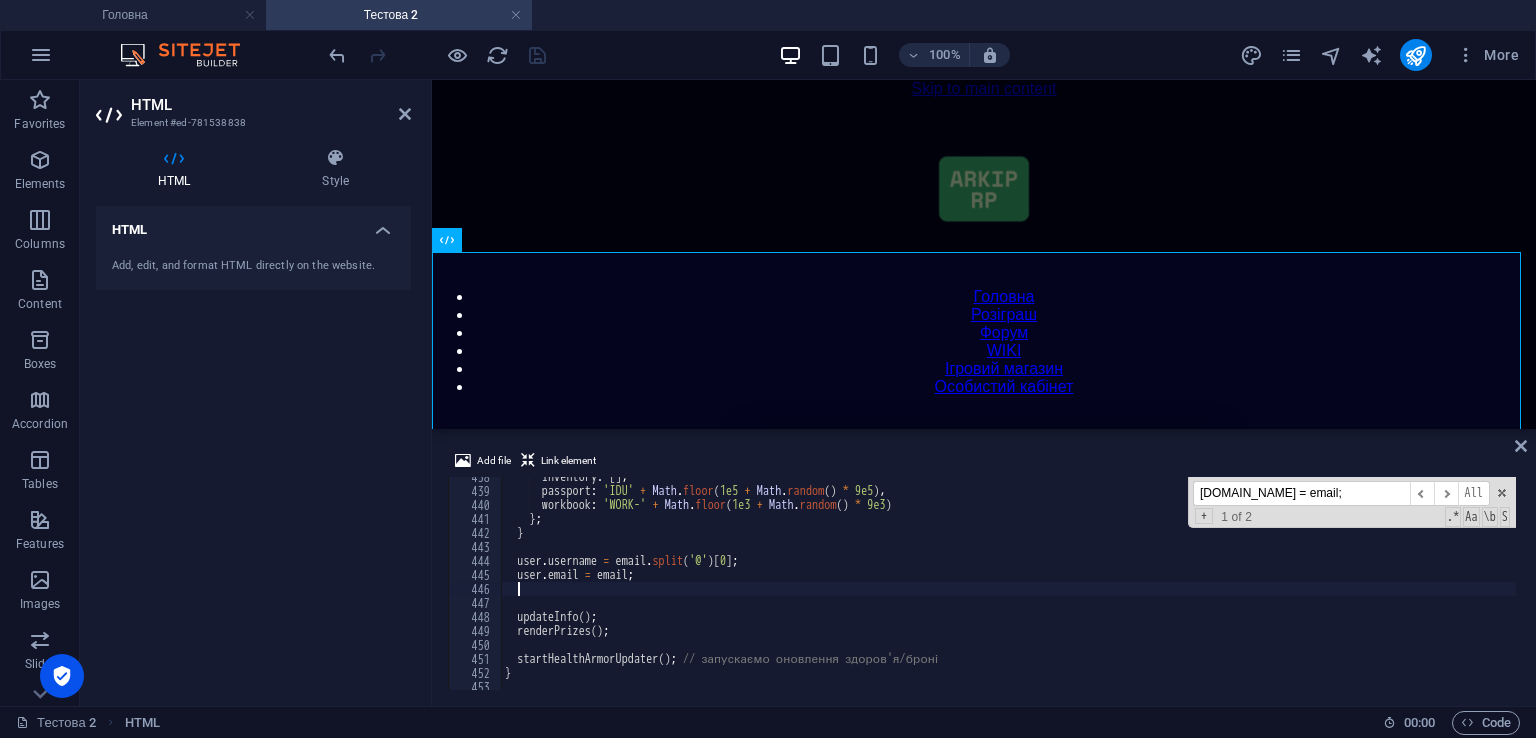 paste 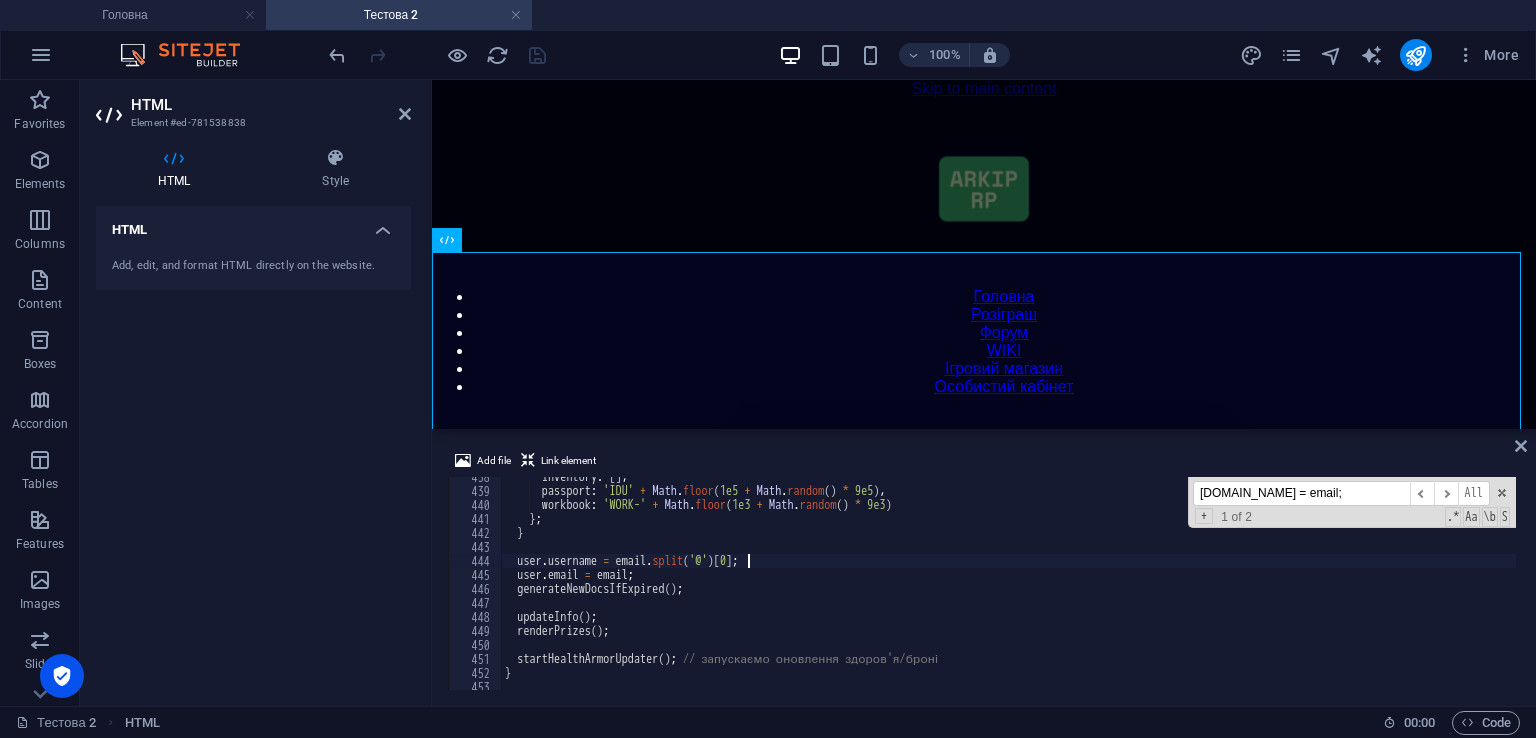 click on "inventory :   [ ] ,         passport :   'IDU'   +   Math . floor ( 1e5   +   Math . random ( )   *   9e5 ) ,         workbook :   'WORK-'   +   Math . floor ( 1e3   +   Math . random ( )   *   9e3 )      } ;    }    user . username   =   email . split ( '@' ) [ 0 ] ;    user . email   =   email ;    generateNewDocsIfExpired ( ) ;    updateInfo ( ) ;    renderPrizes ( ) ;    startHealthArmorUpdater ( ) ;   // запускаємо оновлення здоров'я/броні }" at bounding box center [1425, 588] 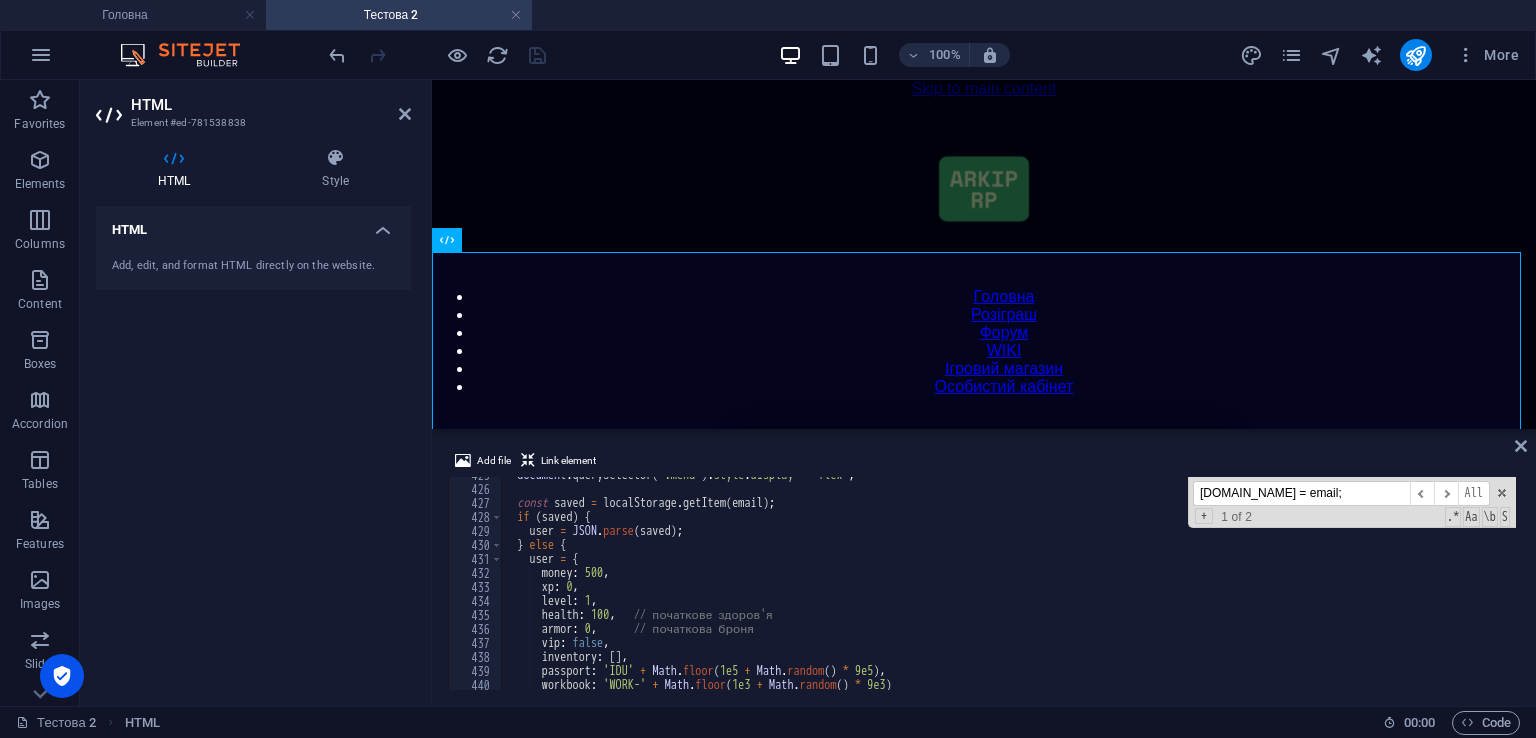scroll, scrollTop: 6125, scrollLeft: 0, axis: vertical 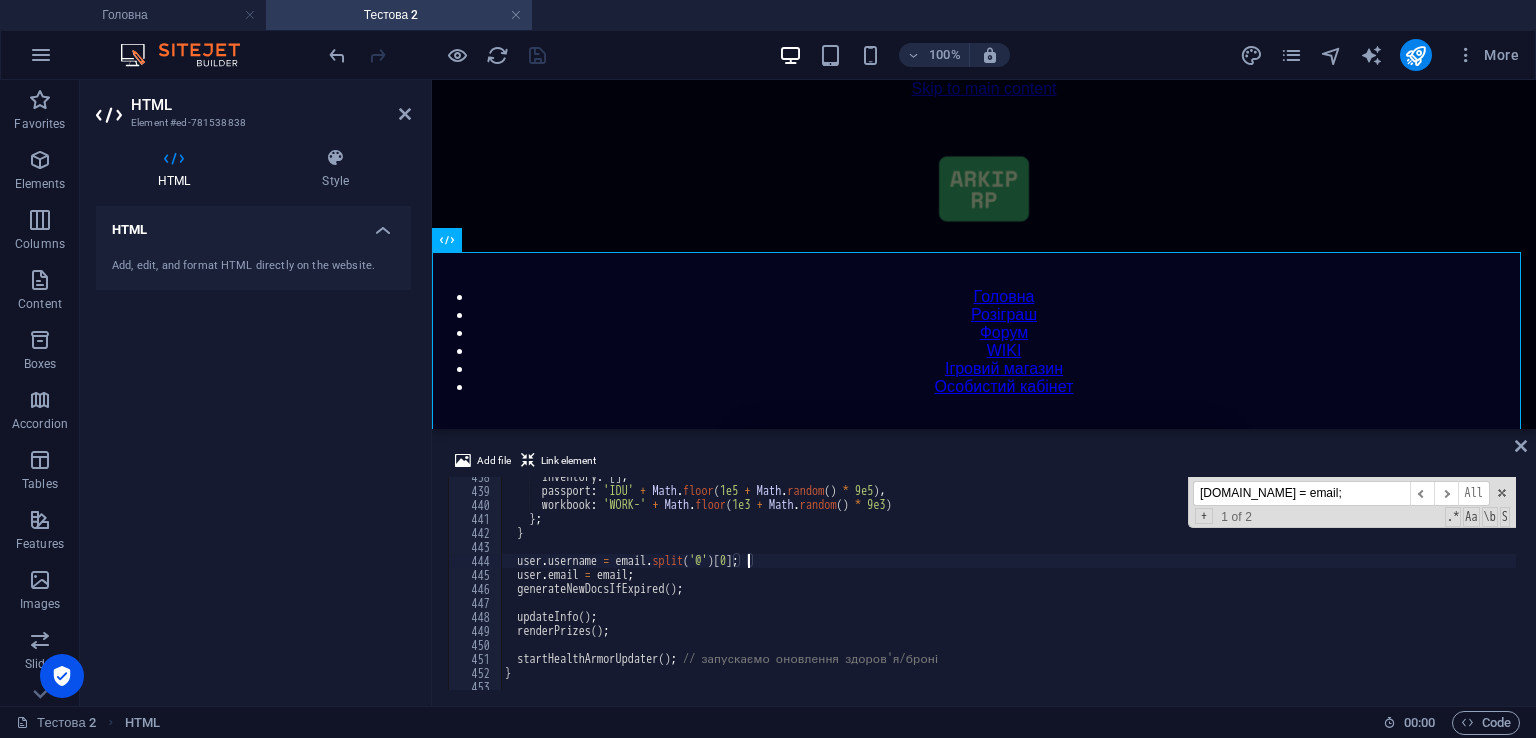 type on "user.username = email.split('@')[0];" 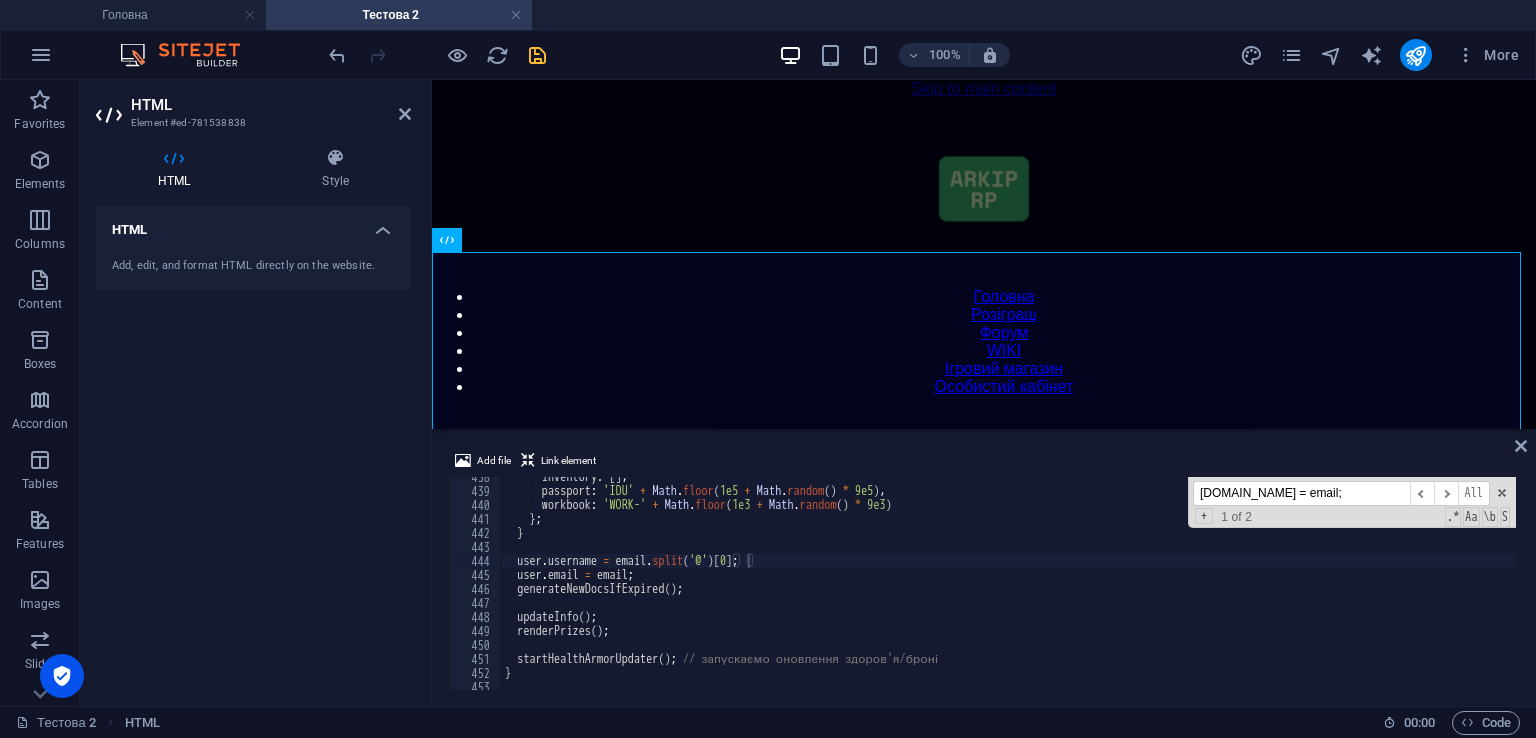 click at bounding box center (537, 55) 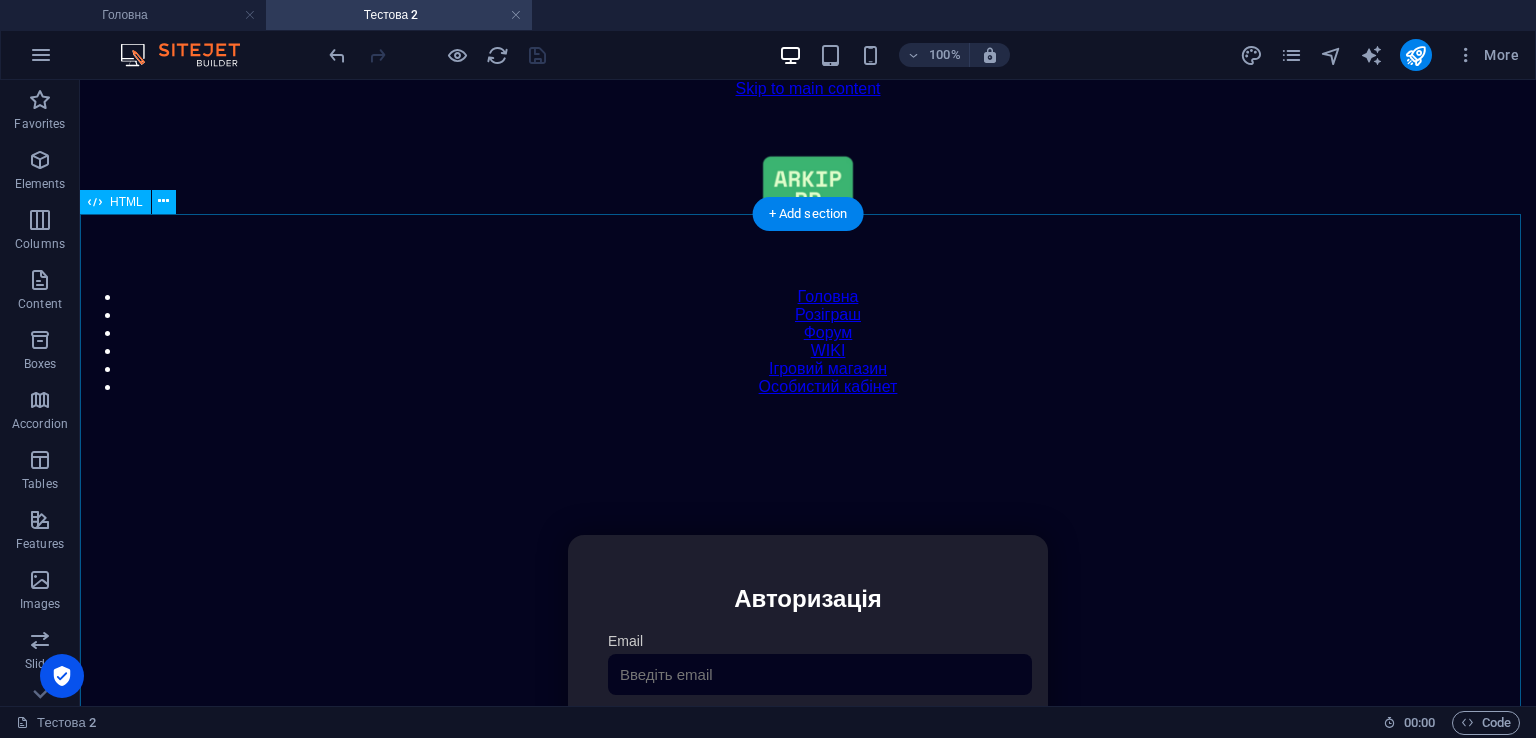 click on "Особистий кабінет
Авторизація
Email
[GEOGRAPHIC_DATA]
👁️
Увійти
Скинути пароль
Скидання пароля
Введіть ваш email:
Скинути
Закрити
Особистий кабінет
Вийти з кабінету
Важлива інформація
Інформація
Ігровий Нікнейм:
Пошта:
Гроші:   ₴
XP:
Рівень:
Здоров'я:
Броня:
VIP:
Рейтинг
Рейтинг гравців
Гравців не знайдено
Документи
Мої документи
Паспорт:   Немає
Трудова книжка:   [PERSON_NAME]
Власні документи з гри
Розваги" at bounding box center (808, 746) 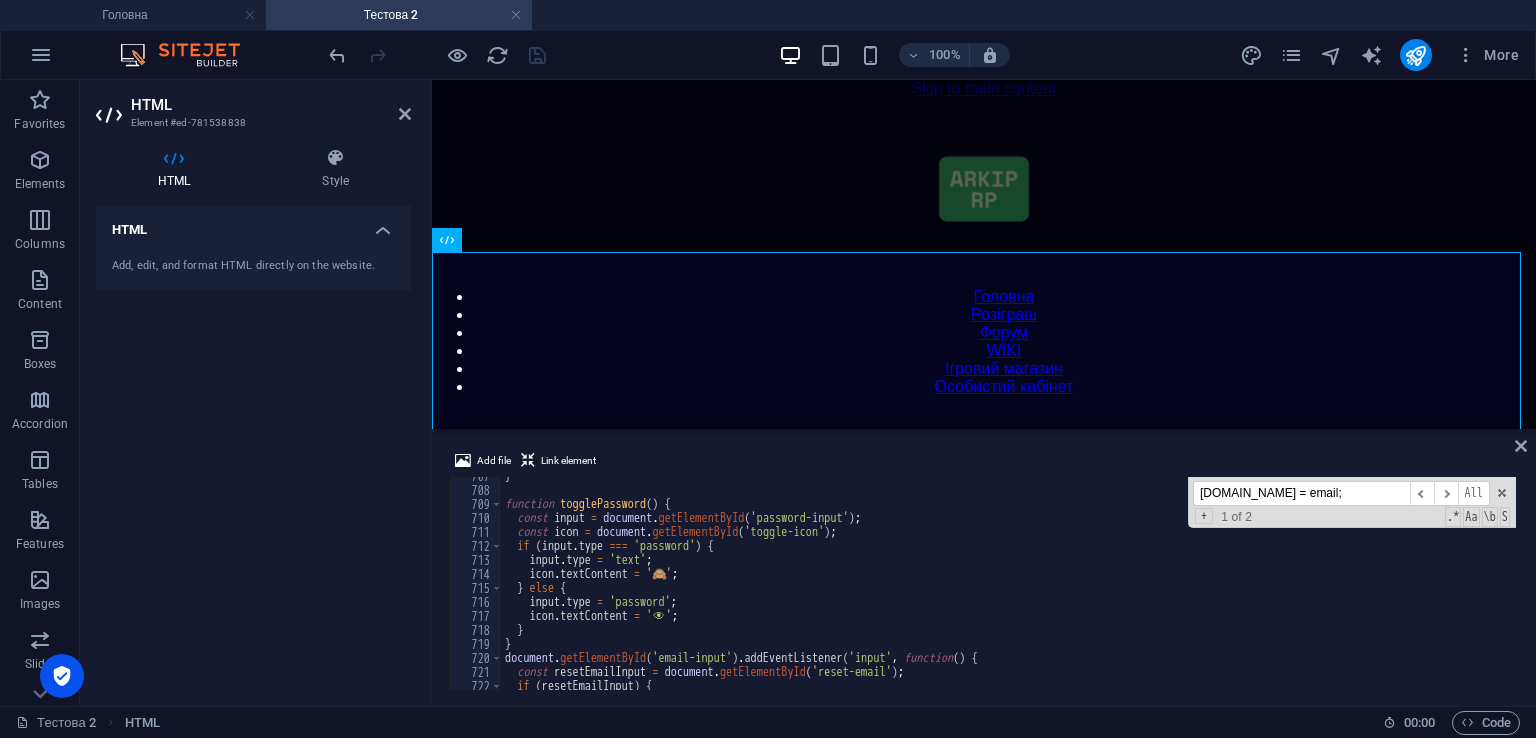 scroll, scrollTop: 11508, scrollLeft: 0, axis: vertical 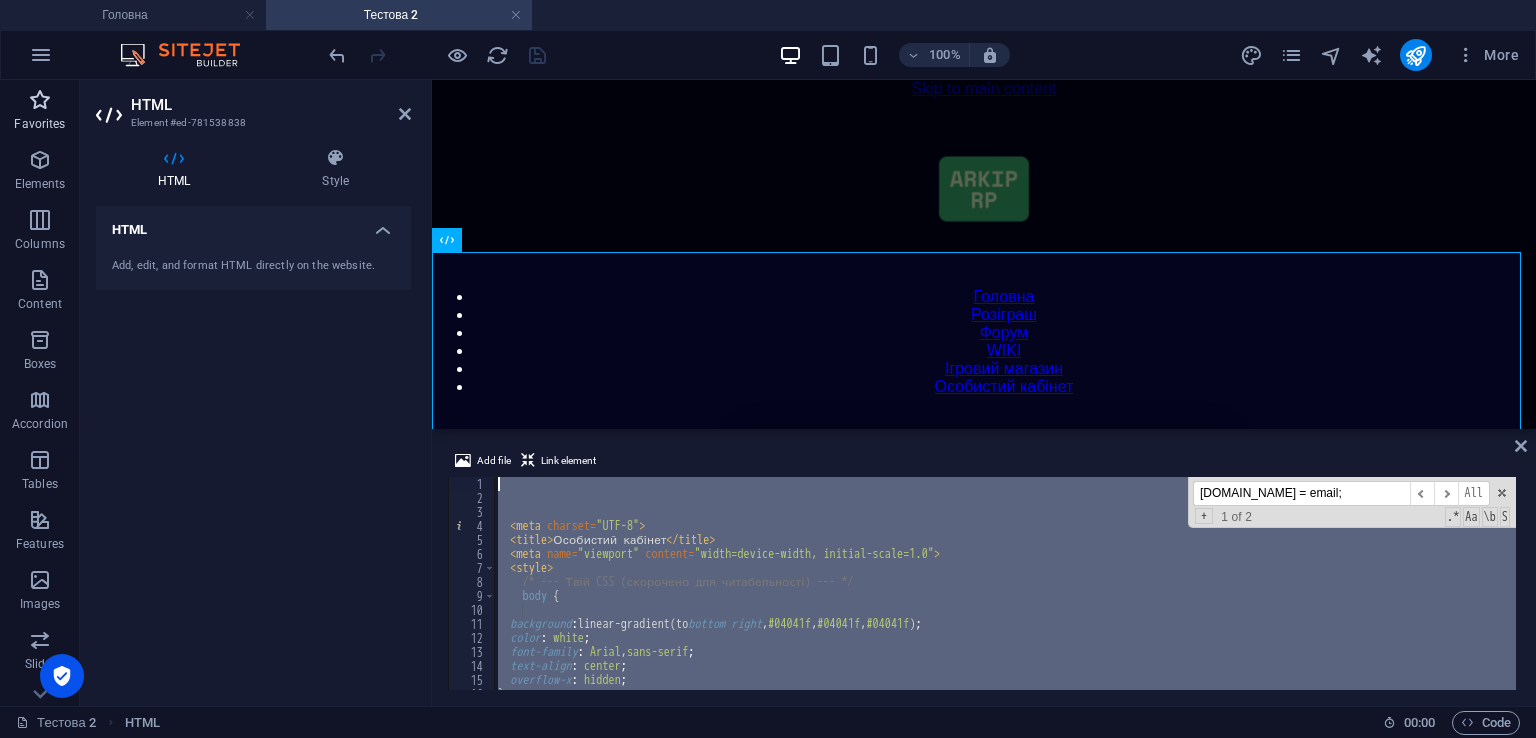 drag, startPoint x: 620, startPoint y: 654, endPoint x: 47, endPoint y: 105, distance: 793.5553 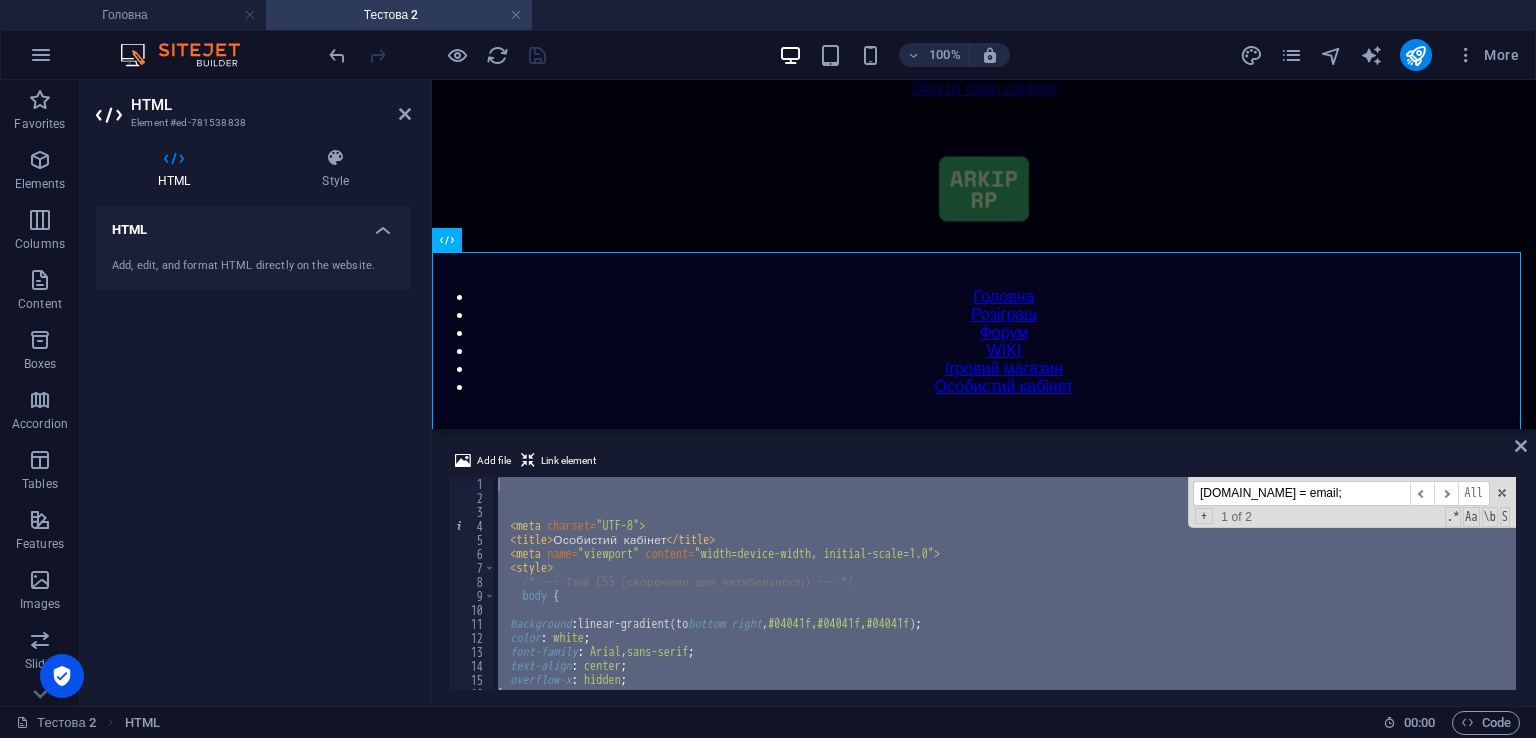 click on "100% More" at bounding box center (926, 55) 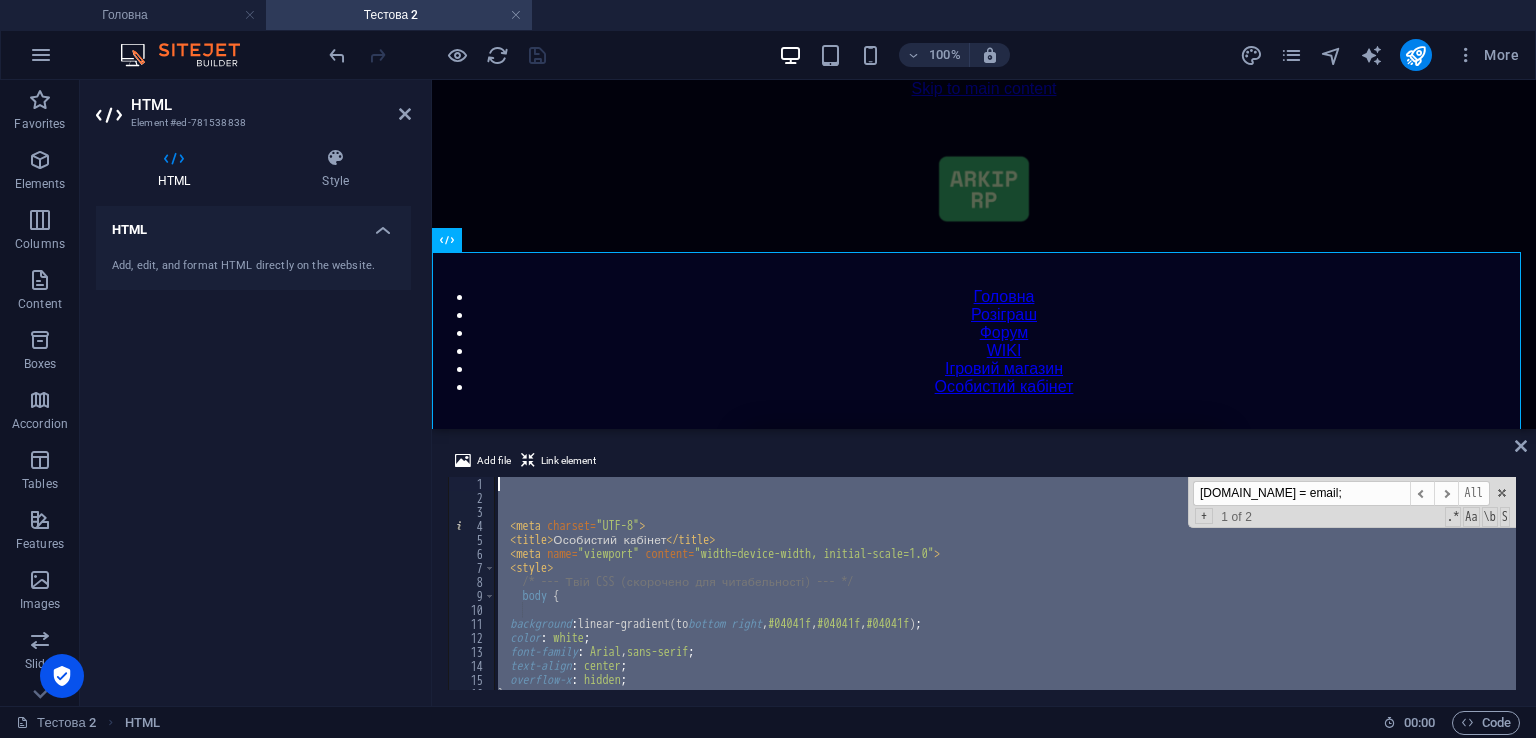 click on "< meta   charset = "UTF-8" >    < title > Особистий кабінет </ title >    < meta   name = "viewport"   content = "width=device-width, initial-scale=1.0" >    < style >      /* --- Твій CSS (скорочено для читабельності) --- */      body   {              background :  linear-gradient(to  bottom   right ,  #04041f ,  #04041f ,  #04041f ) ;    color :   white ;    font-family :   Arial ,  sans-serif ;    text-align :   center ;    overflow-x :   hidden ; } [DOMAIN_NAME] = email; ​ ​ All Replace All + 1 of 2 .* Aa \b S" at bounding box center [1005, 583] 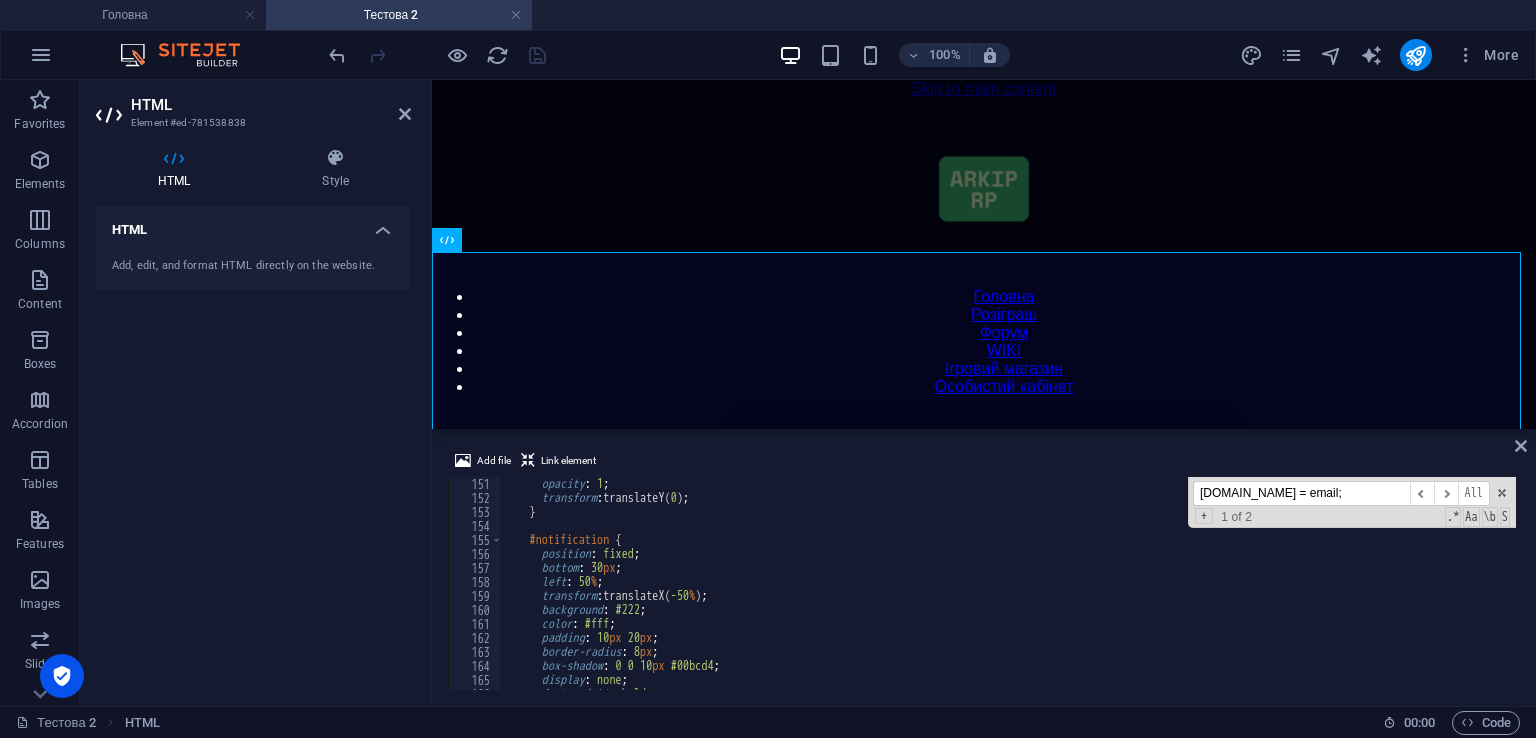 scroll, scrollTop: 2400, scrollLeft: 0, axis: vertical 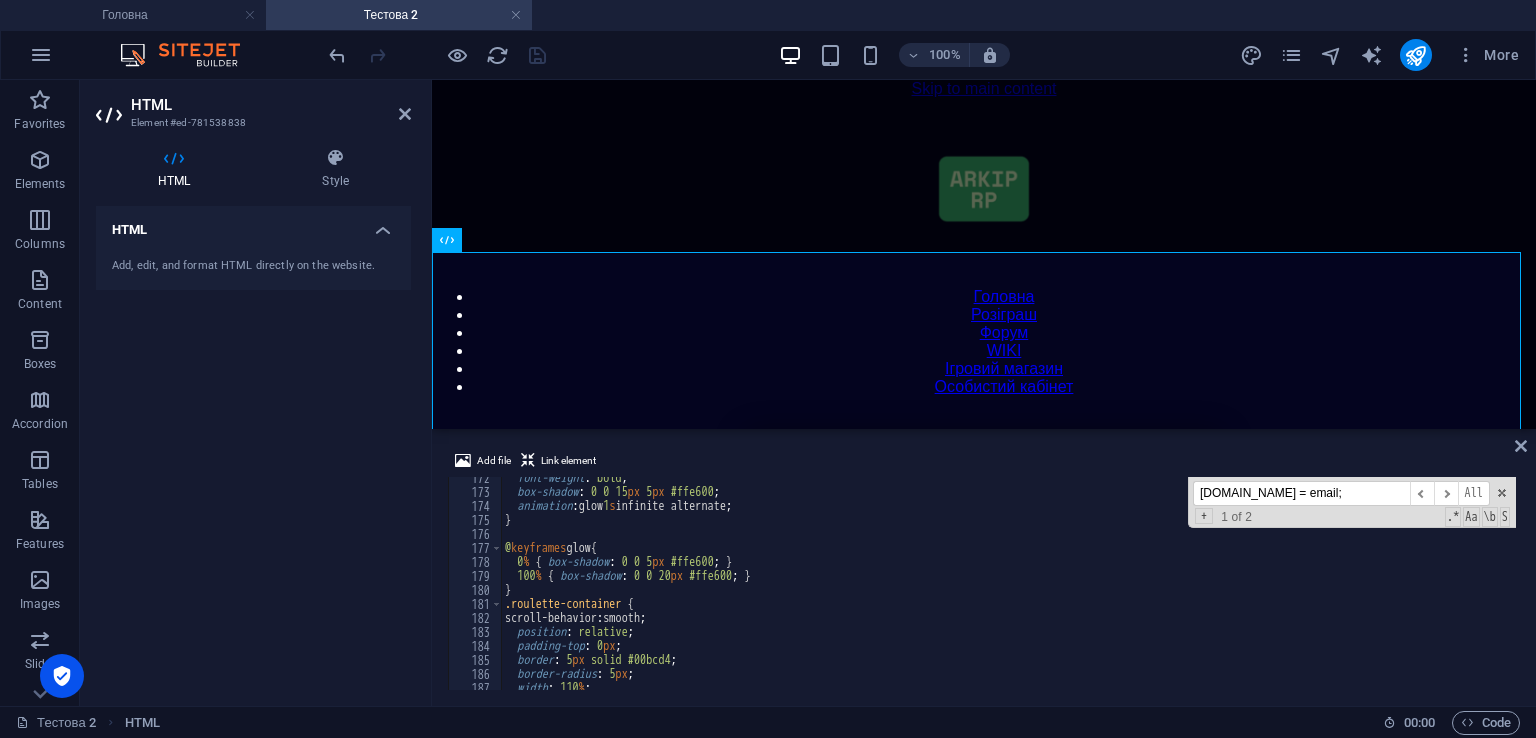 click on "[DOMAIN_NAME] = email;" at bounding box center (1301, 493) 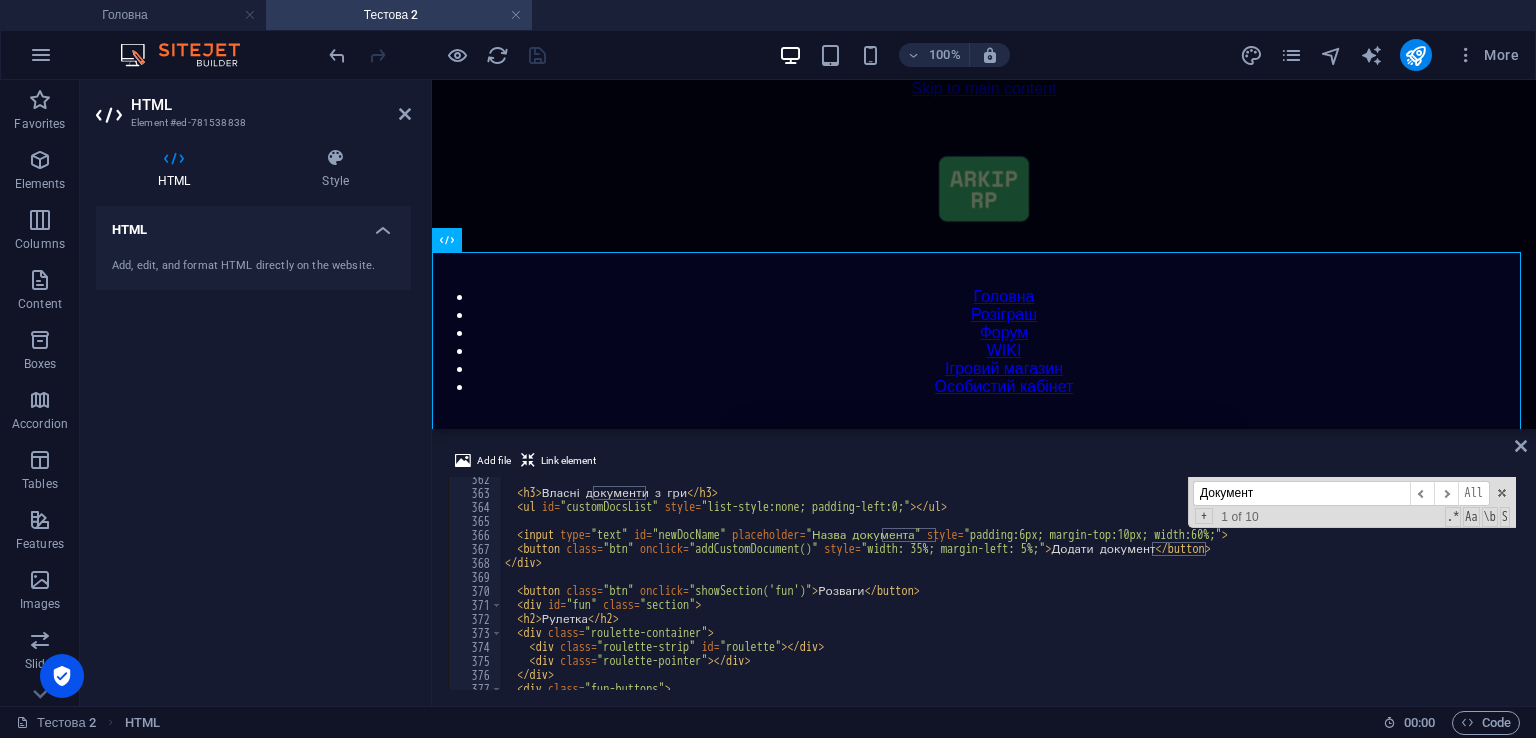 scroll, scrollTop: 4999, scrollLeft: 0, axis: vertical 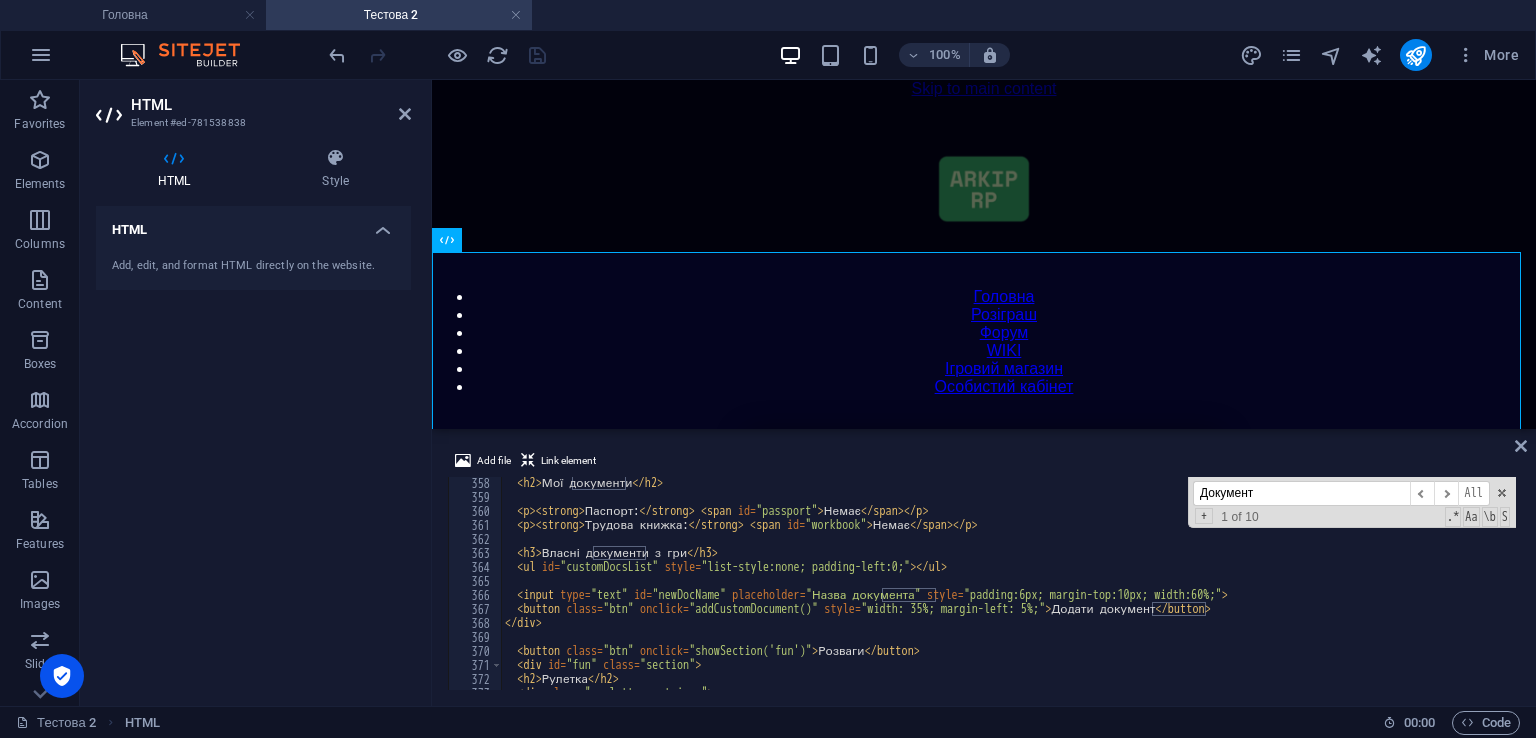 type on "Документ" 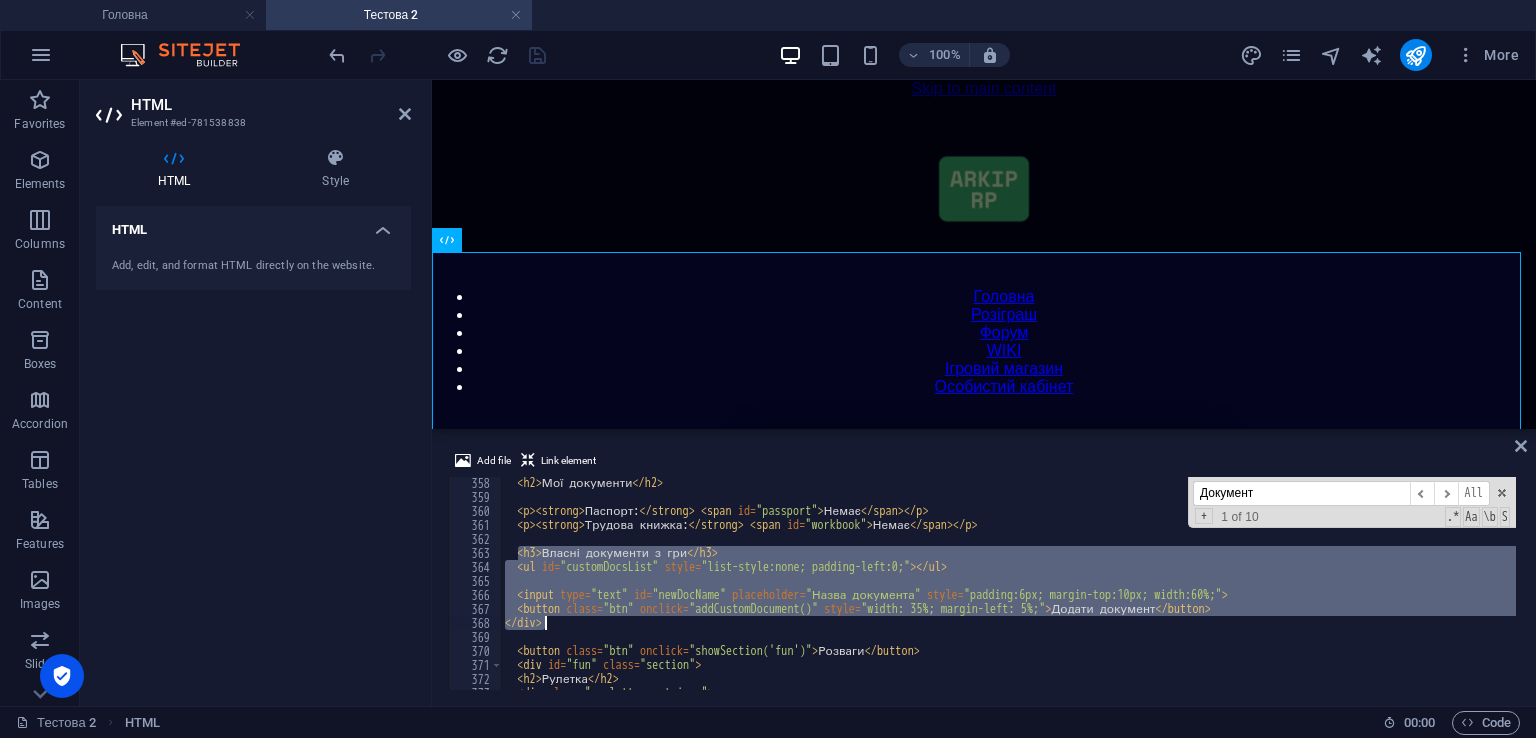 drag, startPoint x: 520, startPoint y: 551, endPoint x: 740, endPoint y: 623, distance: 231.48218 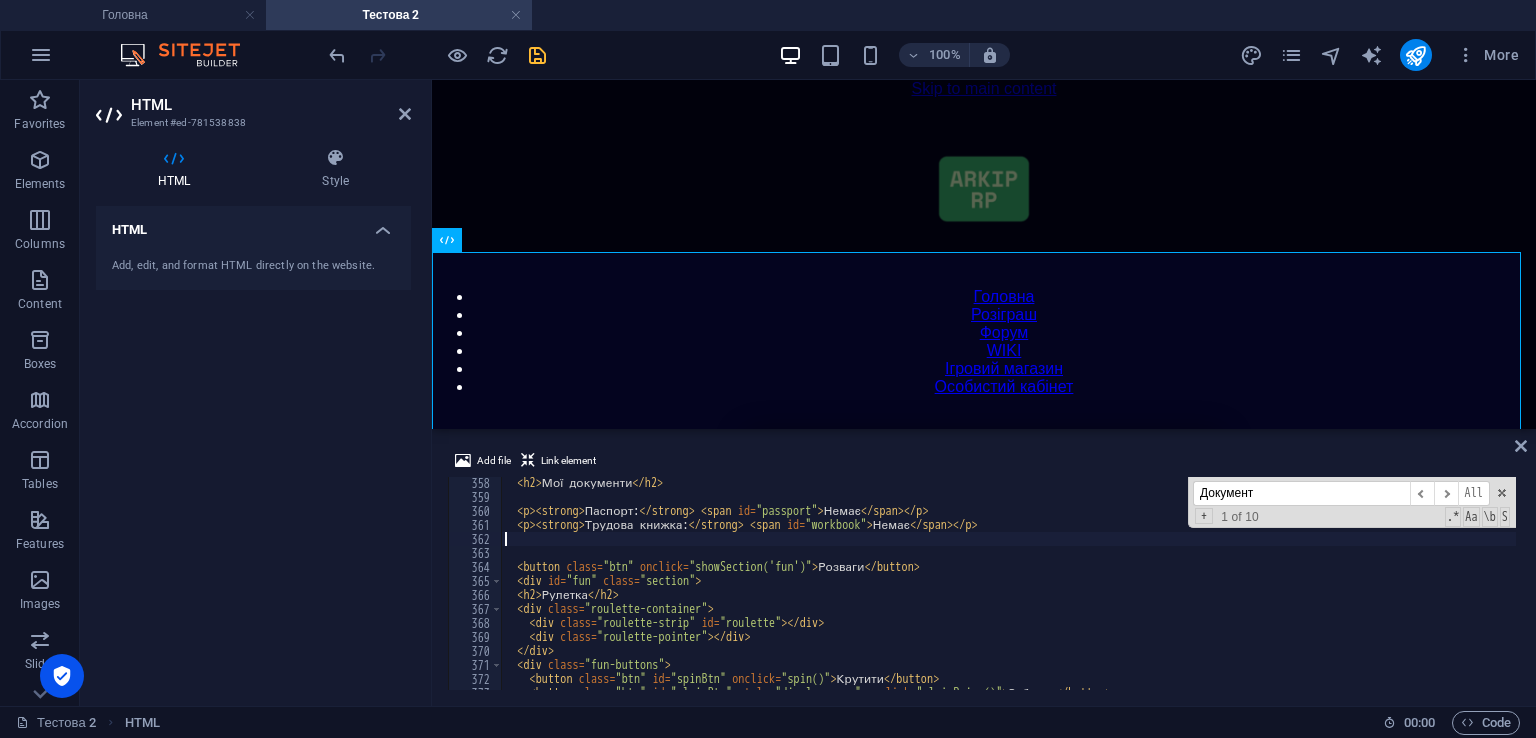 click on "< h2 > Мої документи </ h2 >    < p > < strong > Паспорт: </ strong >   < span   id = "passport" > Немає </ span > </ p >    < p > < strong > Трудова книжка: </ strong >   < span   id = "workbook" > Немає </ span > </ p >    < button   class = "btn"   onclick = "showSection('fun')" > Розваги </ button >    < div   id = "fun"   class = "section" >    < h2 > Рулетка </ h2 >    < div   class = "roulette-container" >      < div   class = "roulette-strip"   id = "roulette" > </ div >      < div   class = "roulette-pointer" > </ div >    </ div >    < div   class = "fun-buttons" >      < button   class = "btn"   id = "spinBtn"   onclick = "spin()" > Крутити </ button >      < button   class = "btn"   id = "claimBtn"   style = "display:none"   onclick = "claimPrize()" > Забрати </ button >" at bounding box center [1425, 594] 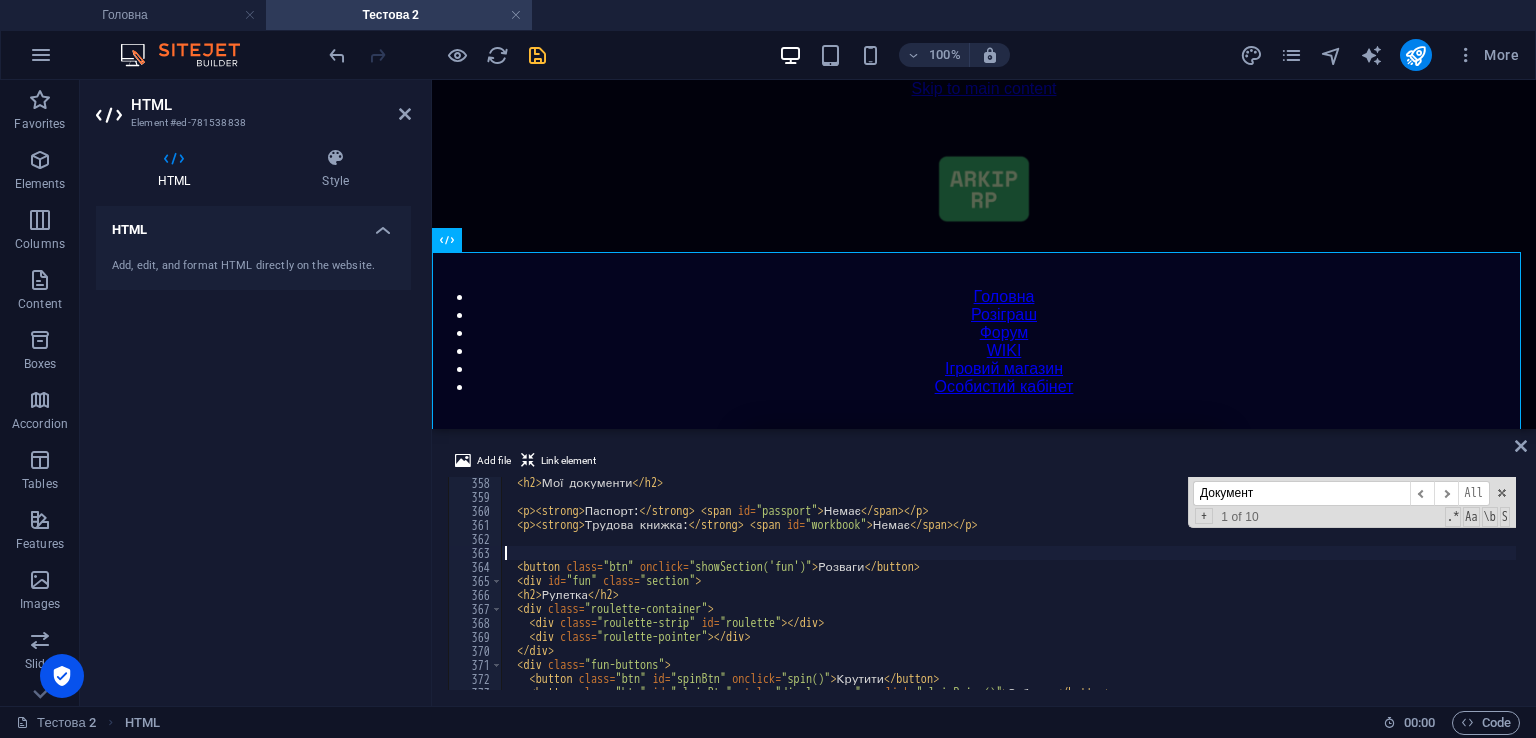 click on "< h2 > Мої документи </ h2 >    < p > < strong > Паспорт: </ strong >   < span   id = "passport" > Немає </ span > </ p >    < p > < strong > Трудова книжка: </ strong >   < span   id = "workbook" > Немає </ span > </ p >    < button   class = "btn"   onclick = "showSection('fun')" > Розваги </ button >    < div   id = "fun"   class = "section" >    < h2 > Рулетка </ h2 >    < div   class = "roulette-container" >      < div   class = "roulette-strip"   id = "roulette" > </ div >      < div   class = "roulette-pointer" > </ div >    </ div >    < div   class = "fun-buttons" >      < button   class = "btn"   id = "spinBtn"   onclick = "spin()" > Крутити </ button >      < button   class = "btn"   id = "claimBtn"   style = "display:none"   onclick = "claimPrize()" > Забрати </ button >" at bounding box center [1425, 594] 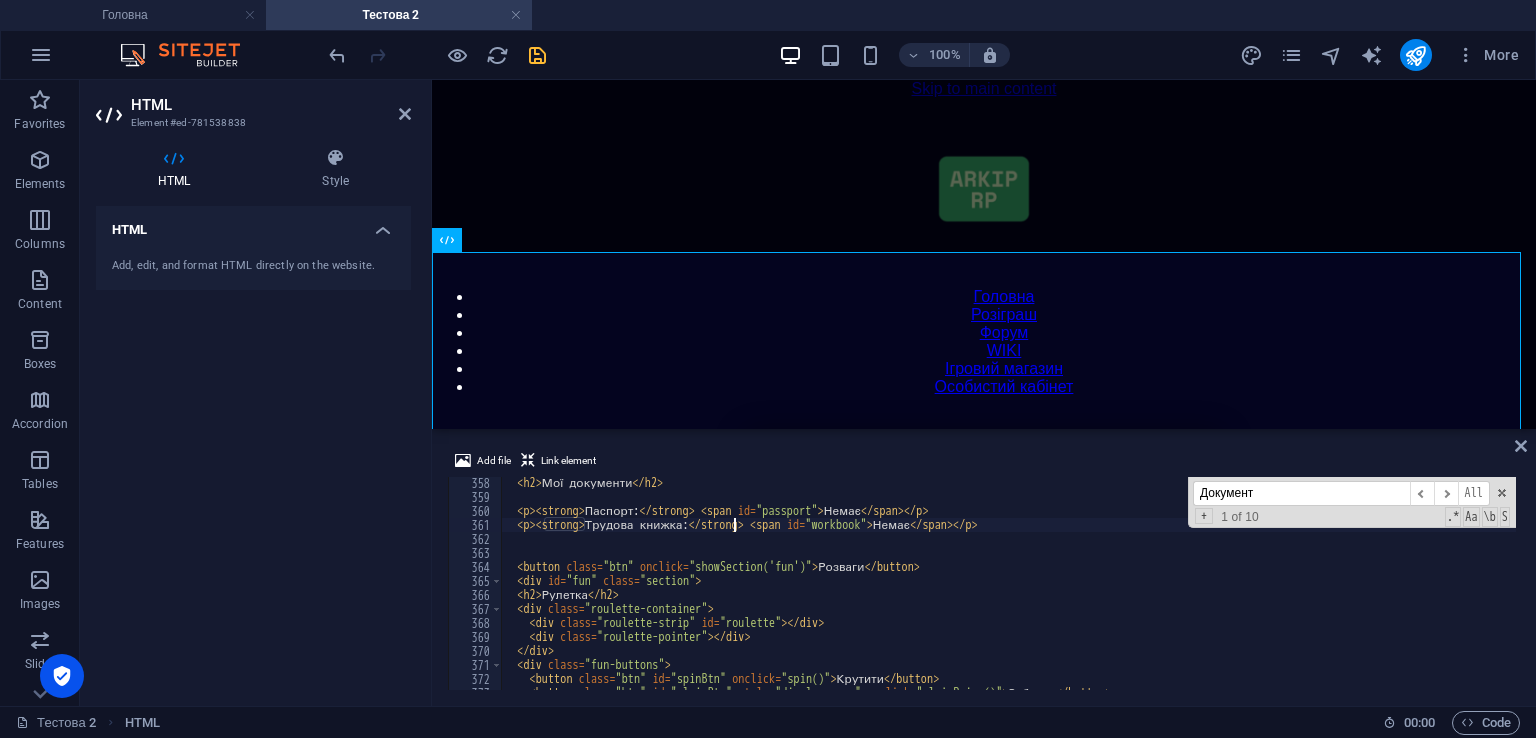 click on "< h2 > Мої документи </ h2 >    < p > < strong > Паспорт: </ strong >   < span   id = "passport" > Немає </ span > </ p >    < p > < strong > Трудова книжка: </ strong >   < span   id = "workbook" > Немає </ span > </ p >    < button   class = "btn"   onclick = "showSection('fun')" > Розваги </ button >    < div   id = "fun"   class = "section" >    < h2 > Рулетка </ h2 >    < div   class = "roulette-container" >      < div   class = "roulette-strip"   id = "roulette" > </ div >      < div   class = "roulette-pointer" > </ div >    </ div >    < div   class = "fun-buttons" >      < button   class = "btn"   id = "spinBtn"   onclick = "spin()" > Крутити </ button >      < button   class = "btn"   id = "claimBtn"   style = "display:none"   onclick = "claimPrize()" > Забрати </ button >" at bounding box center [1425, 594] 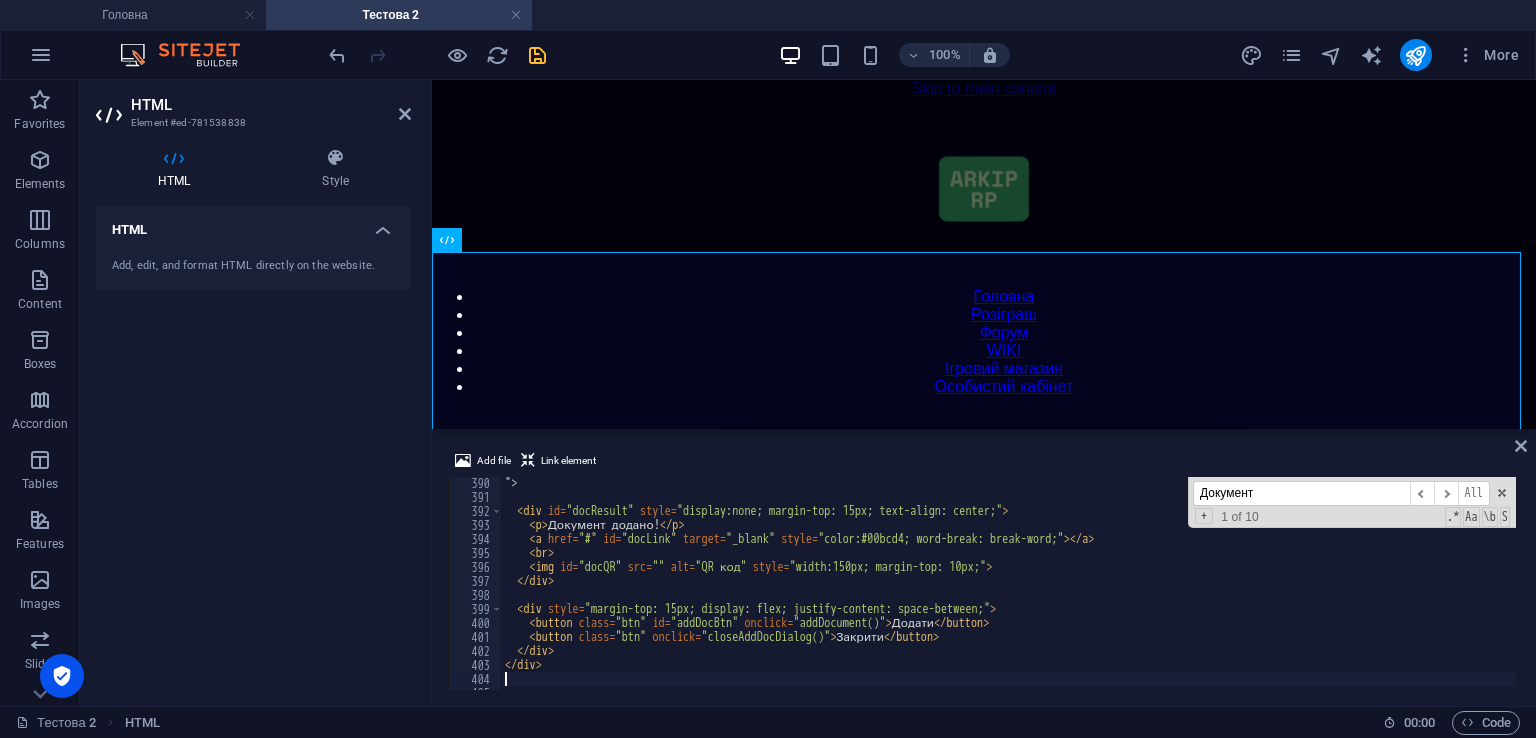 scroll, scrollTop: 5507, scrollLeft: 0, axis: vertical 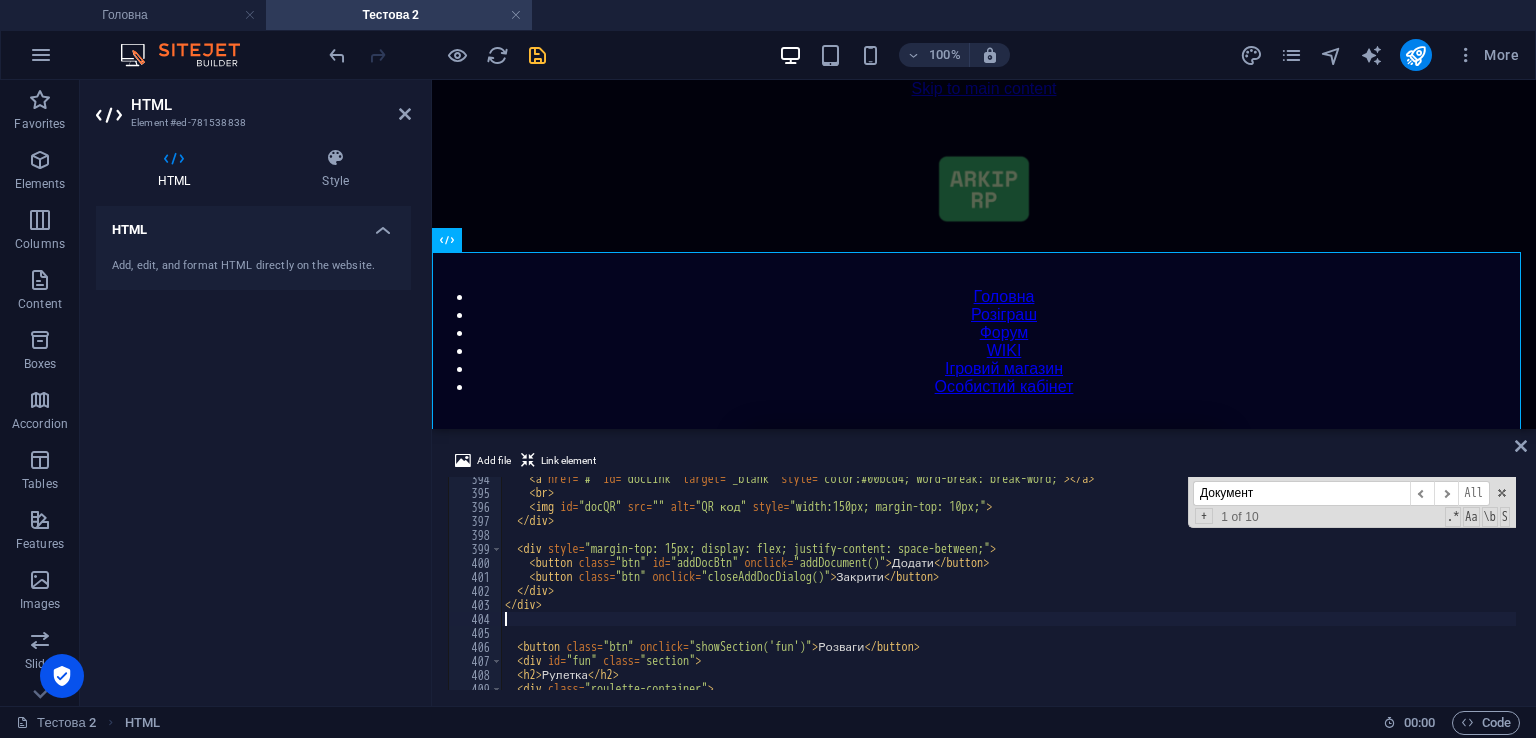 click on "Add file Link element 394 395 396 397 398 399 400 401 402 403 404 405 406 407 408 409 410      < a   href = "#"   id = "docLink"   target = "_blank"   style = "color:#00bcd4; word-break: break-word;" > </ a >      < br >      < img   id = "docQR"   src = ""   alt = "QR код"   style = "width:150px; margin-top: 10px;" >    </ div >    < div   style = "margin-top: 15px; display: flex; justify-content: space-between;" >      < button   class = "btn"   id = "addDocBtn"   onclick = "addDocument()" > Додати </ button >      < button   class = "btn"   onclick = "closeAddDocDialog()" > Закрити </ button >    </ div > </ div >    < button   class = "btn"   onclick = "showSection('fun')" > Розваги </ button >    < div   id = "fun"   class = "section" >    < h2 > Рулетка </ h2 >    < div   class = "roulette-container" > Документ ​ ​ All Replace All + 1 of 10 .* Aa \b S" at bounding box center [984, 569] 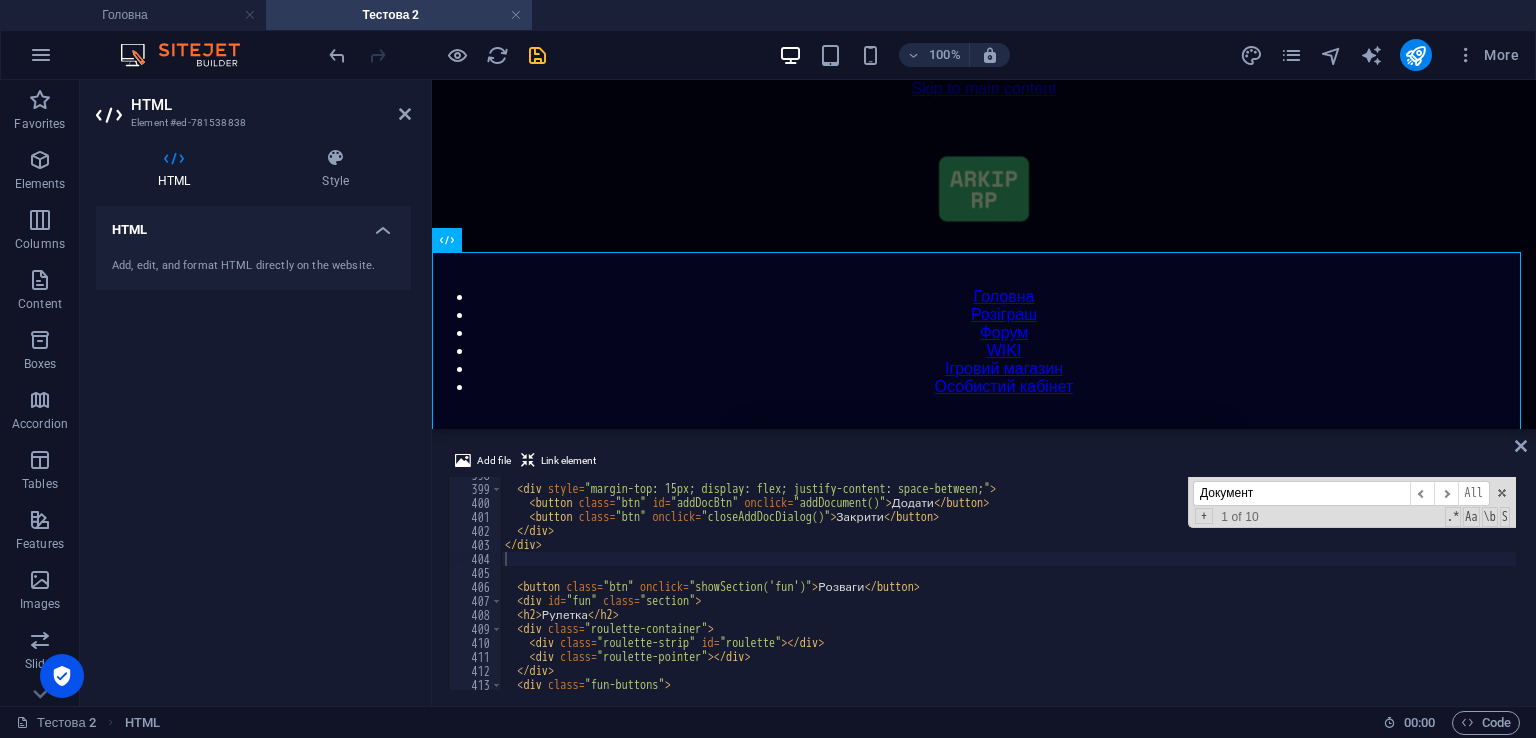 scroll, scrollTop: 5567, scrollLeft: 0, axis: vertical 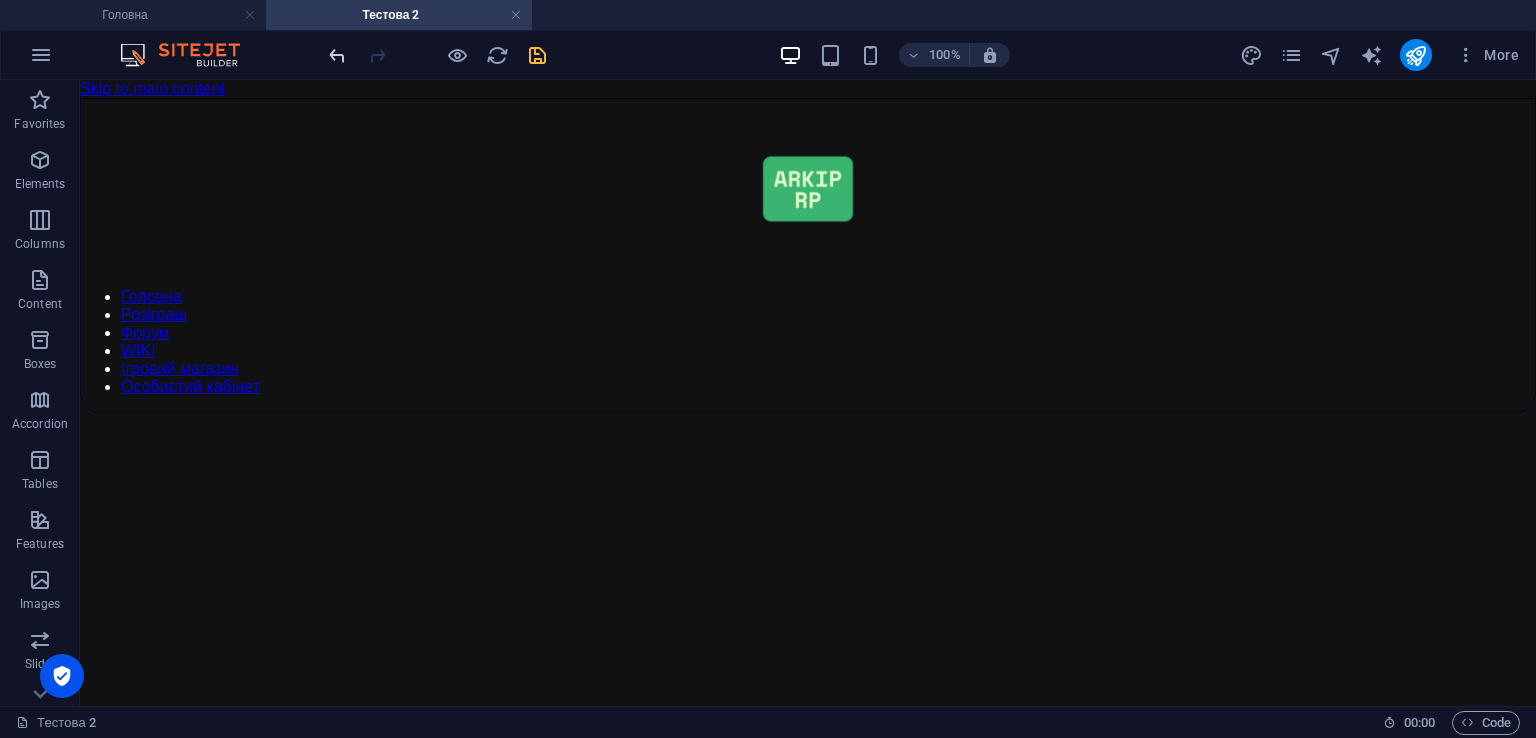 click at bounding box center [337, 55] 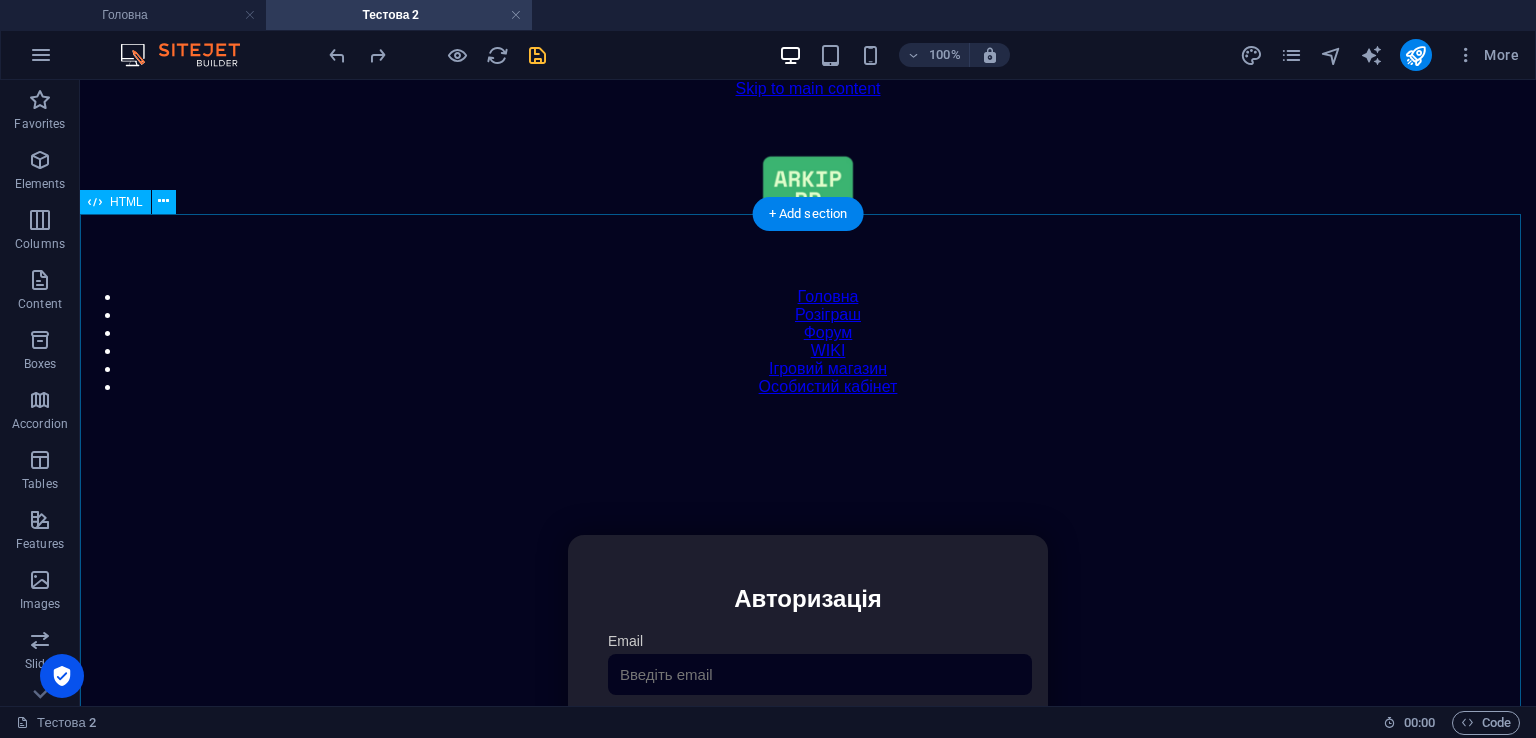 click on "Особистий кабінет
Авторизація
Email
[GEOGRAPHIC_DATA]
👁️
Увійти
Скинути пароль
Скидання пароля
Введіть ваш email:
Скинути
Закрити
Особистий кабінет
Вийти з кабінету
Важлива інформація
Інформація
Ігровий Нікнейм:
Пошта:
Гроші:   ₴
XP:
Рівень:
Здоров'я:
Броня:
VIP:
Рейтинг
Рейтинг гравців
Гравців не знайдено
Документи
Мої документи
Паспорт:   Немає
Трудова книжка:   [PERSON_NAME]
Додати документ
Додати новий документ" at bounding box center [808, 746] 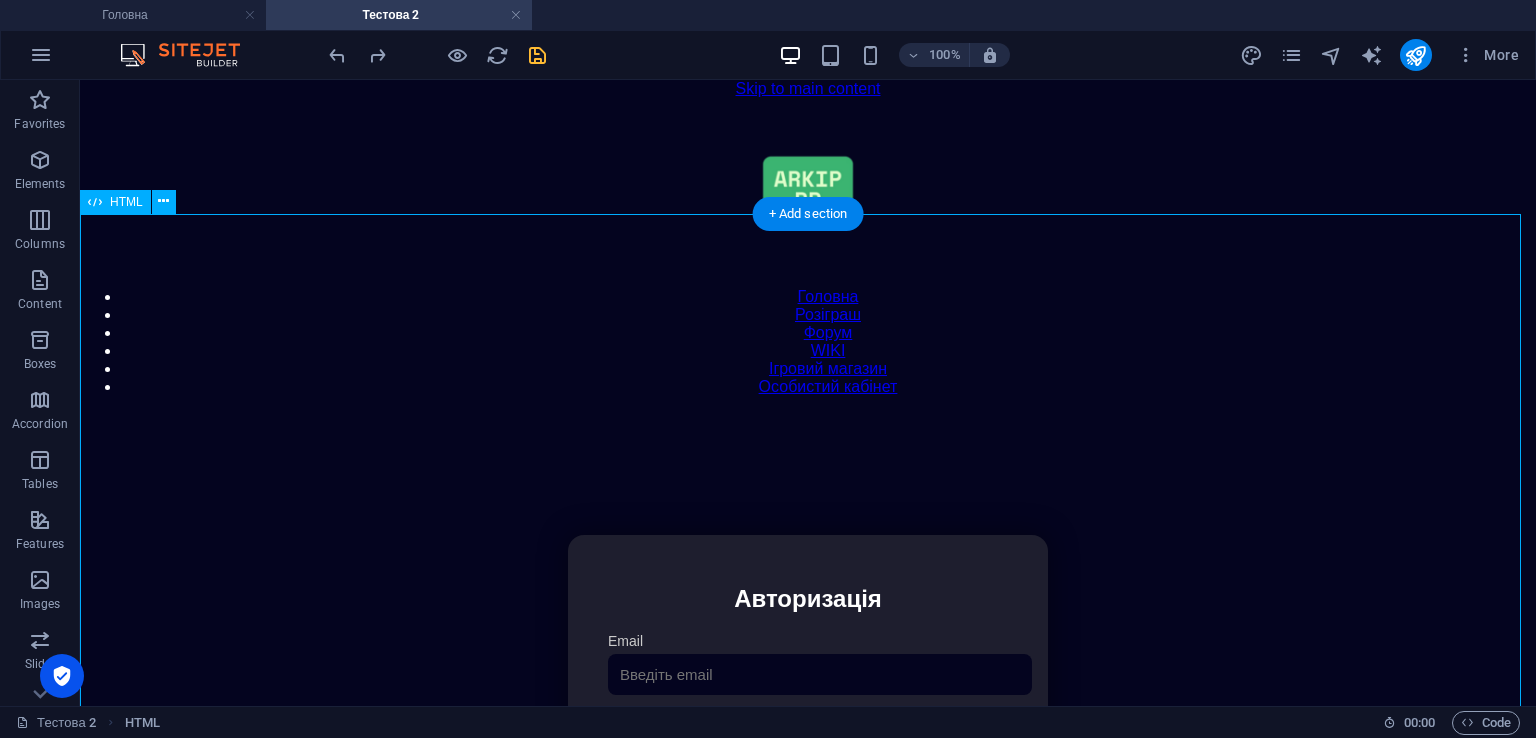 click on "Особистий кабінет
Авторизація
Email
[GEOGRAPHIC_DATA]
👁️
Увійти
Скинути пароль
Скидання пароля
Введіть ваш email:
Скинути
Закрити
Особистий кабінет
Вийти з кабінету
Важлива інформація
Інформація
Ігровий Нікнейм:
Пошта:
Гроші:   ₴
XP:
Рівень:
Здоров'я:
Броня:
VIP:
Рейтинг
Рейтинг гравців
Гравців не знайдено
Документи
Мої документи
Паспорт:   Немає
Трудова книжка:   [PERSON_NAME]
Додати документ
Додати новий документ" at bounding box center [808, 746] 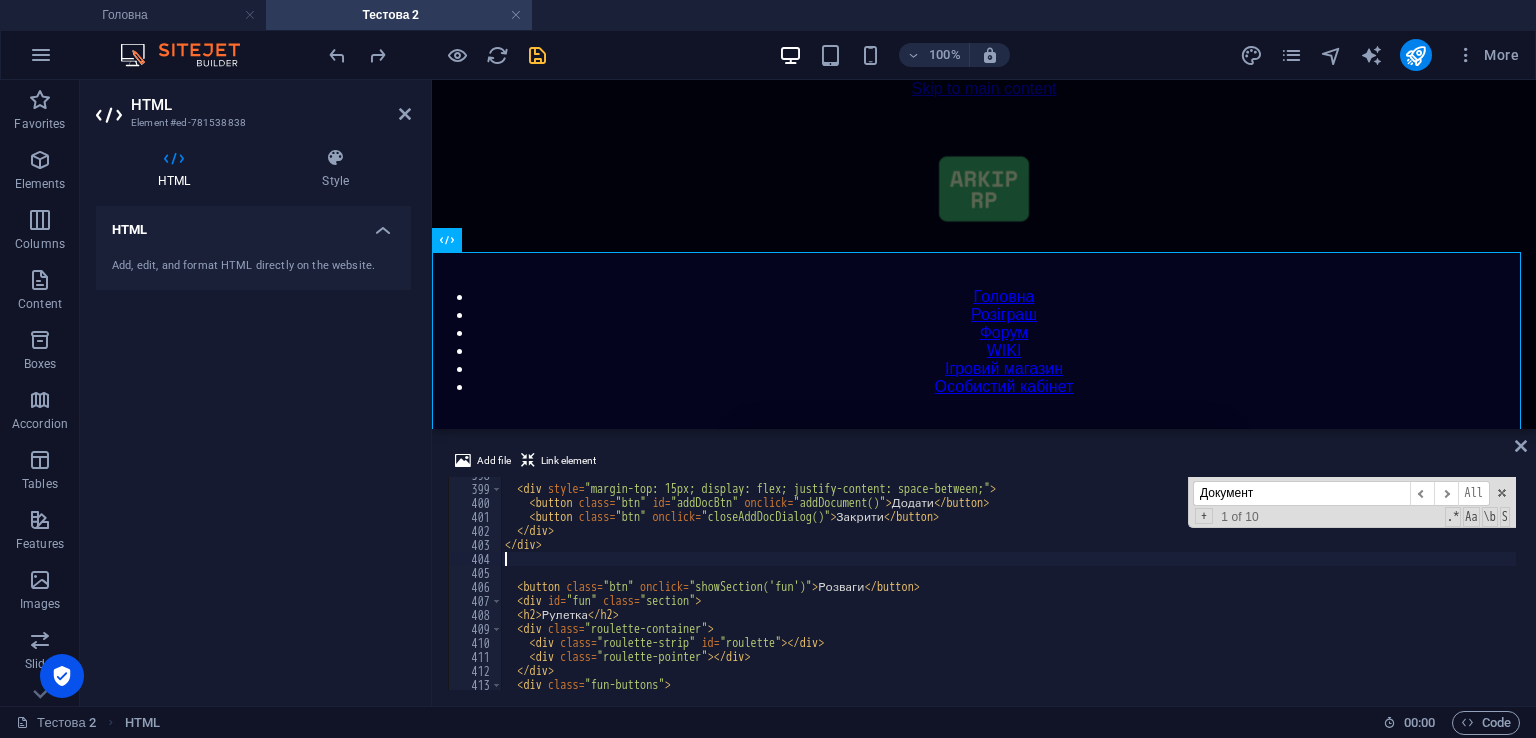 click on "< div   style = "margin-top: 15px; display: flex; justify-content: space-between;" >      < button   class = "btn"   id = "addDocBtn"   onclick = "addDocument()" > Додати </ button >      < button   class = "btn"   onclick = "closeAddDocDialog()" > Закрити </ button >    </ div > </ div >    < button   class = "btn"   onclick = "showSection('fun')" > Розваги </ button >    < div   id = "fun"   class = "section" >    < h2 > Рулетка </ h2 >    < div   class = "roulette-container" >      < div   class = "roulette-strip"   id = "roulette" > </ div >      < div   class = "roulette-pointer" > </ div >    </ div >    < div   class = "fun-buttons" >" at bounding box center (1425, 586) 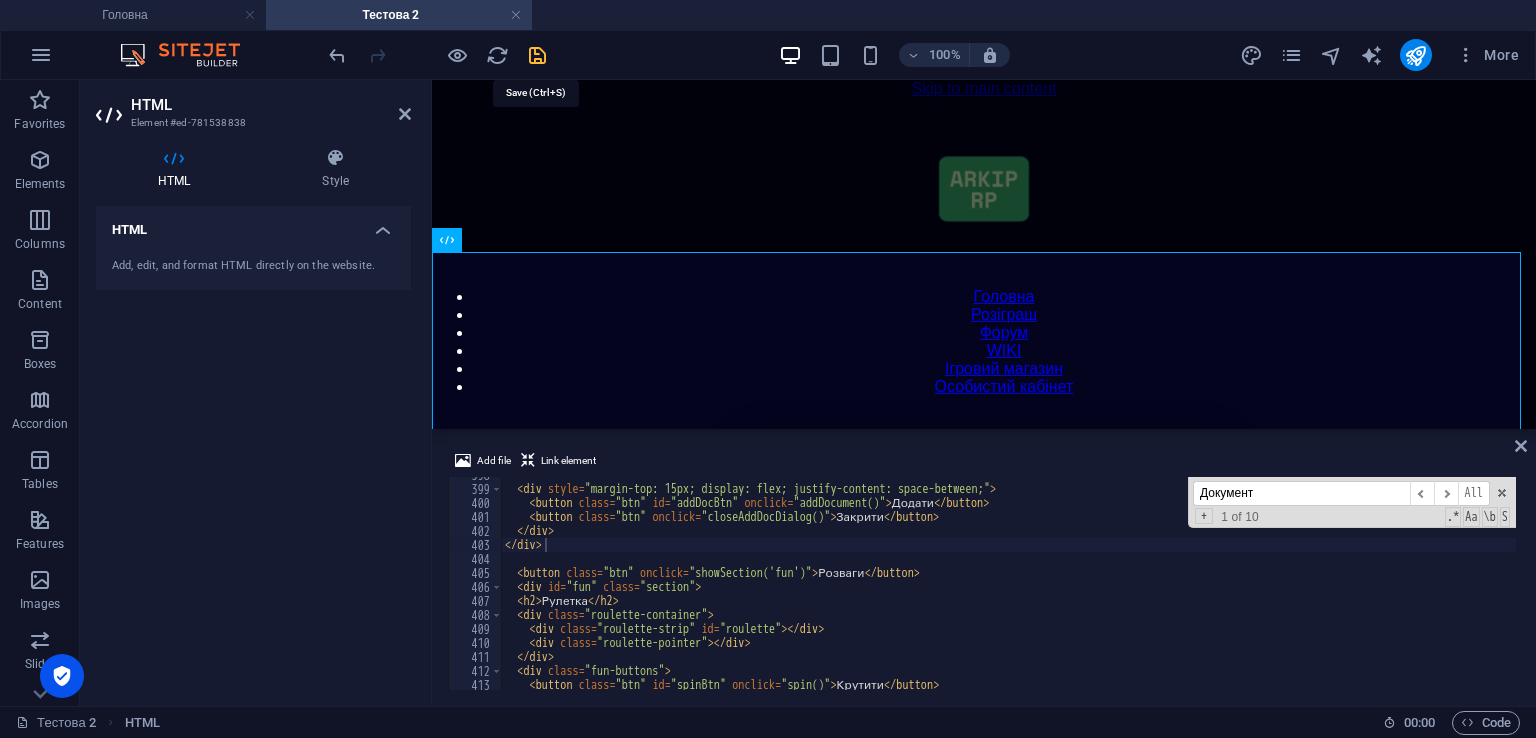 click at bounding box center [537, 55] 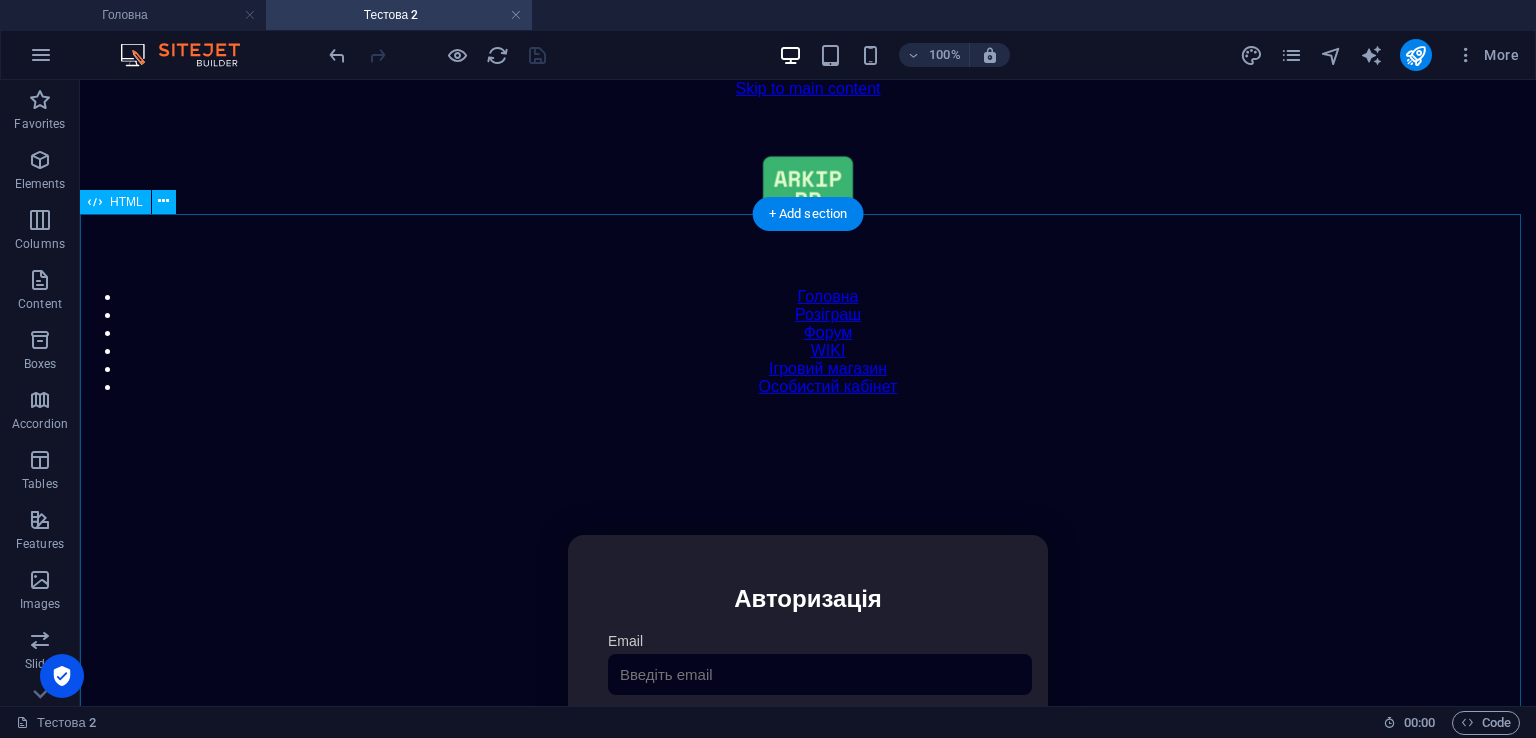 click on "Особистий кабінет
Авторизація
Email
[GEOGRAPHIC_DATA]
👁️
Увійти
Скинути пароль
Скидання пароля
Введіть ваш email:
Скинути
Закрити
Особистий кабінет
Вийти з кабінету
Важлива інформація
Інформація
Ігровий Нікнейм:
Пошта:
Гроші:   ₴
XP:
Рівень:
Здоров'я:
Броня:
VIP:
Рейтинг
Рейтинг гравців
Гравців не знайдено
Документи
Мої документи
Паспорт:   Немає
Трудова книжка:   [PERSON_NAME]
Додати документ
Додати новий документ" at bounding box center [808, 746] 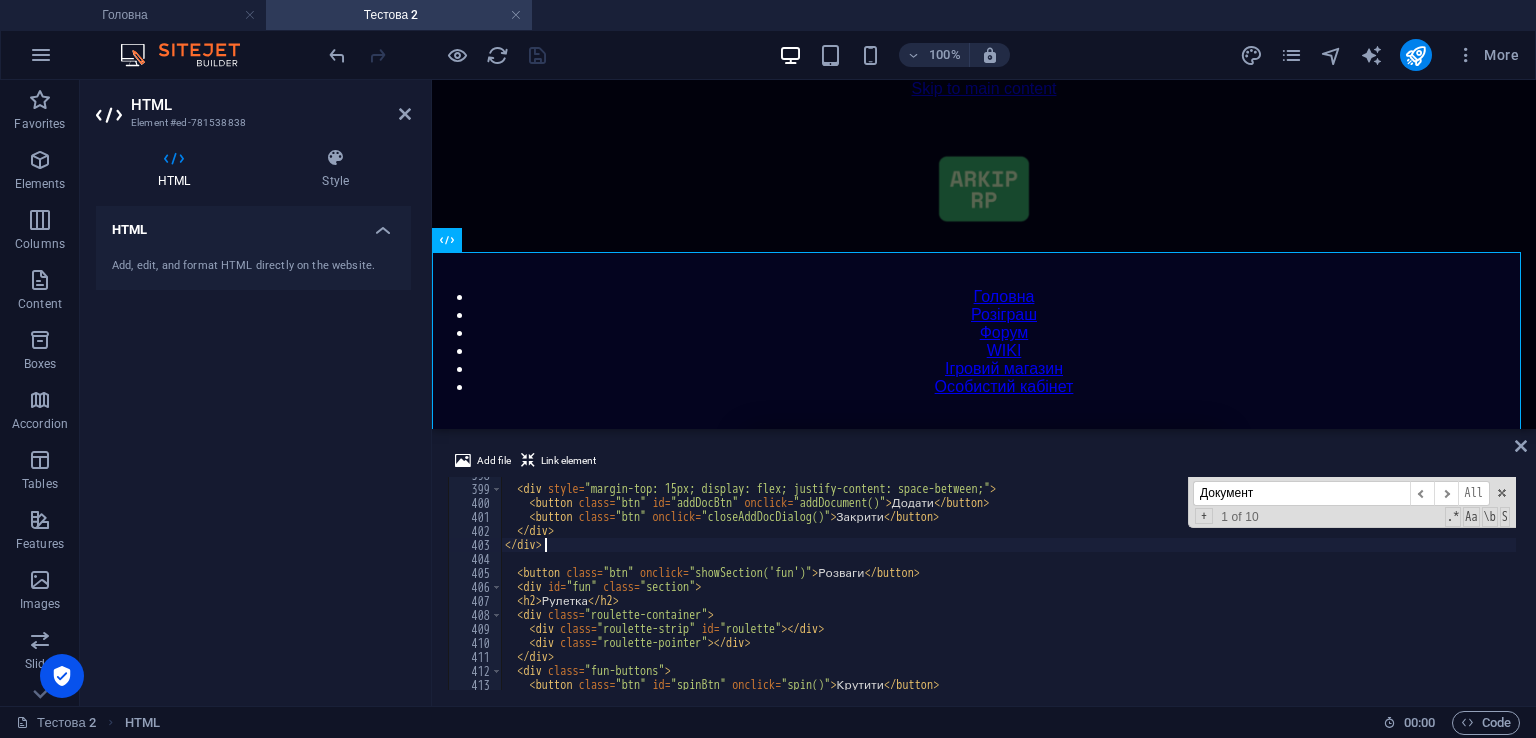 scroll, scrollTop: 5567, scrollLeft: 0, axis: vertical 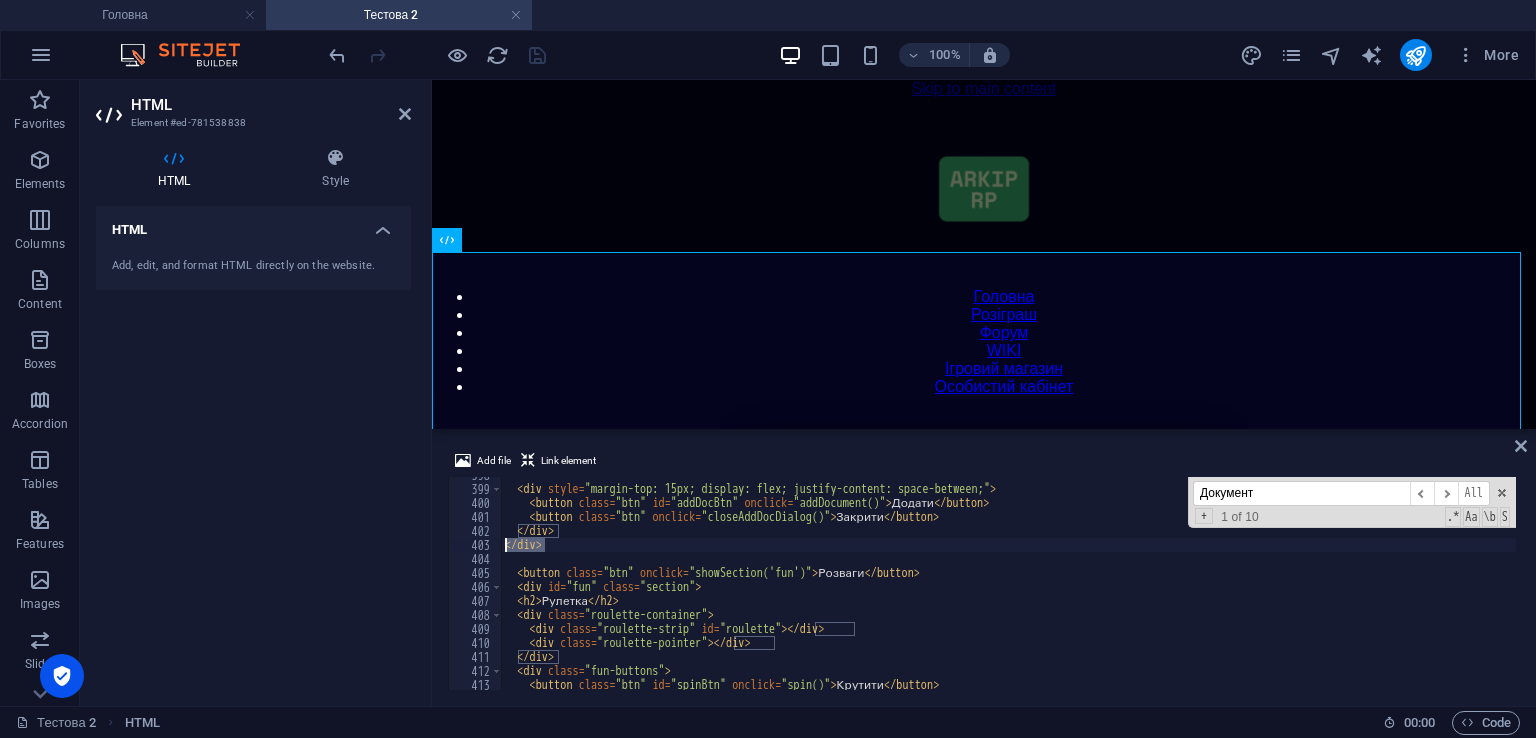 drag, startPoint x: 555, startPoint y: 551, endPoint x: 489, endPoint y: 546, distance: 66.189125 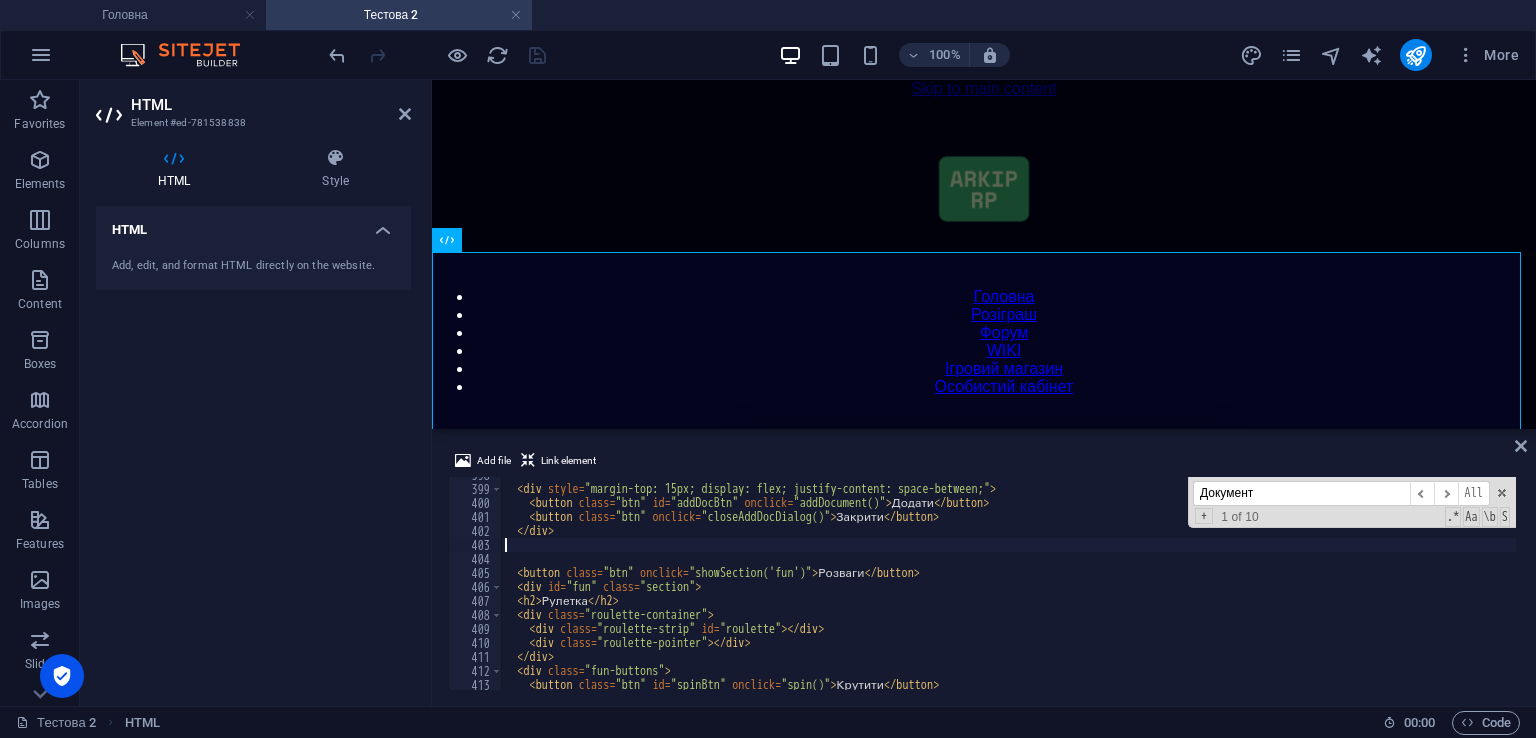 type on "</div>" 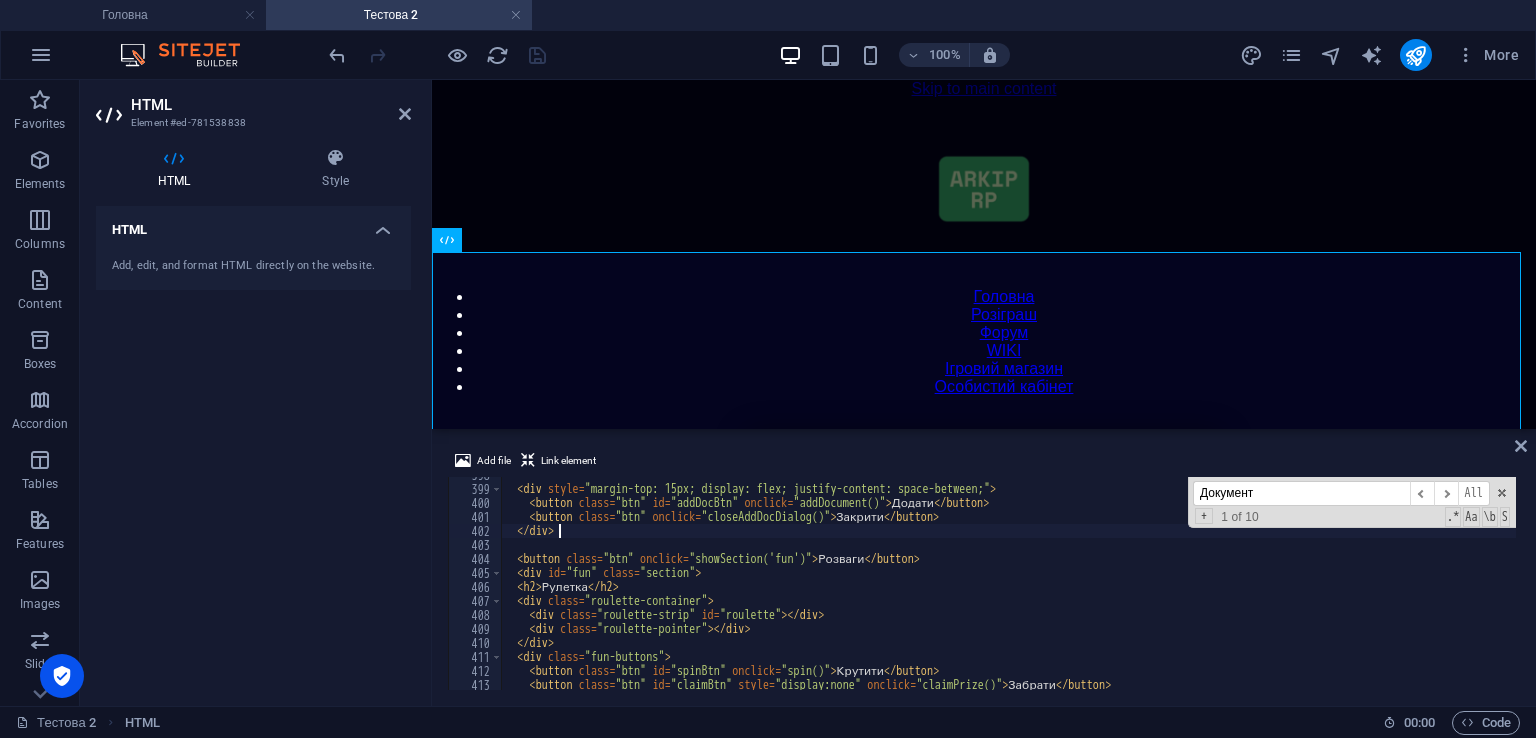 drag, startPoint x: 610, startPoint y: 60, endPoint x: 581, endPoint y: 59, distance: 29.017237 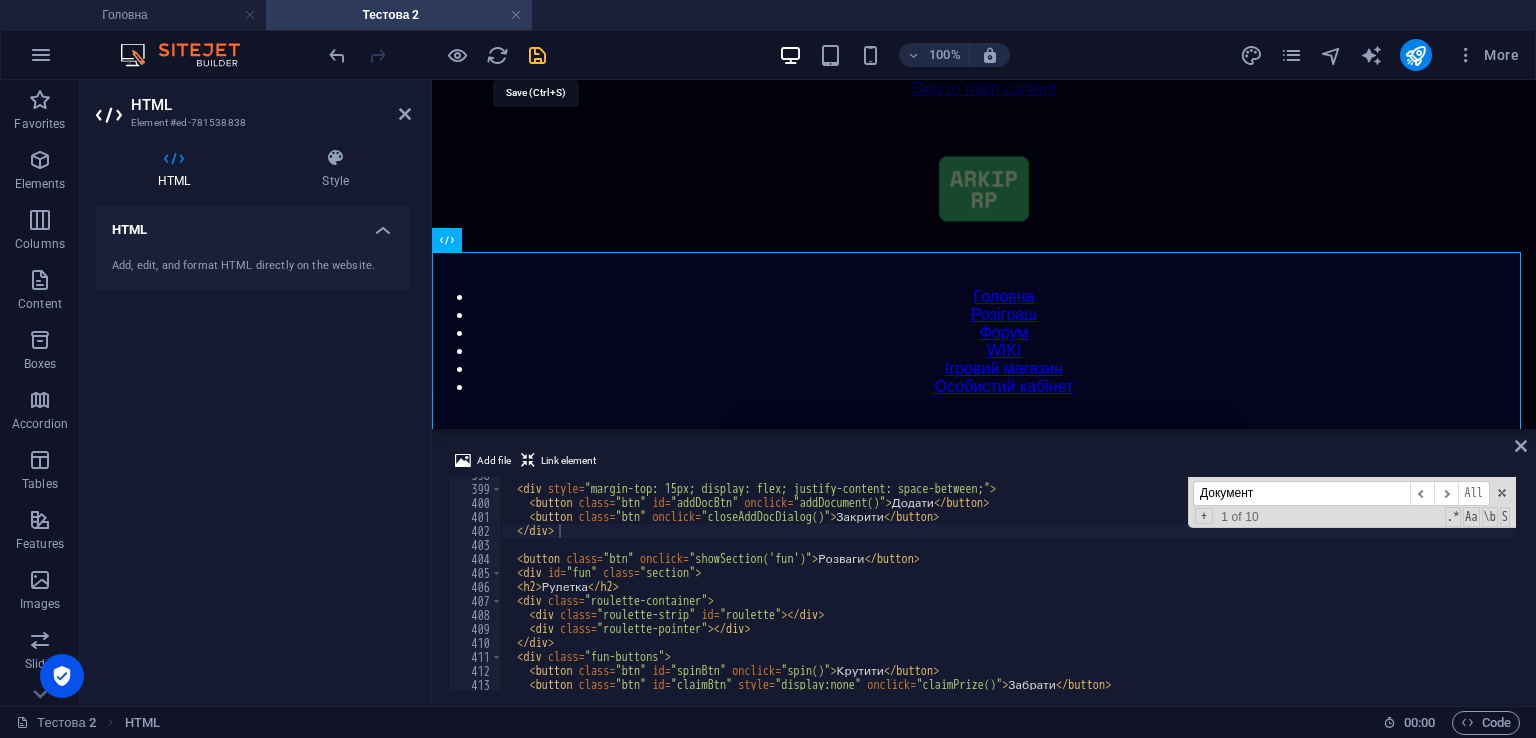 click at bounding box center (537, 55) 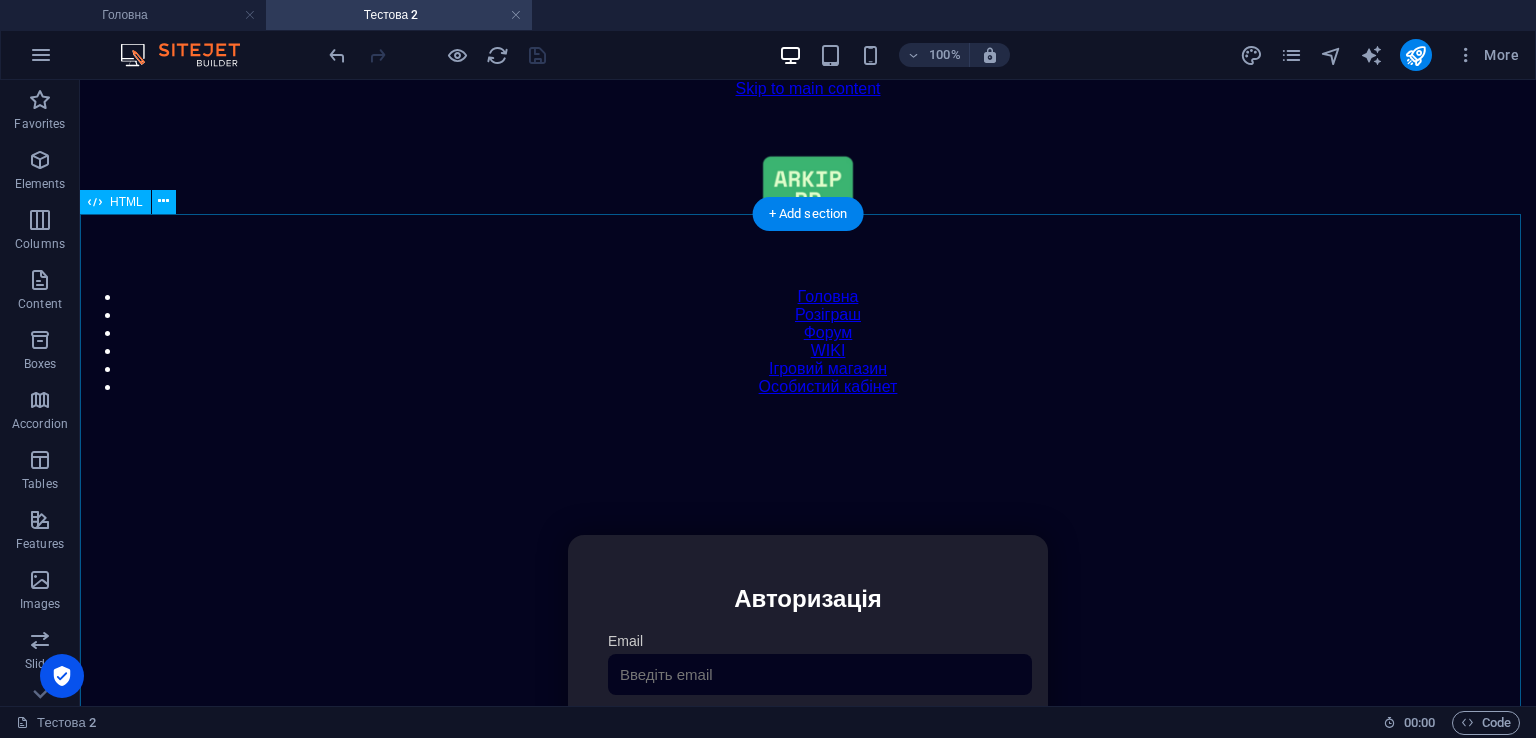 click on "Особистий кабінет
Авторизація
Email
[GEOGRAPHIC_DATA]
👁️
Увійти
Скинути пароль
Скидання пароля
Введіть ваш email:
Скинути
Закрити
Особистий кабінет
Вийти з кабінету
Важлива інформація
Інформація
Ігровий Нікнейм:
Пошта:
Гроші:   ₴
XP:
Рівень:
Здоров'я:
Броня:
VIP:
Рейтинг
Рейтинг гравців
Гравців не знайдено
Документи
Мої документи
Паспорт:   Немає
Трудова книжка:   [PERSON_NAME]
Додати документ
Додати новий документ" at bounding box center [808, 746] 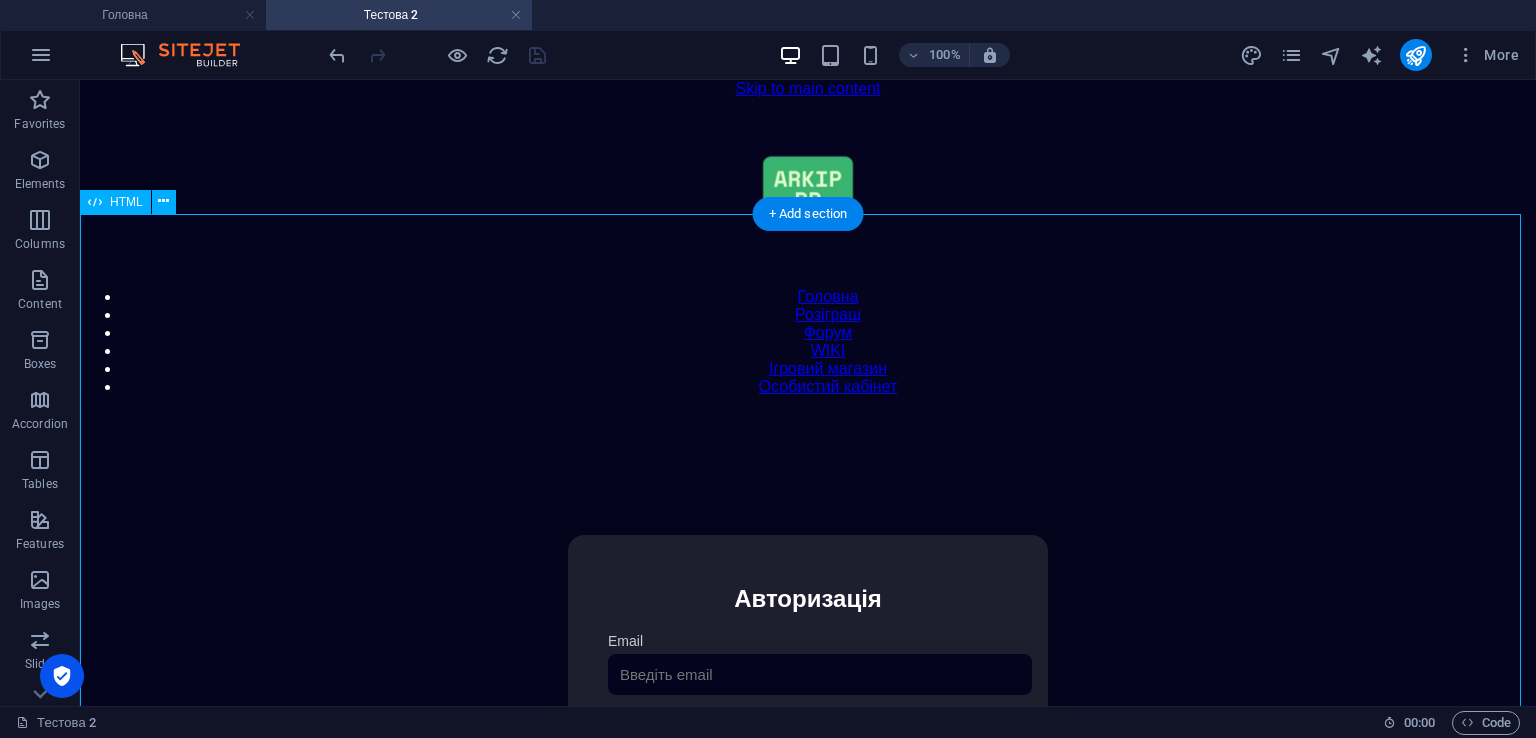 click on "Особистий кабінет
Авторизація
Email
[GEOGRAPHIC_DATA]
👁️
Увійти
Скинути пароль
Скидання пароля
Введіть ваш email:
Скинути
Закрити
Особистий кабінет
Вийти з кабінету
Важлива інформація
Інформація
Ігровий Нікнейм:
Пошта:
Гроші:   ₴
XP:
Рівень:
Здоров'я:
Броня:
VIP:
Рейтинг
Рейтинг гравців
Гравців не знайдено
Документи
Мої документи
Паспорт:   Немає
Трудова книжка:   [PERSON_NAME]
Додати документ
Додати новий документ" at bounding box center [808, 746] 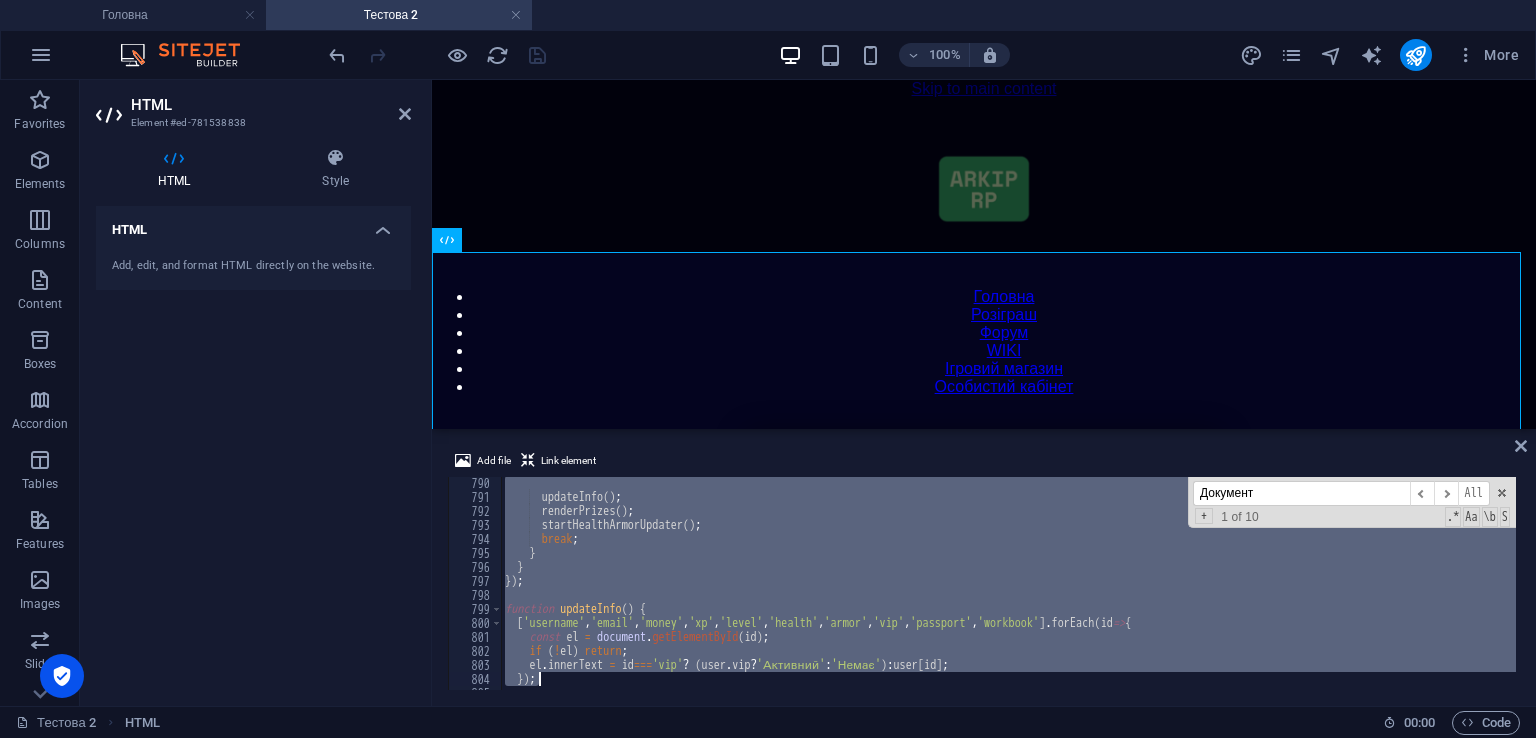 scroll, scrollTop: 11984, scrollLeft: 0, axis: vertical 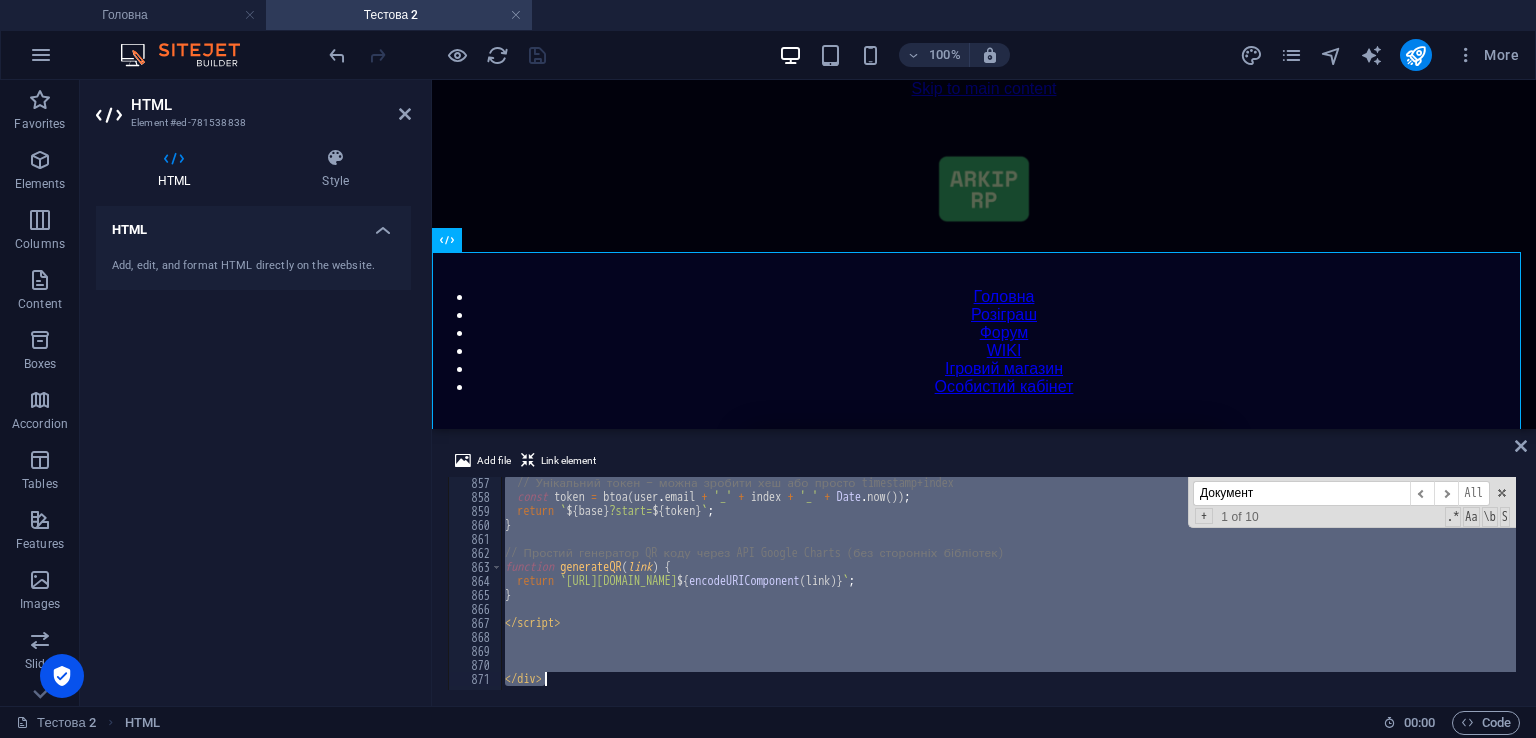 drag, startPoint x: 505, startPoint y: 476, endPoint x: 1192, endPoint y: 776, distance: 749.64594 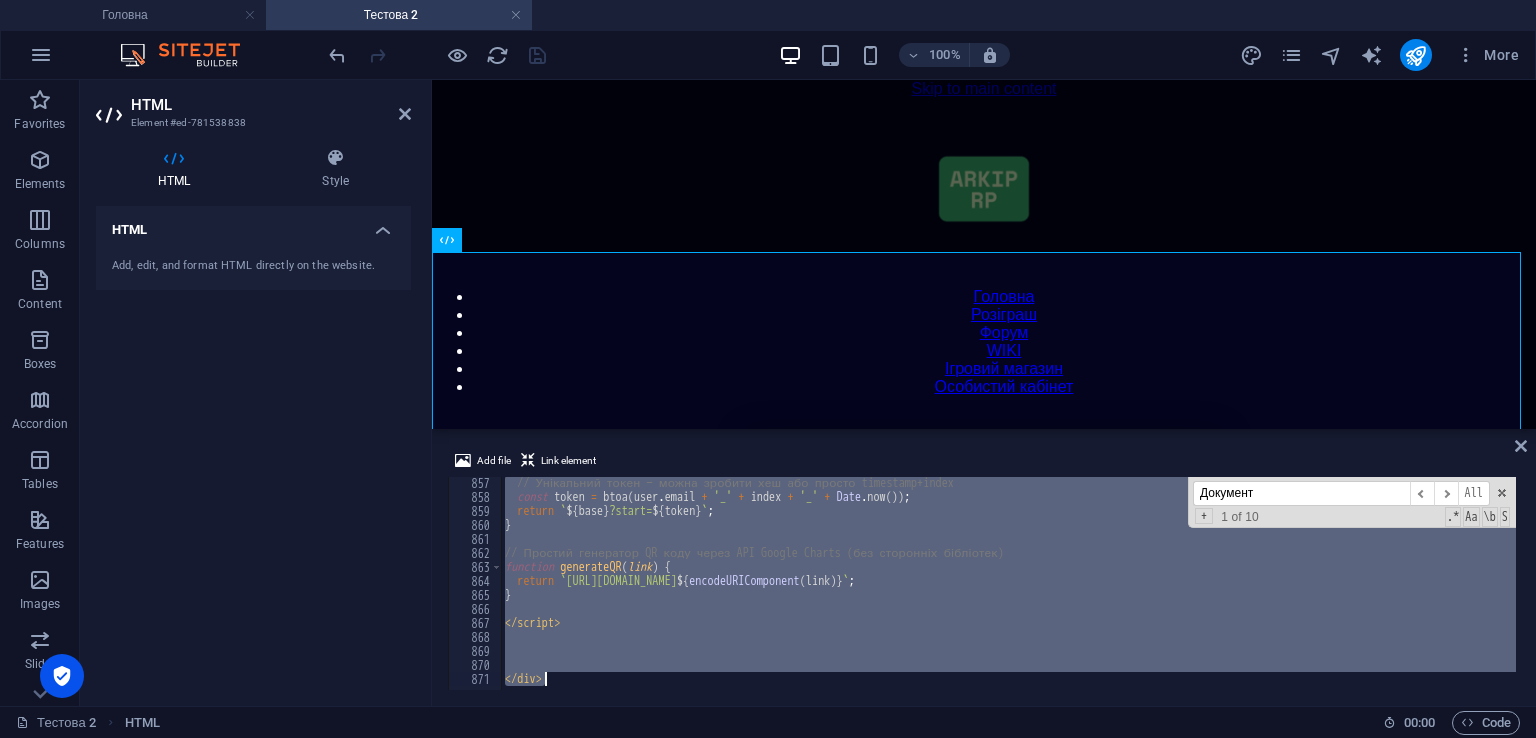 click on "// Унікальний токен — можна зробити хеш або просто timestamp+index    const   token   =   btoa ( user . email   +   '_'   +   index   +   '_'   +   Date . now ( )) ;    return   ` ${ base } ?start= ${ token } ` ; } // Простий генератор QR коду через API Google Charts (без сторонніх бібліотек) function   generateQR ( link )   {    return   ` [URL][DOMAIN_NAME] ${ encodeURIComponent ( link ) } ` ; } </ script > </ div > Документ ​ ​ All Replace All + 1 of 10 .* Aa \b S" at bounding box center [1008, 583] 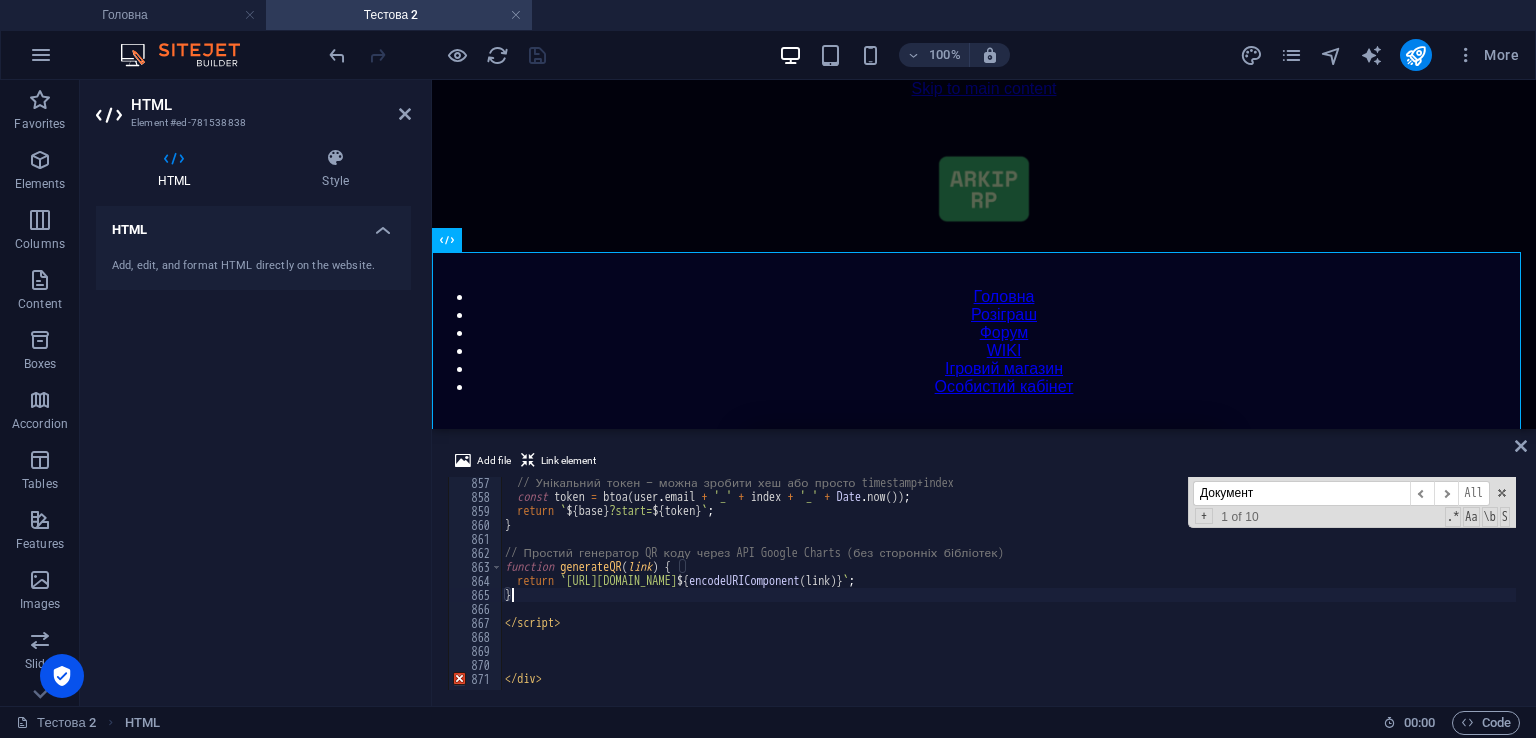 click on "Add file Link element } 857 858 859 860 861 862 863 864 865 866 867 868 869 870 871    // Унікальний токен — можна зробити хеш або просто timestamp+index    const   token   =   btoa ( user . email   +   '_'   +   index   +   '_'   +   Date . now ( )) ;    return   ` ${ base } ?start= ${ token } ` ; } // Простий генератор QR коду через API Google Charts (без сторонніх бібліотек) function   generateQR ( link )   {    return   ` [URL][DOMAIN_NAME] ${ encodeURIComponent ( link ) } ` ; } </ script > </ div > Документ ​ ​ All Replace All + 1 of 10 .* Aa \b S     XXXXXXXXXXXXXXXXXXXXXXXXXXXXXXXXXXXXXXXXXXXXXXXXXXXXXXXXXXXXXXXXXXXXXXXXXXXXXXXXXXXXXXXXXXXXXXXXXXXXXXXXXXXXXXXXXXXXXXXXXXXXXXXXXXXXXXXXXXXXXXXXXXXXXXXXXXXXXXXXXXXXXXXXXXXXXXXXXXXXXXXXXXXXXXXXXXXXXXXXXXXXXXXXXXXXXXXXXXXXXXXXXXXXXXXXXXXXXXXXXXXXXXXXXXXXXXXX" at bounding box center (984, 569) 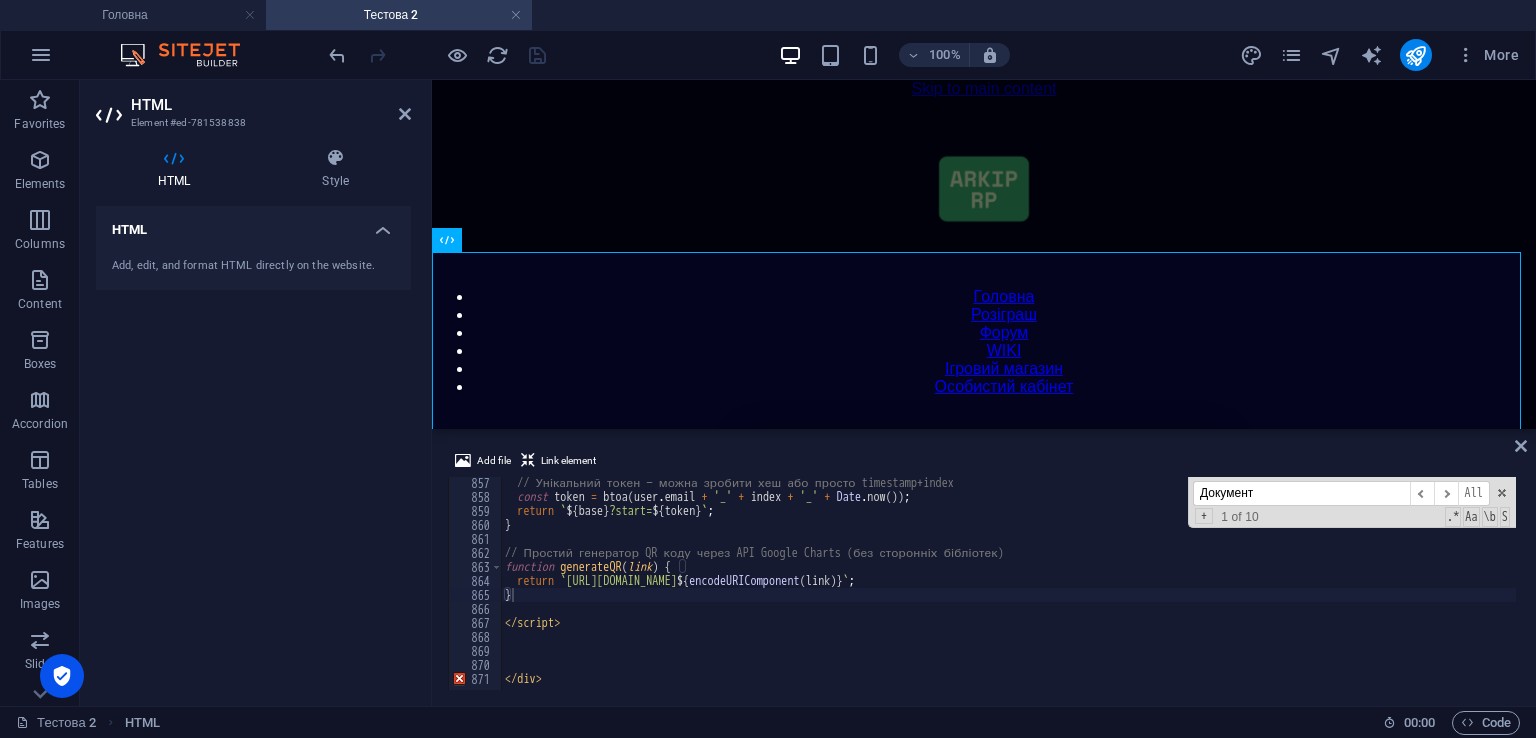 click on "Документ ​ ​ All Replace All + 1 of 10 .* Aa \b S" at bounding box center (1352, 502) 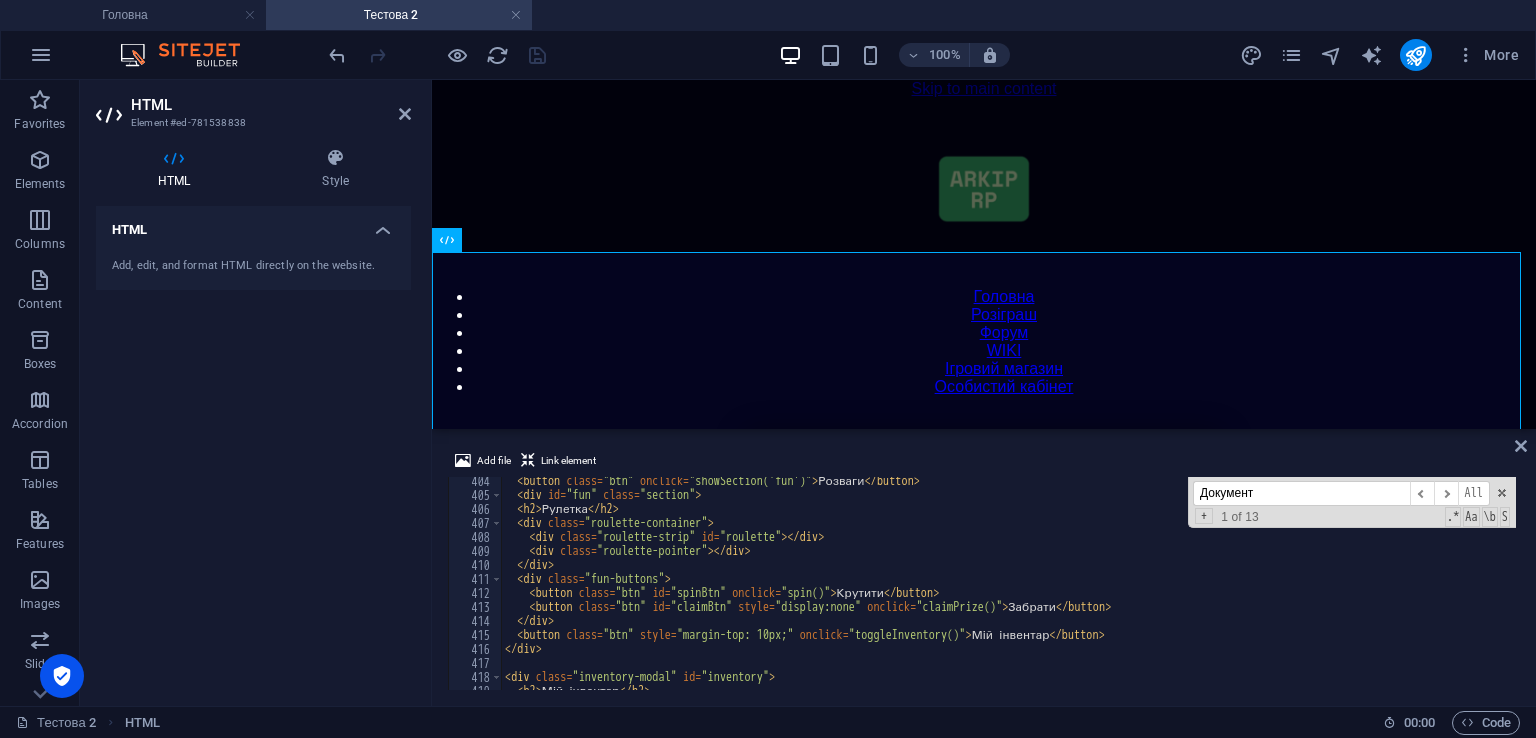 scroll, scrollTop: 5585, scrollLeft: 0, axis: vertical 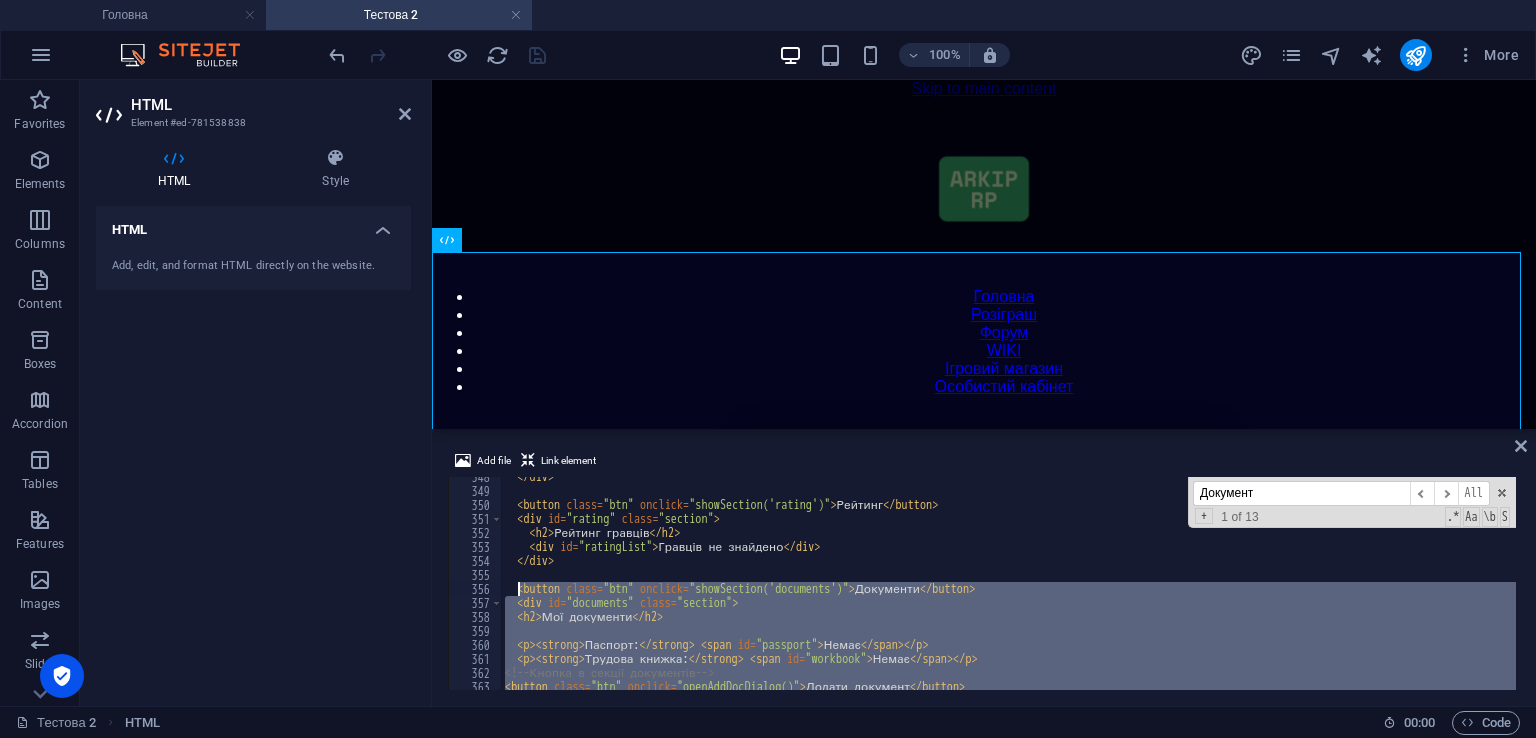 drag, startPoint x: 597, startPoint y: 517, endPoint x: 521, endPoint y: 586, distance: 102.64989 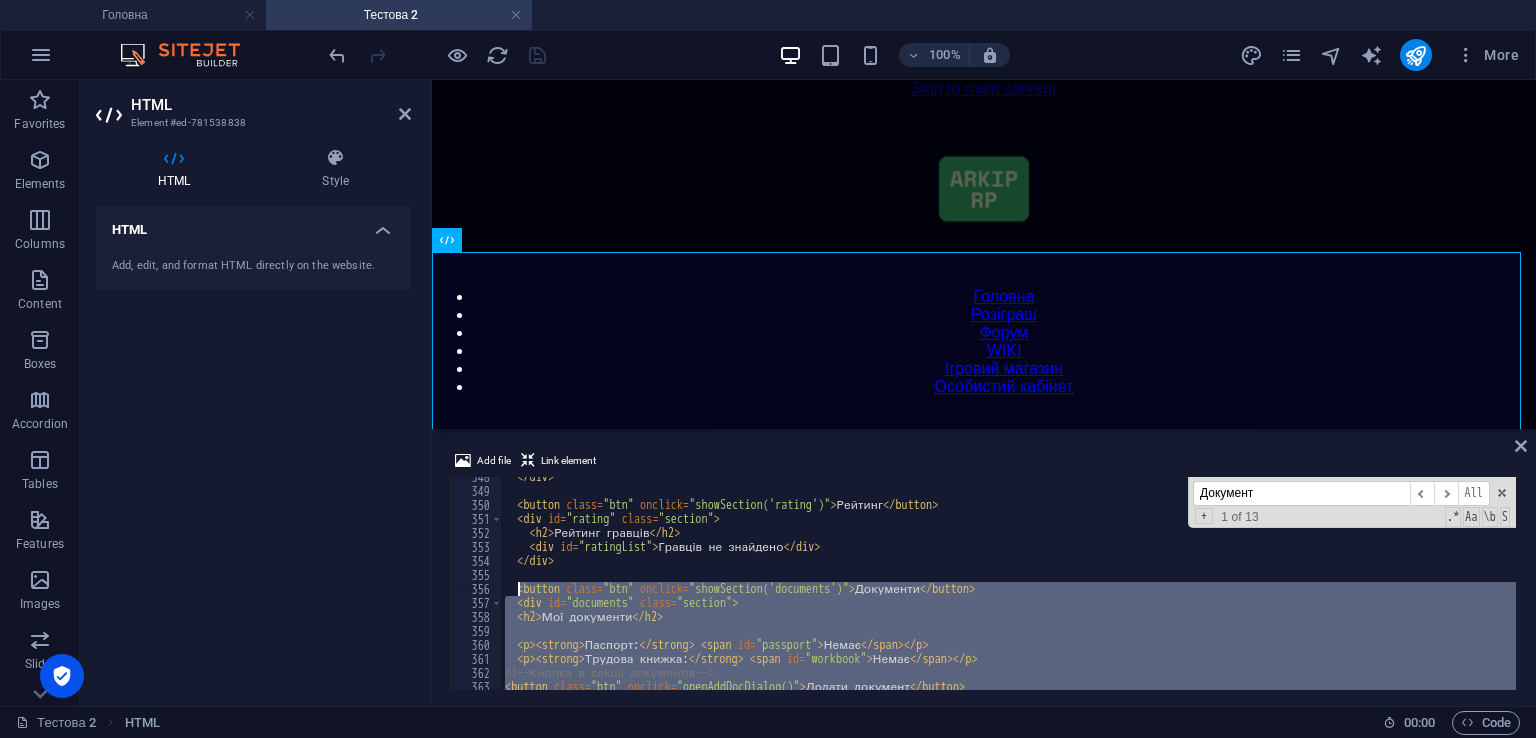 paste on "/div" 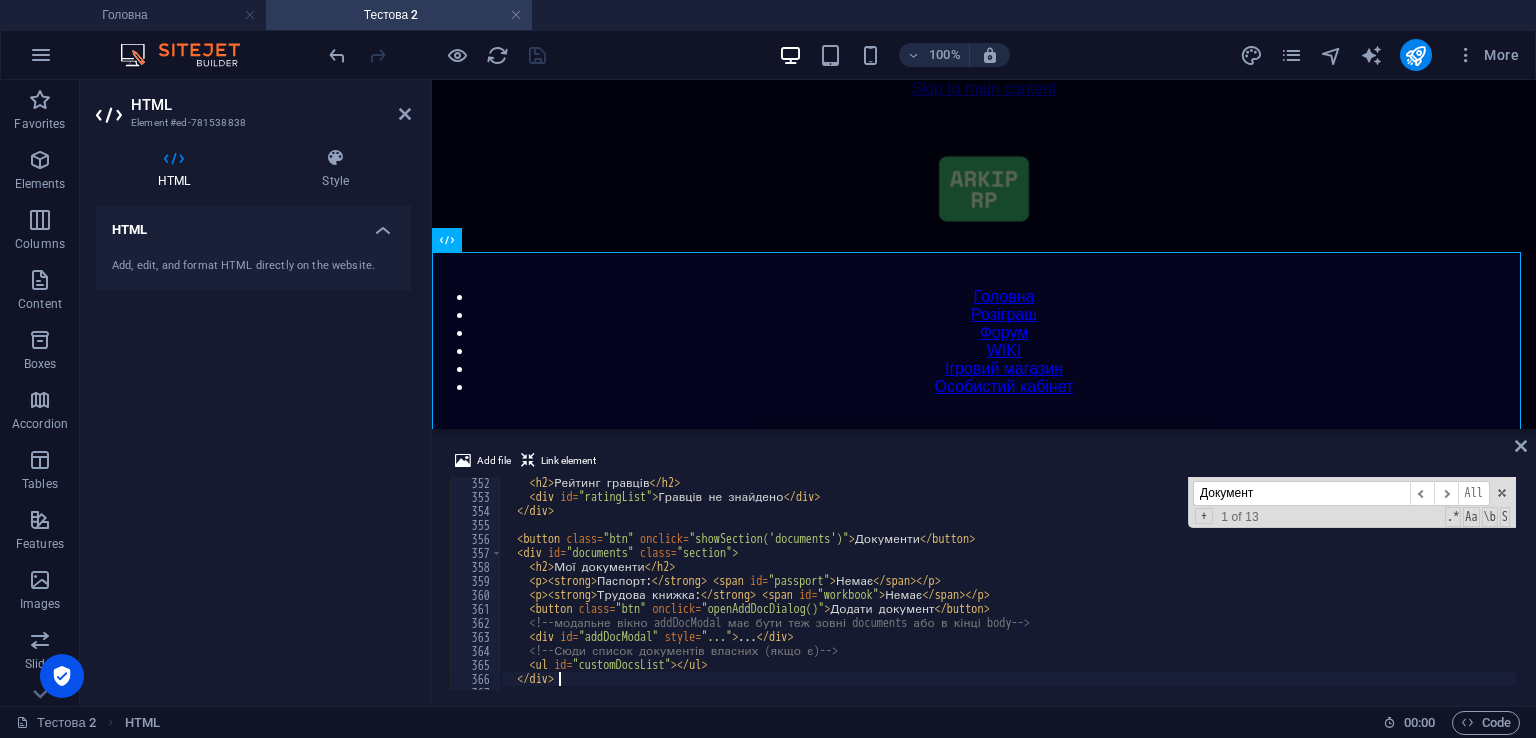 scroll, scrollTop: 4915, scrollLeft: 0, axis: vertical 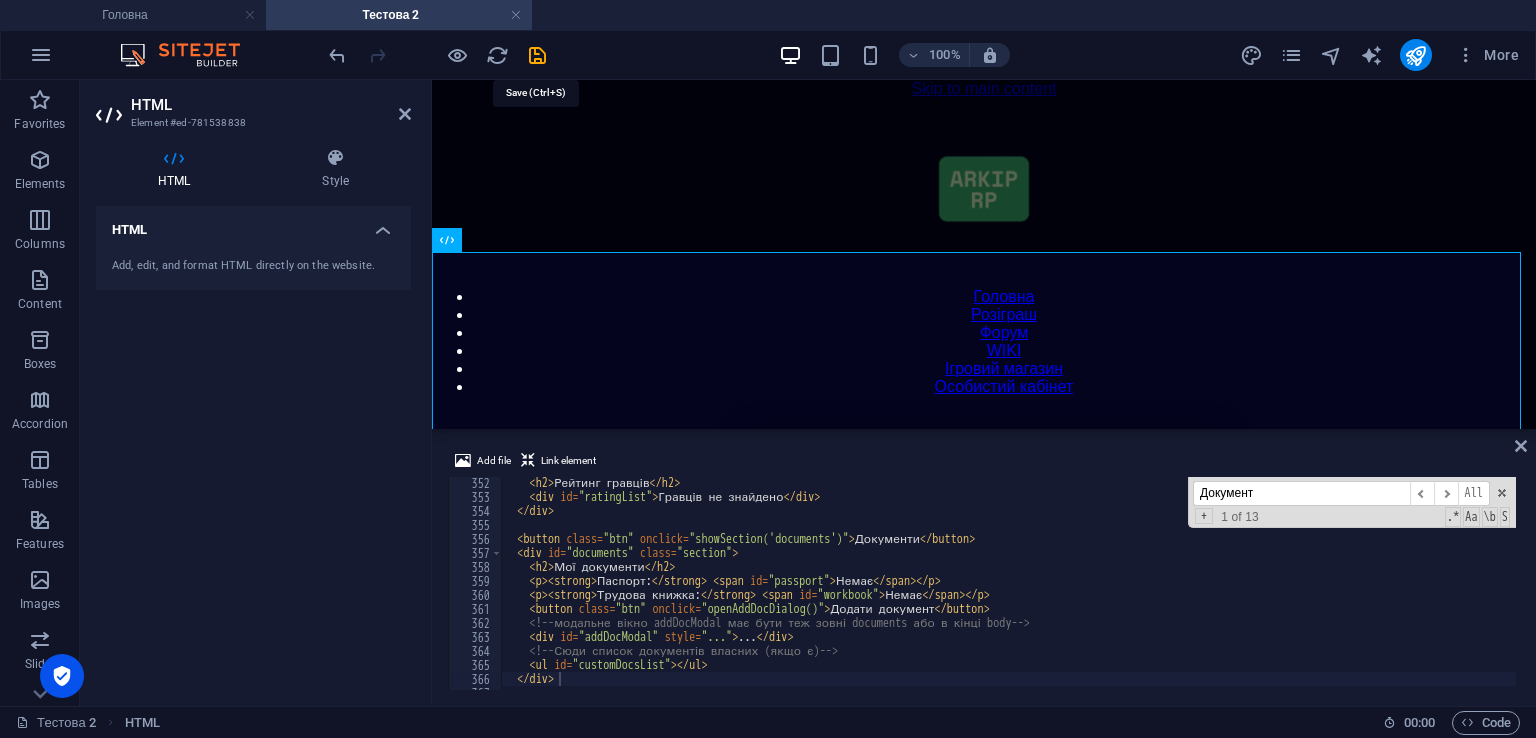 click at bounding box center (537, 55) 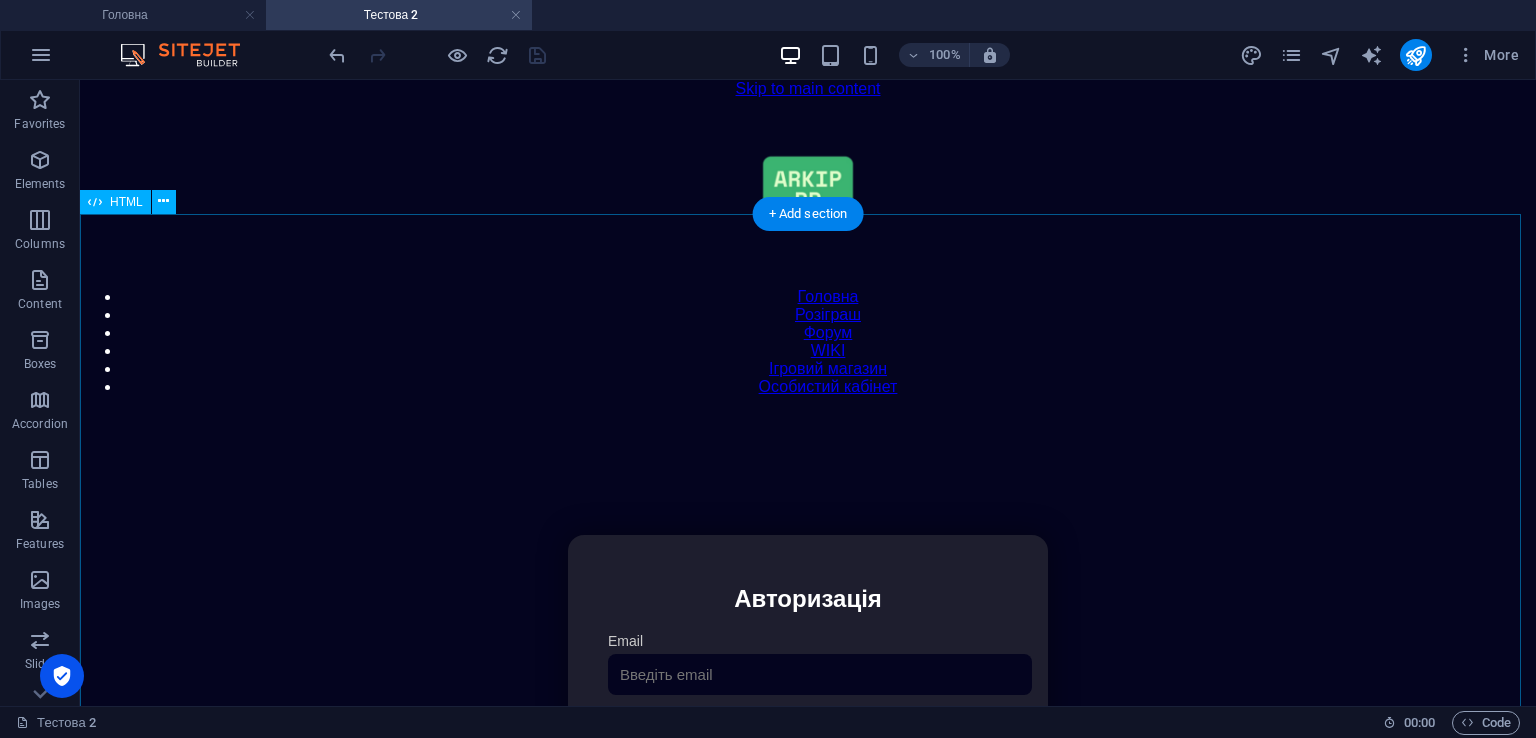 click on "Особистий кабінет
Авторизація
Email
[GEOGRAPHIC_DATA]
👁️
Увійти
Скинути пароль
Скидання пароля
Введіть ваш email:
Скинути
Закрити
Особистий кабінет
Вийти з кабінету
Важлива інформація
Інформація
Ігровий Нікнейм:
Пошта:
Гроші:   ₴
XP:
Рівень:
Здоров'я:
Броня:
VIP:
Рейтинг
Рейтинг гравців
Гравців не знайдено
Документи
Мої документи
Паспорт:   [PERSON_NAME] книжка:   Немає
Додати документ
..." at bounding box center (808, 746) 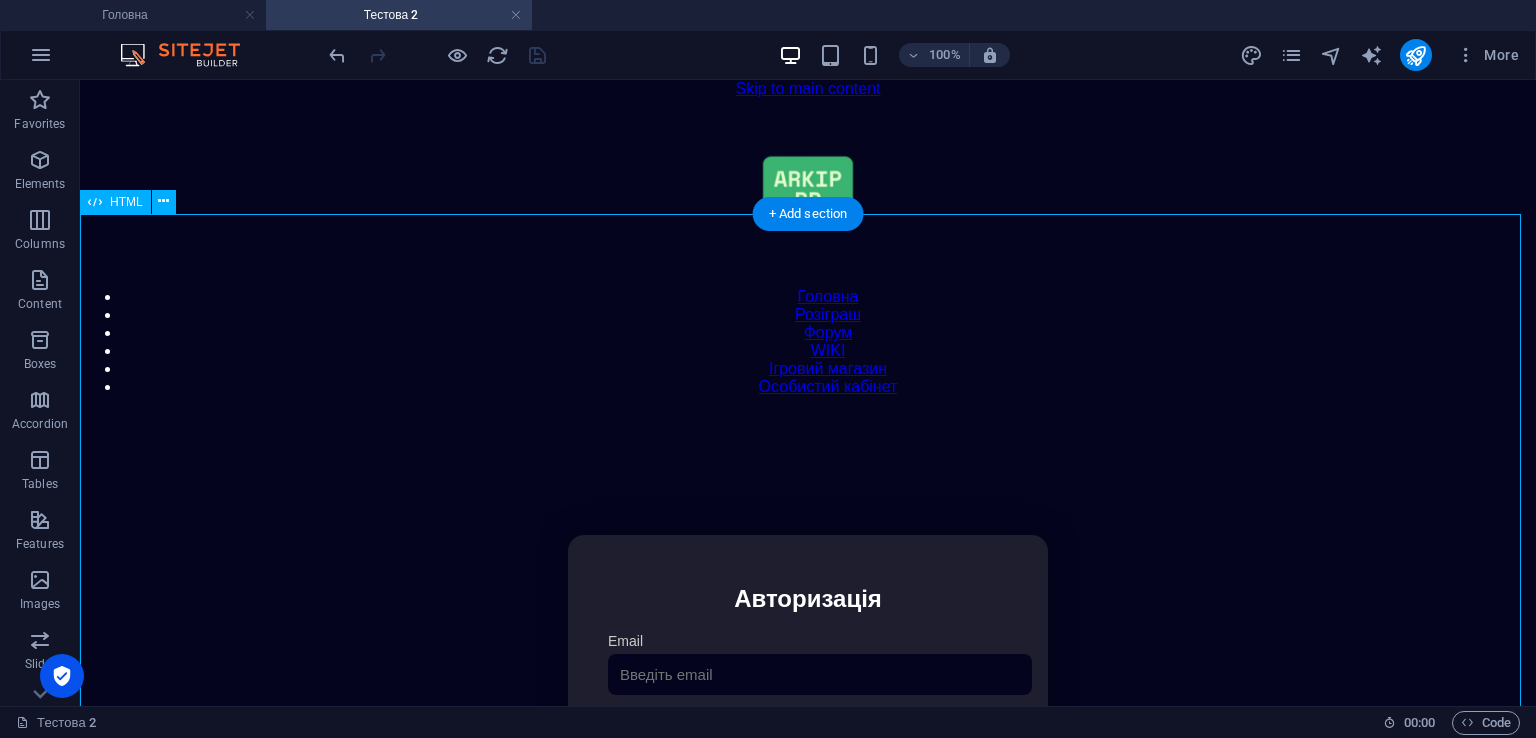 click on "Особистий кабінет
Авторизація
Email
[GEOGRAPHIC_DATA]
👁️
Увійти
Скинути пароль
Скидання пароля
Введіть ваш email:
Скинути
Закрити
Особистий кабінет
Вийти з кабінету
Важлива інформація
Інформація
Ігровий Нікнейм:
Пошта:
Гроші:   ₴
XP:
Рівень:
Здоров'я:
Броня:
VIP:
Рейтинг
Рейтинг гравців
Гравців не знайдено
Документи
Мої документи
Паспорт:   [PERSON_NAME] книжка:   Немає
Додати документ
..." at bounding box center [808, 746] 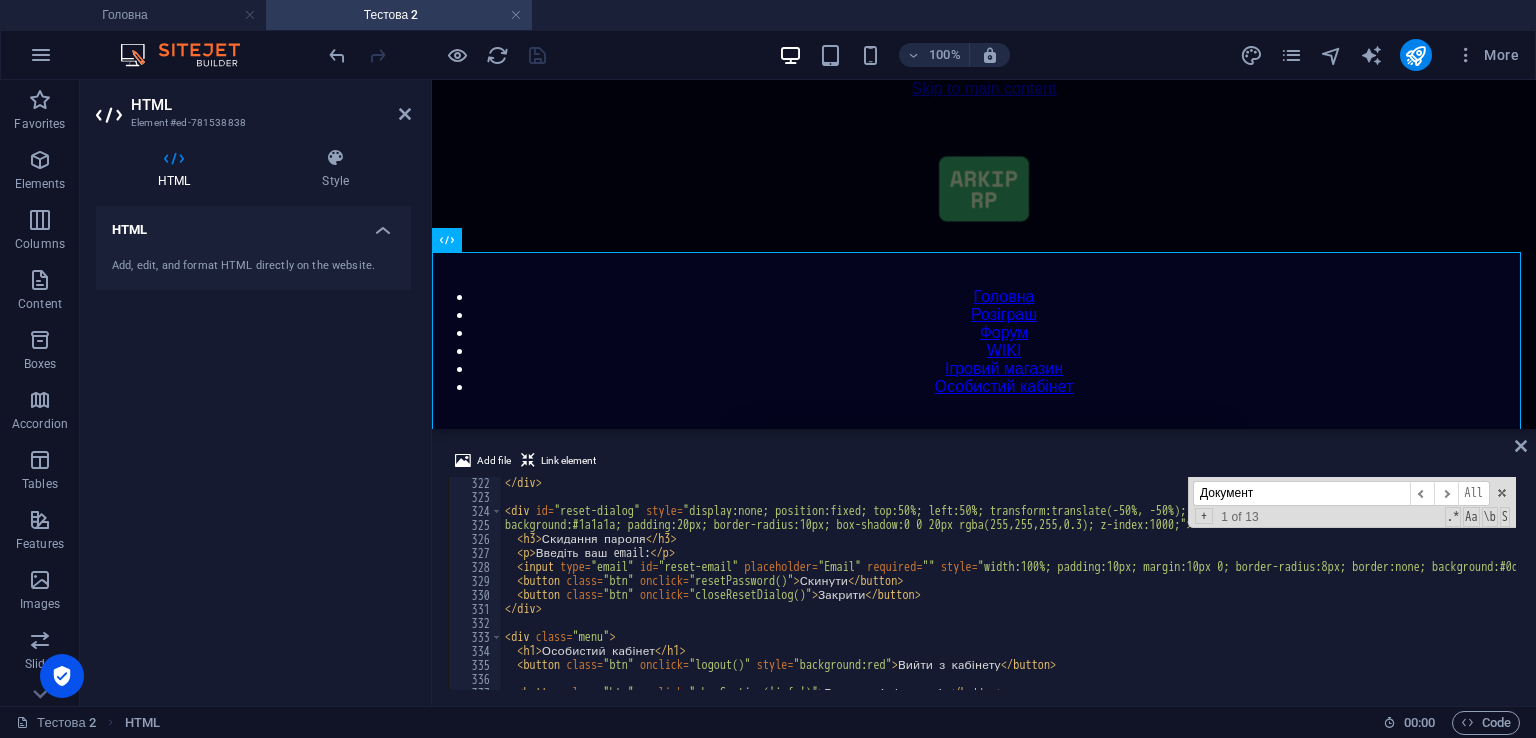 scroll, scrollTop: 4495, scrollLeft: 0, axis: vertical 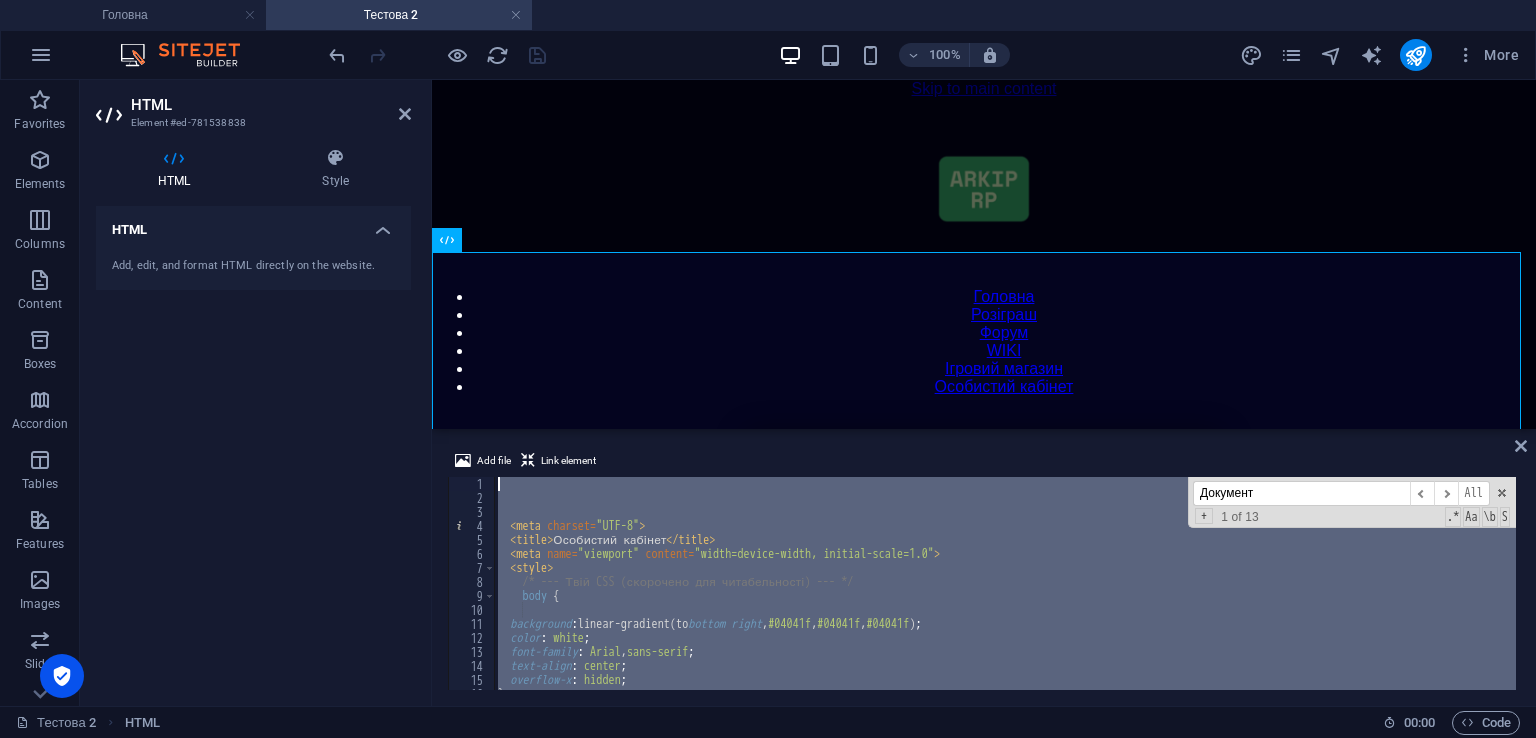 drag, startPoint x: 568, startPoint y: 642, endPoint x: 328, endPoint y: 384, distance: 352.3691 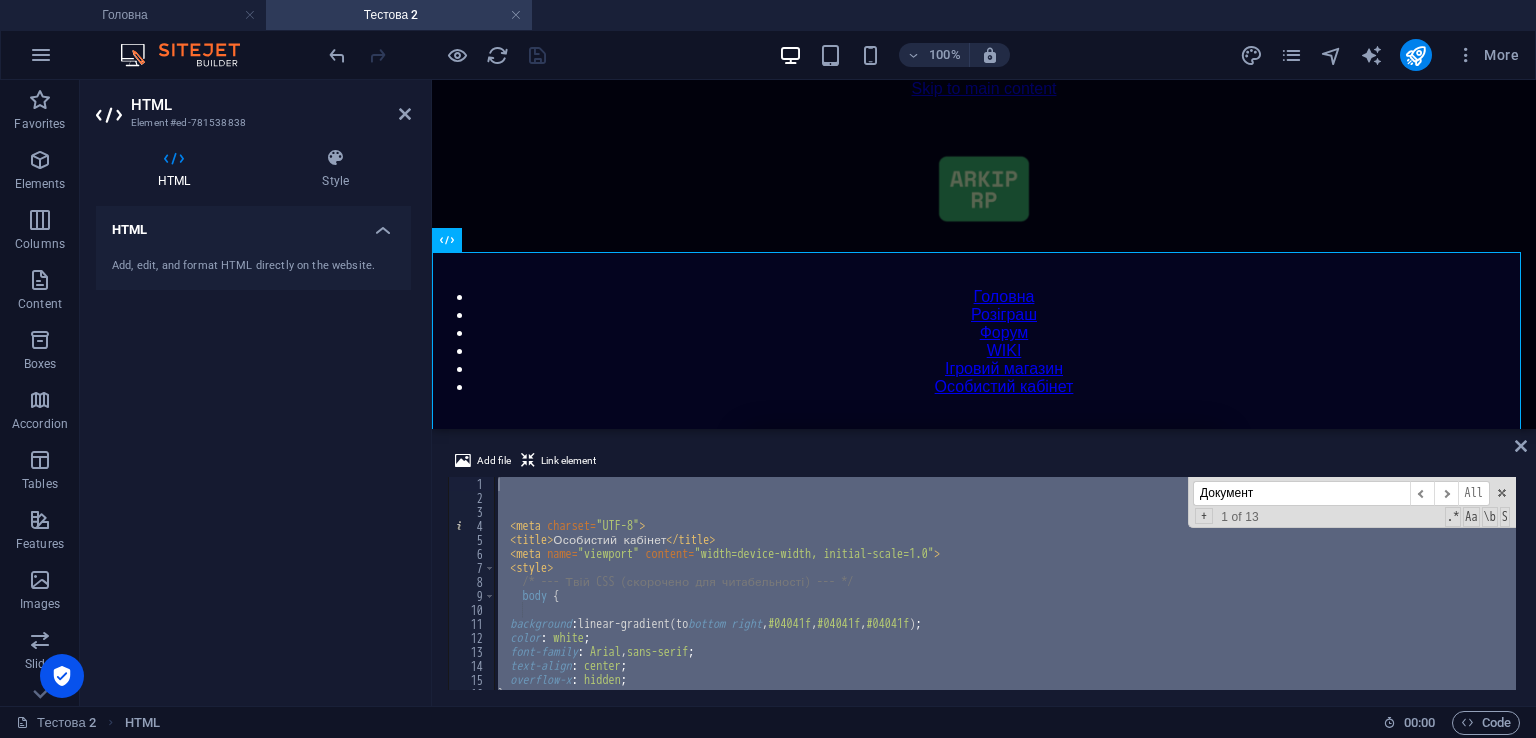 type on "<button class="btn" onclick="showSection('documents')">Документи</button>" 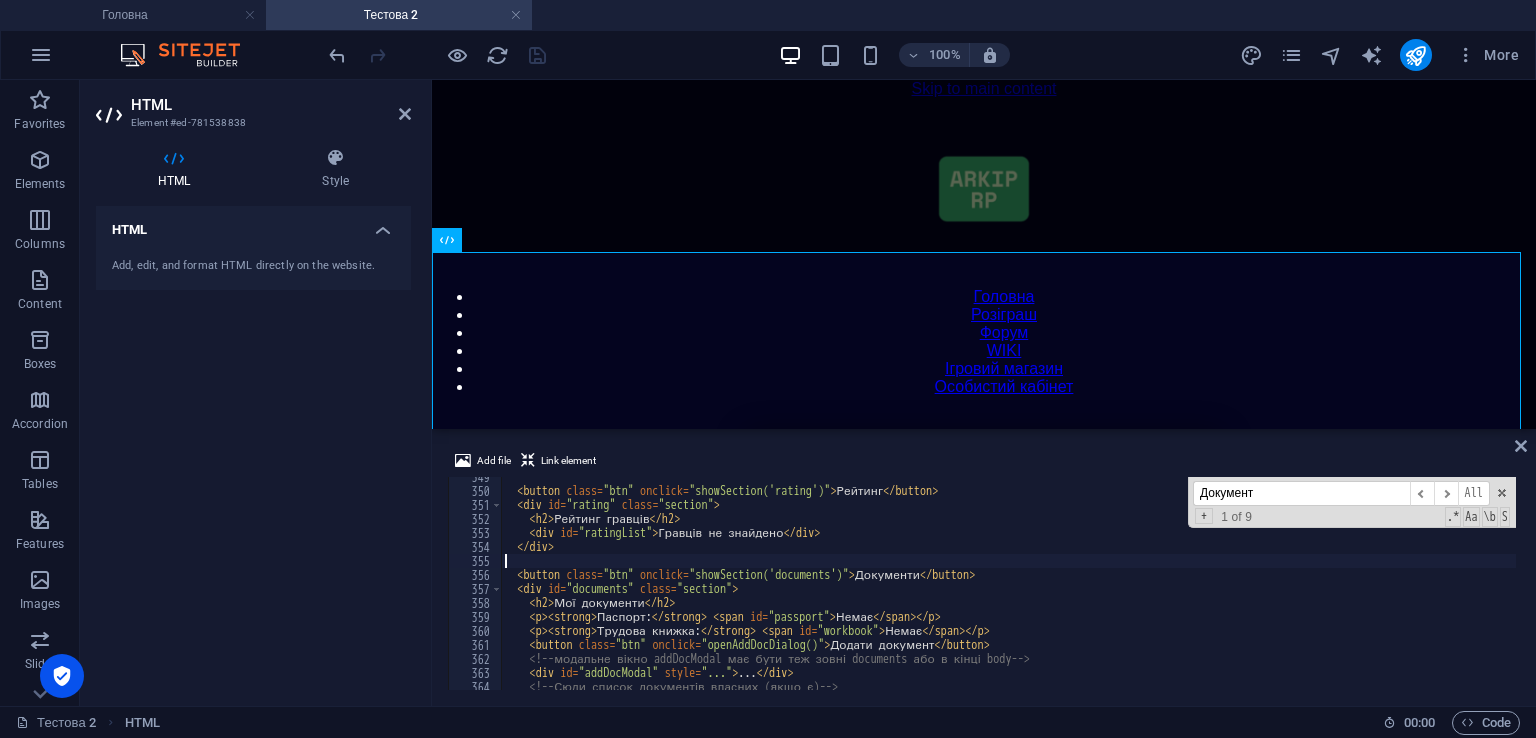 click on "< button   class = "btn"   onclick = "showSection('rating')" > Рейтинг </ button >    < div   id = "rating"   class = "section" >      < h2 > Рейтинг гравців </ h2 >      < div   id = "ratingList" > Гравців не знайдено </ div >    </ div >    < button   class = "btn"   onclick = "showSection('documents')" > Документи </ button >    < div   id = "documents"   class = "section" >      < h2 > Мої документи </ h2 >      < p > < strong > Паспорт: </ strong >   < span   id = "passport" > Немає </ span > </ p >      < p > < strong > Трудова книжка: </ strong >   < span   id = "workbook" > Немає </ span > </ p >      < button   class = "btn"   onclick = "openAddDocDialog()" > Додати документ </ button >      <!--  модальне вікно addDocModal має бути теж зовні documents або в кінці body  -->      < div   id = "addDocModal"   style = "..." > ... </ div >      <!-- -->" at bounding box center [1425, 588] 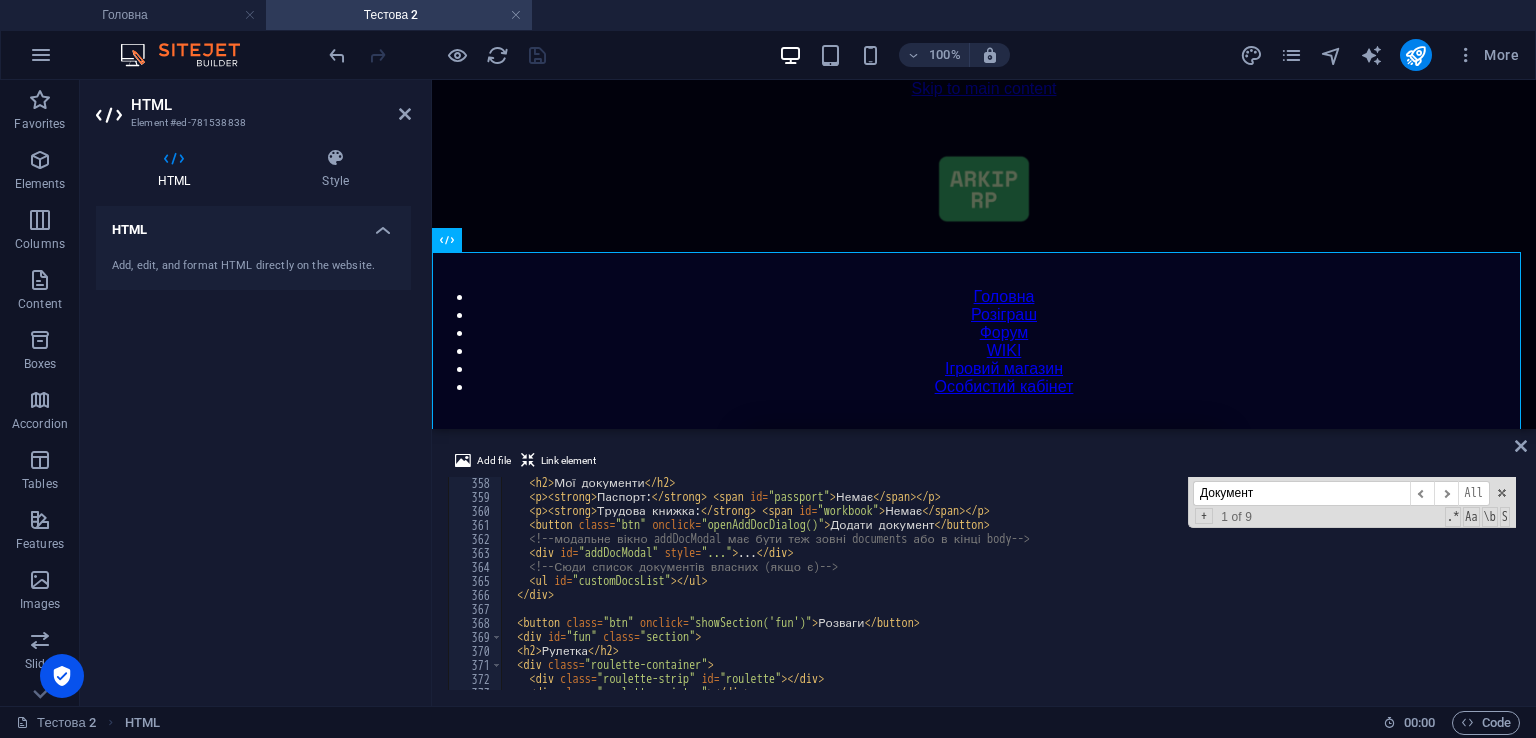 scroll, scrollTop: 4999, scrollLeft: 0, axis: vertical 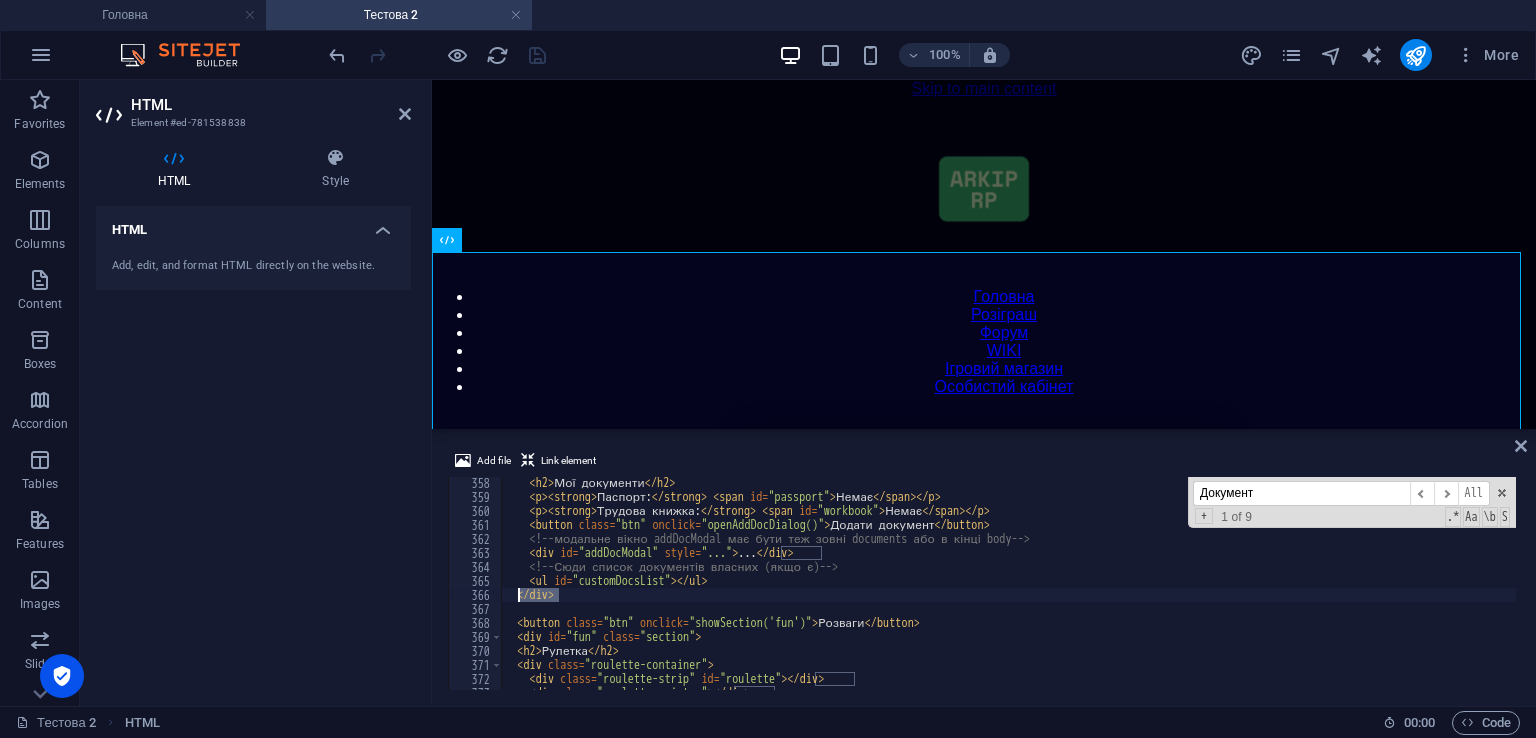 drag, startPoint x: 571, startPoint y: 601, endPoint x: 517, endPoint y: 600, distance: 54.00926 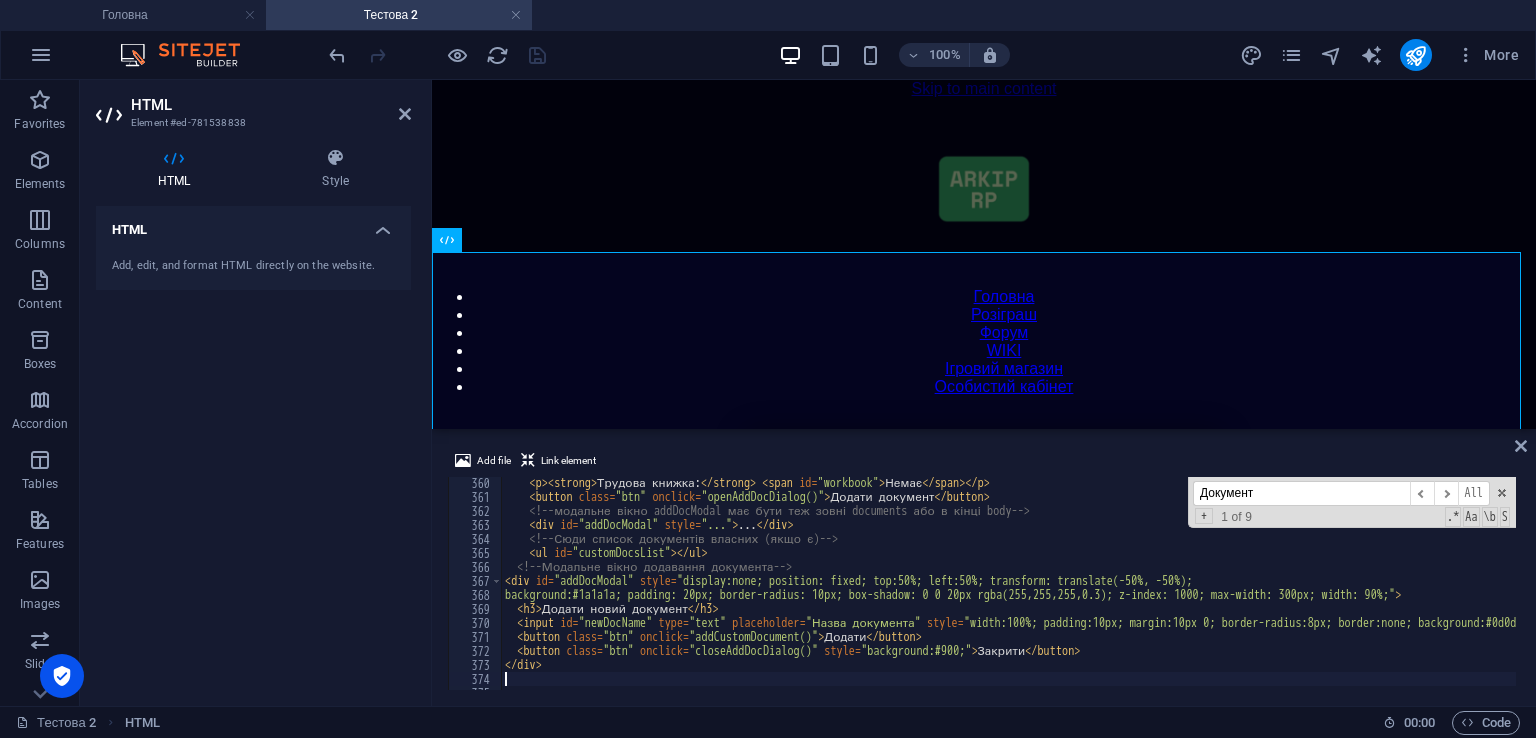 scroll, scrollTop: 5087, scrollLeft: 0, axis: vertical 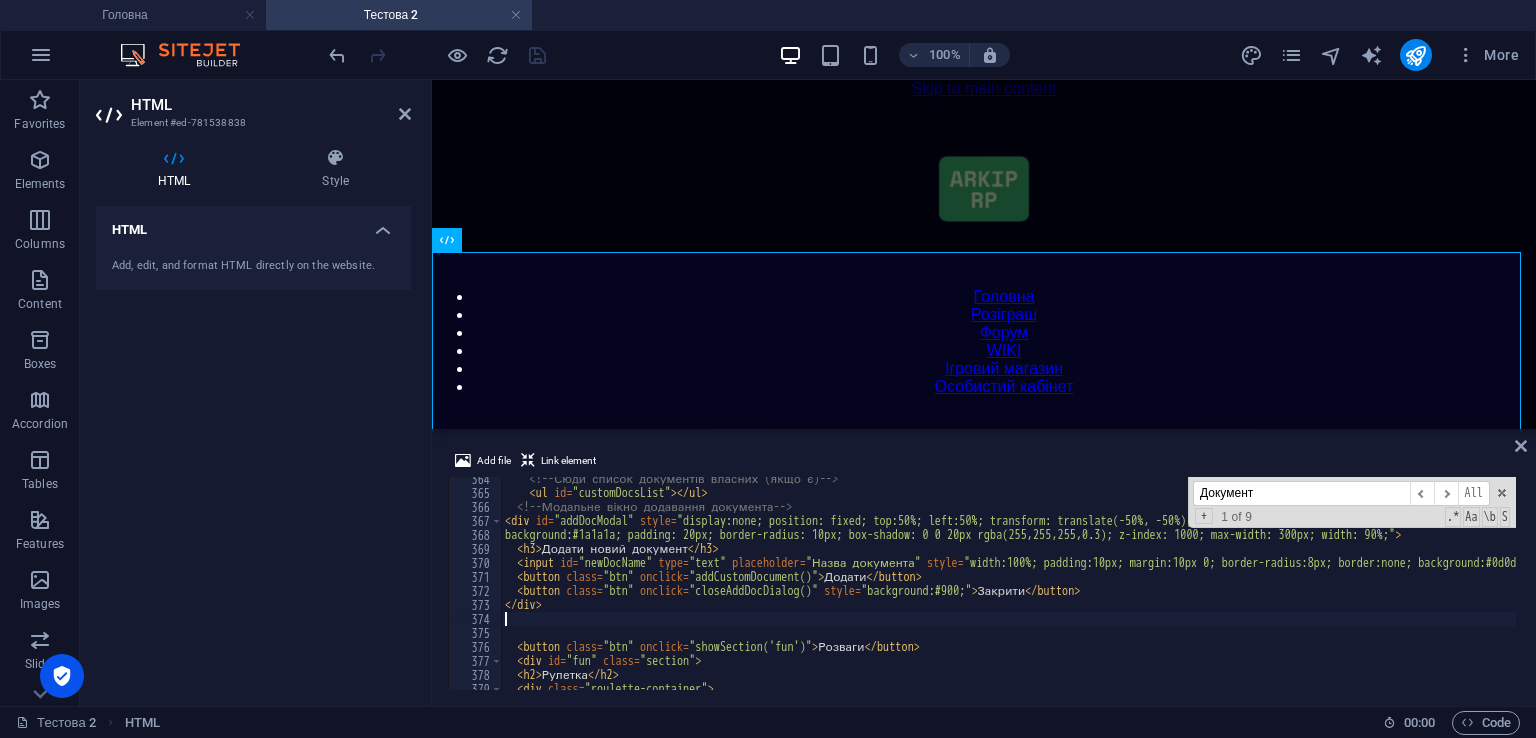type on "</div>" 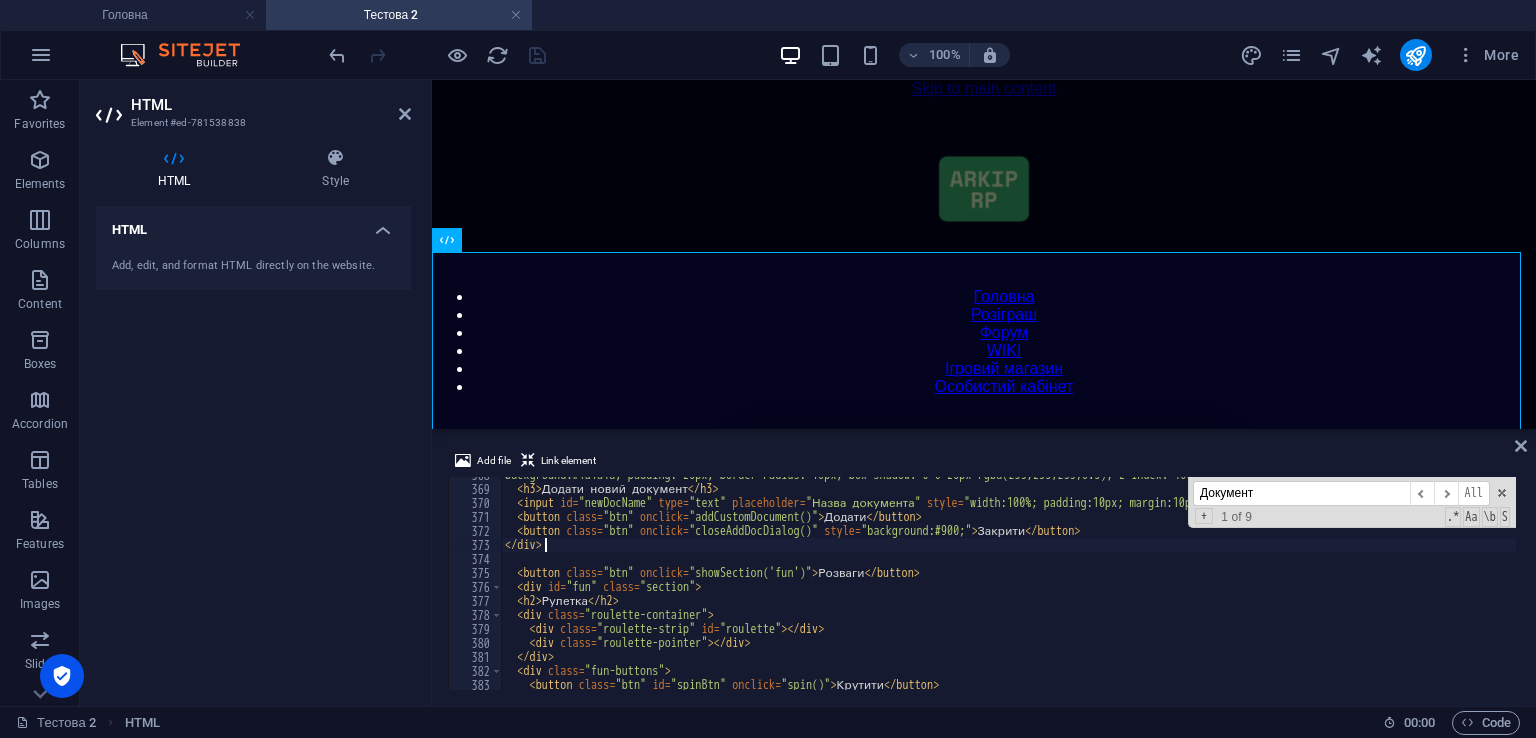 scroll, scrollTop: 5147, scrollLeft: 0, axis: vertical 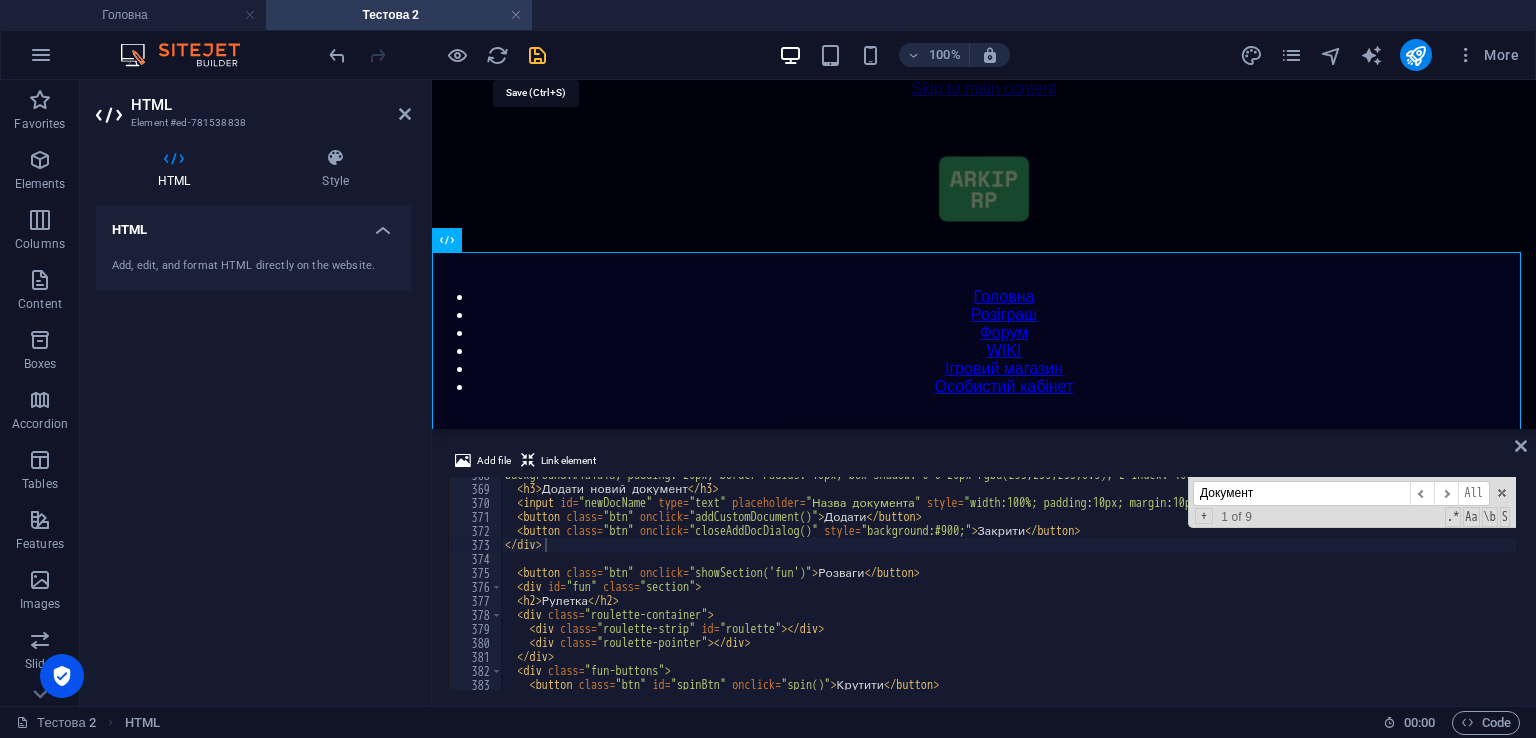 click at bounding box center (537, 55) 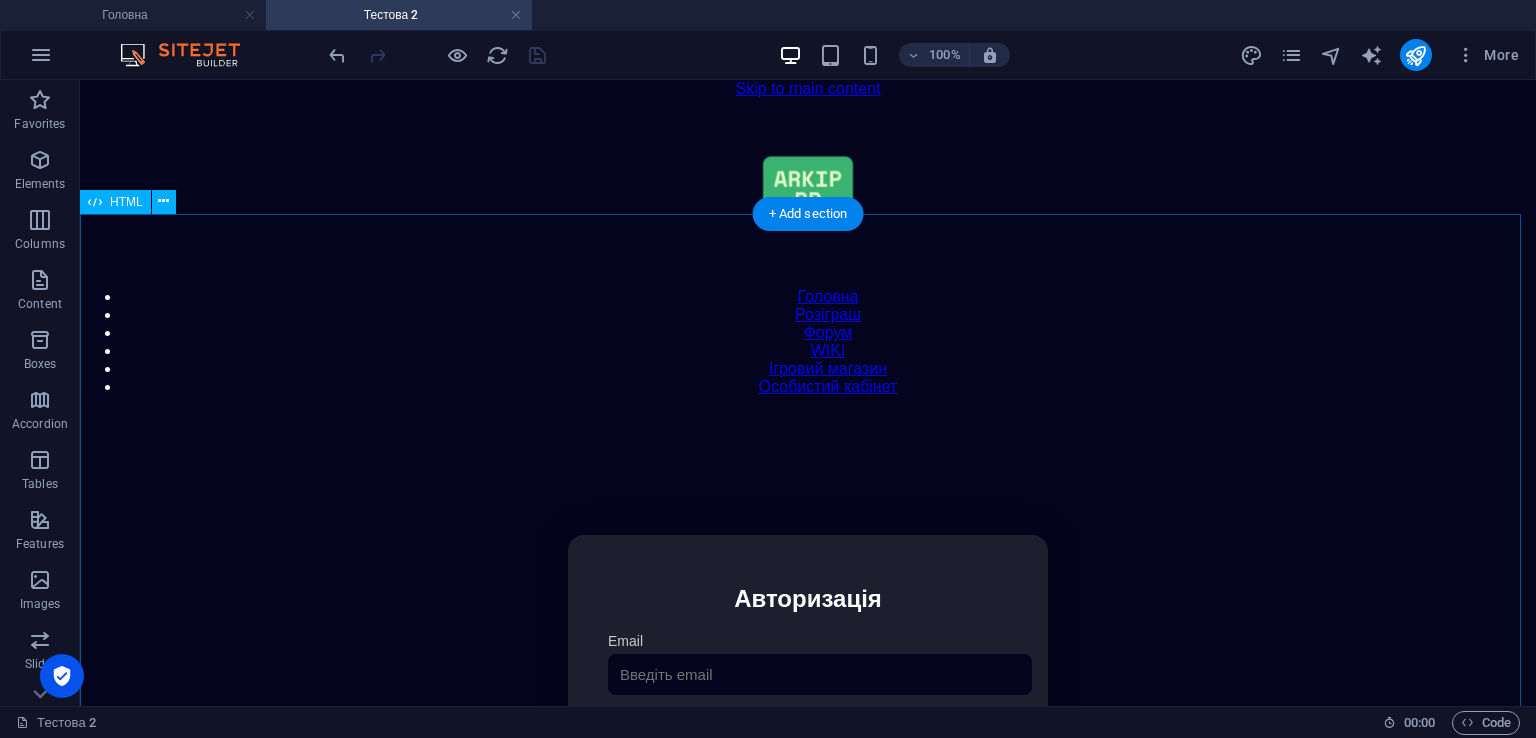click on "Особистий кабінет
Авторизація
Email
[GEOGRAPHIC_DATA]
👁️
Увійти
Скинути пароль
Скидання пароля
Введіть ваш email:
Скинути
Закрити
Особистий кабінет
Вийти з кабінету
Важлива інформація
Інформація
Ігровий Нікнейм:
Пошта:
Гроші:   ₴
XP:
Рівень:
Здоров'я:
Броня:
VIP:
Рейтинг
Рейтинг гравців
Гравців не знайдено
Документи
Мої документи
Паспорт:   [PERSON_NAME] книжка:   Немає
Додати документ
..." at bounding box center [808, 746] 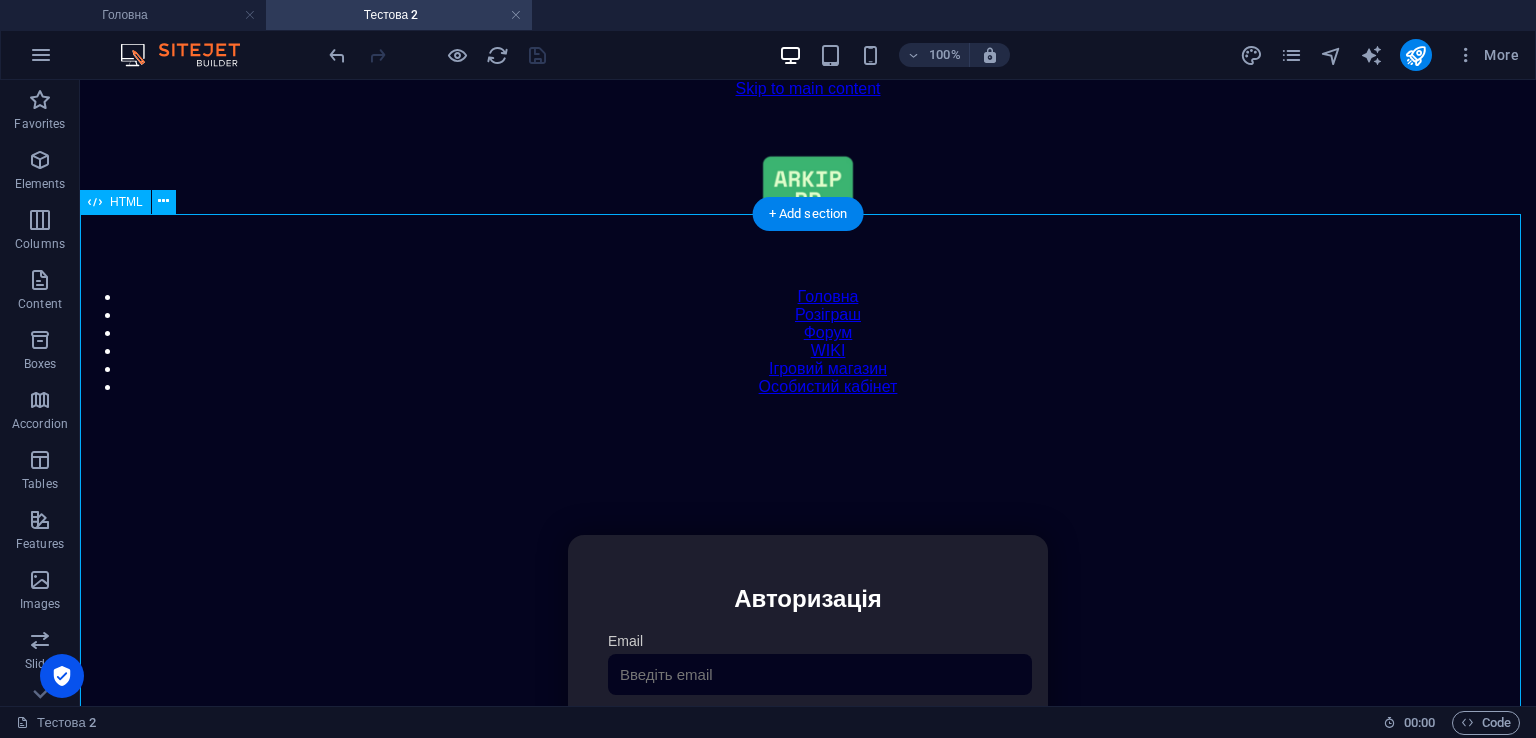 click on "Особистий кабінет
Авторизація
Email
[GEOGRAPHIC_DATA]
👁️
Увійти
Скинути пароль
Скидання пароля
Введіть ваш email:
Скинути
Закрити
Особистий кабінет
Вийти з кабінету
Важлива інформація
Інформація
Ігровий Нікнейм:
Пошта:
Гроші:   ₴
XP:
Рівень:
Здоров'я:
Броня:
VIP:
Рейтинг
Рейтинг гравців
Гравців не знайдено
Документи
Мої документи
Паспорт:   [PERSON_NAME] книжка:   Немає
Додати документ
..." at bounding box center (808, 746) 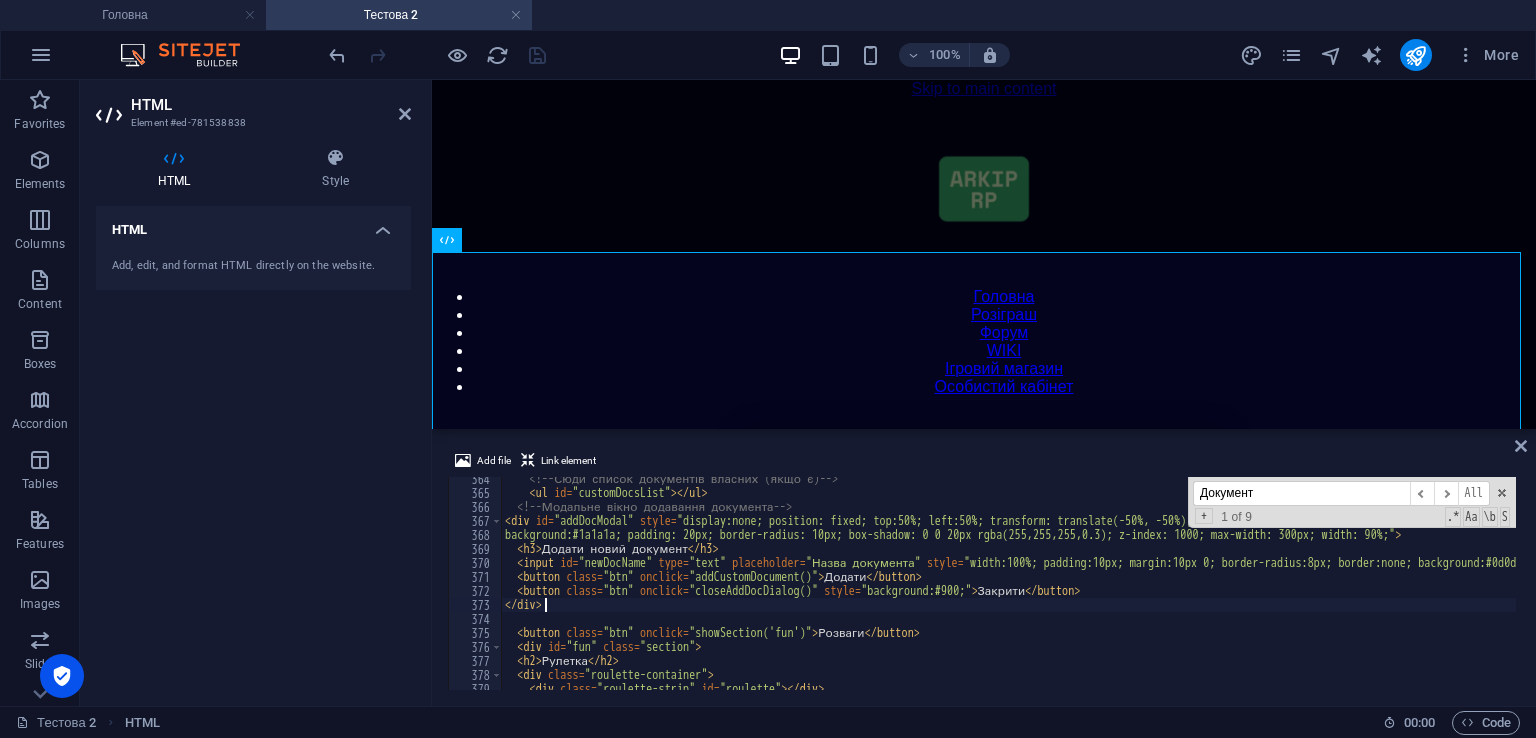 scroll, scrollTop: 5087, scrollLeft: 0, axis: vertical 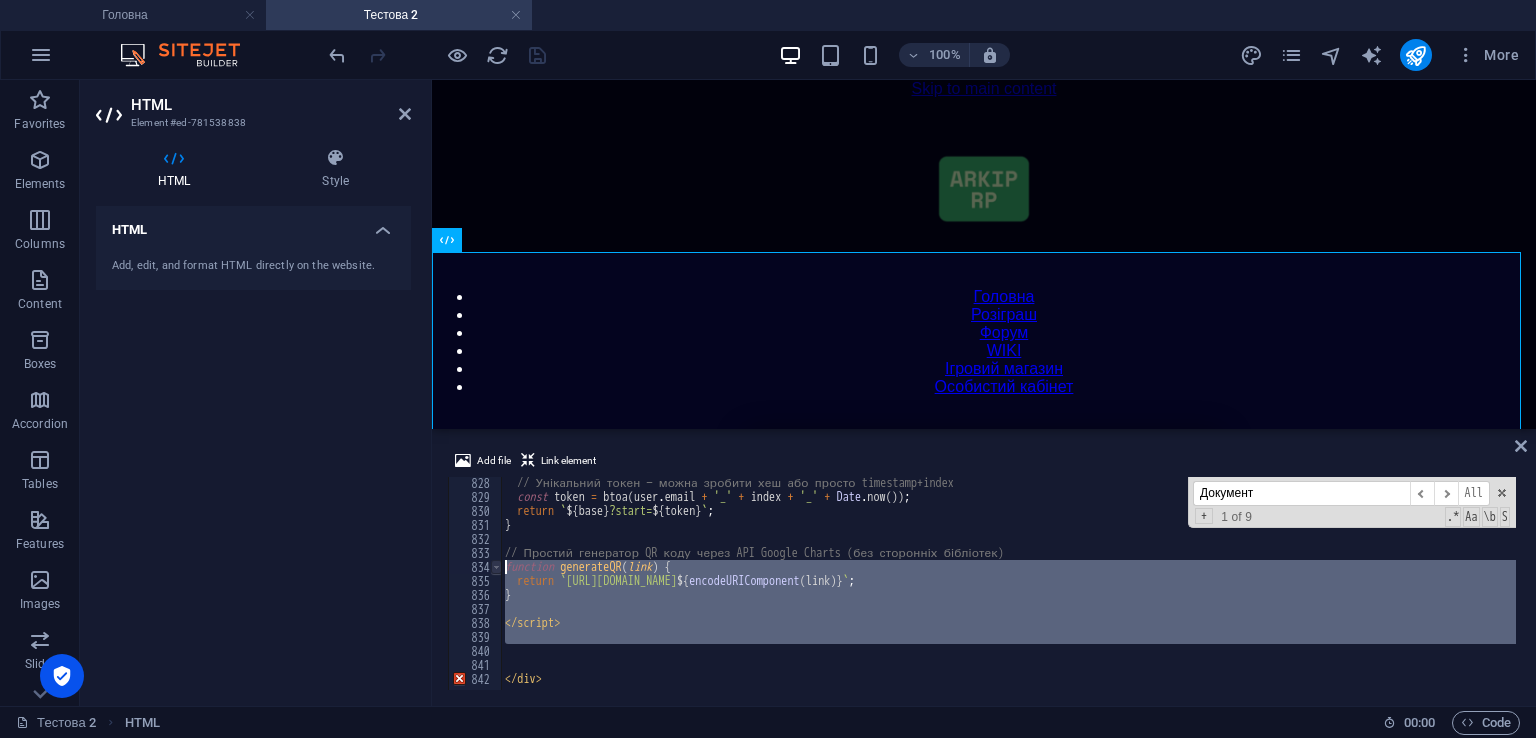 drag, startPoint x: 564, startPoint y: 657, endPoint x: 491, endPoint y: 570, distance: 113.56936 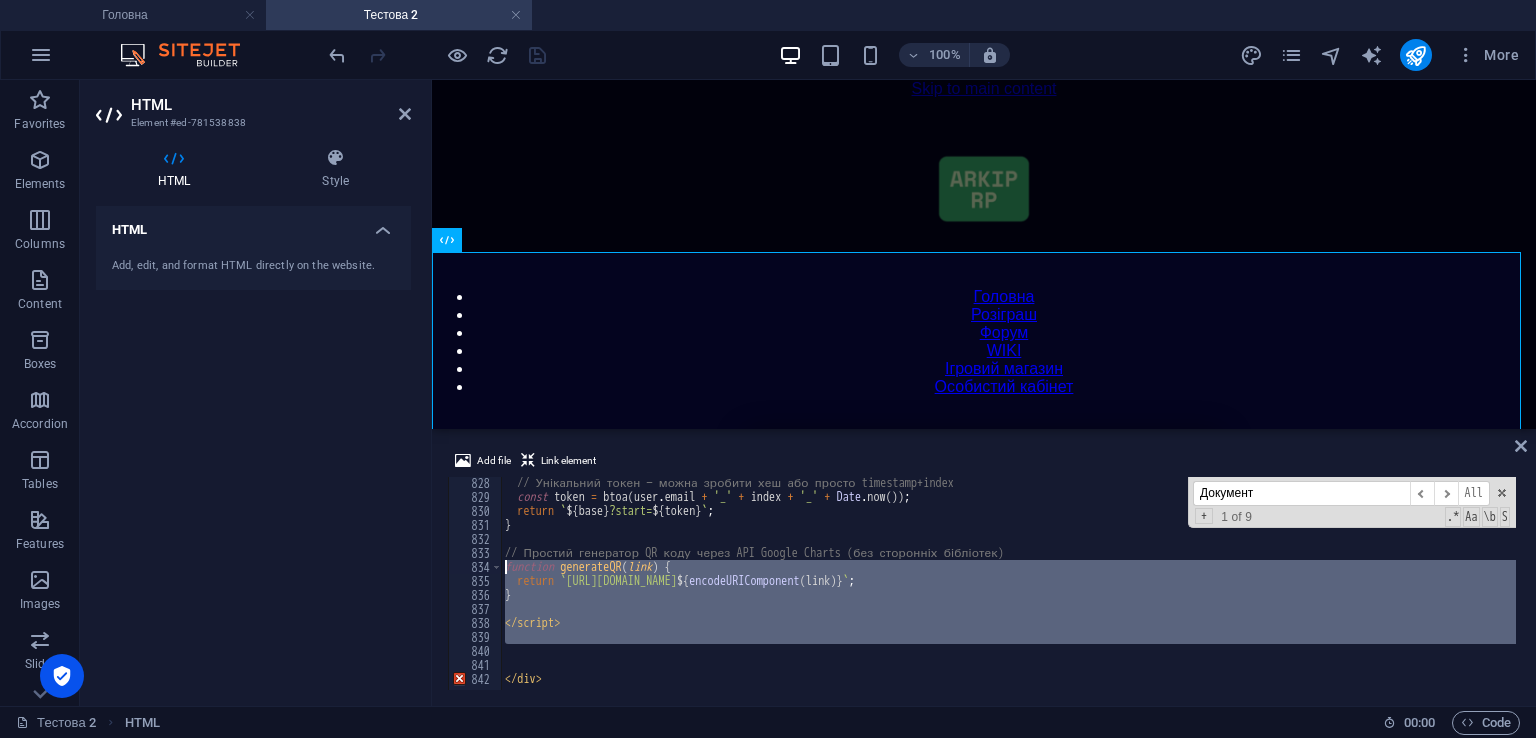 click on "// Унікальний токен — можна зробити хеш або просто timestamp+index    const   token   =   btoa ( user . email   +   '_'   +   index   +   '_'   +   Date . now ( )) ;    return   ` ${ base } ?start= ${ token } ` ; } // Простий генератор QR коду через API Google Charts (без сторонніх бібліотек) function   generateQR ( link )   {    return   ` [URL][DOMAIN_NAME] ${ encodeURIComponent ( link ) } ` ; } </ script > </ div > Документ ​ ​ All Replace All + 1 of 9 .* Aa \b S" at bounding box center [1008, 583] 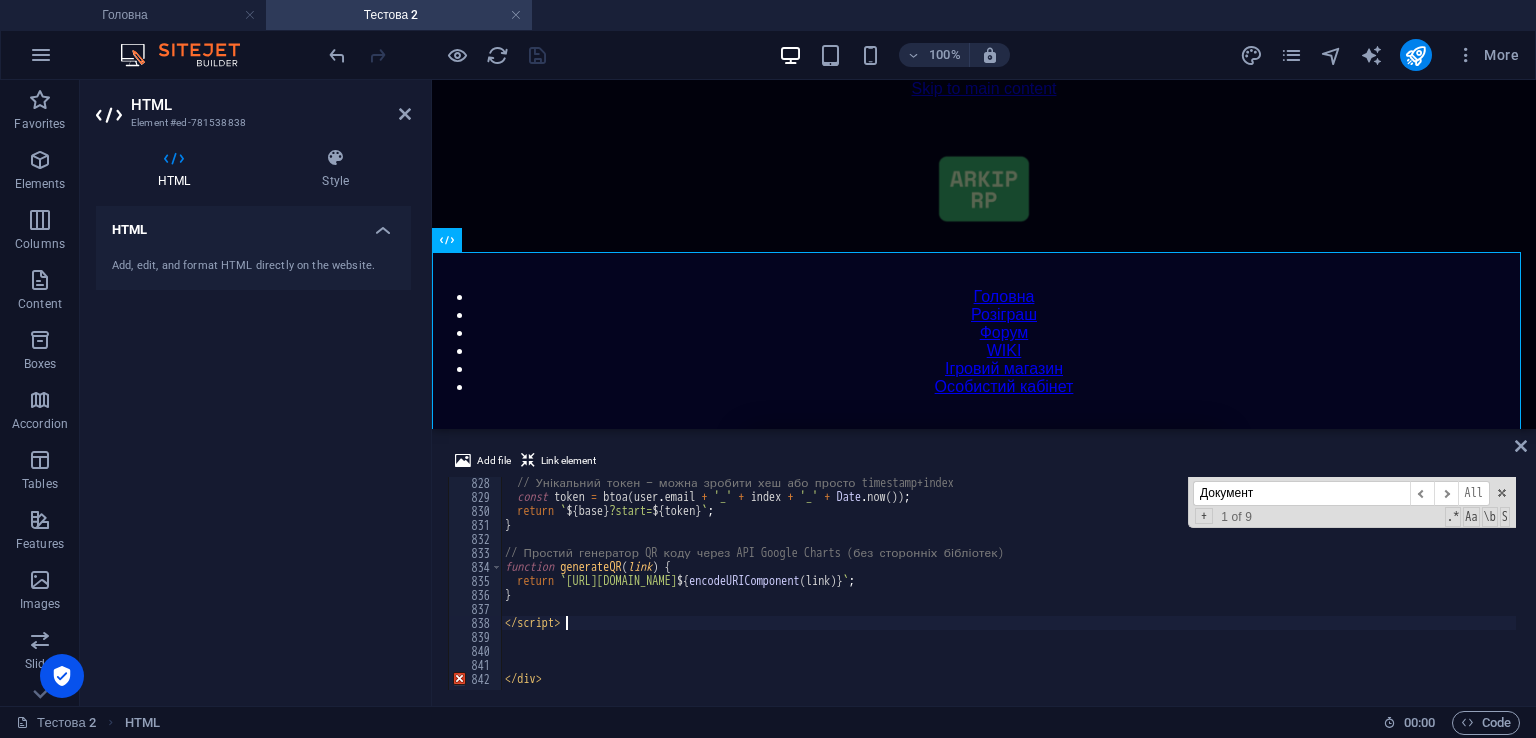 click on "// Унікальний токен — можна зробити хеш або просто timestamp+index    const   token   =   btoa ( user . email   +   '_'   +   index   +   '_'   +   Date . now ( )) ;    return   ` ${ base } ?start= ${ token } ` ; } // Простий генератор QR коду через API Google Charts (без сторонніх бібліотек) function   generateQR ( link )   {    return   ` [URL][DOMAIN_NAME] ${ encodeURIComponent ( link ) } ` ; } </ script > </ div >" at bounding box center (1425, 594) 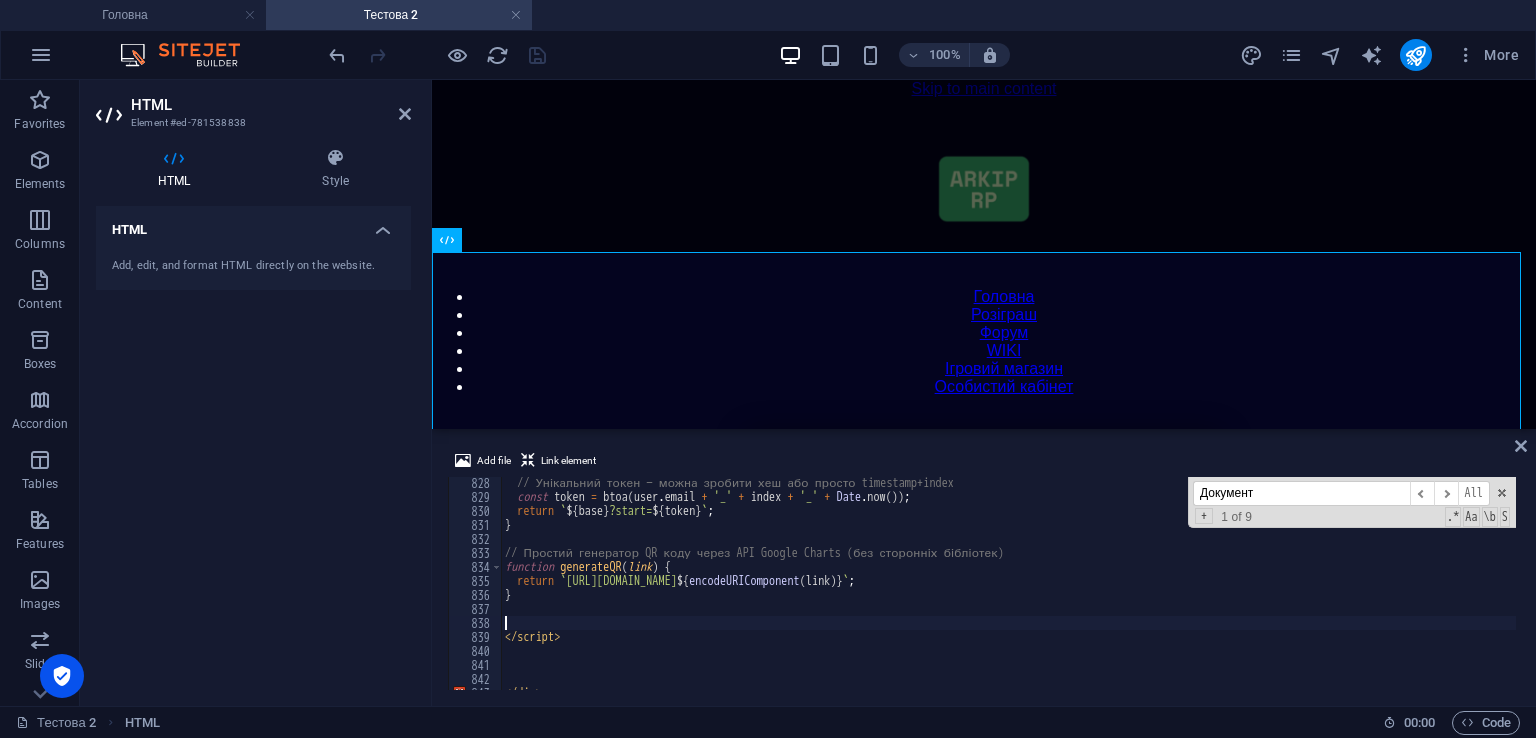 paste on "}" 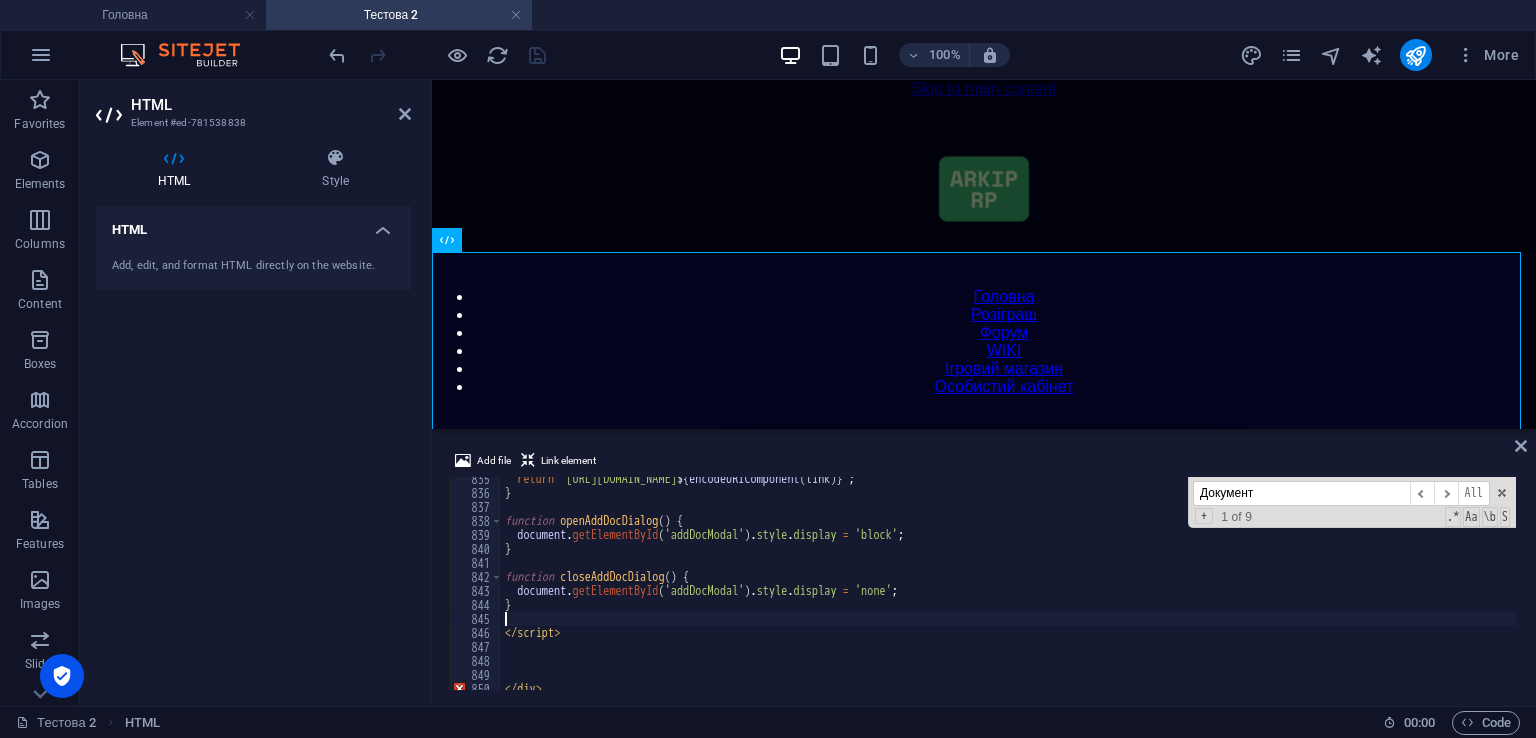 scroll, scrollTop: 11680, scrollLeft: 0, axis: vertical 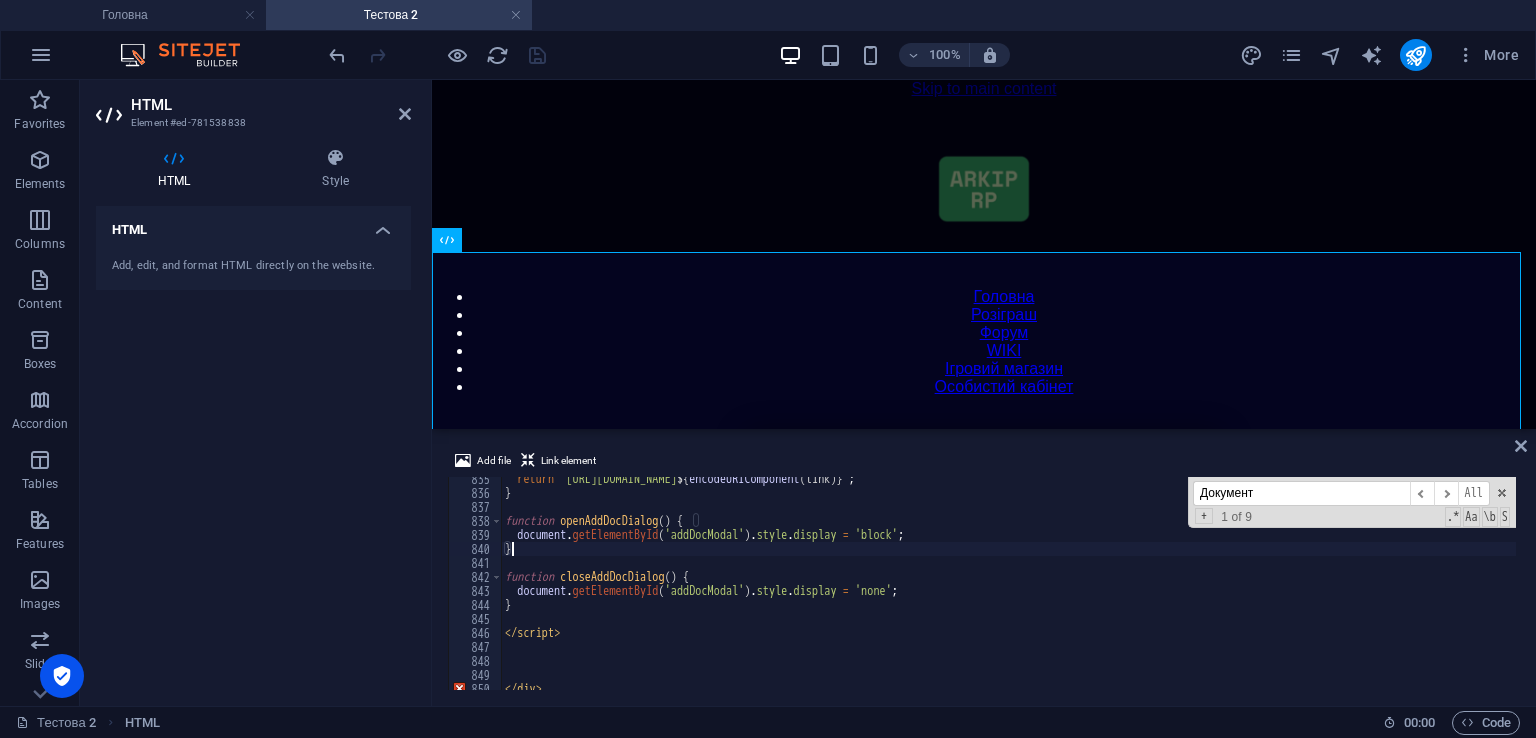 type on "}" 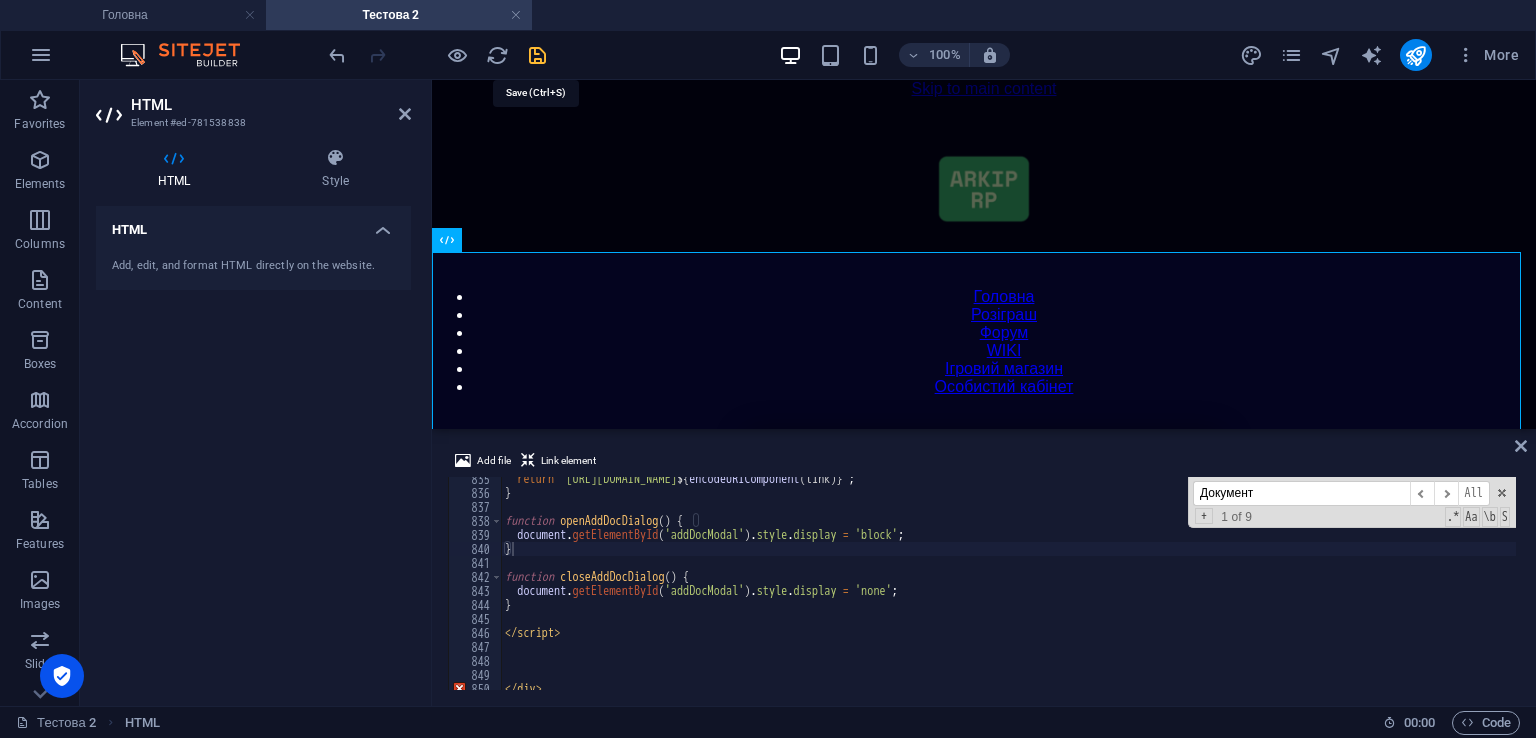 click at bounding box center (537, 55) 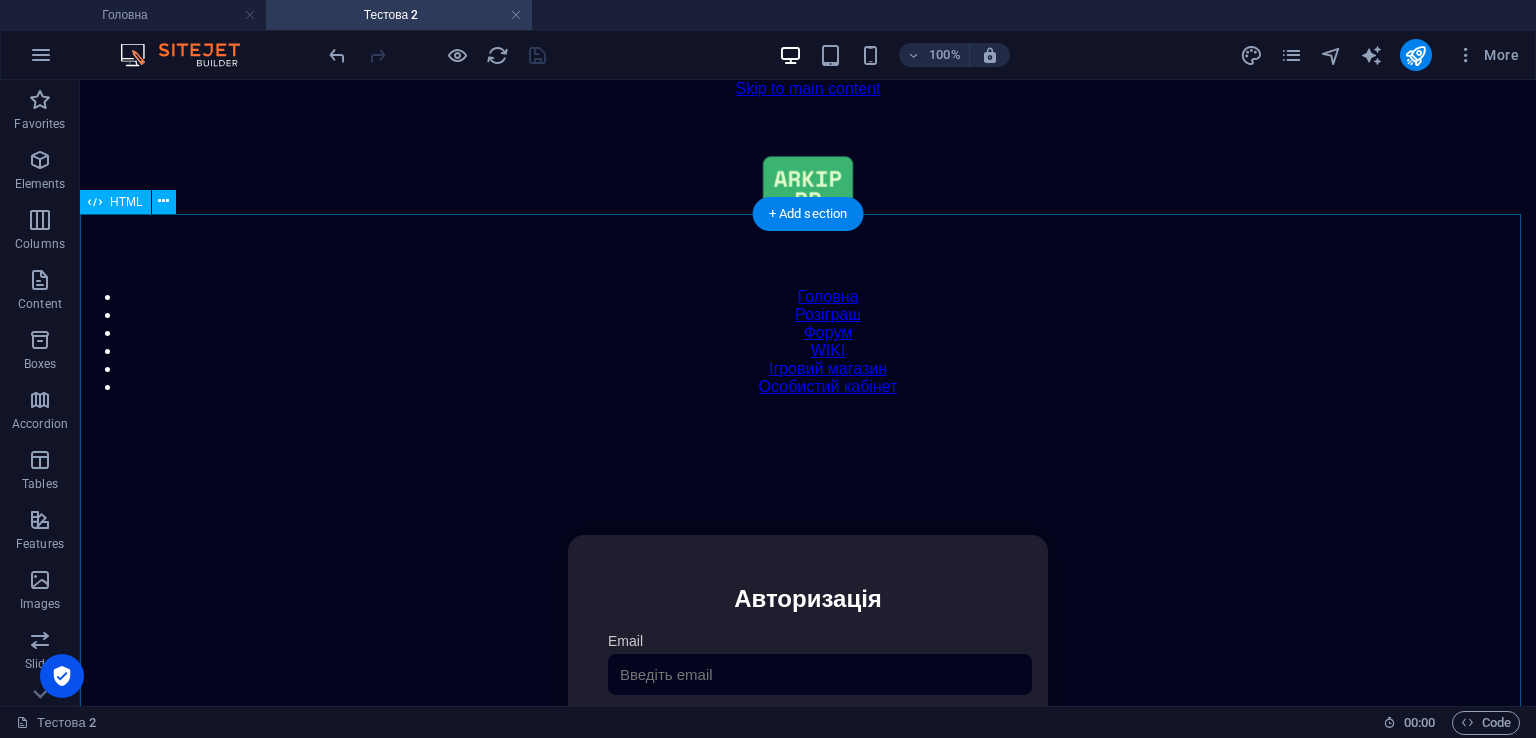 click on "Особистий кабінет
Авторизація
Email
[GEOGRAPHIC_DATA]
👁️
Увійти
Скинути пароль
Скидання пароля
Введіть ваш email:
Скинути
Закрити
Особистий кабінет
Вийти з кабінету
Важлива інформація
Інформація
Ігровий Нікнейм:
Пошта:
Гроші:   ₴
XP:
Рівень:
Здоров'я:
Броня:
VIP:
Рейтинг
Рейтинг гравців
Гравців не знайдено
Документи
Мої документи
Паспорт:   [PERSON_NAME] книжка:   Немає
Додати документ
..." at bounding box center (808, 746) 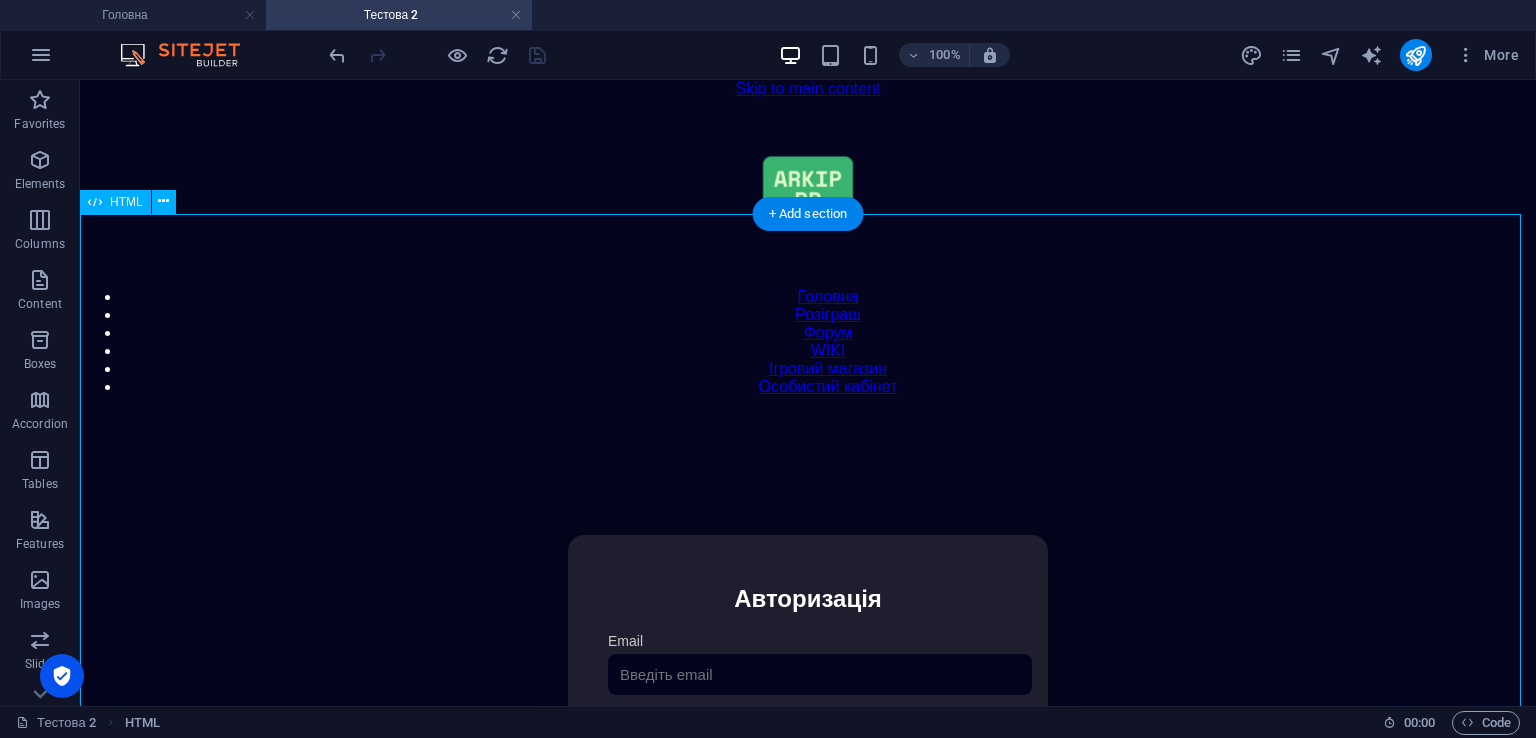 click on "Особистий кабінет
Авторизація
Email
[GEOGRAPHIC_DATA]
👁️
Увійти
Скинути пароль
Скидання пароля
Введіть ваш email:
Скинути
Закрити
Особистий кабінет
Вийти з кабінету
Важлива інформація
Інформація
Ігровий Нікнейм:
Пошта:
Гроші:   ₴
XP:
Рівень:
Здоров'я:
Броня:
VIP:
Рейтинг
Рейтинг гравців
Гравців не знайдено
Документи
Мої документи
Паспорт:   [PERSON_NAME] книжка:   Немає
Додати документ
..." at bounding box center (808, 746) 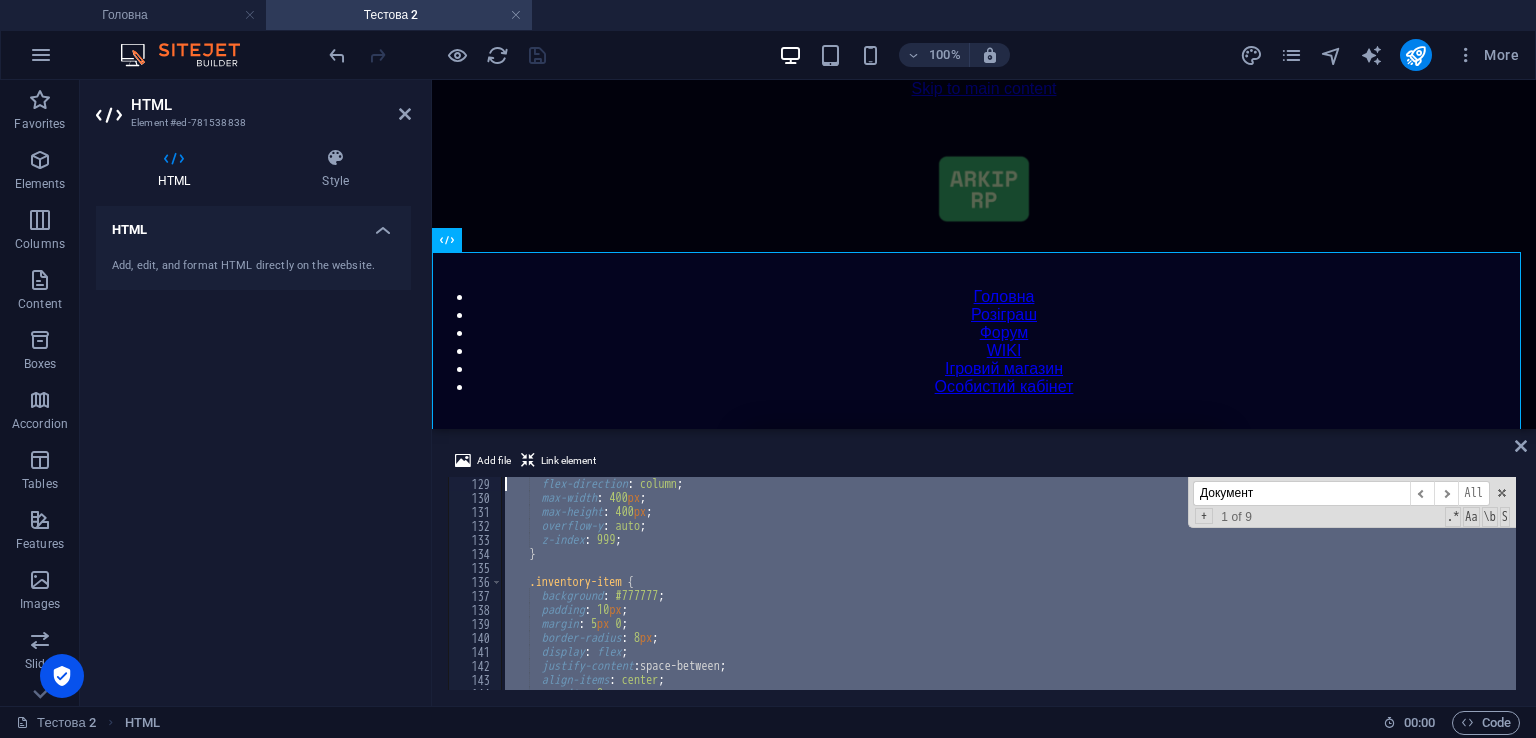 scroll, scrollTop: 0, scrollLeft: 0, axis: both 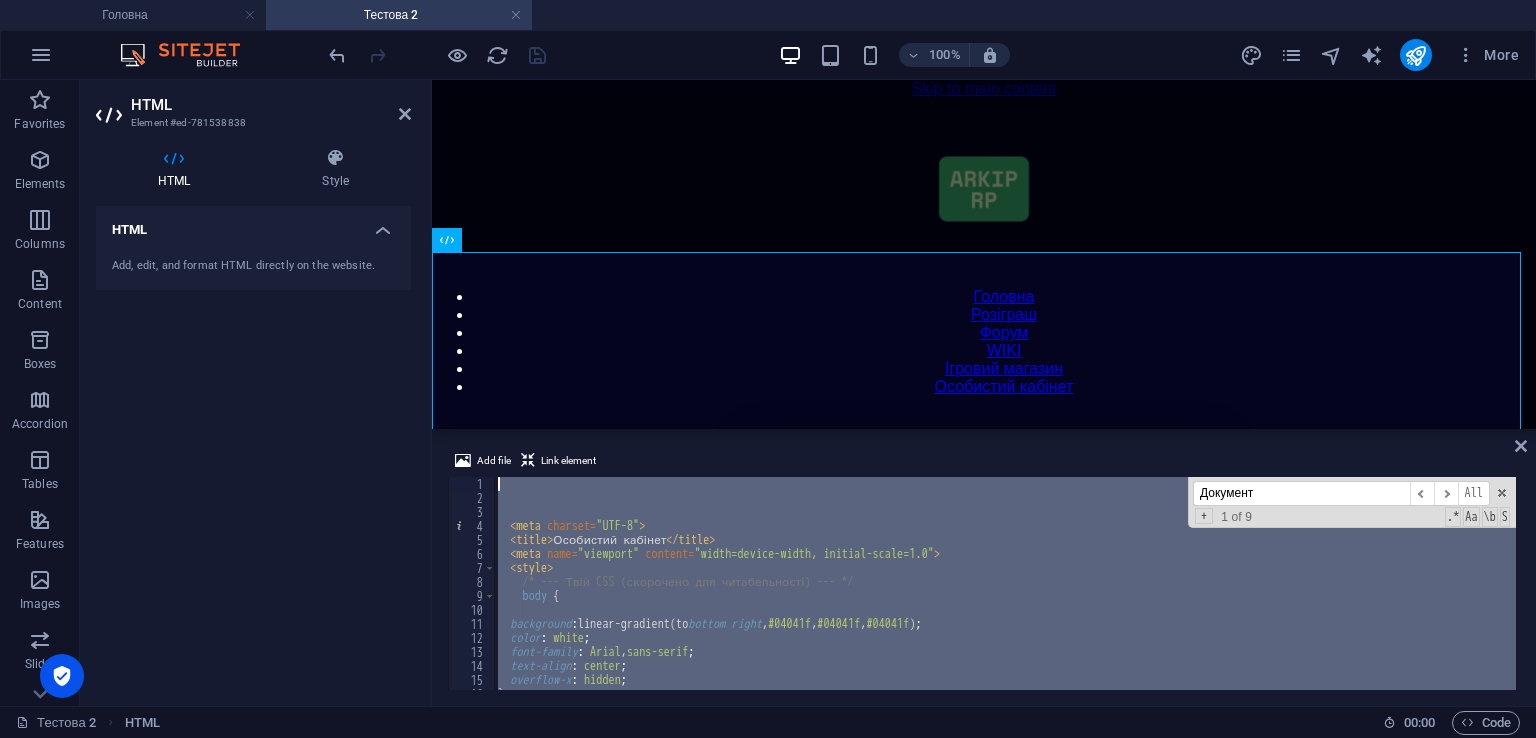 drag, startPoint x: 576, startPoint y: 651, endPoint x: 220, endPoint y: 148, distance: 616.23456 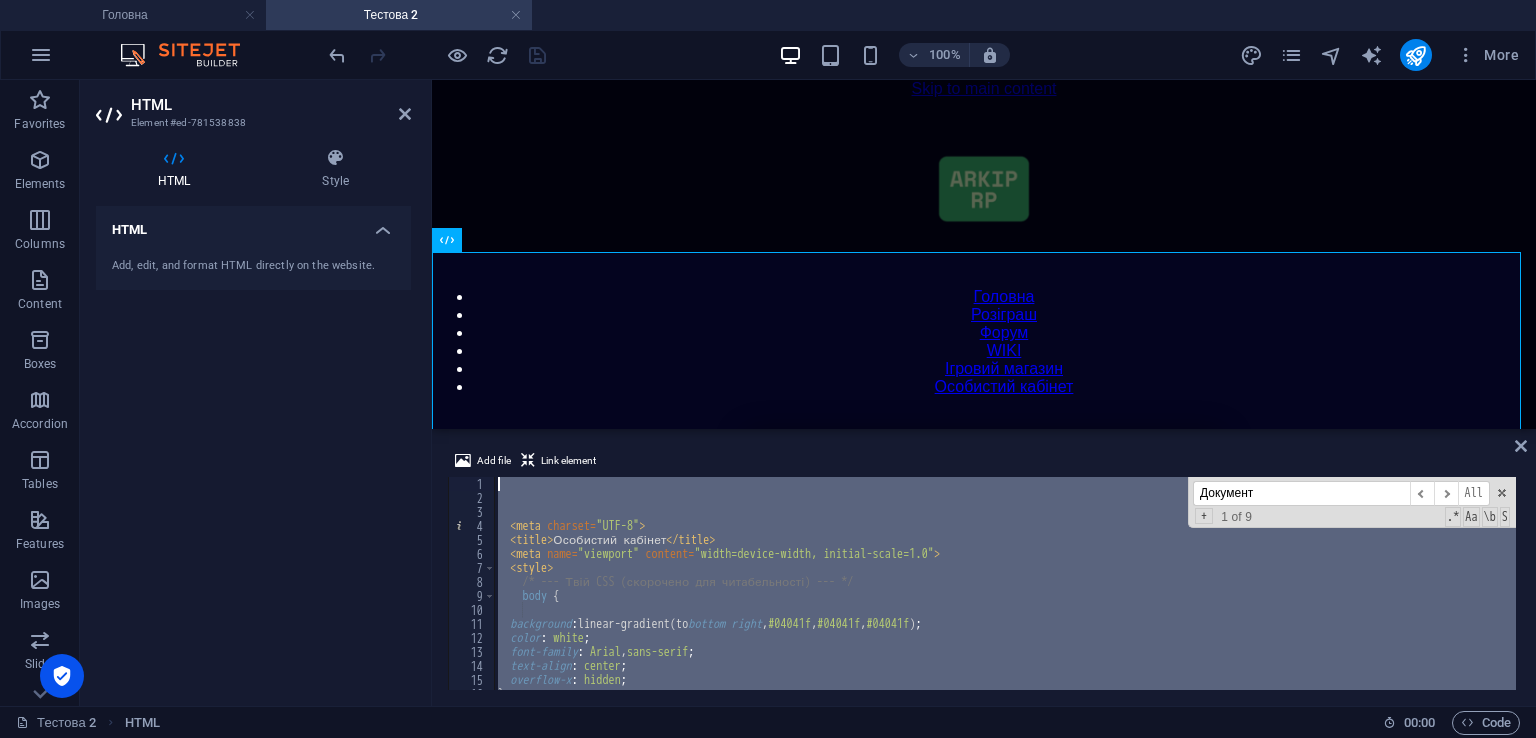 click on "Документ" at bounding box center (1301, 493) 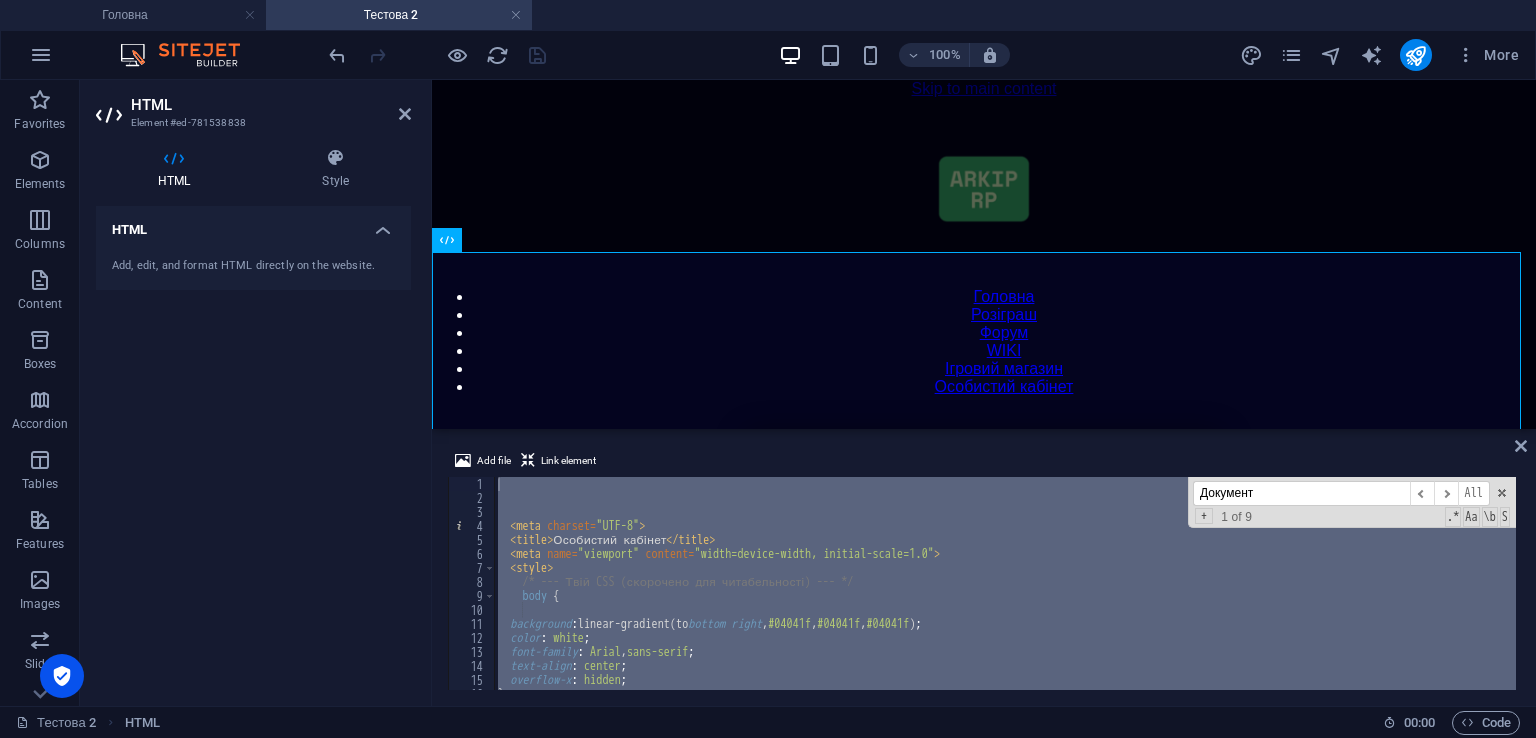 click on "Документ" at bounding box center [1301, 493] 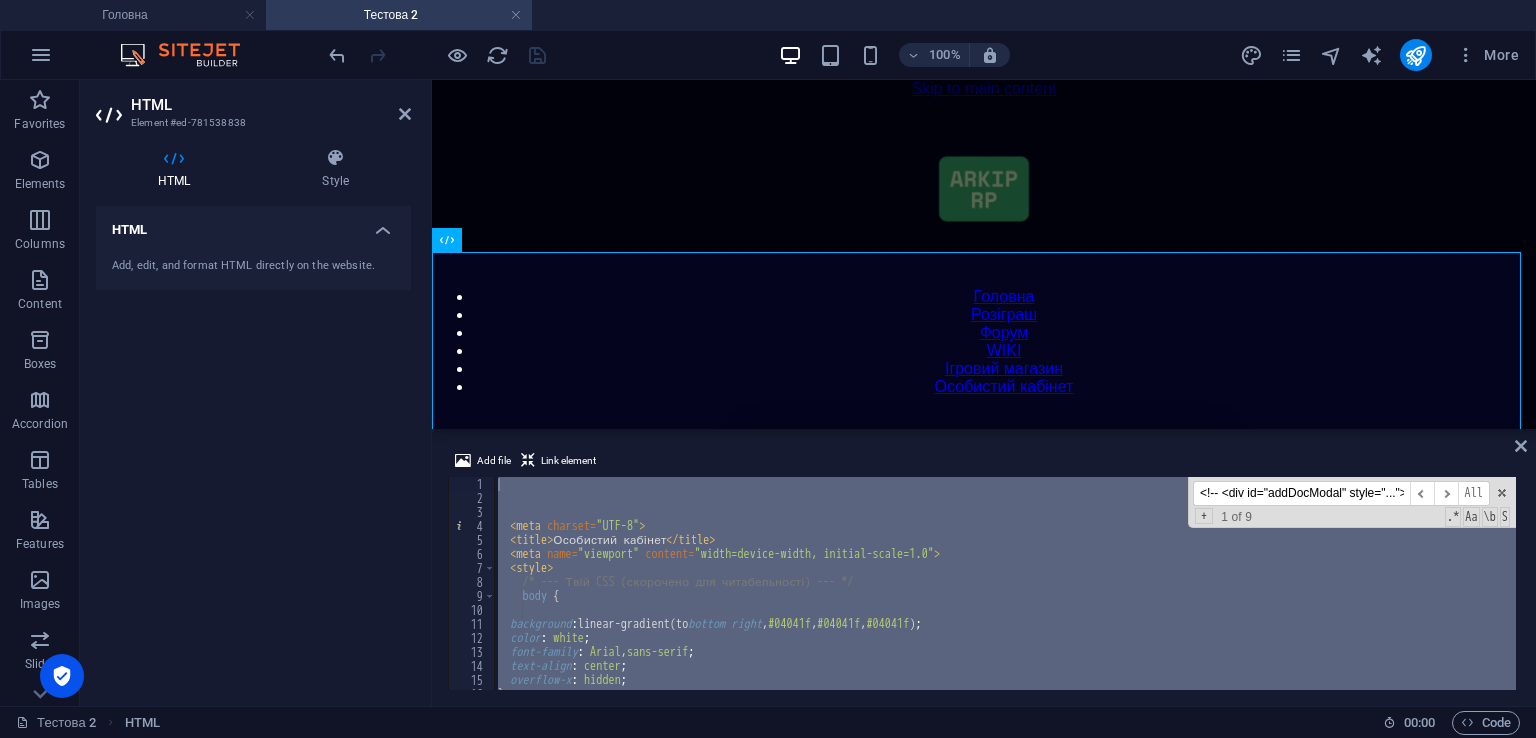 scroll, scrollTop: 0, scrollLeft: 63, axis: horizontal 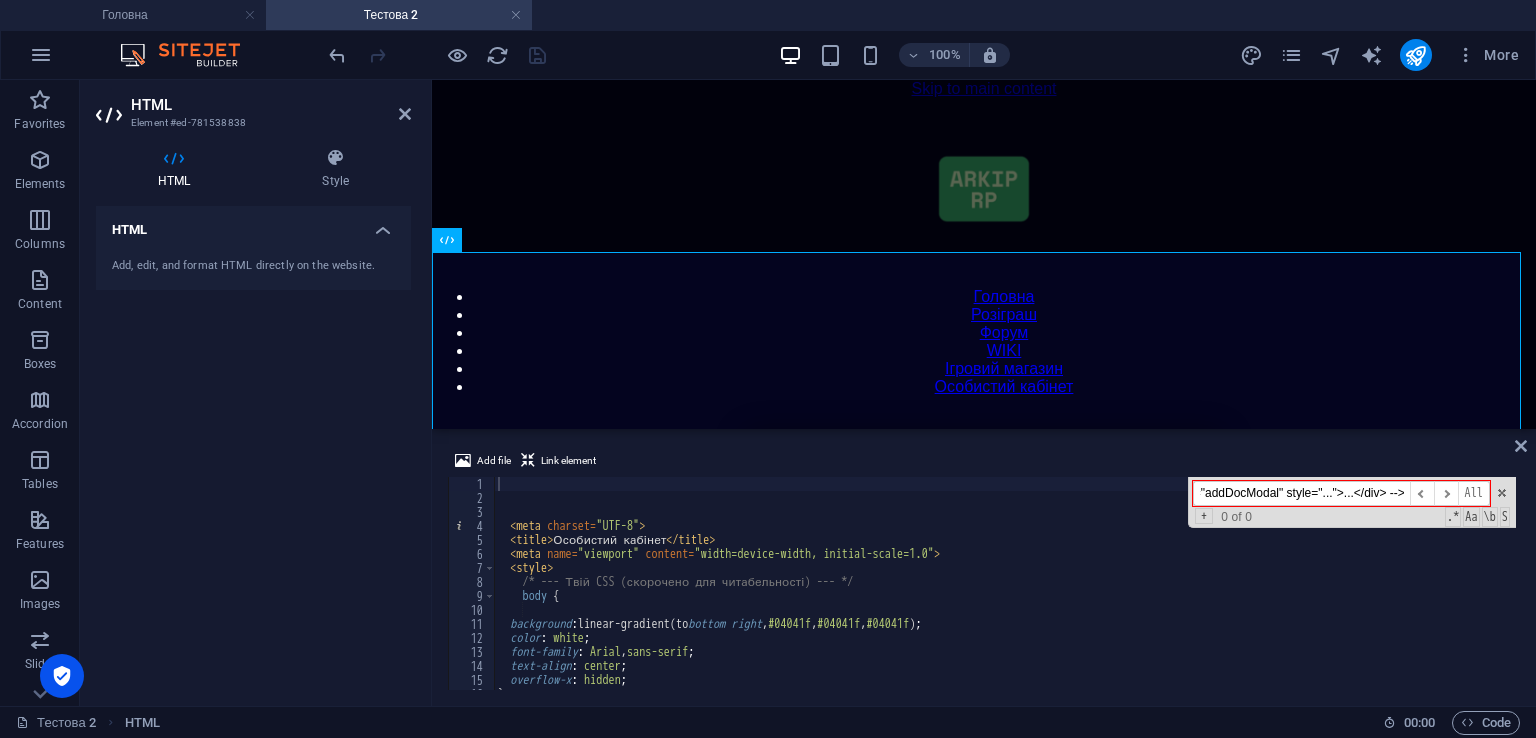 click on "<!-- <div id="addDocModal" style="...">...</div> -->" at bounding box center (1301, 493) 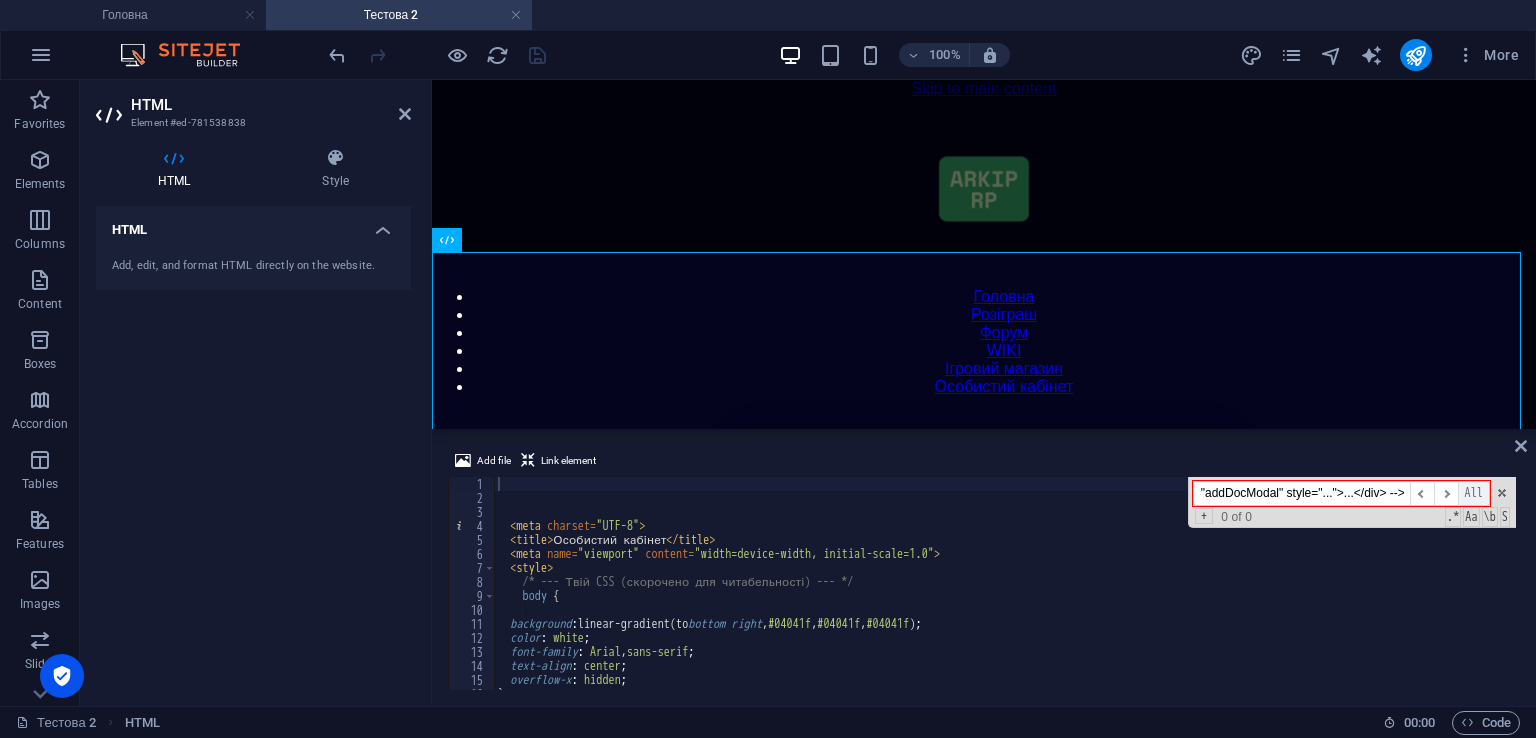 scroll, scrollTop: 0, scrollLeft: 64, axis: horizontal 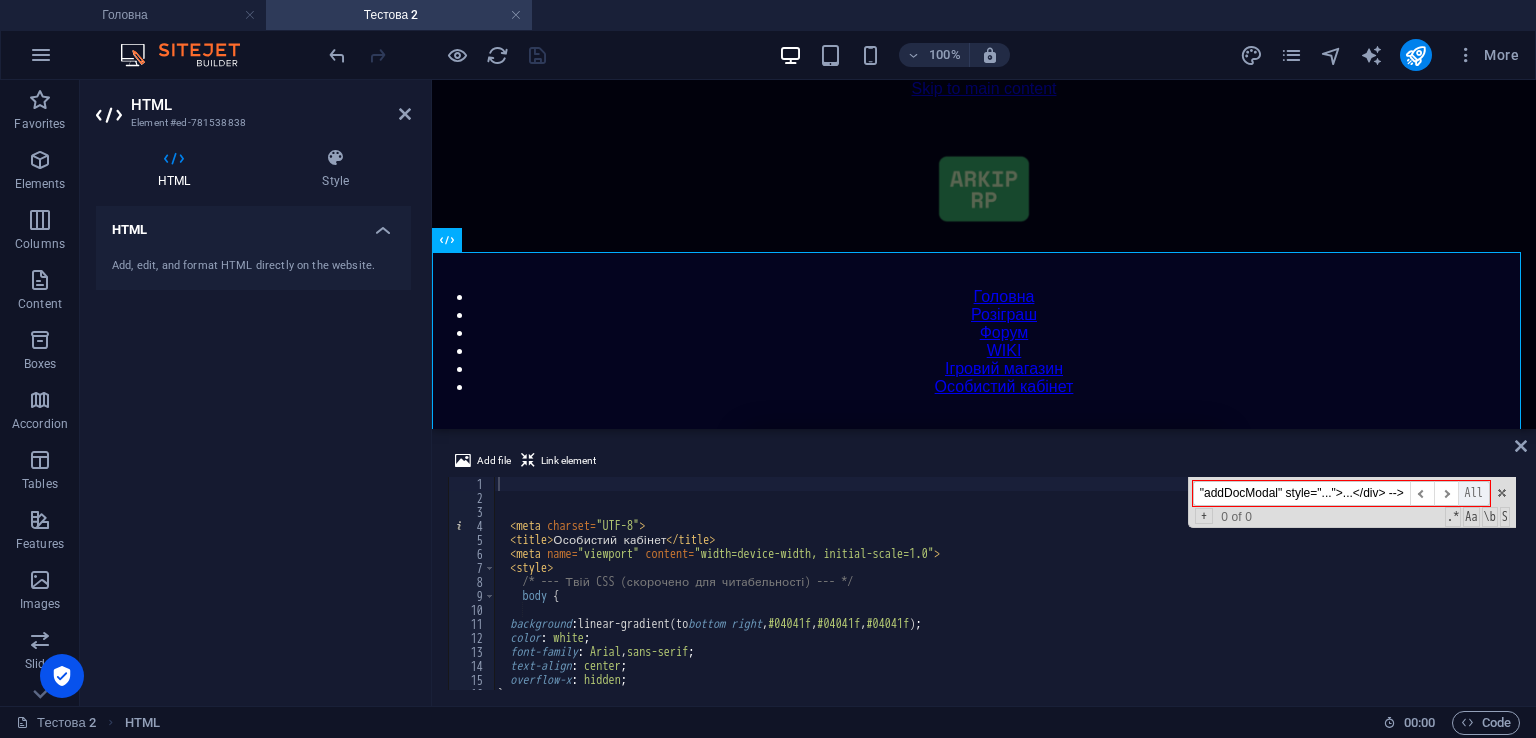 drag, startPoint x: 1303, startPoint y: 494, endPoint x: 1470, endPoint y: 494, distance: 167 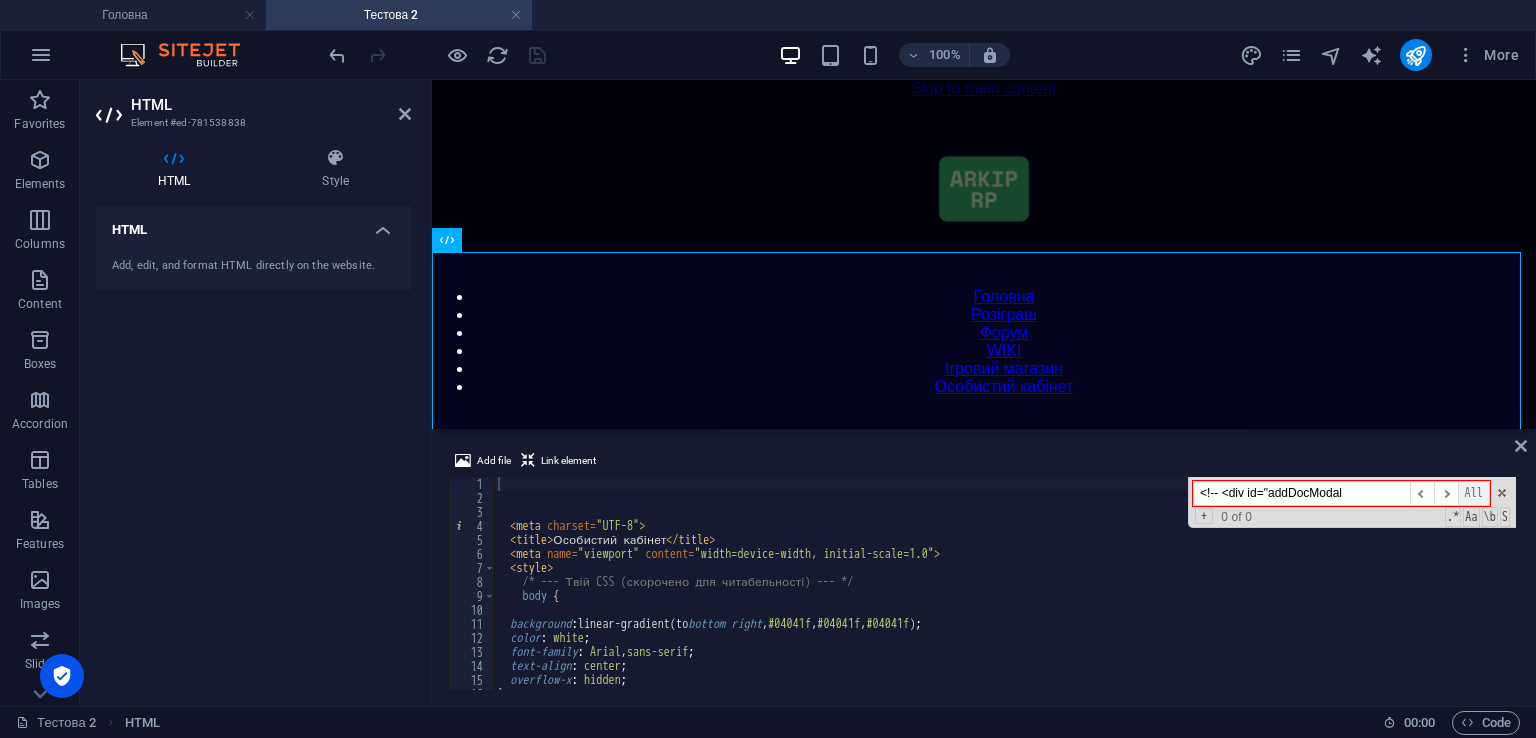 scroll, scrollTop: 0, scrollLeft: 0, axis: both 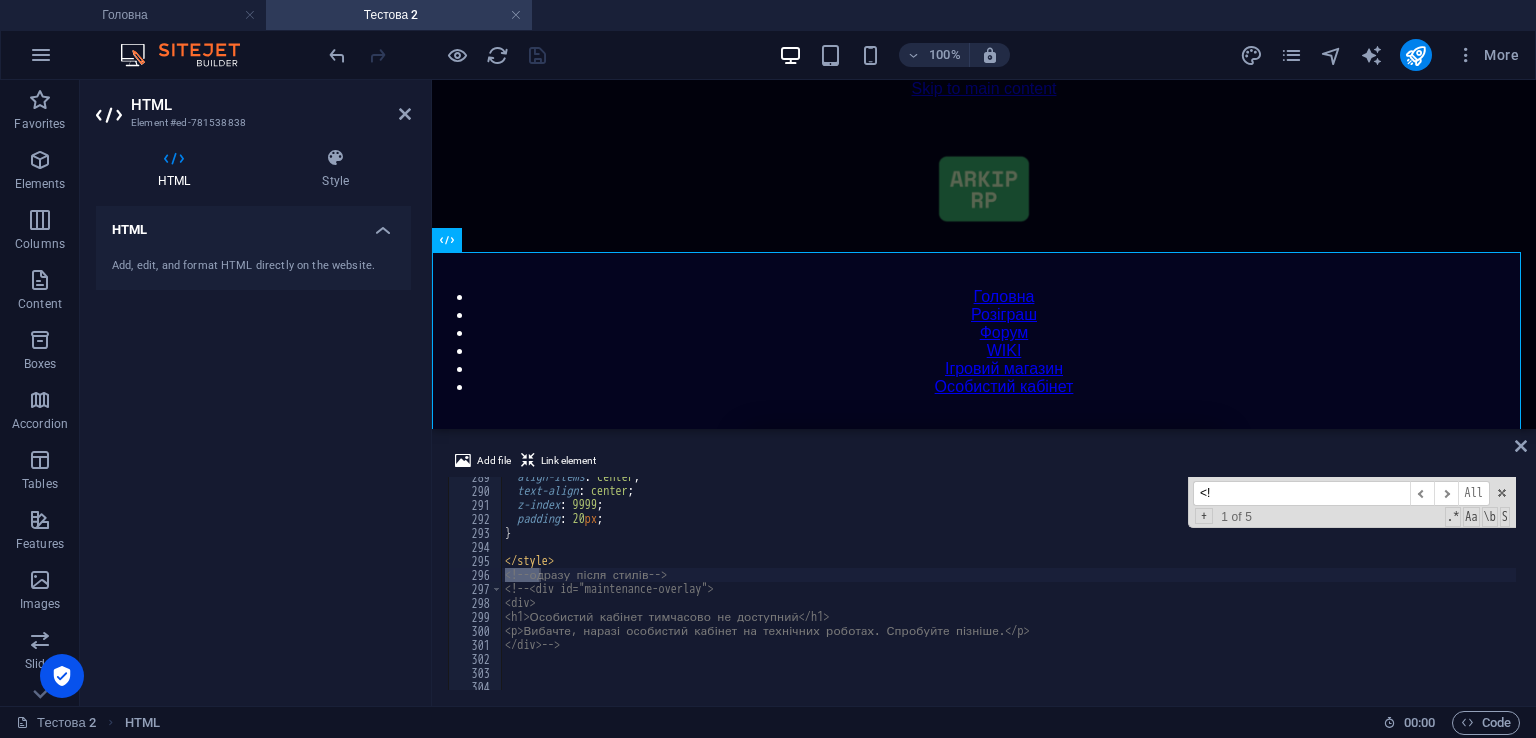 type on "<" 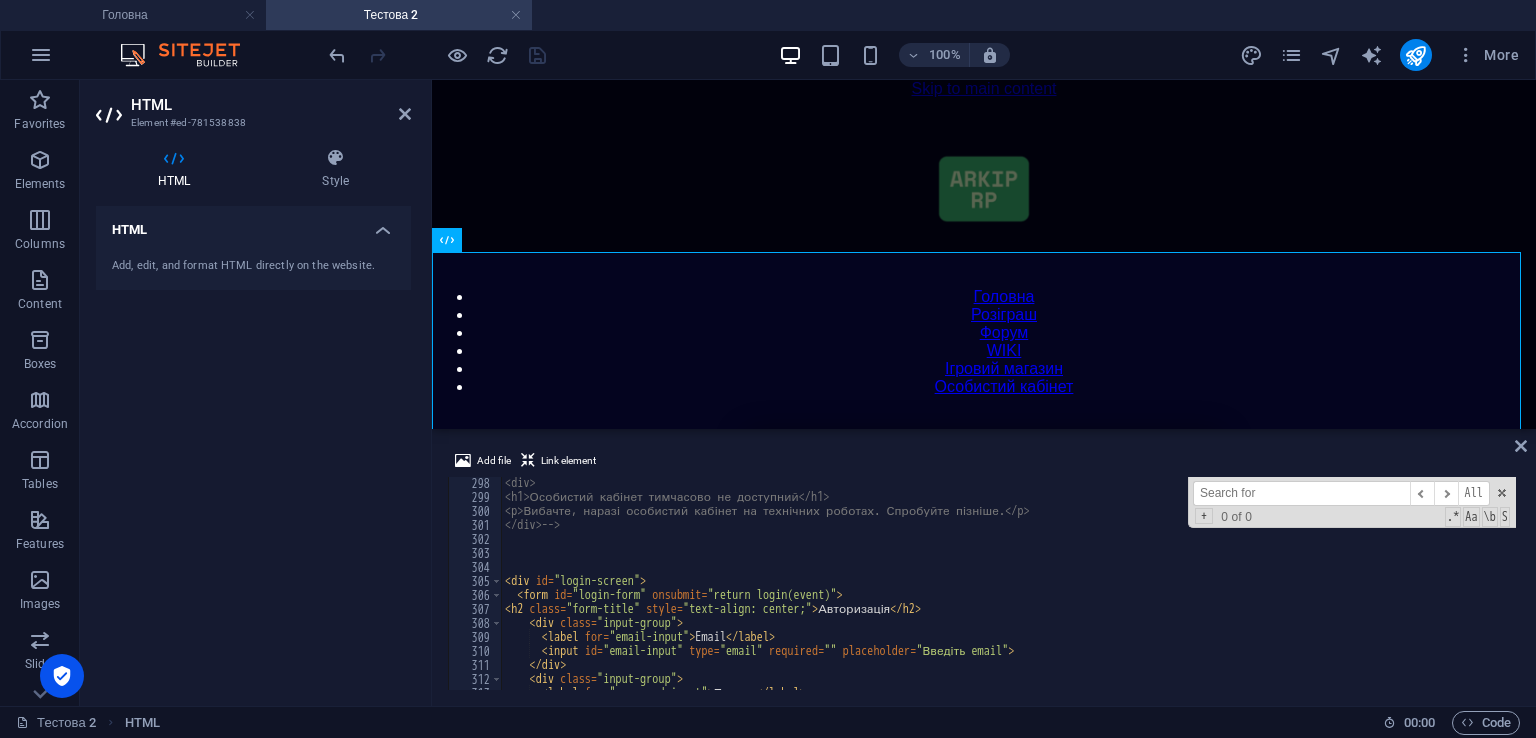 scroll, scrollTop: 4039, scrollLeft: 0, axis: vertical 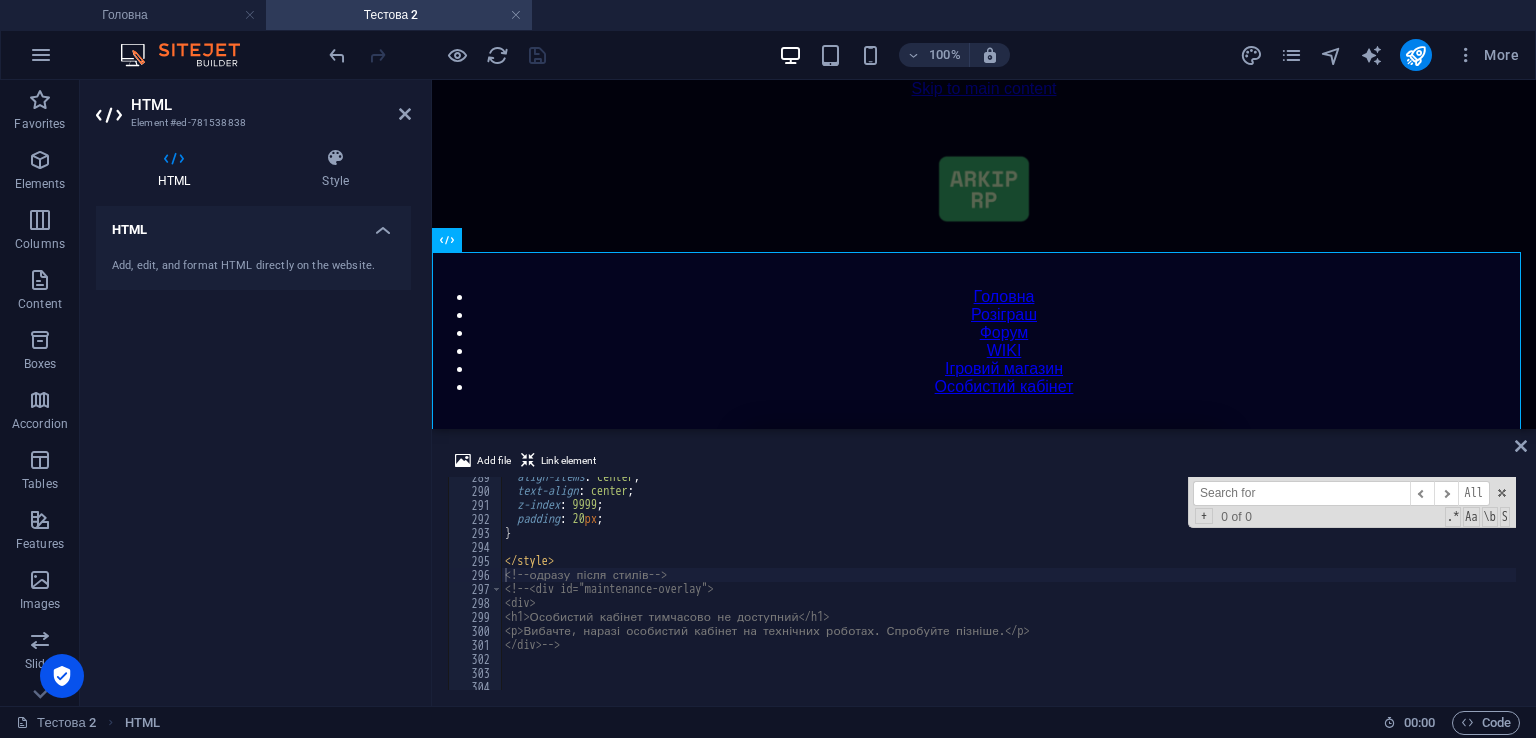 paste on "addDocModal" 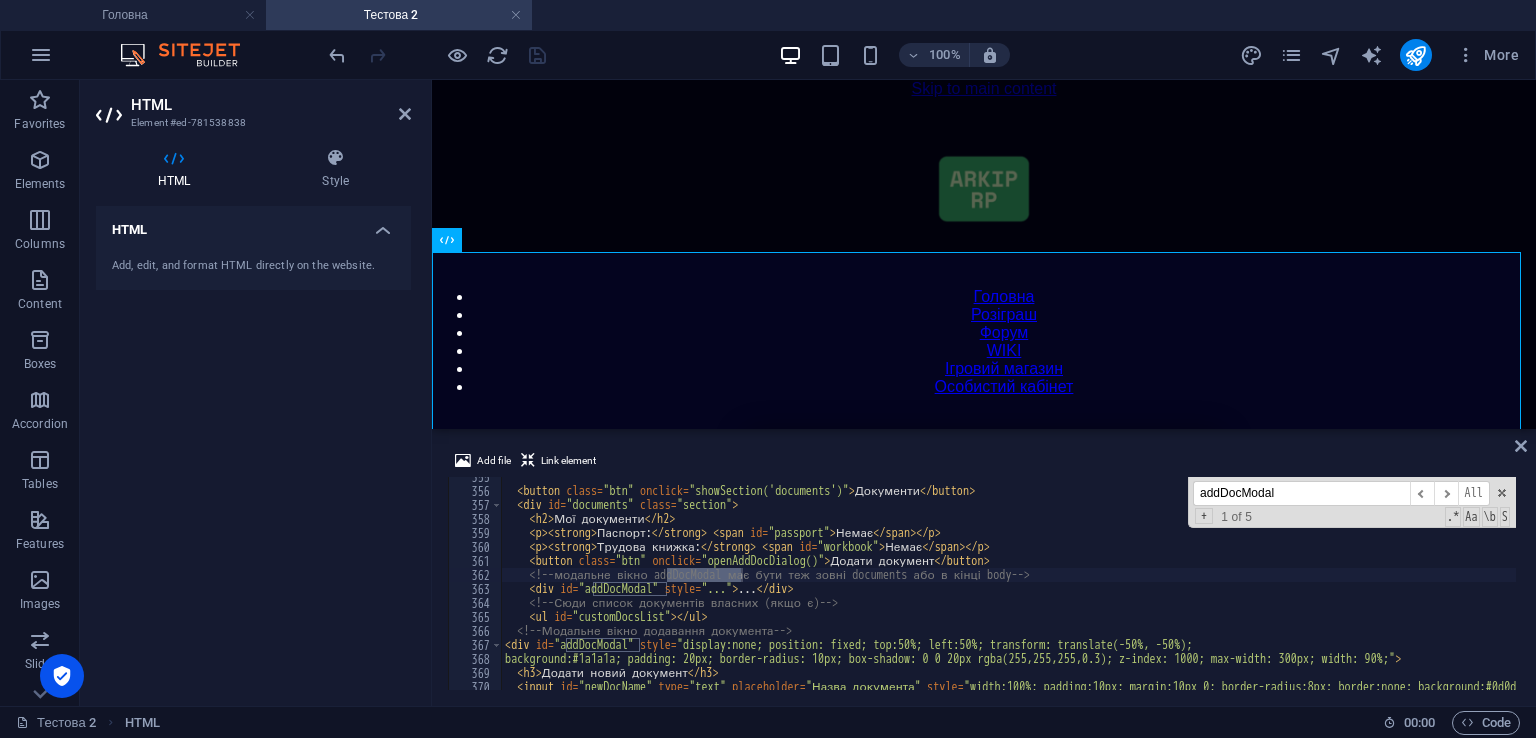 scroll, scrollTop: 4963, scrollLeft: 0, axis: vertical 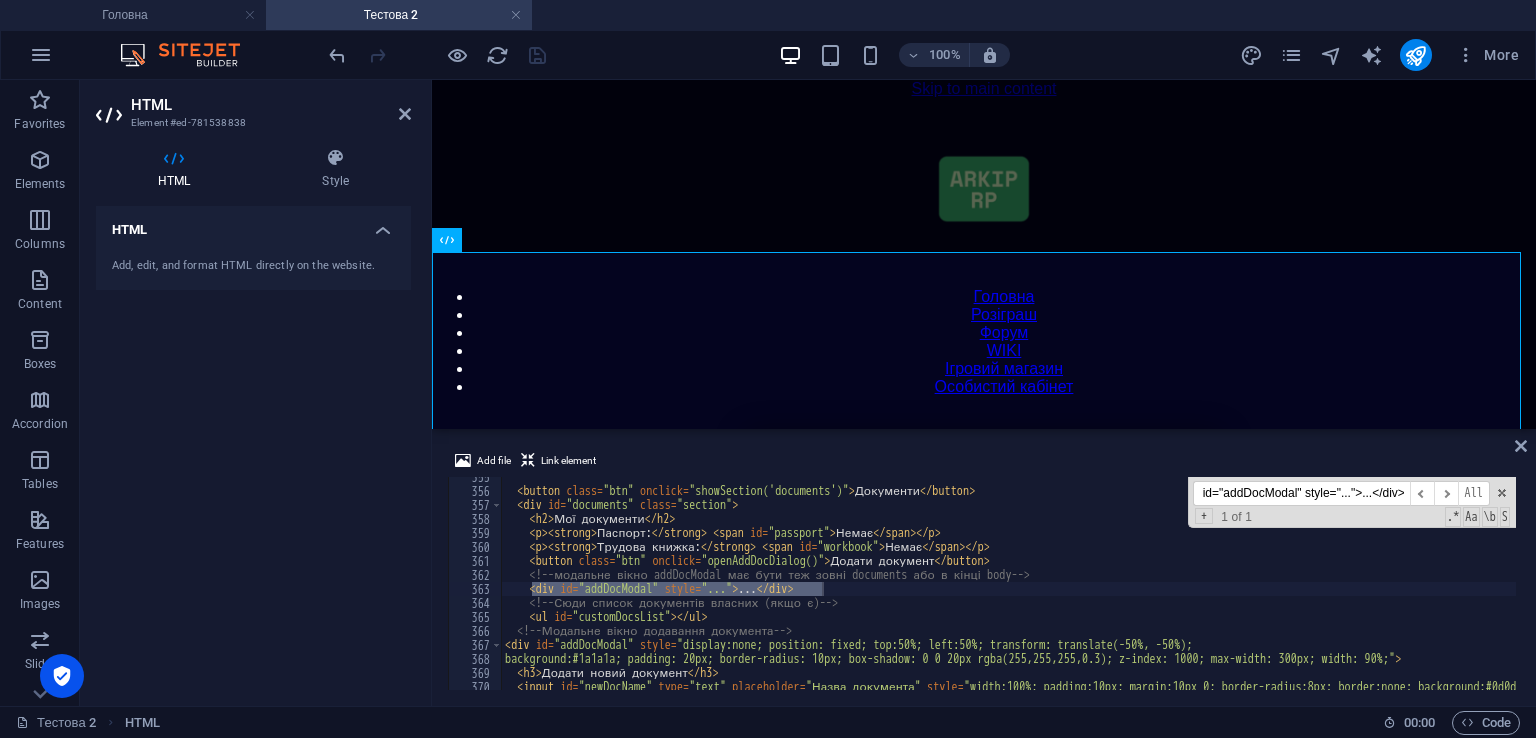 type on "<div id="addDocModal" style="...">...</div>" 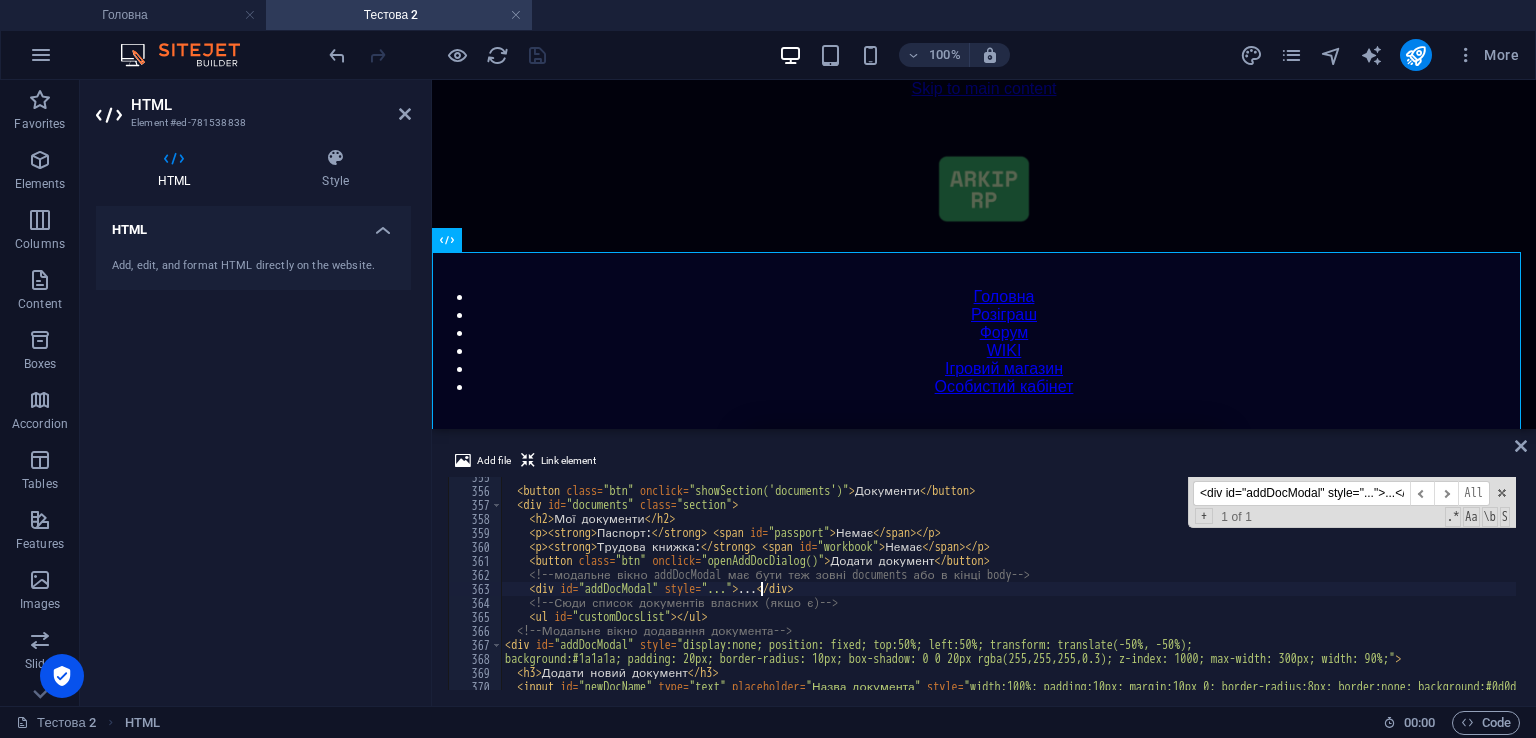 click on "< button   class = "btn"   onclick = "showSection('documents')" > Документи </ button >    < div   id = "documents"   class = "section" >      < h2 > Мої документи </ h2 >      < p > < strong > Паспорт: </ strong >   < span   id = "passport" > Немає </ span > </ p >      < p > < strong > Трудова книжка: </ strong >   < span   id = "workbook" > Немає </ span > </ p >      < button   class = "btn"   onclick = "openAddDocDialog()" > Додати документ </ button >      <!--  модальне вікно addDocModal має бути теж зовні documents або в кінці body  -->      < div   id = "addDocModal"   style = "..." > ... </ div >      <!--  Сюди список документів власних (якщо є)  -->      < ul   id = "customDocsList" > </ ul >    <!--  Модальне вікно додавання документа  --> < div   id = "addDocModal"   style = >    < h3 > Додати новий документ </" at bounding box center [1425, 588] 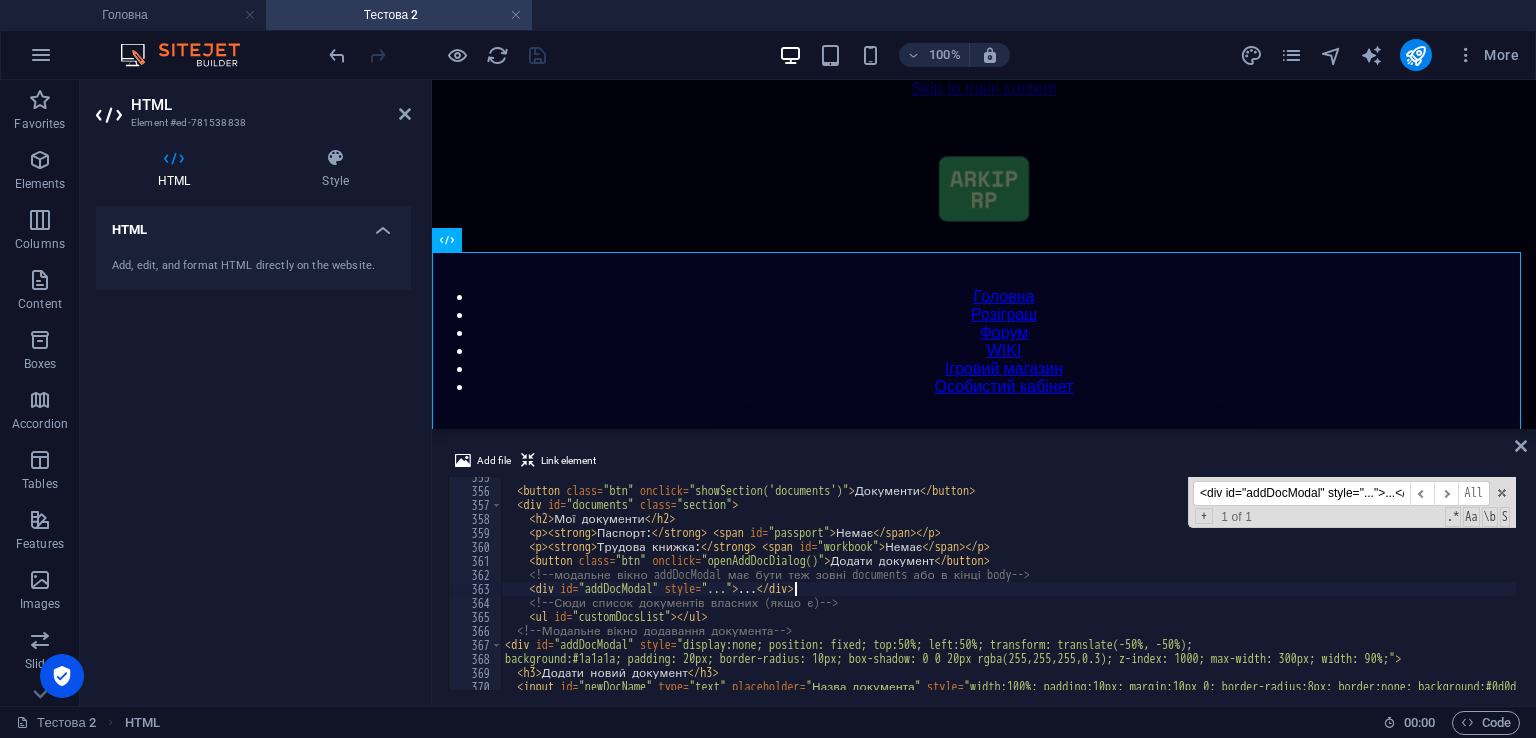 click on "< button   class = "btn"   onclick = "showSection('documents')" > Документи </ button >    < div   id = "documents"   class = "section" >      < h2 > Мої документи </ h2 >      < p > < strong > Паспорт: </ strong >   < span   id = "passport" > Немає </ span > </ p >      < p > < strong > Трудова книжка: </ strong >   < span   id = "workbook" > Немає </ span > </ p >      < button   class = "btn"   onclick = "openAddDocDialog()" > Додати документ </ button >      <!--  модальне вікно addDocModal має бути теж зовні documents або в кінці body  -->      < div   id = "addDocModal"   style = "..." > ... </ div >      <!--  Сюди список документів власних (якщо є)  -->      < ul   id = "customDocsList" > </ ul >    <!--  Модальне вікно додавання документа  --> < div   id = "addDocModal"   style = >    < h3 > Додати новий документ </" at bounding box center (1425, 588) 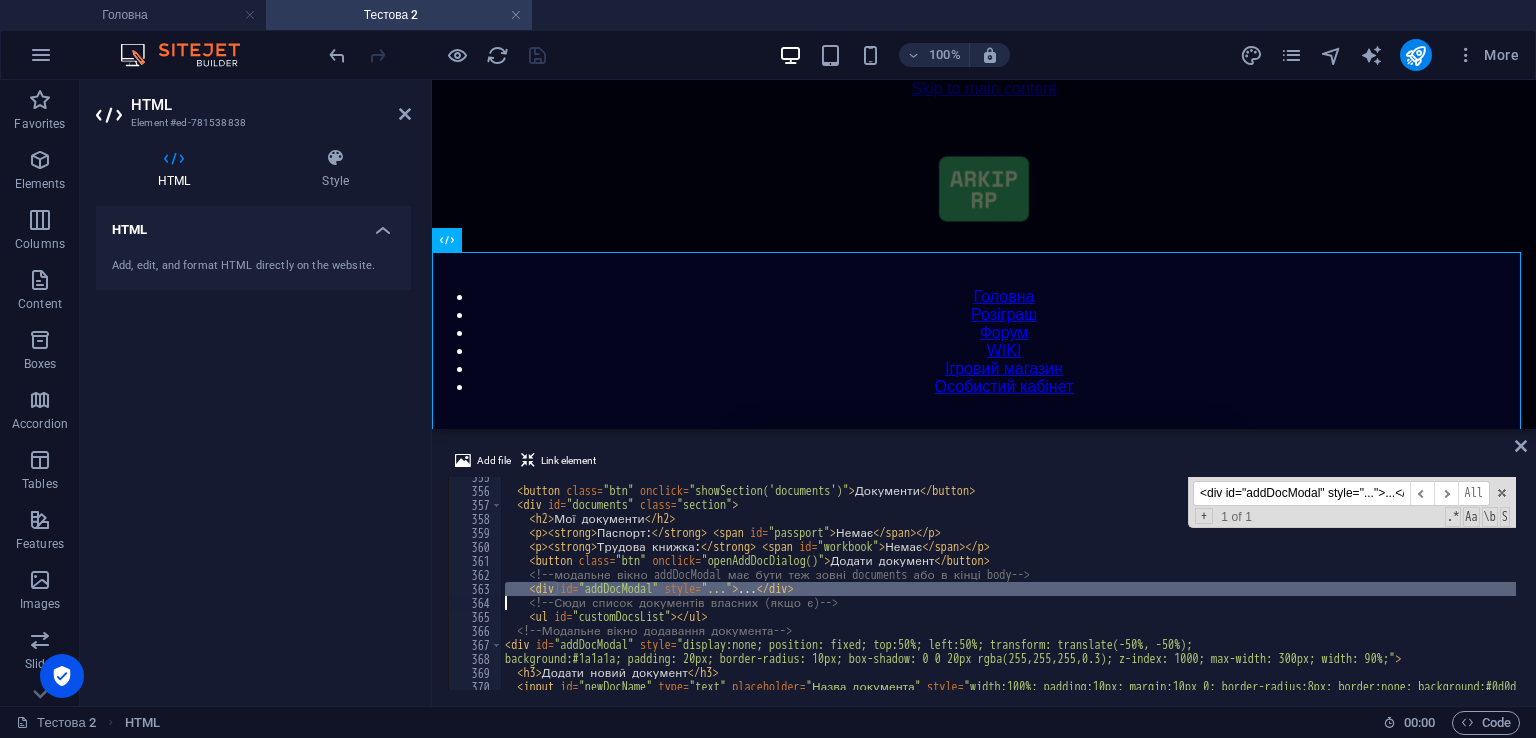 click on "< button   class = "btn"   onclick = "showSection('documents')" > Документи </ button >    < div   id = "documents"   class = "section" >      < h2 > Мої документи </ h2 >      < p > < strong > Паспорт: </ strong >   < span   id = "passport" > Немає </ span > </ p >      < p > < strong > Трудова книжка: </ strong >   < span   id = "workbook" > Немає </ span > </ p >      < button   class = "btn"   onclick = "openAddDocDialog()" > Додати документ </ button >      <!--  модальне вікно addDocModal має бути теж зовні documents або в кінці body  -->      < div   id = "addDocModal"   style = "..." > ... </ div >      <!--  Сюди список документів власних (якщо є)  -->      < ul   id = "customDocsList" > </ ul >    <!--  Модальне вікно додавання документа  --> < div   id = "addDocModal"   style = >    < h3 > Додати новий документ </" at bounding box center [1425, 588] 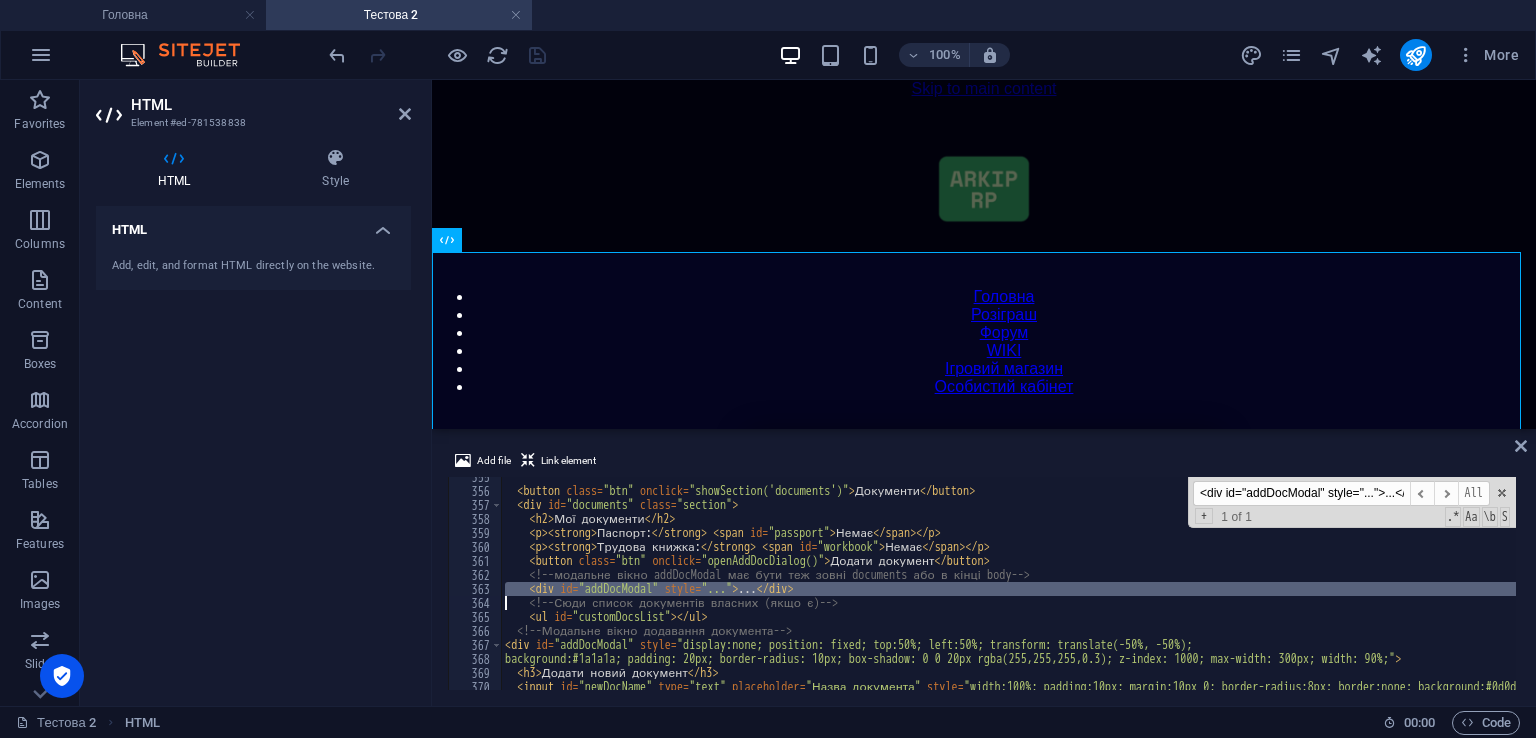 click on "< button   class = "btn"   onclick = "showSection('documents')" > Документи </ button >    < div   id = "documents"   class = "section" >      < h2 > Мої документи </ h2 >      < p > < strong > Паспорт: </ strong >   < span   id = "passport" > Немає </ span > </ p >      < p > < strong > Трудова книжка: </ strong >   < span   id = "workbook" > Немає </ span > </ p >      < button   class = "btn"   onclick = "openAddDocDialog()" > Додати документ </ button >      <!--  модальне вікно addDocModal має бути теж зовні documents або в кінці body  -->      < div   id = "addDocModal"   style = "..." > ... </ div >      <!--  Сюди список документів власних (якщо є)  -->      < ul   id = "customDocsList" > </ ul >    <!--  Модальне вікно додавання документа  --> < div   id = "addDocModal"   style = >    < h3 > Додати новий документ </" at bounding box center (1008, 583) 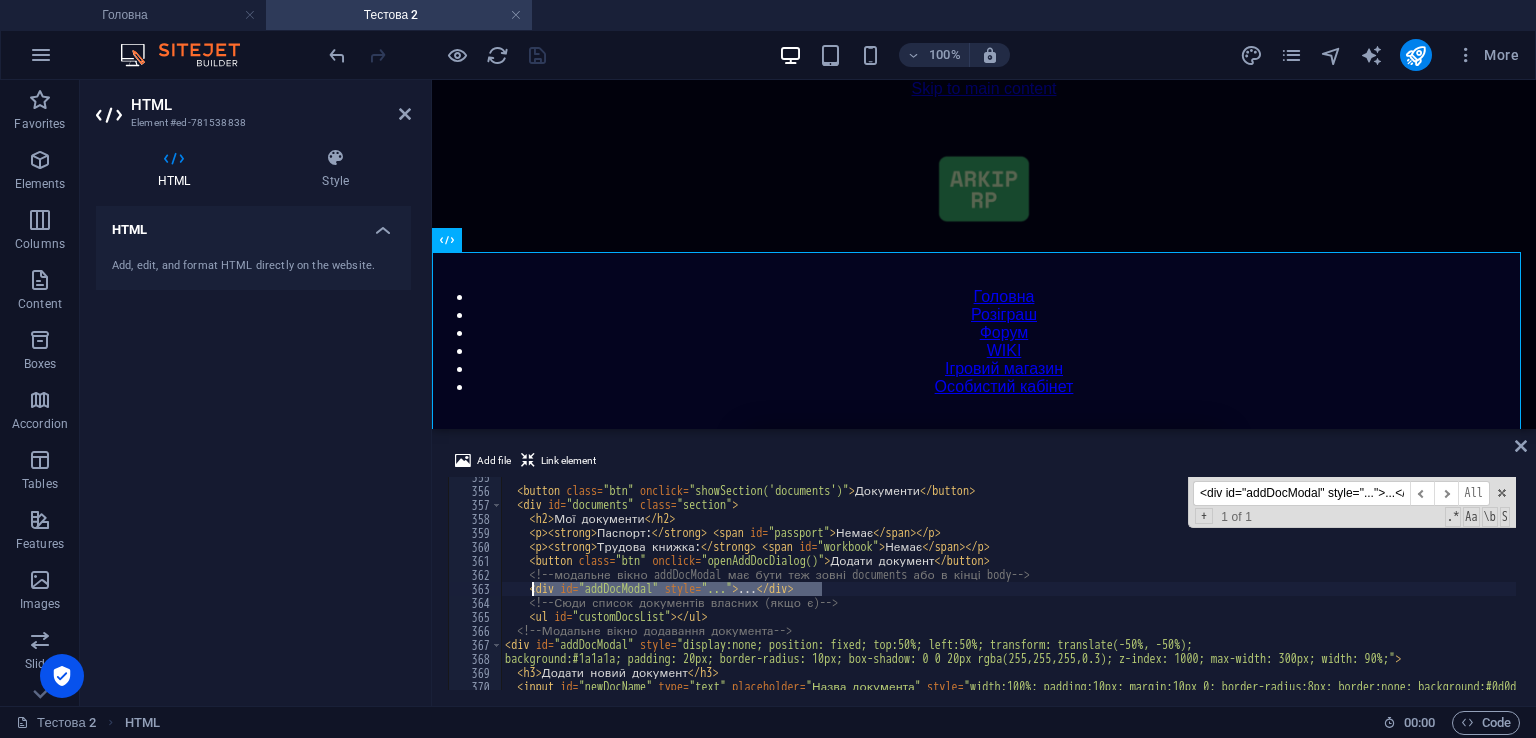 drag, startPoint x: 828, startPoint y: 583, endPoint x: 535, endPoint y: 586, distance: 293.01535 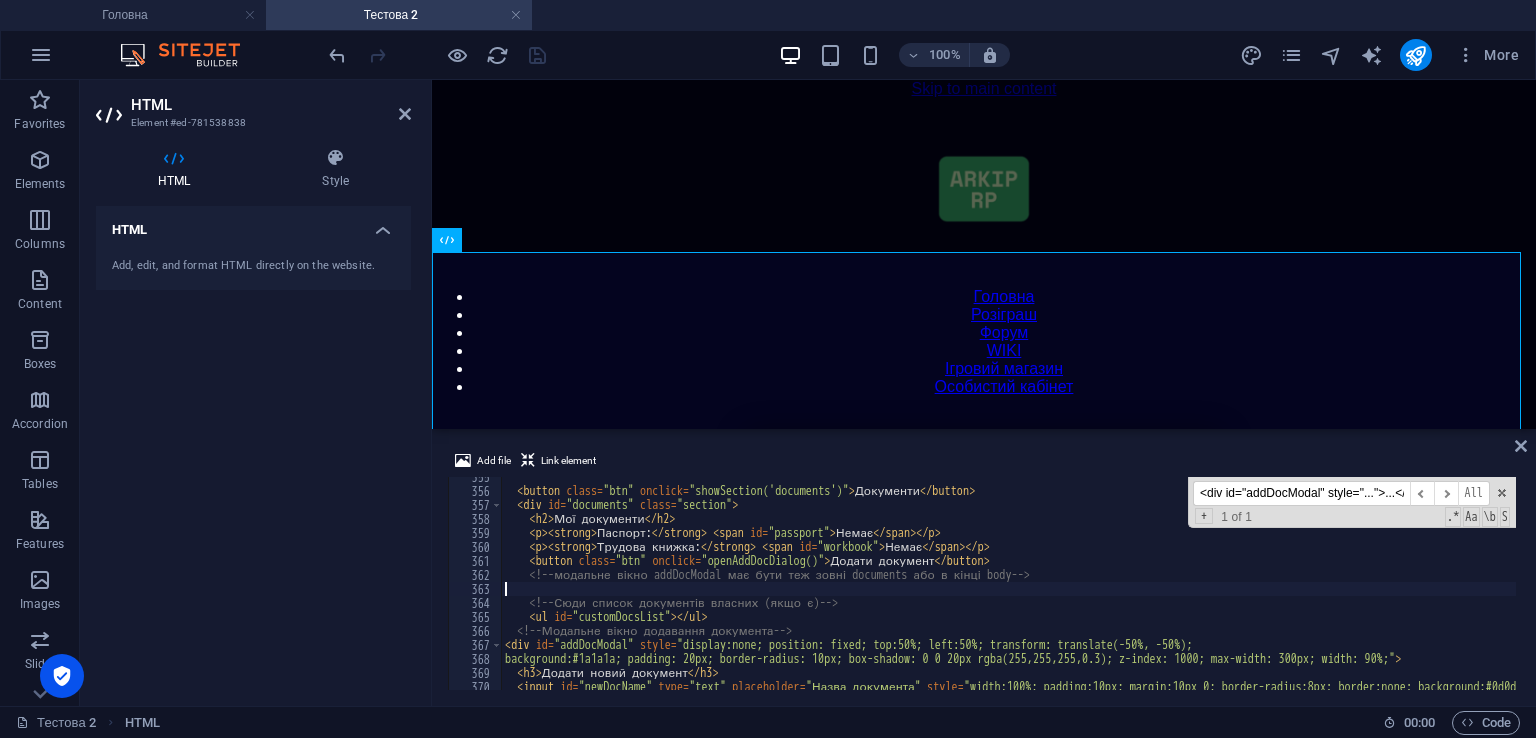 type on "<!-- модальне вікно addDocModal має бути теж зовні documents або в кінці body -->" 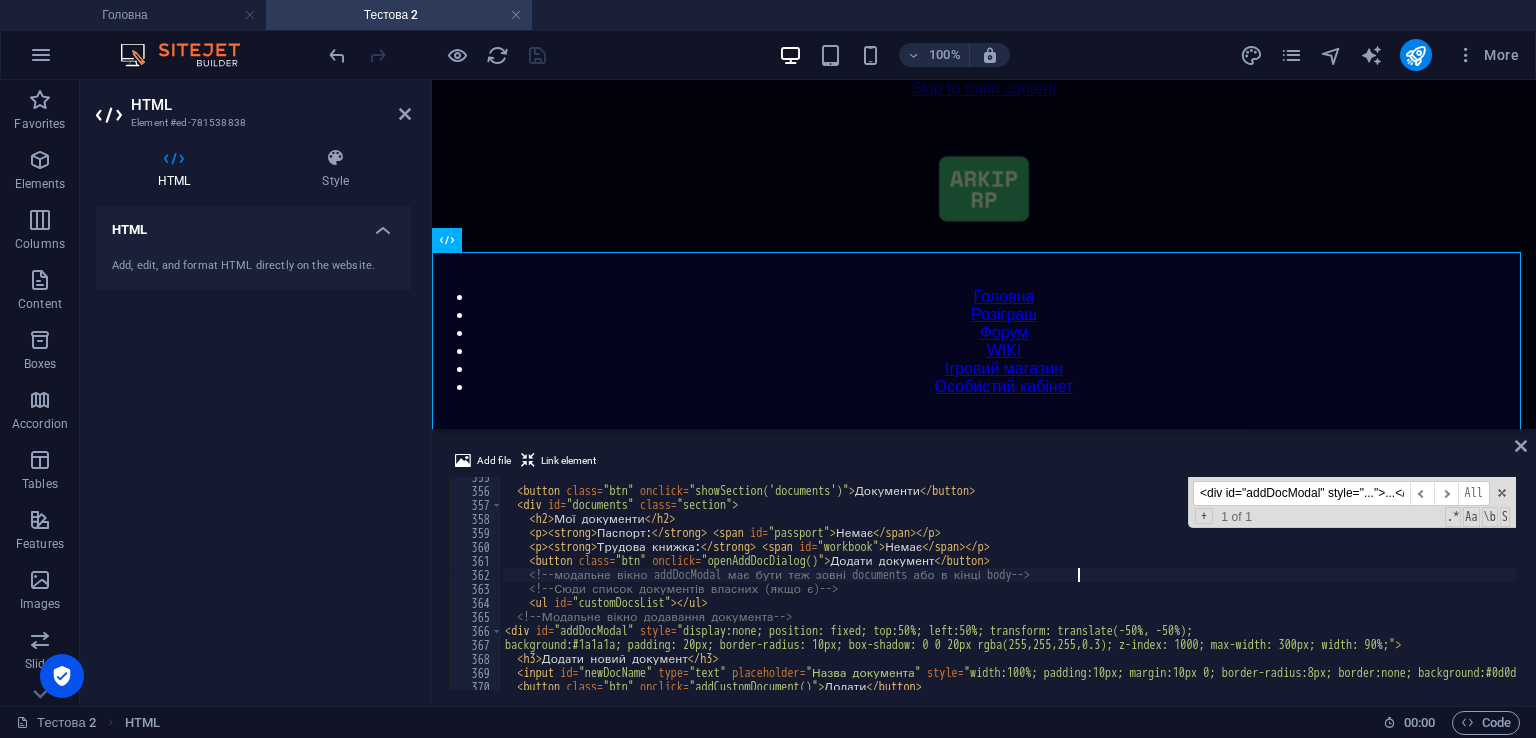 click on "< button   class = "btn"   onclick = "showSection('documents')" > Документи </ button >    < div   id = "documents"   class = "section" >      < h2 > Мої документи </ h2 >      < p > < strong > Паспорт: </ strong >   < span   id = "passport" > Немає </ span > </ p >      < p > < strong > Трудова книжка: </ strong >   < span   id = "workbook" > Немає </ span > </ p >      < button   class = "btn"   onclick = "openAddDocDialog()" > Додати документ </ button >      <!--  модальне вікно addDocModal має бути теж зовні documents або в кінці body  -->      <!--  Сюди список документів власних (якщо є)  -->      < ul   id = "customDocsList" > </ ul >    <!--  Модальне вікно додавання документа  --> < div   id = "addDocModal"   style = "display:none; position: fixed; top:50%; left:50%; transform: translate(-50%, -50%); >    < h3 > </ h3 >    < input   =" at bounding box center (1425, 588) 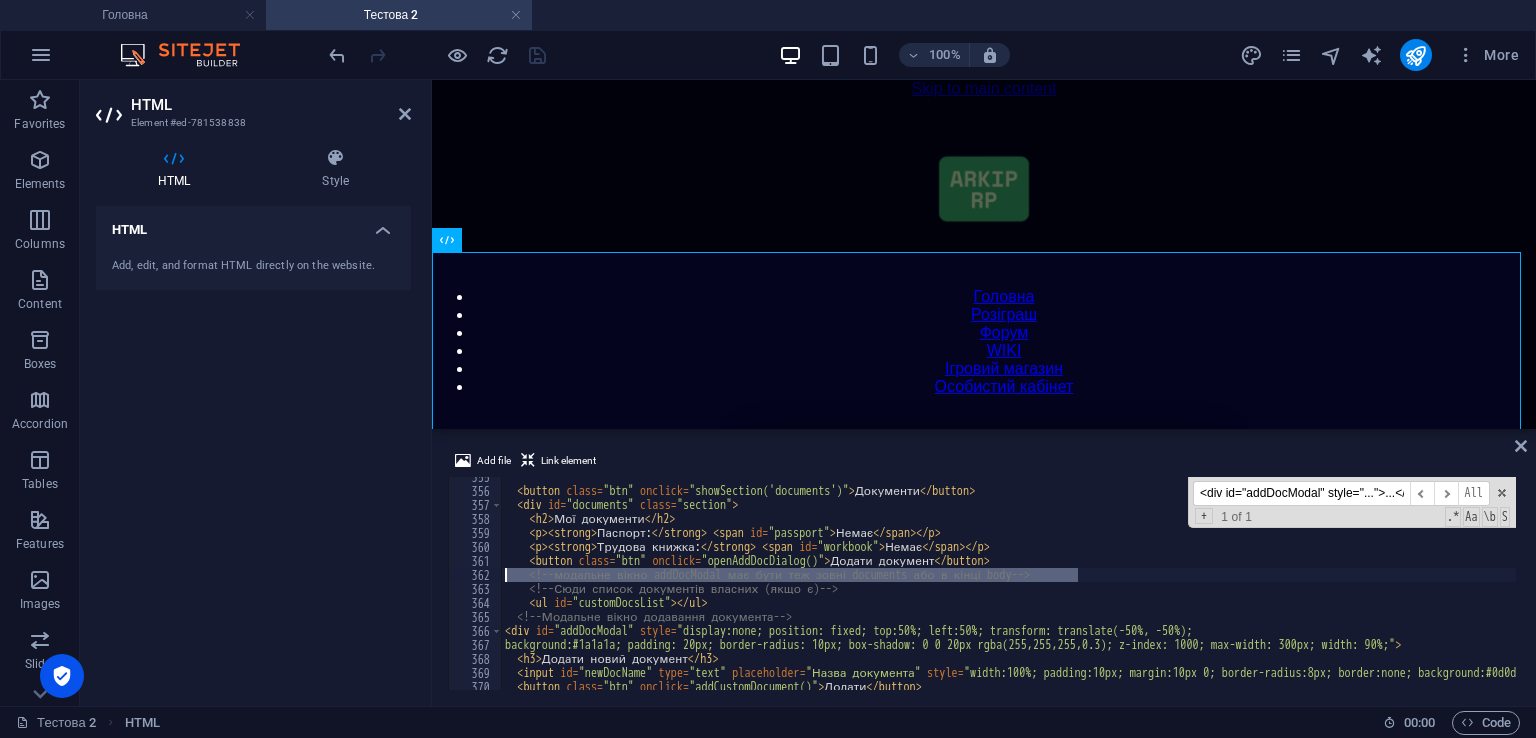 drag, startPoint x: 1100, startPoint y: 574, endPoint x: 479, endPoint y: 574, distance: 621 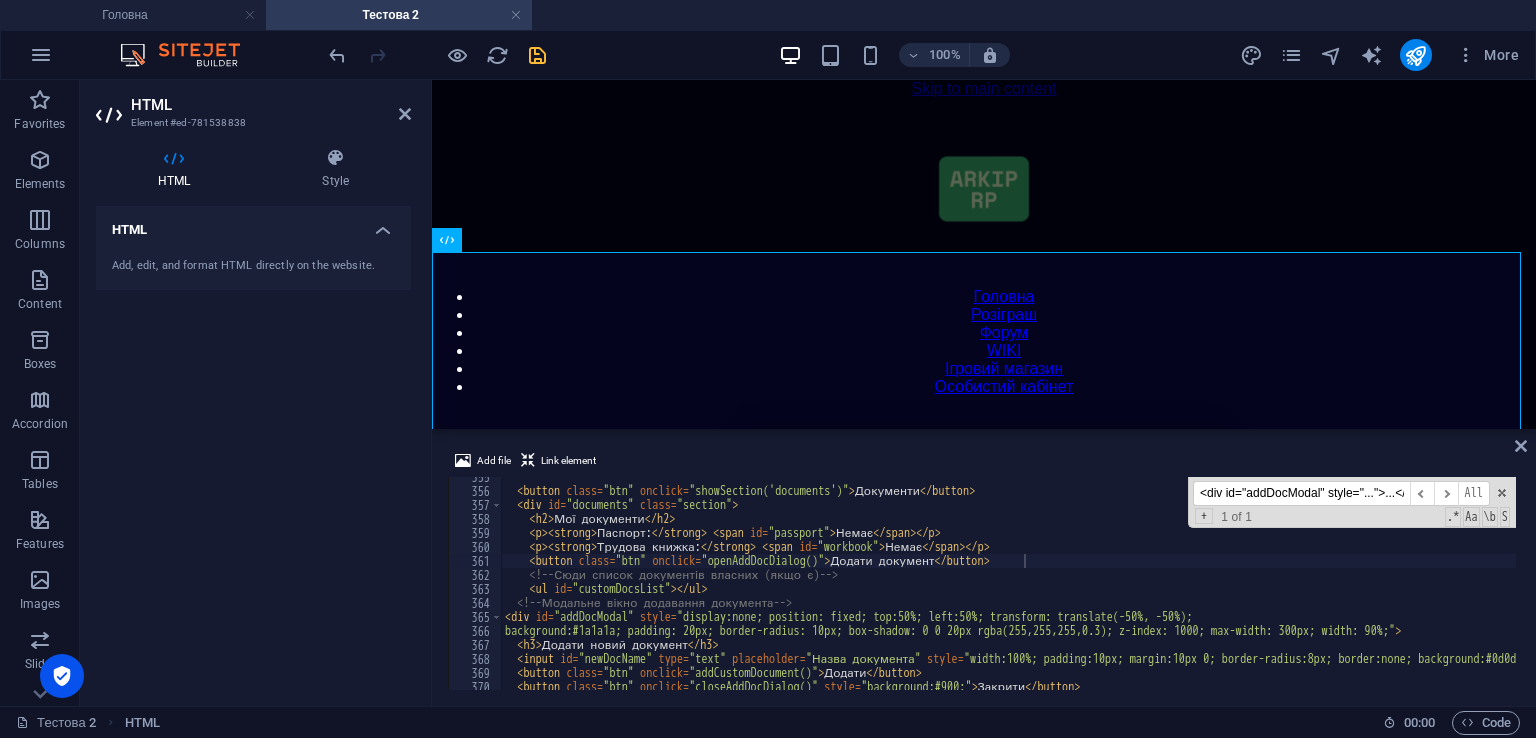 click on "<div id="addDocModal" style="...">...</div>" at bounding box center [1301, 493] 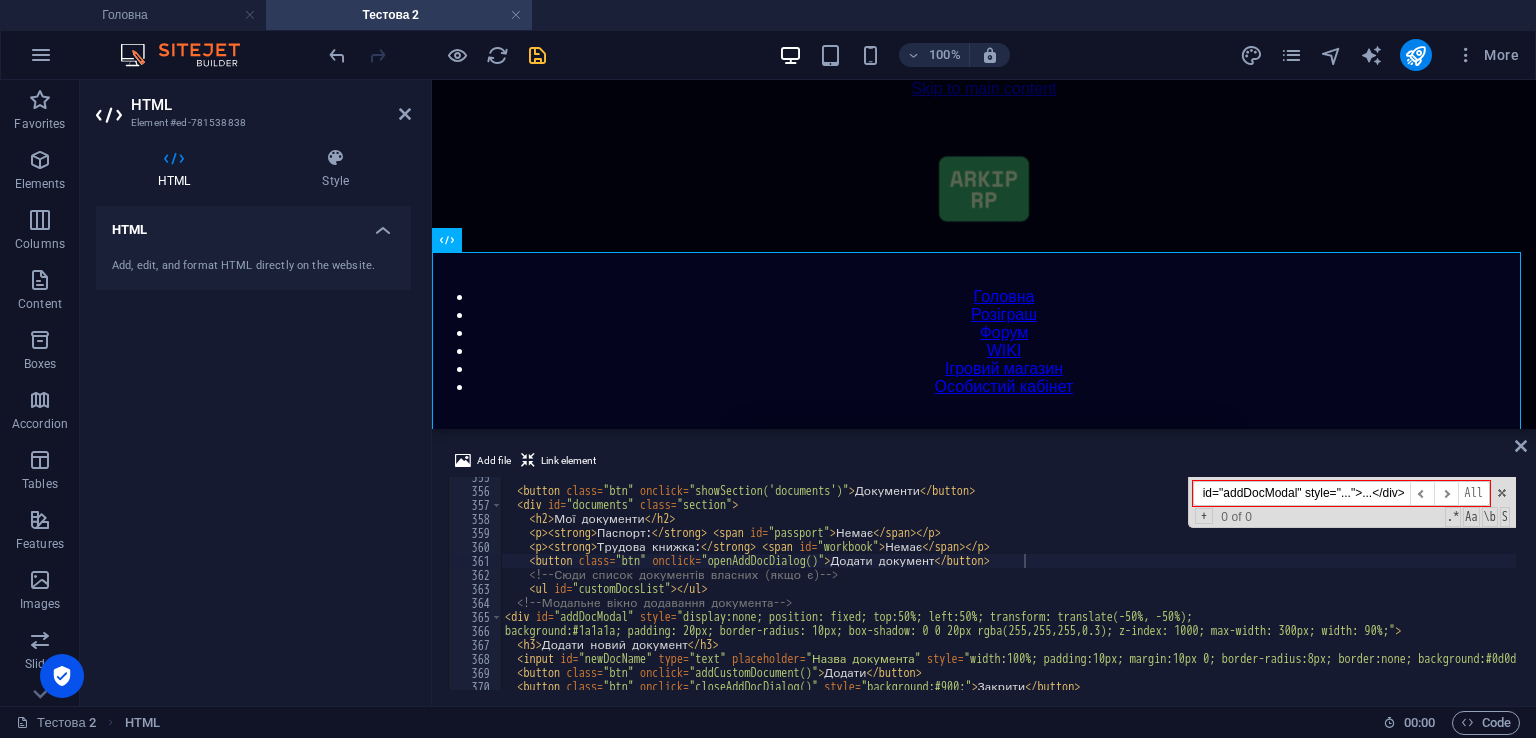 scroll, scrollTop: 0, scrollLeft: 0, axis: both 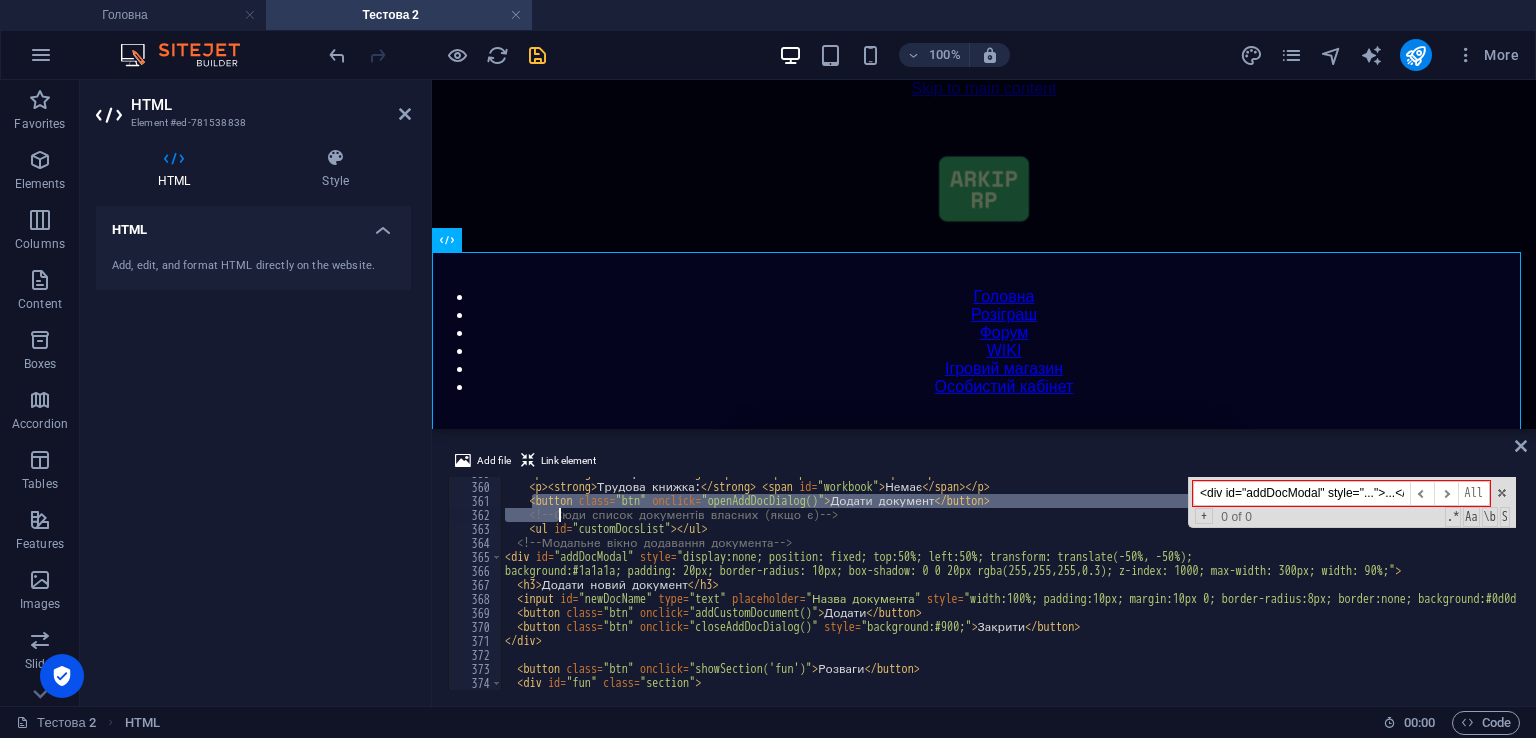 drag, startPoint x: 533, startPoint y: 499, endPoint x: 561, endPoint y: 513, distance: 31.304953 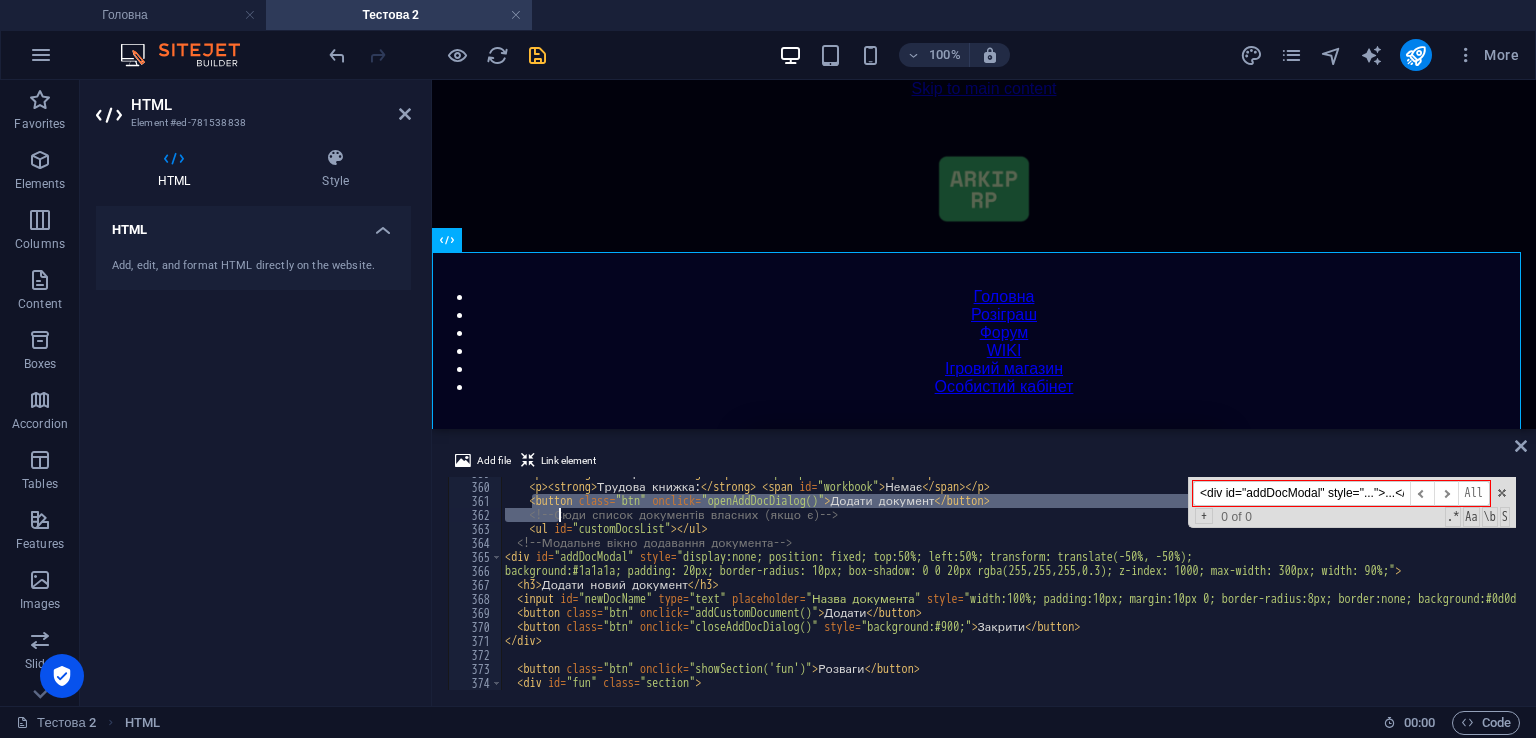 click on "< p > < strong > Паспорт: </ strong >   < span   id = "passport" > Немає </ span > </ p >      < p > < strong > Трудова книжка: </ strong >   < span   id = "workbook" > Немає </ span > </ p >      < button   class = "btn"   onclick = "openAddDocDialog()" > Додати документ </ button >      <!--  Сюди список документів власних (якщо є)  -->      < ul   id = "customDocsList" > </ ul >    <!--  Модальне вікно додавання документа  --> < div   id = "addDocModal"   style = "display:none; position: fixed; top:50%; left:50%; transform: translate(-50%, -50%);   background:#1a1a1a; padding: 20px; border-radius: 10px; box-shadow: 0 0 20px rgba(255,255,255,0.3); z-index: 1000; max-width: 300px; width: 90%;" >    < h3 > Додати новий документ </ h3 >    < input   id = "newDocName"   type = "text"   placeholder = "Назва документа"   style = >    < button   class = "btn"   onclick =" at bounding box center (1425, 584) 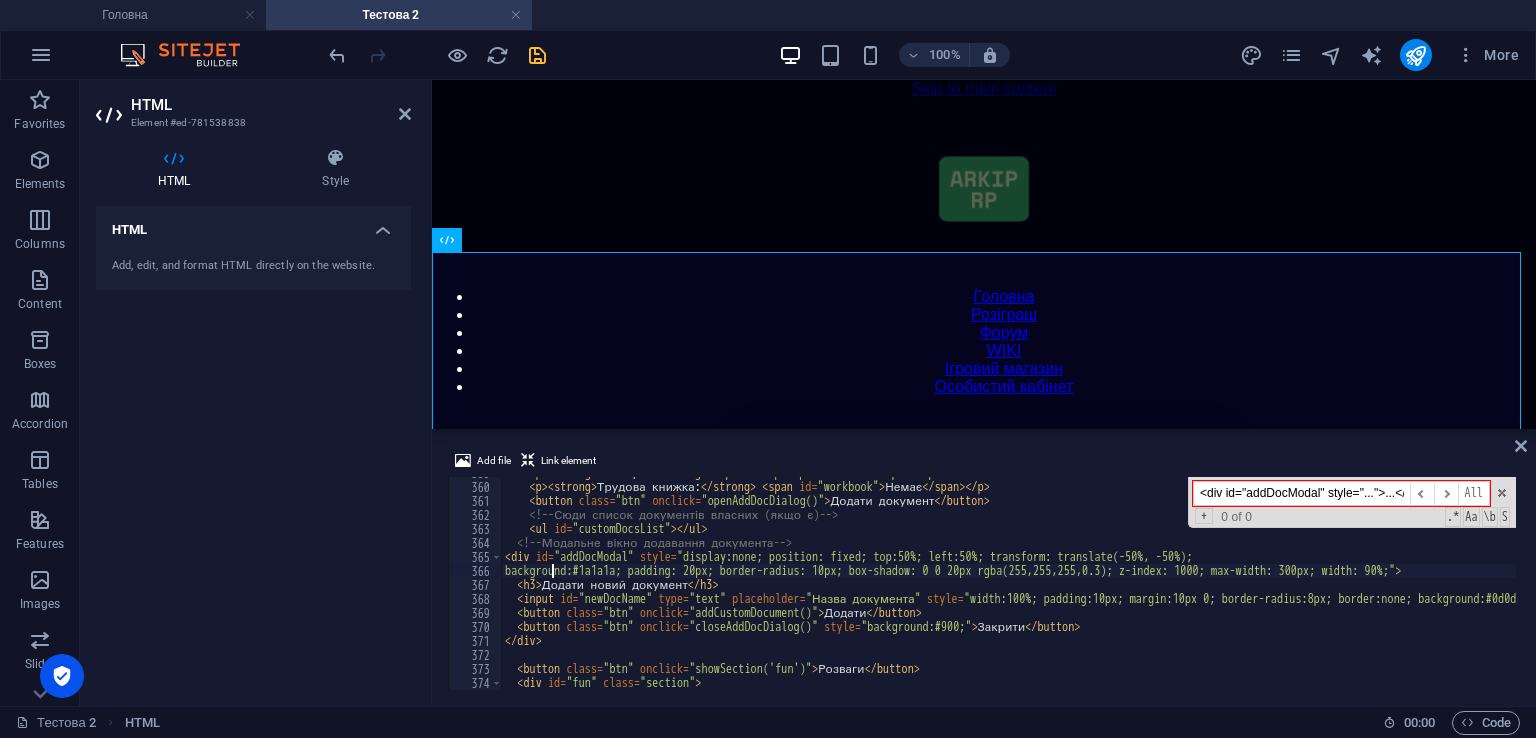 click on "< p > < strong > Паспорт: </ strong >   < span   id = "passport" > Немає </ span > </ p >      < p > < strong > Трудова книжка: </ strong >   < span   id = "workbook" > Немає </ span > </ p >      < button   class = "btn"   onclick = "openAddDocDialog()" > Додати документ </ button >      <!--  Сюди список документів власних (якщо є)  -->      < ul   id = "customDocsList" > </ ul >    <!--  Модальне вікно додавання документа  --> < div   id = "addDocModal"   style = "display:none; position: fixed; top:50%; left:50%; transform: translate(-50%, -50%);   background:#1a1a1a; padding: 20px; border-radius: 10px; box-shadow: 0 0 20px rgba(255,255,255,0.3); z-index: 1000; max-width: 300px; width: 90%;" >    < h3 > Додати новий документ </ h3 >    < input   id = "newDocName"   type = "text"   placeholder = "Назва документа"   style = >    < button   class = "btn"   onclick =" at bounding box center [1425, 584] 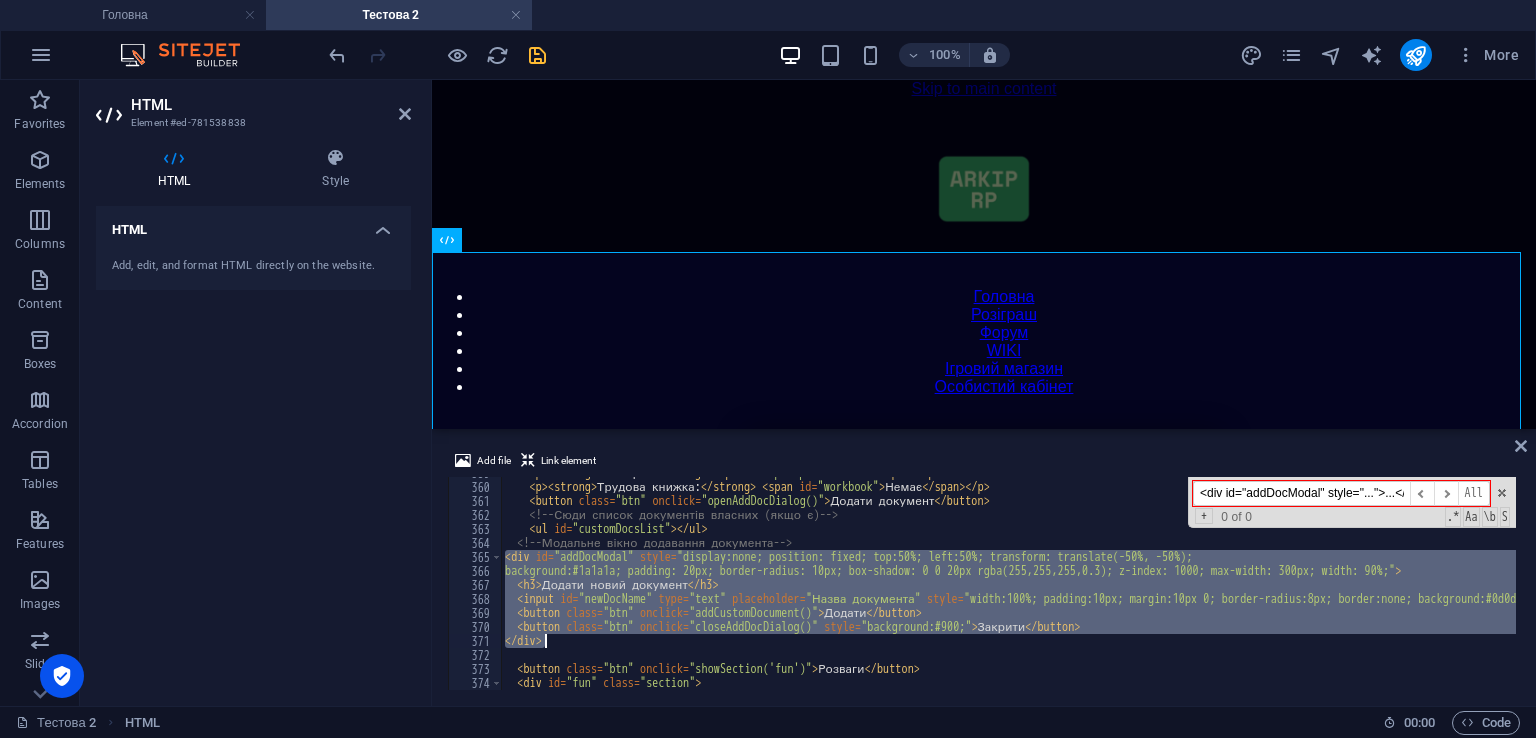 drag, startPoint x: 505, startPoint y: 557, endPoint x: 591, endPoint y: 635, distance: 116.1034 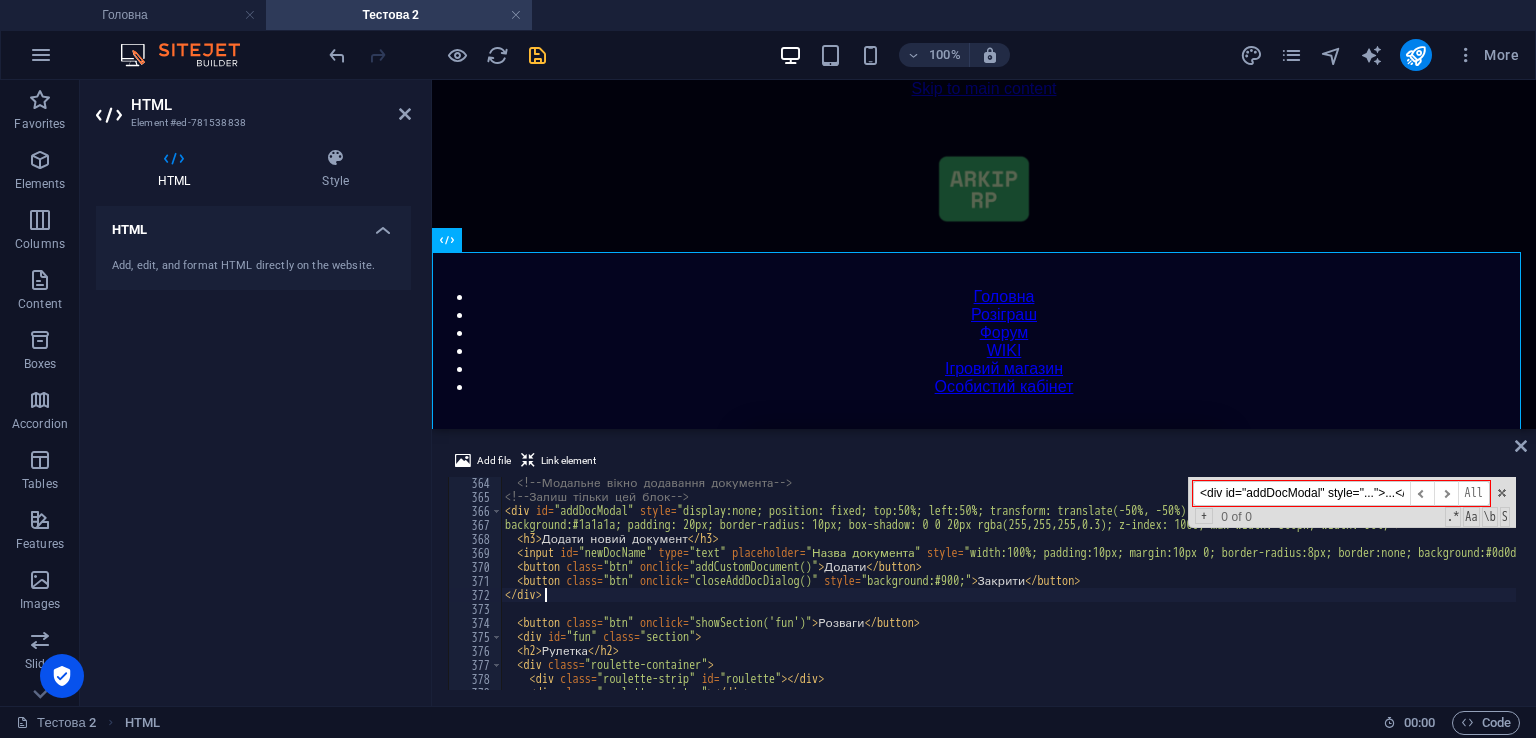 scroll, scrollTop: 5023, scrollLeft: 0, axis: vertical 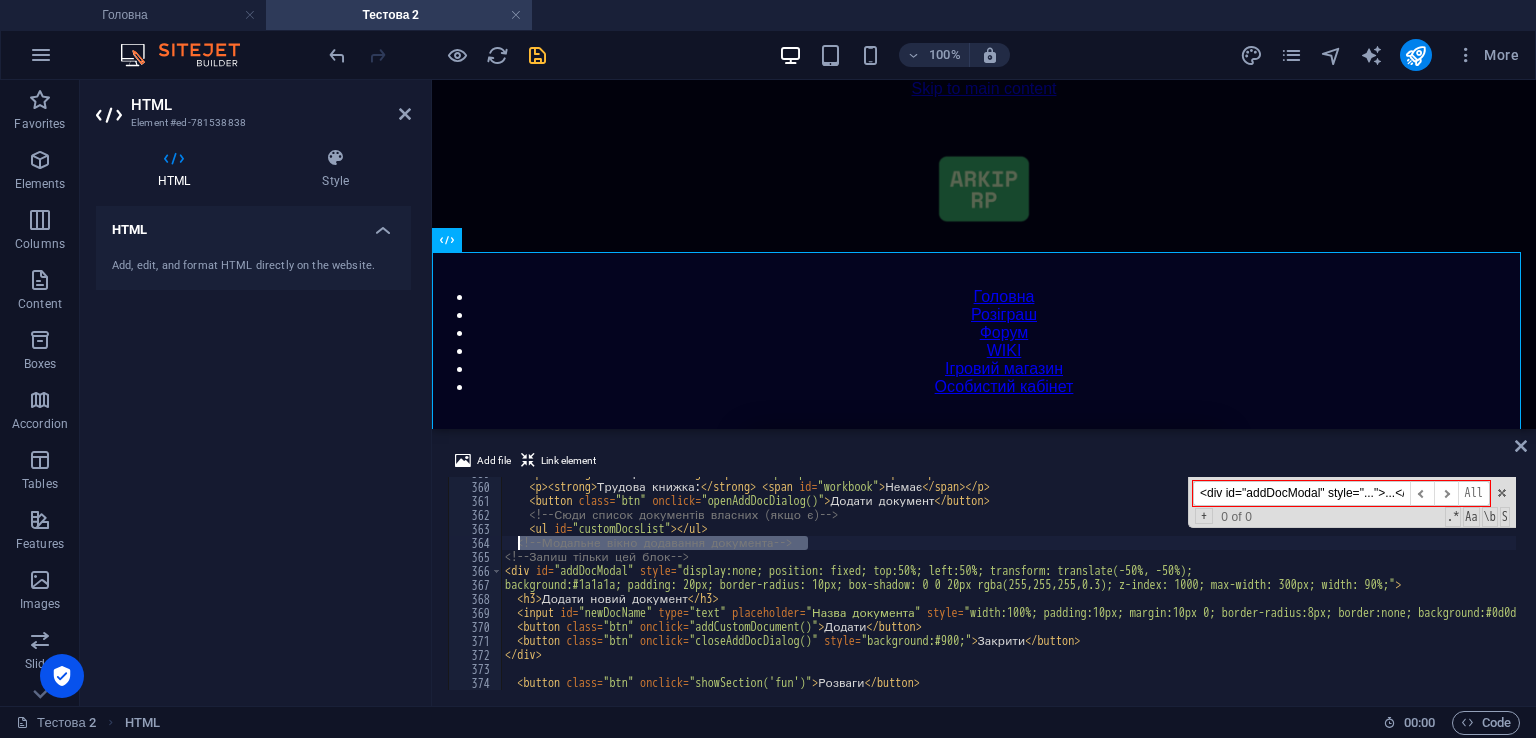 drag, startPoint x: 828, startPoint y: 545, endPoint x: 513, endPoint y: 545, distance: 315 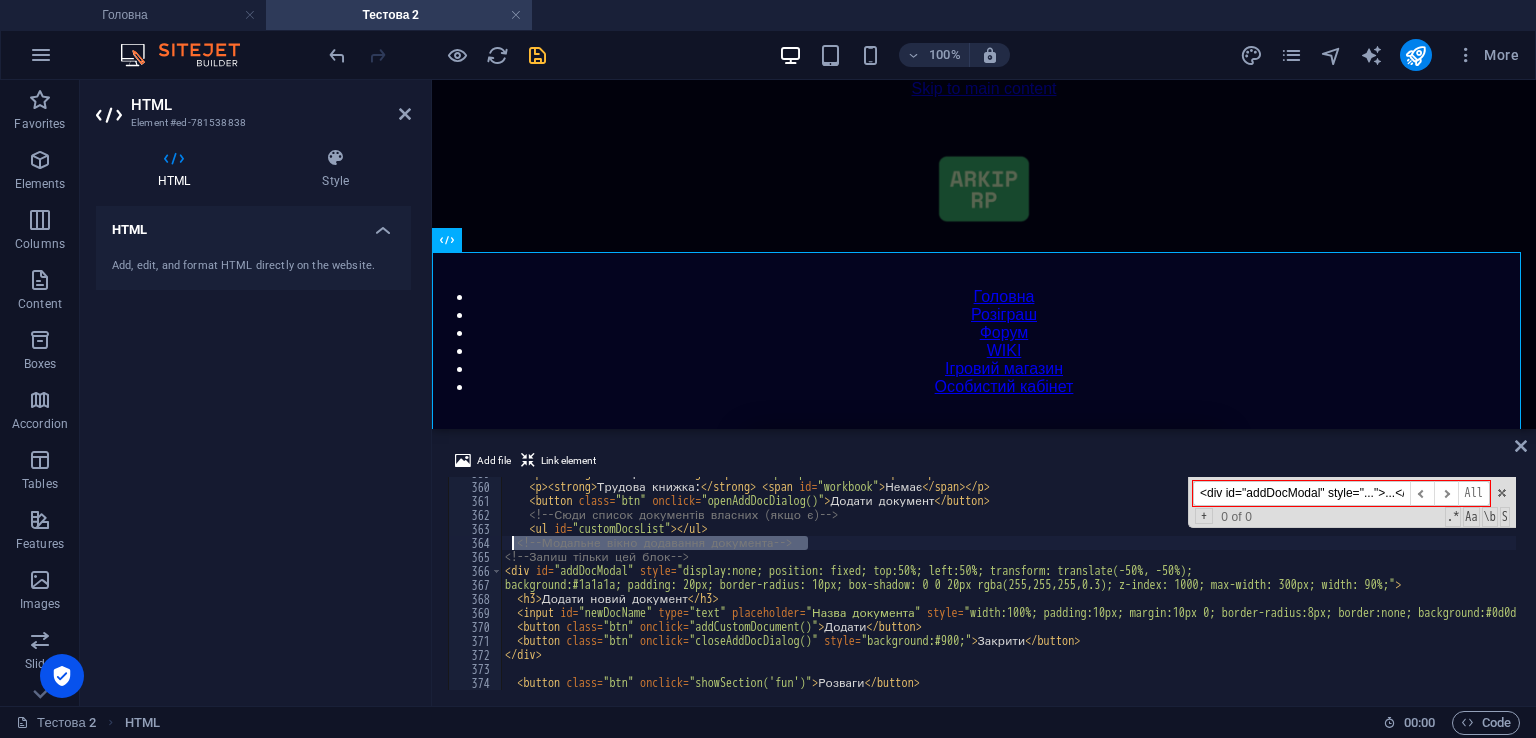 click on "< p > < strong > Паспорт: </ strong >   < span   id = "passport" > Немає </ span > </ p >      < p > < strong > Трудова книжка: </ strong >   < span   id = "workbook" > Немає </ span > </ p >      < button   class = "btn"   onclick = "openAddDocDialog()" > Додати документ </ button >      <!--  Сюди список документів власних (якщо є)  -->      < ul   id = "customDocsList" > </ ul >    <!--  Модальне вікно додавання документа  --> <!--  Залиш тільки цей блок  --> < div   id = "addDocModal"   style = "display:none; position: fixed; top:50%; left:50%; transform: translate(-50%, -50%);   background:#1a1a1a; padding: 20px; border-radius: 10px; box-shadow: 0 0 20px rgba(255,255,255,0.3); z-index: 1000; max-width: 300px; width: 90%;" >    < h3 > Додати новий документ </ h3 >    < input   id = "newDocName"   type = "text"   placeholder = "Назва документа"" at bounding box center (1425, 584) 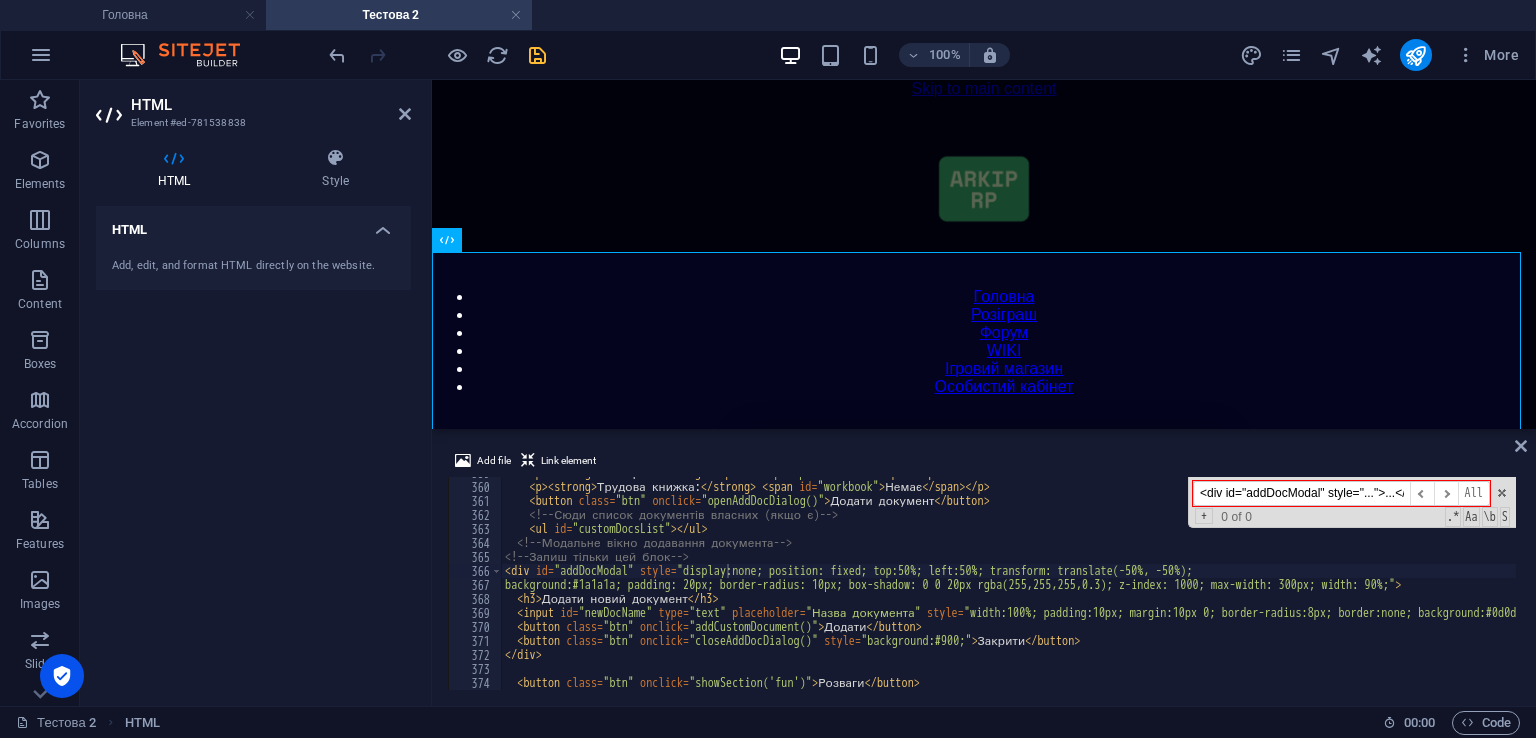 click on "<div id="addDocModal" style="...">...</div>" at bounding box center [1301, 493] 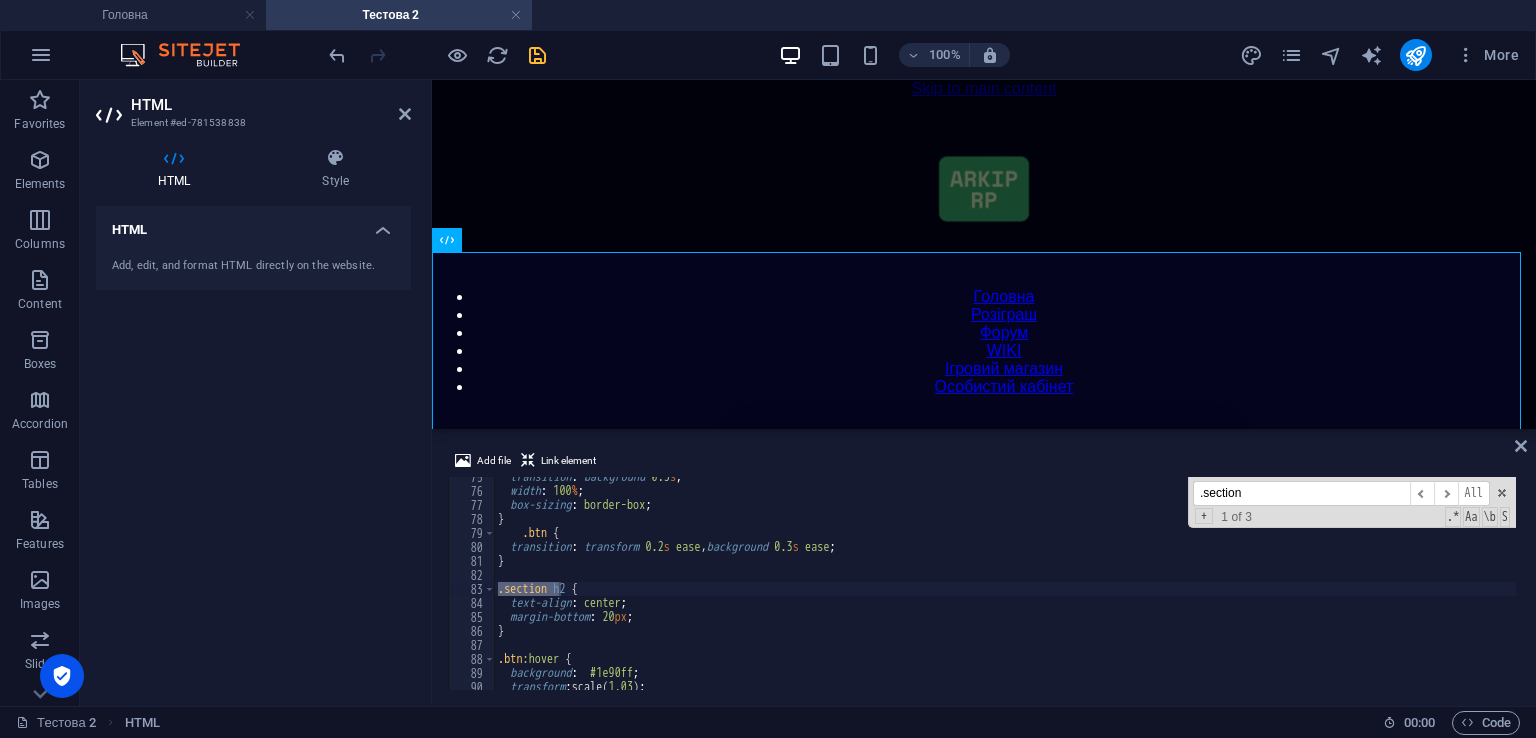 scroll, scrollTop: 1043, scrollLeft: 0, axis: vertical 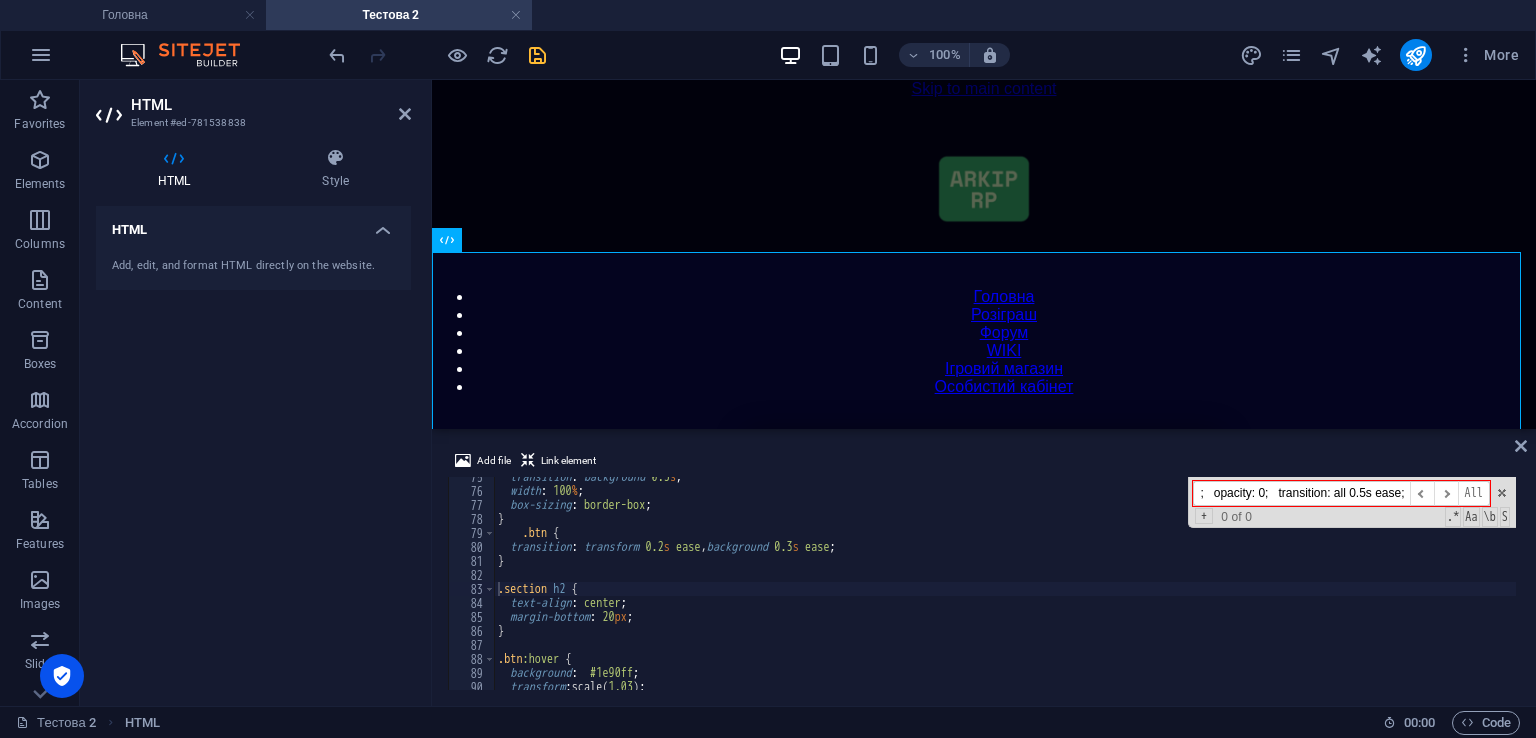 click on ".section display: none;   opacity: 0;   transition: all 0.5s ease;" at bounding box center [1301, 493] 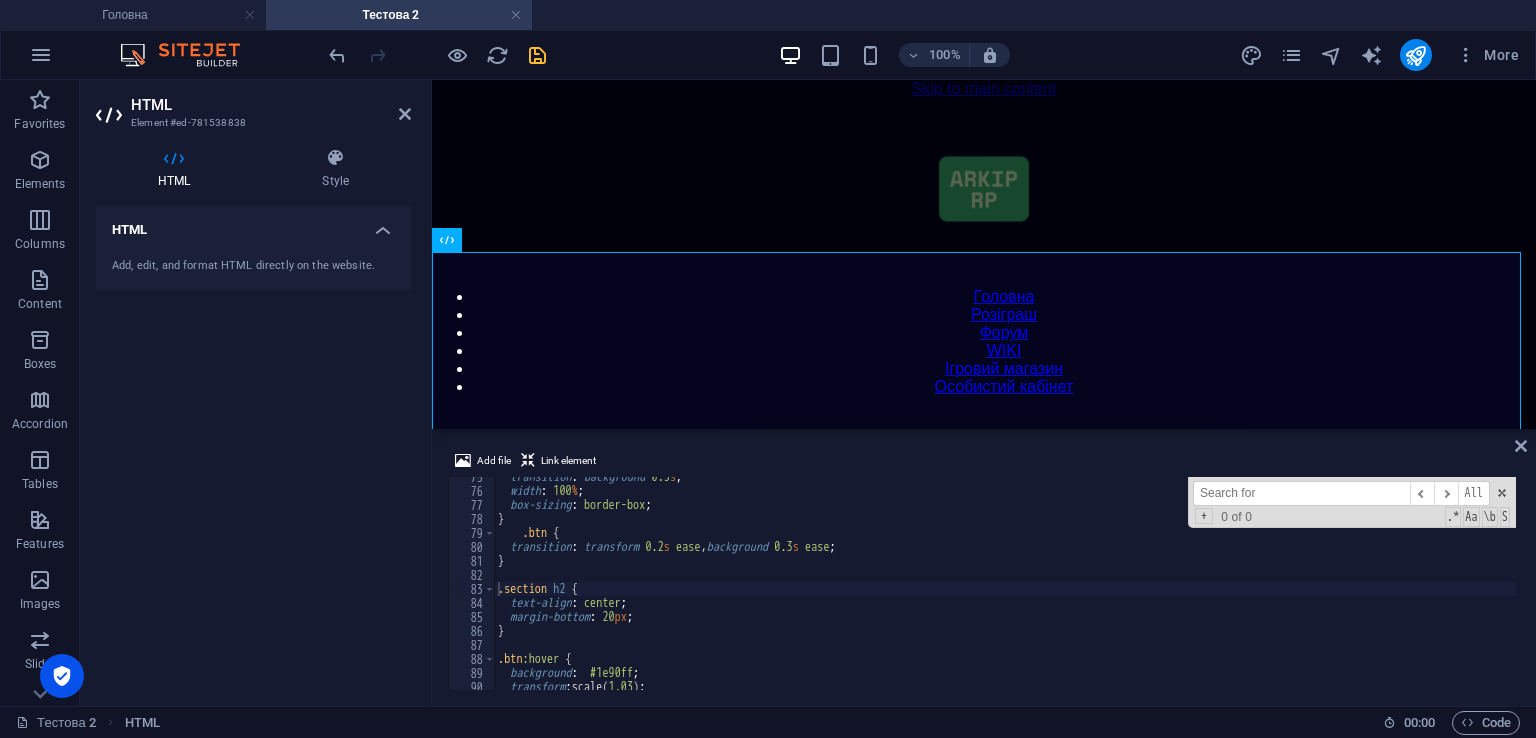 scroll, scrollTop: 0, scrollLeft: 0, axis: both 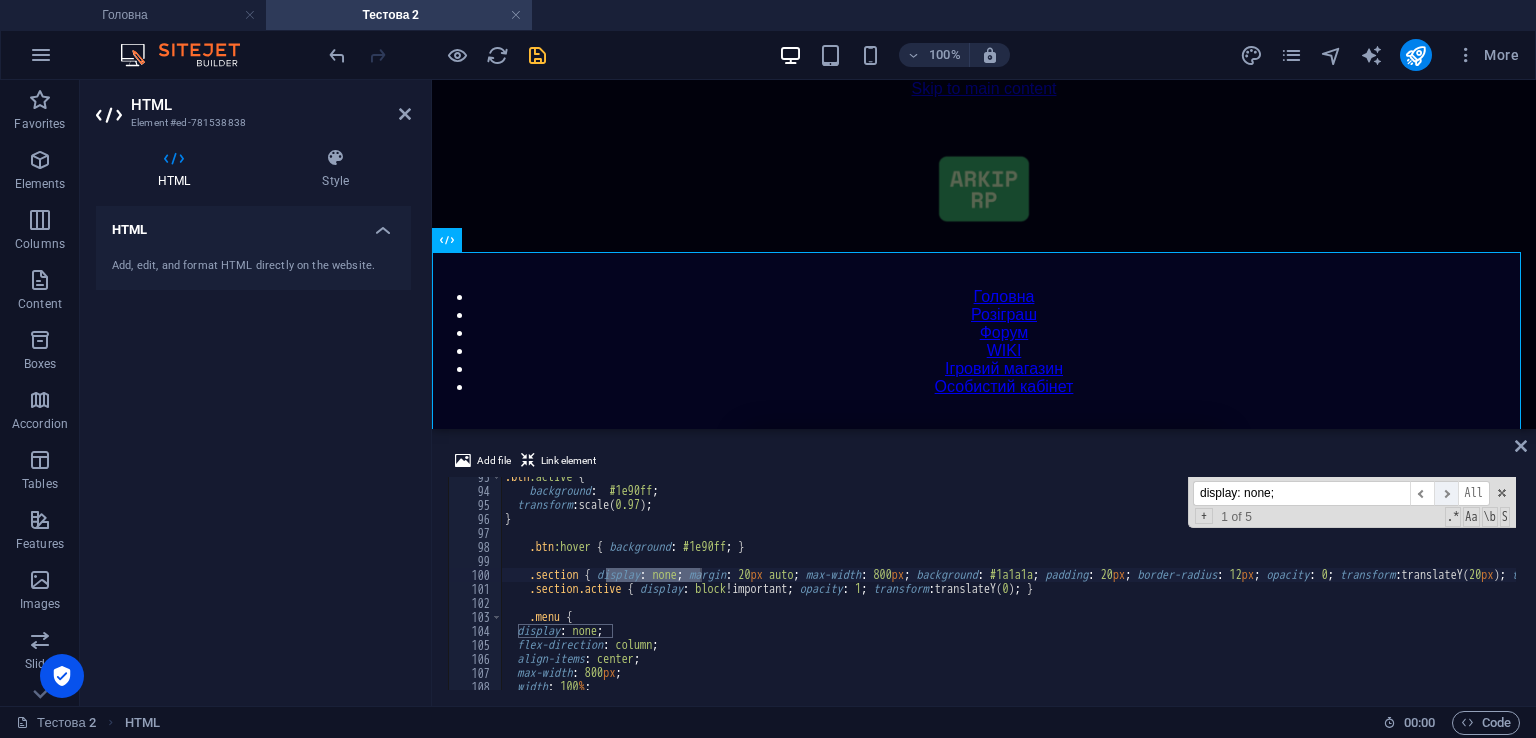 click on "​" at bounding box center [1446, 493] 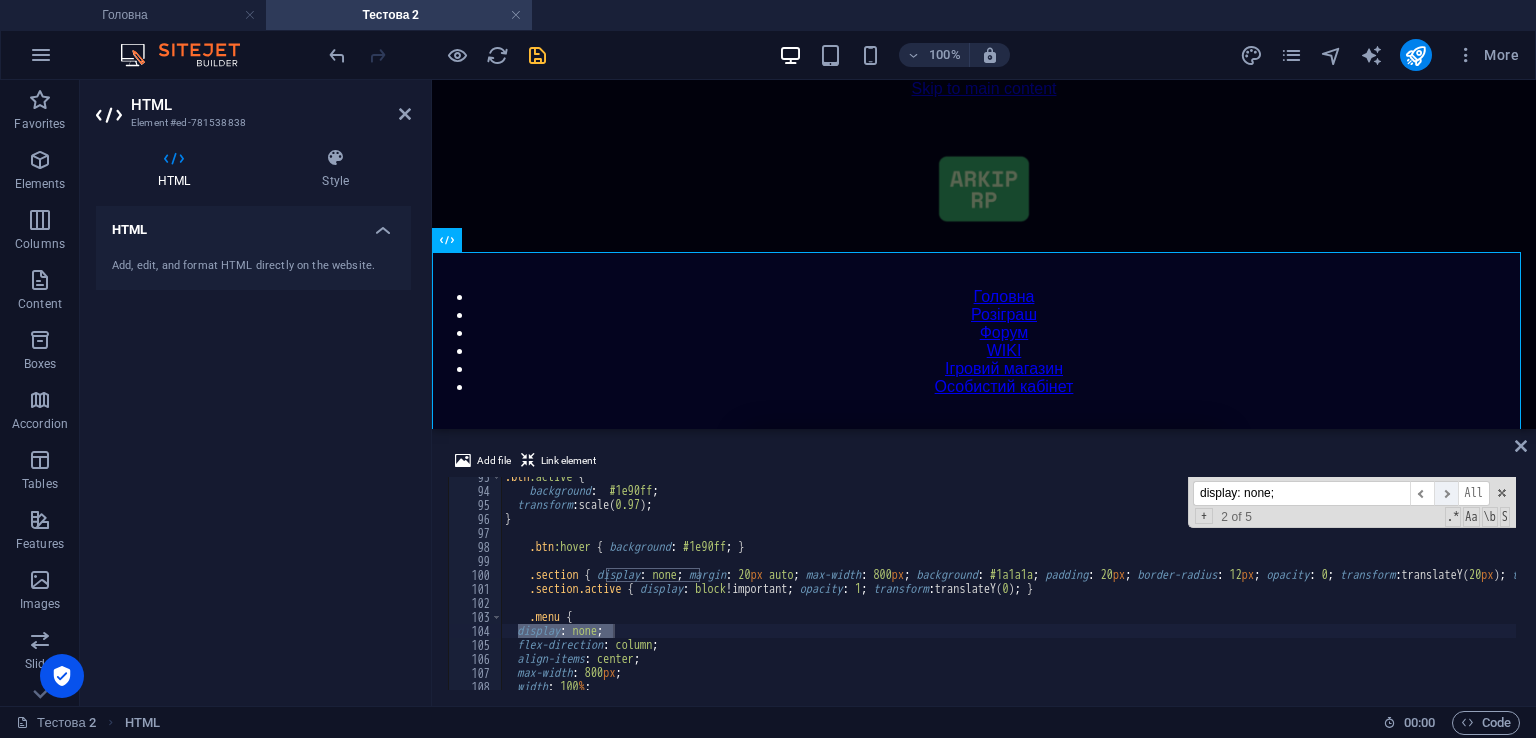 click on "​" at bounding box center [1446, 493] 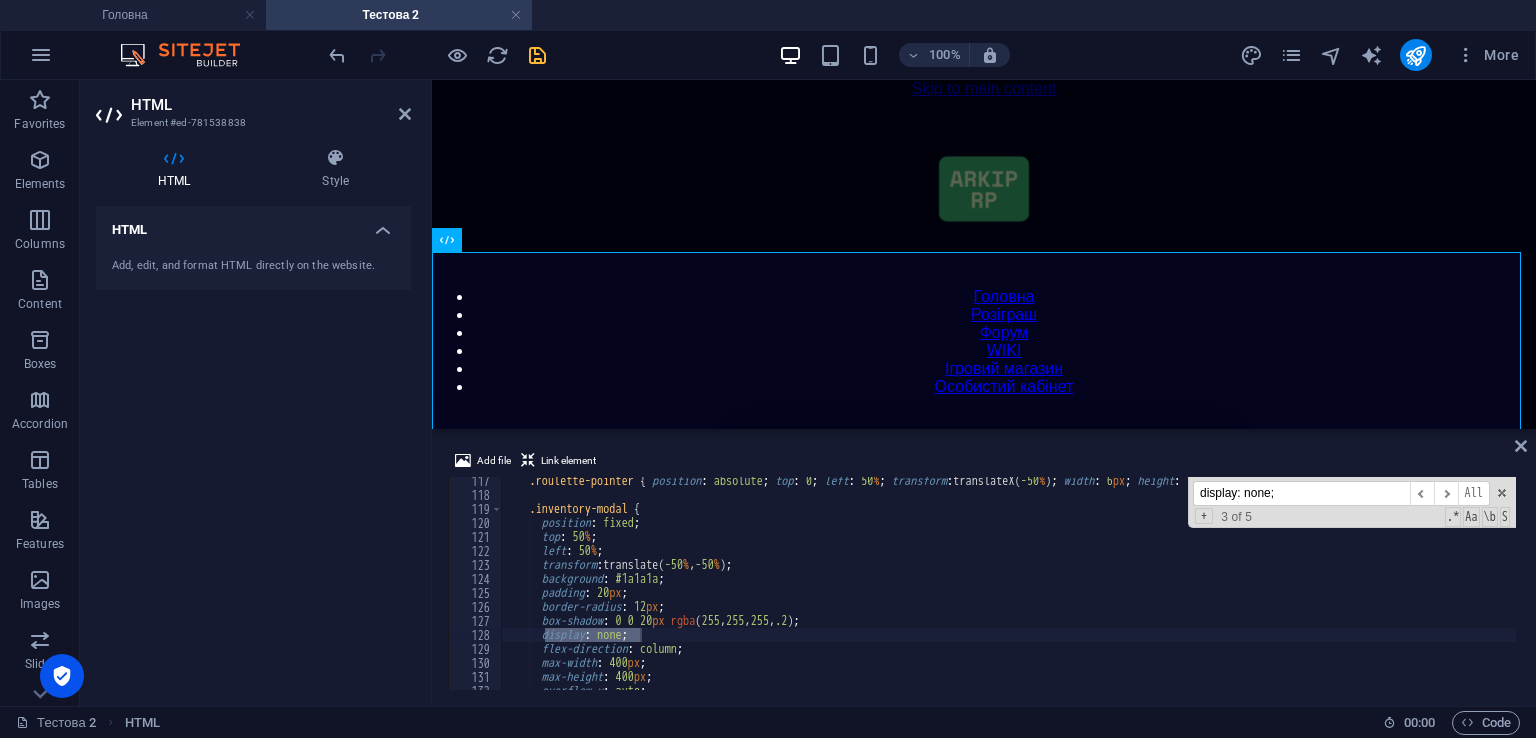 scroll, scrollTop: 1567, scrollLeft: 0, axis: vertical 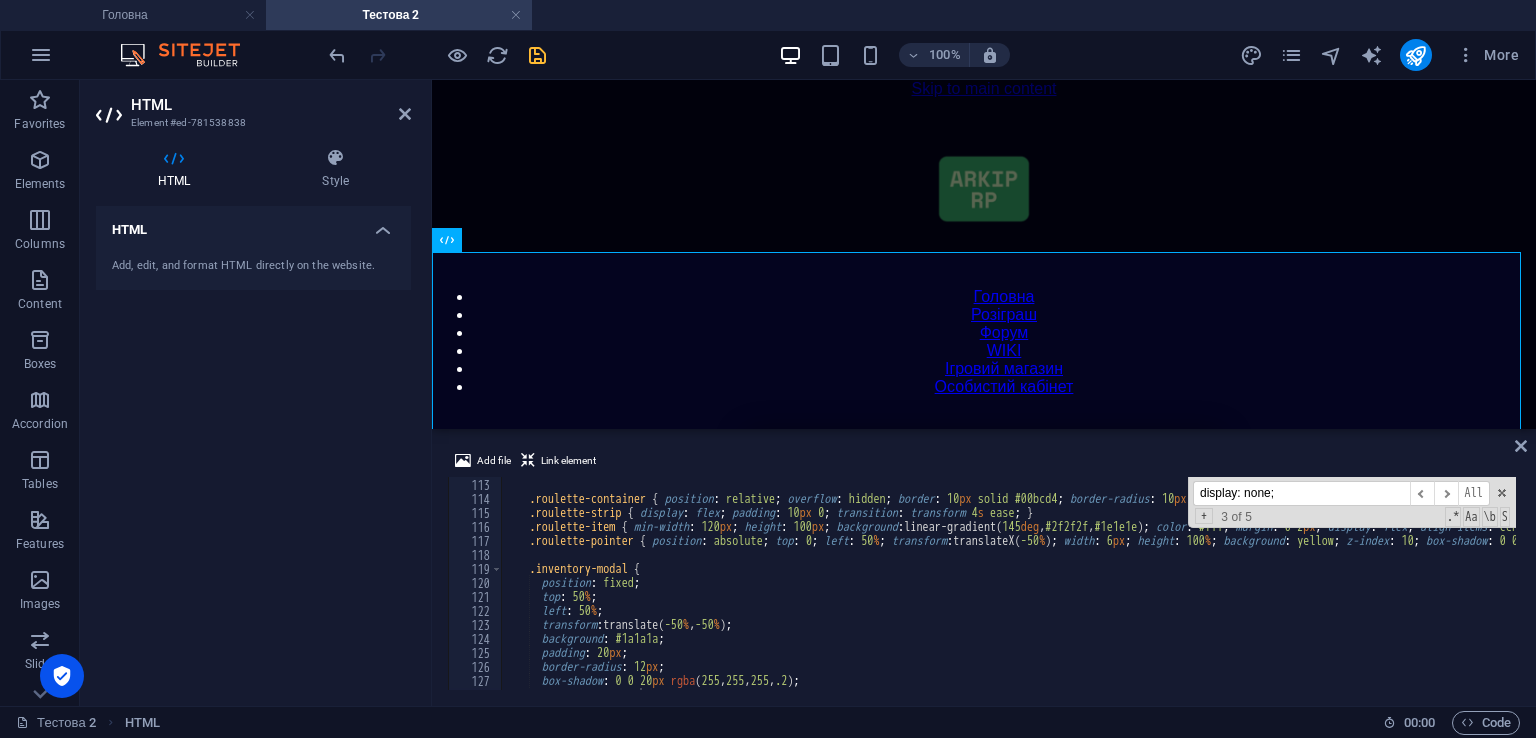 drag, startPoint x: 1272, startPoint y: 489, endPoint x: 1035, endPoint y: 462, distance: 238.53302 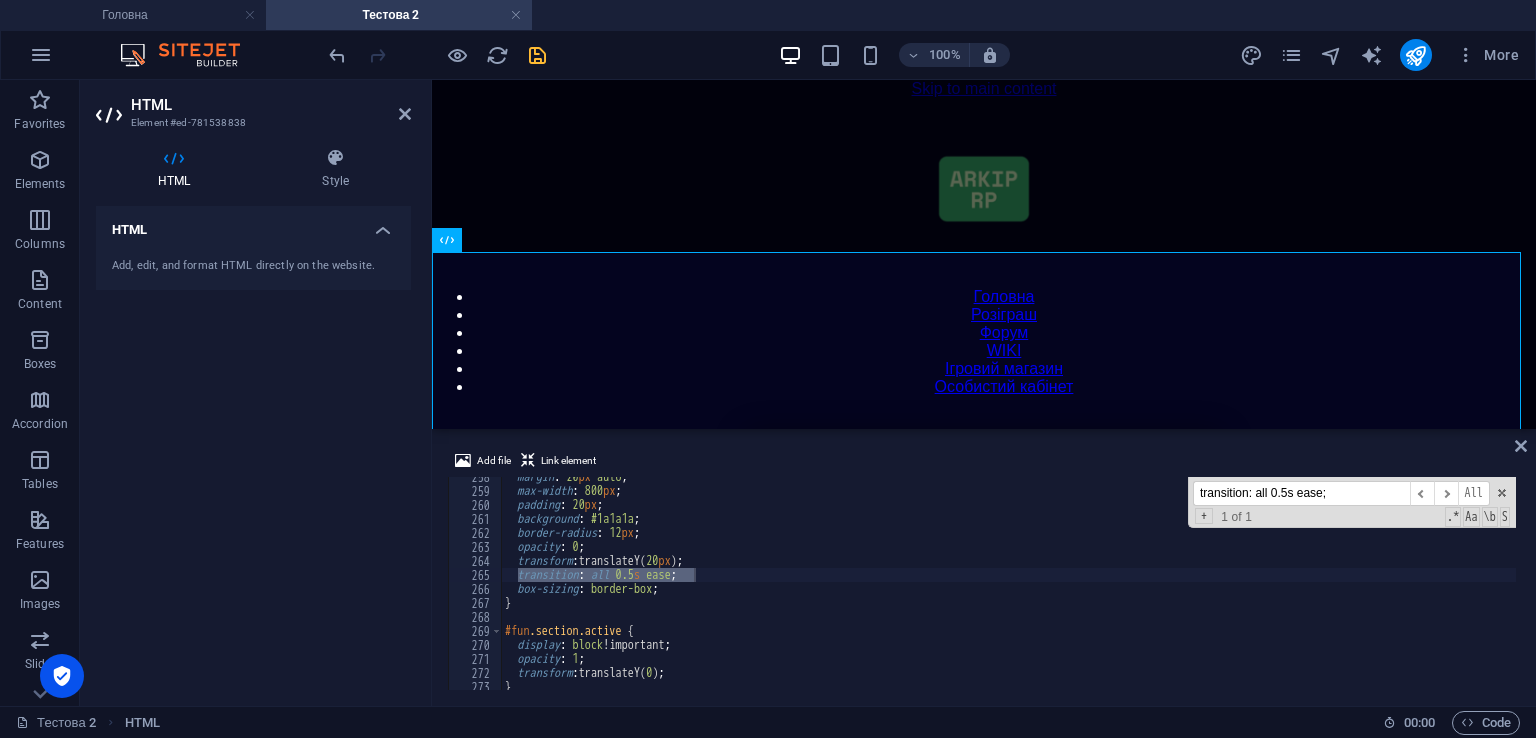 scroll, scrollTop: 3545, scrollLeft: 0, axis: vertical 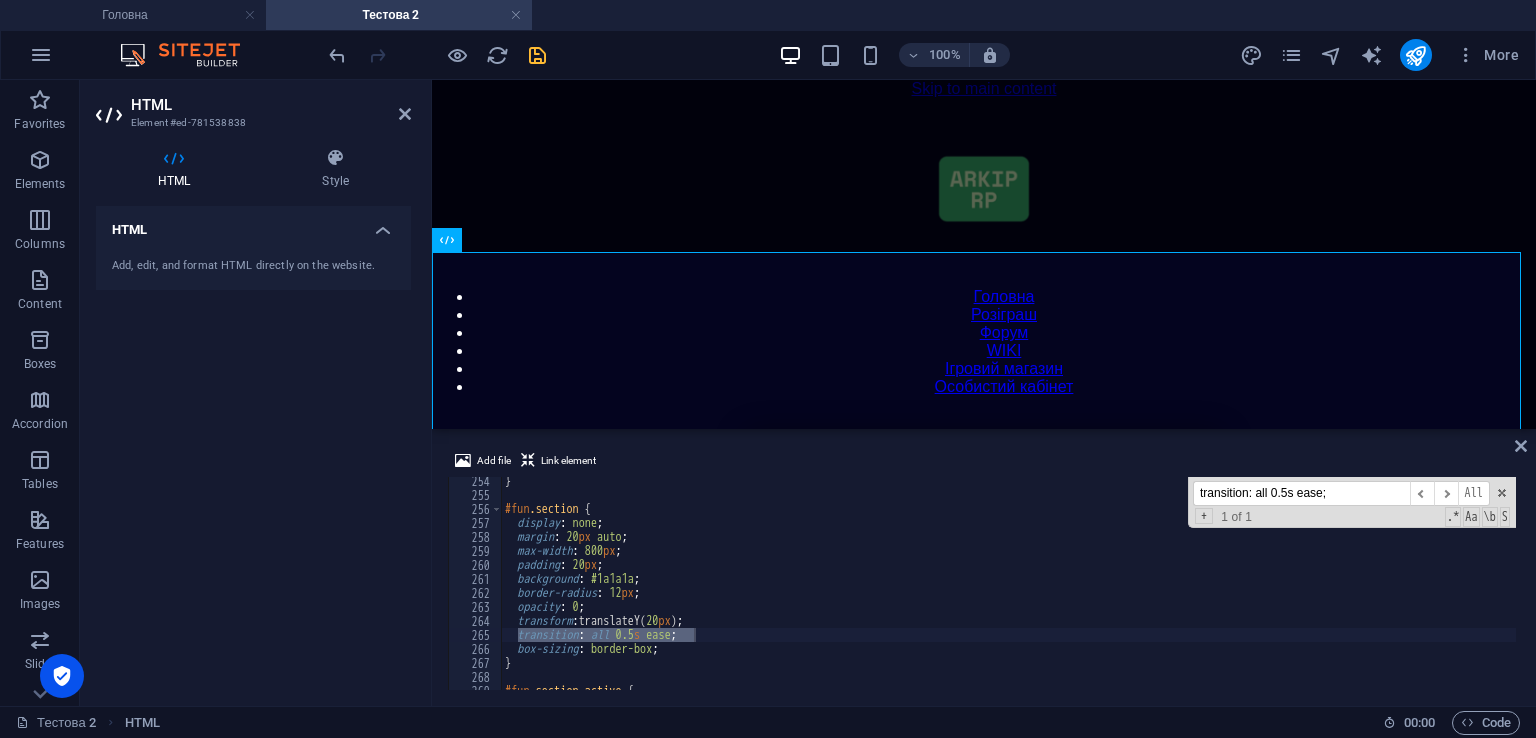 type on "transition: all 0.5s ease;" 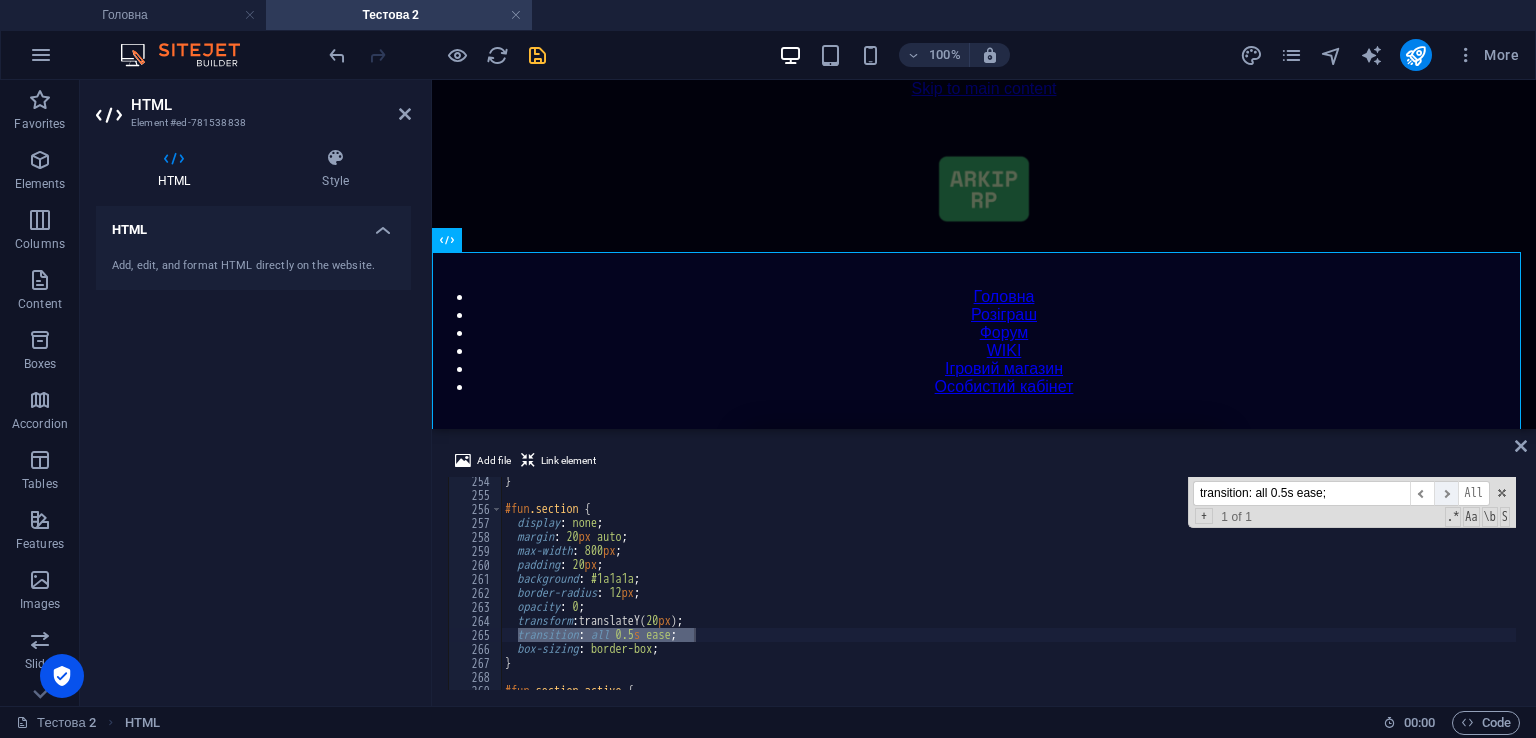 click on "​" at bounding box center (1446, 493) 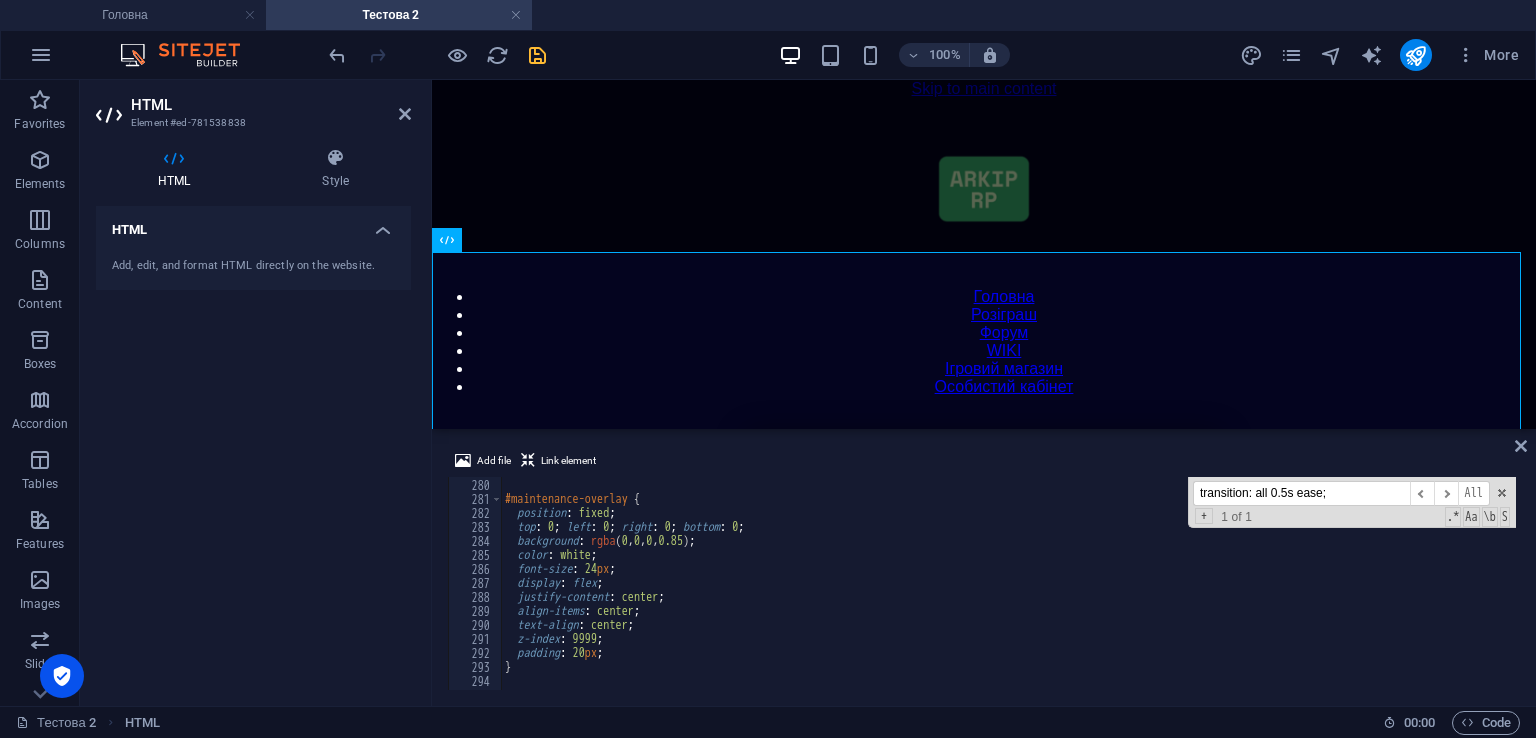 scroll, scrollTop: 4025, scrollLeft: 0, axis: vertical 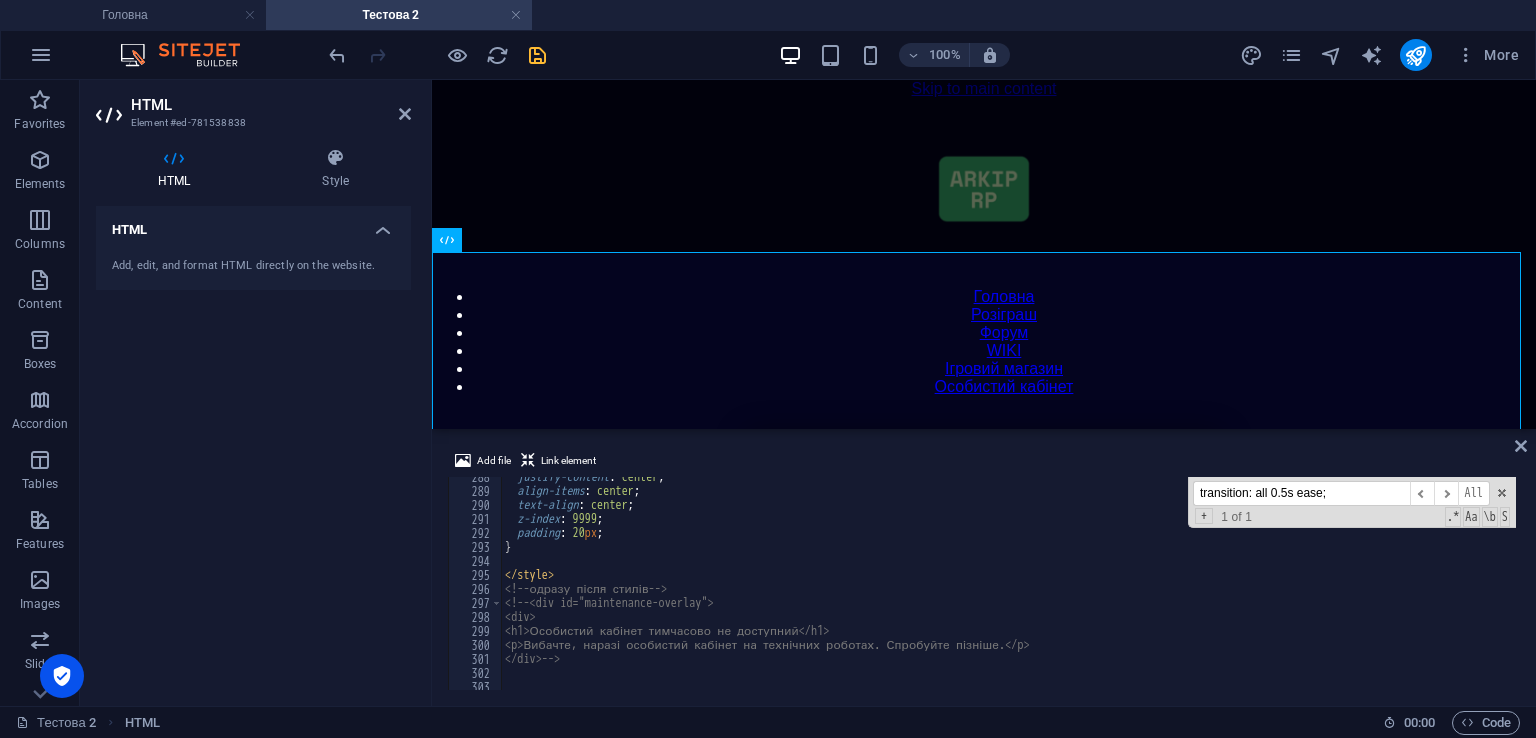 type on "}" 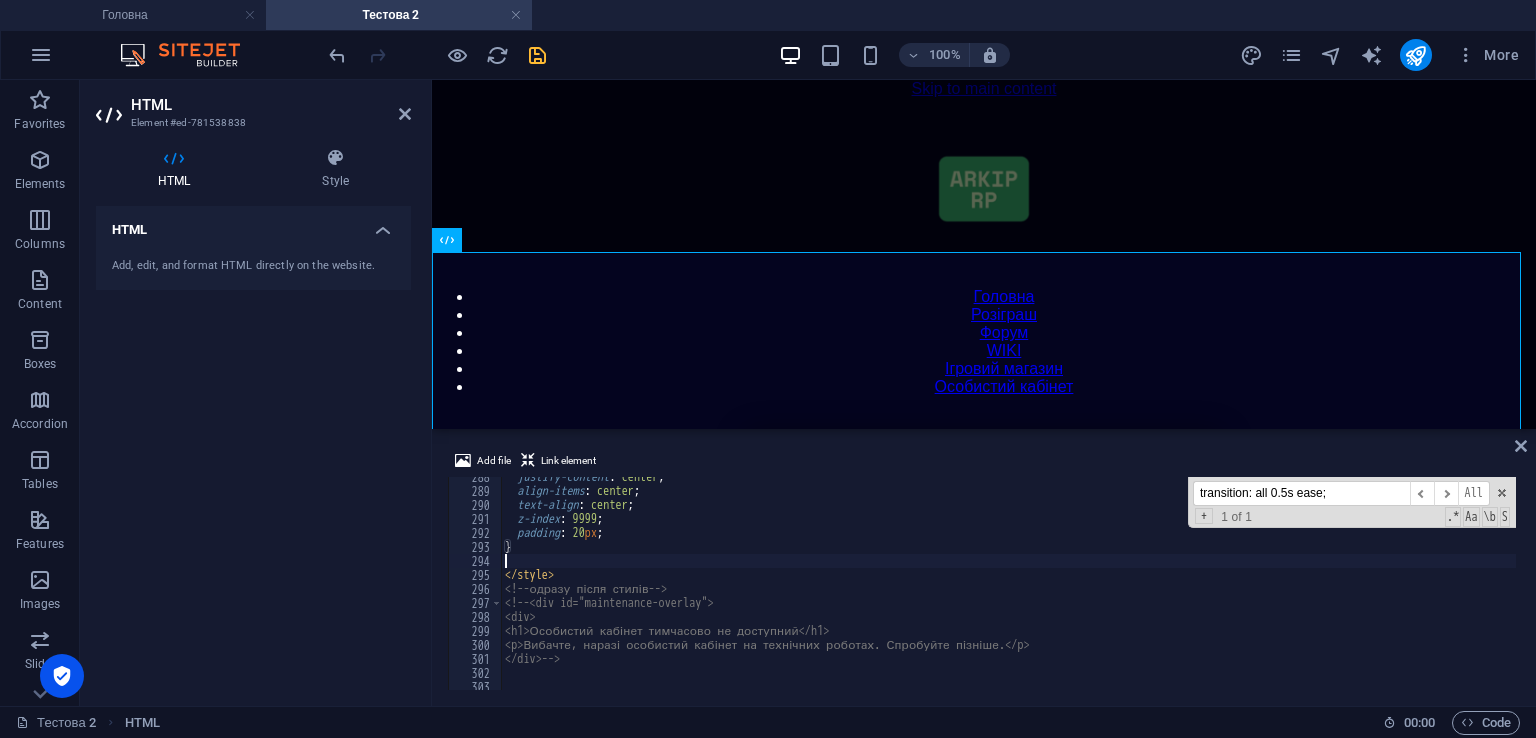 click on "justify-content :   center ;    align-items :   center ;    text-align :   center ;    z-index :   9999 ;    padding :   20 px ; } </ style > <!--  одразу після стилів  --> <!-- <div id="maintenance-overlay">   <div>     <h1>Особистий кабінет тимчасово не доступний</h1>     <p>Вибачте, наразі особистий кабінет на технічних роботах. Спробуйте пізніше.</p>   </div> -->" at bounding box center (1425, 588) 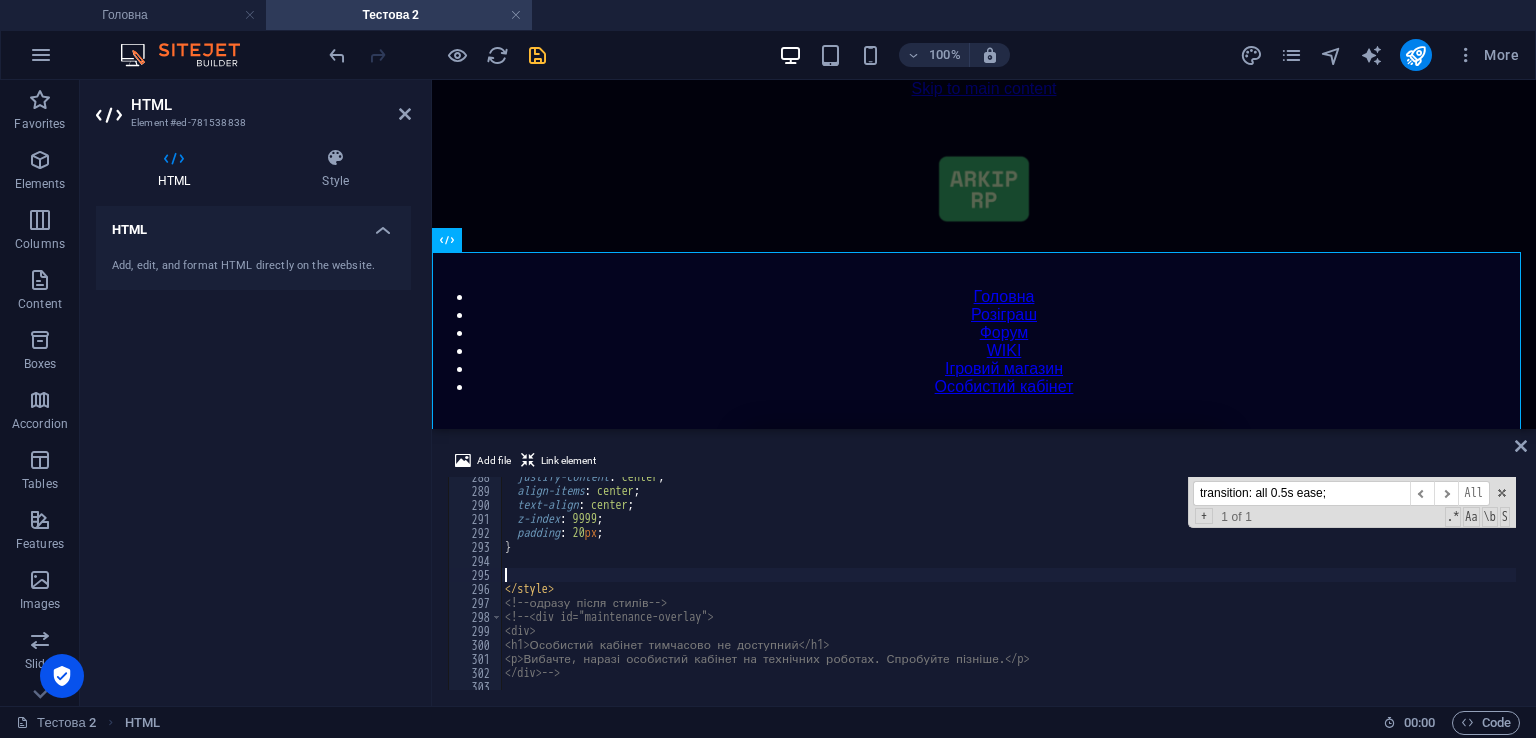 type 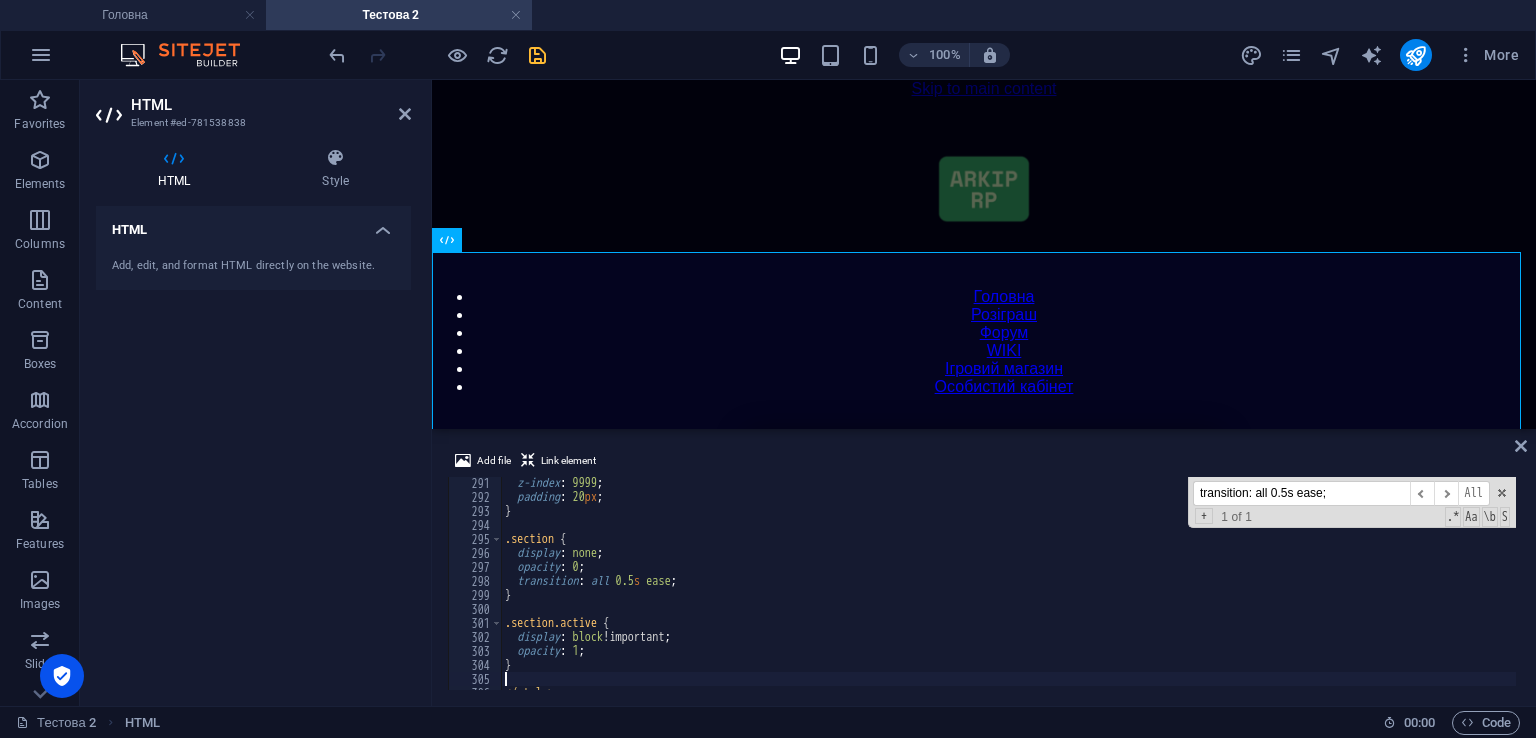 scroll, scrollTop: 4120, scrollLeft: 0, axis: vertical 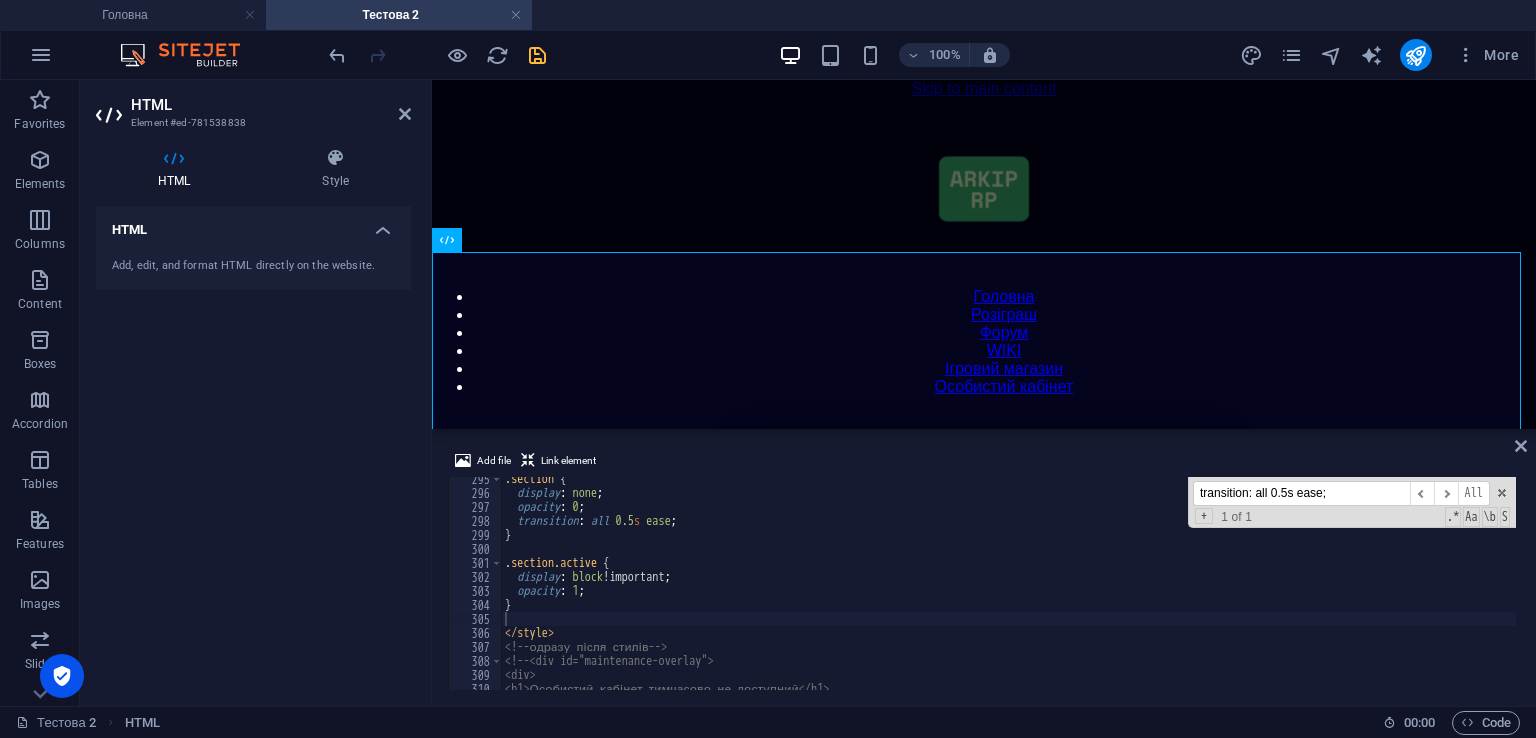 click on "Add file Link element" at bounding box center [984, 463] 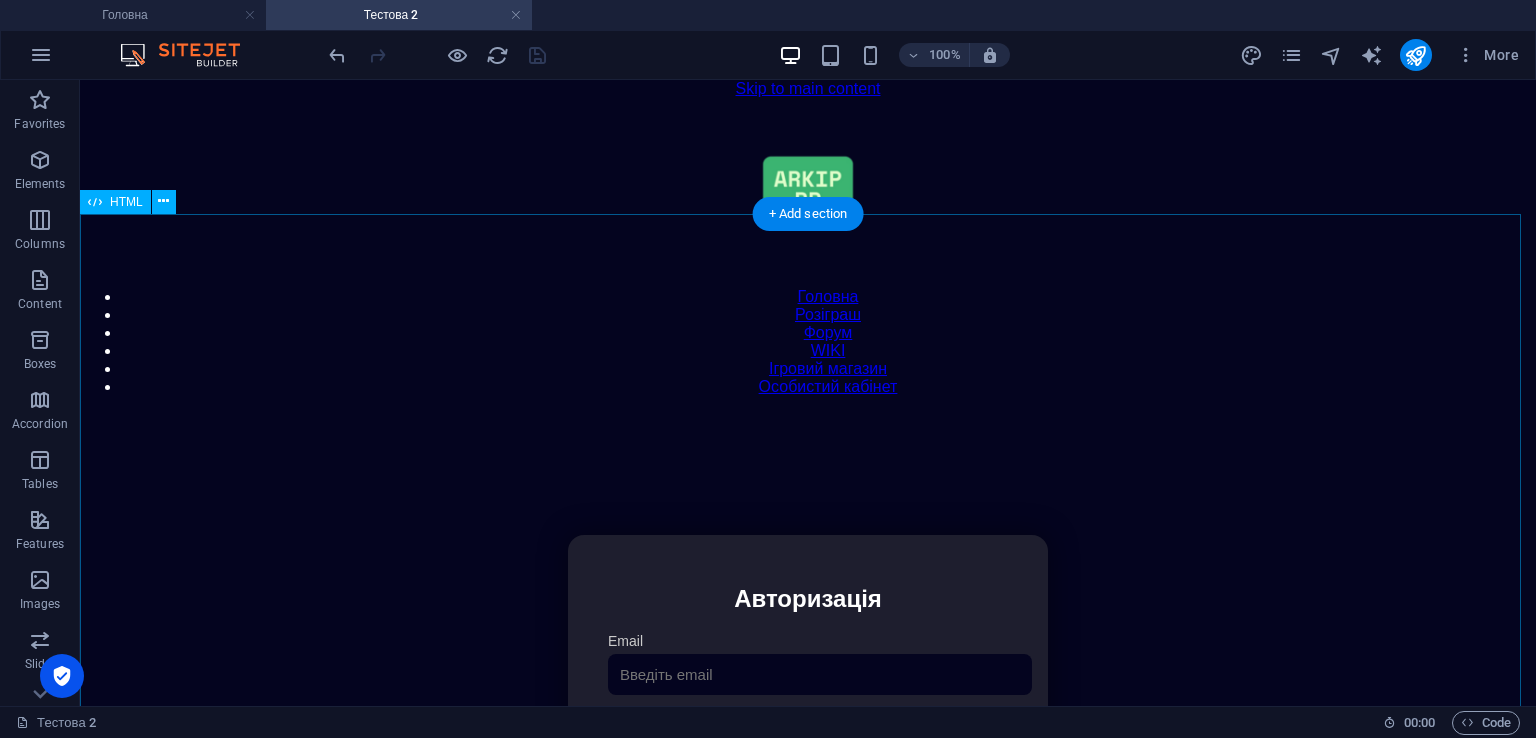 click on "Особистий кабінет
Авторизація
Email
[GEOGRAPHIC_DATA]
👁️
Увійти
Скинути пароль
Скидання пароля
Введіть ваш email:
Скинути
Закрити
Особистий кабінет
Вийти з кабінету
Важлива інформація
Інформація
Ігровий Нікнейм:
Пошта:
Гроші:   ₴
XP:
Рівень:
Здоров'я:
Броня:
VIP:
Рейтинг
Рейтинг гравців
Гравців не знайдено
Документи
Мої документи
Паспорт:   [PERSON_NAME] книжка:   Немає
Додати документ
Додати" at bounding box center (808, 746) 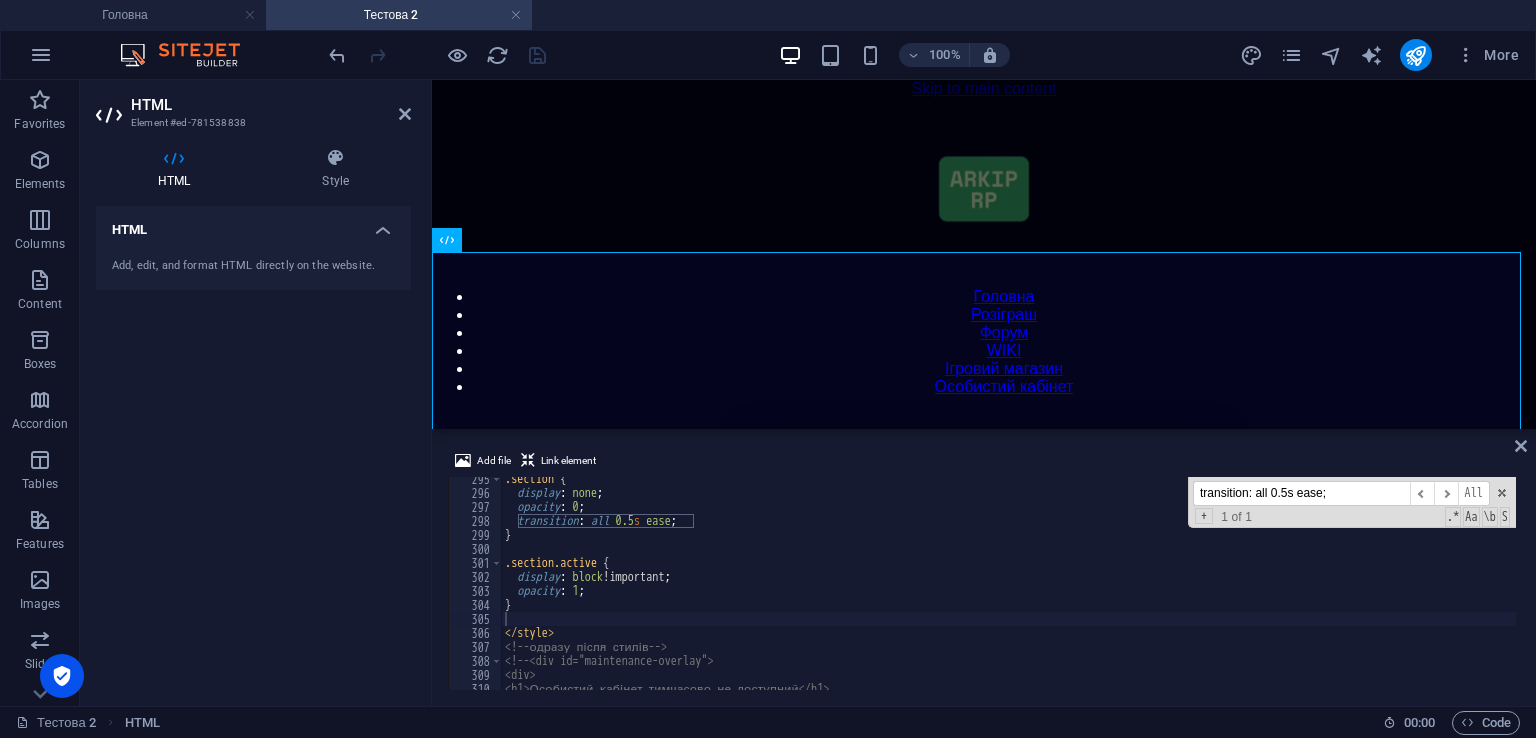 drag, startPoint x: 1265, startPoint y: 487, endPoint x: 972, endPoint y: 483, distance: 293.0273 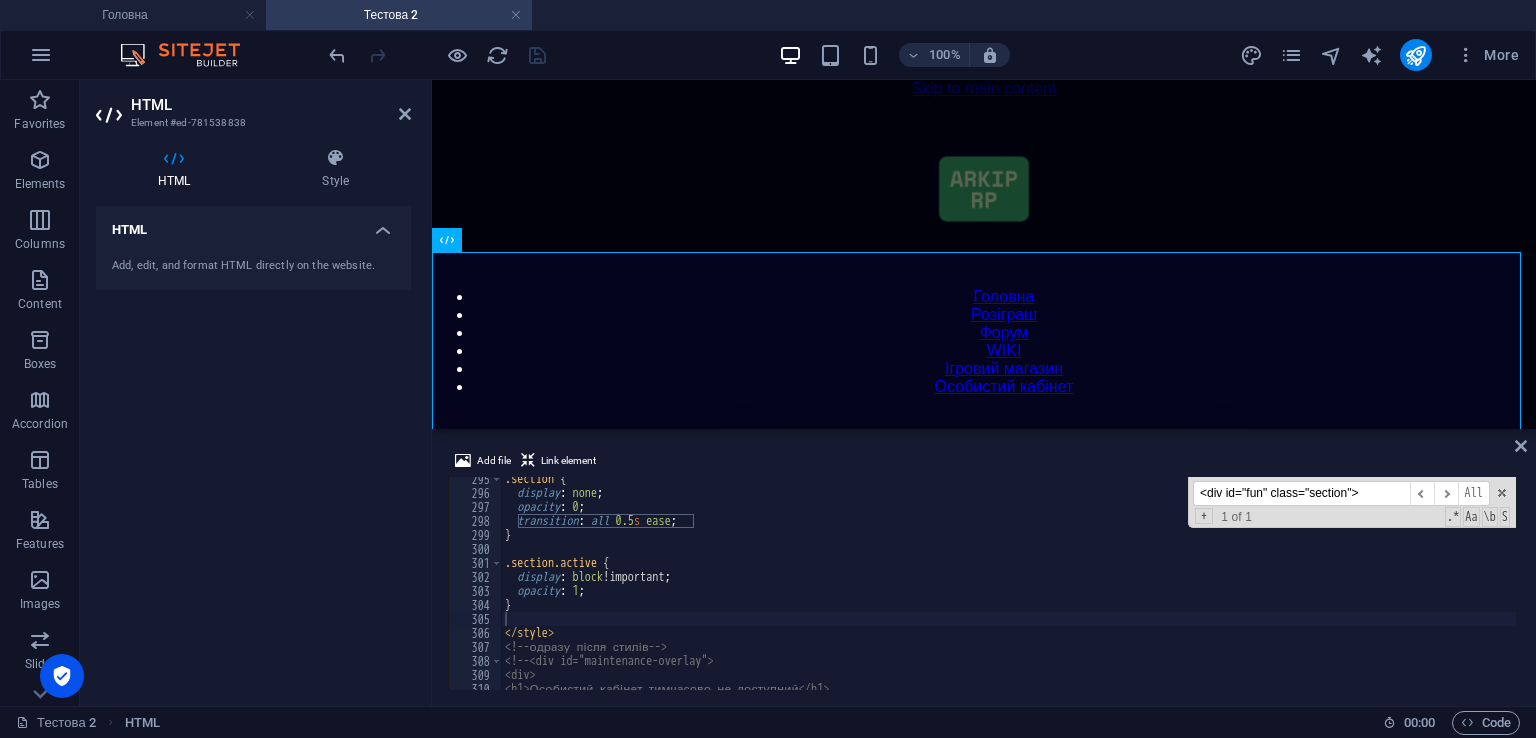 scroll, scrollTop: 5299, scrollLeft: 0, axis: vertical 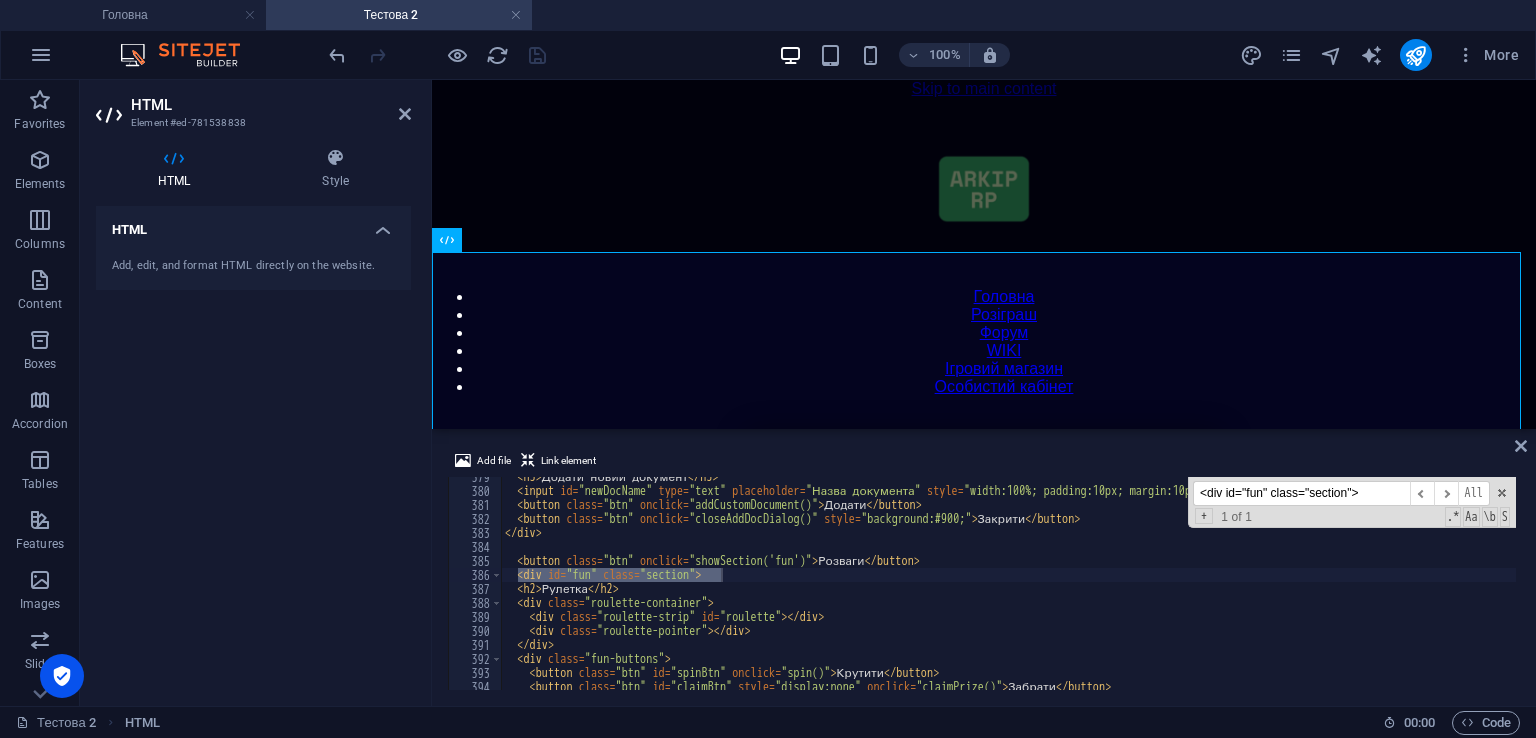 type on "<div id="fun" class="section">" 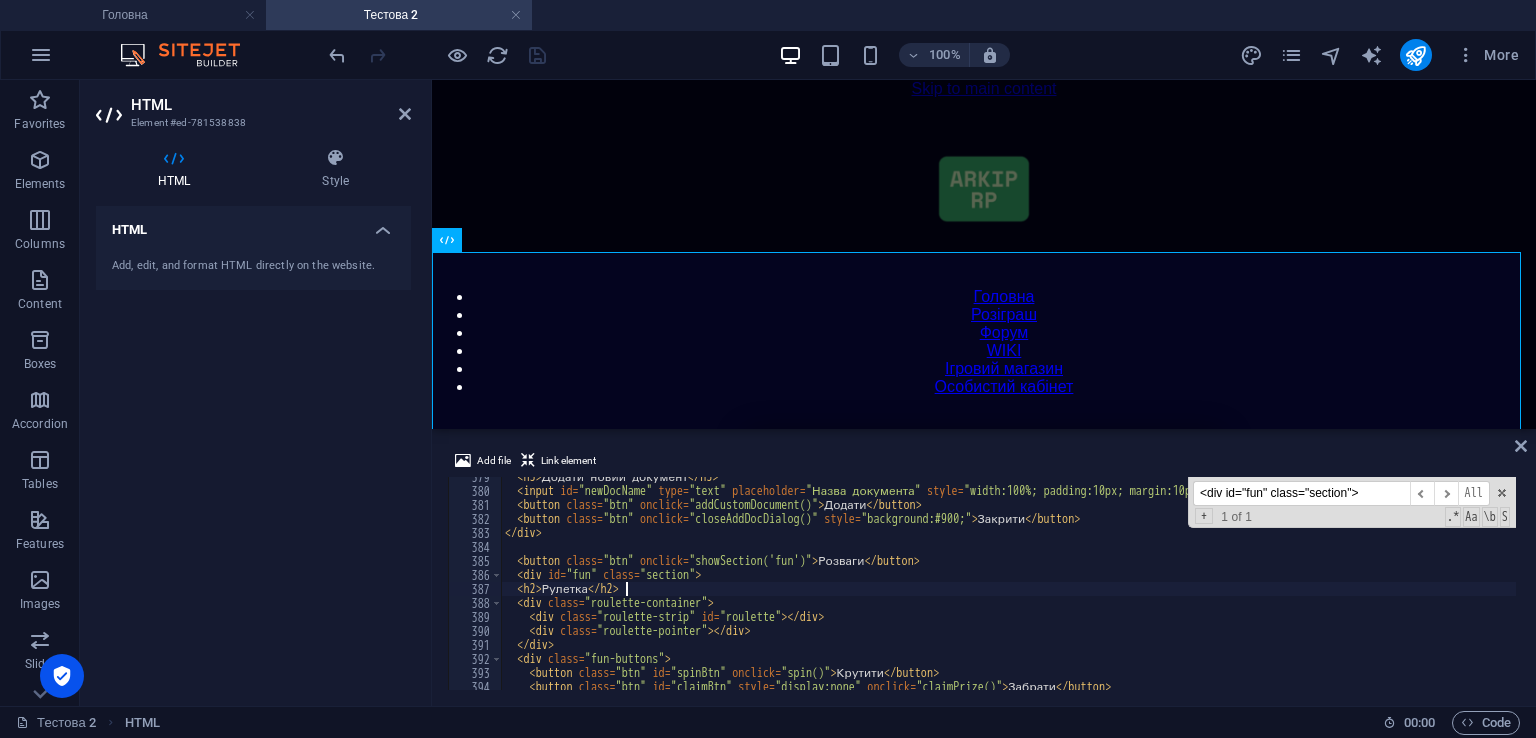 click on "< h3 > Додати новий документ </ h3 >    < input   id = "newDocName"   type = "text"   placeholder = "Назва документа"   style = "width:100%; padding:10px; margin:10px 0; border-radius:8px; border:none; background:#0d0d0d; color:white;" >    < button   class = "btn"   onclick = "addCustomDocument()" > Додати </ button >    < button   class = "btn"   onclick = "closeAddDocDialog()"   style = "background:#900;" > Закрити </ button > </ div >    < button   class = "btn"   onclick = "showSection('fun')" > Розваги </ button >    < div   id = "fun"   class = "section" >    < h2 > Рулетка </ h2 >    < div   class = "roulette-container" >      < div   class = "roulette-strip"   id = "roulette" > </ div >      < div   class = "roulette-pointer" > </ div >    </ div >    < div   class = "fun-buttons" >      < button   class = "btn"   id = "spinBtn"   onclick = "spin()" > Крутити </ button >      < button   class = "btn"   id = "claimBtn"   style =   =" at bounding box center (1425, 588) 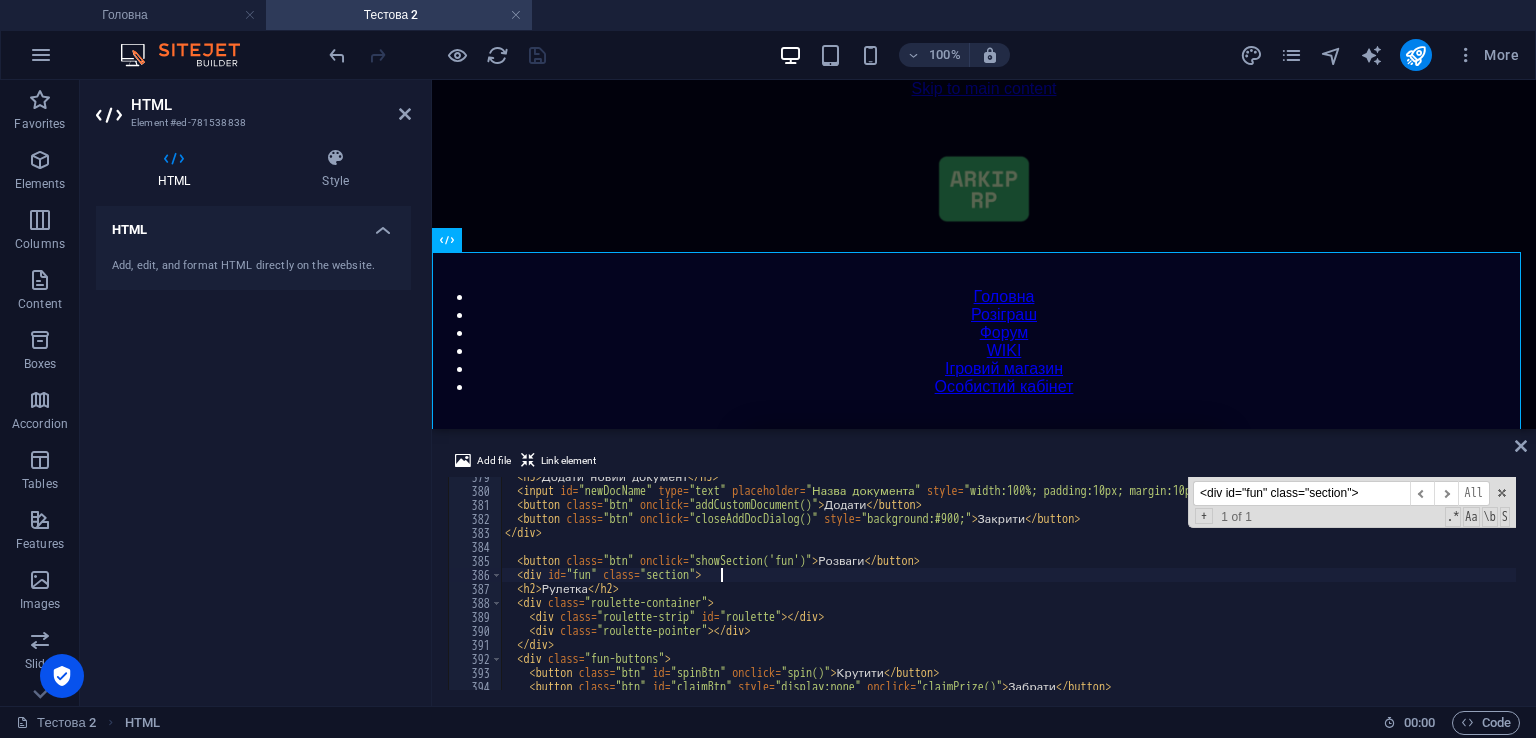 click on "< h3 > Додати новий документ </ h3 >    < input   id = "newDocName"   type = "text"   placeholder = "Назва документа"   style = "width:100%; padding:10px; margin:10px 0; border-radius:8px; border:none; background:#0d0d0d; color:white;" >    < button   class = "btn"   onclick = "addCustomDocument()" > Додати </ button >    < button   class = "btn"   onclick = "closeAddDocDialog()"   style = "background:#900;" > Закрити </ button > </ div >    < button   class = "btn"   onclick = "showSection('fun')" > Розваги </ button >    < div   id = "fun"   class = "section" >    < h2 > Рулетка </ h2 >    < div   class = "roulette-container" >      < div   class = "roulette-strip"   id = "roulette" > </ div >      < div   class = "roulette-pointer" > </ div >    </ div >    < div   class = "fun-buttons" >      < button   class = "btn"   id = "spinBtn"   onclick = "spin()" > Крутити </ button >      < button   class = "btn"   id = "claimBtn"   style =   =" at bounding box center (1425, 588) 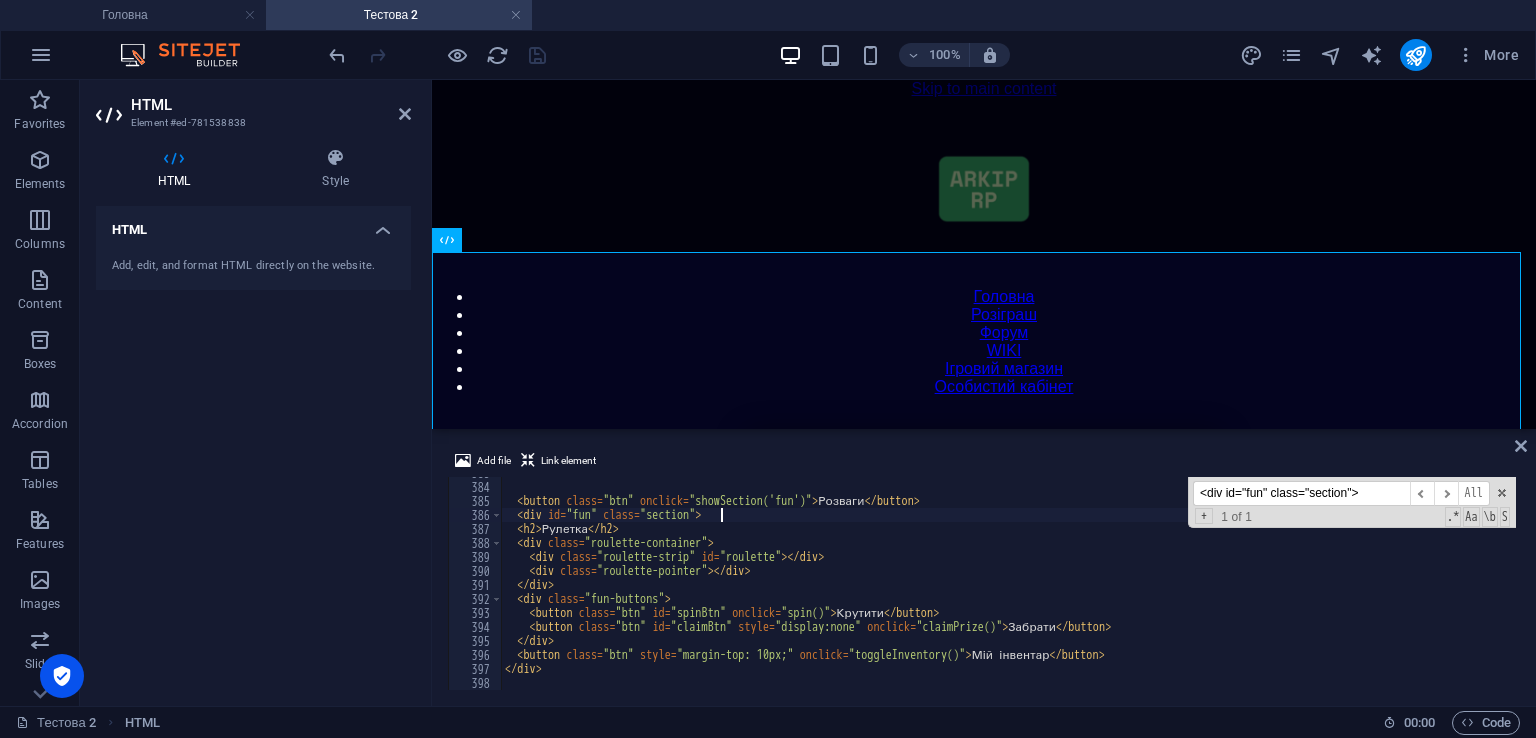scroll, scrollTop: 5719, scrollLeft: 0, axis: vertical 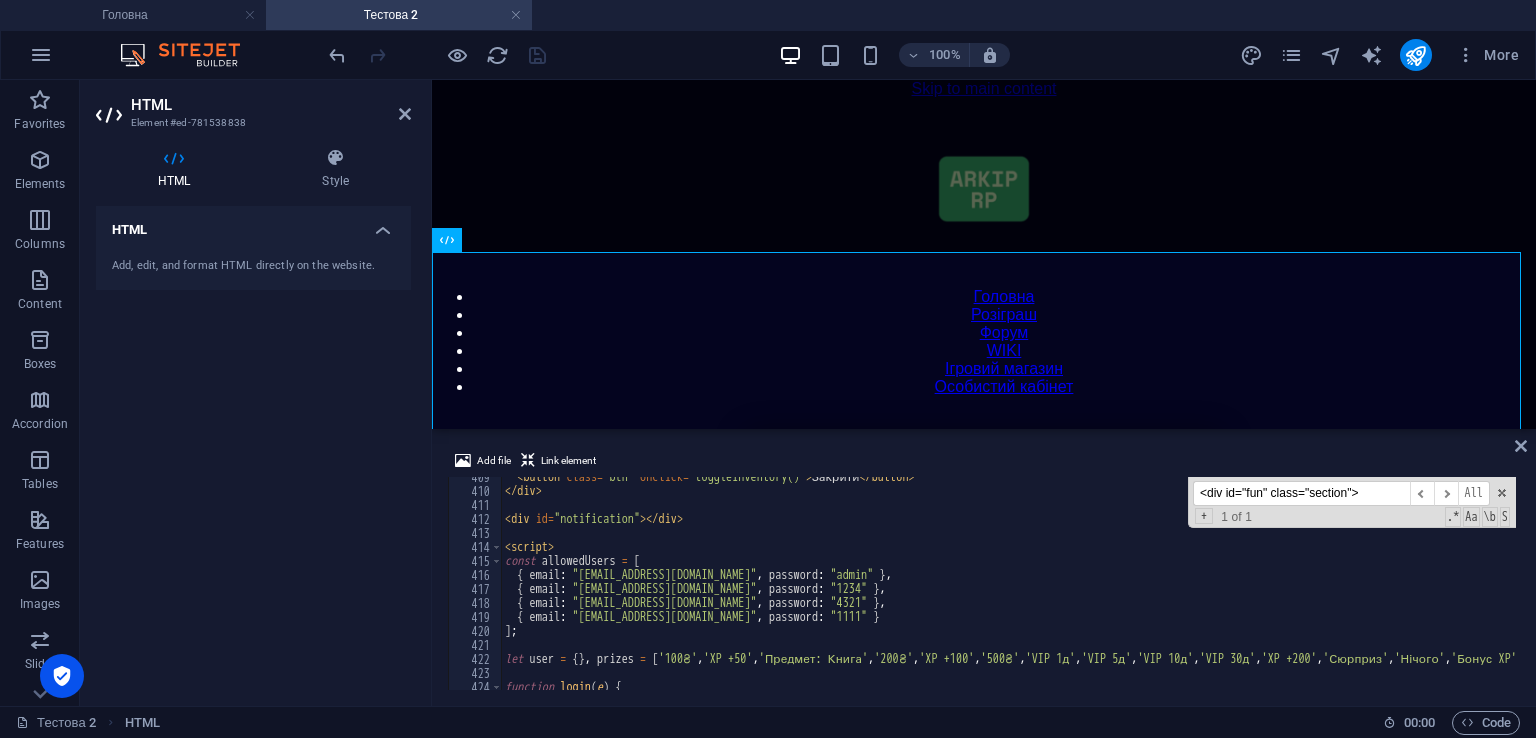 drag, startPoint x: 1521, startPoint y: 580, endPoint x: 1520, endPoint y: 666, distance: 86.00581 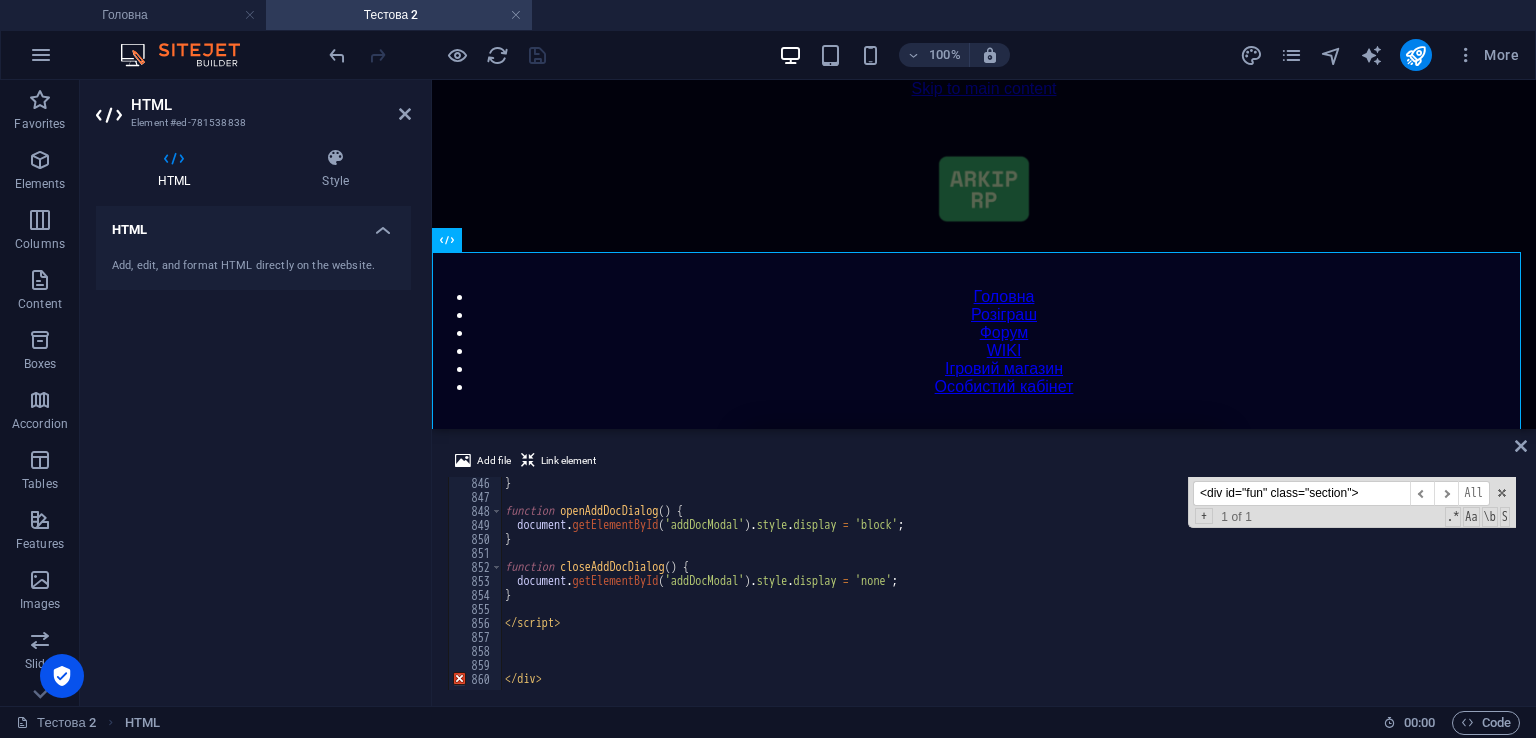 scroll, scrollTop: 11831, scrollLeft: 0, axis: vertical 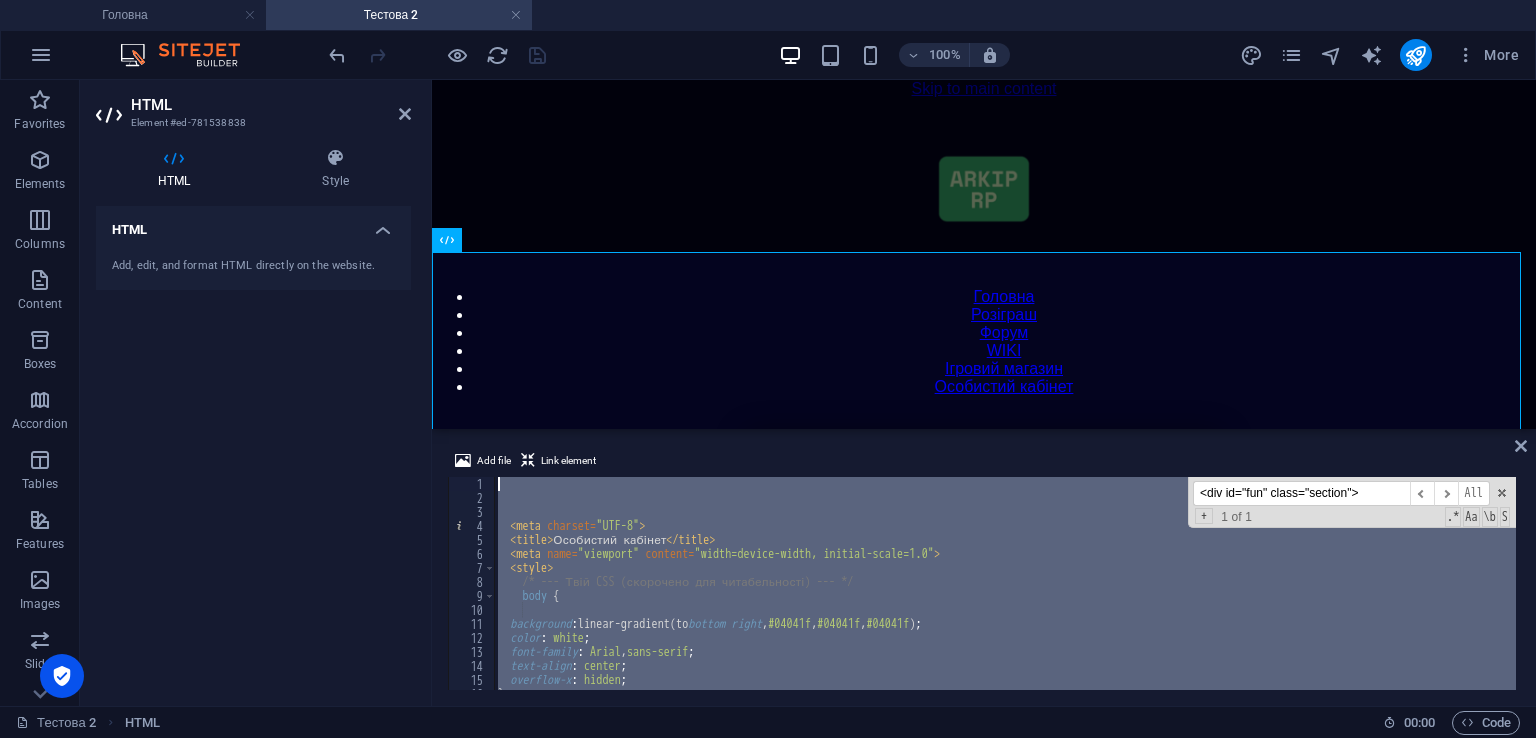drag, startPoint x: 559, startPoint y: 658, endPoint x: 279, endPoint y: 254, distance: 491.5445 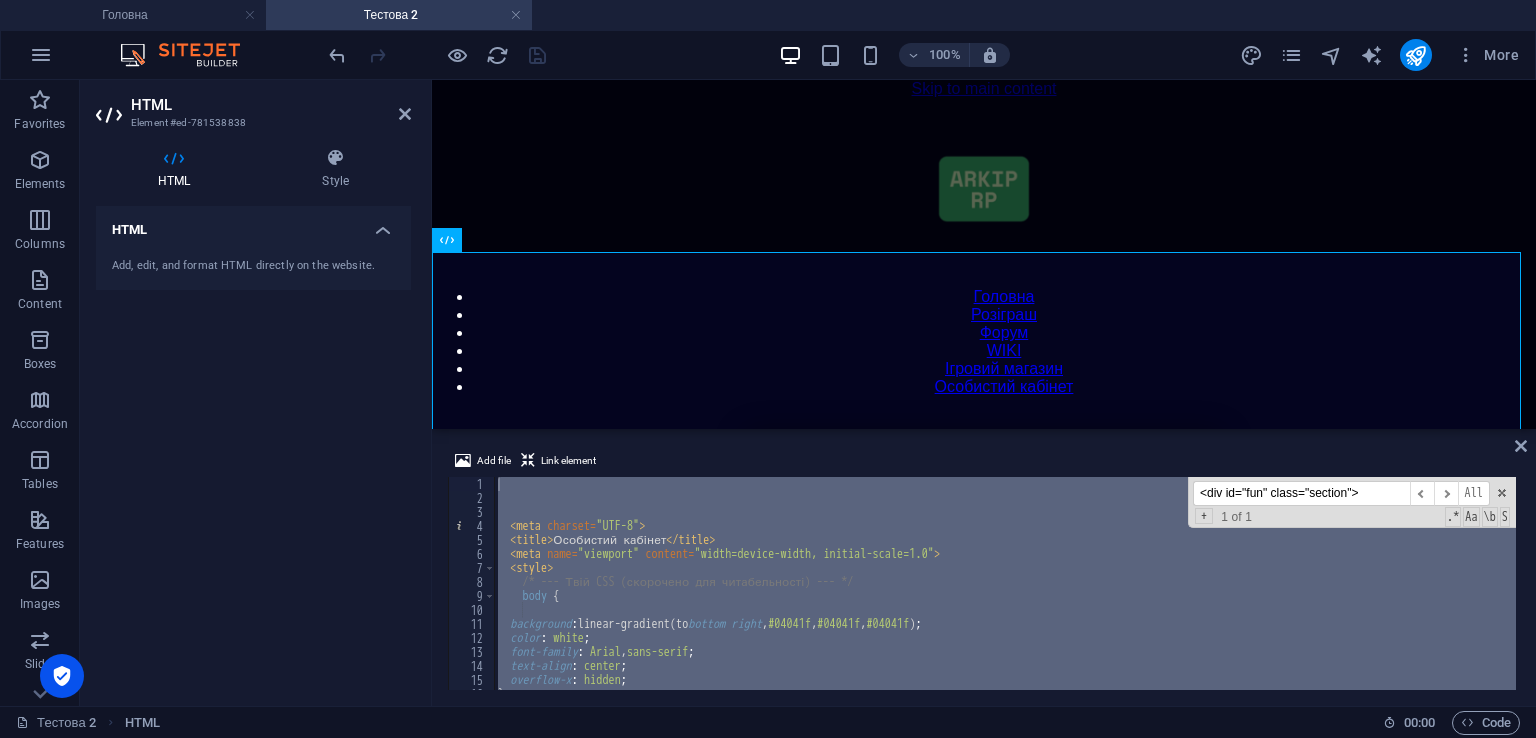 click on "<div id="fun" class="section">" at bounding box center [1301, 493] 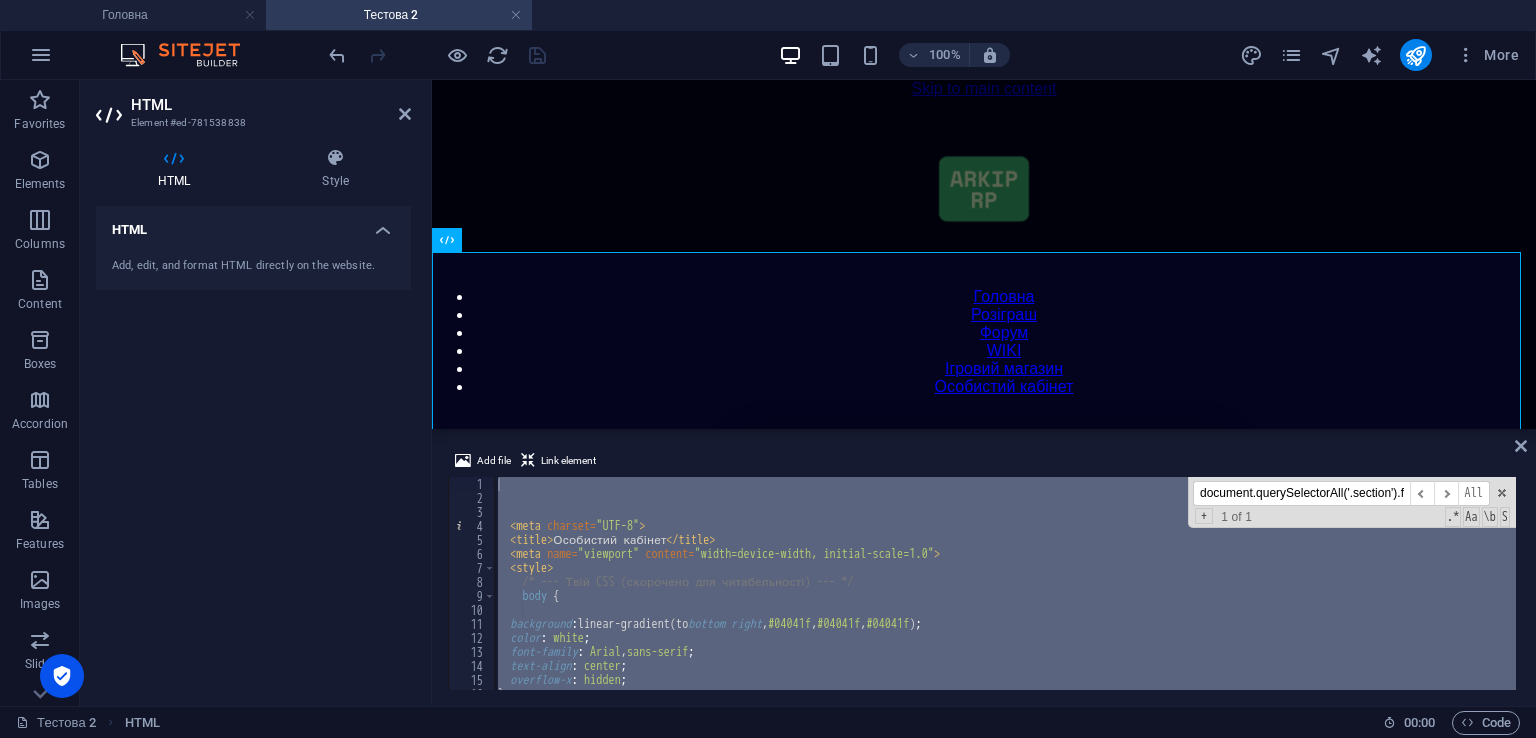 scroll, scrollTop: 0, scrollLeft: 72, axis: horizontal 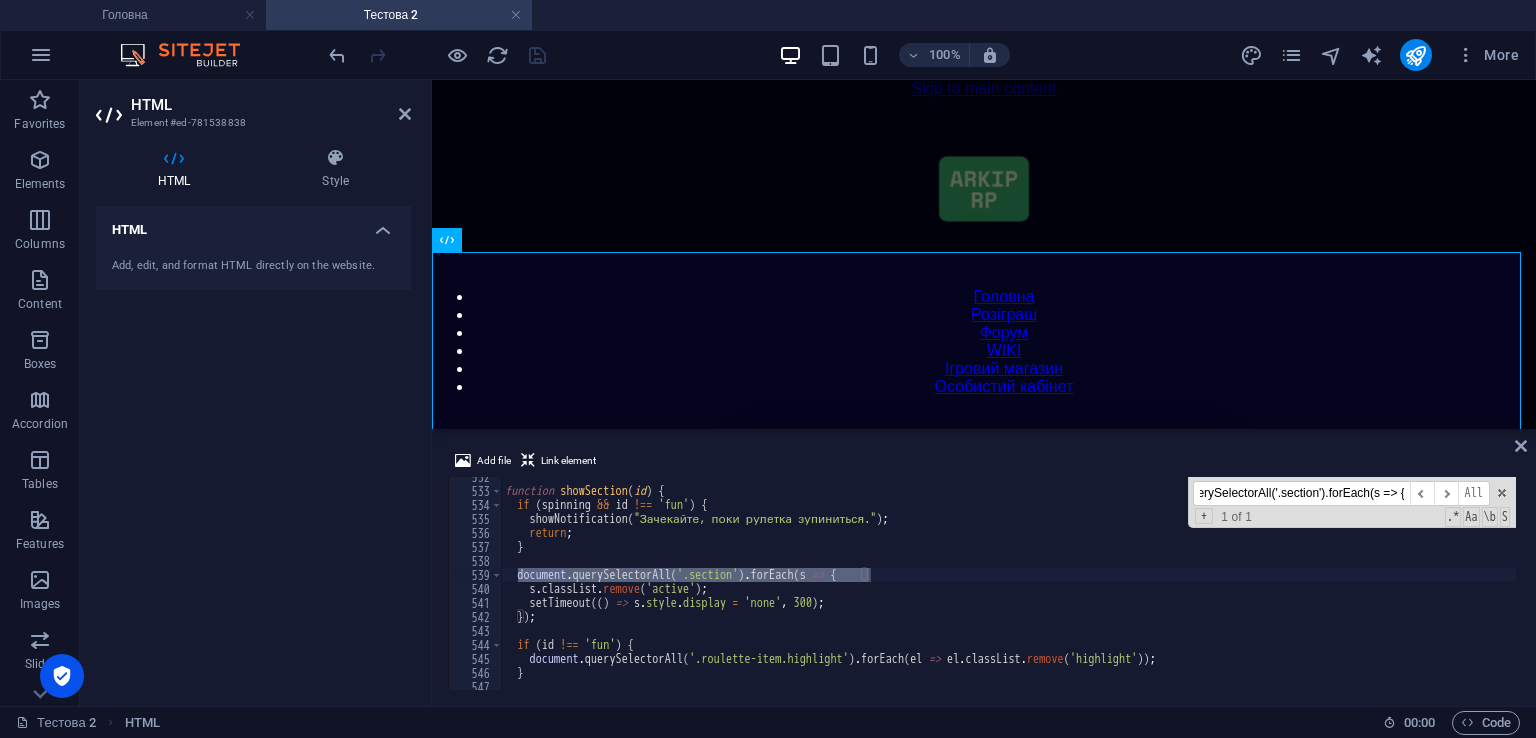 type on "document.querySelectorAll('.section').forEach(s => {" 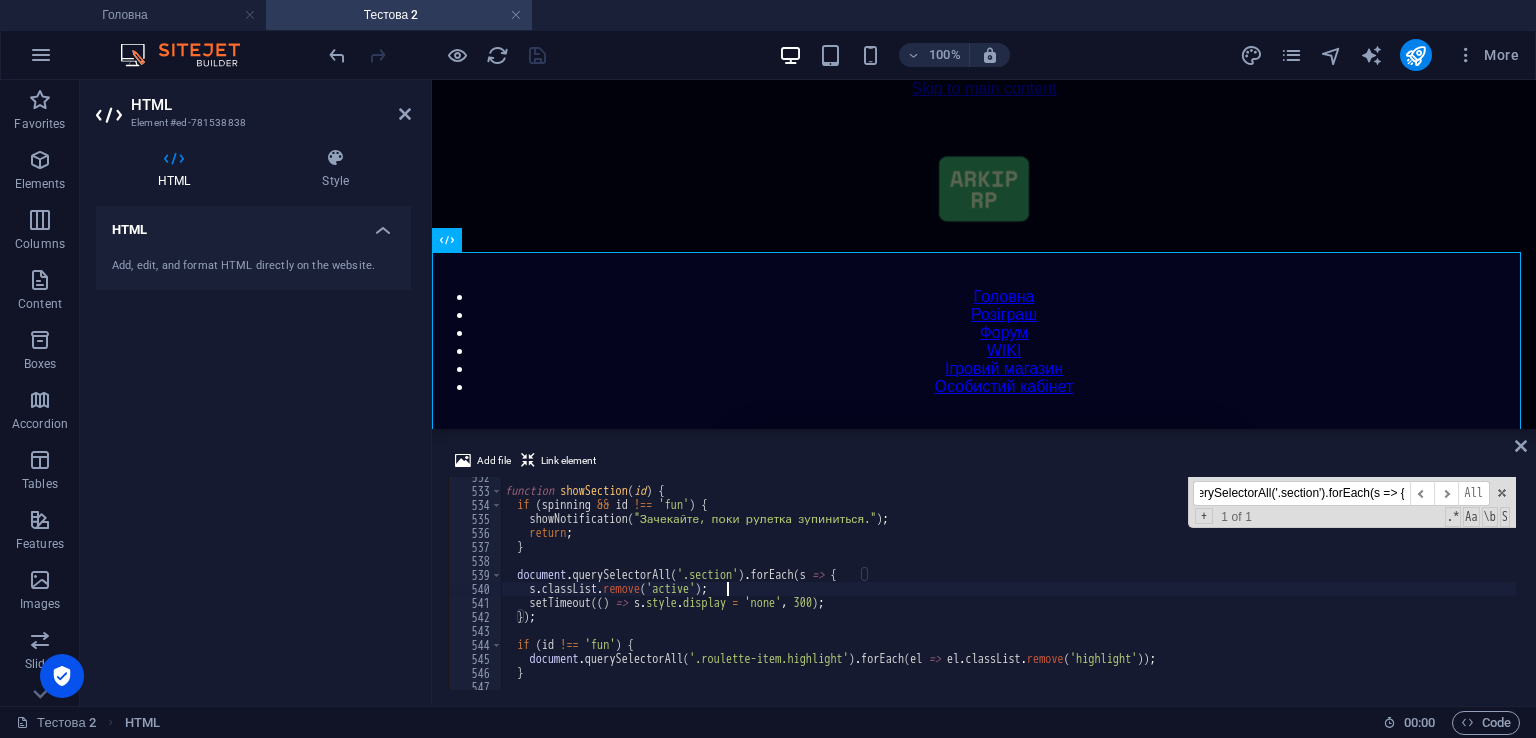 click on "function   showSection ( id )   {    if   ( spinning   &&   id   !==   'fun' )   {      showNotification ( "Зачекайте, поки рулетка зупиниться." ) ;      return ;    }    document . querySelectorAll ( '.section' ) . forEach ( s   =>   {      s . classList . remove ( 'active' ) ;      setTimeout (( )   =>   s . style . display   =   'none' ,   300 ) ;    }) ;    if   ( id   !==   'fun' )   {      document . querySelectorAll ( '.roulette-item.highlight' ) . forEach ( el   =>   el . classList . remove ( 'highlight' )) ;    }" at bounding box center (1425, 588) 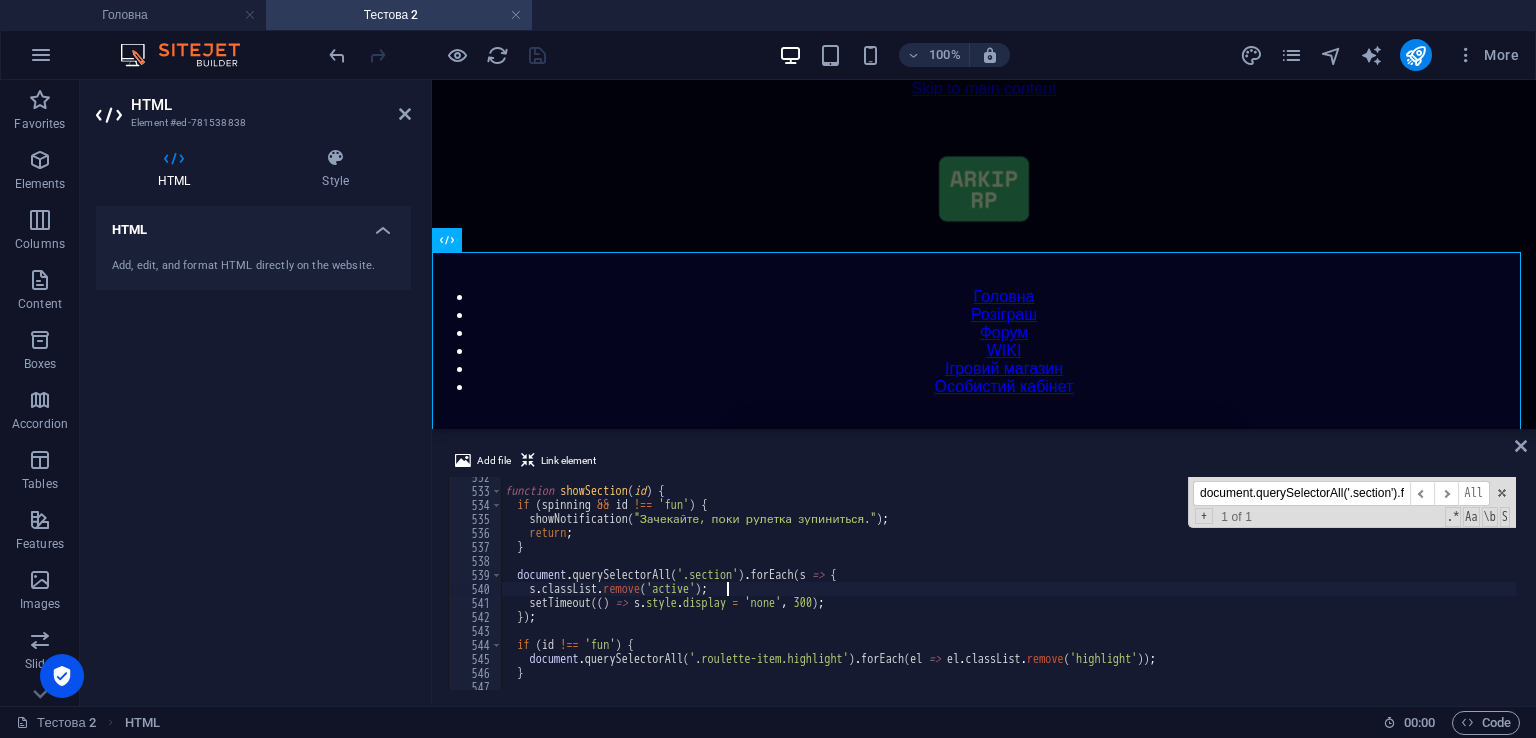 click on "function   showSection ( id )   {    if   ( spinning   &&   id   !==   'fun' )   {      showNotification ( "Зачекайте, поки рулетка зупиниться." ) ;      return ;    }    document . querySelectorAll ( '.section' ) . forEach ( s   =>   {      s . classList . remove ( 'active' ) ;      setTimeout (( )   =>   s . style . display   =   'none' ,   300 ) ;    }) ;    if   ( id   !==   'fun' )   {      document . querySelectorAll ( '.roulette-item.highlight' ) . forEach ( el   =>   el . classList . remove ( 'highlight' )) ;    }" at bounding box center (1425, 588) 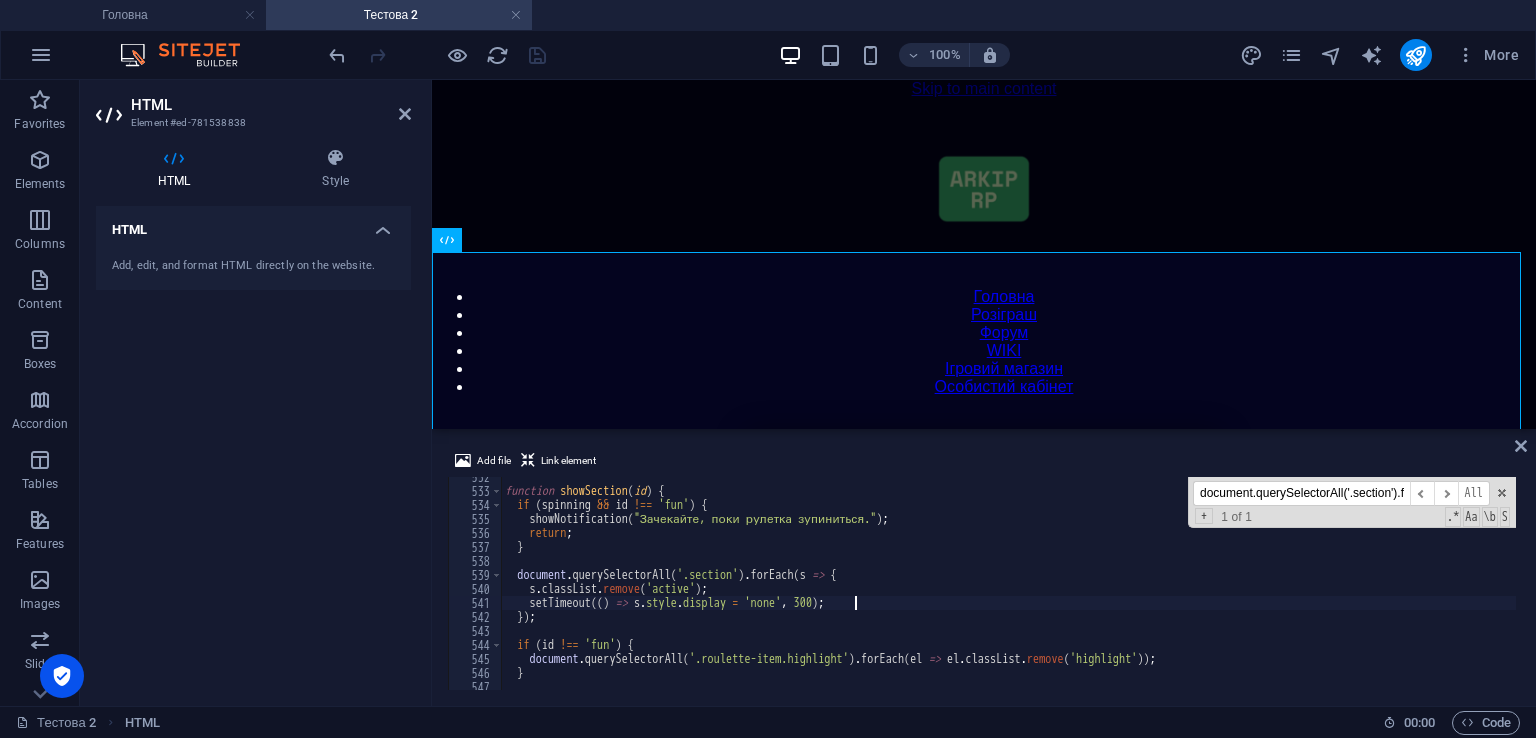 scroll, scrollTop: 7441, scrollLeft: 0, axis: vertical 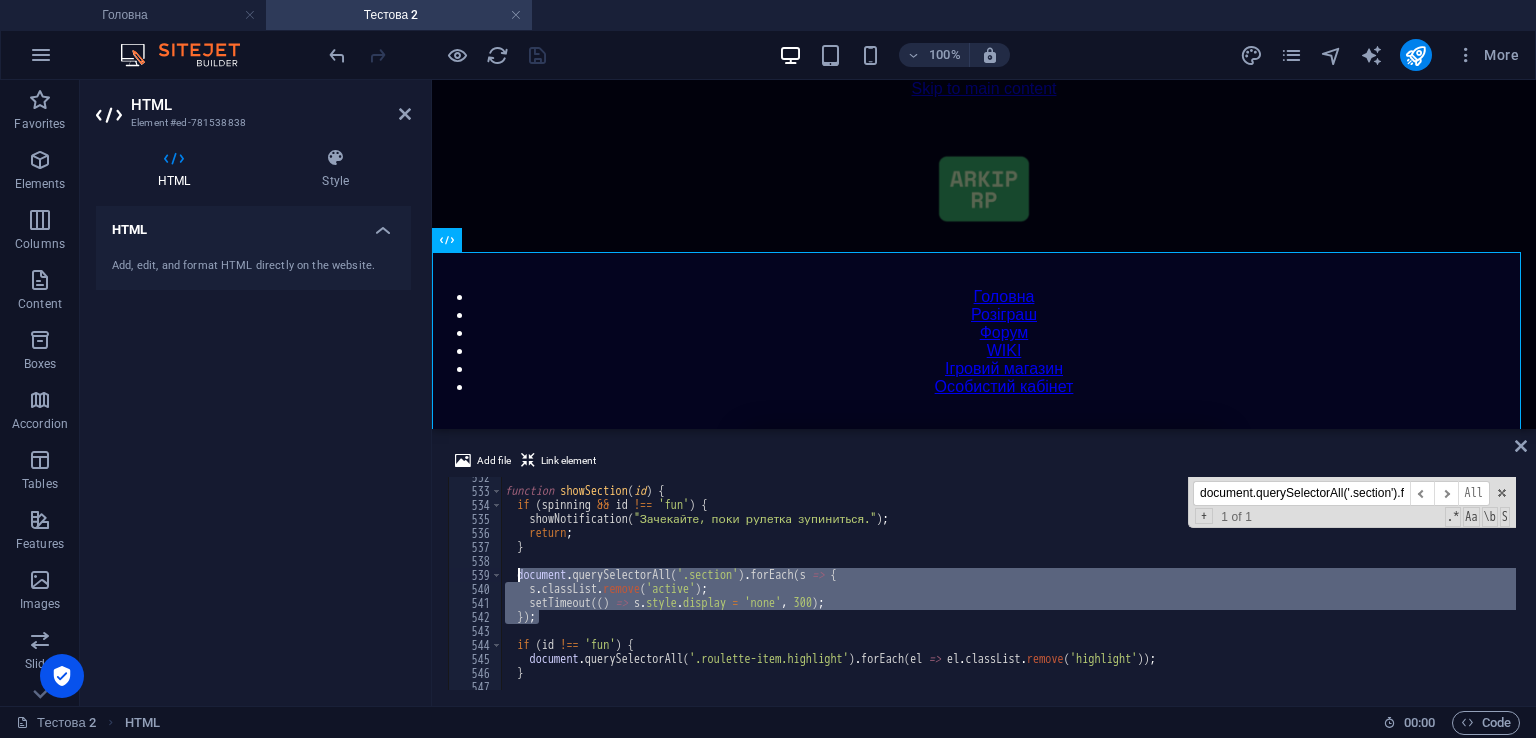 drag, startPoint x: 565, startPoint y: 616, endPoint x: 520, endPoint y: 572, distance: 62.936478 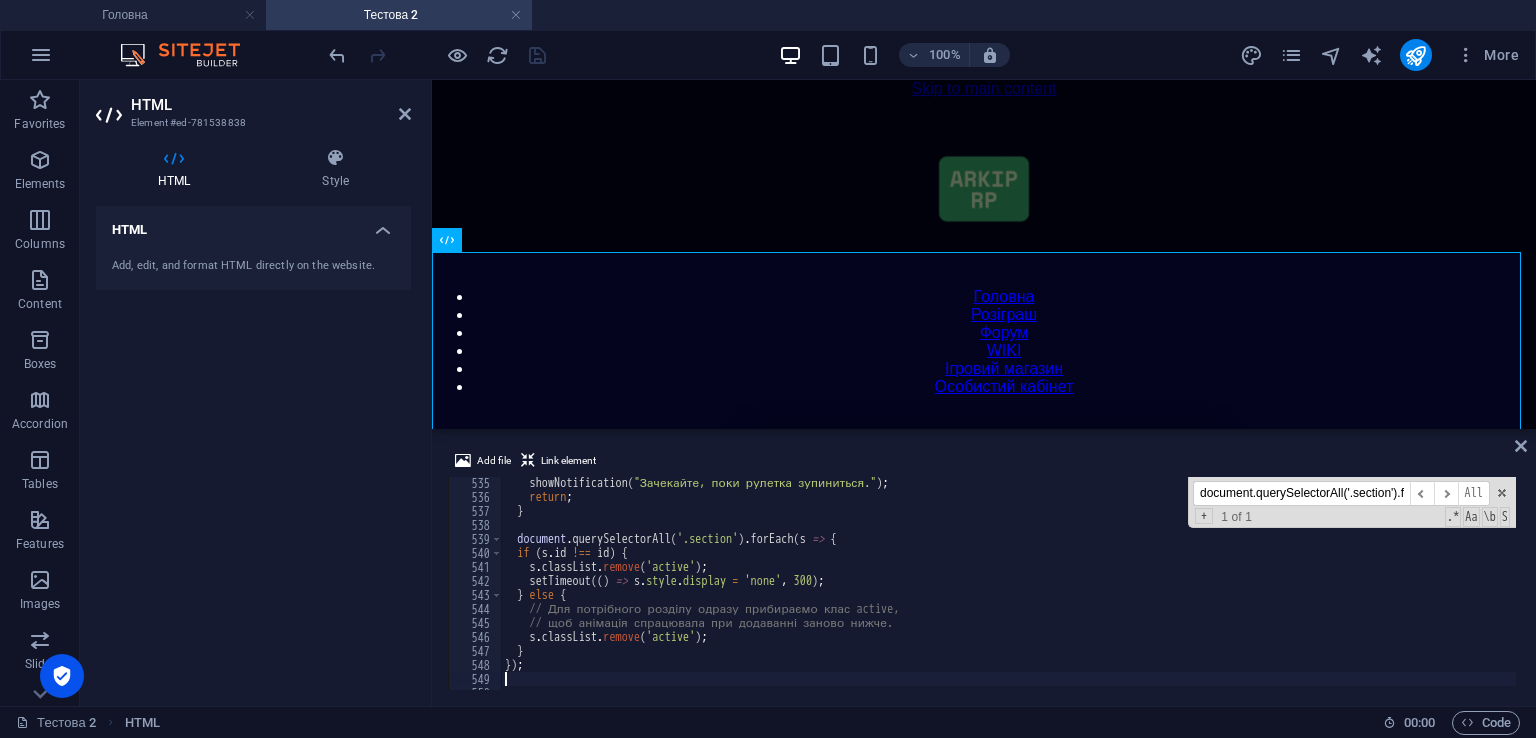 scroll, scrollTop: 7536, scrollLeft: 0, axis: vertical 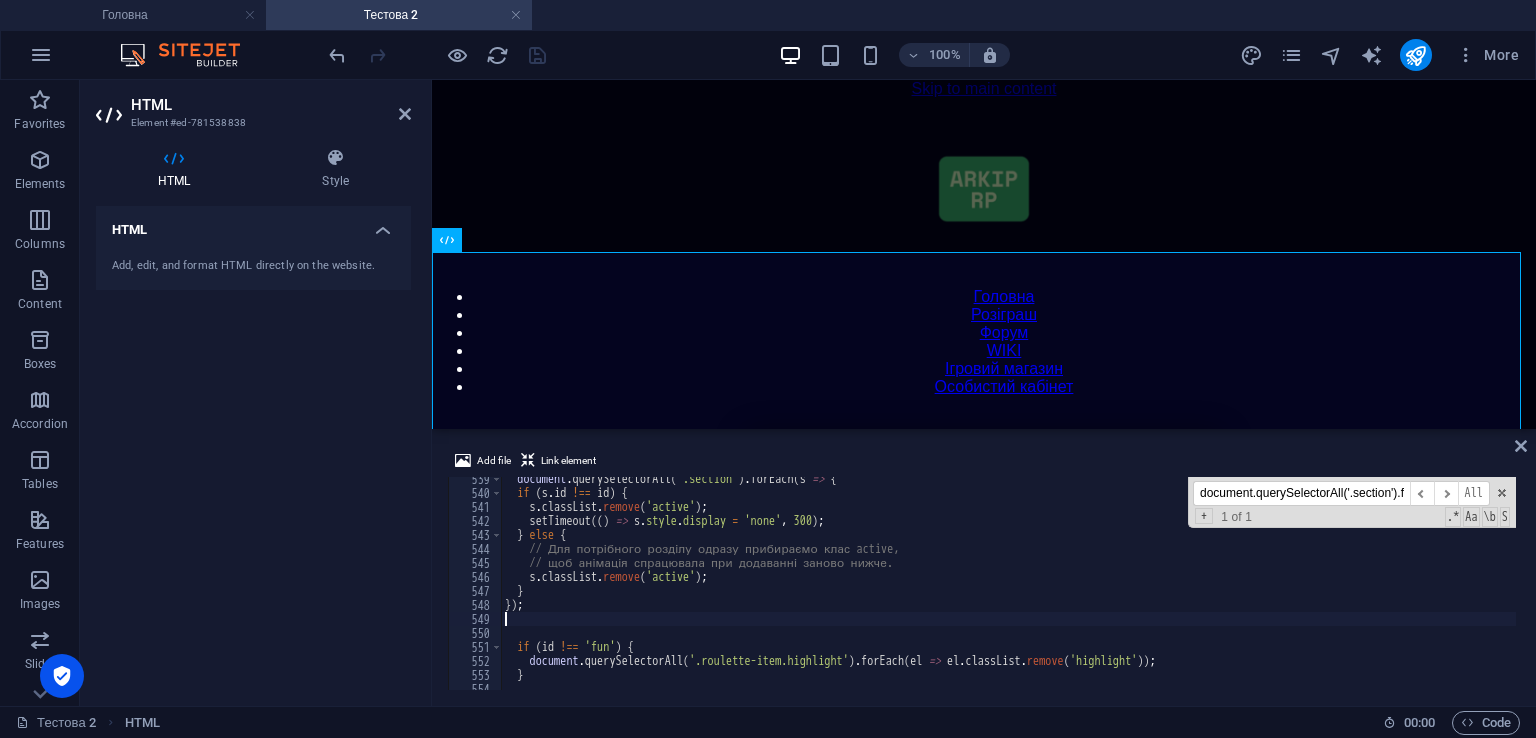 type on "});" 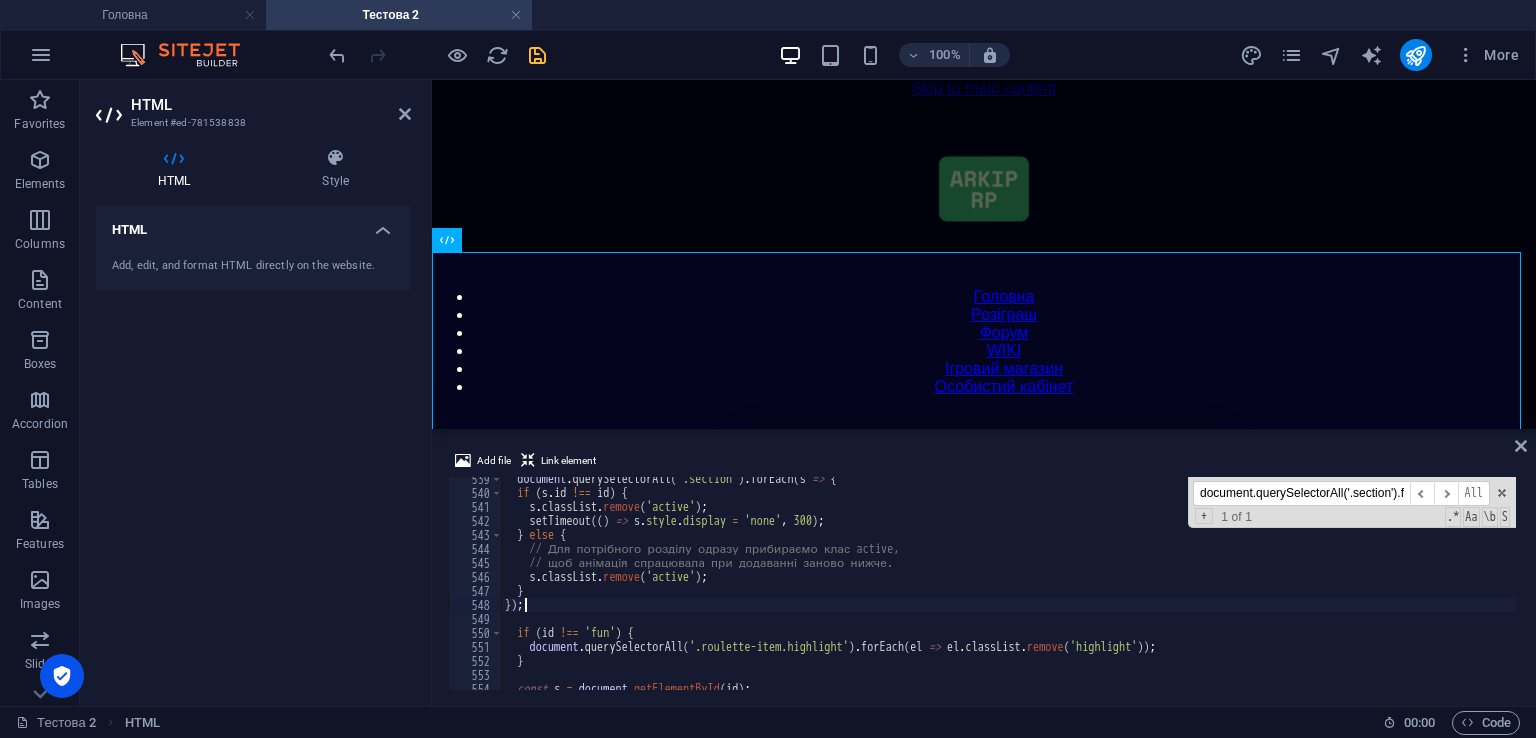 scroll, scrollTop: 7536, scrollLeft: 0, axis: vertical 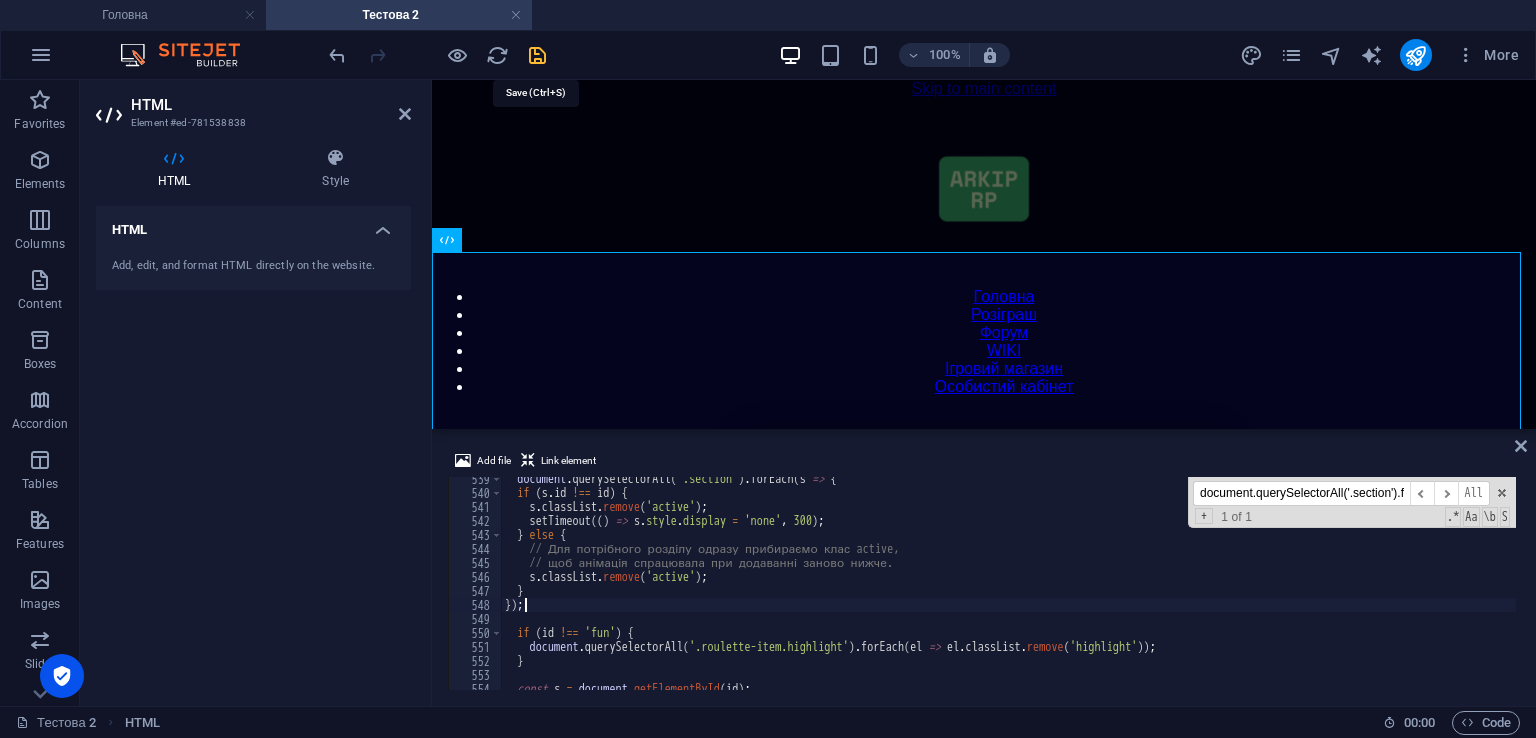click at bounding box center (537, 55) 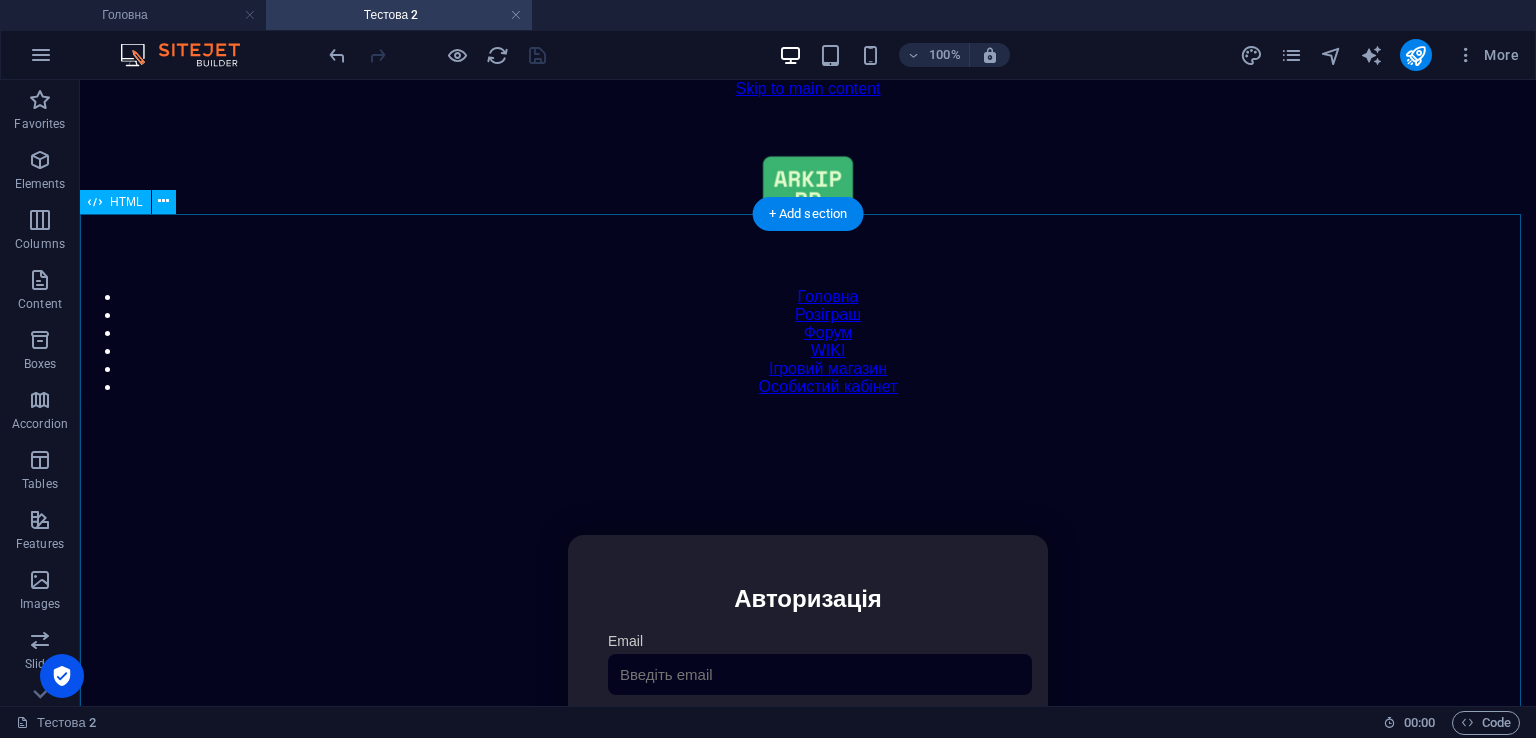 click on "Особистий кабінет
Авторизація
Email
[GEOGRAPHIC_DATA]
👁️
Увійти
Скинути пароль
Скидання пароля
Введіть ваш email:
Скинути
Закрити
Особистий кабінет
Вийти з кабінету
Важлива інформація
Інформація
Ігровий Нікнейм:
Пошта:
Гроші:   ₴
XP:
Рівень:
Здоров'я:
Броня:
VIP:
Рейтинг
Рейтинг гравців
Гравців не знайдено
Документи
Мої документи
Паспорт:   [PERSON_NAME] книжка:   Немає
Додати документ
Додати" at bounding box center [808, 746] 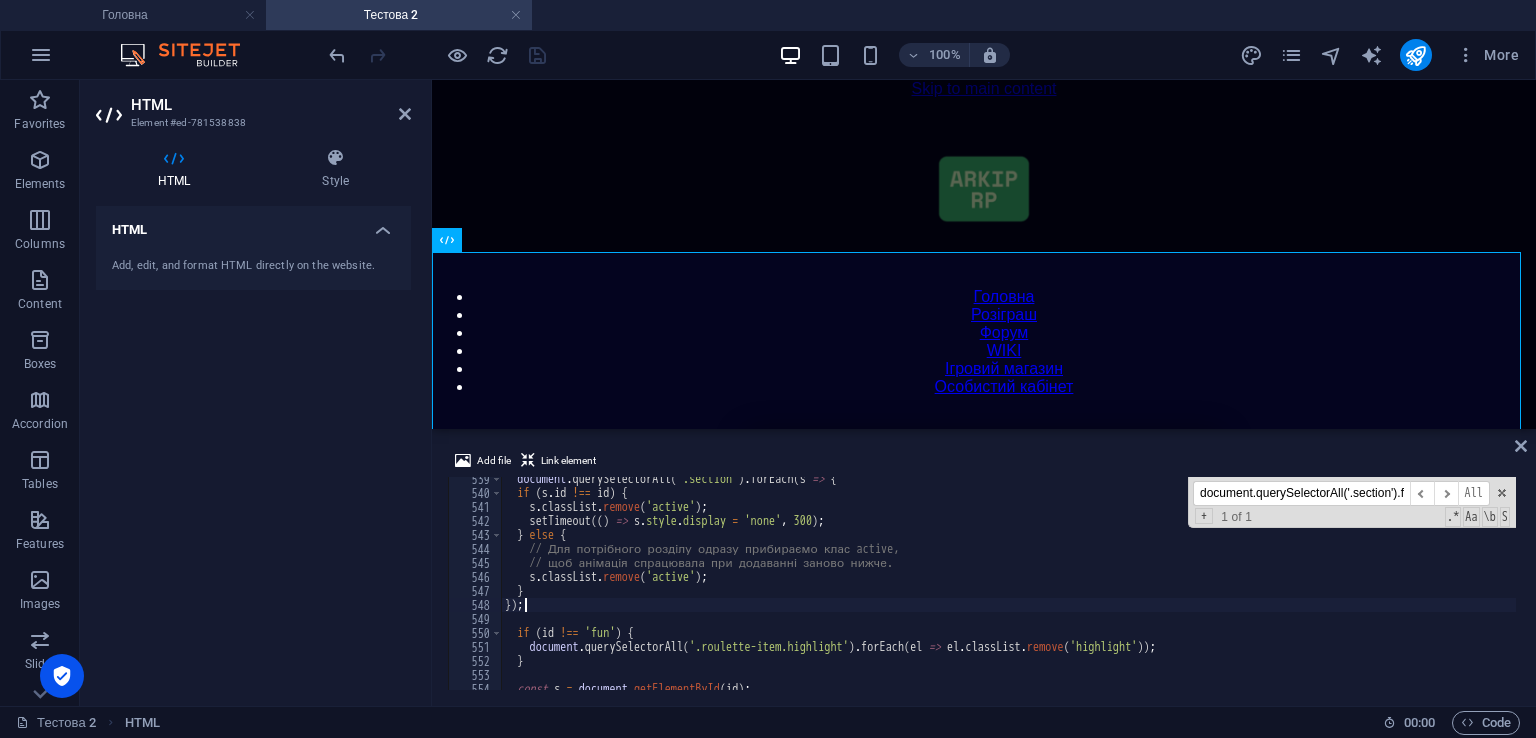 click on "document.querySelectorAll('.section').forEach(s => {" at bounding box center (1301, 493) 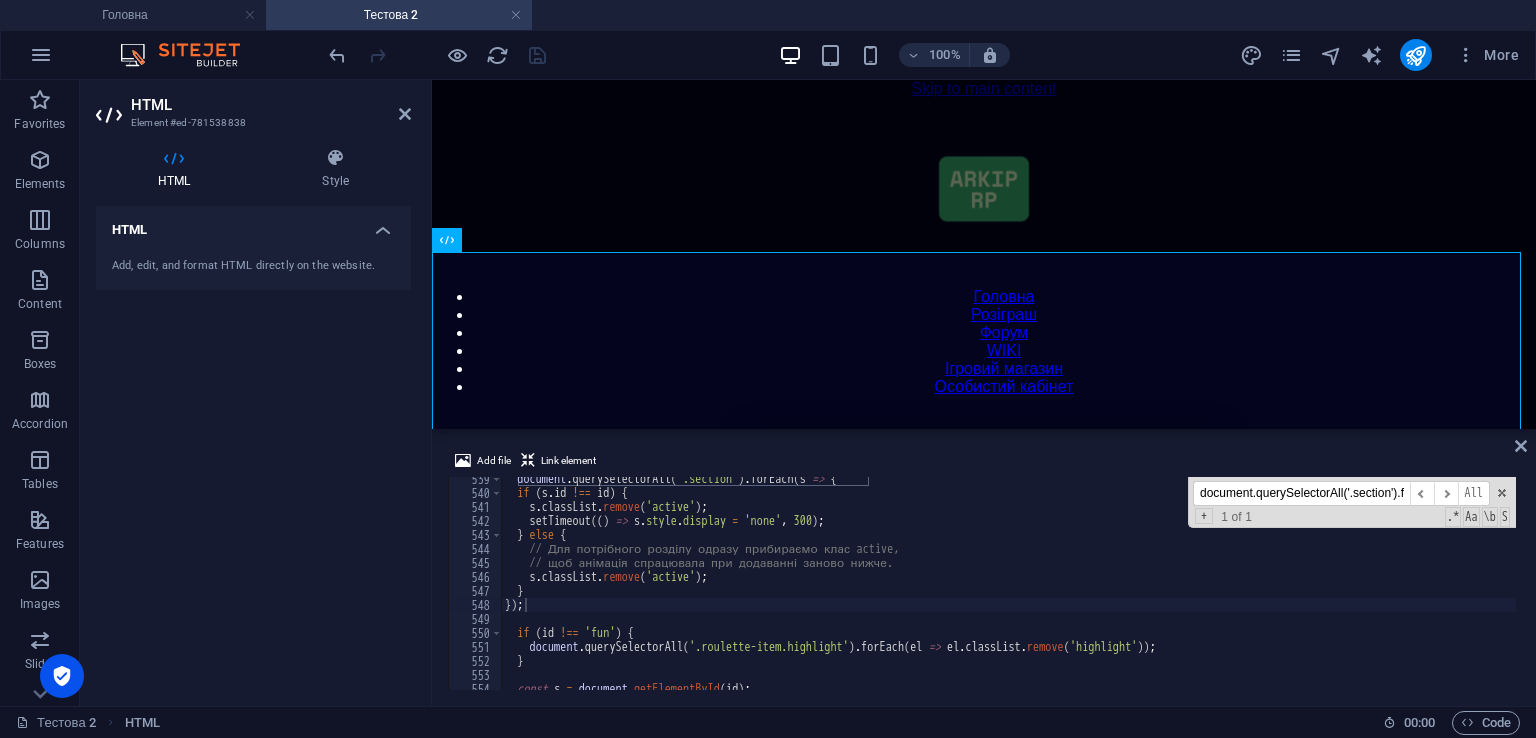 click on "document.querySelectorAll('.section').forEach(s => {" at bounding box center (1301, 493) 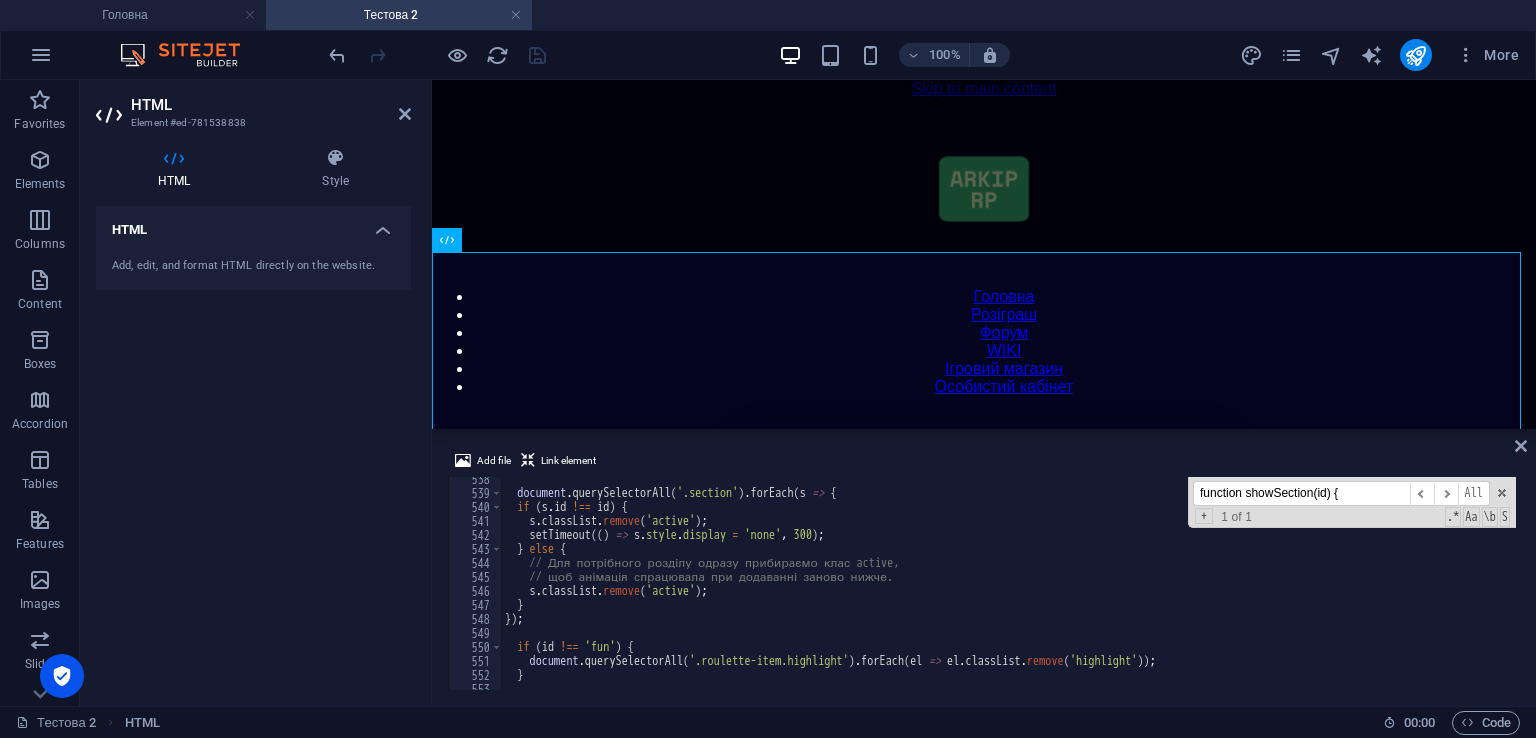 scroll, scrollTop: 7463, scrollLeft: 0, axis: vertical 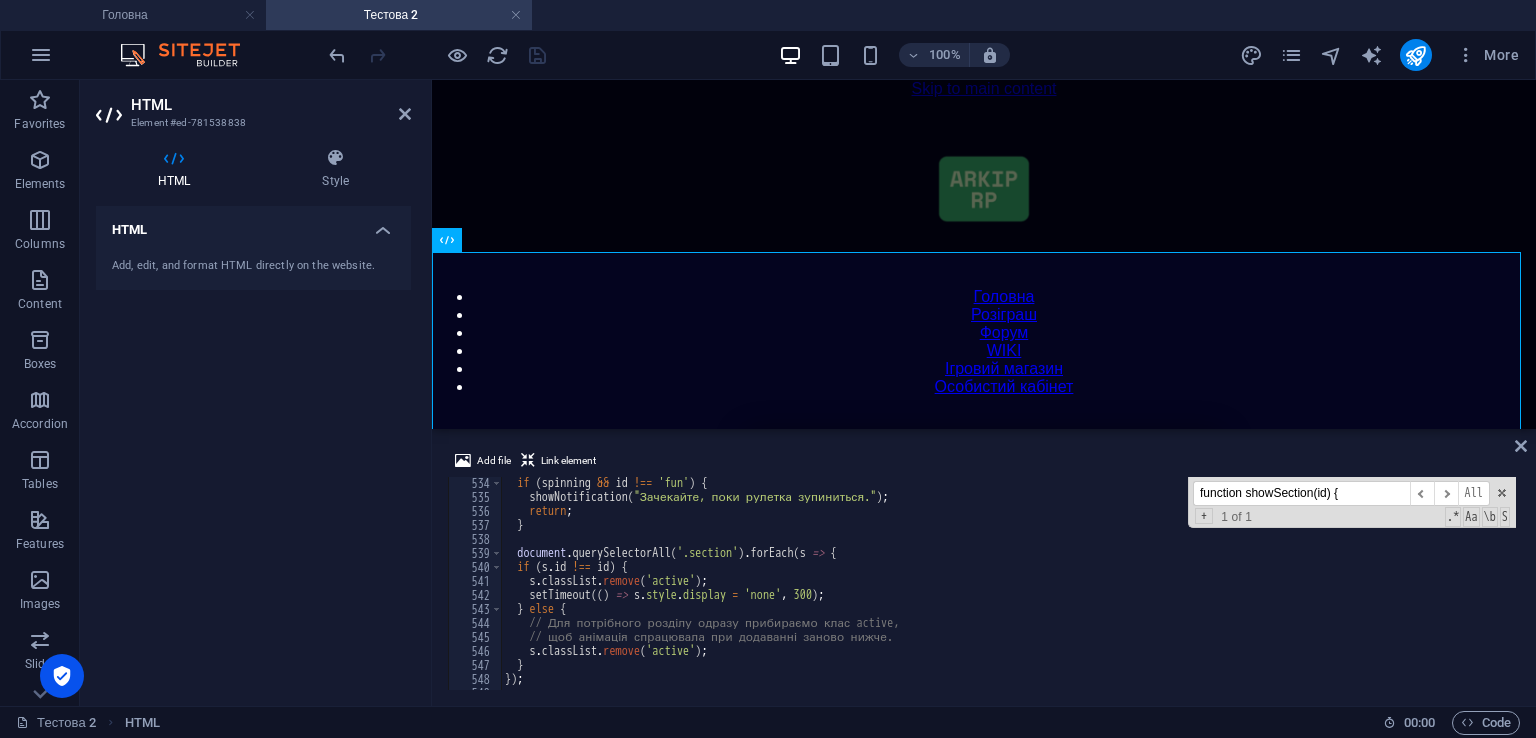 type on "function showSection(id) {" 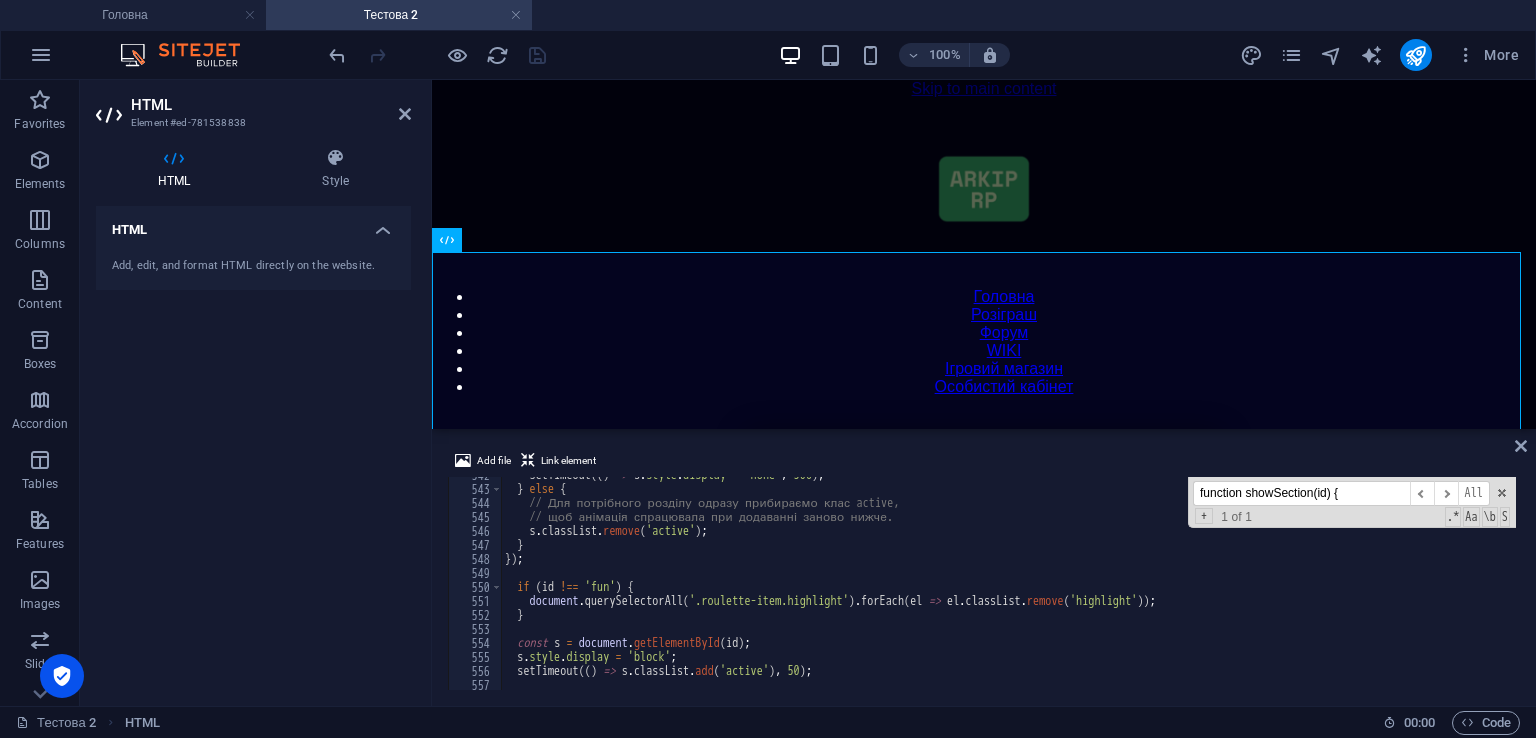 scroll, scrollTop: 7523, scrollLeft: 0, axis: vertical 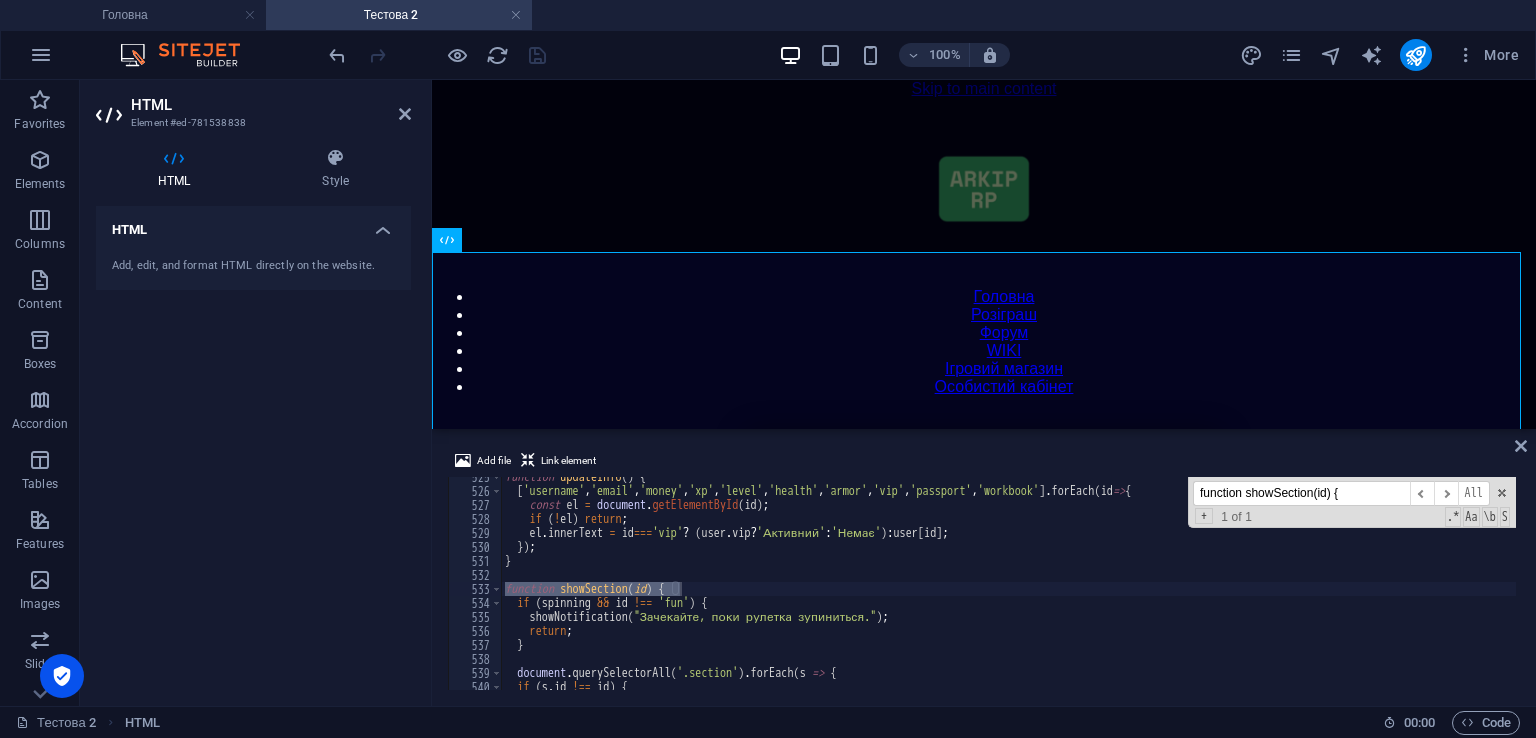 click on "function   updateInfo ( )   {    [ 'username' , 'email' , 'money' , 'xp' , 'level' , 'health' , 'armor' , 'vip' , 'passport' , 'workbook' ] . forEach ( id => {      const   el   =   document . getElementById ( id ) ;      if   ( ! el )   return ;      el . innerText   =   id === 'vip' ?   ( user . vip ? 'Активний' : 'Немає' ) : user [ id ] ;    }) ; } function   showSection ( id )   {    if   ( spinning   &&   id   !==   'fun' )   {      showNotification ( "Зачекайте, поки рулетка зупиниться." ) ;      return ;    }    document . querySelectorAll ( '.section' ) . forEach ( s   =>   {    if   ( s . id   !==   id )   {" at bounding box center [1425, 588] 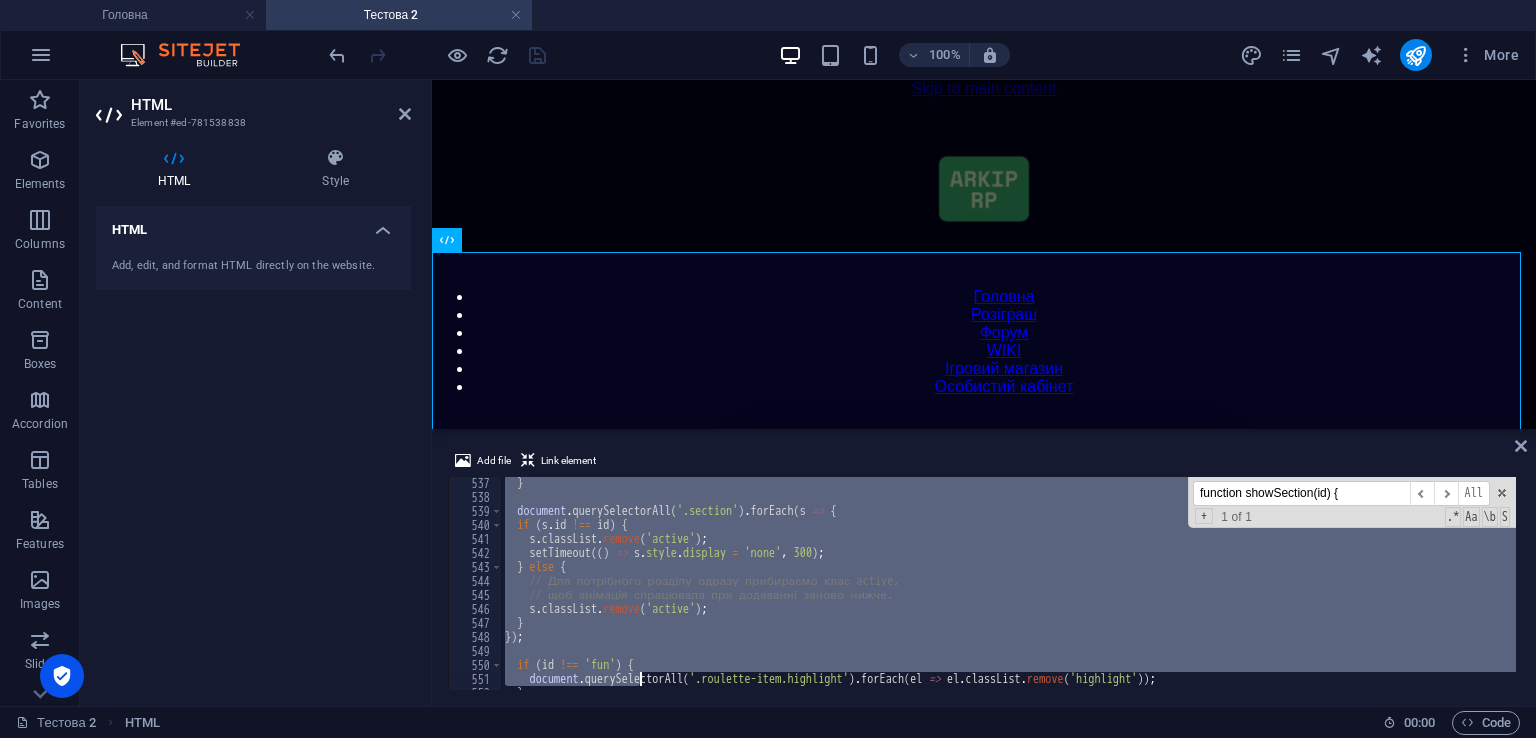 scroll, scrollTop: 7547, scrollLeft: 0, axis: vertical 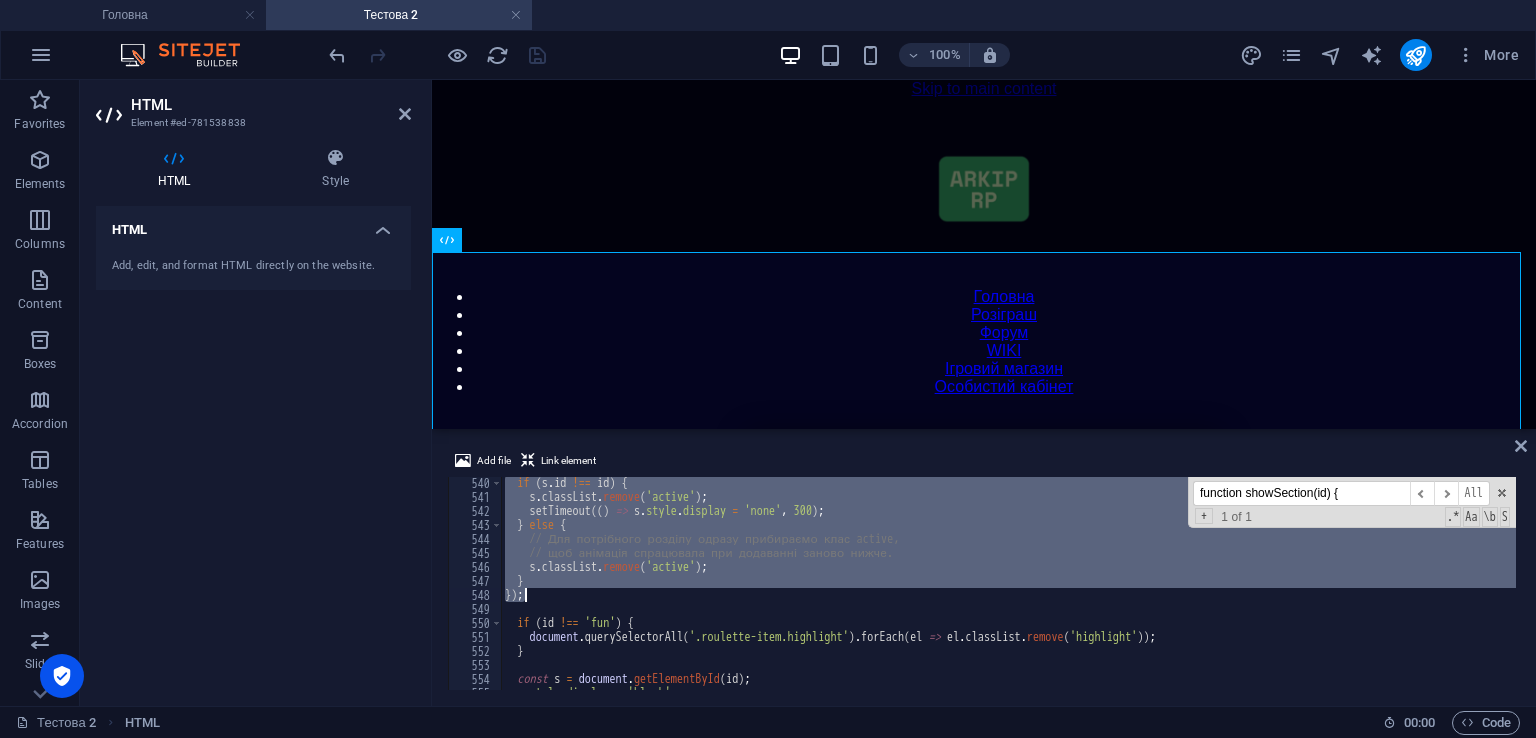 drag, startPoint x: 504, startPoint y: 589, endPoint x: 672, endPoint y: 597, distance: 168.19037 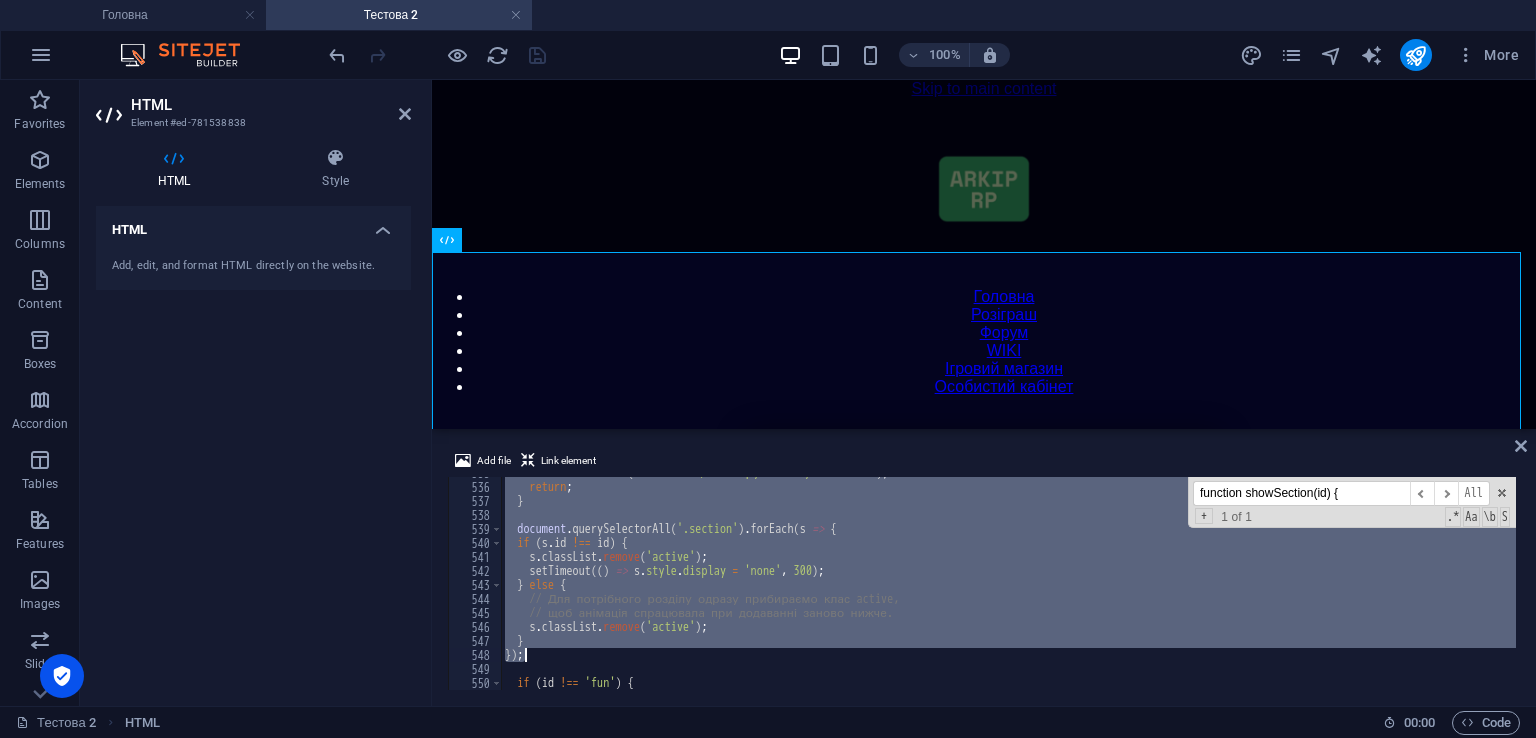 scroll, scrollTop: 7487, scrollLeft: 0, axis: vertical 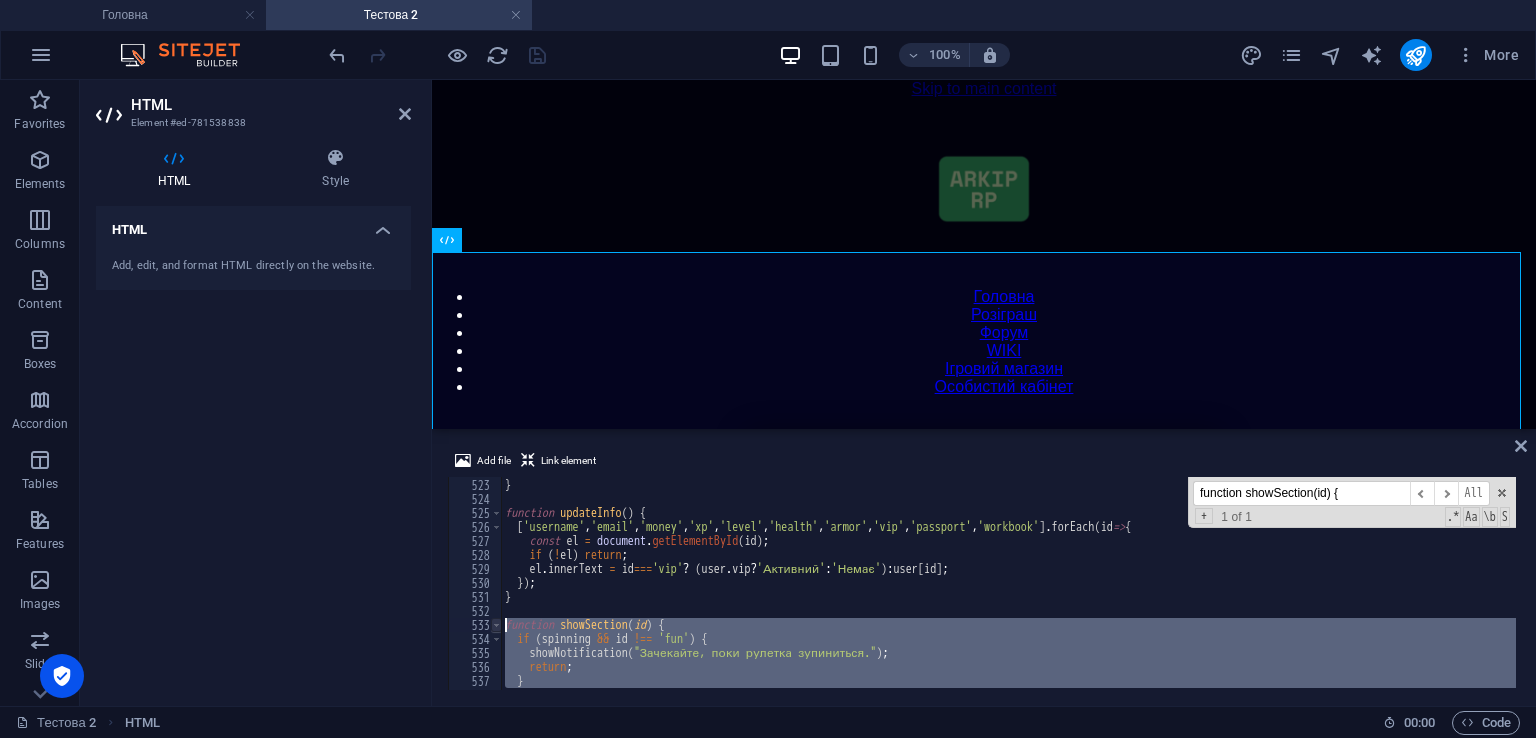 drag, startPoint x: 560, startPoint y: 641, endPoint x: 500, endPoint y: 621, distance: 63.245552 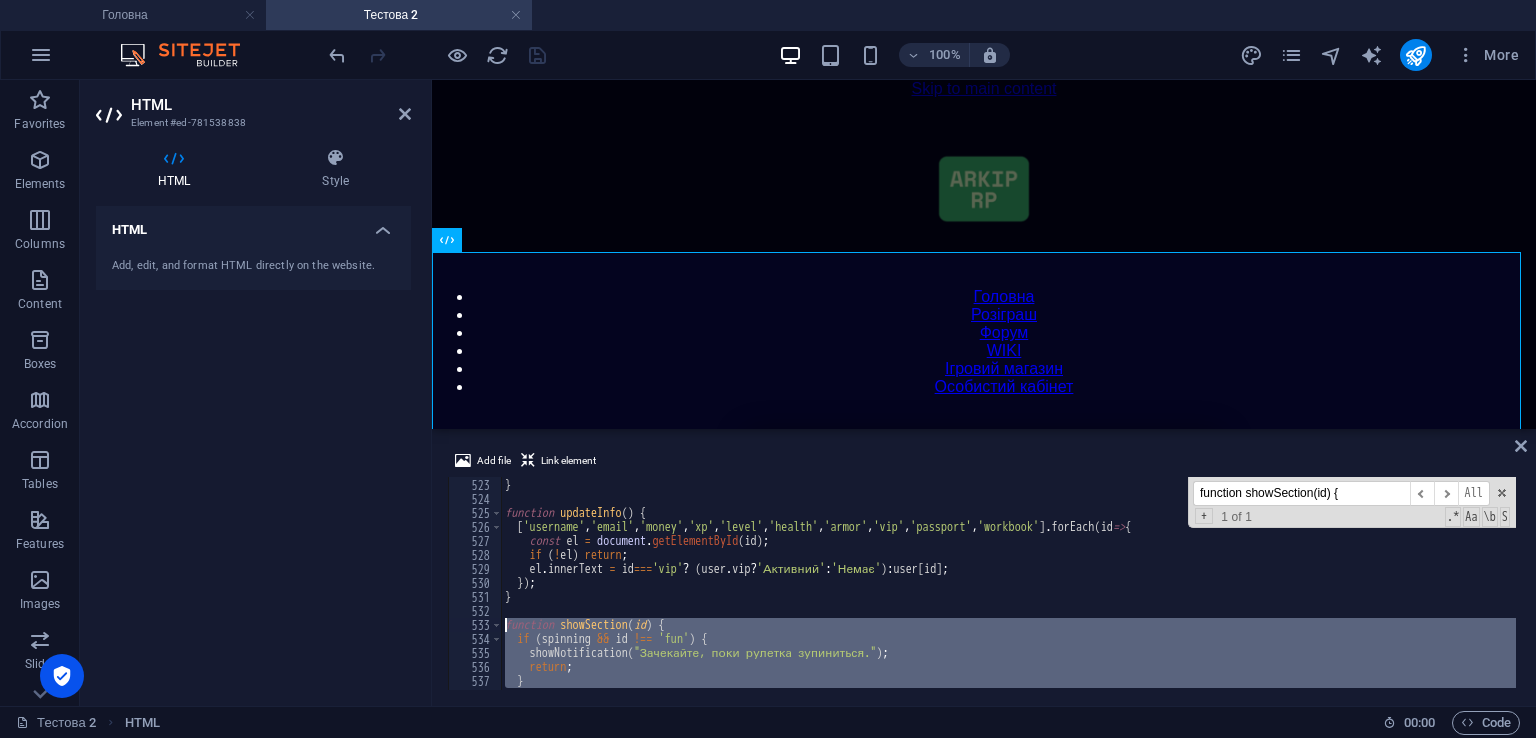 paste 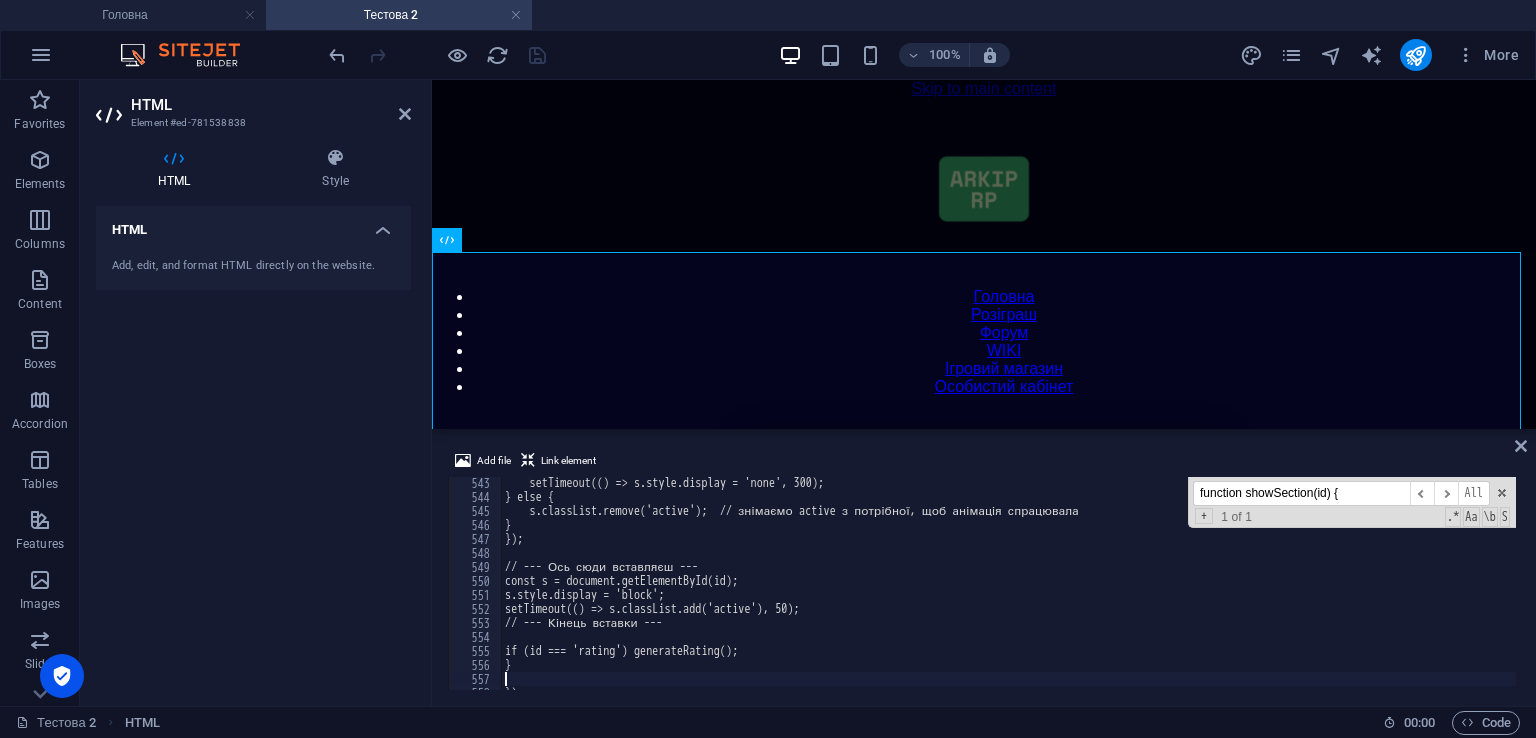 scroll, scrollTop: 7648, scrollLeft: 0, axis: vertical 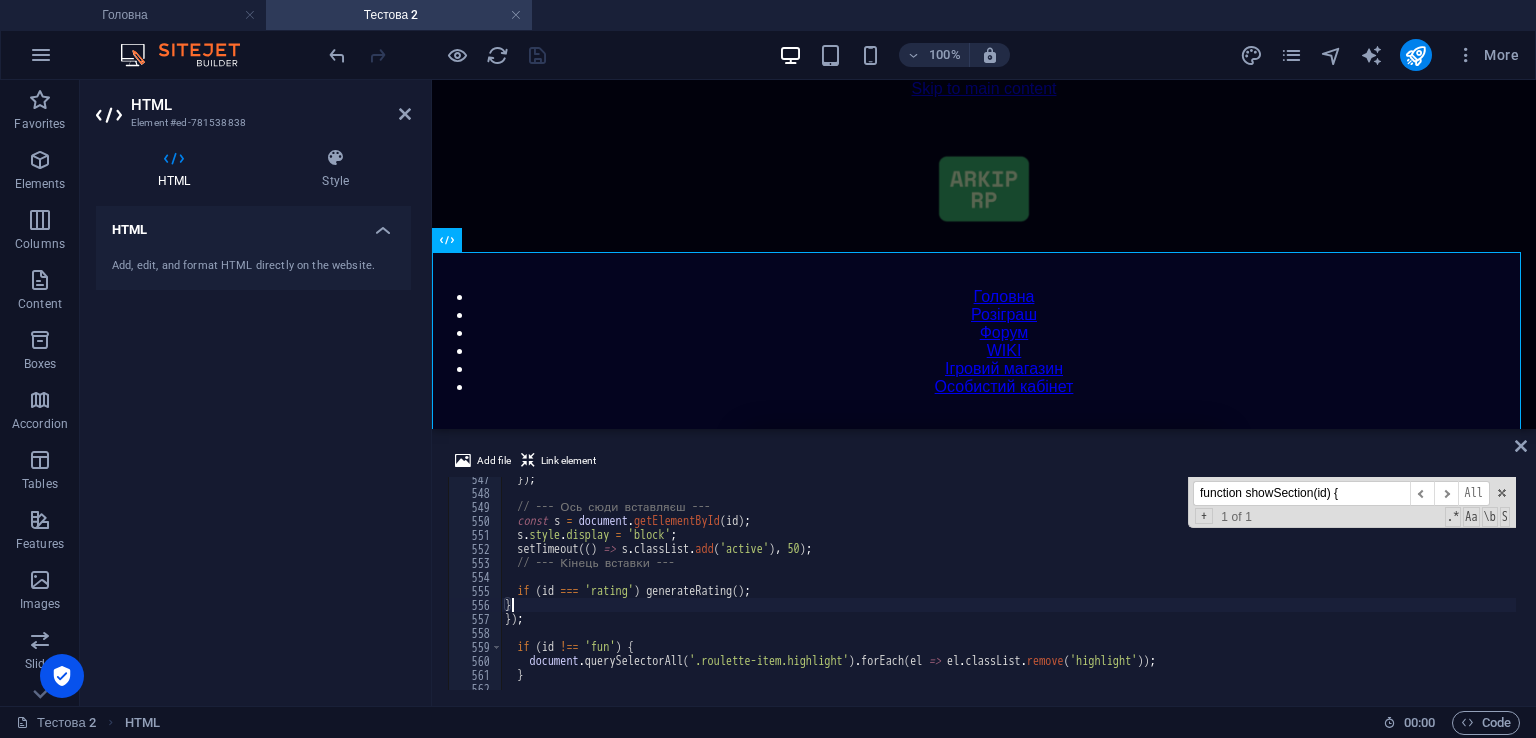 click on "}) ;    // --- Ось сюди вставляєш ---    const   s   =   document . getElementById ( id ) ;    s . style . display   =   'block' ;    setTimeout (( )   =>   s . classList . add ( 'active' ) ,   50 ) ;    // --- Кінець вставки ---    if   ( id   ===   'rating' )   generateRating ( ) ; } }) ;    if   ( id   !==   'fun' )   {      document . querySelectorAll ( '.roulette-item.highlight' ) . forEach ( el   =>   el . classList . remove ( 'highlight' )) ;    }" at bounding box center [1425, 590] 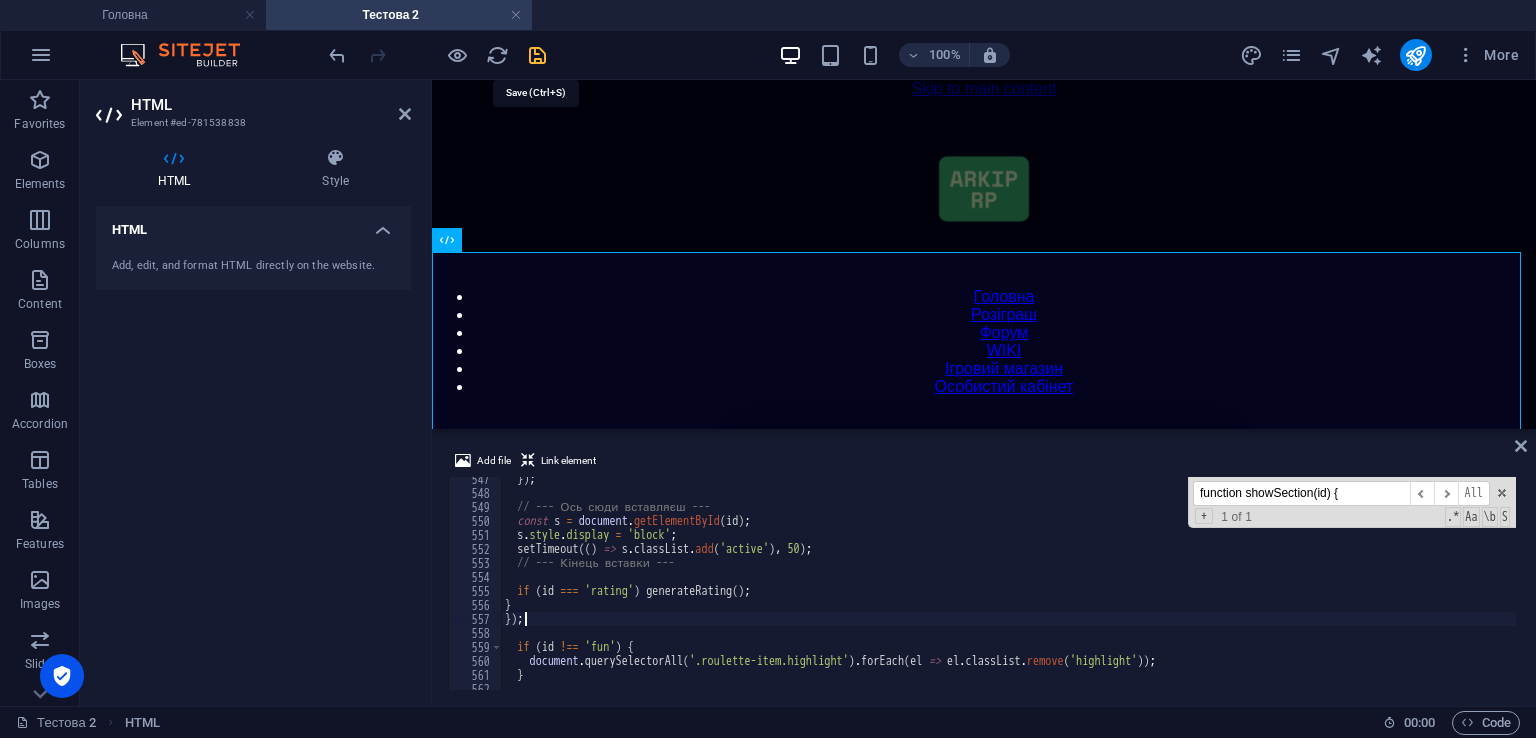 click at bounding box center [537, 55] 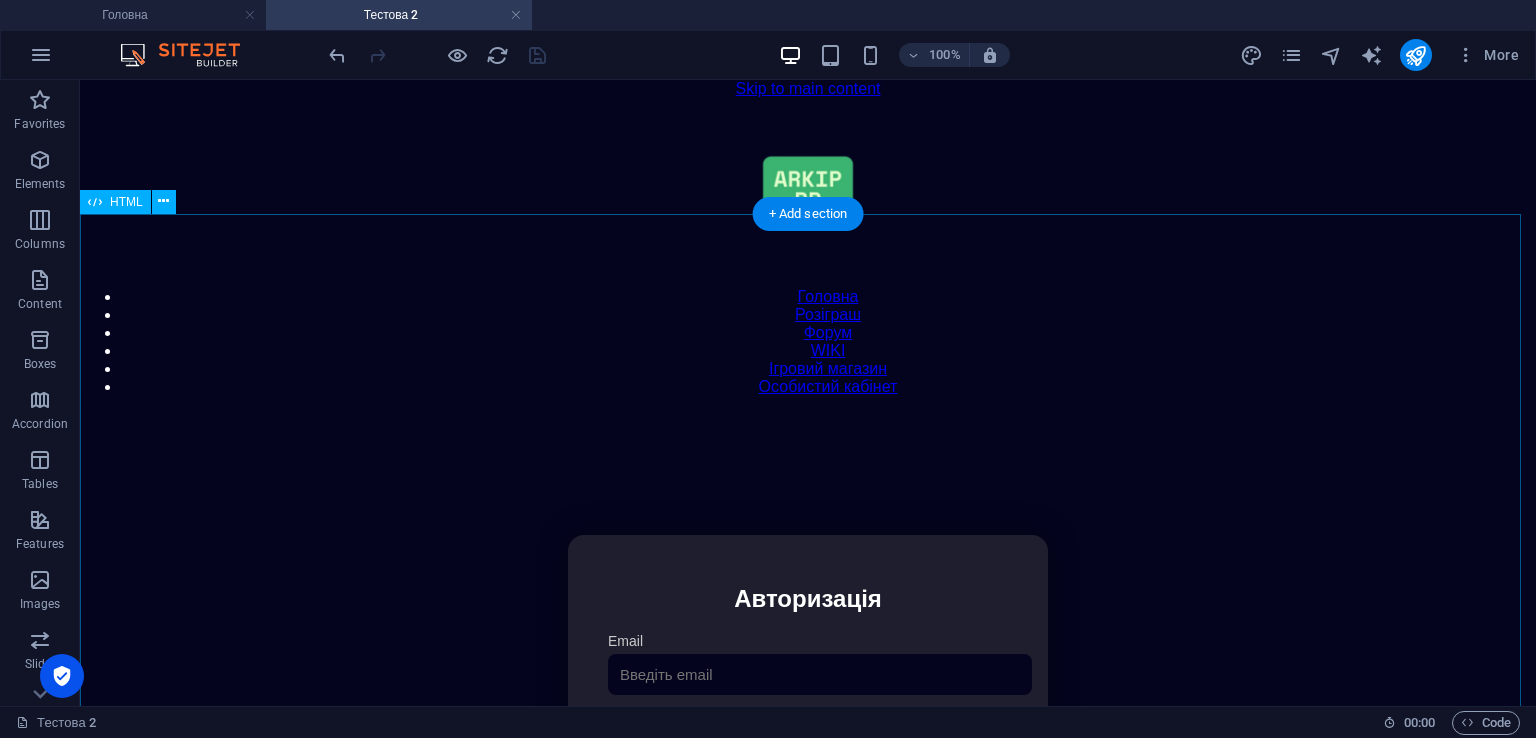 click on "Особистий кабінет
Авторизація
Email
[GEOGRAPHIC_DATA]
👁️
Увійти
Скинути пароль
Скидання пароля
Введіть ваш email:
Скинути
Закрити
Особистий кабінет
Вийти з кабінету
Важлива інформація
Інформація
Ігровий Нікнейм:
Пошта:
Гроші:   ₴
XP:
Рівень:
Здоров'я:
Броня:
VIP:
Рейтинг
Рейтинг гравців
Гравців не знайдено
Документи
Мої документи
Паспорт:   [PERSON_NAME] книжка:   Немає
Додати документ
Додати" at bounding box center [808, 746] 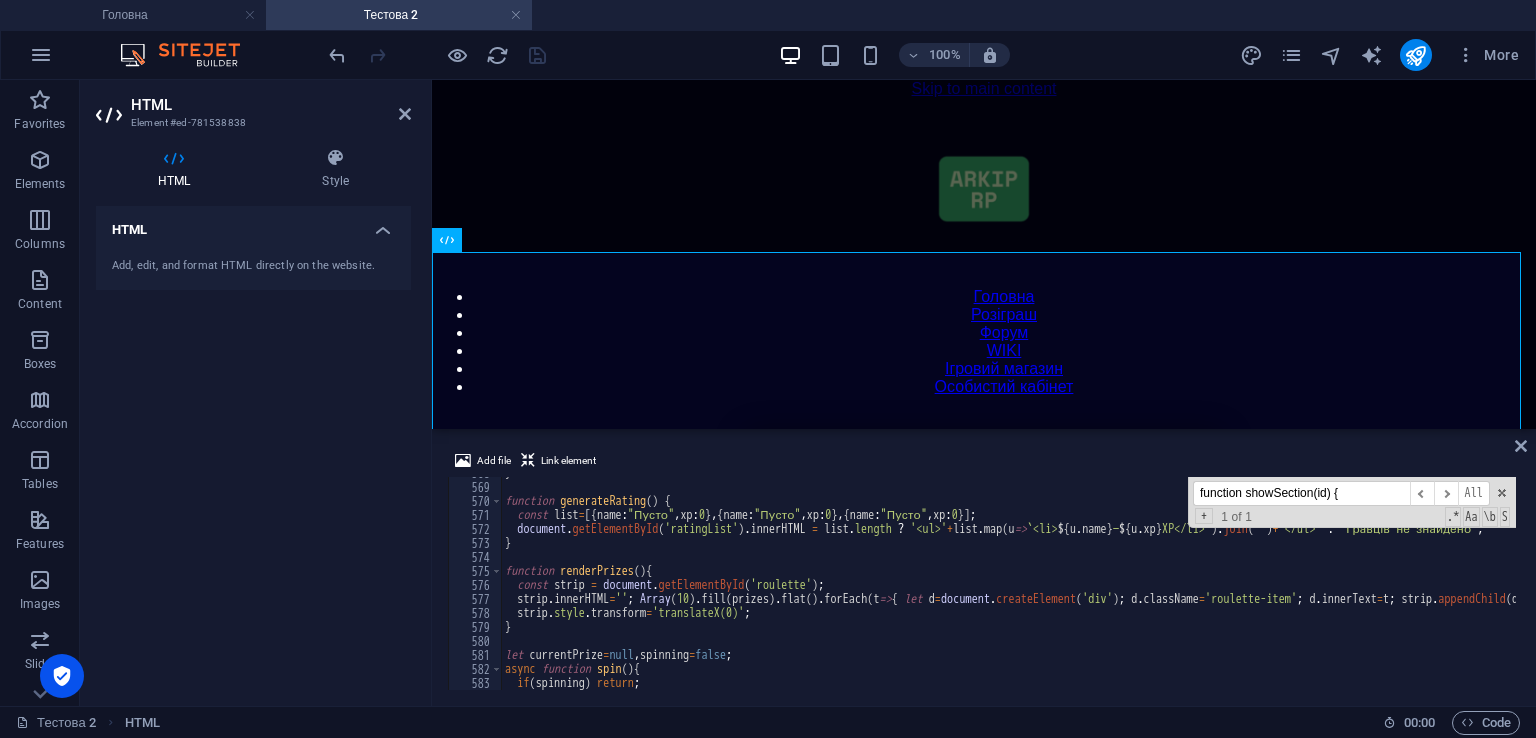 scroll, scrollTop: 8008, scrollLeft: 0, axis: vertical 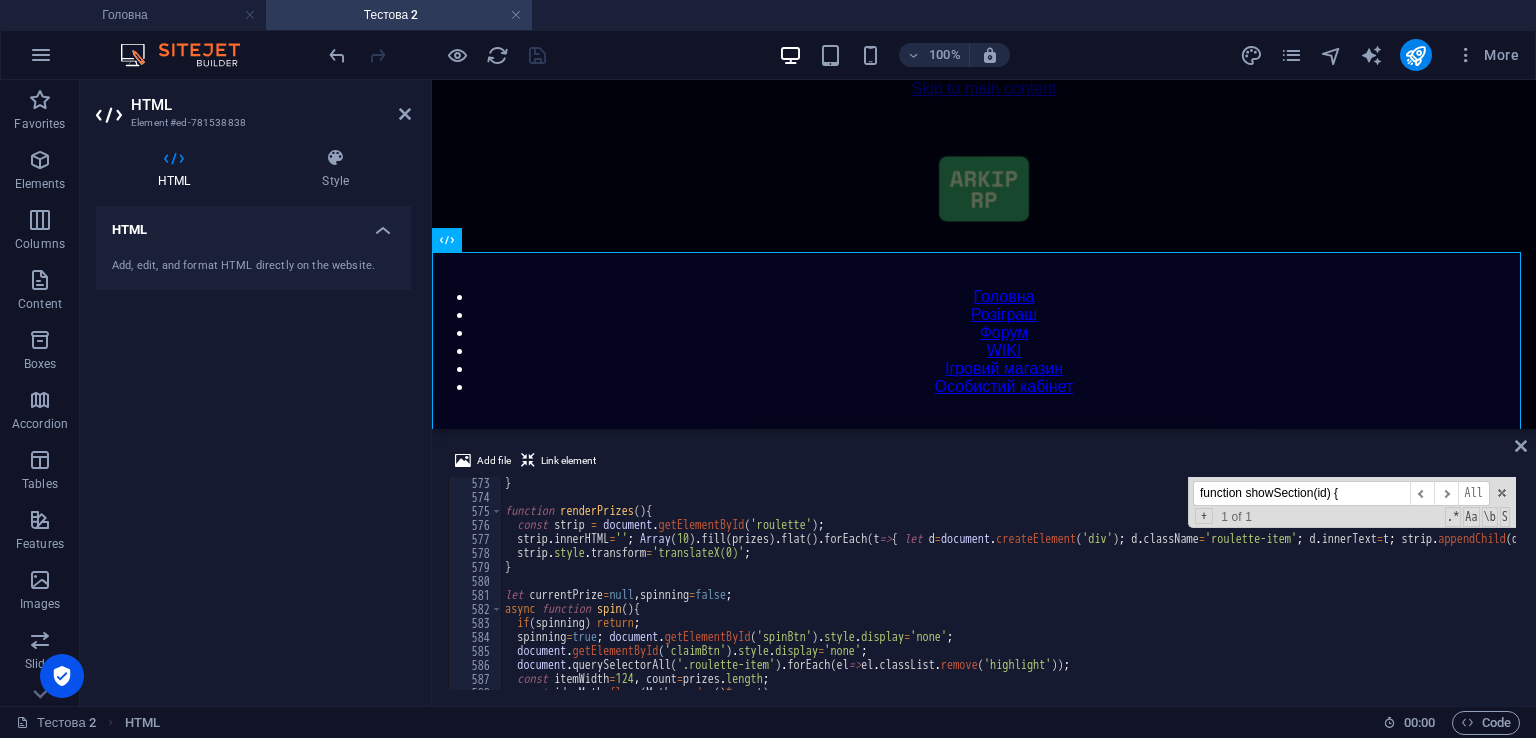 drag, startPoint x: 1520, startPoint y: 614, endPoint x: 1529, endPoint y: 686, distance: 72.56032 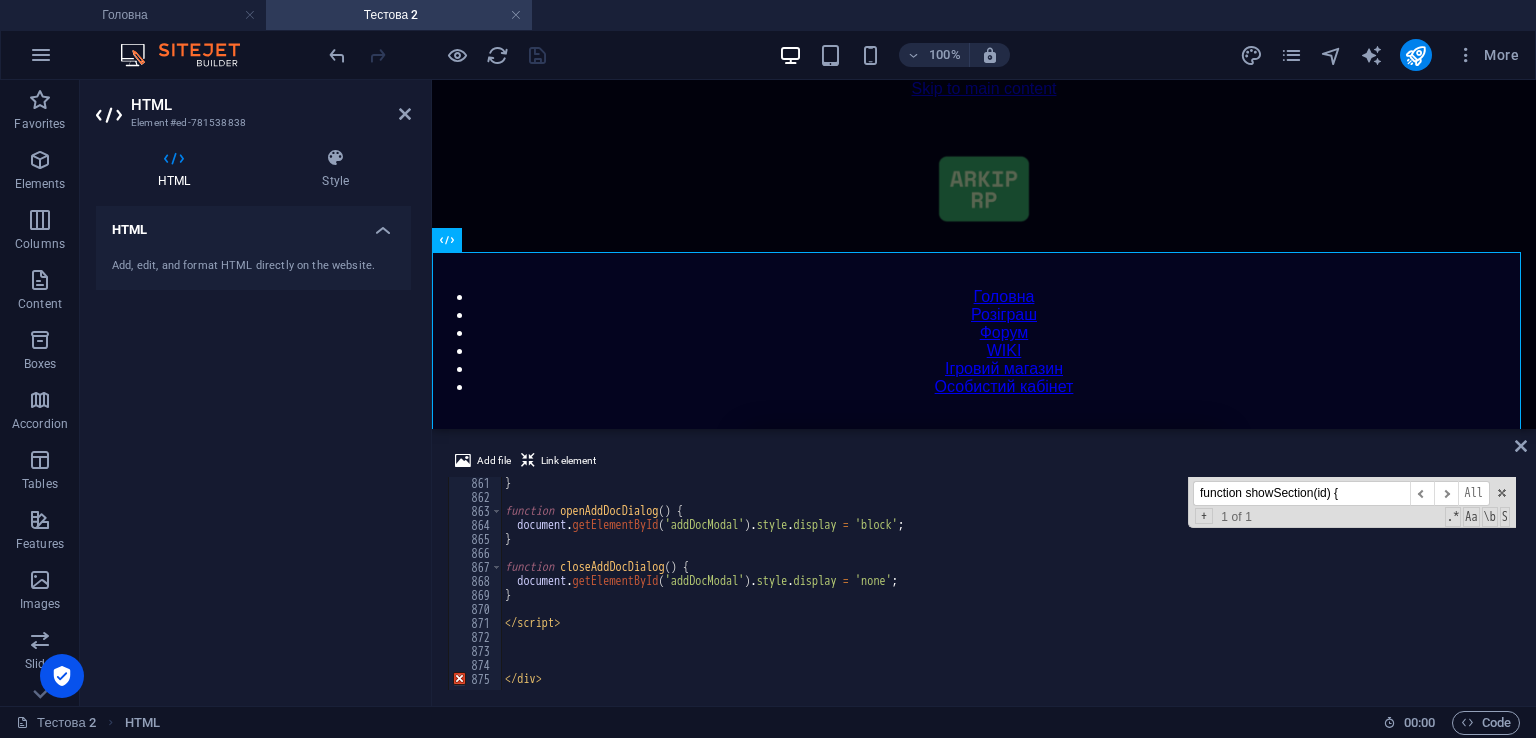 scroll, scrollTop: 12040, scrollLeft: 0, axis: vertical 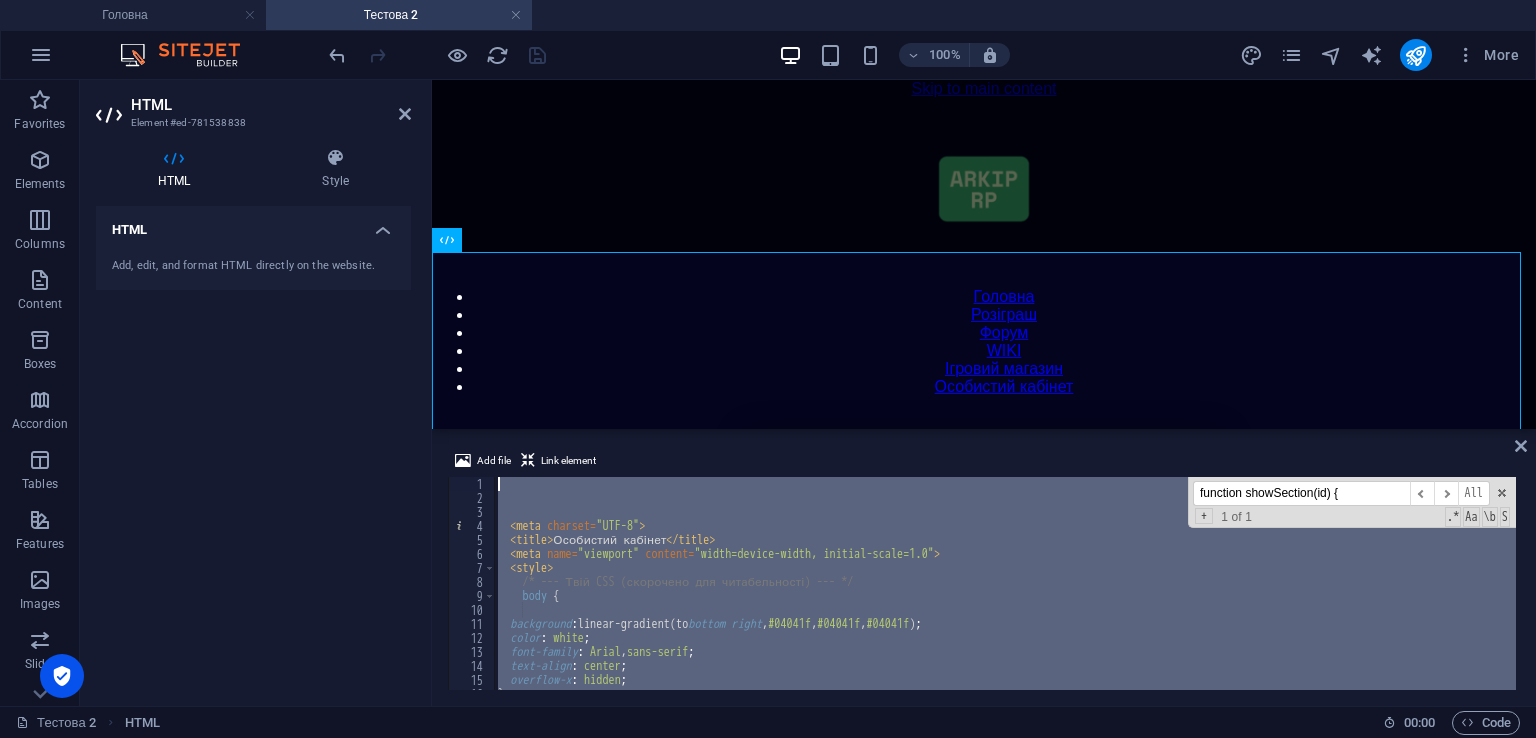 drag, startPoint x: 599, startPoint y: 644, endPoint x: 283, endPoint y: 226, distance: 524.00385 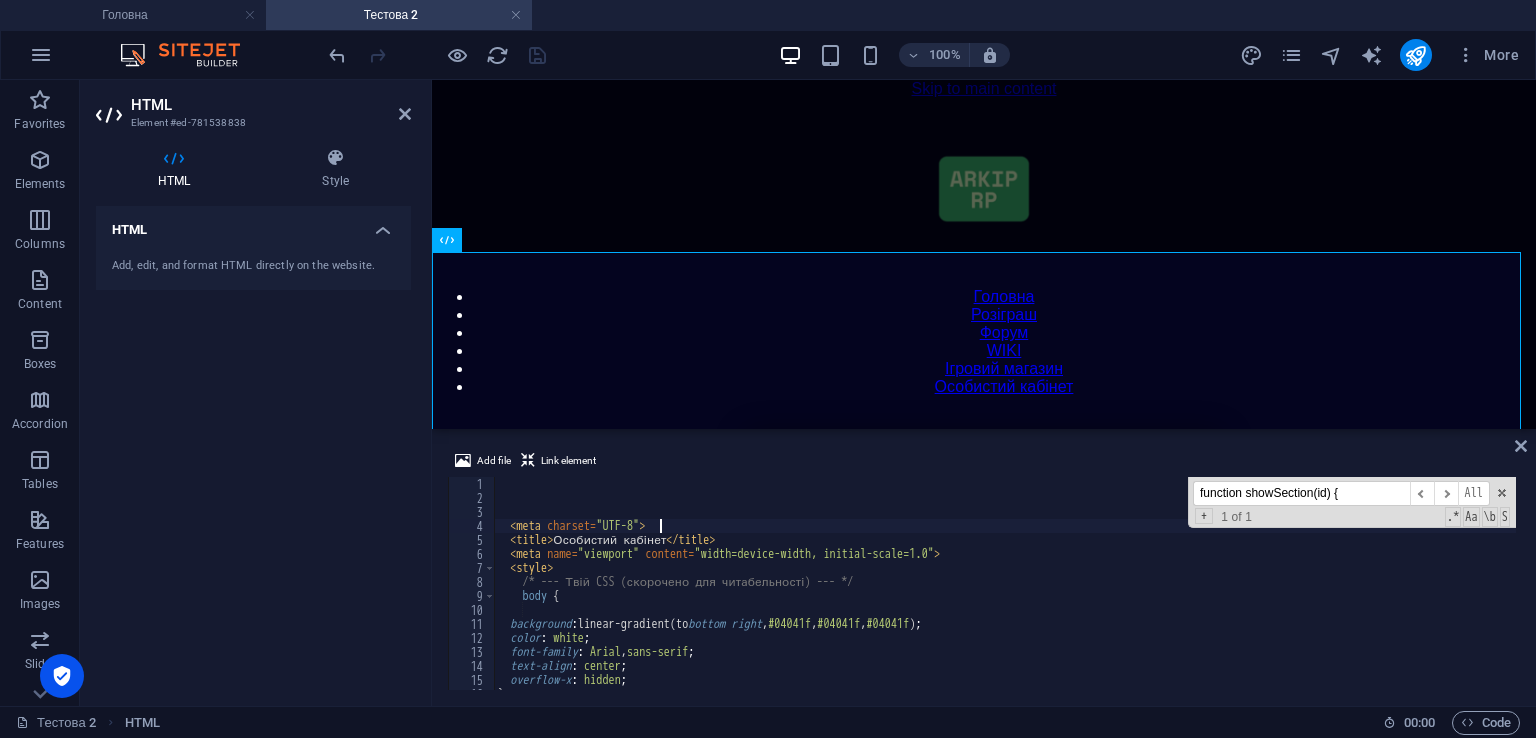 click on "function showSection(id) { ​ ​ All Replace All + 1 of 1 .* Aa \b S" at bounding box center (1352, 502) 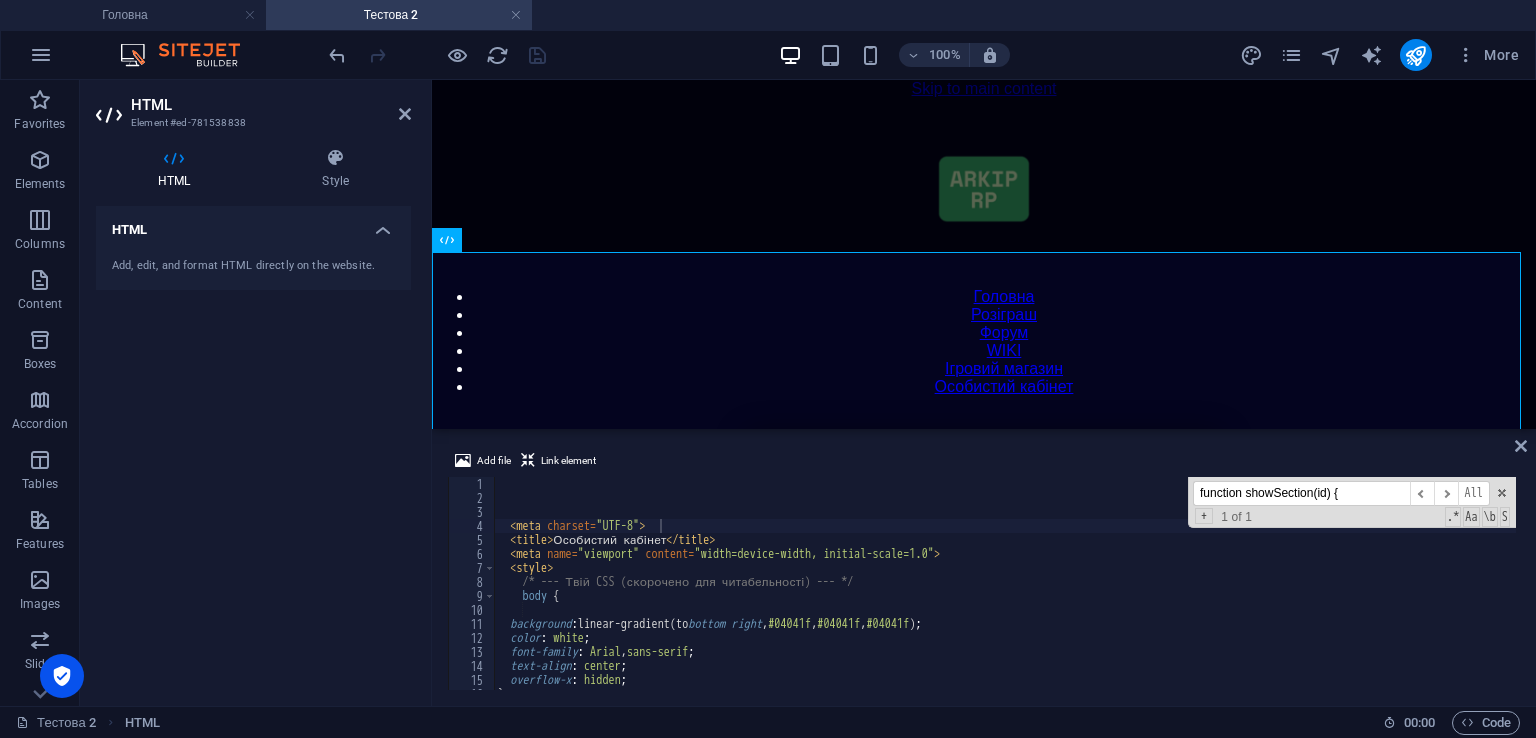 click on "function showSection(id) { ​ ​ All Replace All + 1 of 1 .* Aa \b S" at bounding box center [1352, 502] 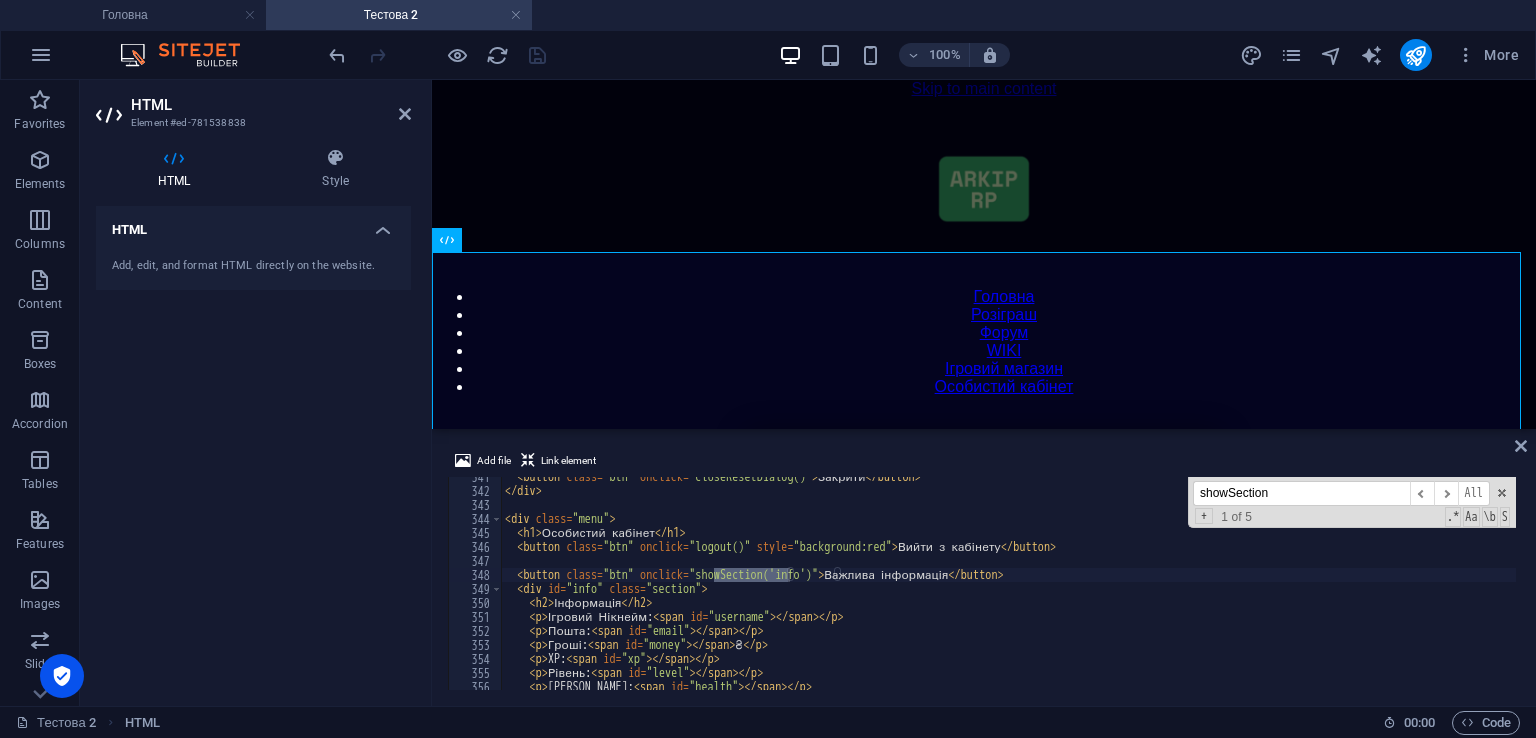 scroll, scrollTop: 4767, scrollLeft: 0, axis: vertical 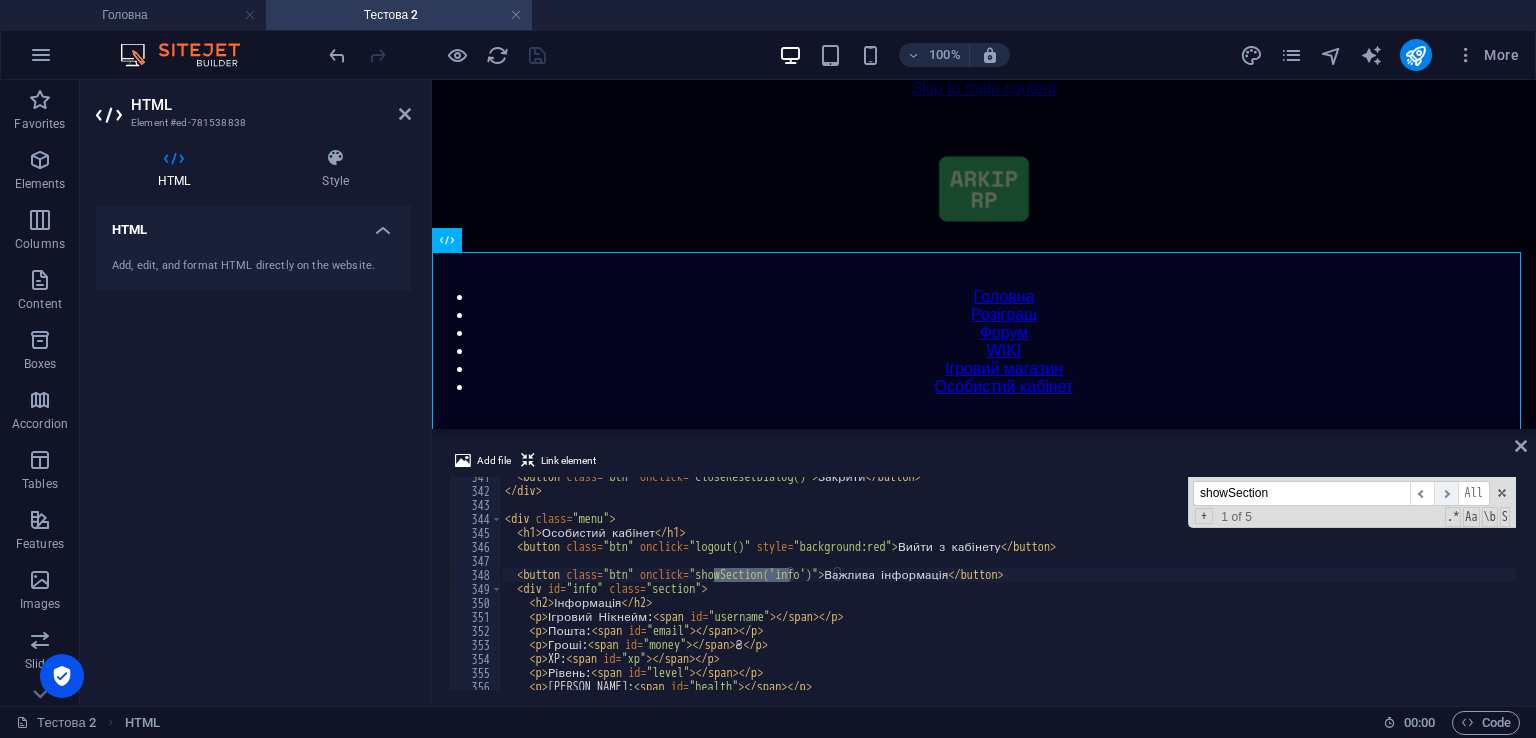 click on "​" at bounding box center (1446, 493) 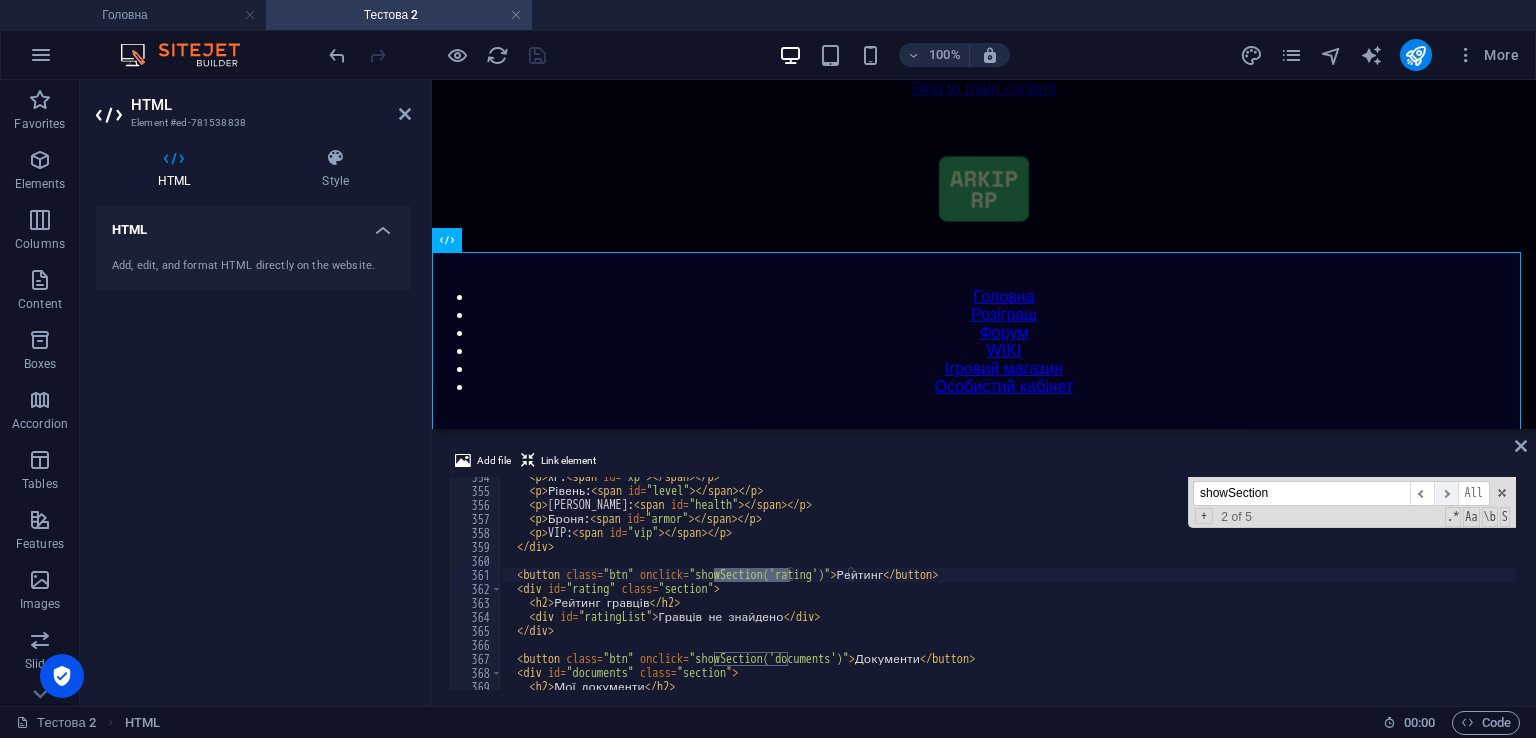click on "​" at bounding box center (1446, 493) 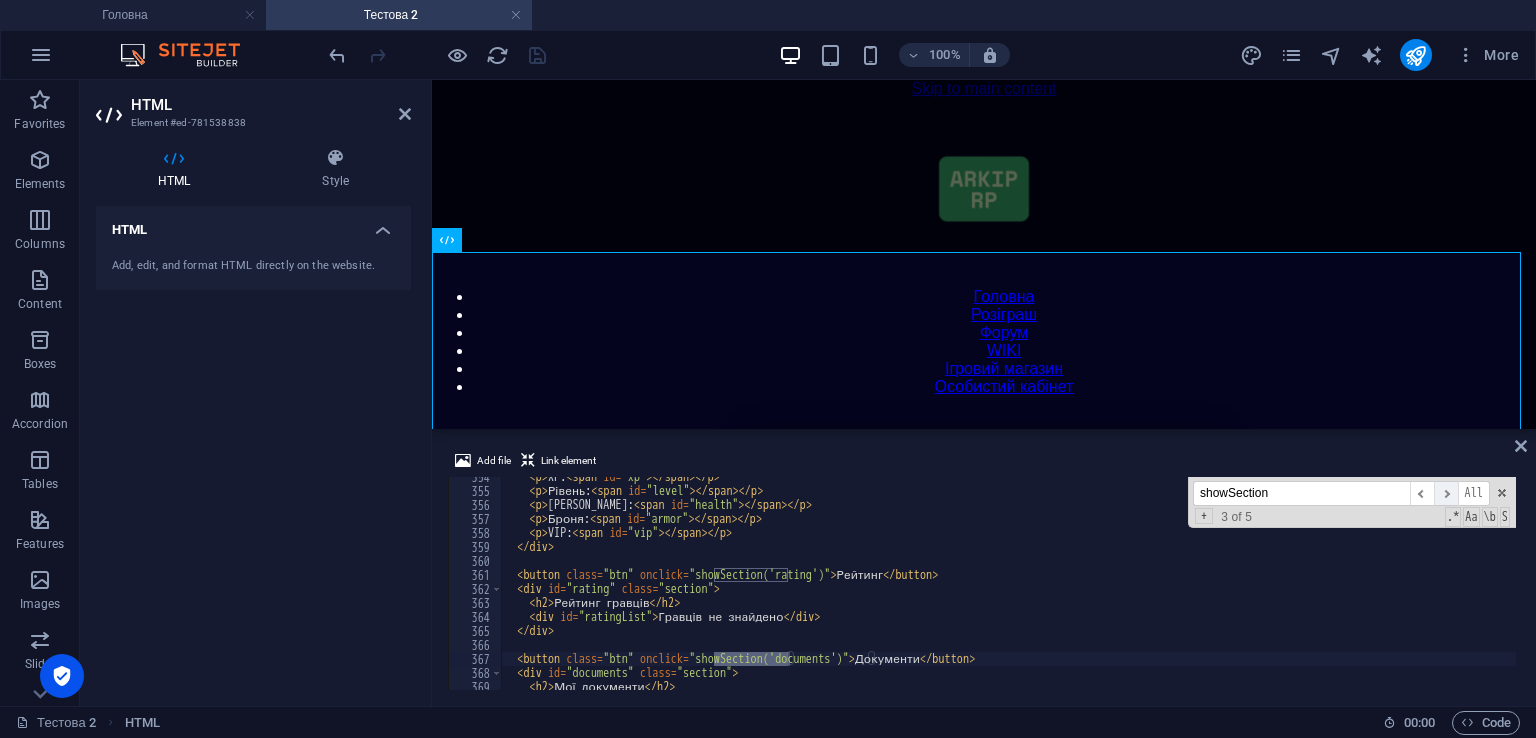 click on "​" at bounding box center [1446, 493] 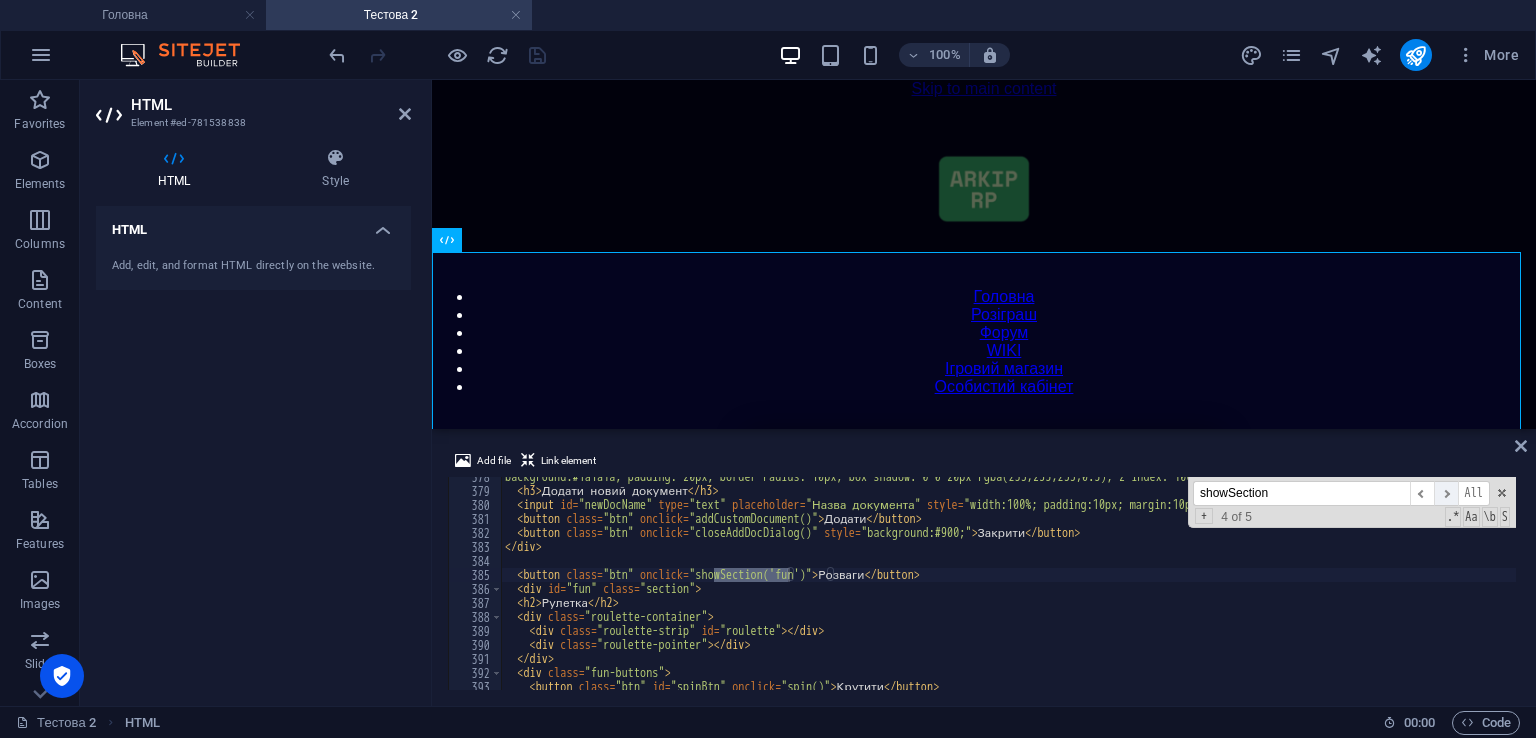 scroll, scrollTop: 5285, scrollLeft: 0, axis: vertical 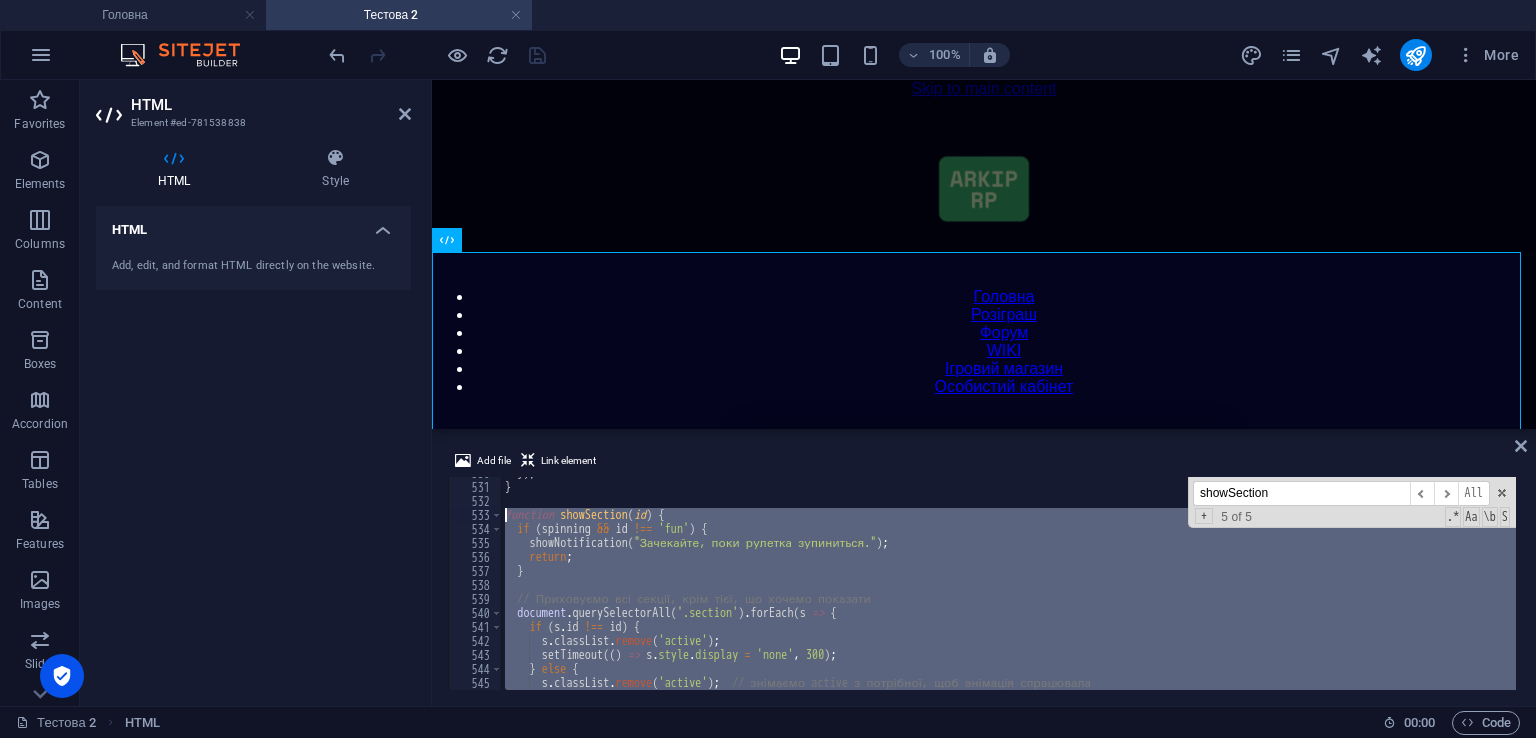 drag, startPoint x: 543, startPoint y: 652, endPoint x: 466, endPoint y: 519, distance: 153.68149 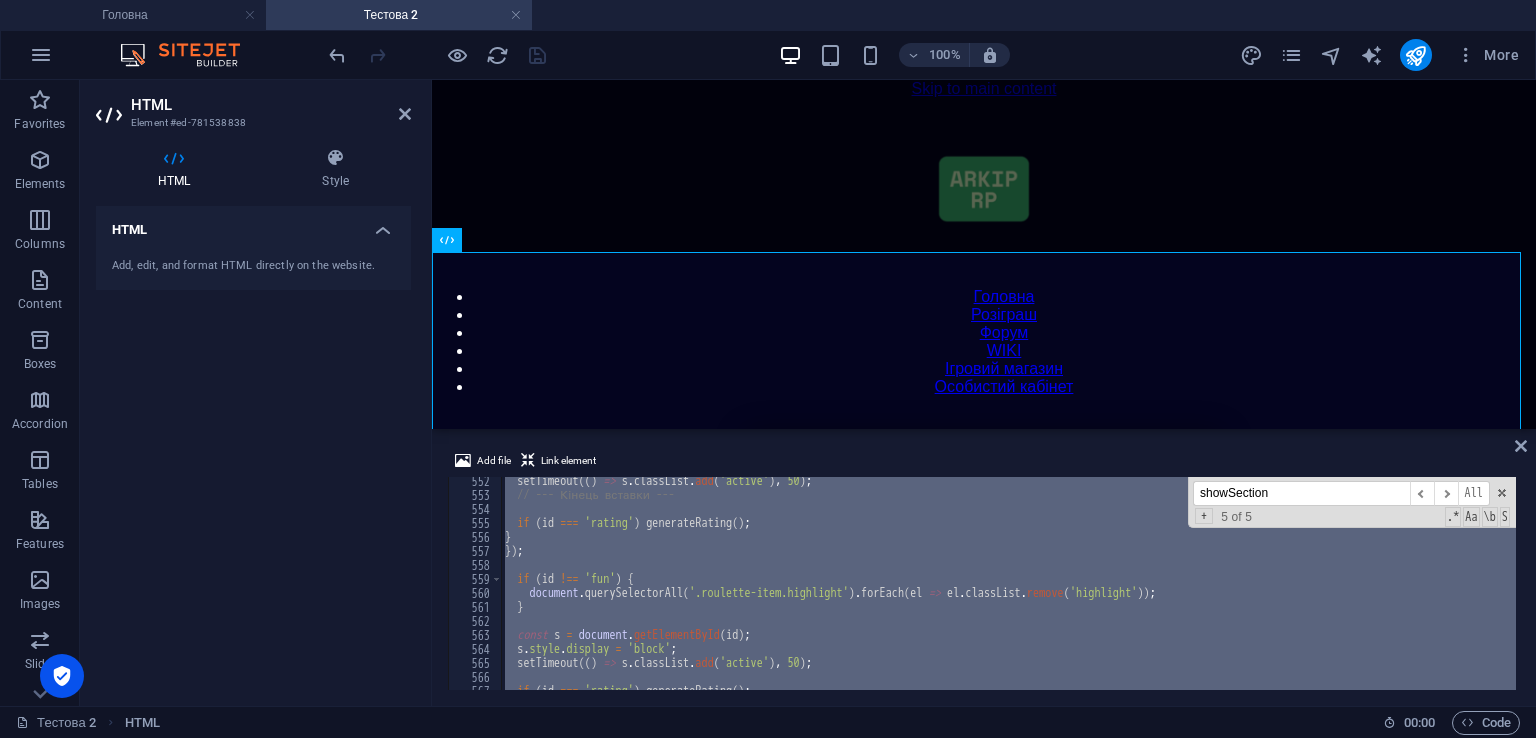 scroll, scrollTop: 7777, scrollLeft: 0, axis: vertical 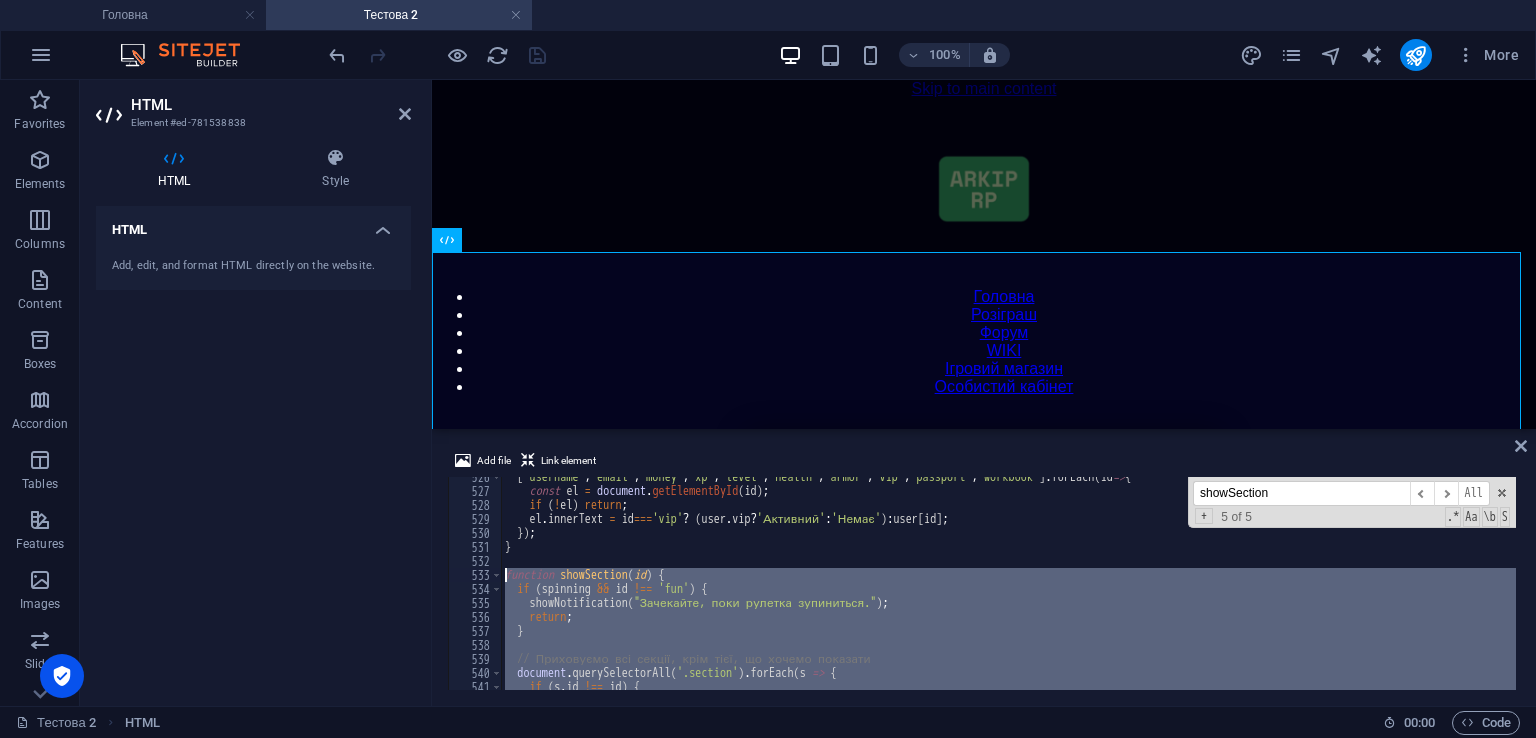 paste 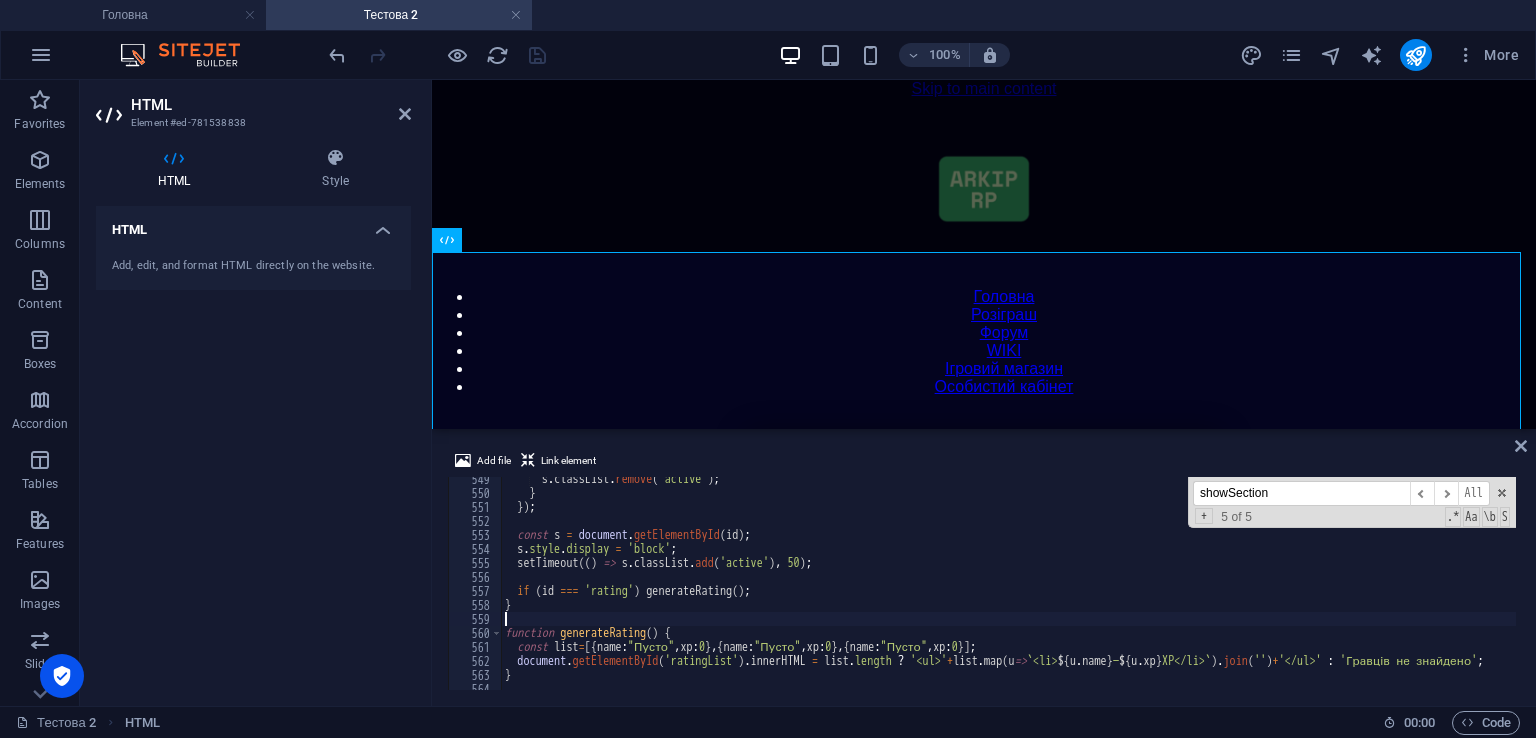scroll, scrollTop: 7676, scrollLeft: 0, axis: vertical 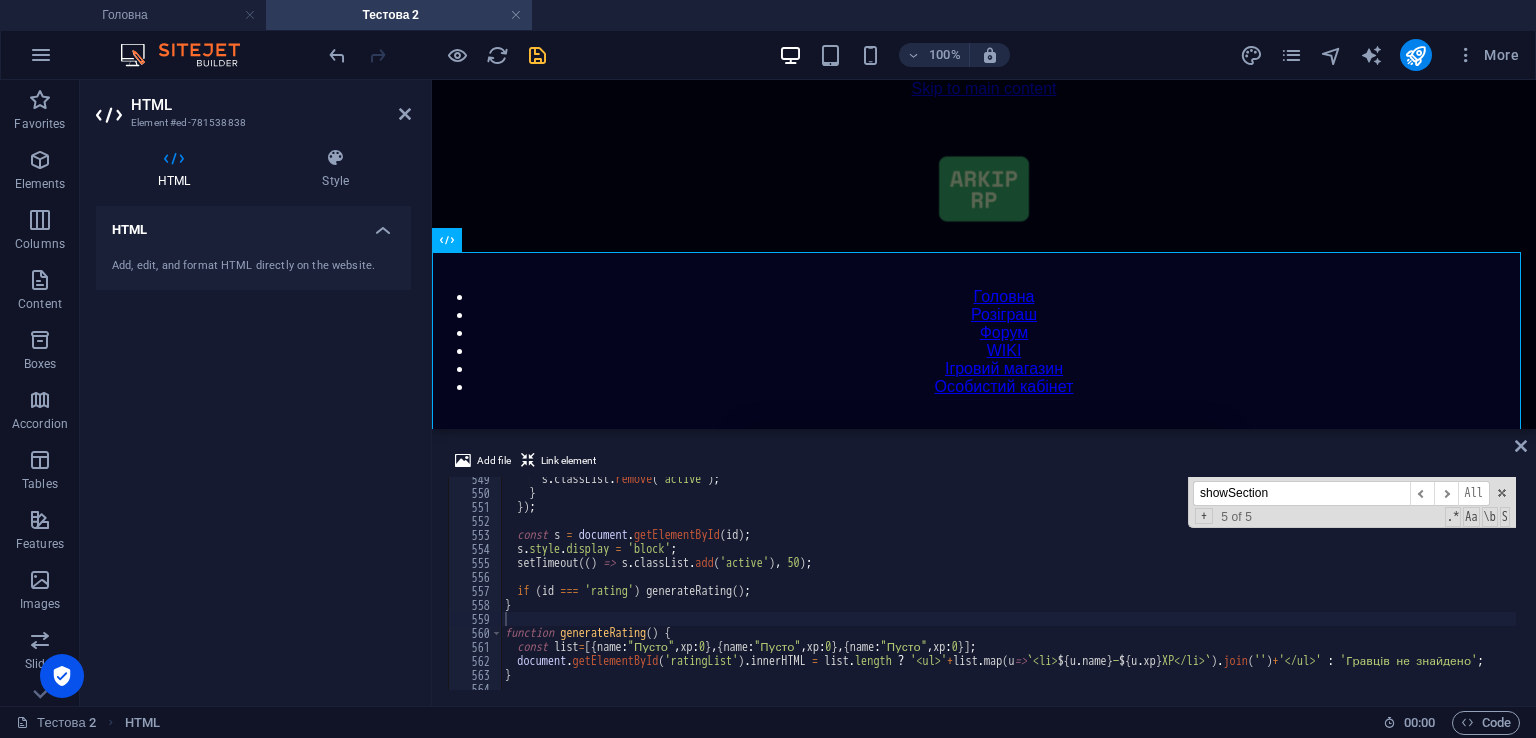 click on "Add file Link element 549 550 551 552 553 554 555 556 557 558 559 560 561 562 563 564 565         s . classList . remove ( 'active' ) ;      }    }) ;    const   s   =   document . getElementById ( id ) ;    s . style . display   =   'block' ;    setTimeout (( )   =>   s . classList . add ( 'active' ) ,   50 ) ;    if   ( id   ===   'rating' )   generateRating ( ) ; } function   generateRating ( )   {    const   list = [{ name : "Пусто" , xp : 0 } , { name : "Пусто" , xp : 0 } , { name : "Пусто" , xp : 0 }] ;    document . getElementById ( 'ratingList' ) . innerHTML   =   list . length   ?   '<ul>' + list . map ( u => ` <li> ${ u . name }  —  ${ u . xp }  XP</li> ` ) . join ( '' ) + '</ul>'   :   'Гравців не знайдено' ; } showSection ​ ​ All Replace All + 5 of 5 .* Aa \b S" at bounding box center (984, 569) 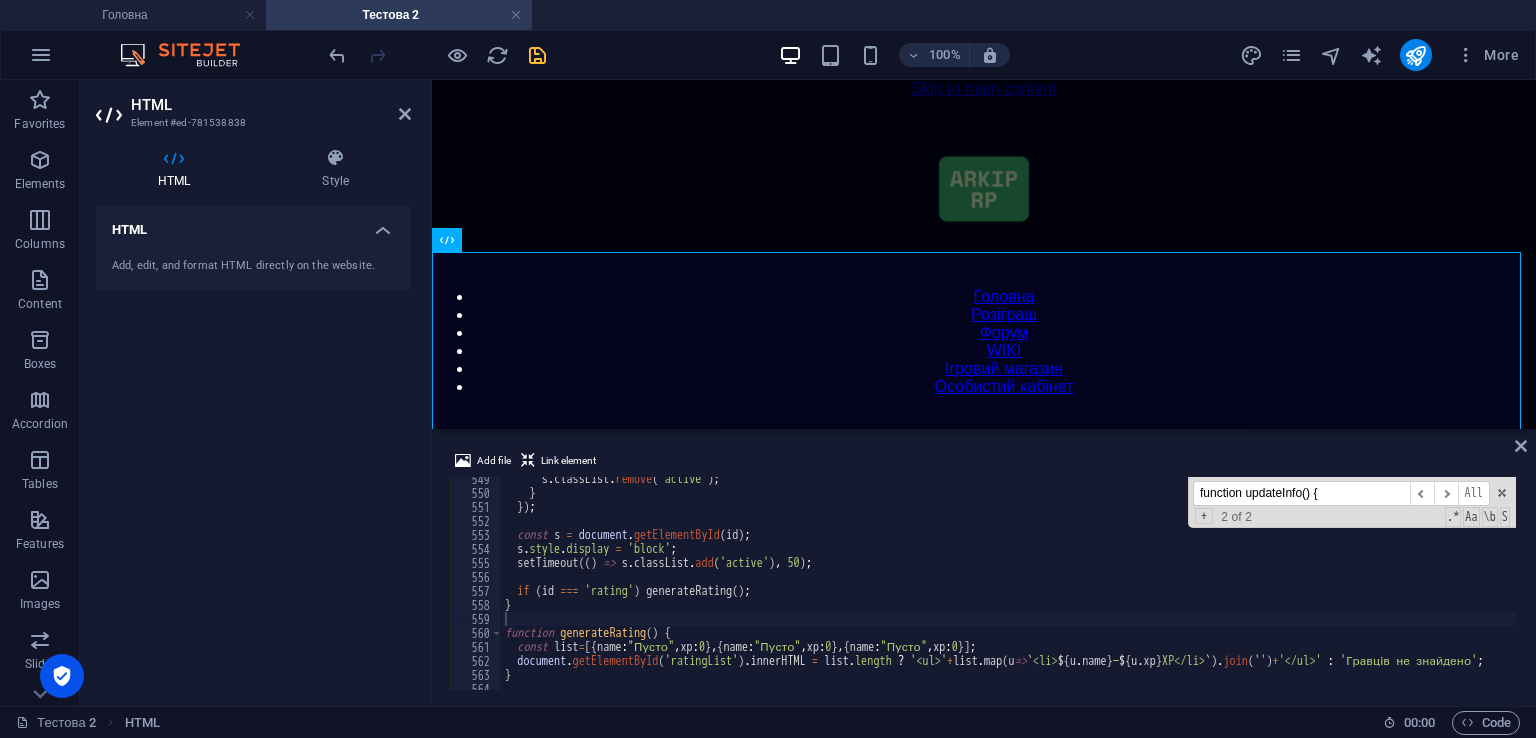 type on "function updateInfo() {" 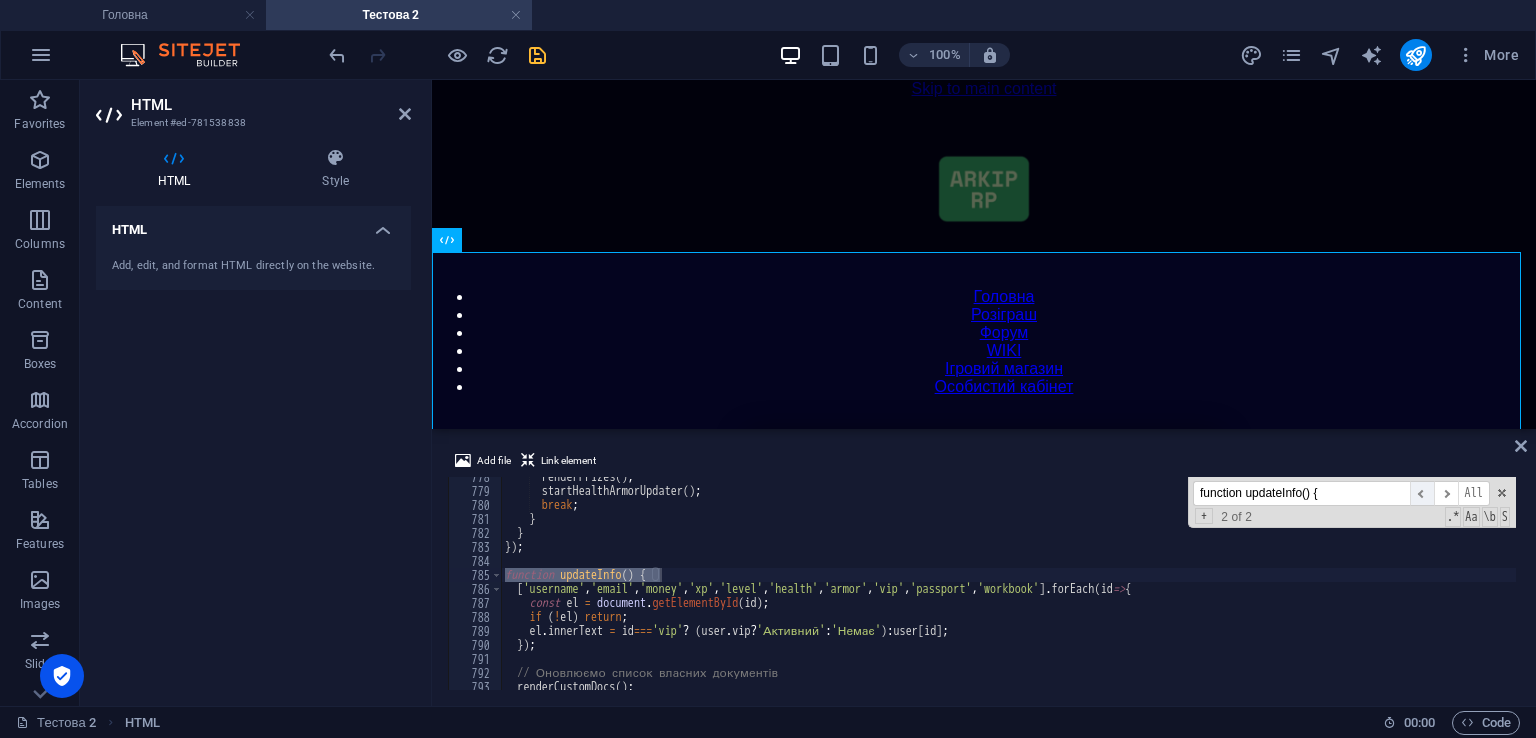 type on "function updateInfo() {" 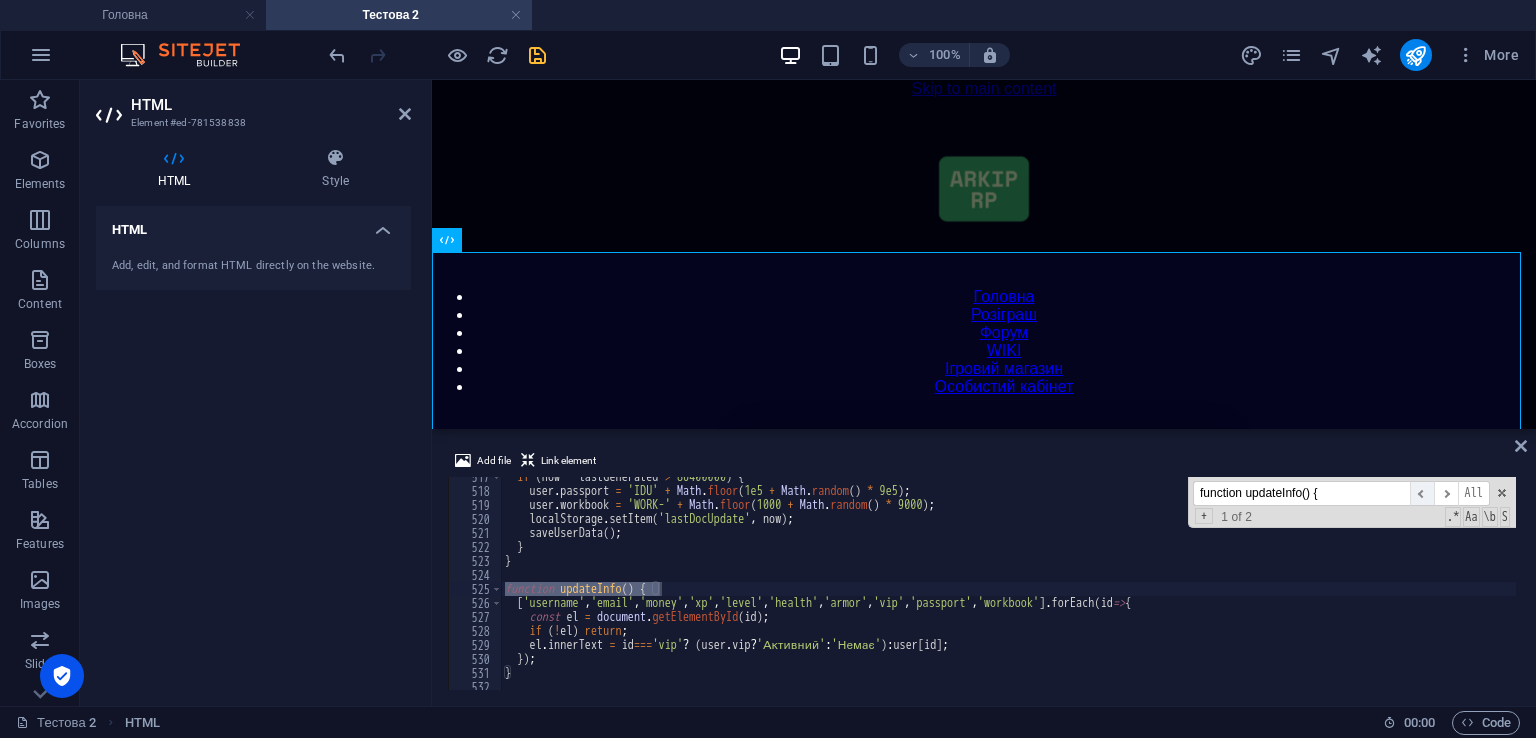scroll, scrollTop: 7231, scrollLeft: 0, axis: vertical 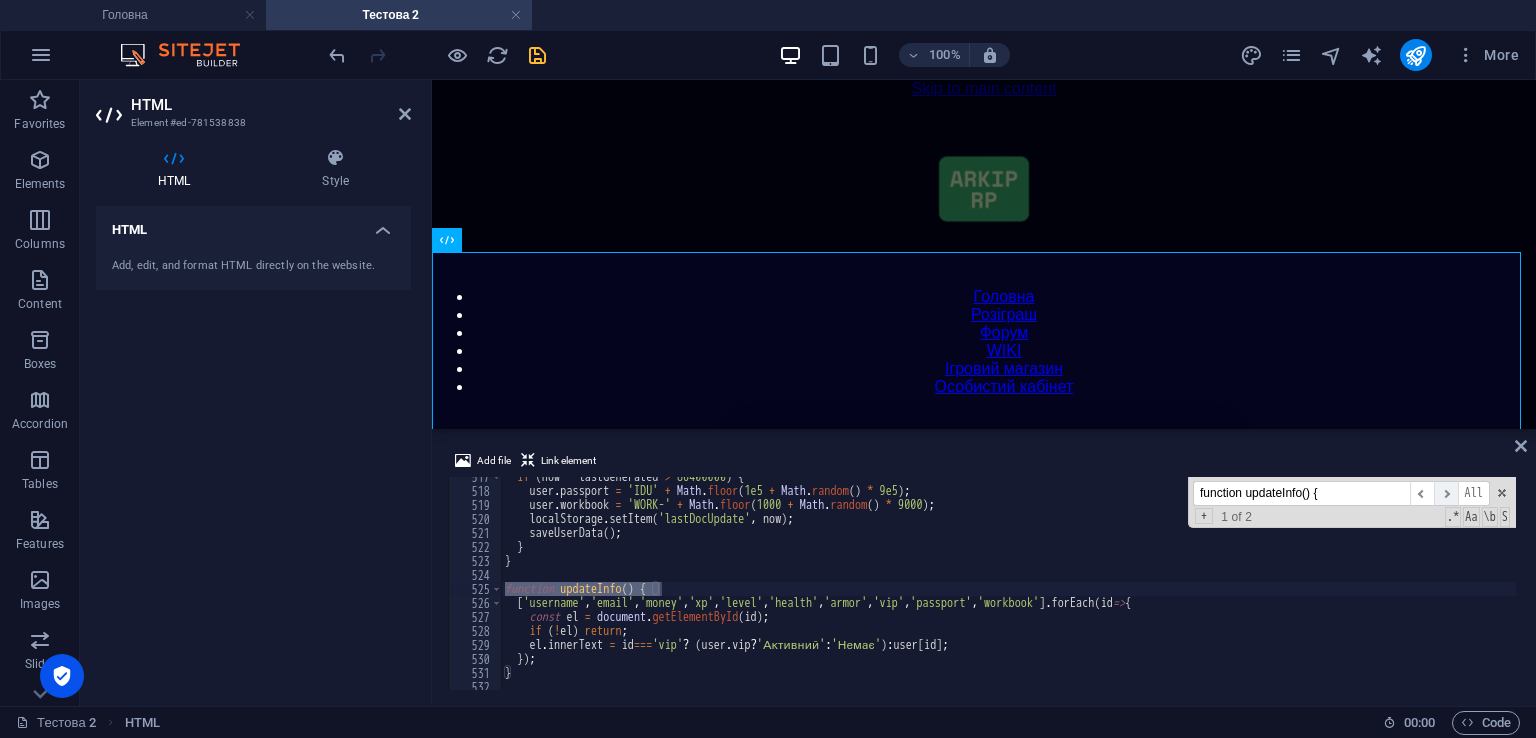 click on "​" at bounding box center (1446, 493) 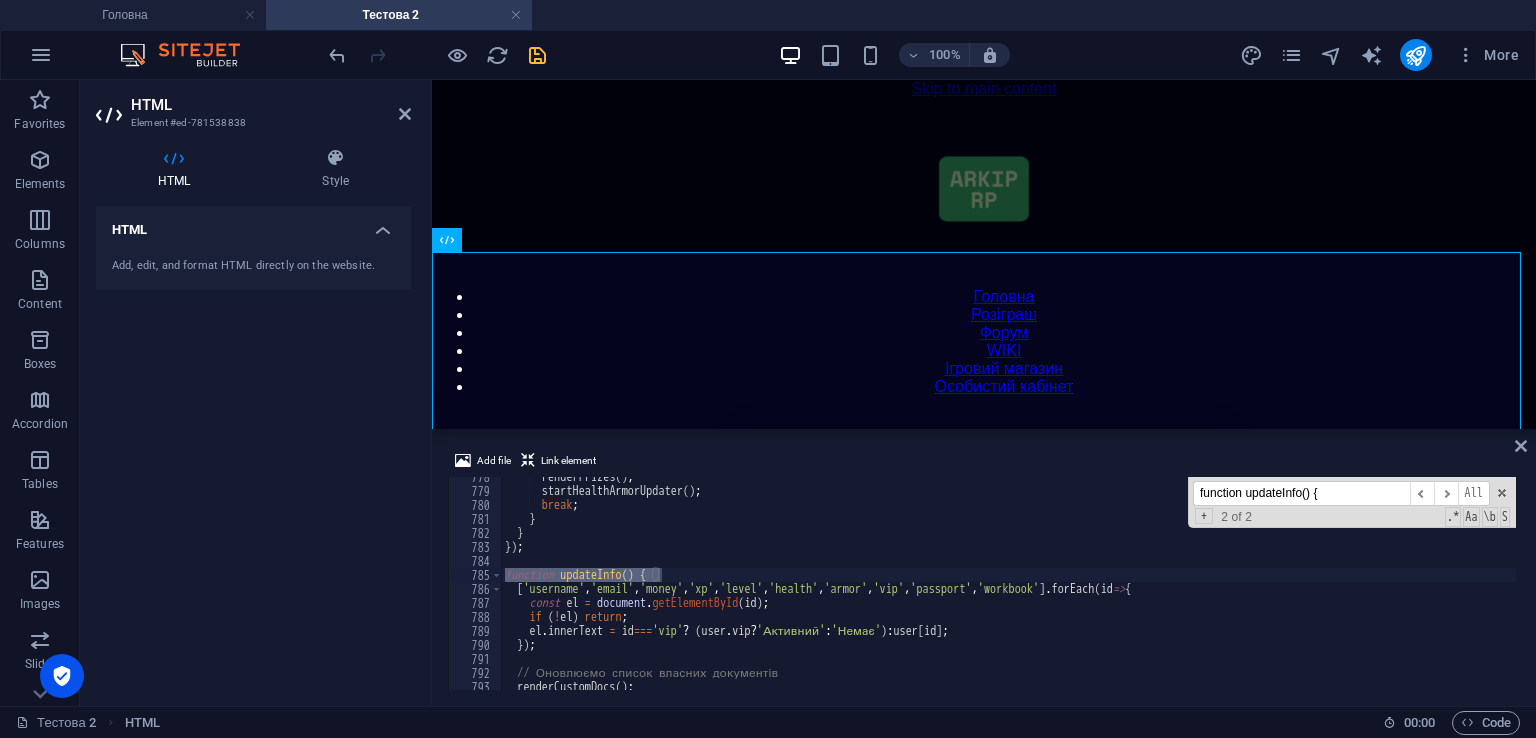 scroll, scrollTop: 10885, scrollLeft: 0, axis: vertical 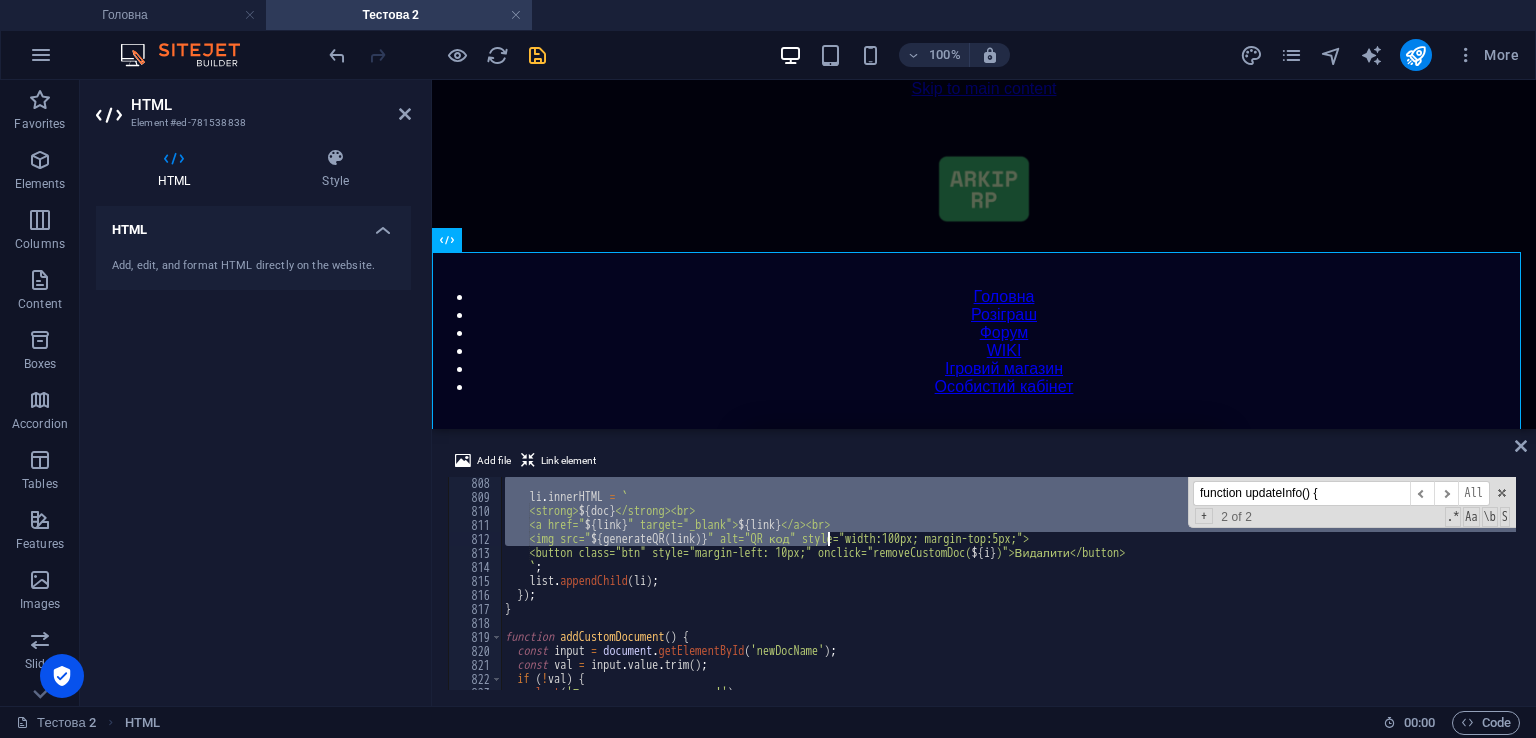 drag, startPoint x: 506, startPoint y: 577, endPoint x: 838, endPoint y: 536, distance: 334.52203 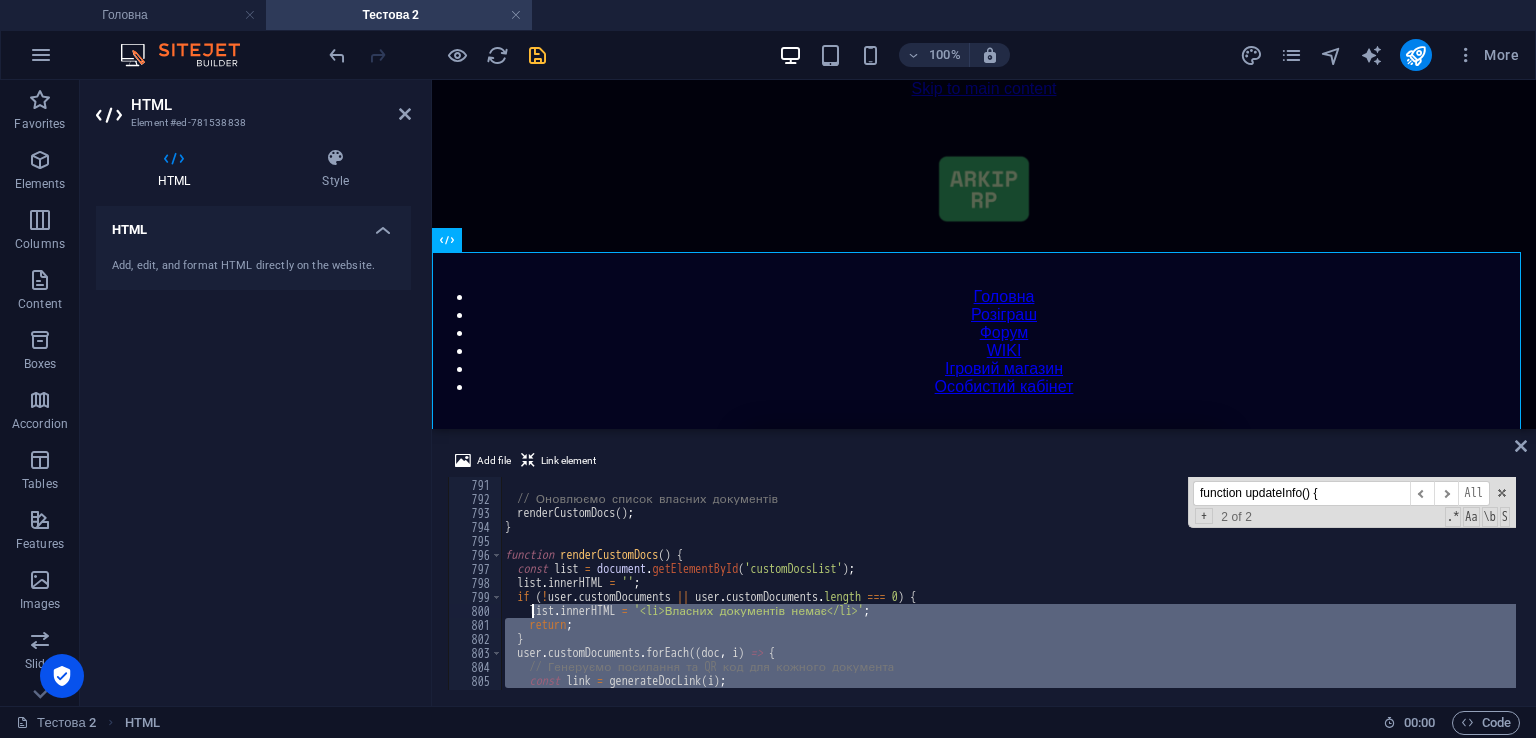 scroll, scrollTop: 11059, scrollLeft: 0, axis: vertical 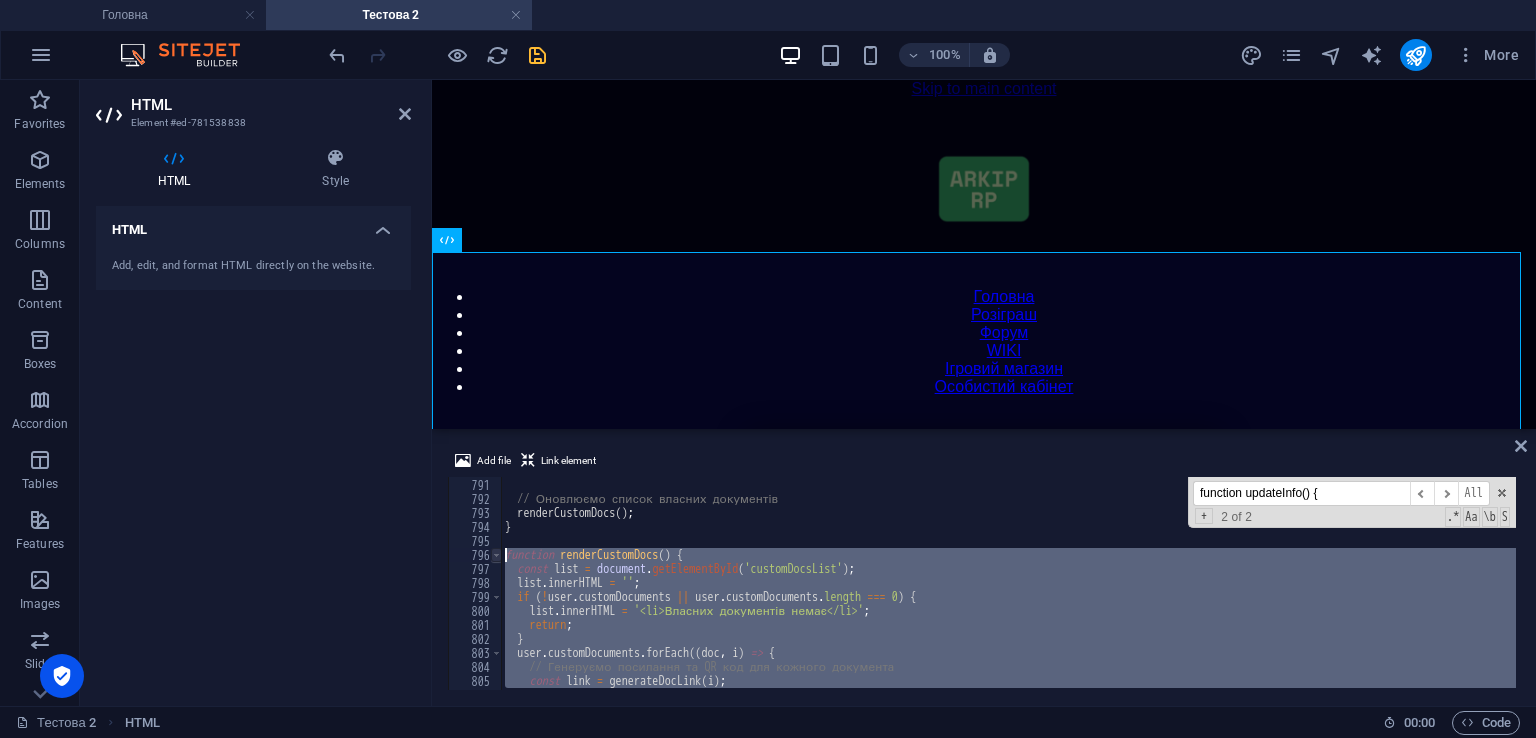 drag, startPoint x: 532, startPoint y: 610, endPoint x: 500, endPoint y: 551, distance: 67.11929 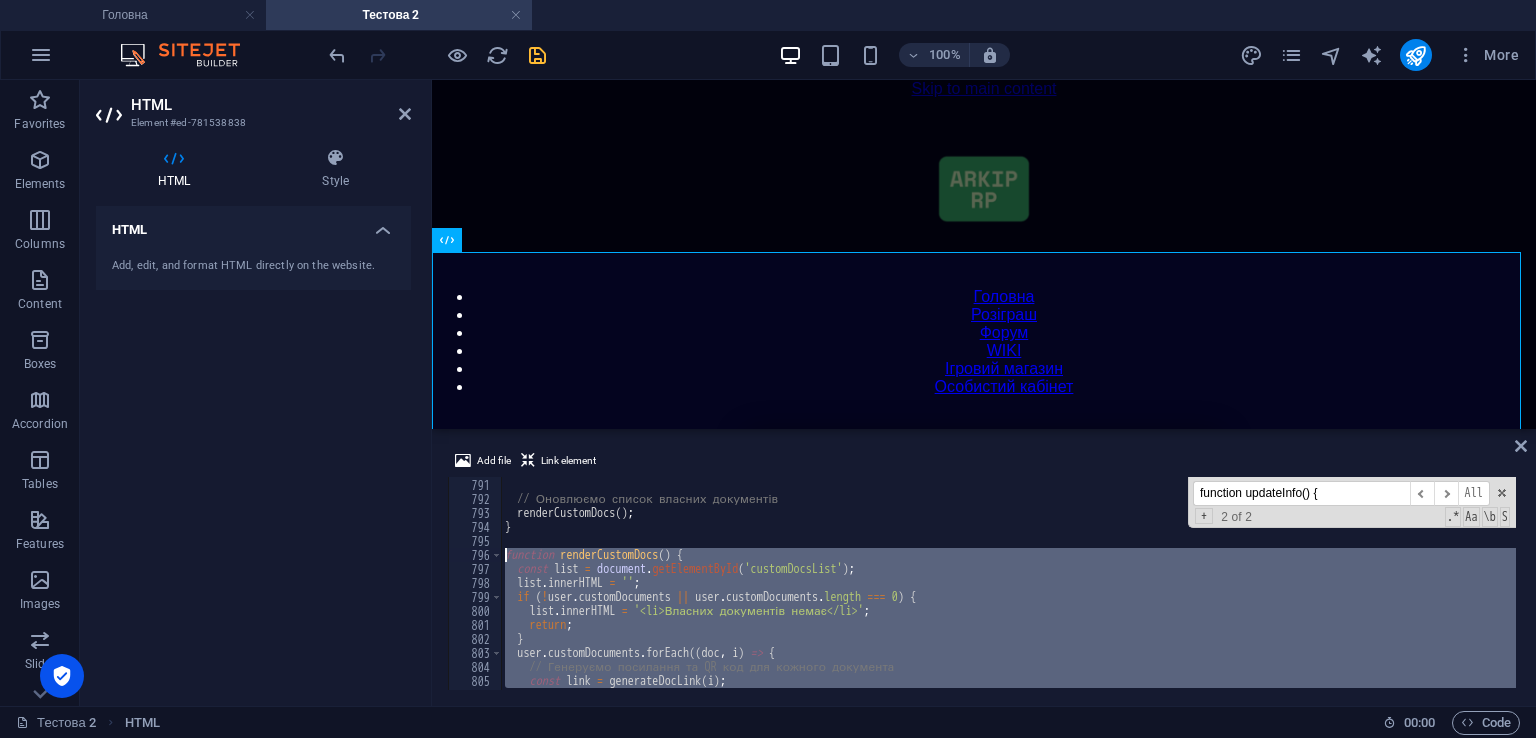 type 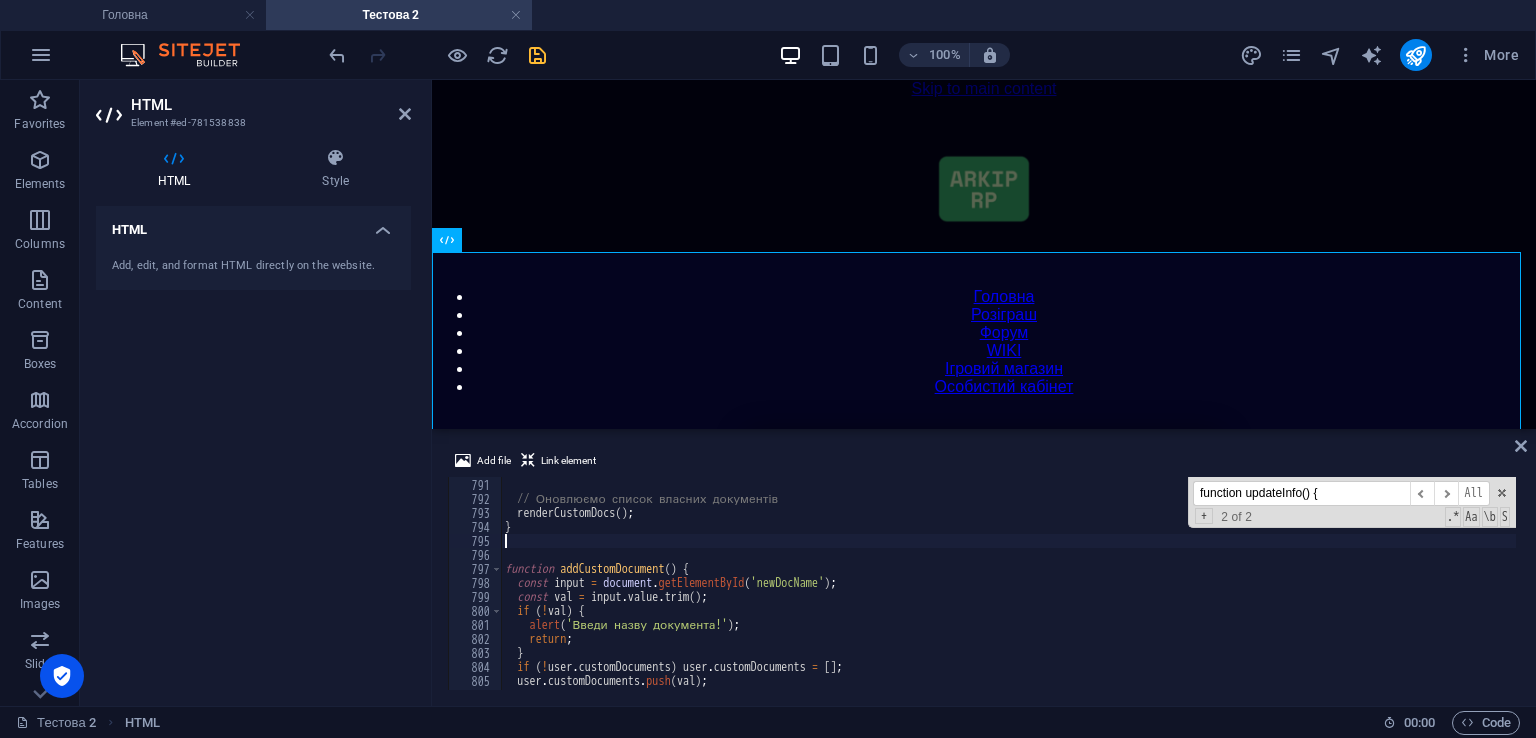 click on "}) ;    // Оновлюємо список власних документів    renderCustomDocs ( ) ; } function   addCustomDocument ( )   {    const   input   =   document . getElementById ( 'newDocName' ) ;    const   val   =   input . value . trim ( ) ;    if   ( ! val )   {      alert ( 'Введи назву документа!' ) ;      return ;    }    if   ( ! user . customDocuments )   user . customDocuments   =   [ ] ;    user . customDocuments . push ( val ) ;" at bounding box center (1425, 582) 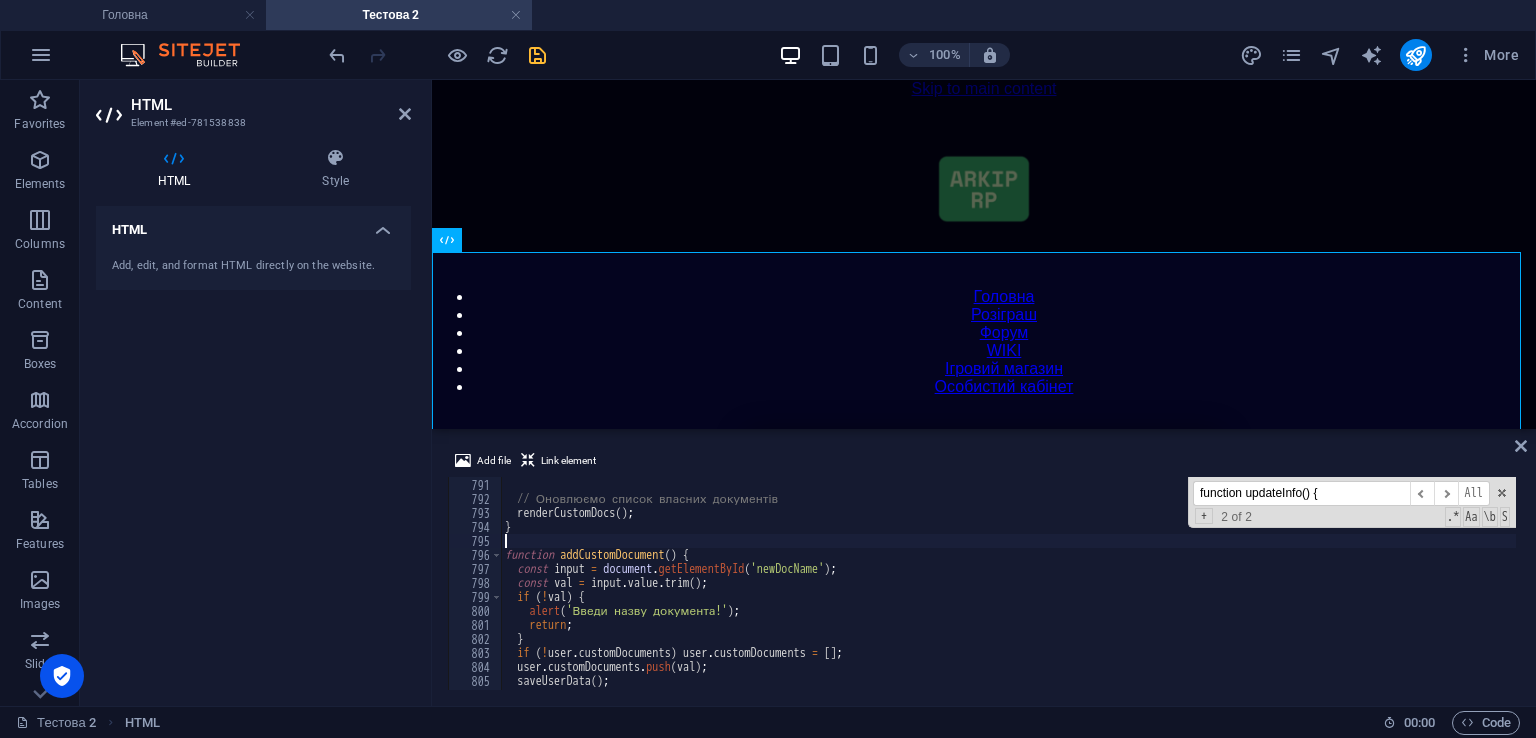 click on "Add file Link element 790 791 792 793 794 795 796 797 798 799 800 801 802 803 804 805 806 807    }) ;    // Оновлюємо список власних документів    renderCustomDocs ( ) ; } function   addCustomDocument ( )   {    const   input   =   document . getElementById ( 'newDocName' ) ;    const   val   =   input . value . trim ( ) ;    if   ( ! val )   {      alert ( 'Введи назву документа!' ) ;      return ;    }    if   ( ! user . customDocuments )   user . customDocuments   =   [ ] ;    user . customDocuments . push ( val ) ;    saveUserData ( ) ; function updateInfo() { ​ ​ All Replace All + 2 of 2 .* Aa \b S     XXXXXXXXXXXXXXXXXXXXXXXXXXXXXXXXXXXXXXXXXXXXXXXXXXXXXXXXXXXXXXXXXXXXXXXXXXXXXXXXXXXXXXXXXXXXXXXXXXXXXXXXXXXXXXXXXXXXXXXXXXXXXXXXXXXXXXXXXXXXXXXXXXXXXXXXXXXXXXXXXXXXXXXXXXXXXXXXXXXXXXXXXXXXXXXXXXXXXXXXXXXXXXXXXXXXXXXXXXXXXXXXXXXXXXXXXXXXXXXXXXXXXXXXXXXXXXXX" at bounding box center [984, 569] 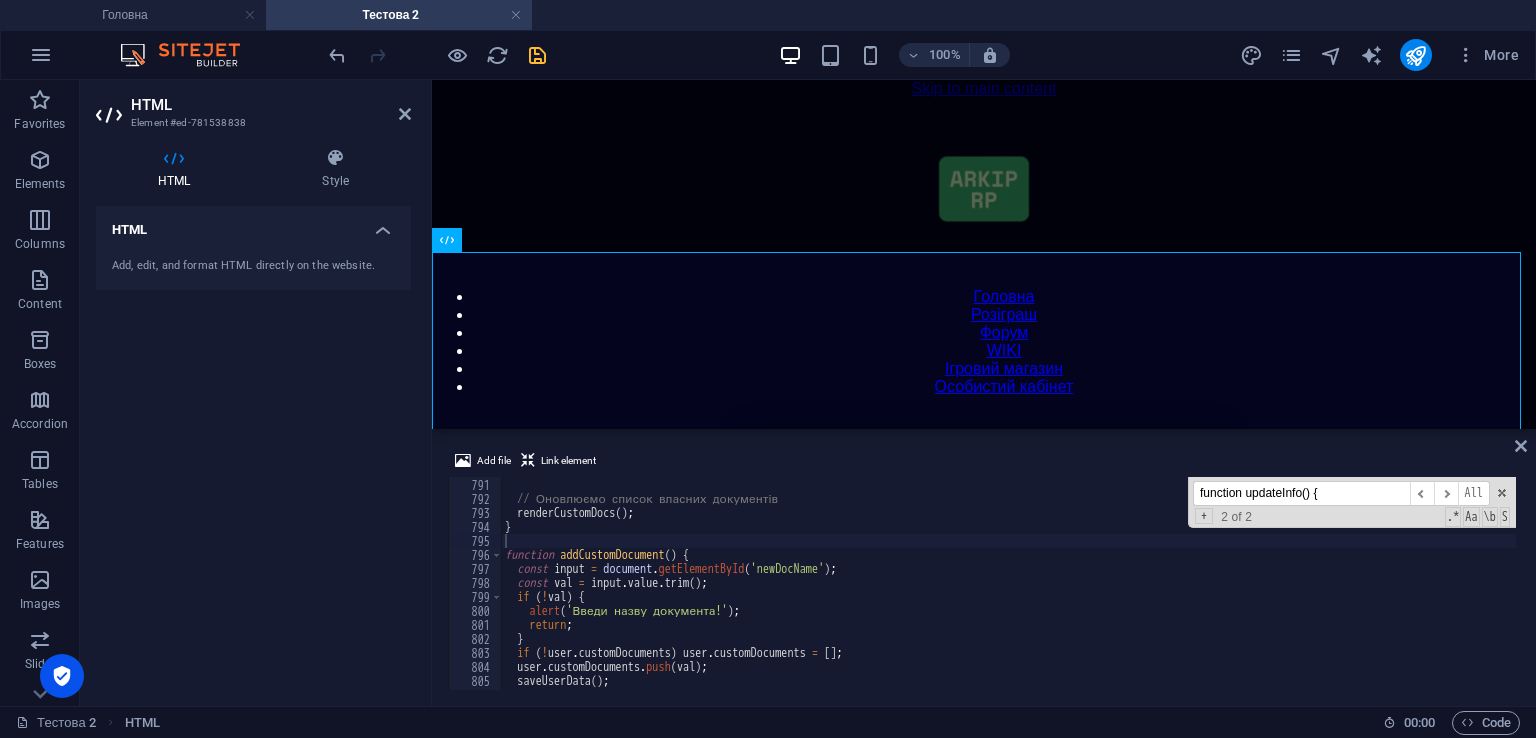 click at bounding box center [537, 55] 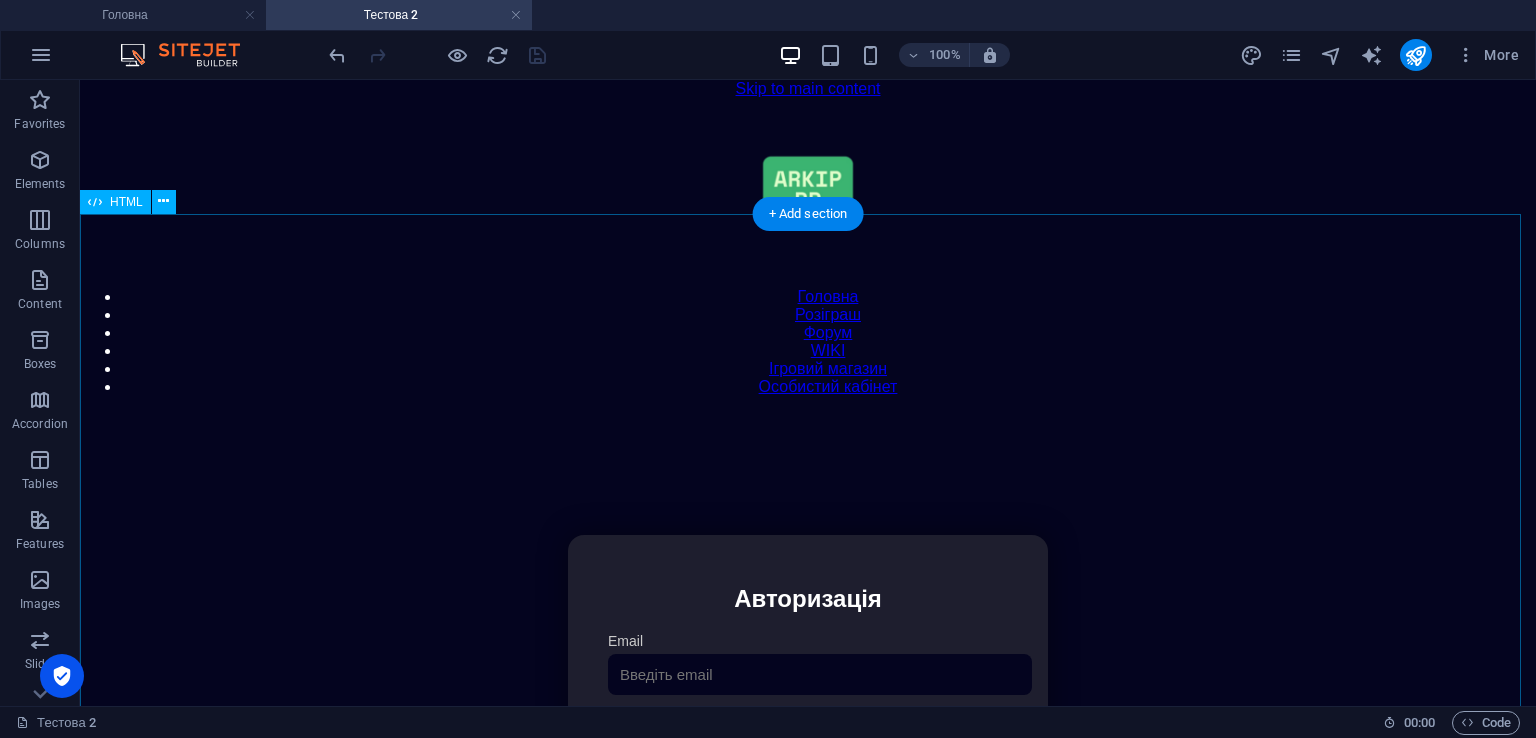 click on "Особистий кабінет
Авторизація
Email
[GEOGRAPHIC_DATA]
👁️
Увійти
Скинути пароль
Скидання пароля
Введіть ваш email:
Скинути
Закрити
Особистий кабінет
Вийти з кабінету
Важлива інформація
Інформація
Ігровий Нікнейм:
Пошта:
Гроші:   ₴
XP:
Рівень:
Здоров'я:
Броня:
VIP:
Рейтинг
Рейтинг гравців
Гравців не знайдено
Документи
Мої документи
Паспорт:   [PERSON_NAME] книжка:   Немає
Додати документ
Додати" at bounding box center [808, 746] 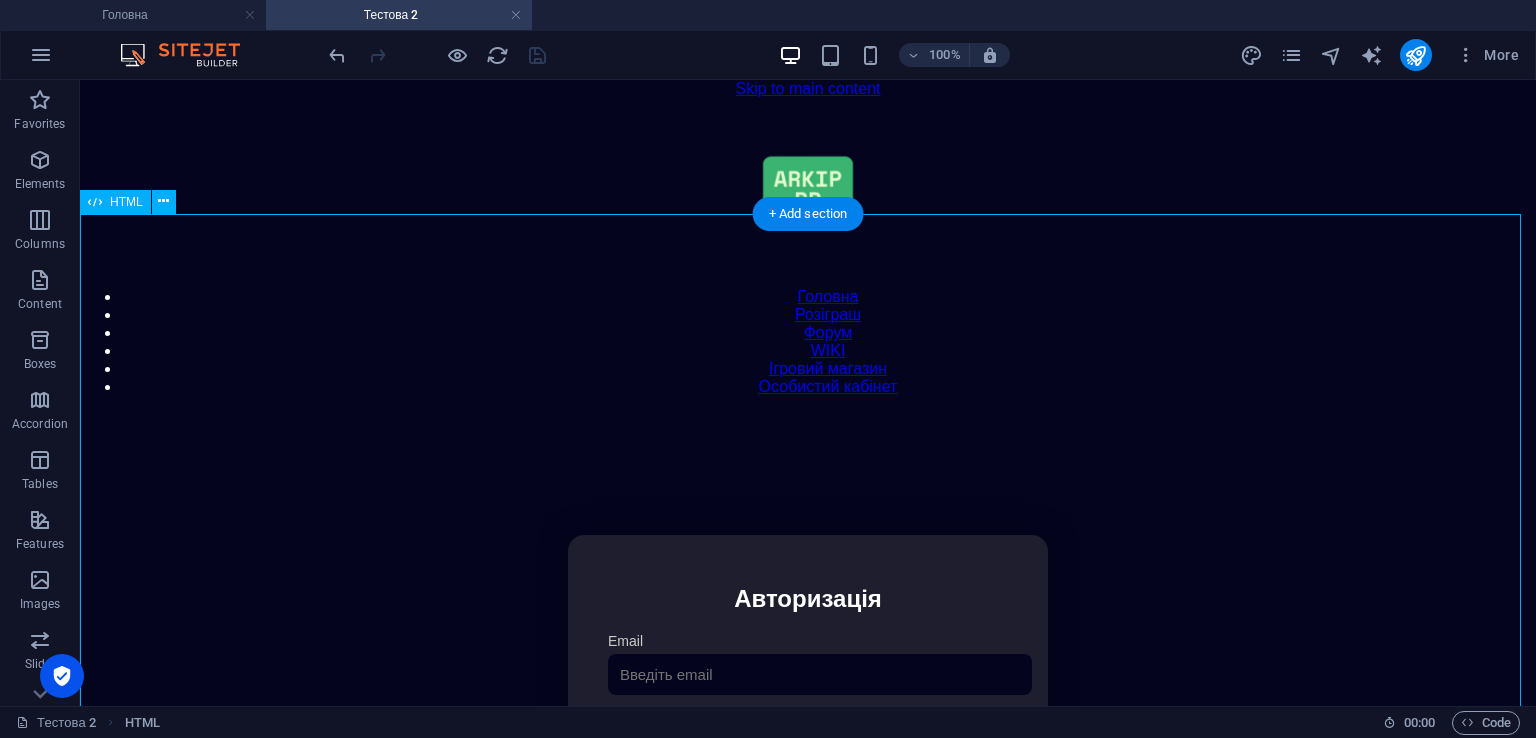 click on "Особистий кабінет
Авторизація
Email
[GEOGRAPHIC_DATA]
👁️
Увійти
Скинути пароль
Скидання пароля
Введіть ваш email:
Скинути
Закрити
Особистий кабінет
Вийти з кабінету
Важлива інформація
Інформація
Ігровий Нікнейм:
Пошта:
Гроші:   ₴
XP:
Рівень:
Здоров'я:
Броня:
VIP:
Рейтинг
Рейтинг гравців
Гравців не знайдено
Документи
Мої документи
Паспорт:   [PERSON_NAME] книжка:   Немає
Додати документ
Додати" at bounding box center [808, 746] 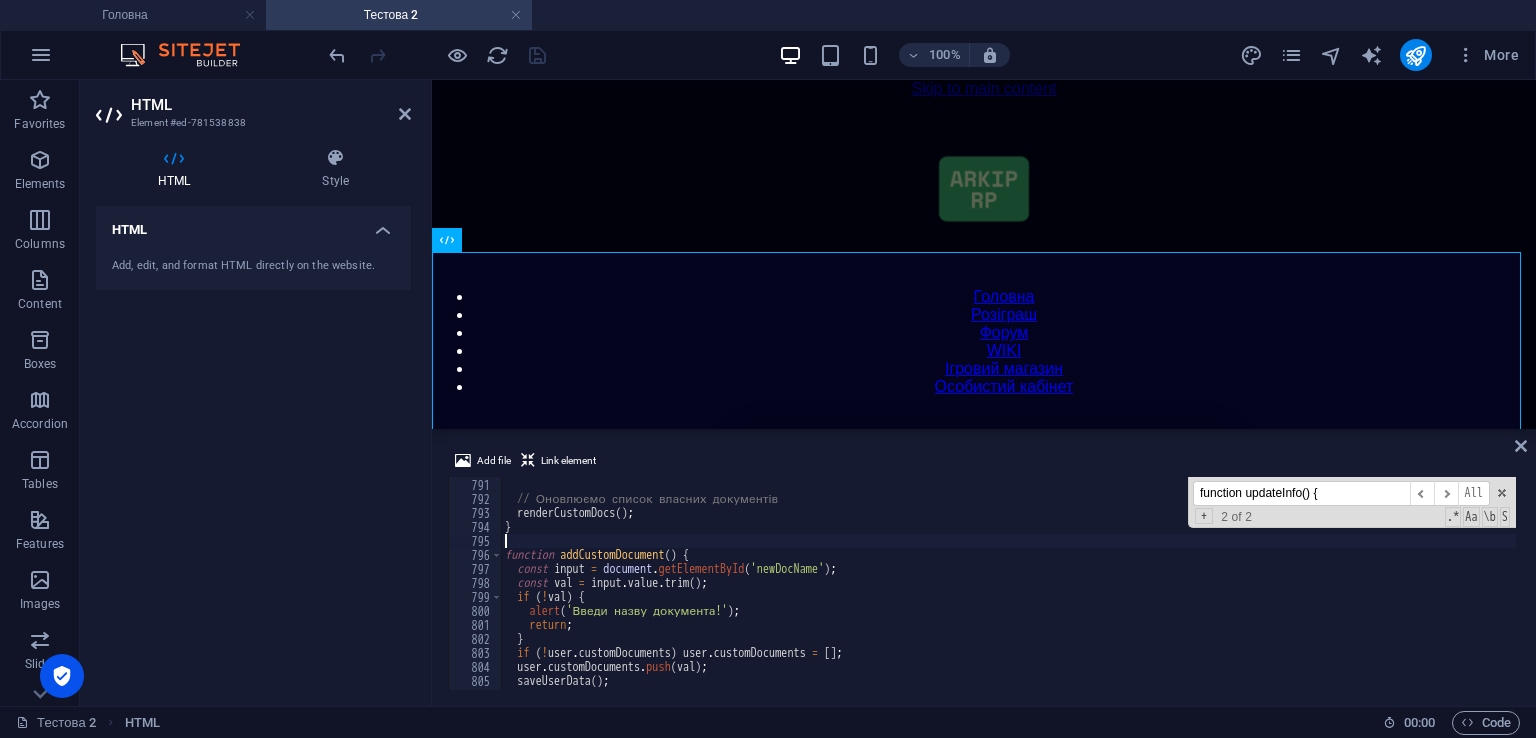 click on "function updateInfo() {" at bounding box center (1301, 493) 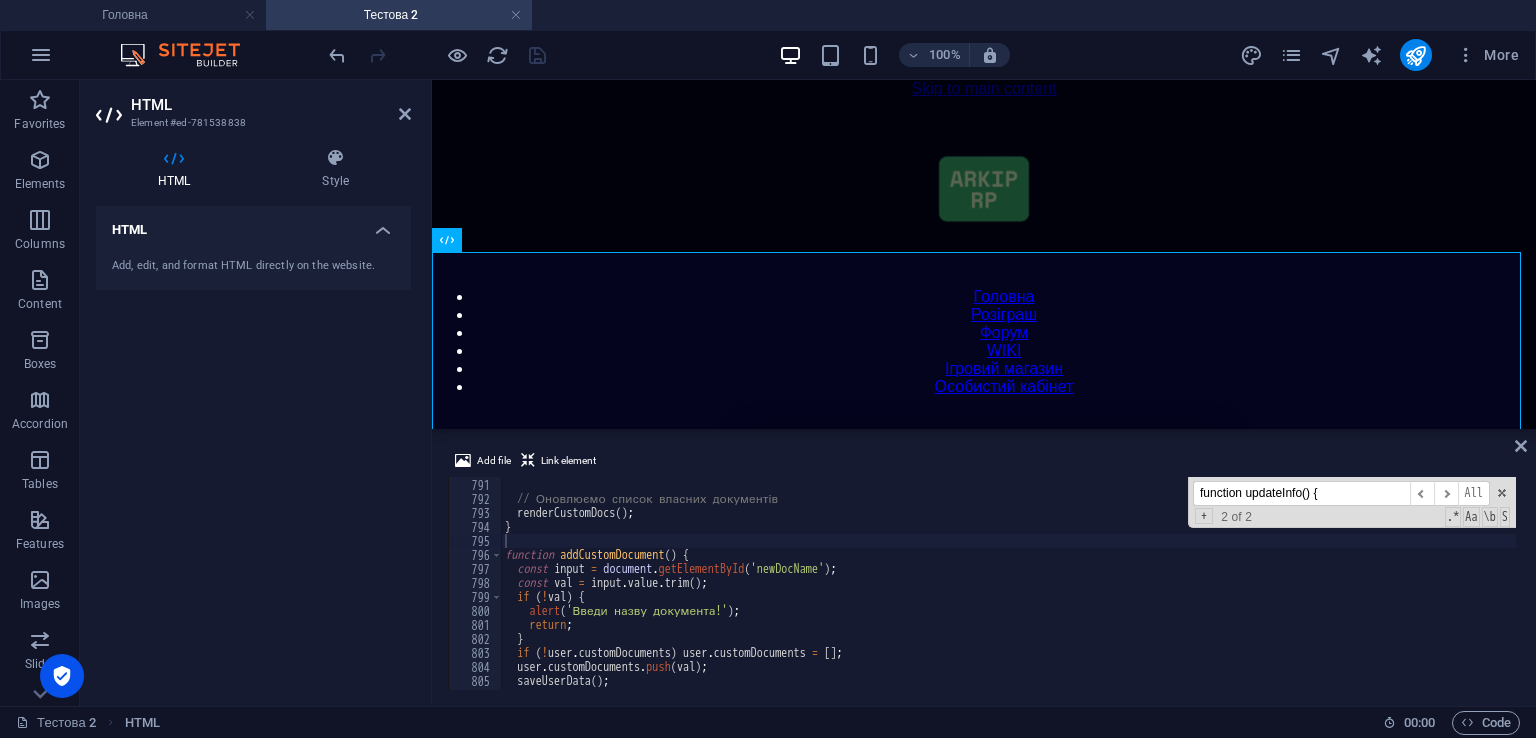 click on "function updateInfo() {" at bounding box center (1301, 493) 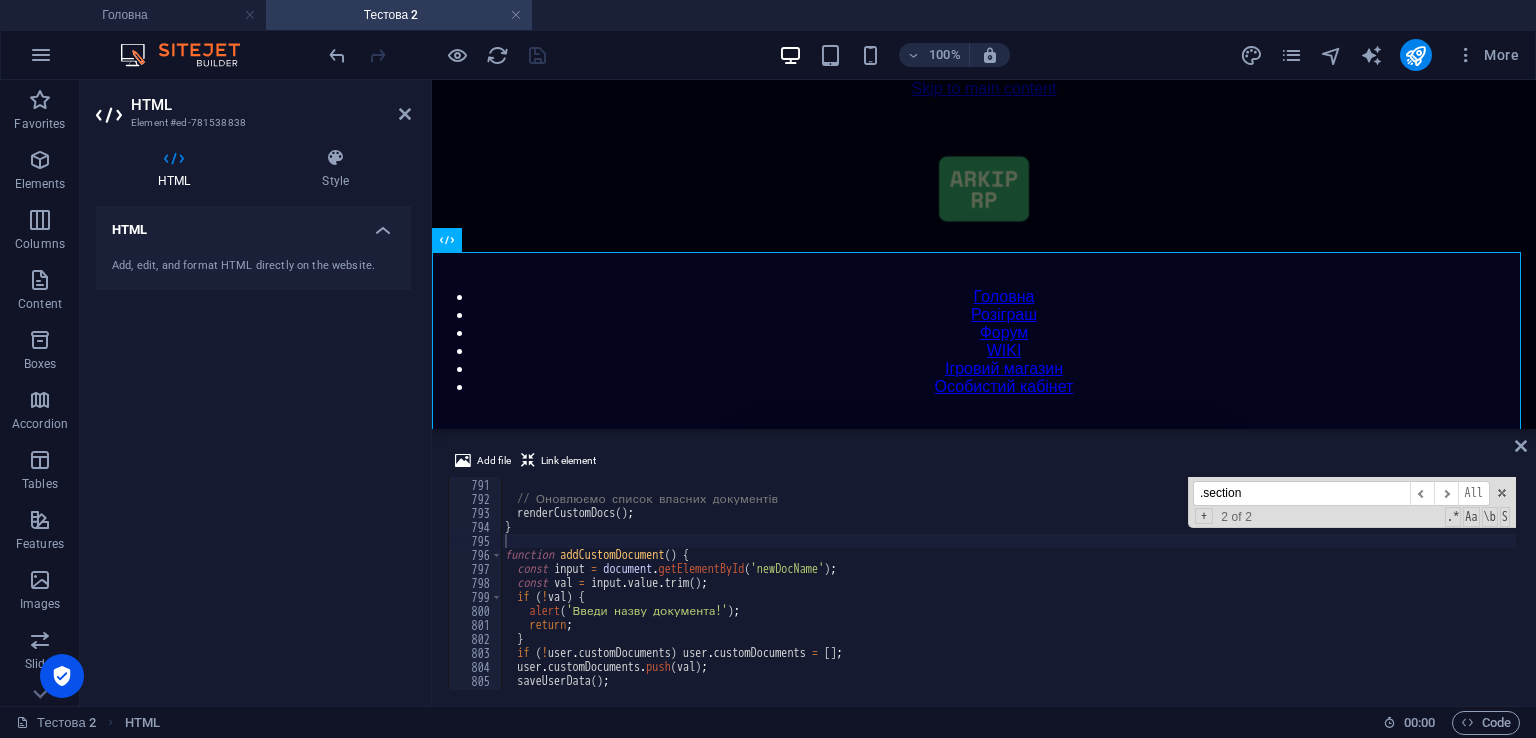 type on ".section h2 {" 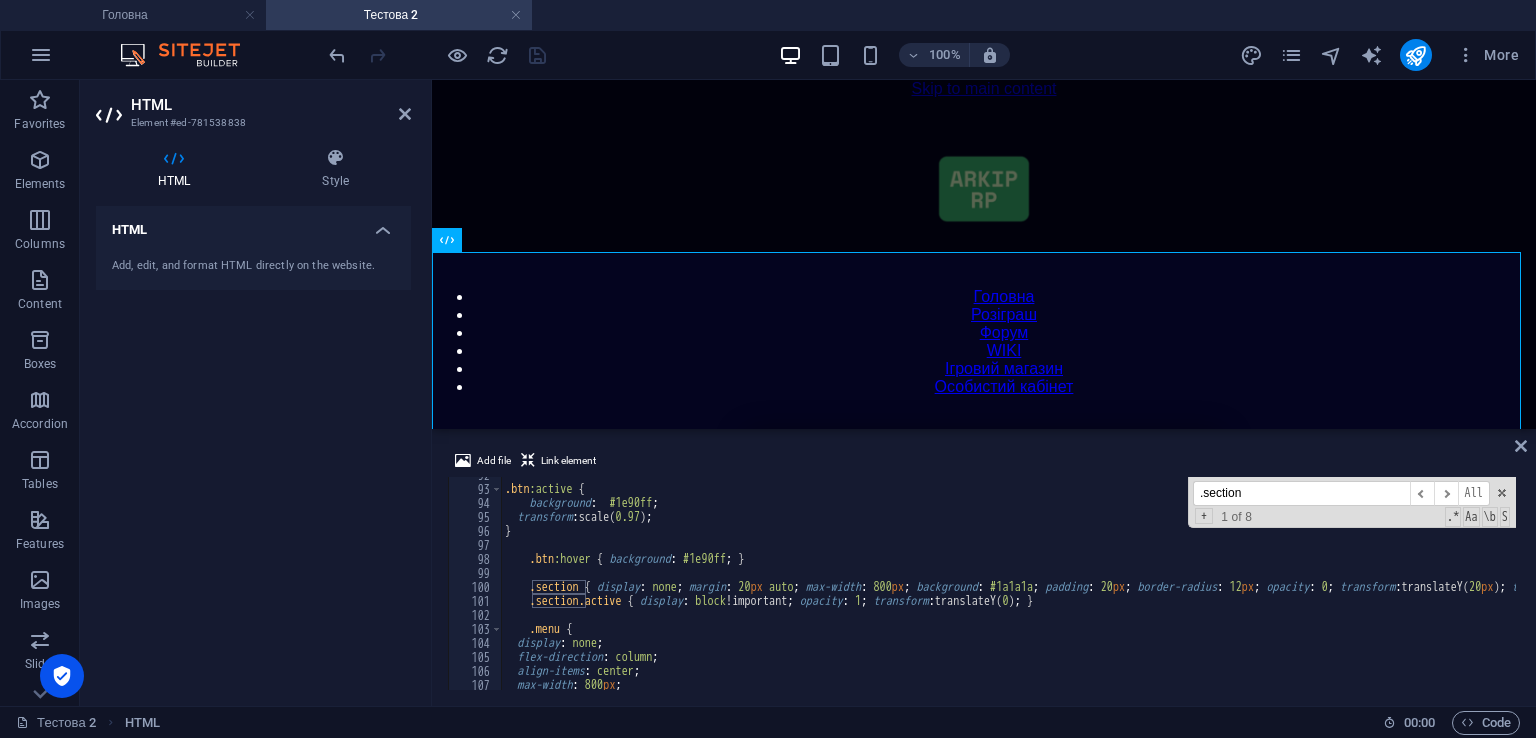 scroll, scrollTop: 1223, scrollLeft: 0, axis: vertical 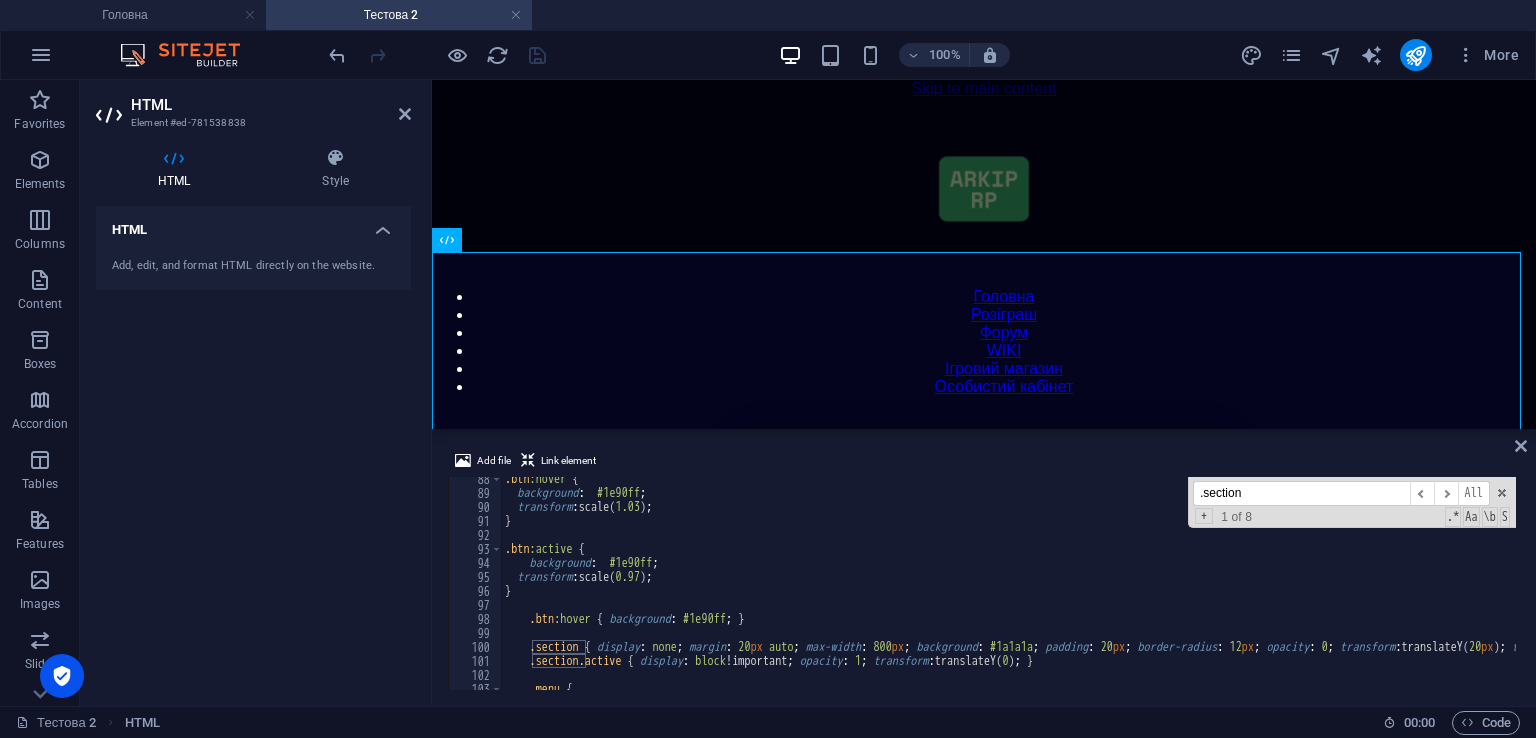 click on ".section" at bounding box center [1301, 493] 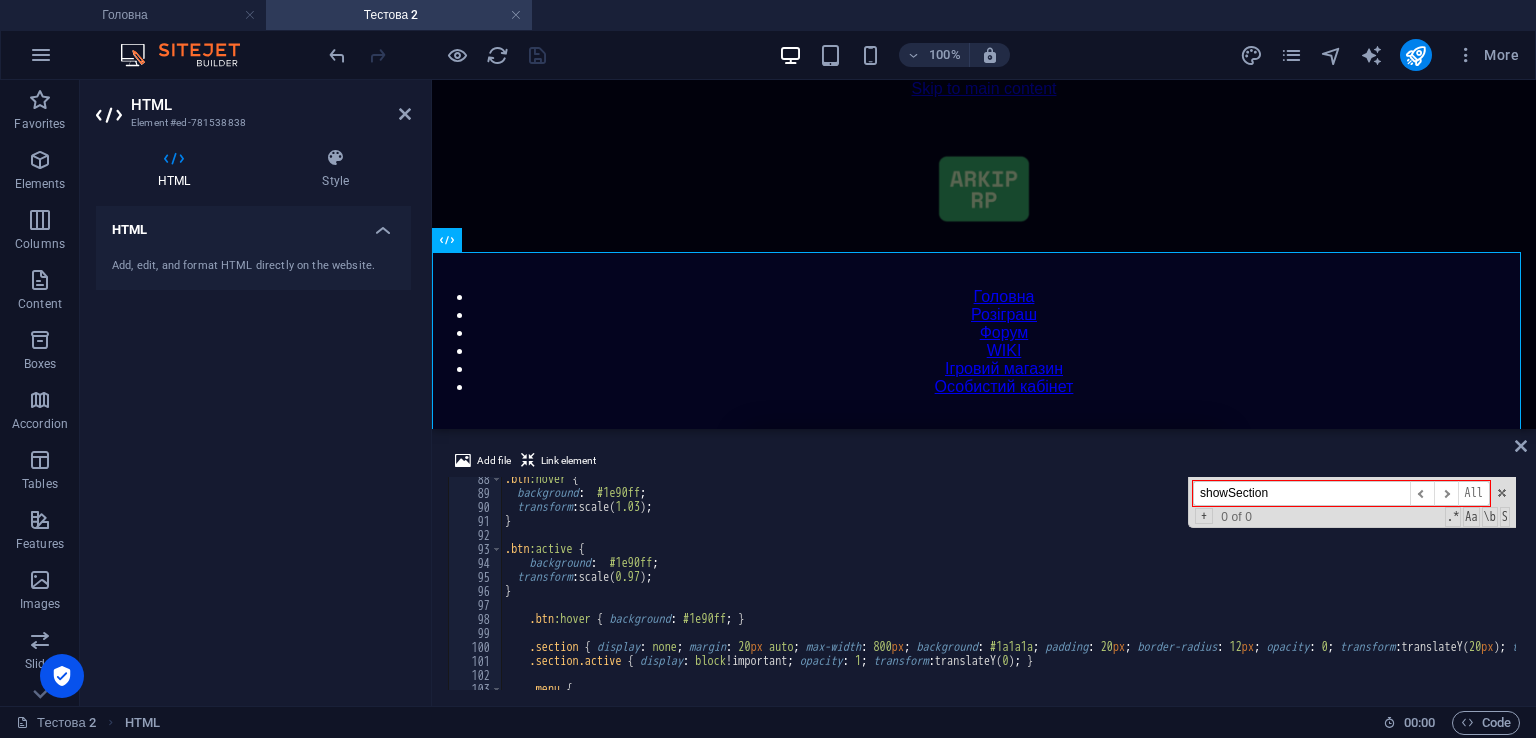 type on "showSection" 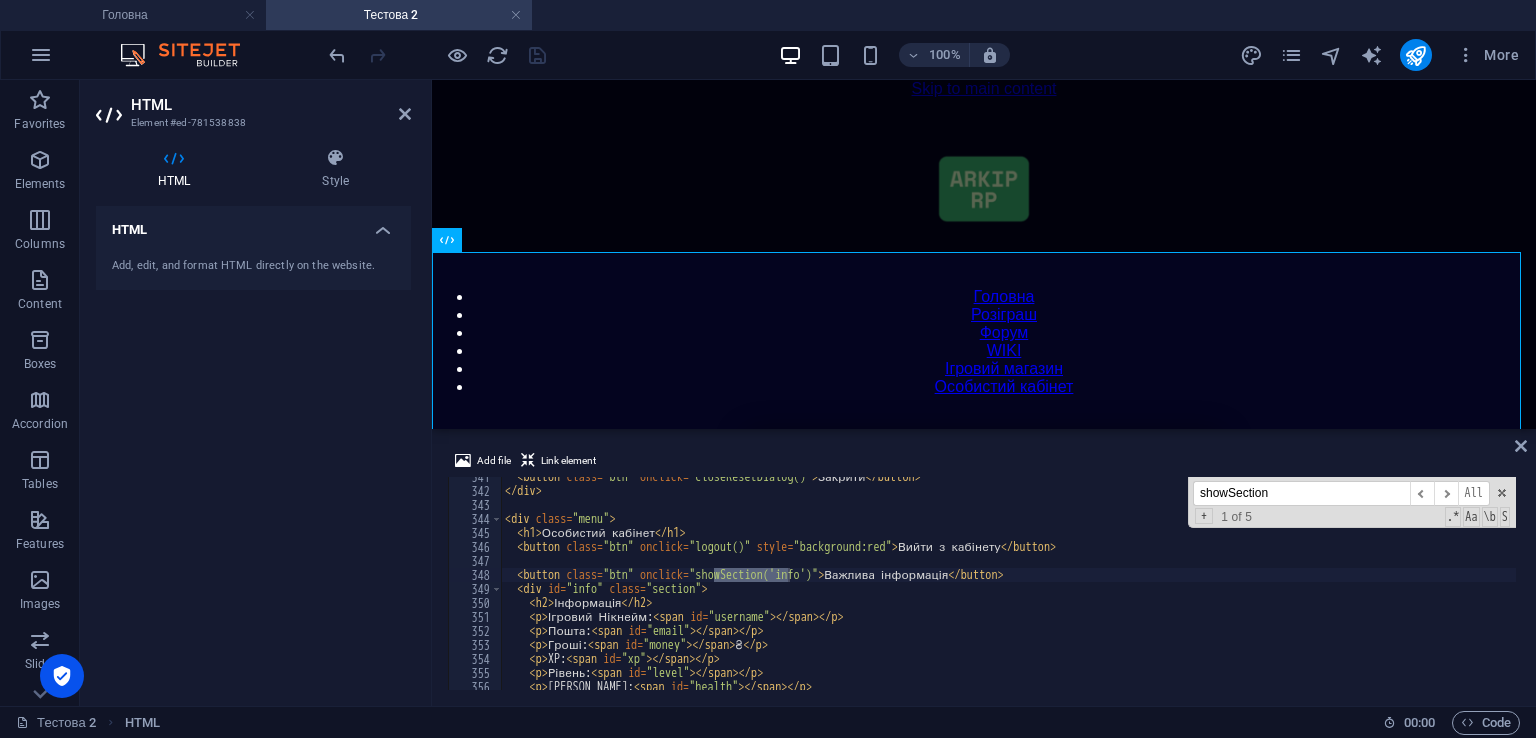 scroll, scrollTop: 4767, scrollLeft: 0, axis: vertical 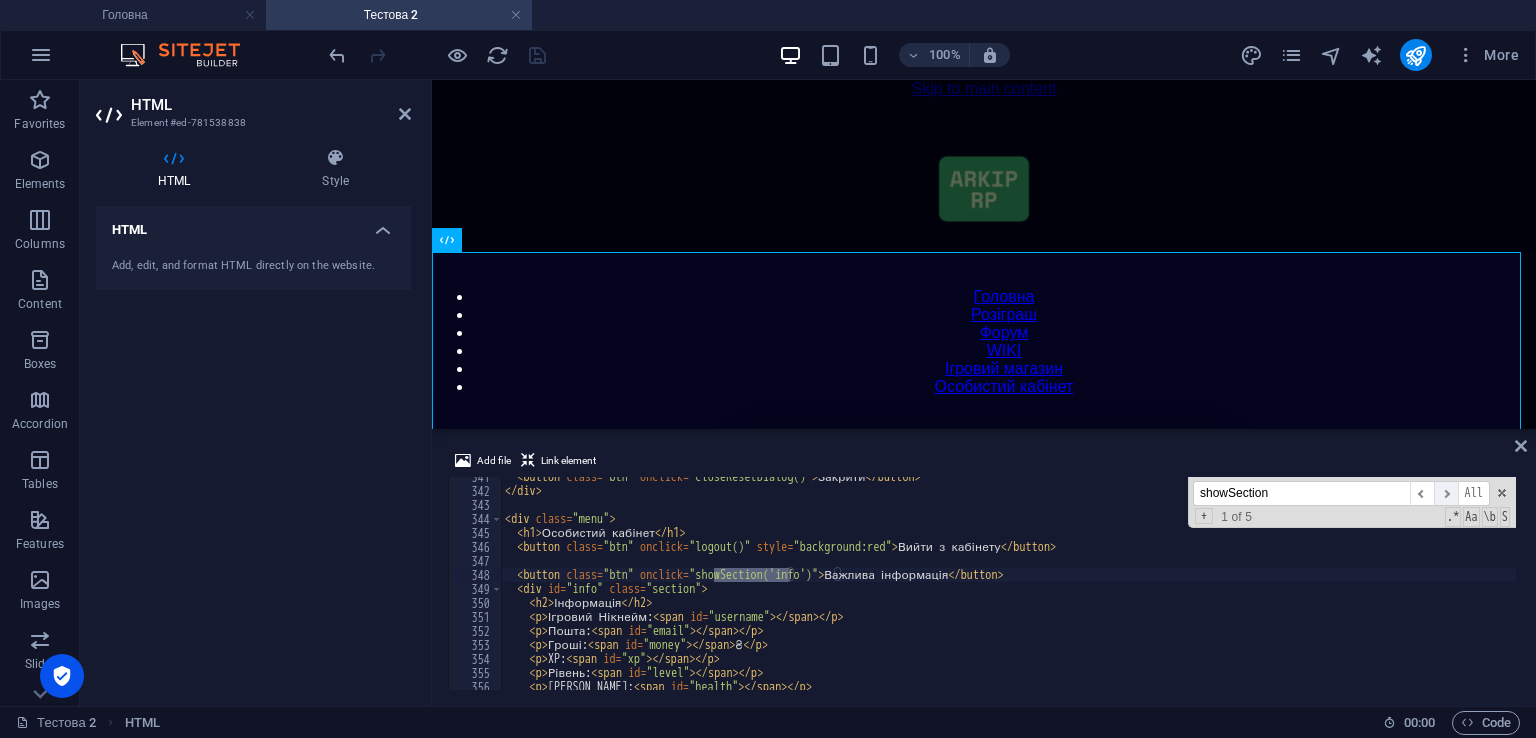 type on "showSection" 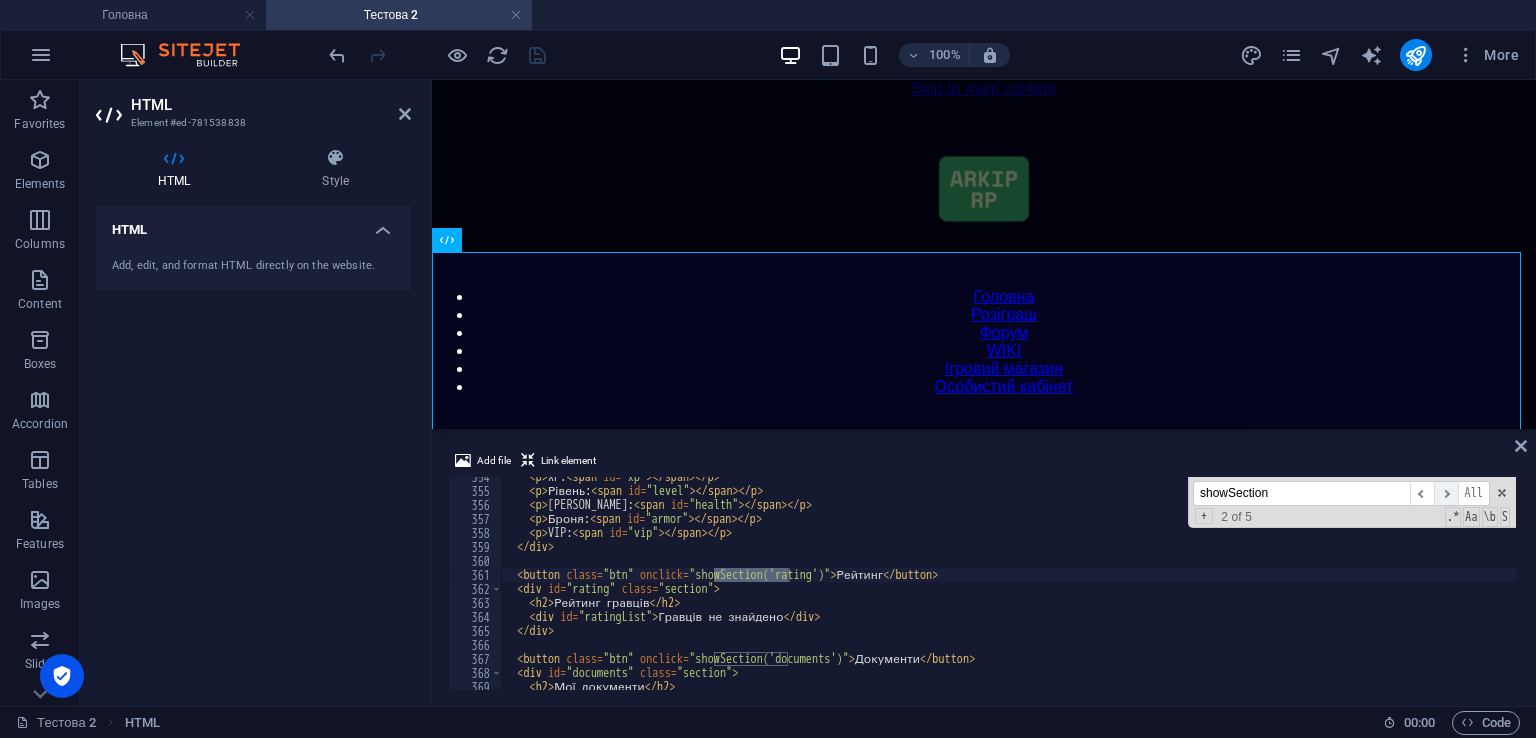 scroll, scrollTop: 4949, scrollLeft: 0, axis: vertical 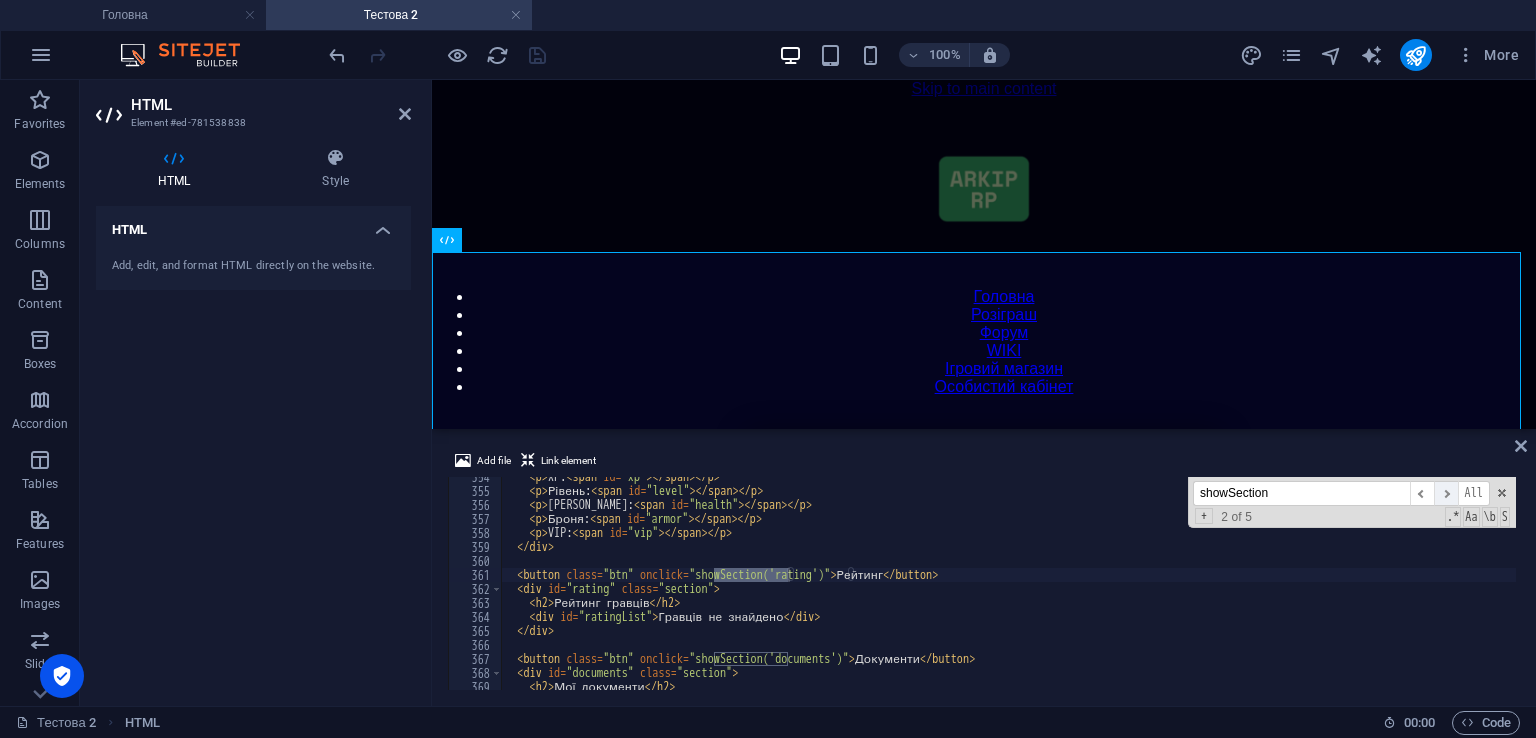 click on "​" at bounding box center (1446, 493) 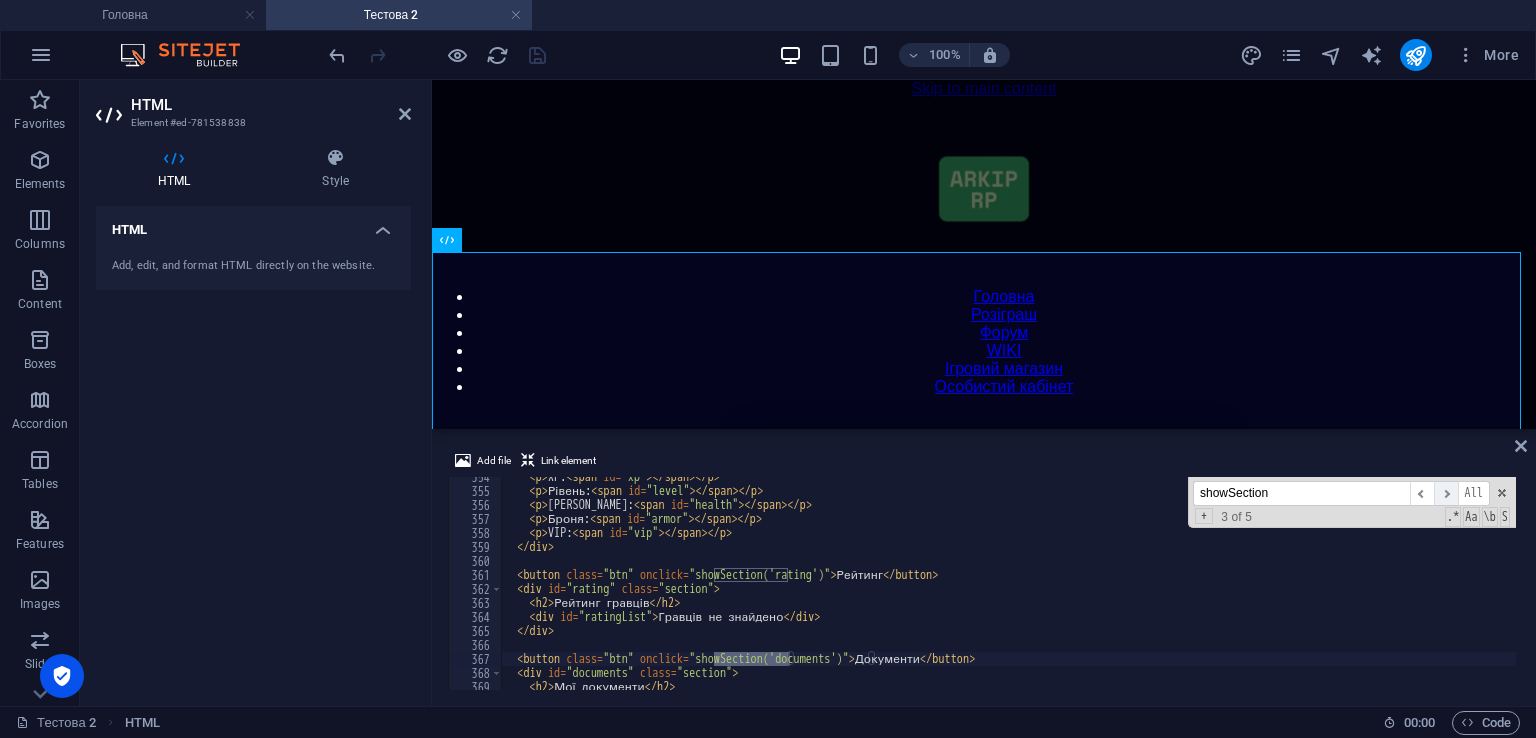 click on "​" at bounding box center (1446, 493) 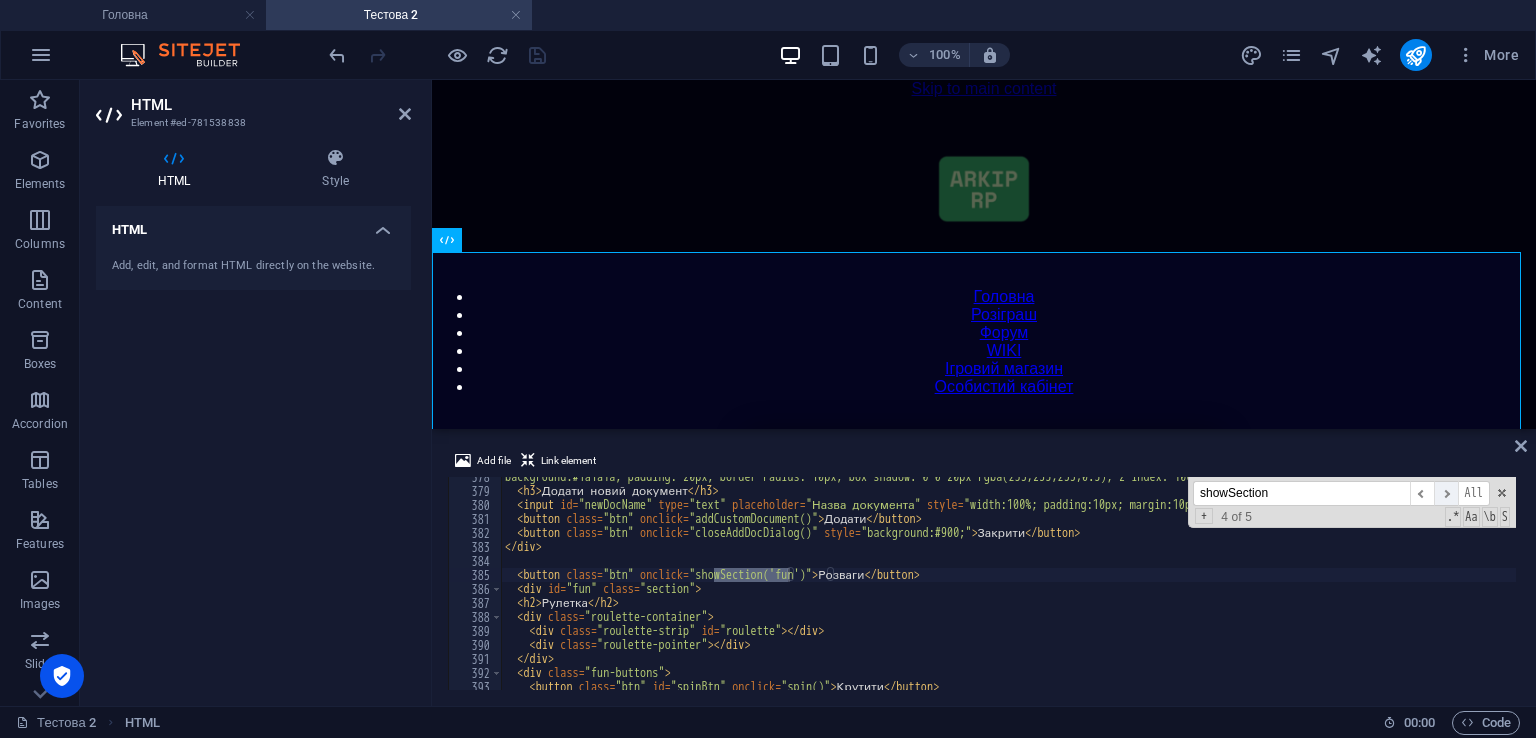 click on "​" at bounding box center (1446, 493) 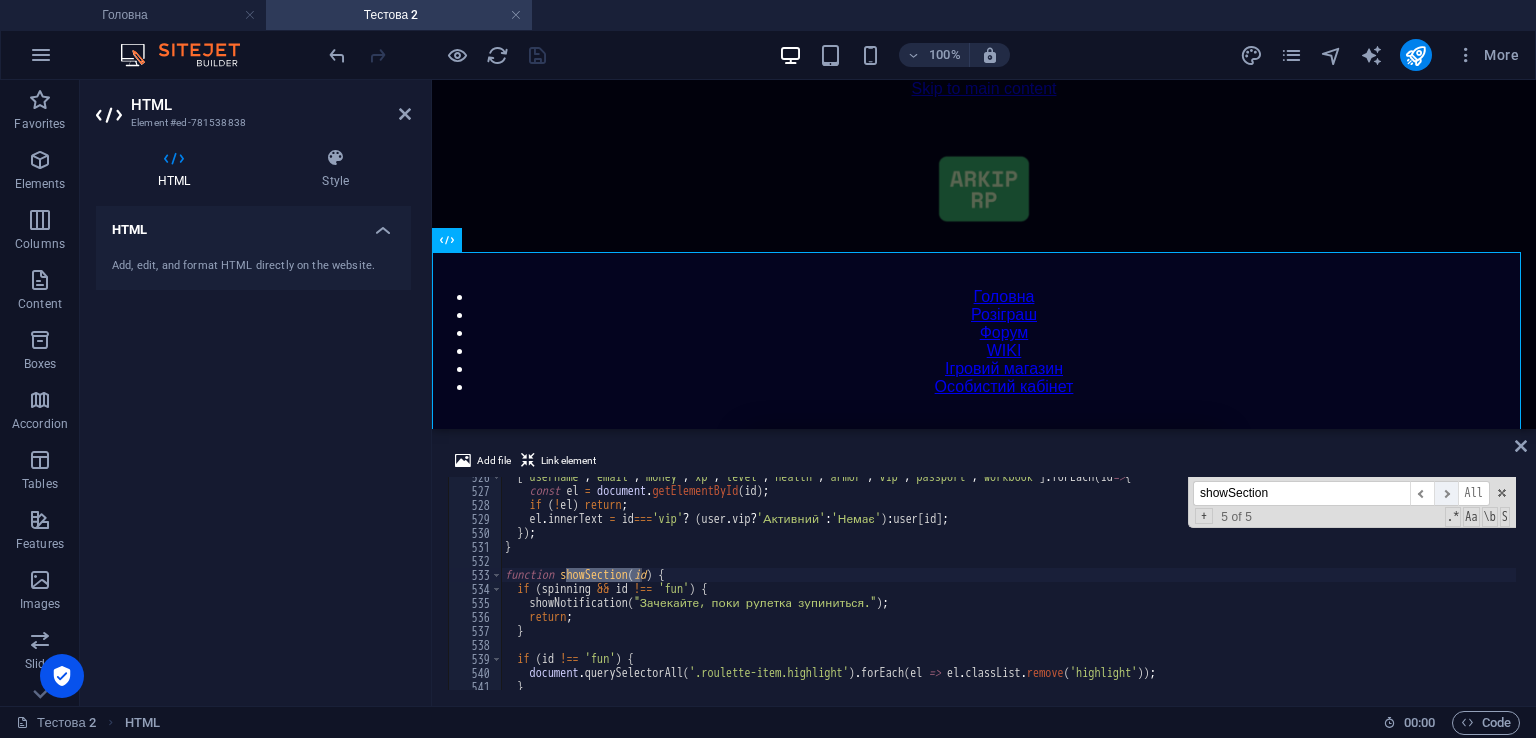 scroll, scrollTop: 7357, scrollLeft: 0, axis: vertical 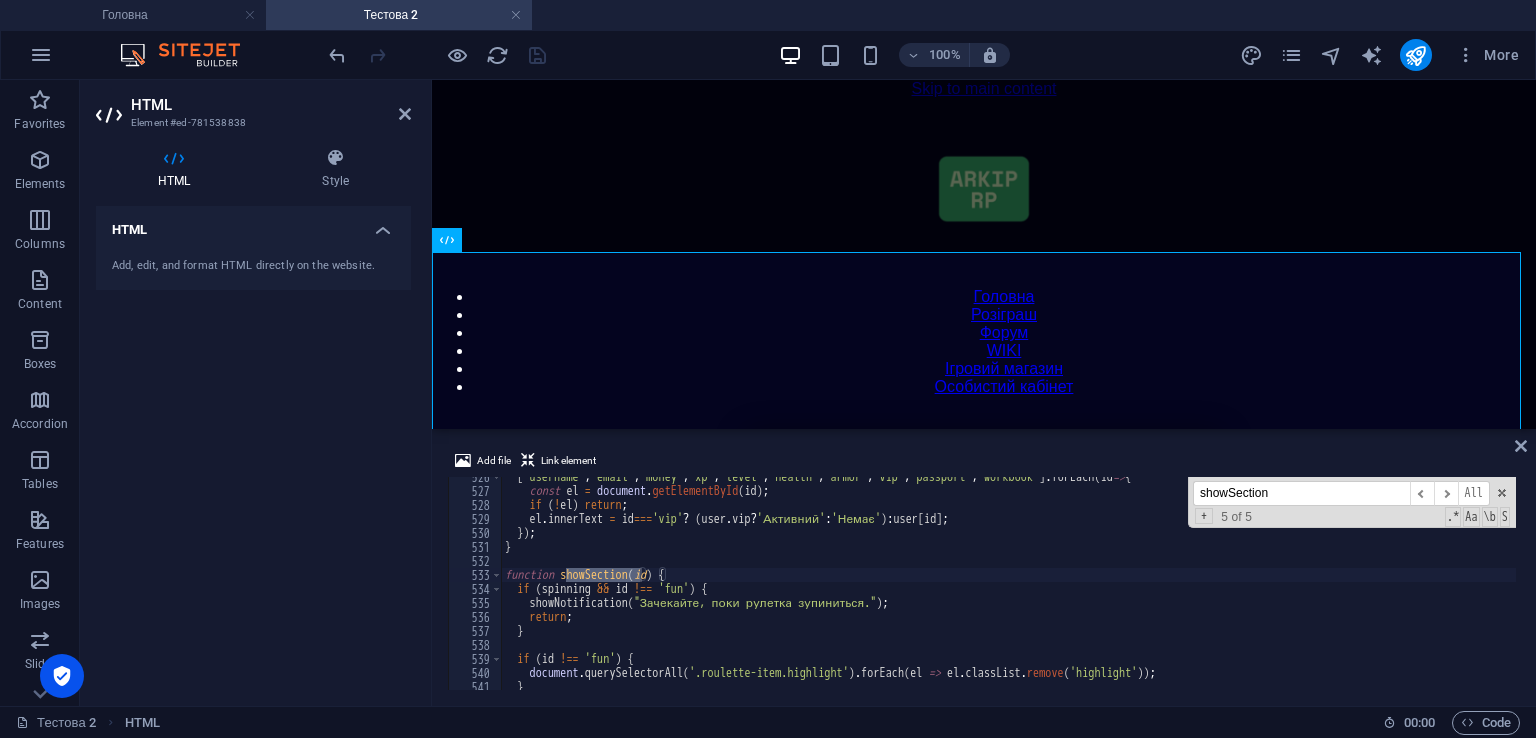 click on "[ 'username' , 'email' , 'money' , 'xp' , 'level' , 'health' , 'armor' , 'vip' , 'passport' , 'workbook' ] . forEach ( id => {      const   el   =   document . getElementById ( id ) ;      if   ( ! el )   return ;      el . innerText   =   id === 'vip' ?   ( user . vip ? 'Активний' : 'Немає' ) : user [ id ] ;    }) ; } function   showSection ( id )   {    if   ( spinning   &&   id   !==   'fun' )   {      showNotification ( "Зачекайте, поки рулетка зупиниться." ) ;      return ;    }    if   ( id   !==   'fun' )   {      document . querySelectorAll ( '.roulette-item.highlight' ) . forEach ( el   =>   el . classList . remove ( 'highlight' )) ;    }" at bounding box center [1425, 588] 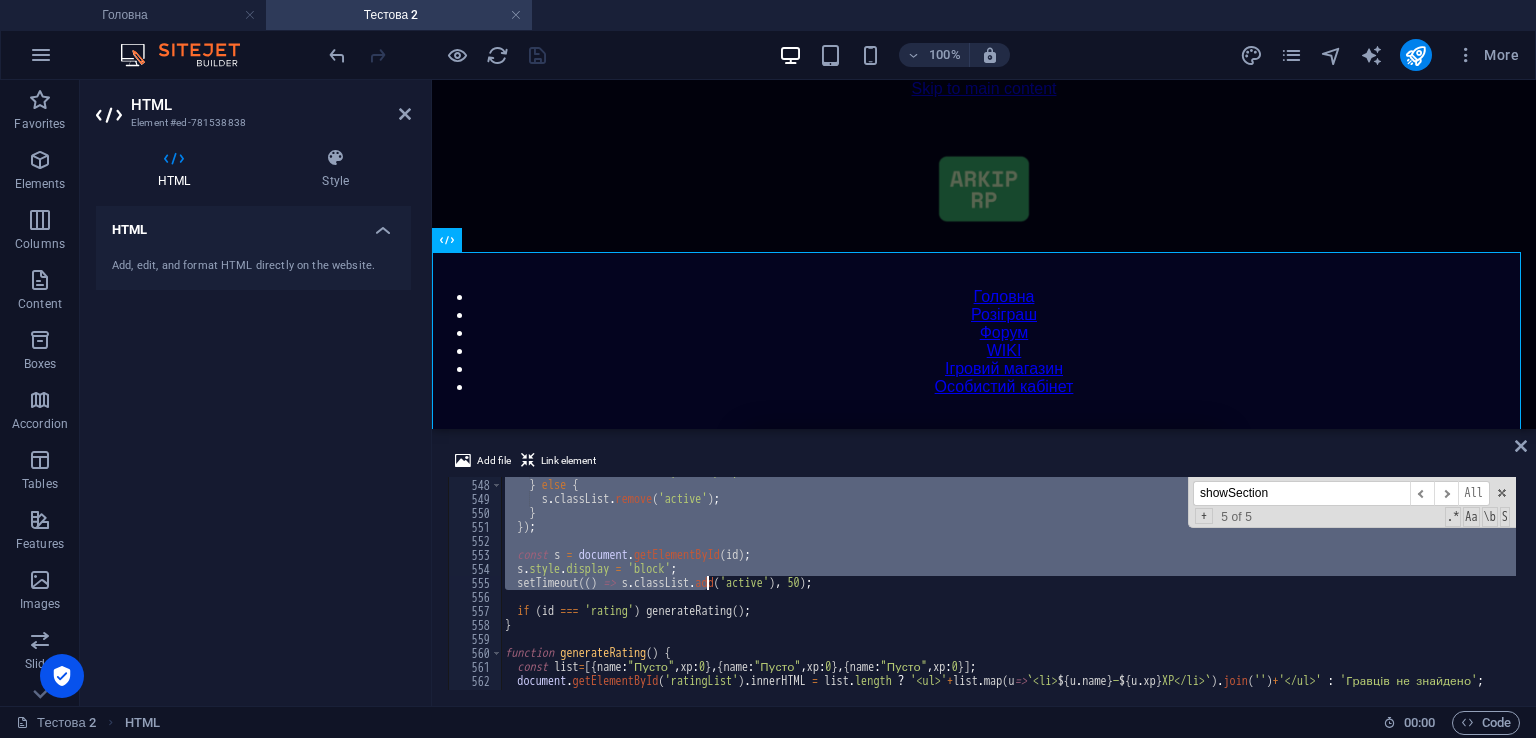 scroll, scrollTop: 7717, scrollLeft: 0, axis: vertical 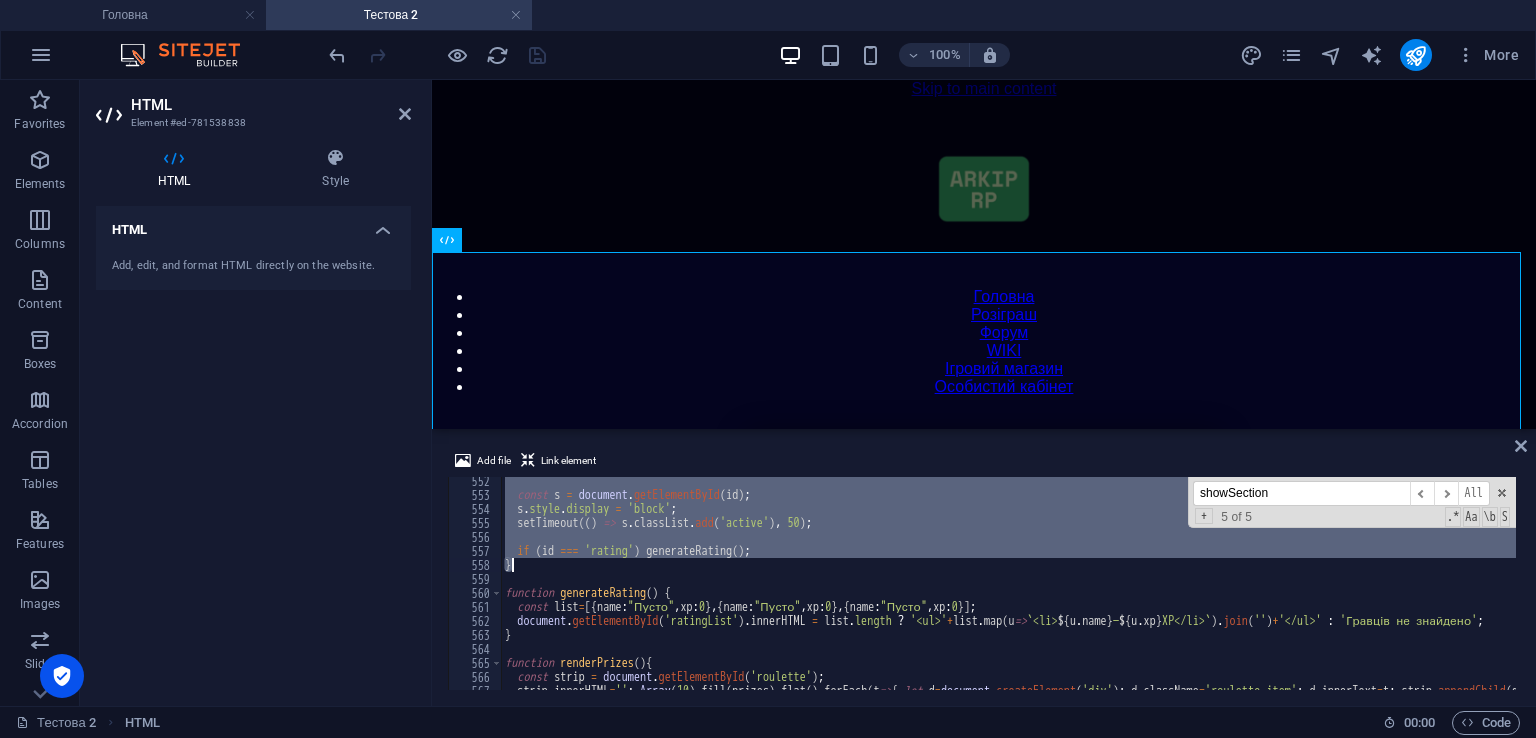 drag, startPoint x: 505, startPoint y: 576, endPoint x: 628, endPoint y: 565, distance: 123.49089 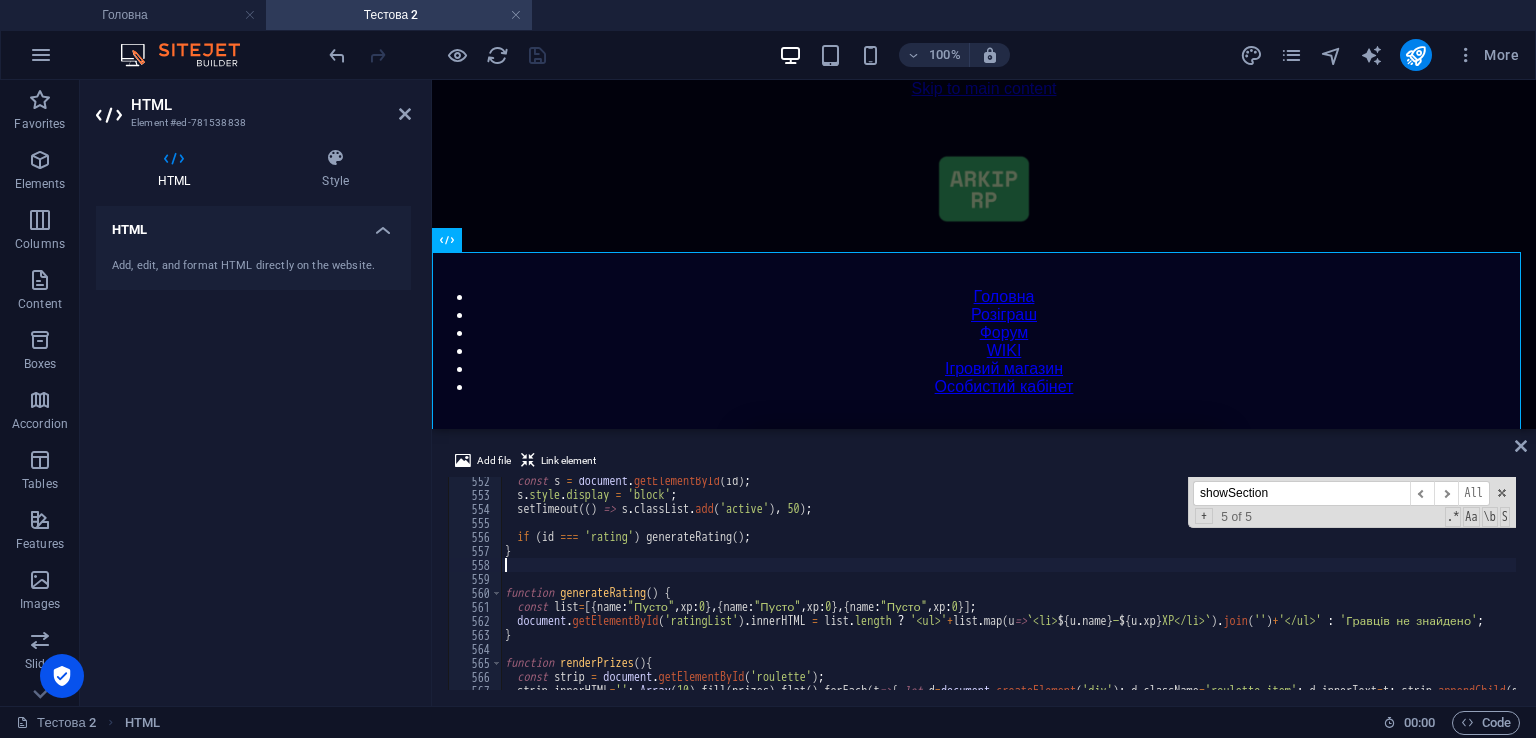 scroll, scrollTop: 7657, scrollLeft: 0, axis: vertical 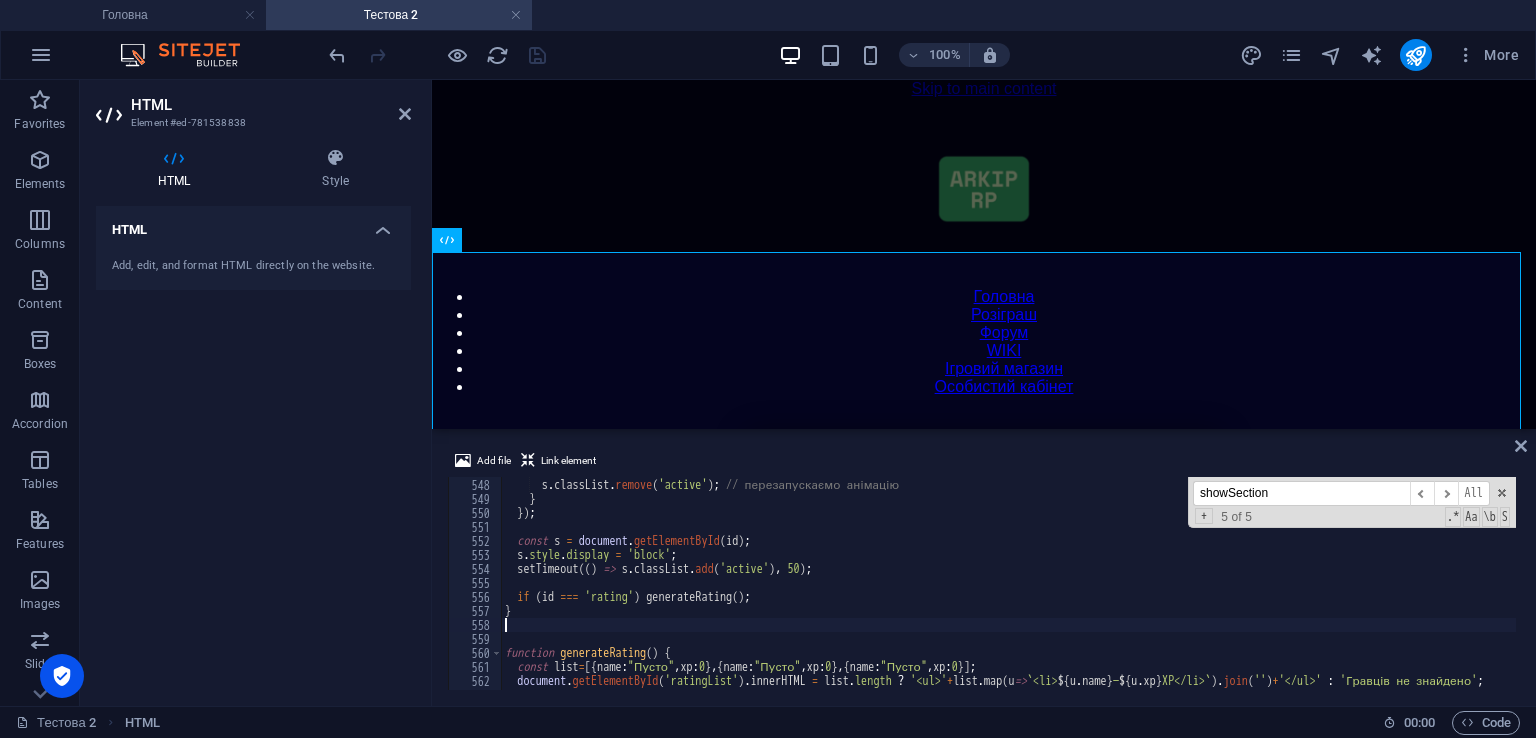 click on "Add file Link element 547 548 549 550 551 552 553 554 555 556 557 558 559 560 561 562 563 564      }   else   {         s . classList . remove ( 'active' ) ;   // перезапускаємо анімацію      }    }) ;    const   s   =   document . getElementById ( id ) ;    s . style . display   =   'block' ;    setTimeout (( )   =>   s . classList . add ( 'active' ) ,   50 ) ;    if   ( id   ===   'rating' )   generateRating ( ) ; } function   generateRating ( )   {    const   list = [{ name : "Пусто" , xp : 0 } , { name : "Пусто" , xp : 0 } , { name : "Пусто" , xp : 0 }] ;    document . getElementById ( 'ratingList' ) . innerHTML   =   list . length   ?   '<ul>' + list . map ( u => ` <li> ${ u . name }  —  ${ u . xp }  XP</li> ` ) . join ( '' ) + '</ul>'   :   'Гравців не знайдено' ; showSection ​ ​ All Replace All + 5 of 5 .* Aa \b S" at bounding box center [984, 569] 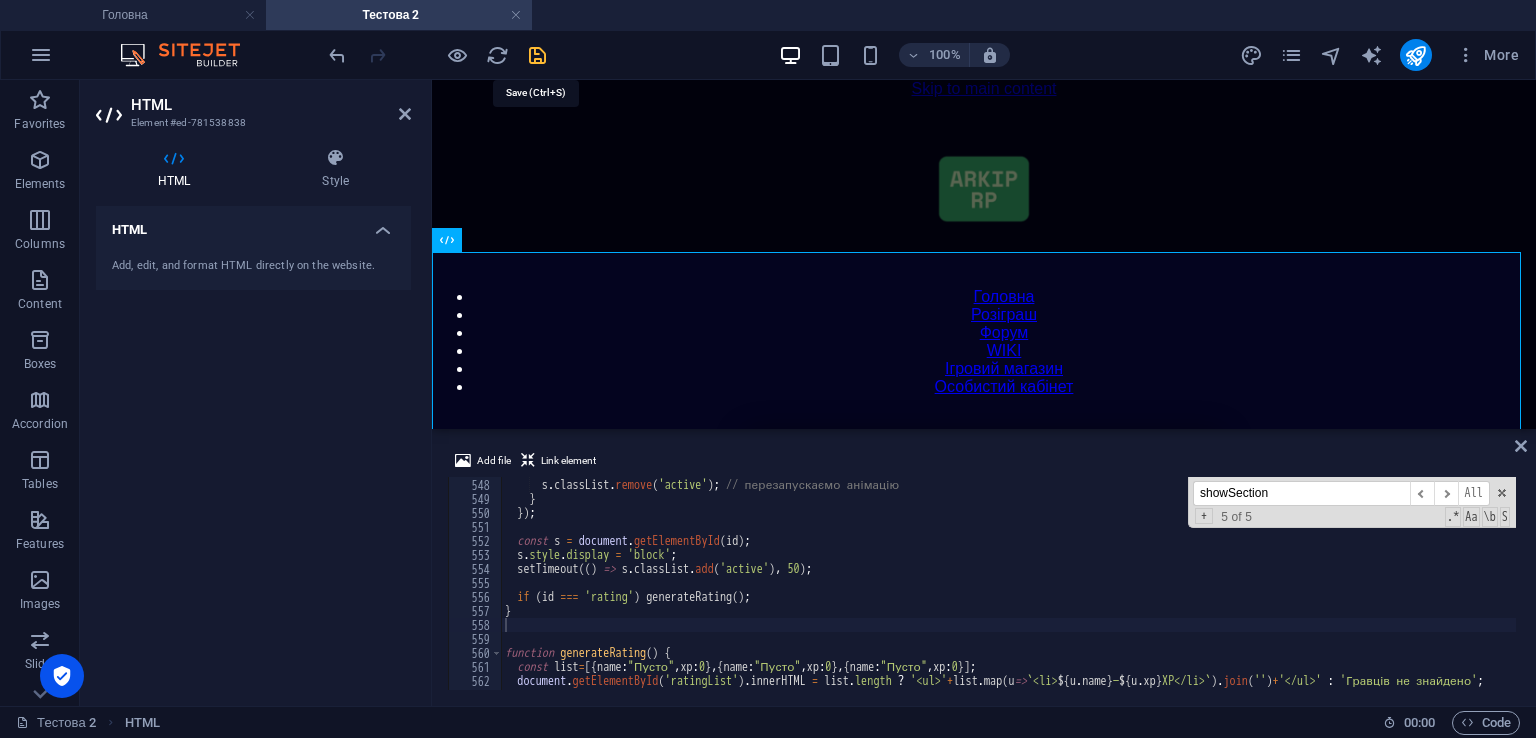 click at bounding box center [537, 55] 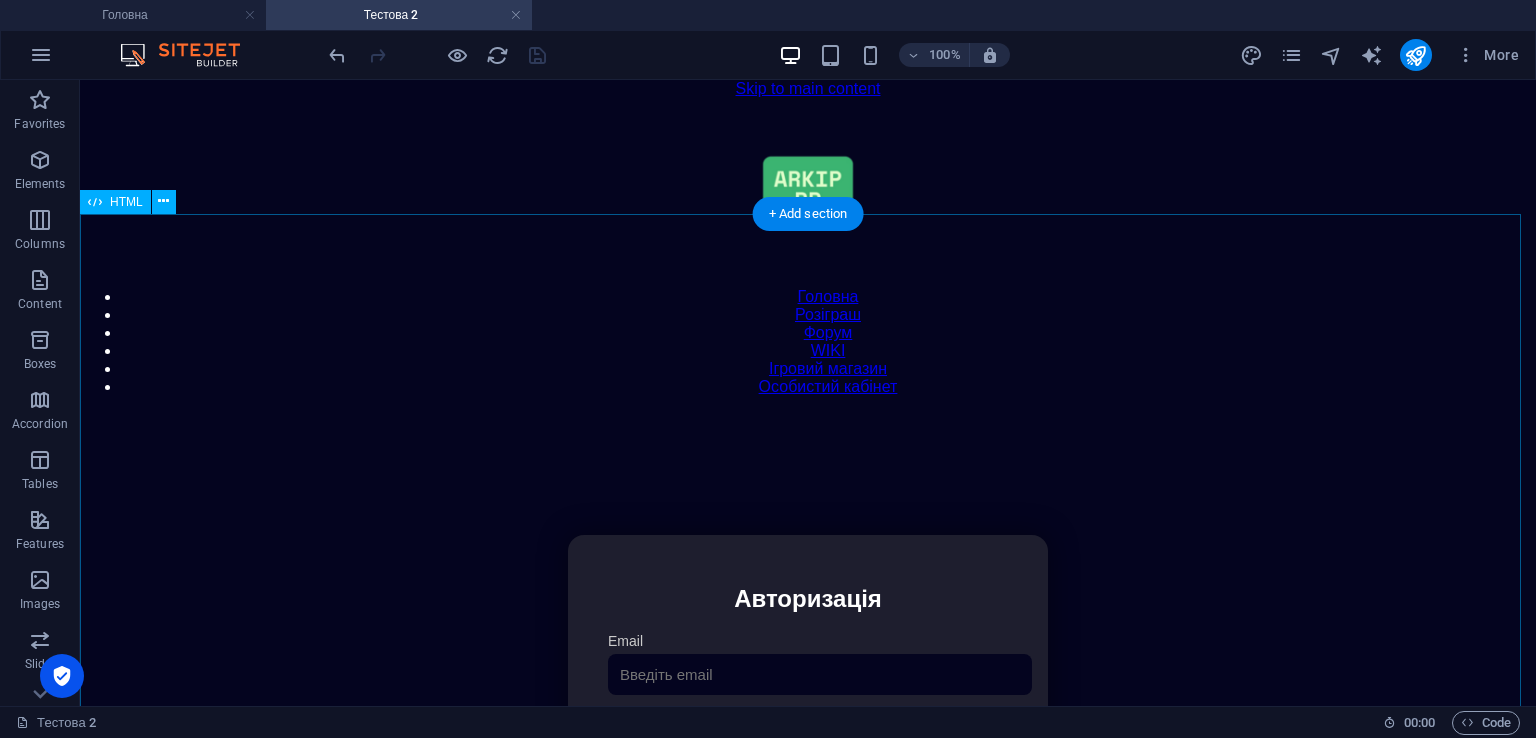 click on "Особистий кабінет
Авторизація
Email
[GEOGRAPHIC_DATA]
👁️
Увійти
Скинути пароль
Скидання пароля
Введіть ваш email:
Скинути
Закрити
Особистий кабінет
Вийти з кабінету
Важлива інформація
Інформація
Ігровий Нікнейм:
Пошта:
Гроші:   ₴
XP:
Рівень:
Здоров'я:
Броня:
VIP:
Рейтинг
Рейтинг гравців
Гравців не знайдено
Документи
Мої документи
Паспорт:   [PERSON_NAME] книжка:   Немає
Додати документ
Додати" at bounding box center [808, 746] 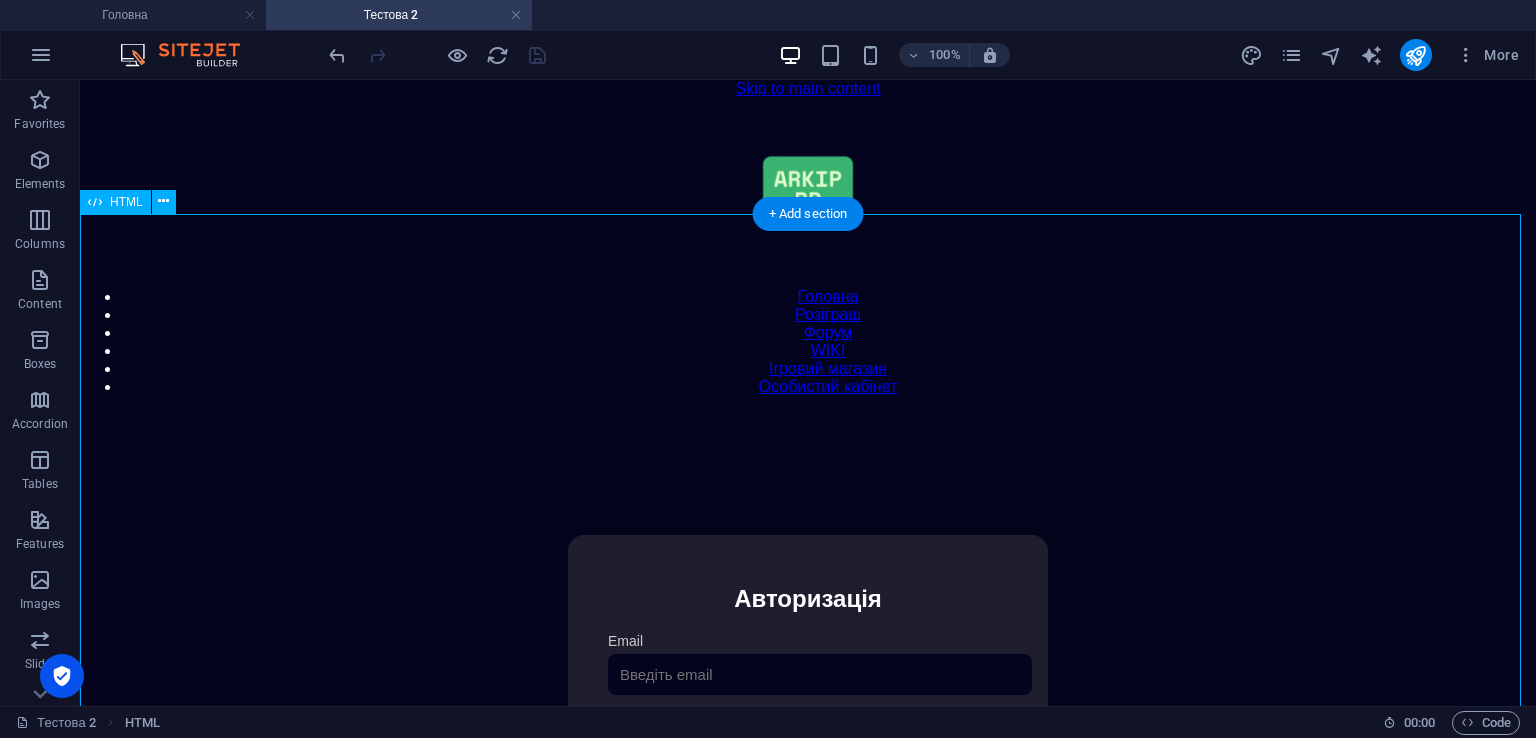 click on "Особистий кабінет
Авторизація
Email
[GEOGRAPHIC_DATA]
👁️
Увійти
Скинути пароль
Скидання пароля
Введіть ваш email:
Скинути
Закрити
Особистий кабінет
Вийти з кабінету
Важлива інформація
Інформація
Ігровий Нікнейм:
Пошта:
Гроші:   ₴
XP:
Рівень:
Здоров'я:
Броня:
VIP:
Рейтинг
Рейтинг гравців
Гравців не знайдено
Документи
Мої документи
Паспорт:   [PERSON_NAME] книжка:   Немає
Додати документ
Додати" at bounding box center (808, 746) 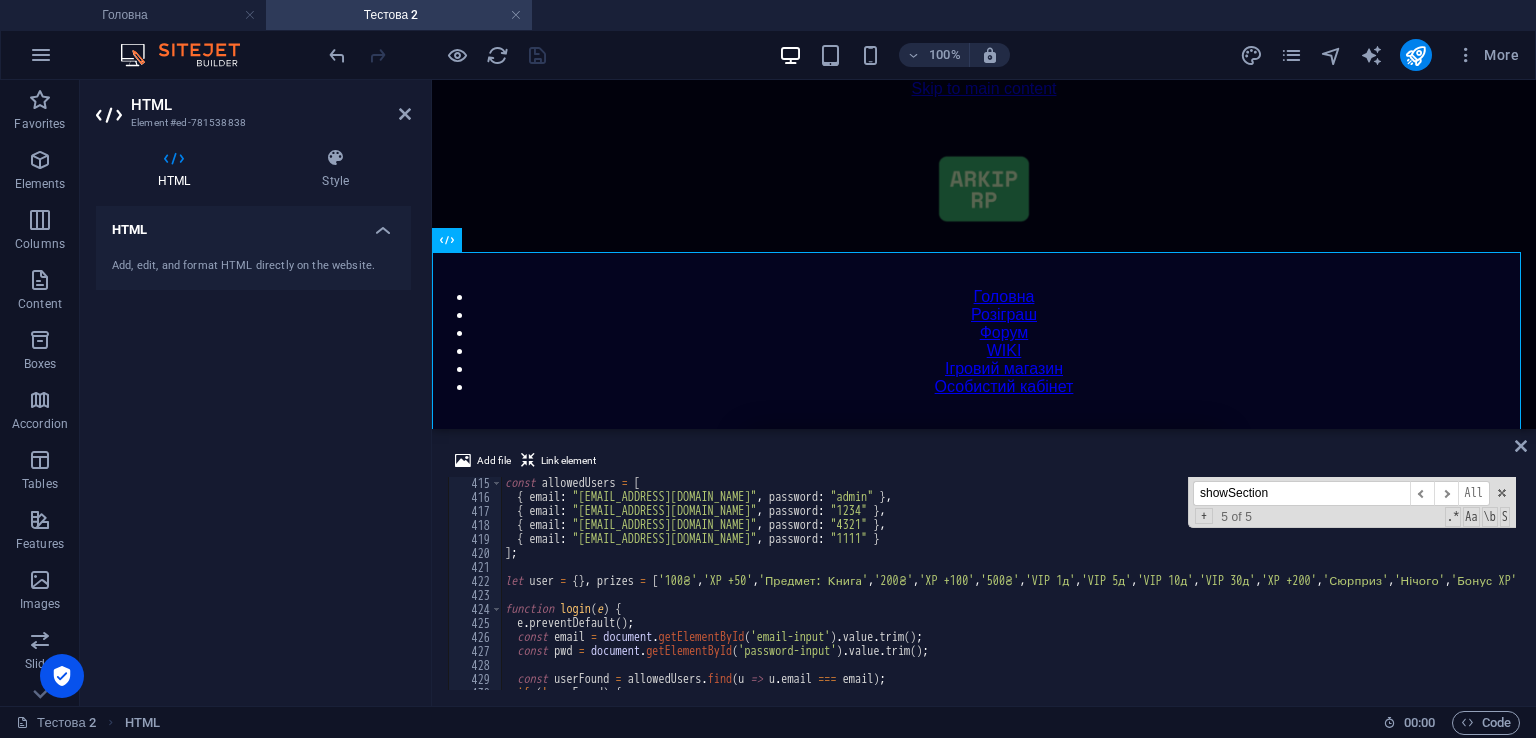 scroll, scrollTop: 5797, scrollLeft: 0, axis: vertical 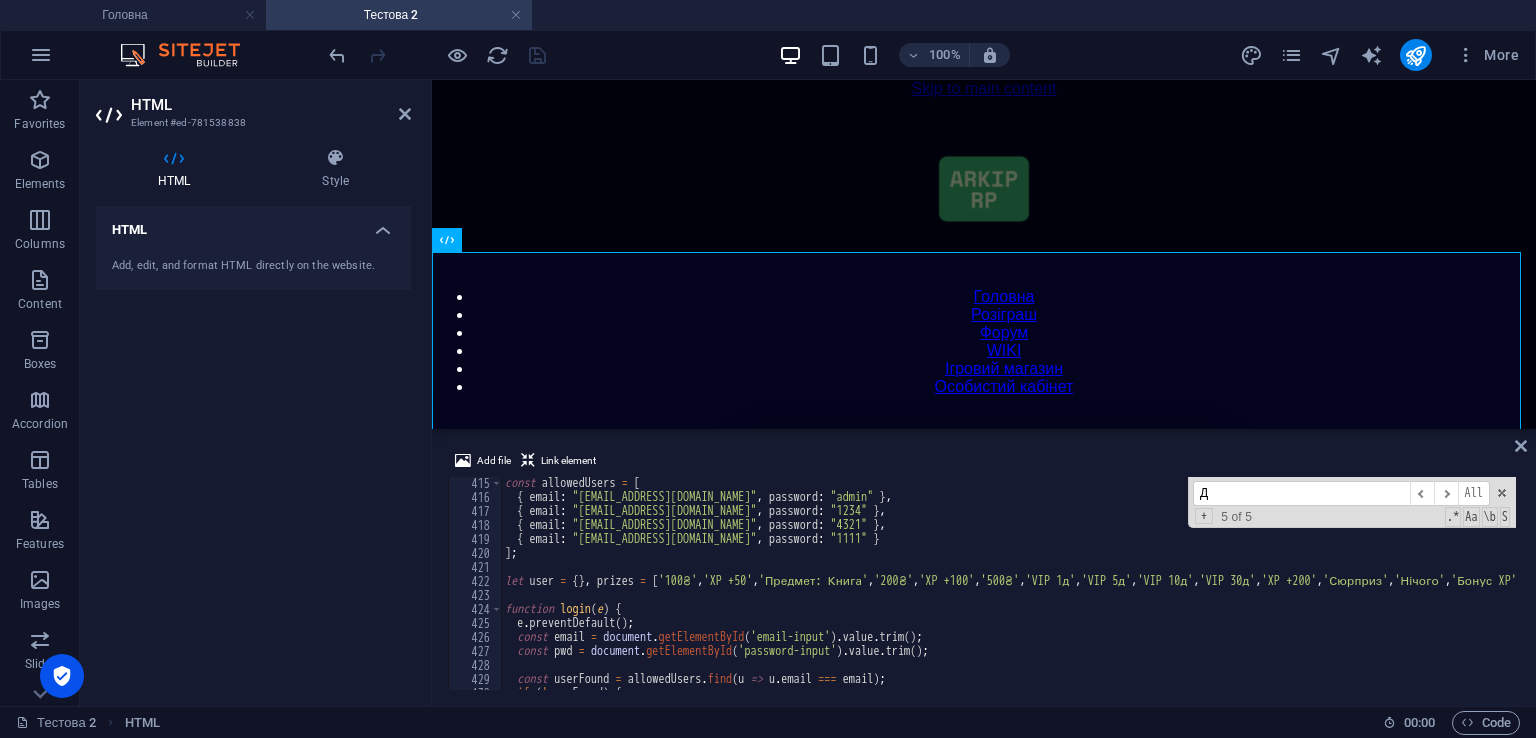 type on "document.getElementById('ratingList').innerHTML = list.length ? '<ul>'+[DOMAIN_NAME](u=>`<li>${[DOMAIN_NAME]} — ${u.xp} XP</li>`).join('')+'</ul>' : 'Гравців не знайдено';" 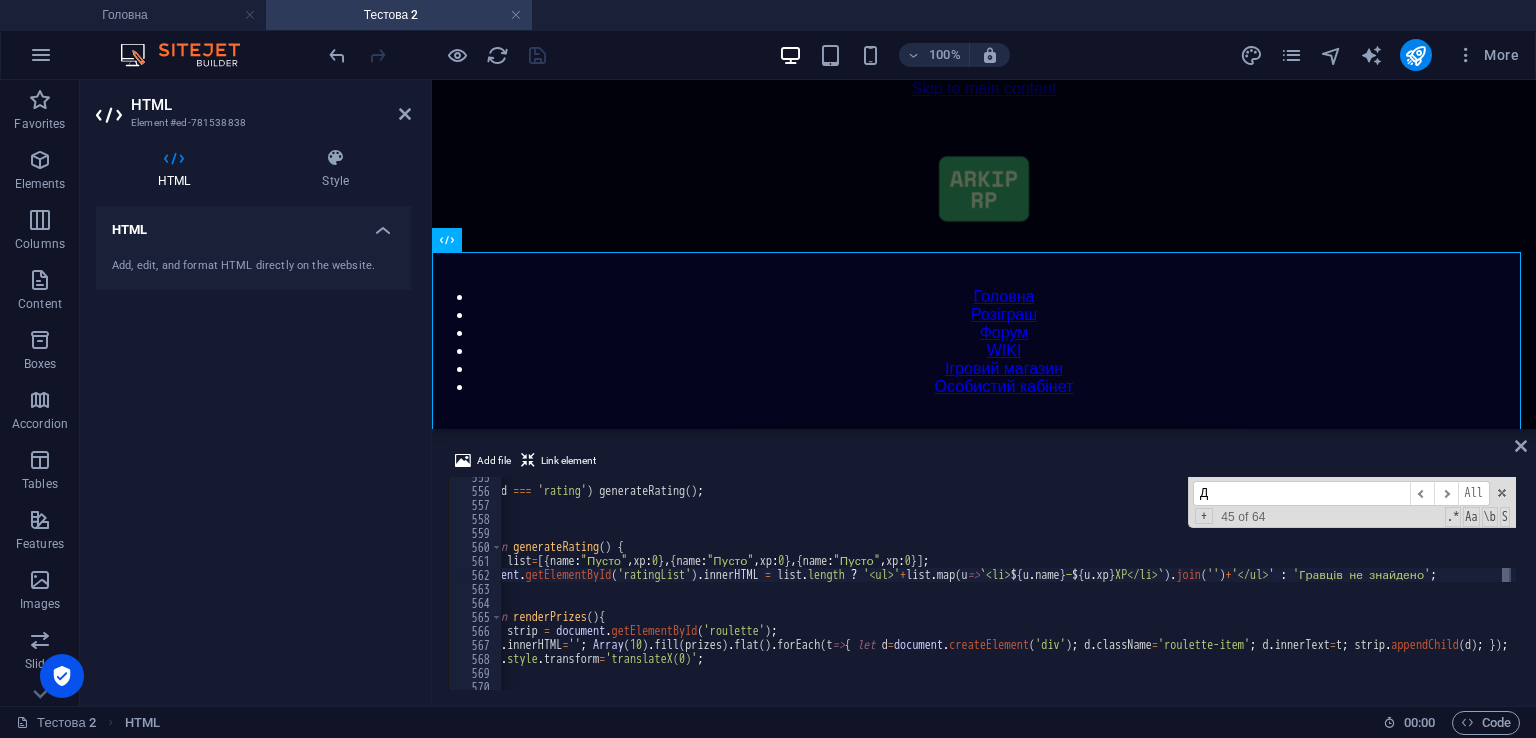 type on "До" 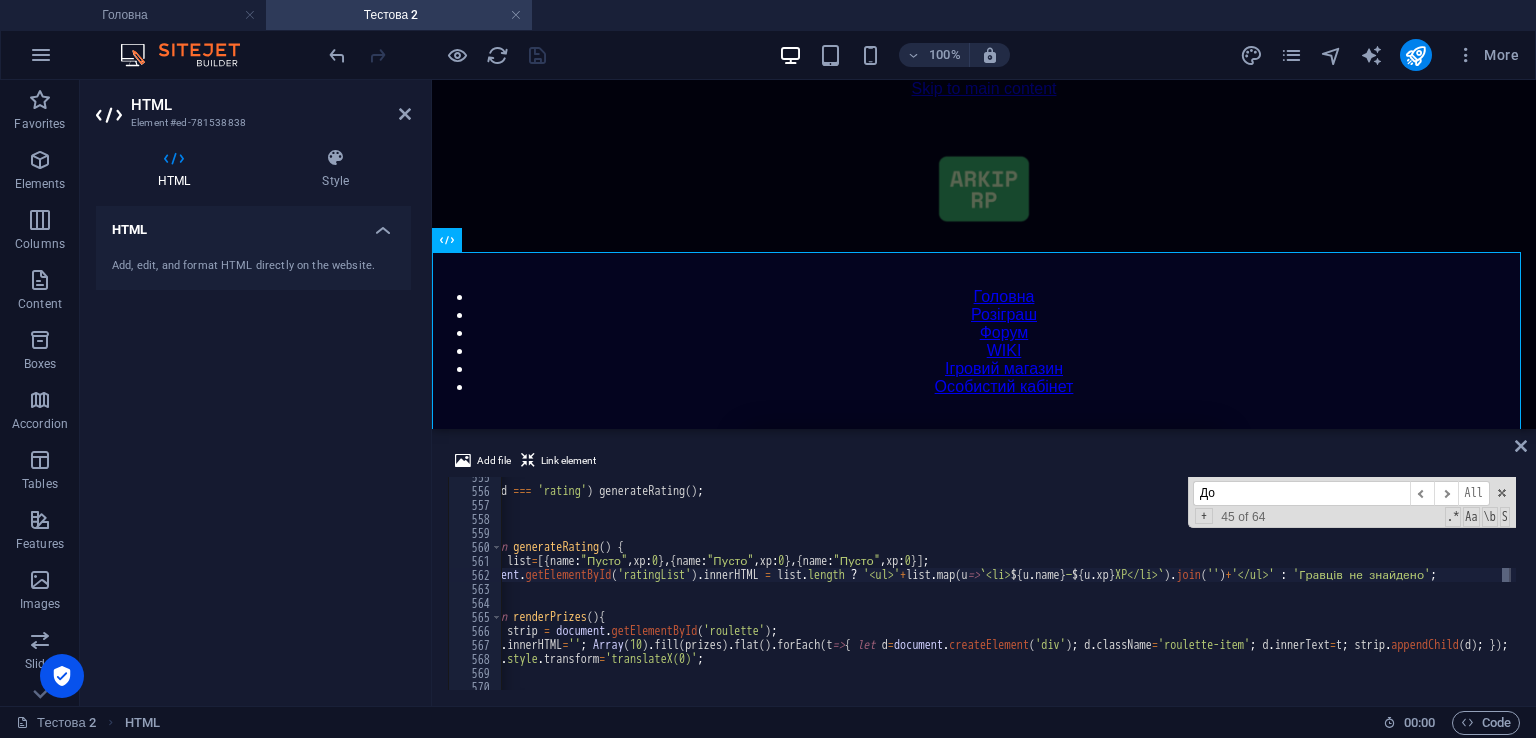 type on "// Оновлюємо список власних документів" 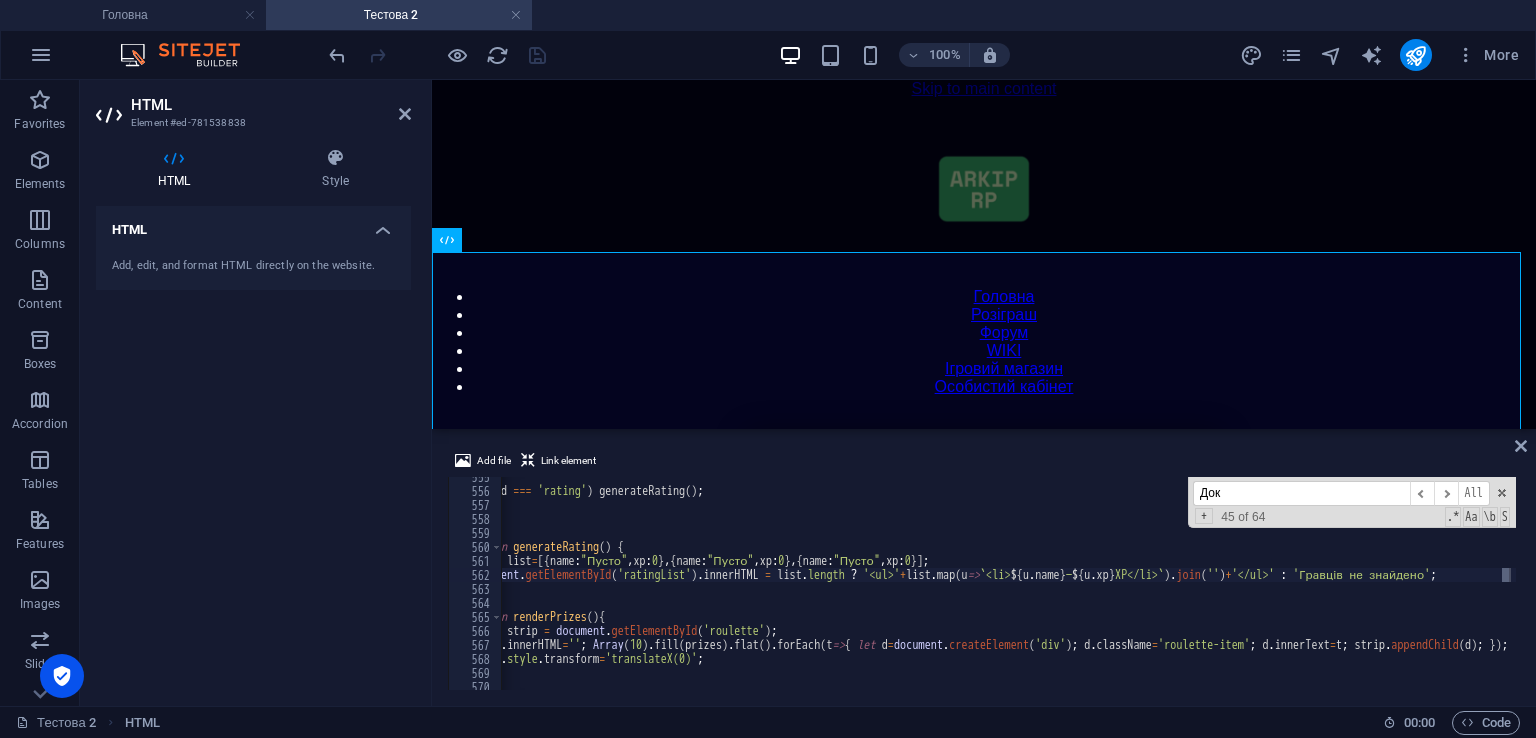 scroll, scrollTop: 10983, scrollLeft: 0, axis: vertical 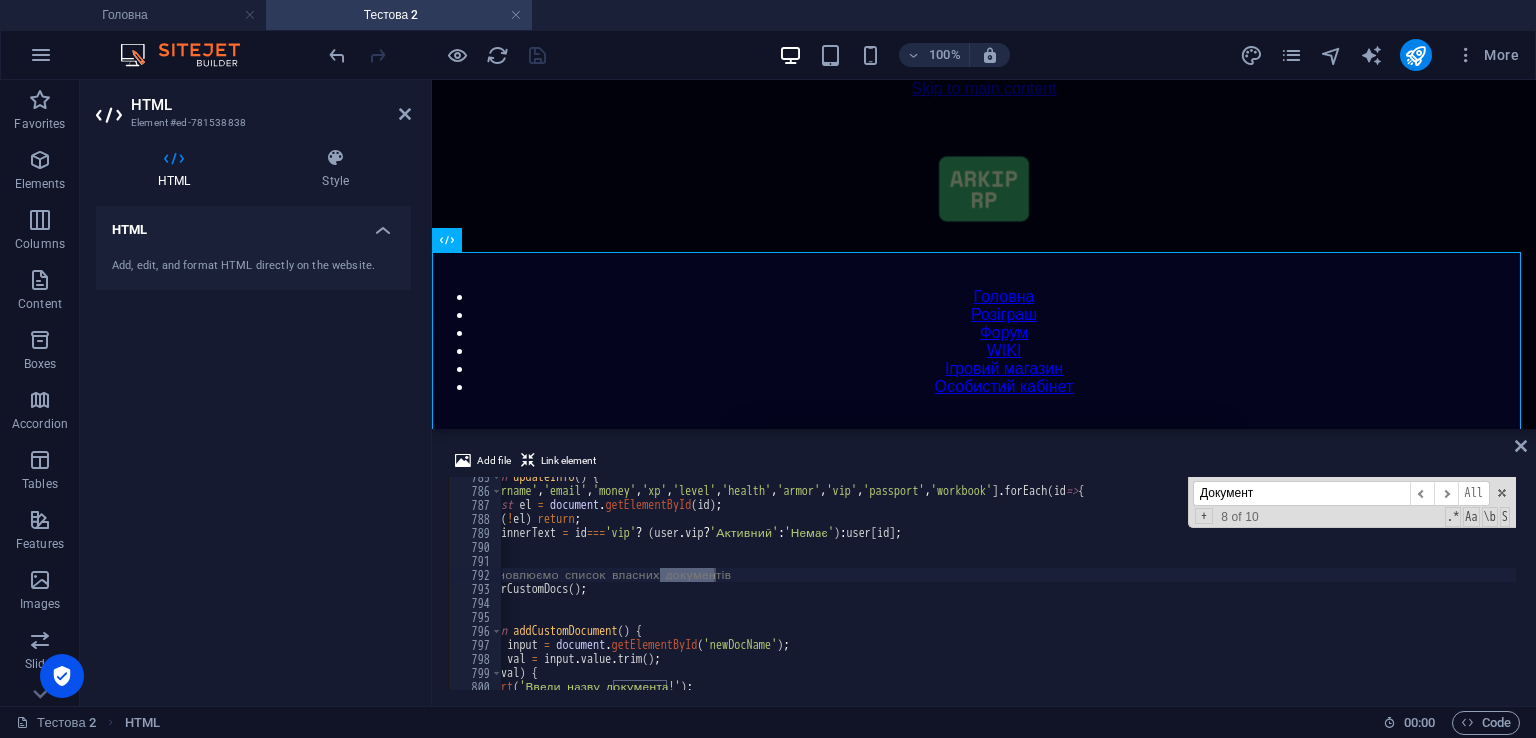 type on "Документи" 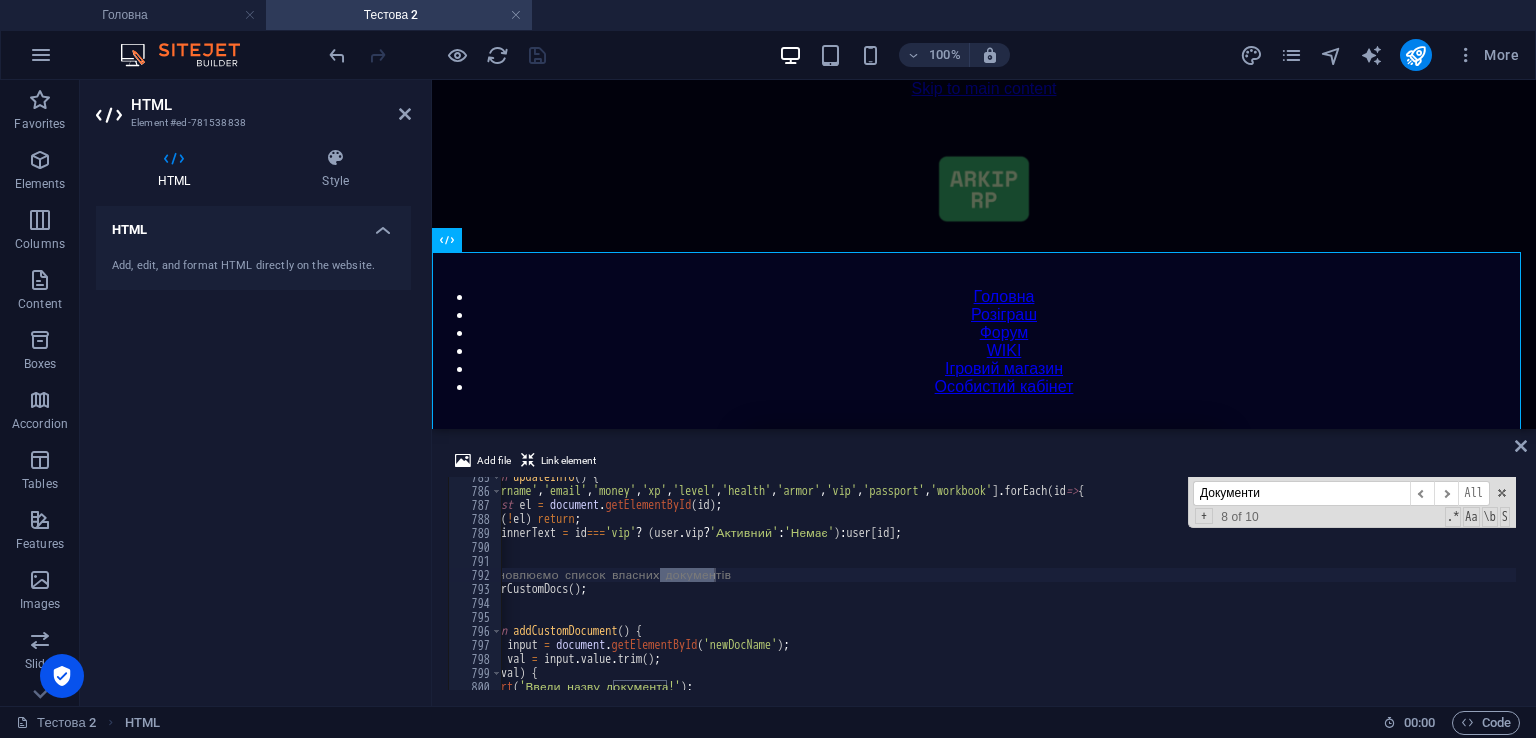 type on "<button class="btn" onclick="showSection('documents')">Документи</button>" 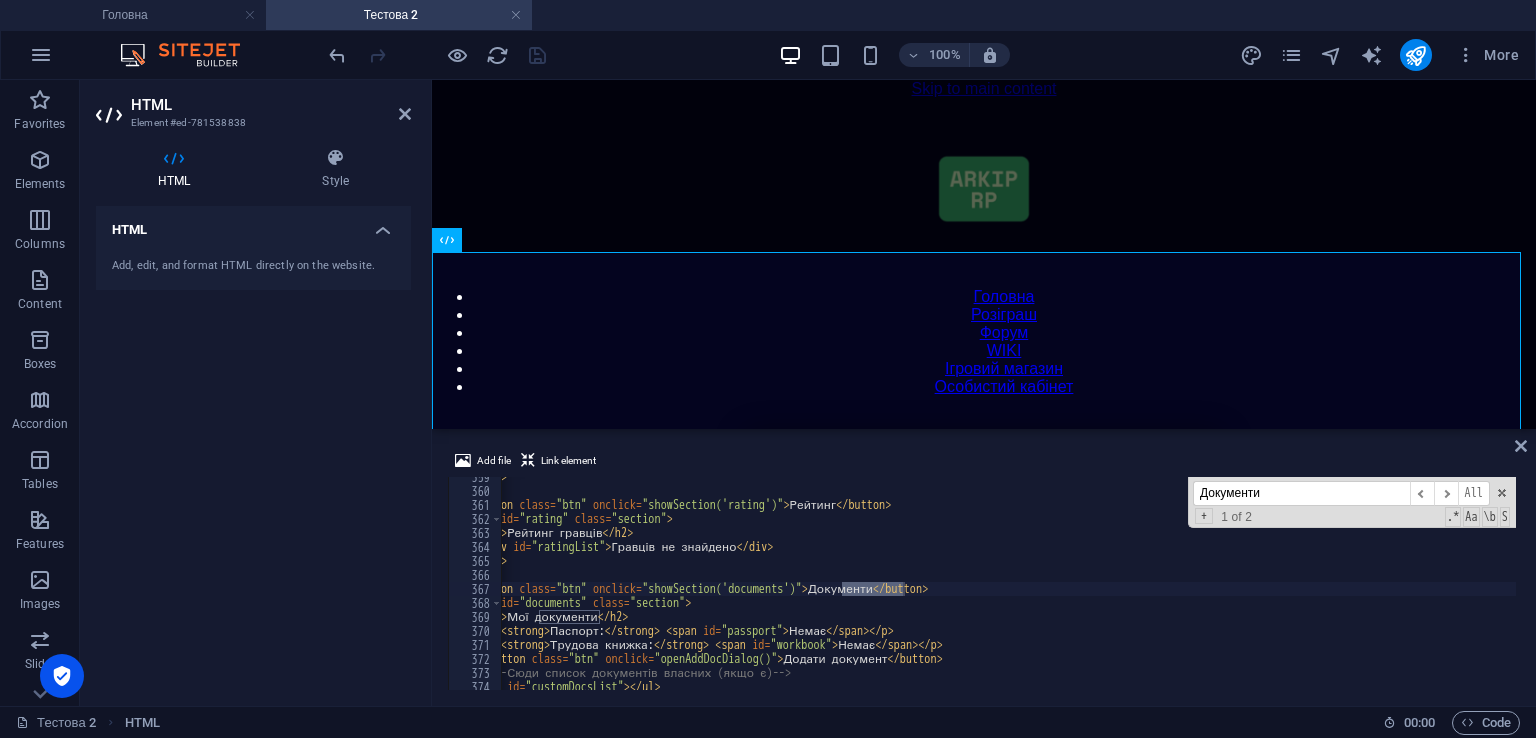 scroll, scrollTop: 5019, scrollLeft: 0, axis: vertical 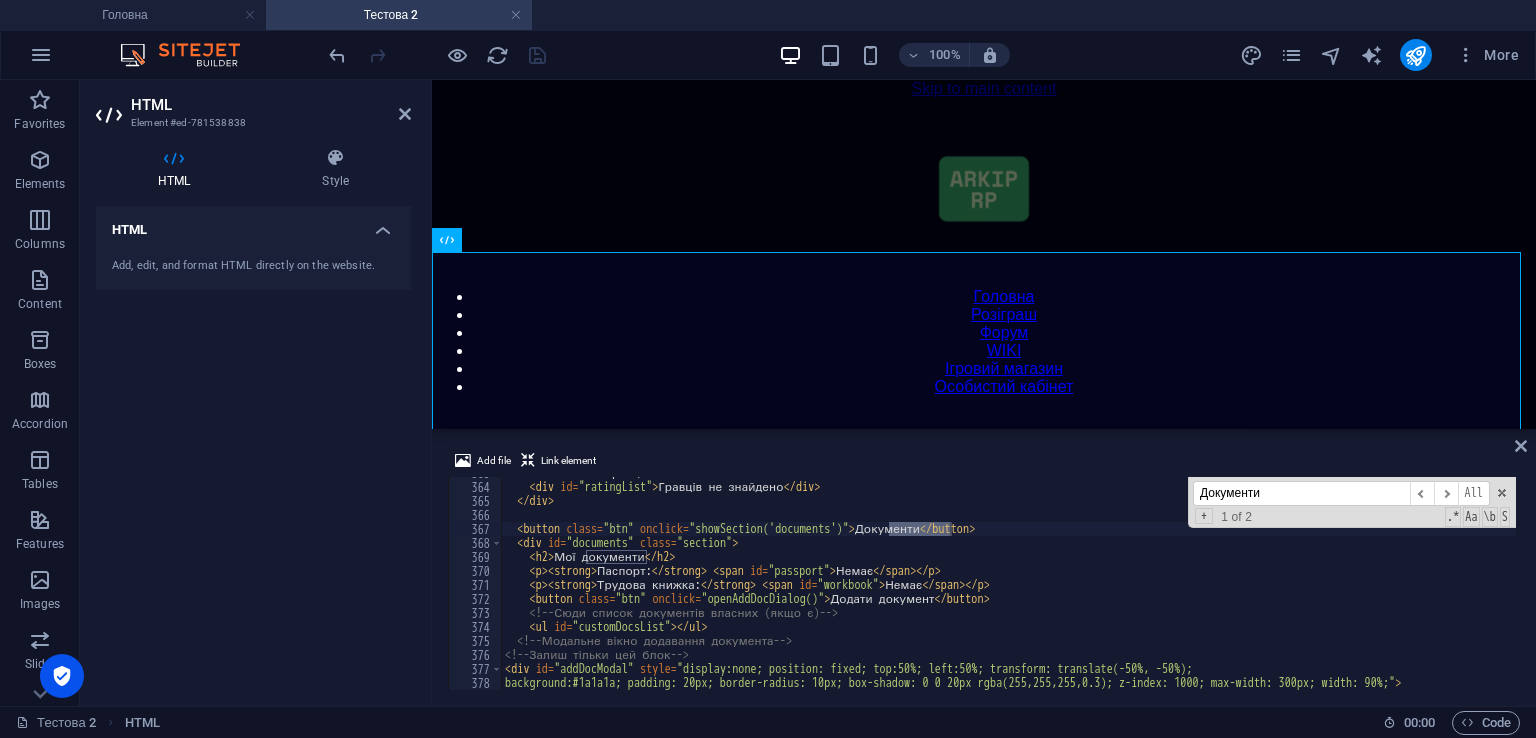type on "Документи" 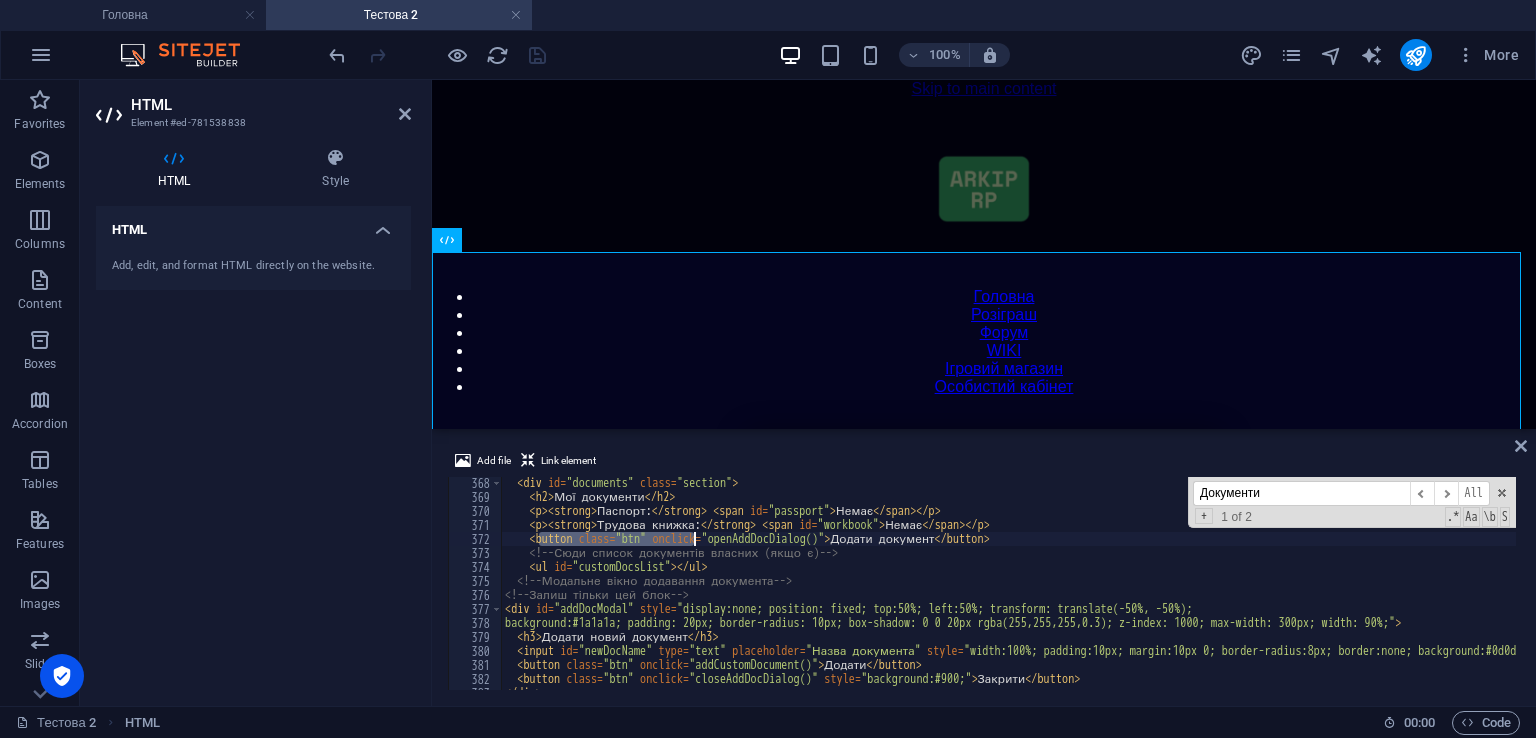scroll, scrollTop: 5199, scrollLeft: 0, axis: vertical 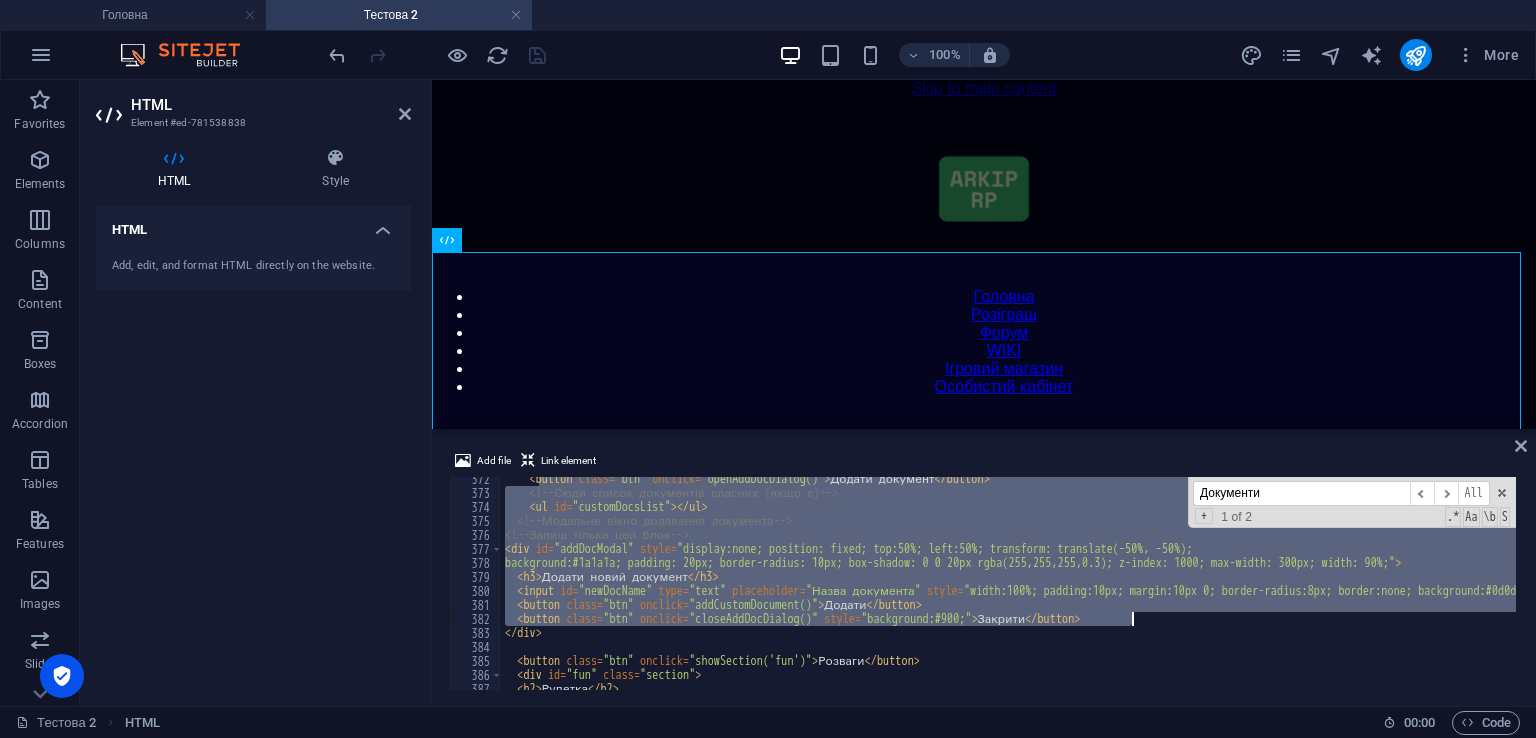 drag, startPoint x: 539, startPoint y: 600, endPoint x: 1147, endPoint y: 624, distance: 608.4735 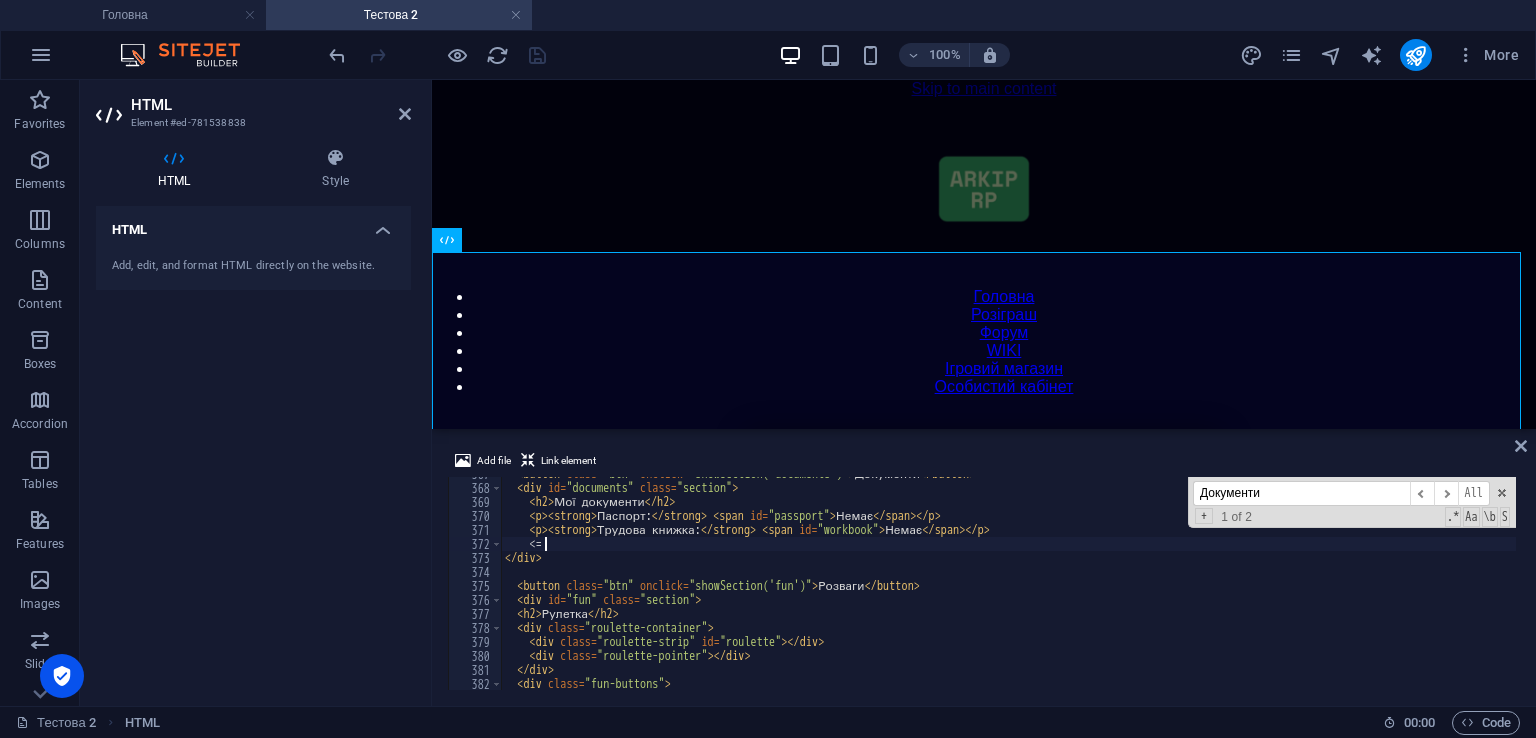 scroll, scrollTop: 5134, scrollLeft: 0, axis: vertical 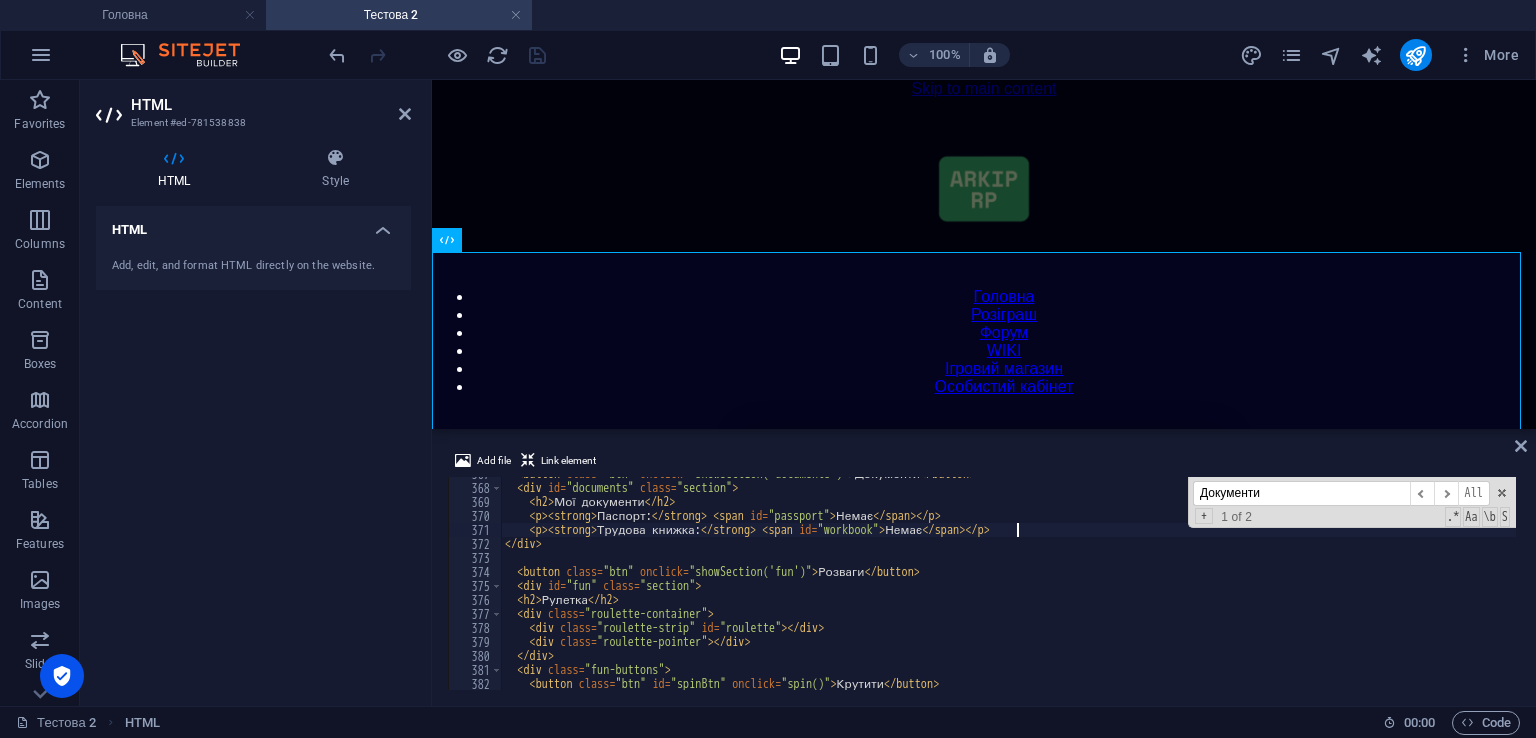 type on "<p><strong>Трудова книжка:</strong> <span id="workbook">Немає</span></p>" 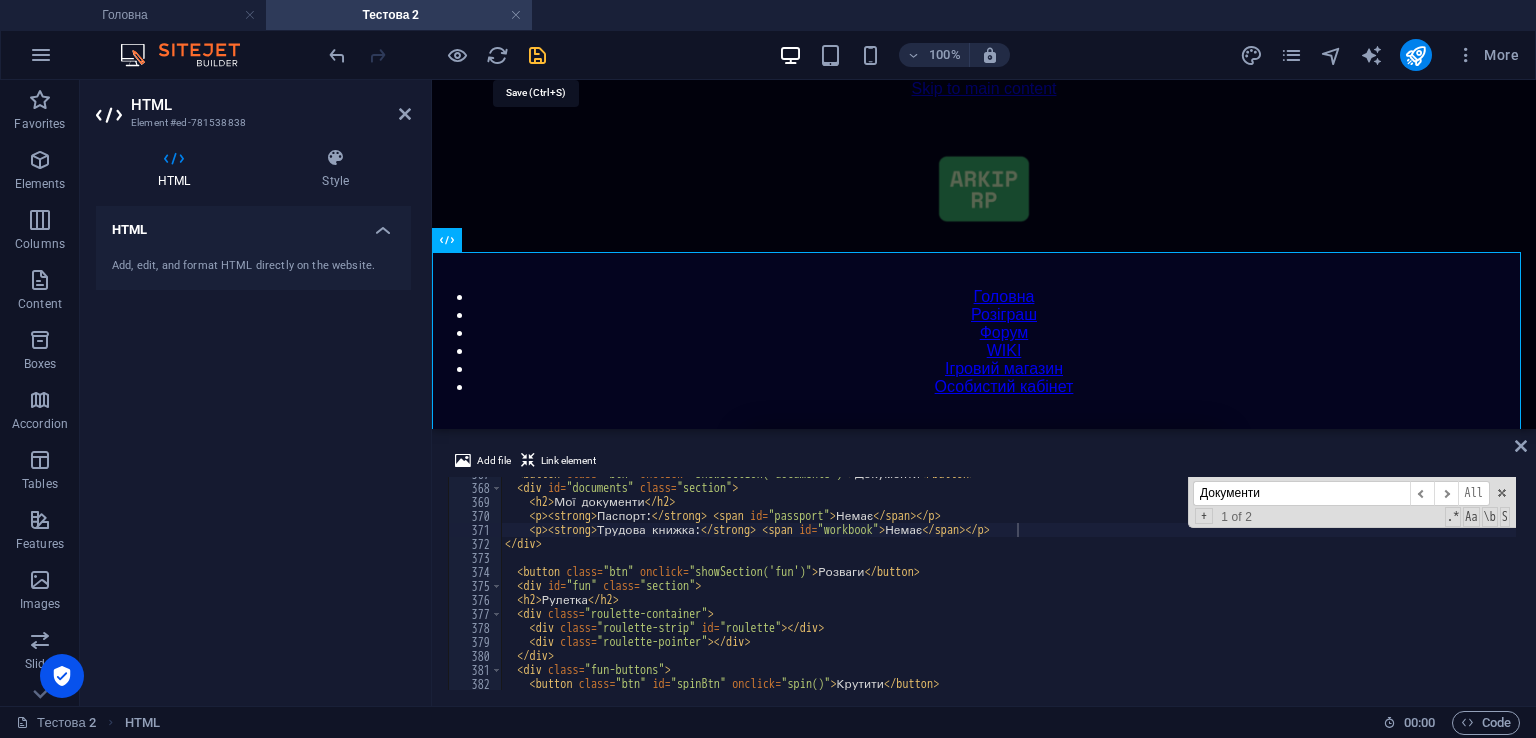 click at bounding box center [537, 55] 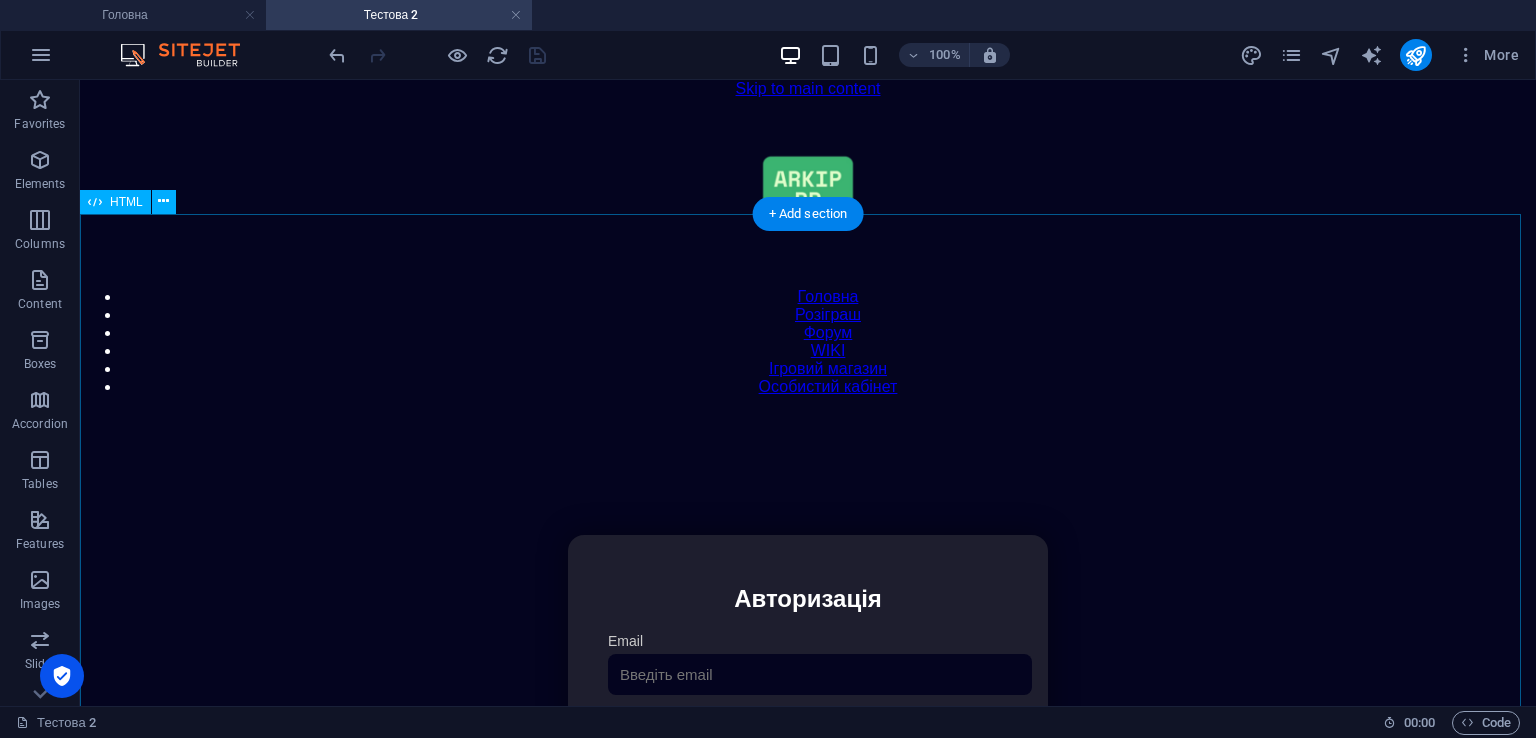 click on "Особистий кабінет
Авторизація
Email
[GEOGRAPHIC_DATA]
👁️
Увійти
Скинути пароль
Скидання пароля
Введіть ваш email:
Скинути
Закрити
Особистий кабінет
Вийти з кабінету
Важлива інформація
Інформація
Ігровий Нікнейм:
Пошта:
Гроші:   ₴
XP:
Рівень:
Здоров'я:
Броня:
VIP:
Рейтинг
Рейтинг гравців
Гравців не знайдено
Документи
Мої документи
Паспорт:   [PERSON_NAME] книжка:   [PERSON_NAME]
Розваги
Рулетка" at bounding box center [808, 746] 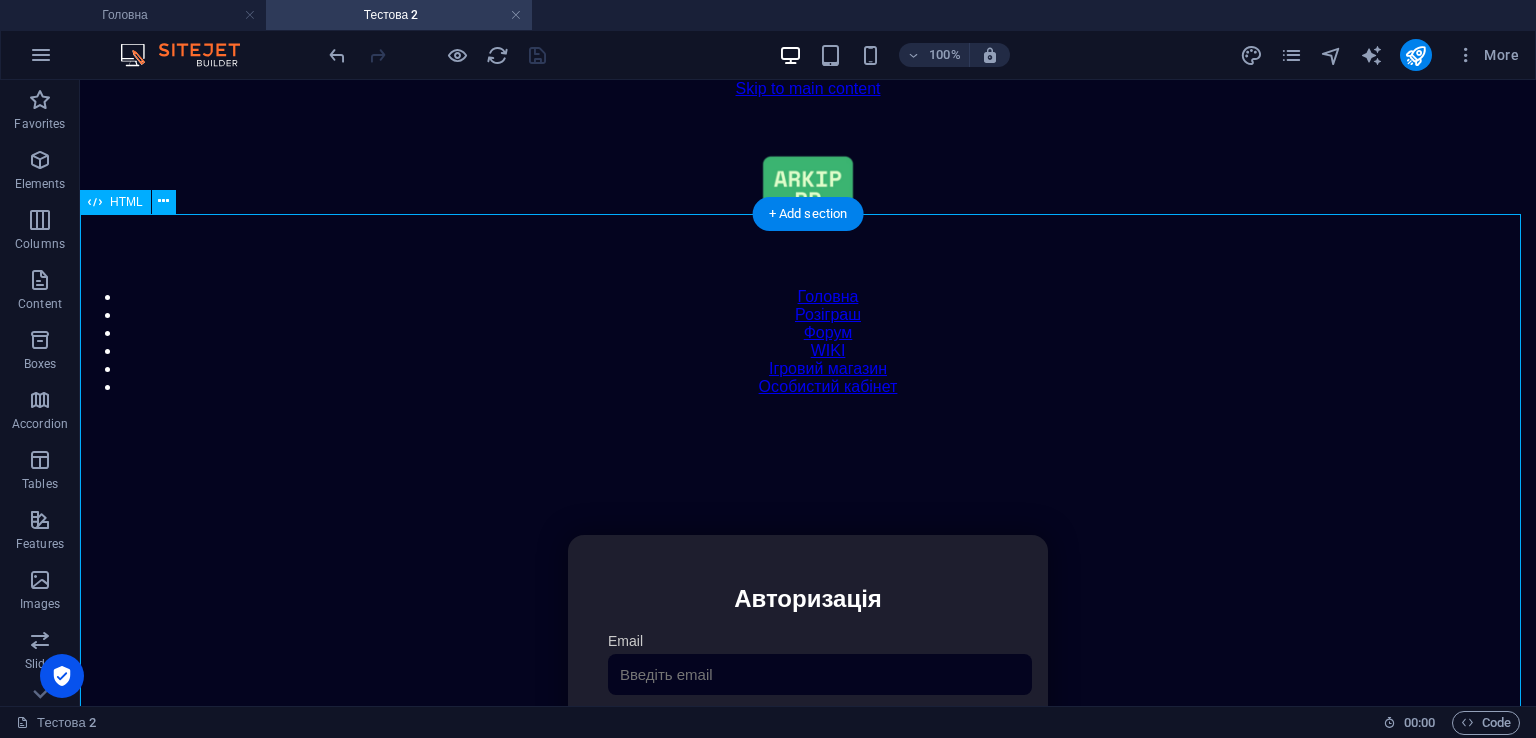 click on "Особистий кабінет
Авторизація
Email
[GEOGRAPHIC_DATA]
👁️
Увійти
Скинути пароль
Скидання пароля
Введіть ваш email:
Скинути
Закрити
Особистий кабінет
Вийти з кабінету
Важлива інформація
Інформація
Ігровий Нікнейм:
Пошта:
Гроші:   ₴
XP:
Рівень:
Здоров'я:
Броня:
VIP:
Рейтинг
Рейтинг гравців
Гравців не знайдено
Документи
Мої документи
Паспорт:   [PERSON_NAME] книжка:   [PERSON_NAME]
Розваги
Рулетка" at bounding box center [808, 746] 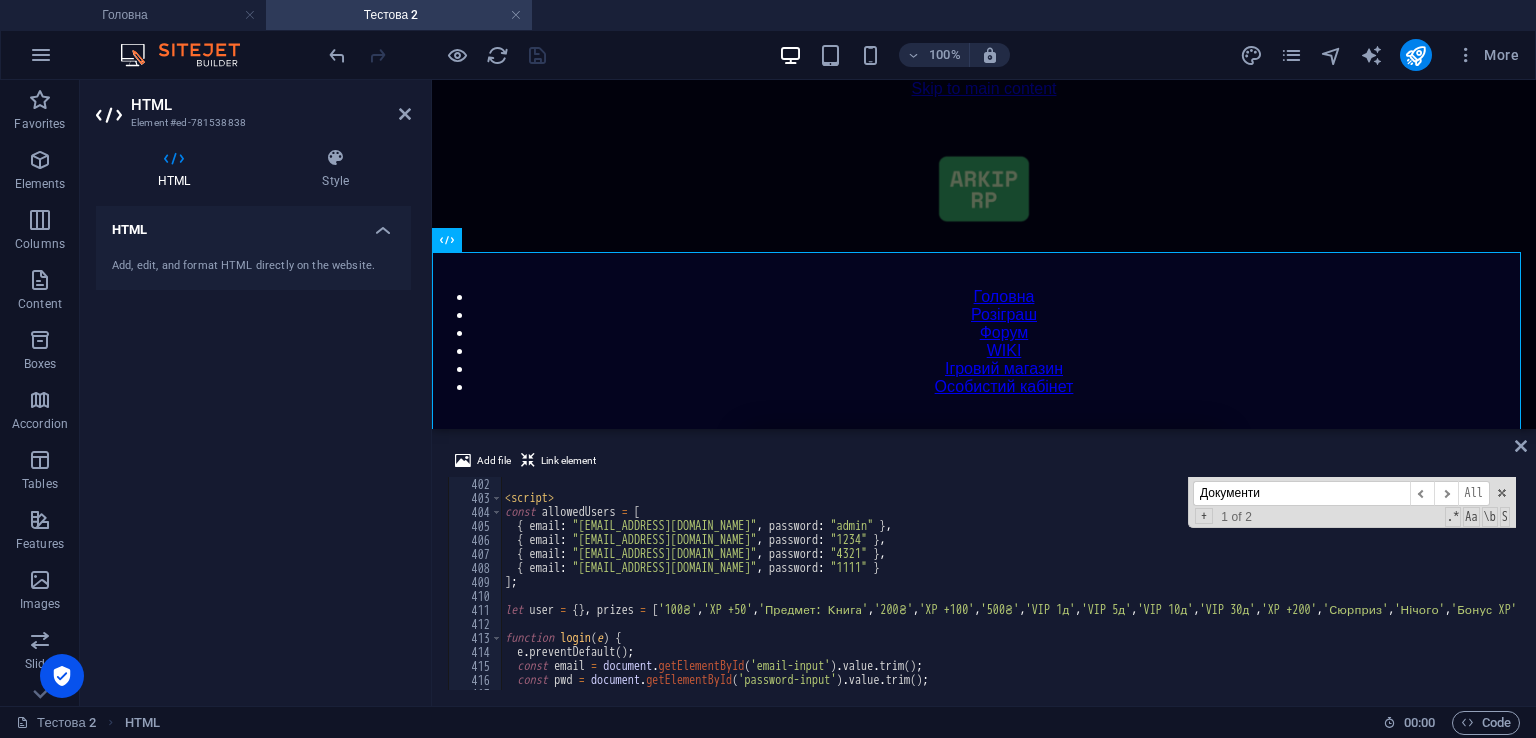 scroll, scrollTop: 5494, scrollLeft: 0, axis: vertical 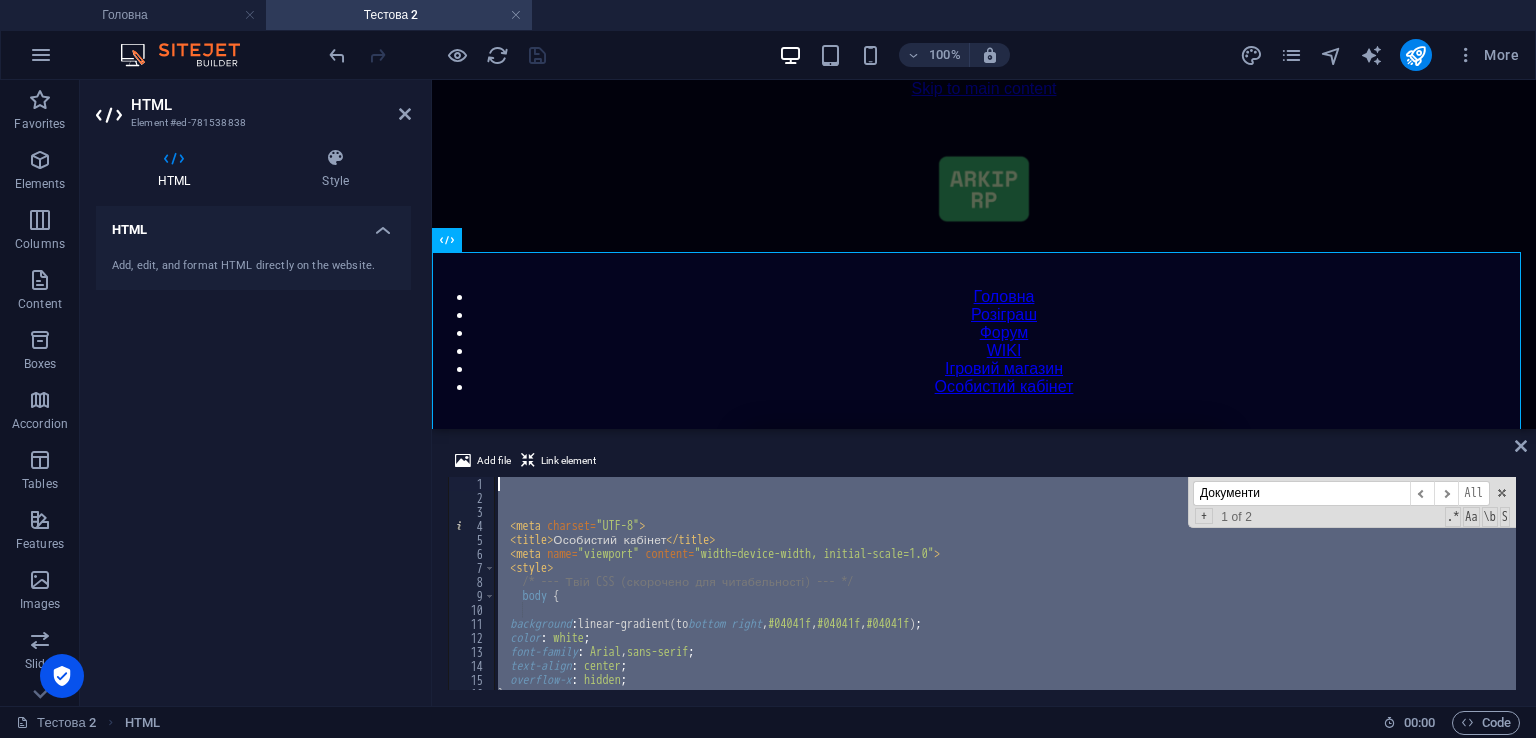 drag, startPoint x: 608, startPoint y: 639, endPoint x: 182, endPoint y: 239, distance: 584.3595 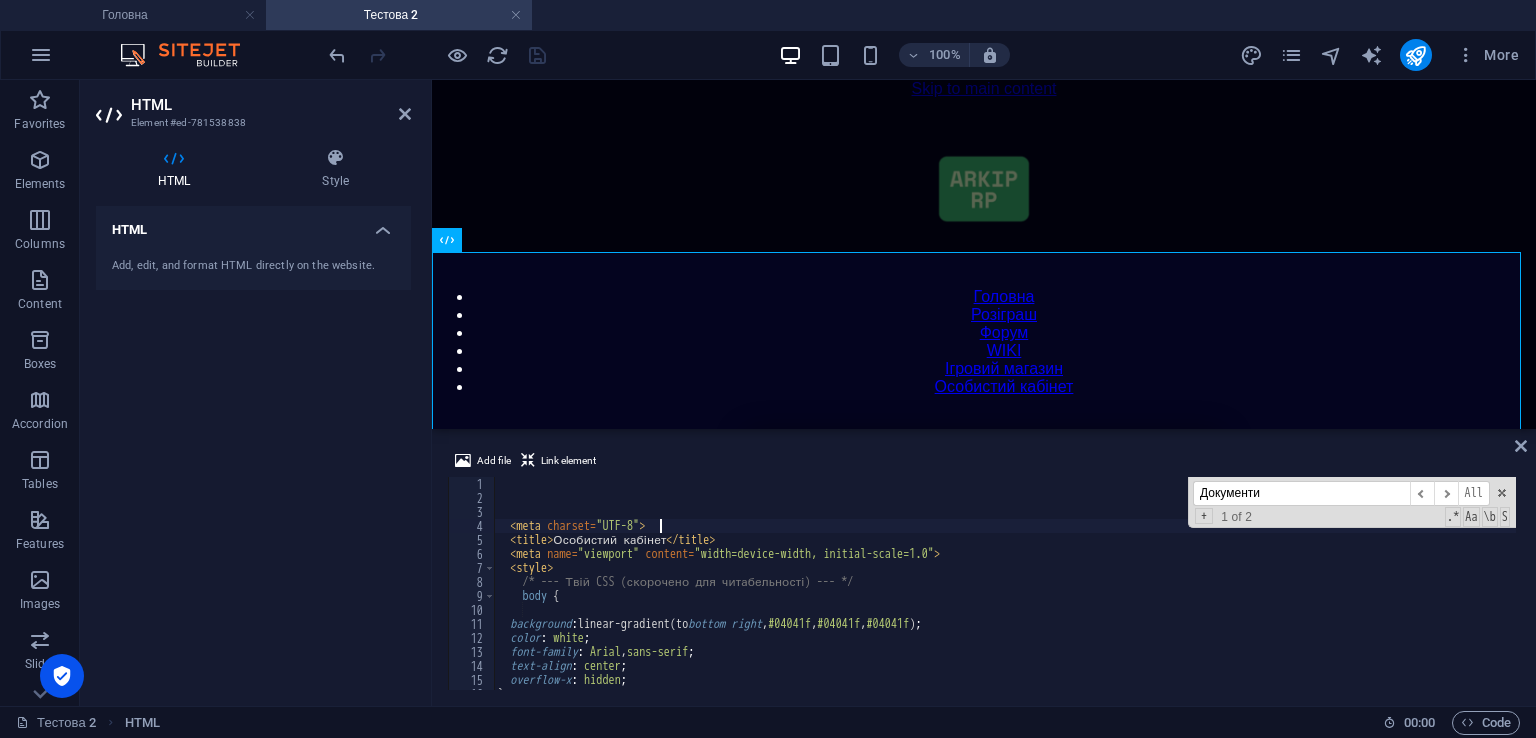 click on "Документи" at bounding box center (1301, 493) 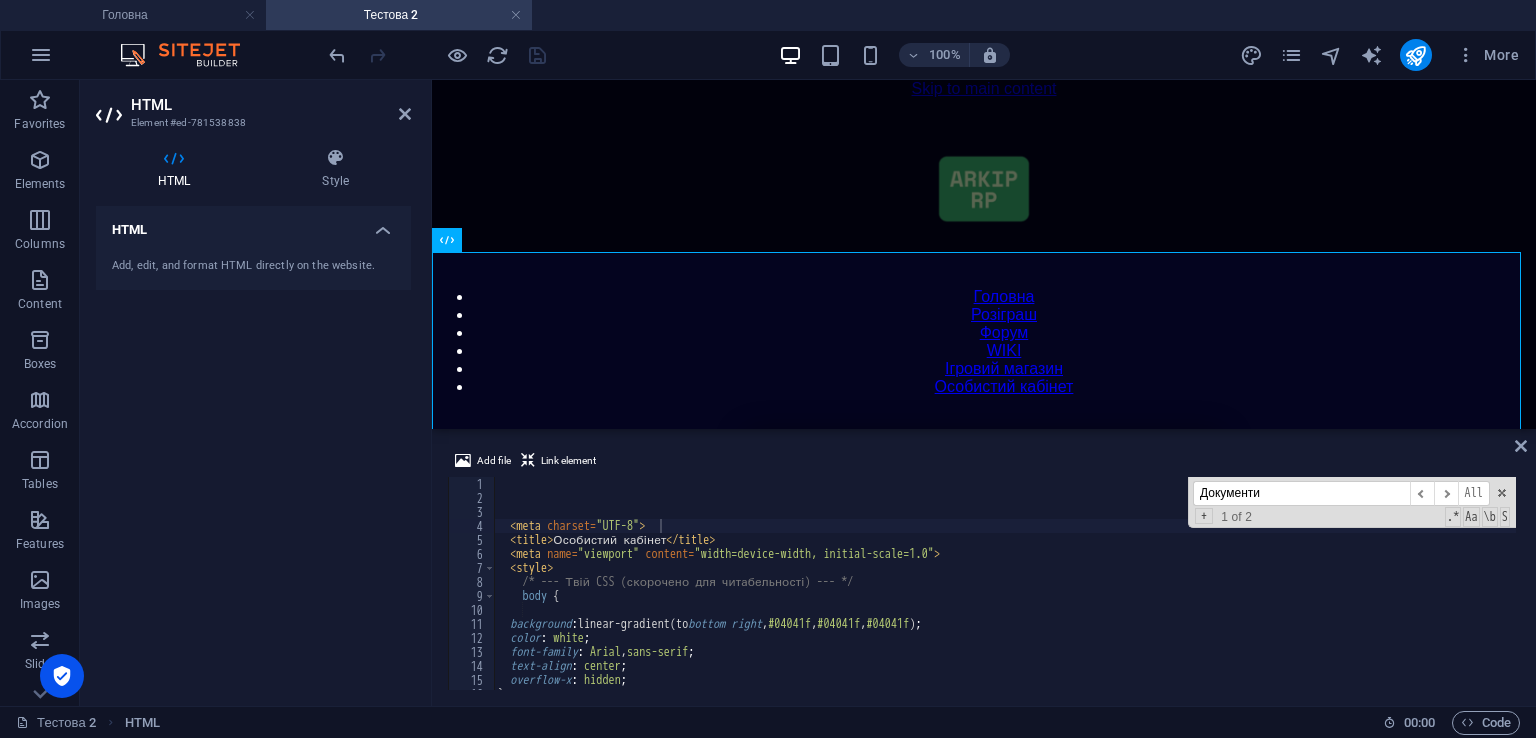 click on "Документи" at bounding box center (1301, 493) 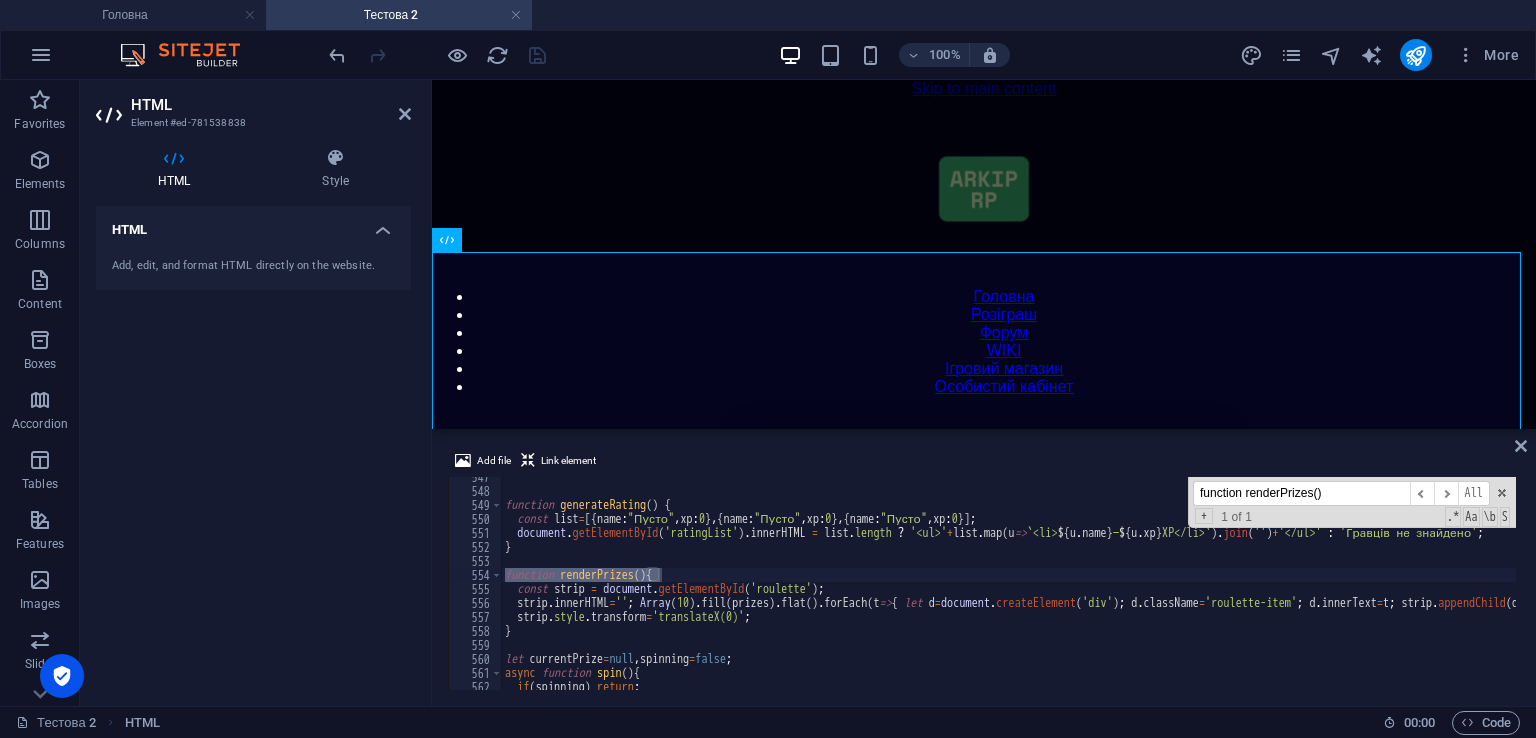 scroll, scrollTop: 7651, scrollLeft: 0, axis: vertical 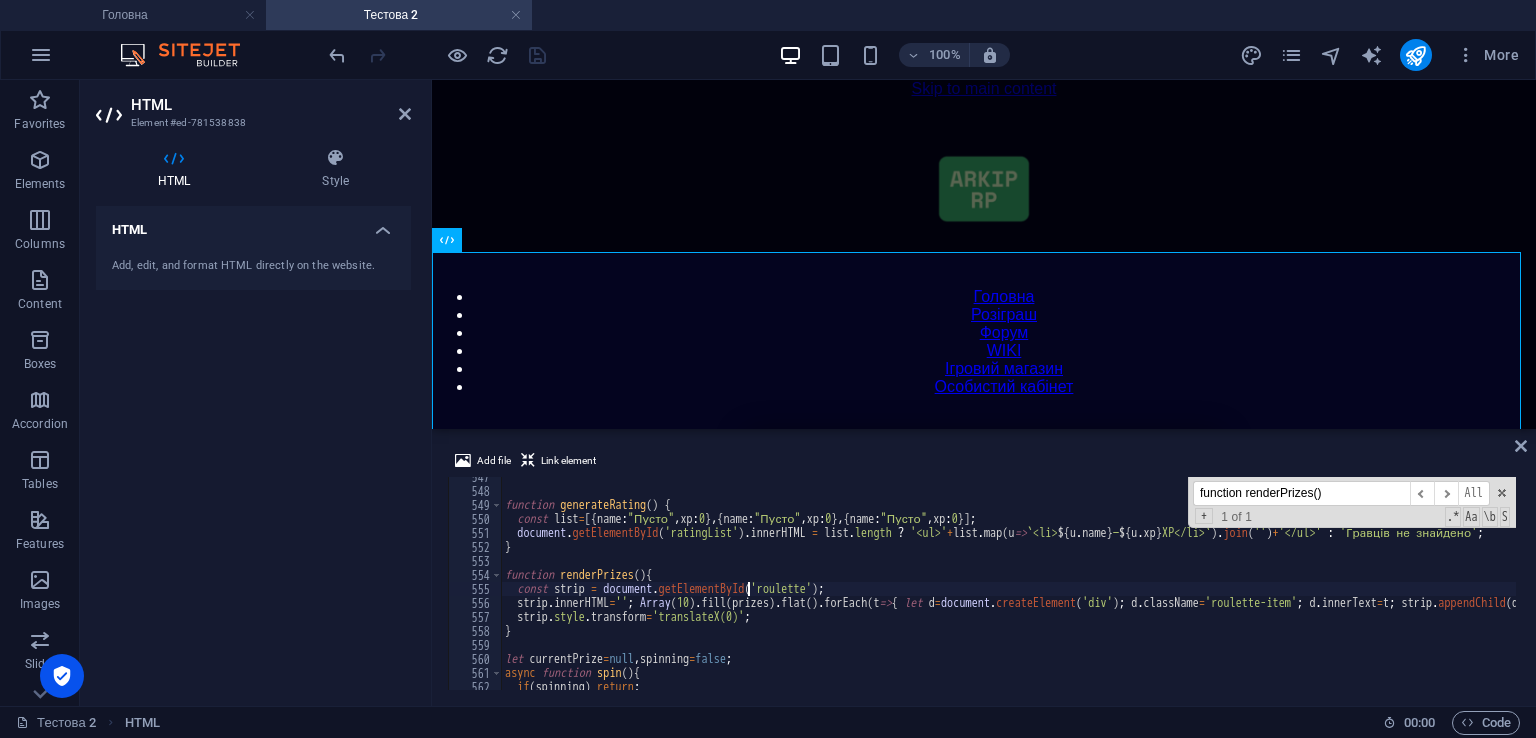 click on "function   generateRating ( )   {    const   list = [{ name : "Пусто" , xp : 0 } , { name : "Пусто" , xp : 0 } , { name : "Пусто" , xp : 0 }] ;    document . getElementById ( 'ratingList' ) . innerHTML   =   list . length   ?   '<ul>' + list . map ( u => ` <li> ${ u . name }  —  ${ u . xp }  XP</li> ` ) . join ( '' ) + '</ul>'   :   'Гравців не знайдено' ; } function   renderPrizes ( ) {    const   strip   =   document . getElementById ( 'roulette' ) ;    strip . innerHTML = '' ;   Array ( 10 ) . fill ( prizes ) . flat ( ) . forEach ( t => {   let   d = document . createElement ( 'div' ) ;   d . className = 'roulette-item' ;   d . innerText = t ;   strip . appendChild ( d ) ;   }) ;    strip . style . transform = 'translateX(0)' ; } let   currentPrize = null , spinning = false ; async   function   spin ( ) {    if ( spinning )   return ;" at bounding box center (1425, 588) 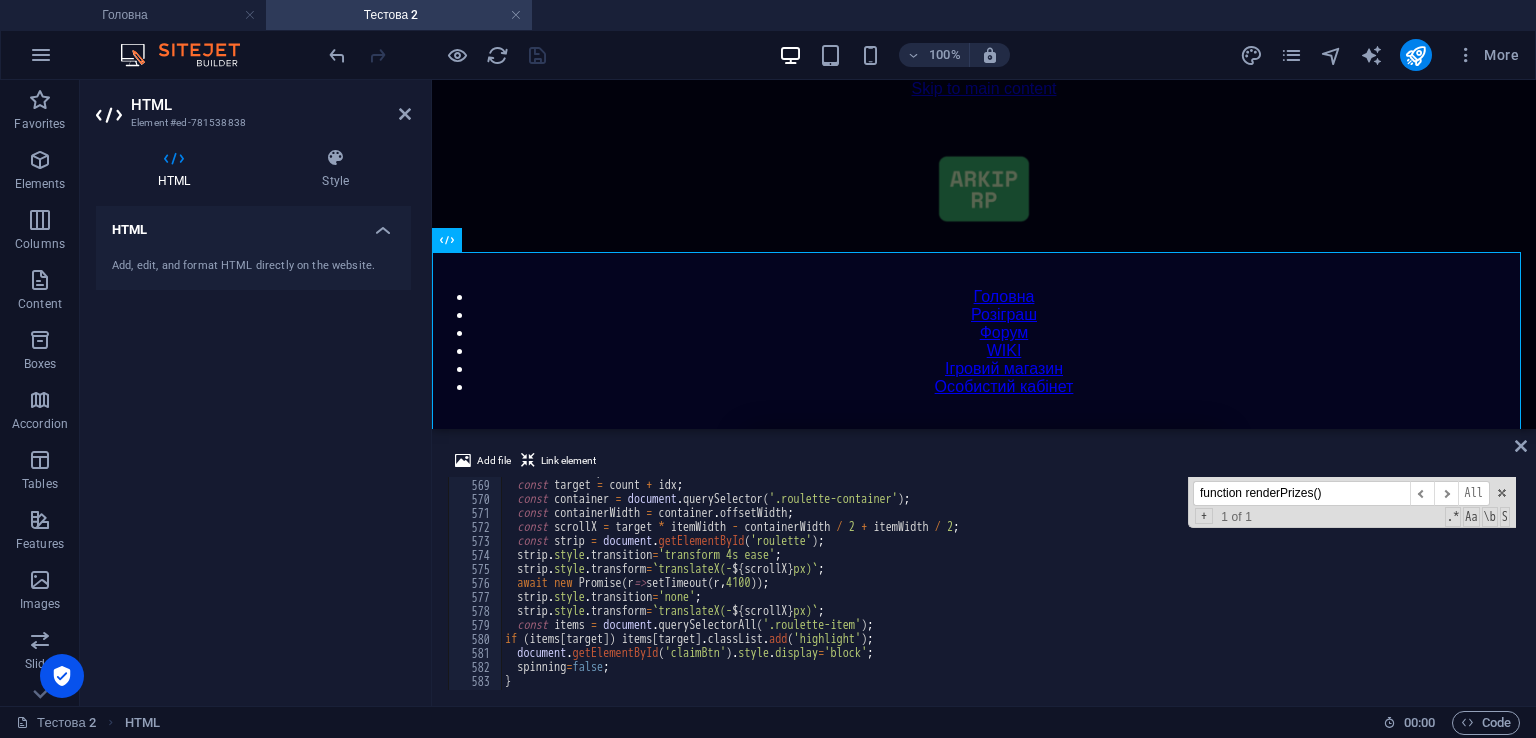 scroll, scrollTop: 8011, scrollLeft: 0, axis: vertical 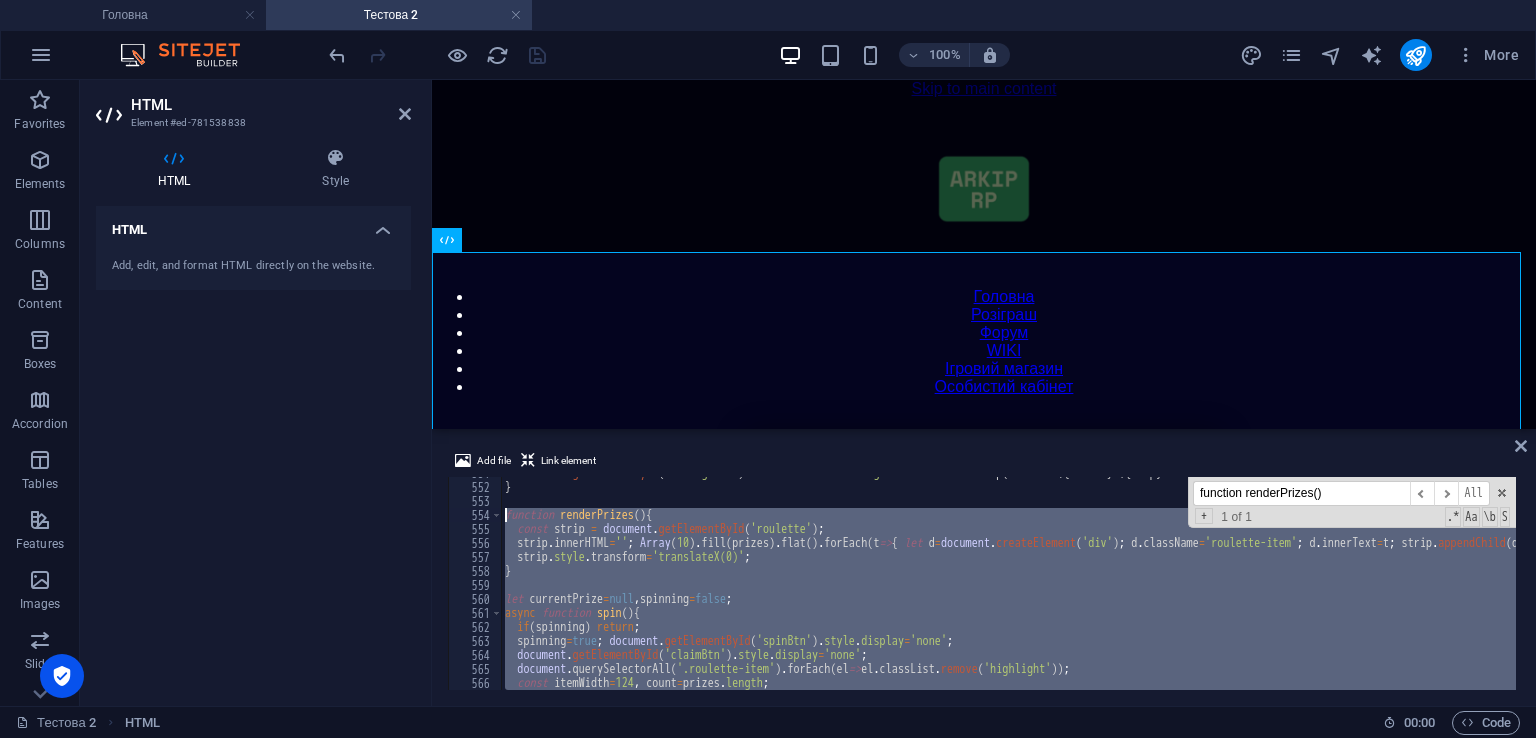 drag, startPoint x: 582, startPoint y: 623, endPoint x: 504, endPoint y: 515, distance: 133.22162 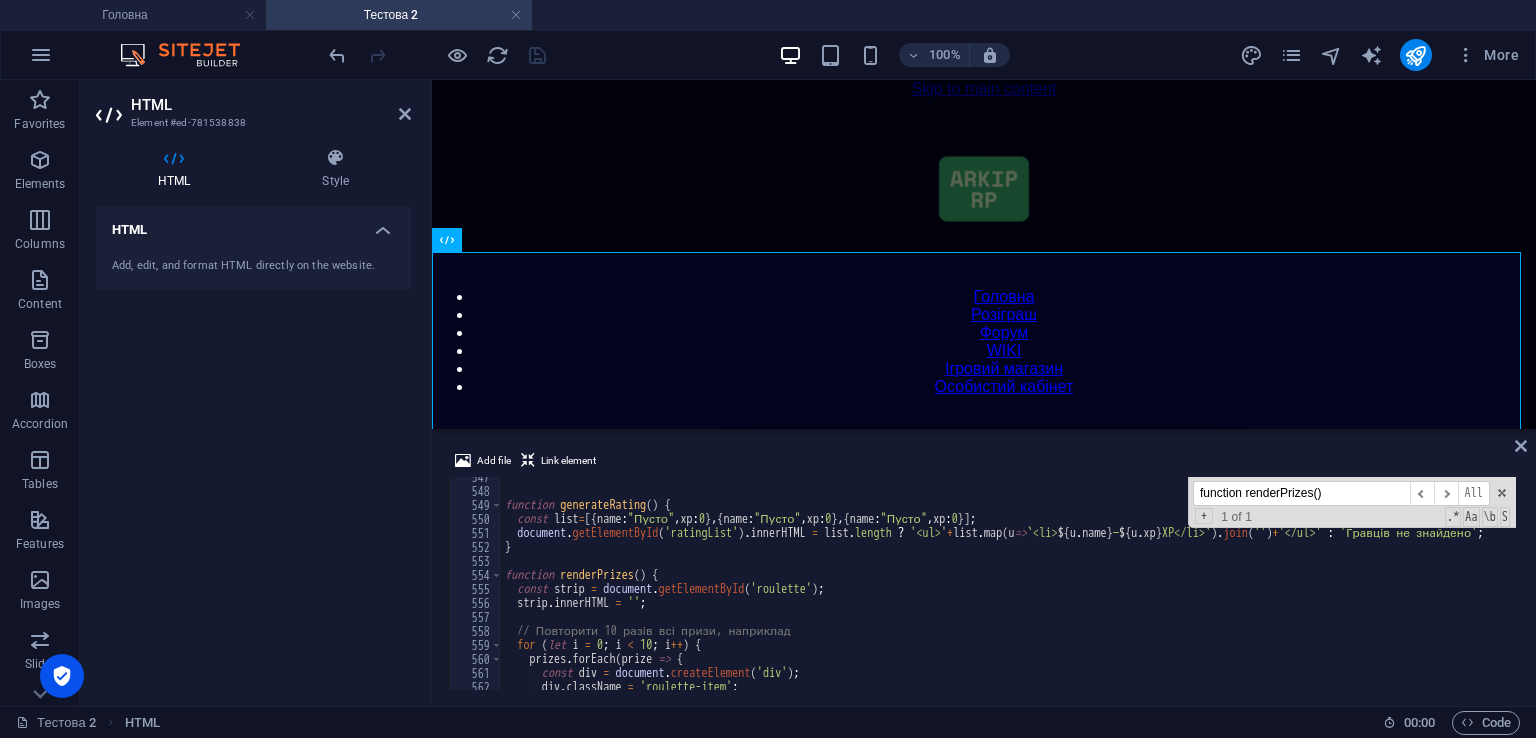 scroll, scrollTop: 7711, scrollLeft: 0, axis: vertical 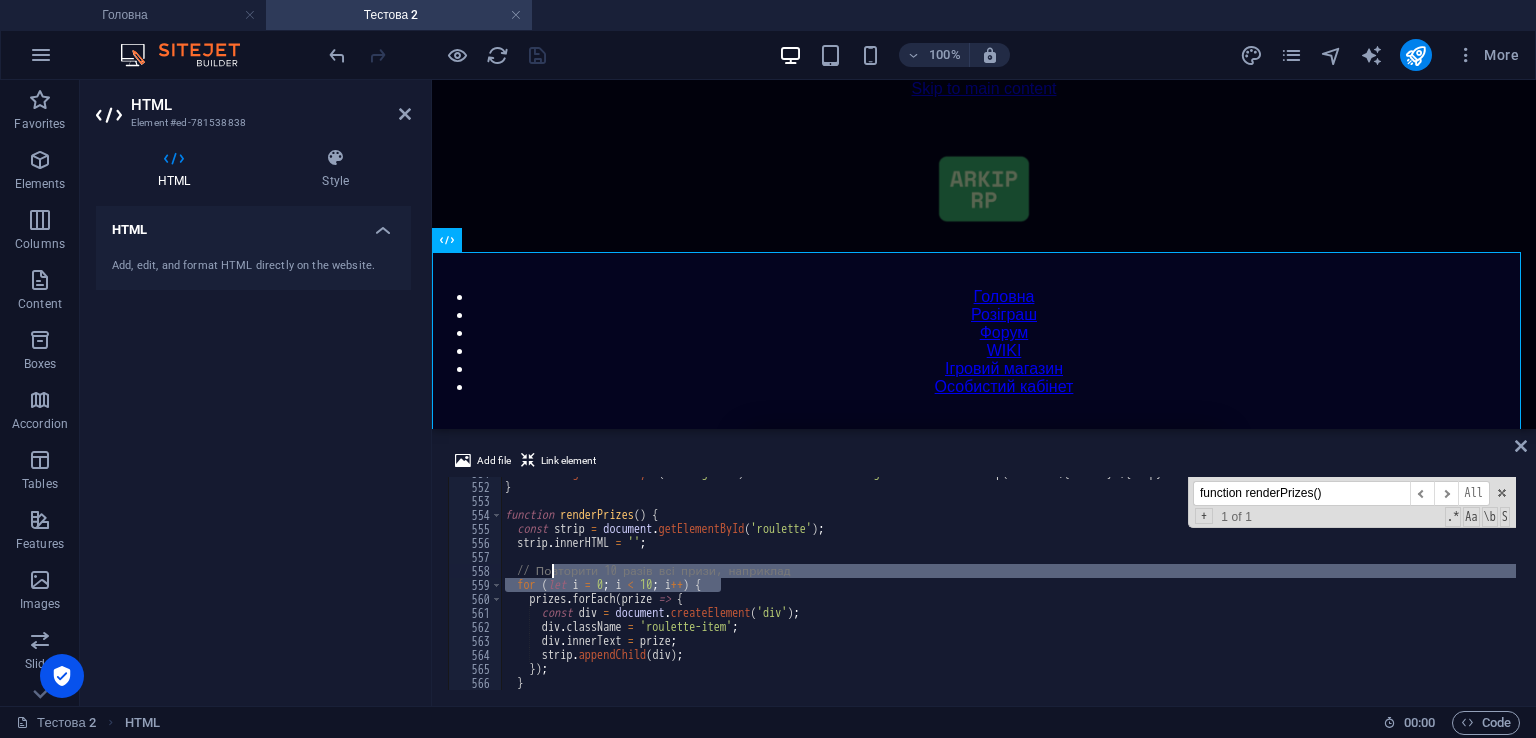 drag, startPoint x: 810, startPoint y: 578, endPoint x: 537, endPoint y: 569, distance: 273.14832 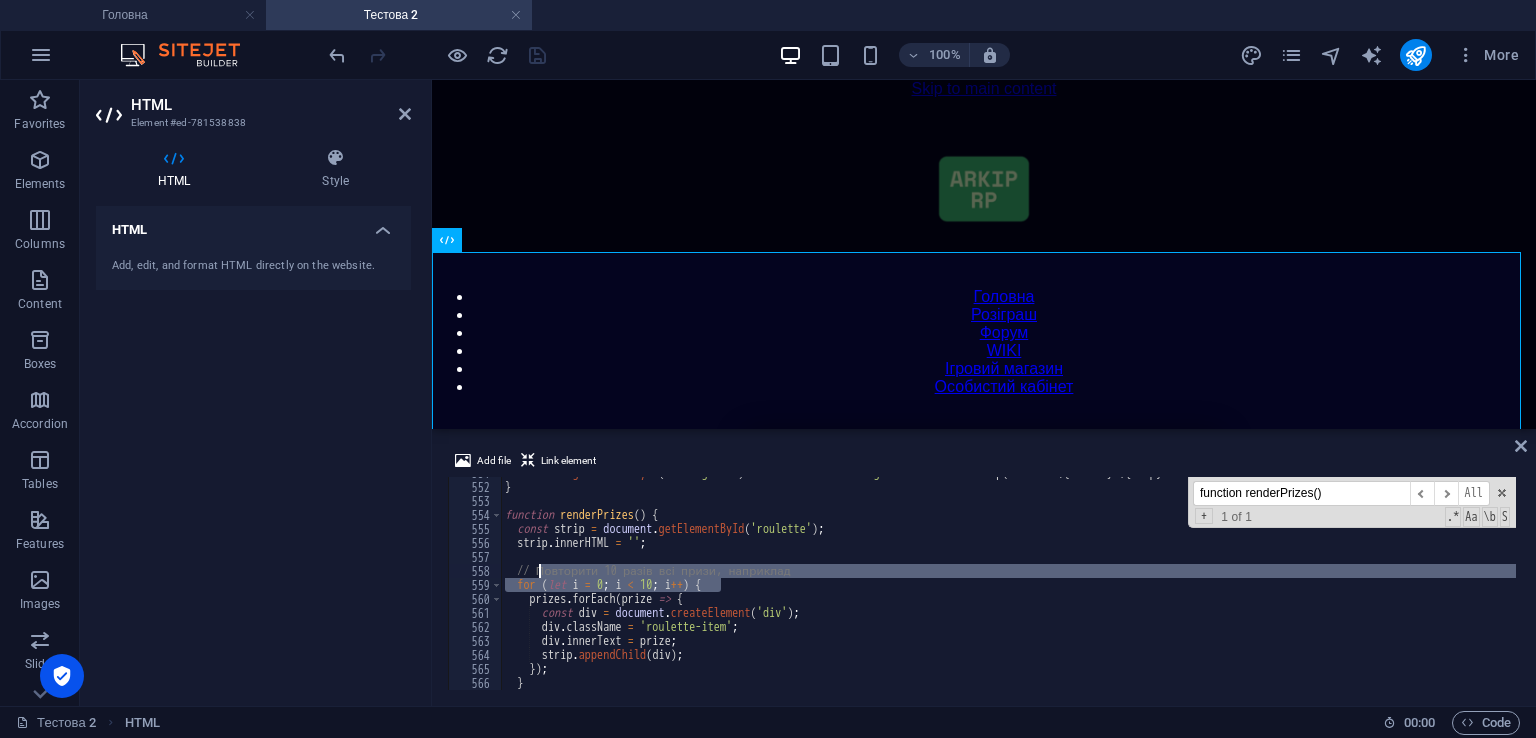 click on "document . getElementById ( 'ratingList' ) . innerHTML   =   list . length   ?   '<ul>' + list . map ( u => ` <li> ${ u . name }  —  ${ u . xp }  XP</li> ` ) . join ( '' ) + '</ul>'   :   'Гравців не знайдено' ; } function   renderPrizes ( )   {    const   strip   =   document . getElementById ( 'roulette' ) ;    strip . innerHTML   =   '' ;    // Повторити 10 разів всі призи, наприклад    for   ( let   i   =   0 ;   i   <   10 ;   i ++ )   {      prizes . forEach ( prize   =>   {         const   div   =   document . createElement ( 'div' ) ;         div . className   =   'roulette-item' ;         div . innerText   =   prize ;         strip . appendChild ( div ) ;      }) ;    } function renderPrizes() ​ ​ All Replace All + 1 of 1 .* Aa \b S" at bounding box center (1008, 583) 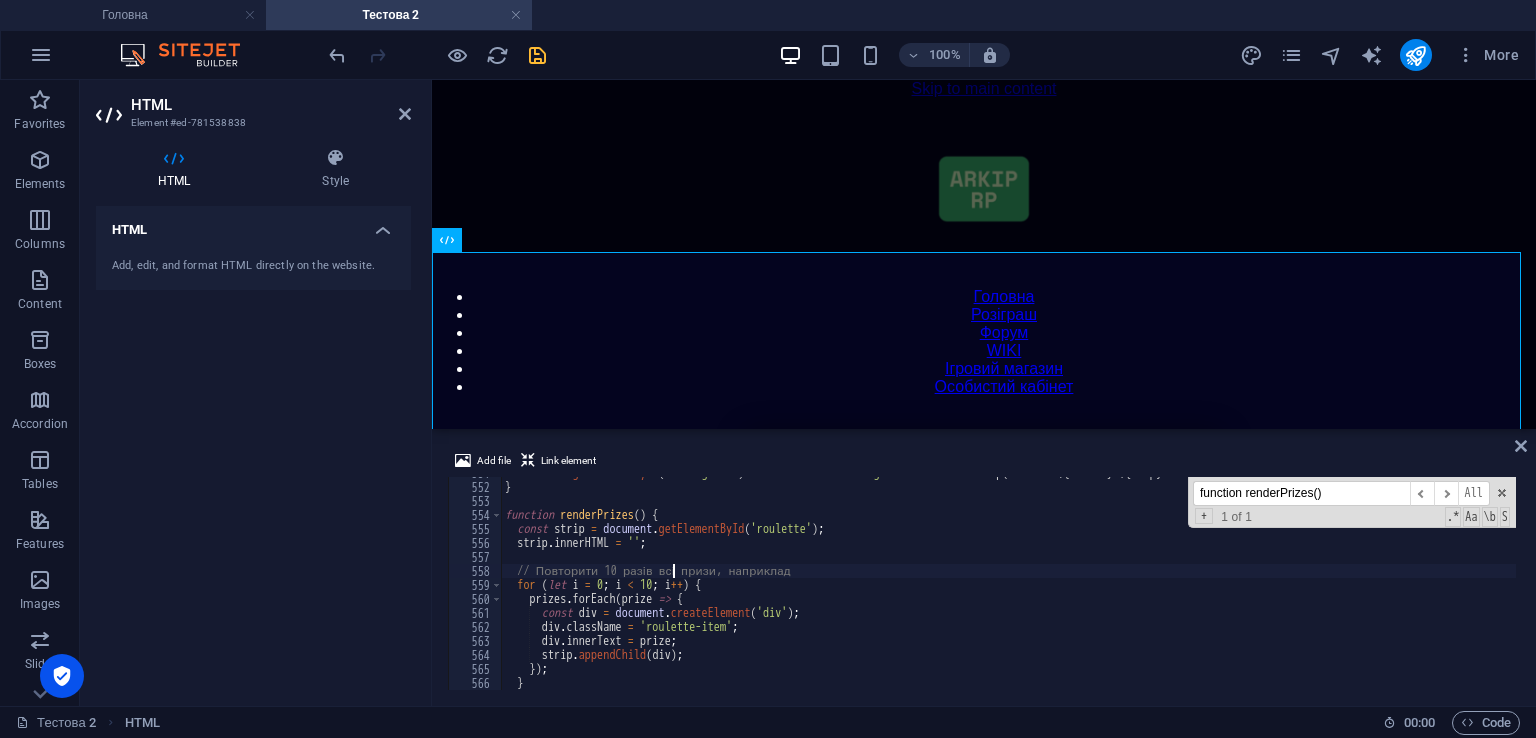 click on "document . getElementById ( 'ratingList' ) . innerHTML   =   list . length   ?   '<ul>' + list . map ( u => ` <li> ${ u . name }  —  ${ u . xp }  XP</li> ` ) . join ( '' ) + '</ul>'   :   'Гравців не знайдено' ; } function   renderPrizes ( )   {    const   strip   =   document . getElementById ( 'roulette' ) ;    strip . innerHTML   =   '' ;    // Повторити 10 разів всі призи, наприклад    for   ( let   i   =   0 ;   i   <   10 ;   i ++ )   {      prizes . forEach ( prize   =>   {         const   div   =   document . createElement ( 'div' ) ;         div . className   =   'roulette-item' ;         div . innerText   =   prize ;         strip . appendChild ( div ) ;      }) ;    }" at bounding box center [1425, 584] 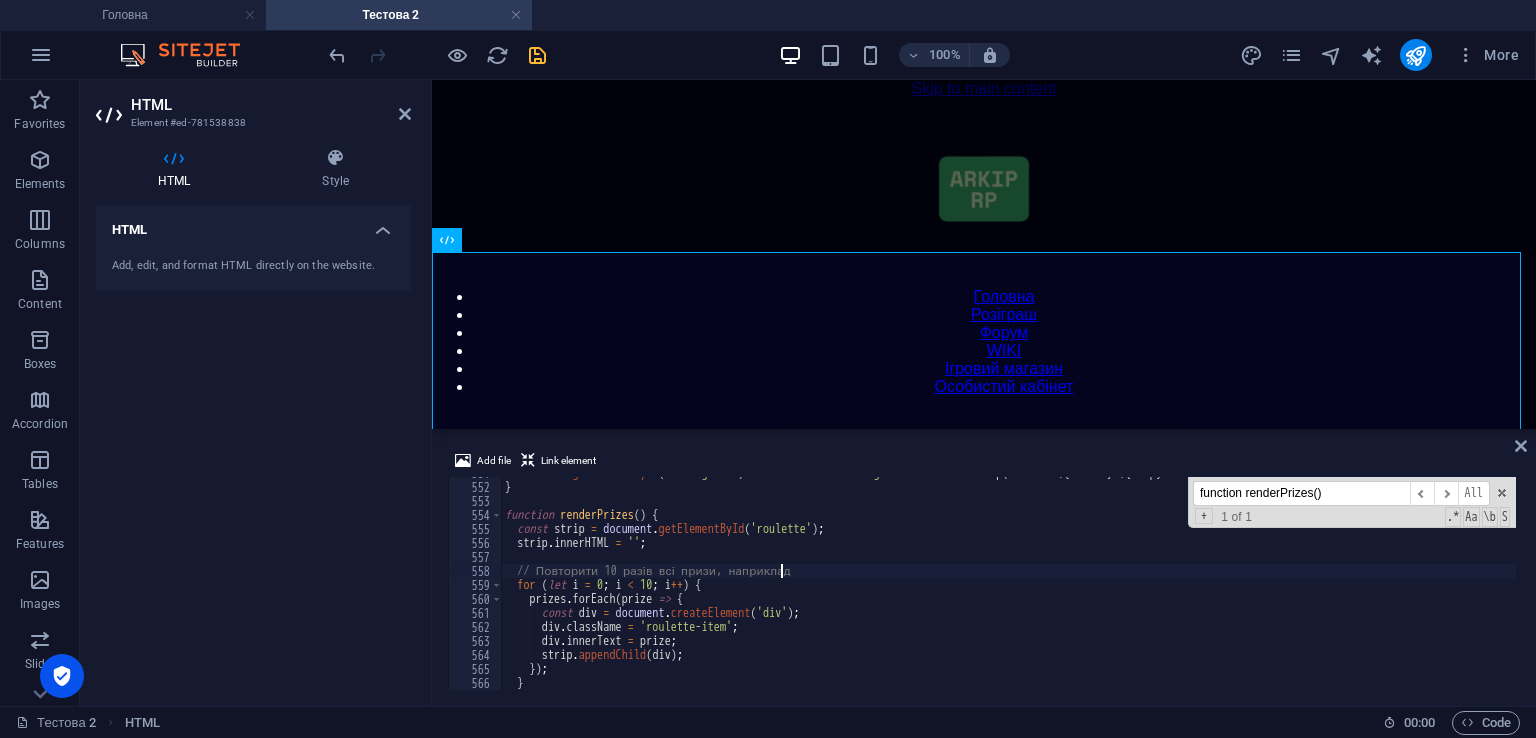 click on "document . getElementById ( 'ratingList' ) . innerHTML   =   list . length   ?   '<ul>' + list . map ( u => ` <li> ${ u . name }  —  ${ u . xp }  XP</li> ` ) . join ( '' ) + '</ul>'   :   'Гравців не знайдено' ; } function   renderPrizes ( )   {    const   strip   =   document . getElementById ( 'roulette' ) ;    strip . innerHTML   =   '' ;    // Повторити 10 разів всі призи, наприклад    for   ( let   i   =   0 ;   i   <   10 ;   i ++ )   {      prizes . forEach ( prize   =>   {         const   div   =   document . createElement ( 'div' ) ;         div . className   =   'roulette-item' ;         div . innerText   =   prize ;         strip . appendChild ( div ) ;      }) ;    }" at bounding box center (1425, 584) 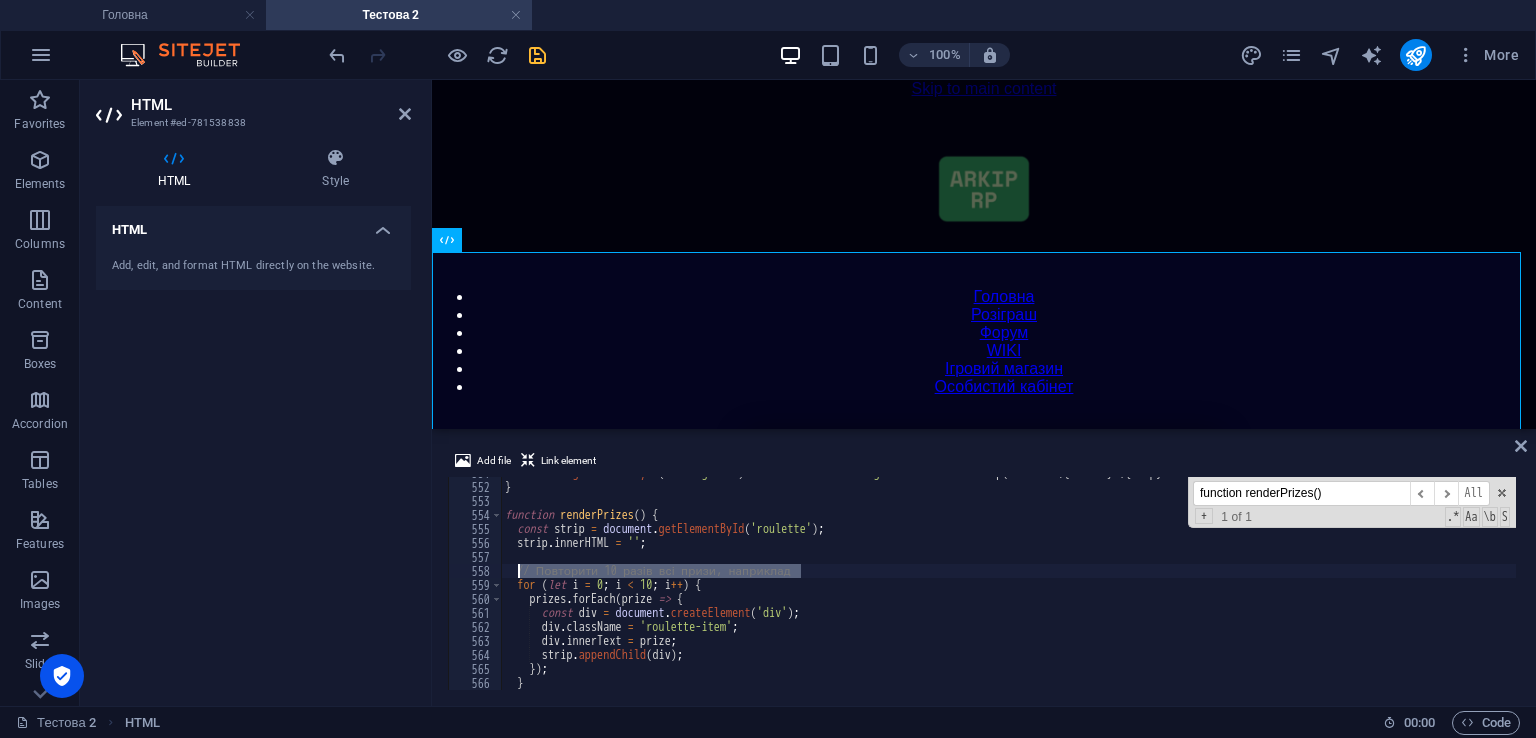 drag, startPoint x: 819, startPoint y: 568, endPoint x: 521, endPoint y: 569, distance: 298.00168 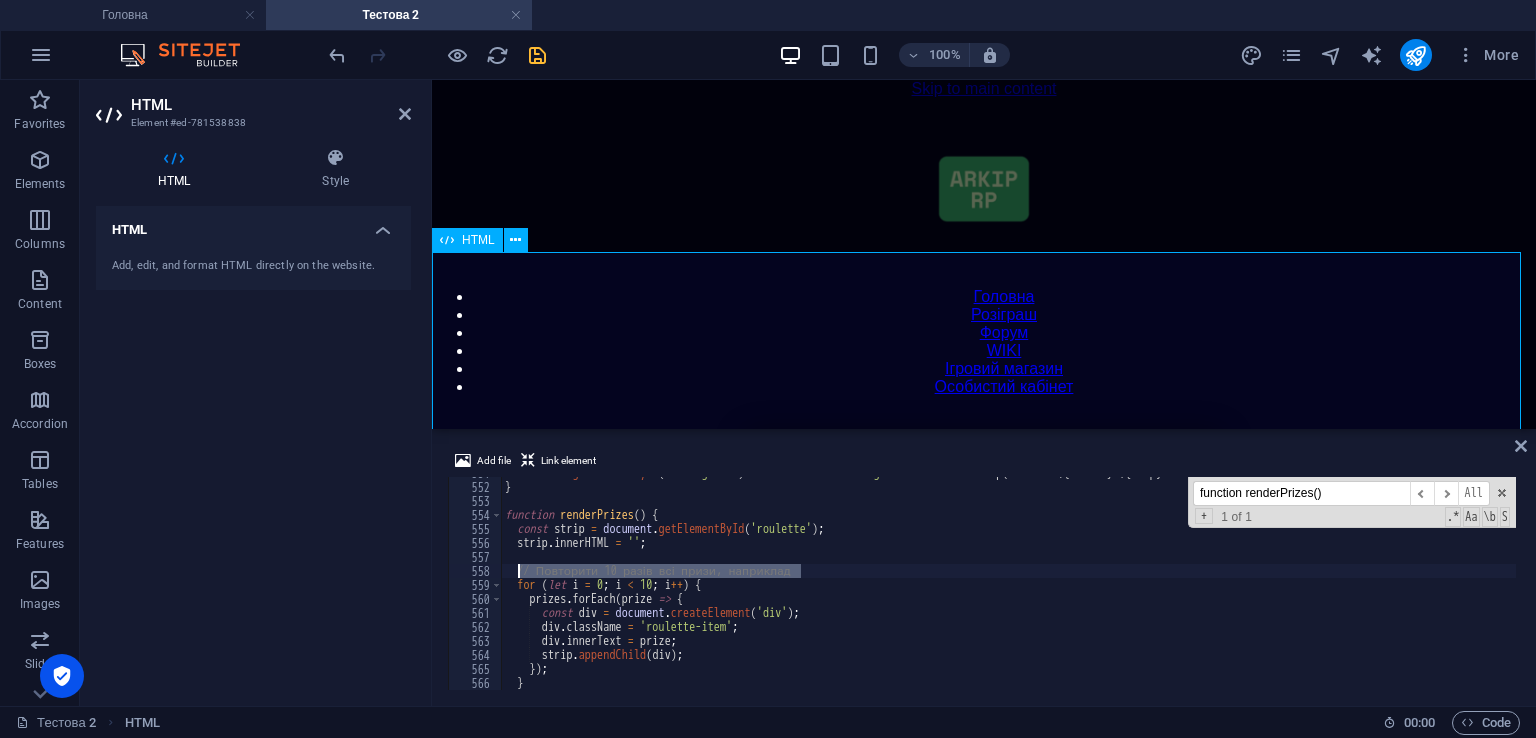 paste 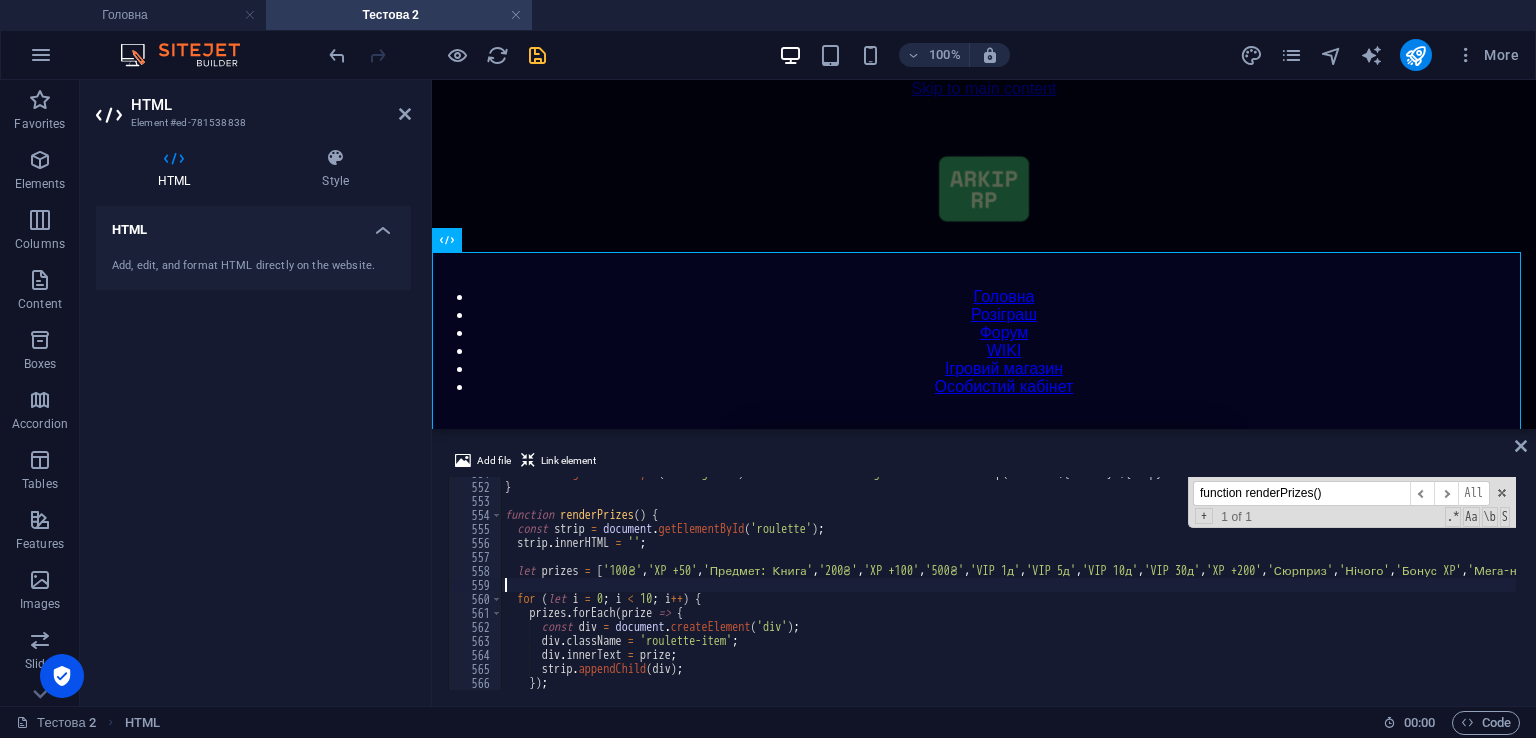 type on "let prizes = ['100₴','XP +50','Предмет: Книга','200₴','XP +100','500₴','VIP 1д','VIP 5д','VIP 10д','VIP 30д','XP +200','Сюрприз','Нічого','Бонус XP','Мега-набір','XP +300','1000₴','Предмет: Меч','Подарунок','Суперприз','Бонус'];" 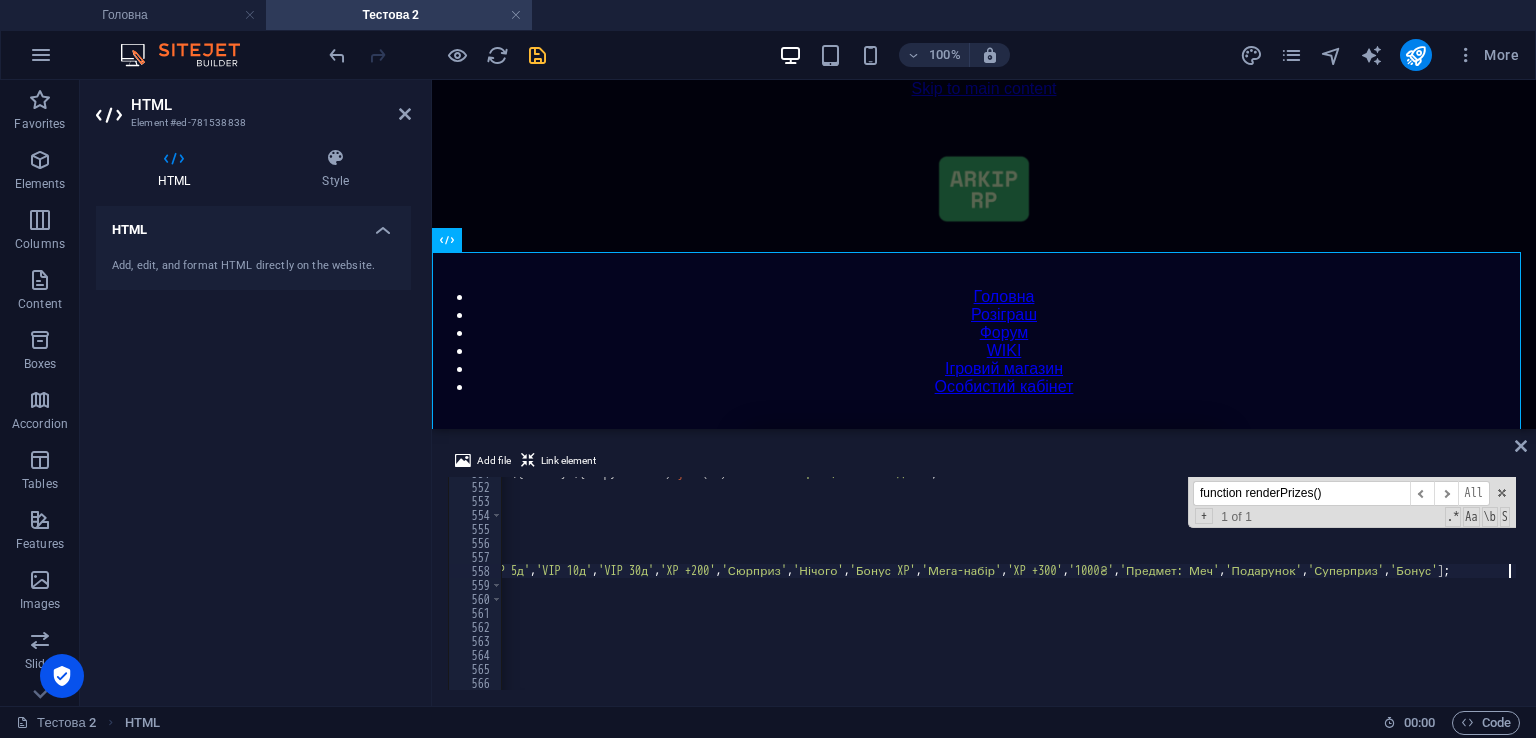 scroll, scrollTop: 0, scrollLeft: 546, axis: horizontal 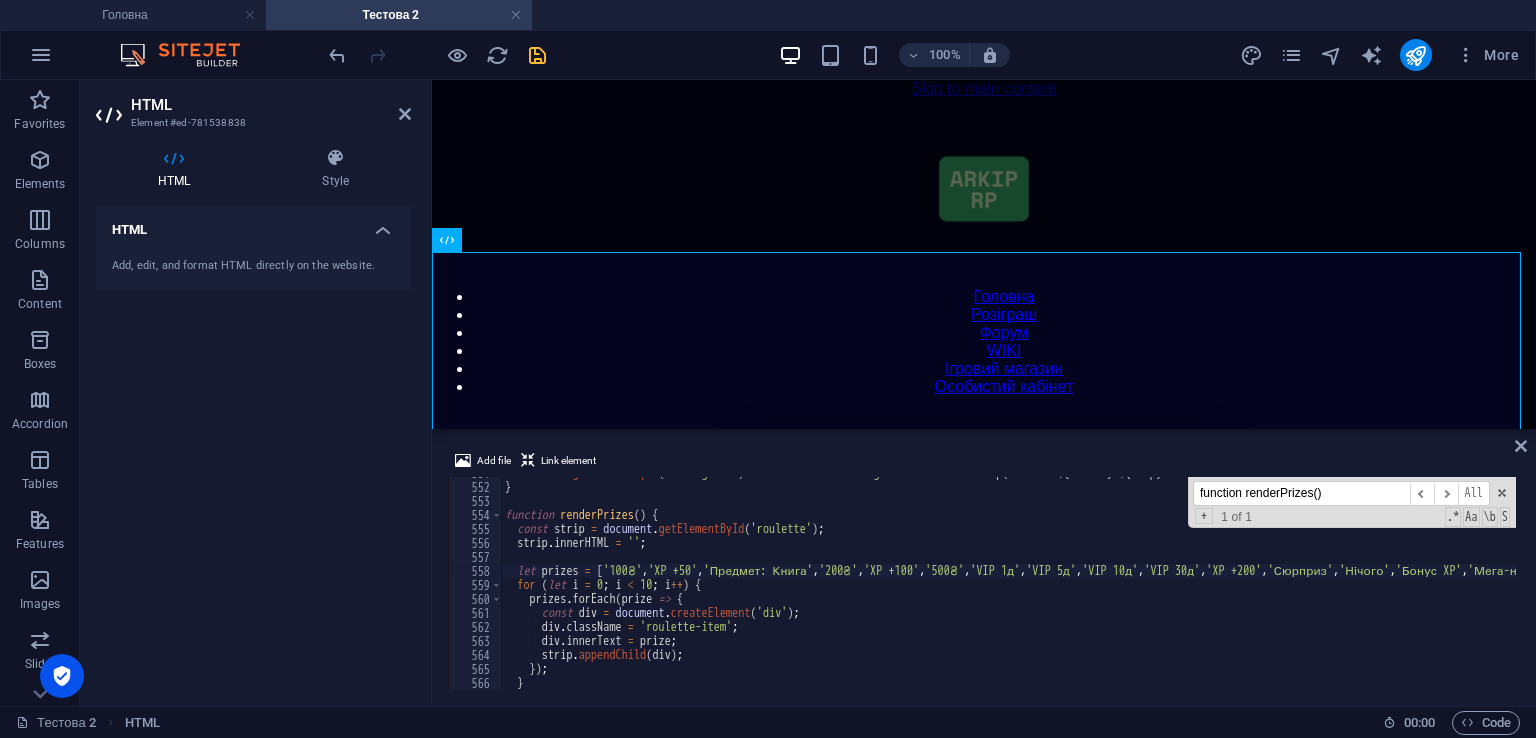 click on "document . getElementById ( 'ratingList' ) . innerHTML   =   list . length   ?   '<ul>' + list . map ( u => ` <li> ${ u . name }  —  ${ u . xp }  XP</li> ` ) . join ( '' ) + '</ul>'   :   'Гравців не знайдено' ; } function   renderPrizes ( )   {    const   strip   =   document . getElementById ( 'roulette' ) ;    strip . innerHTML   =   '' ;    let   prizes   =   [ '100₴' , 'XP +50' , 'Предмет: Книга' , '200₴' , 'XP +100' , '500₴' , 'VIP 1д' , 'VIP 5д' , 'VIP 10д' , 'VIP 30д' , 'XP +200' , 'Сюрприз' , 'Нічого' , 'Бонус XP' , 'Мега-набір' , 'XP +300' , '1000₴' , 'Предмет: Меч' , 'Подарунок' , 'Суперприз' , 'Бонус' ] ;    for   ( let   i   =   0 ;   i   <   10 ;   i ++ )   {      prizes . forEach ( prize   =>   {         const   div   =   document . createElement ( 'div' ) ;         div . className   =   'roulette-item' ;         div . innerText   =   prize ;         strip . appendChild ( div ) ;      }) ;" at bounding box center [1425, 584] 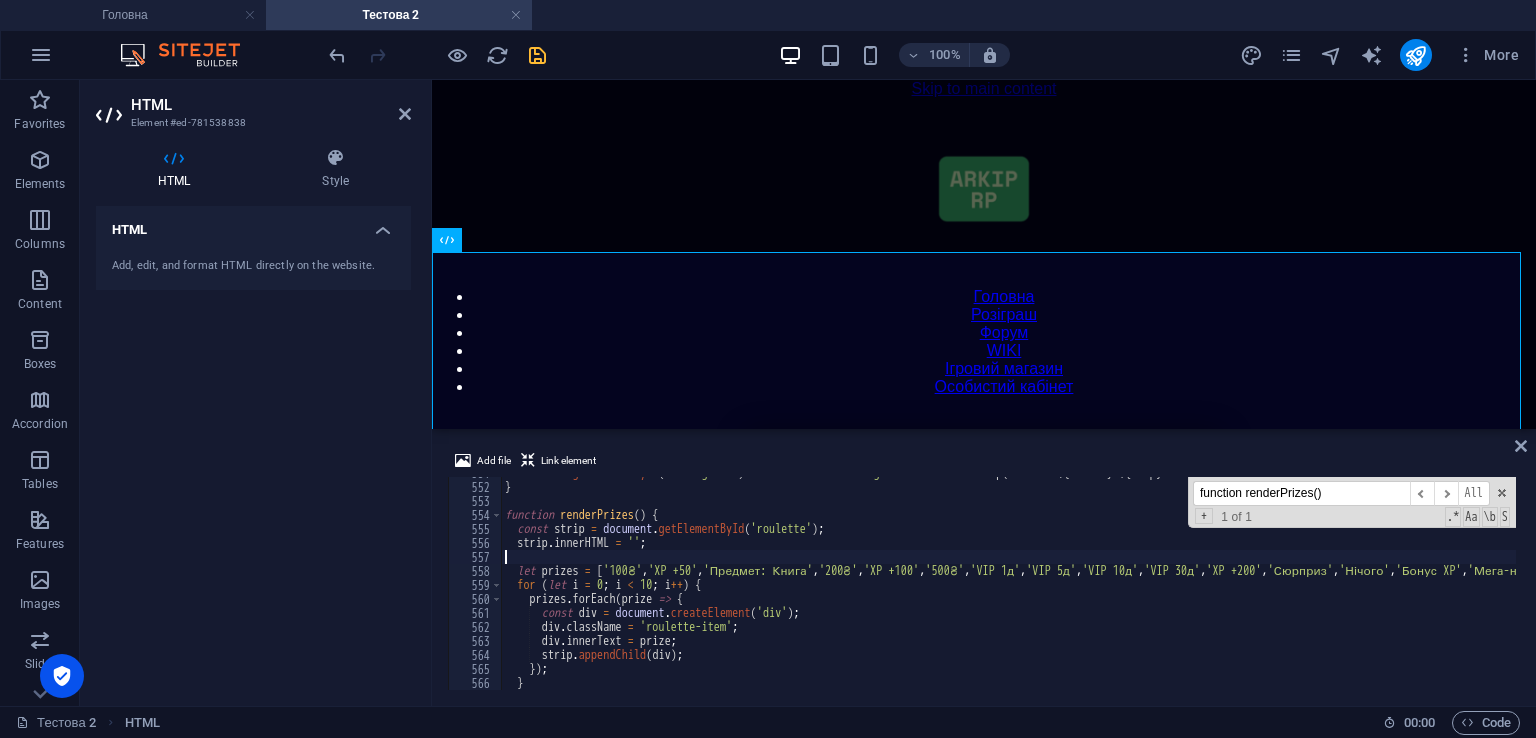 type on "strip.innerHTML = '';" 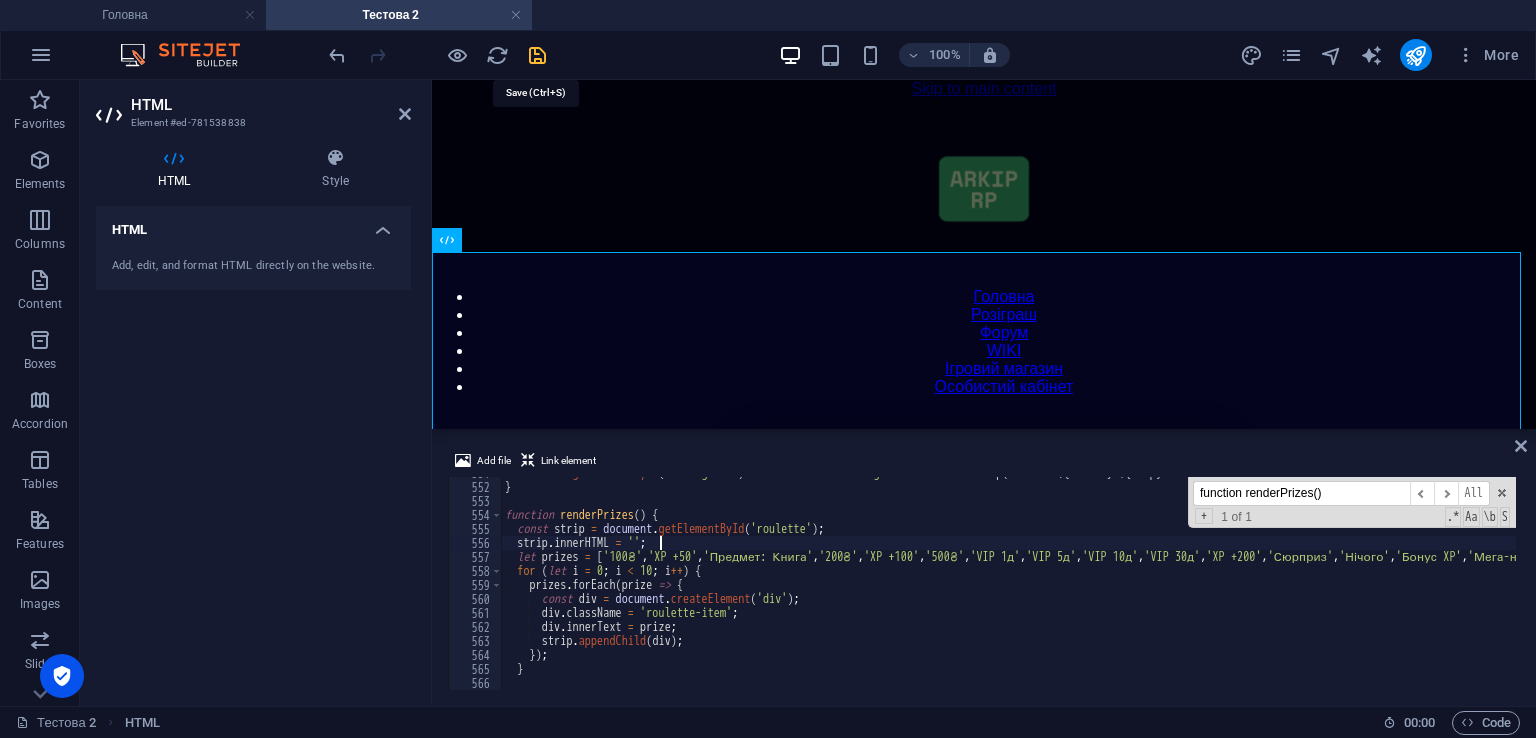 click at bounding box center [537, 55] 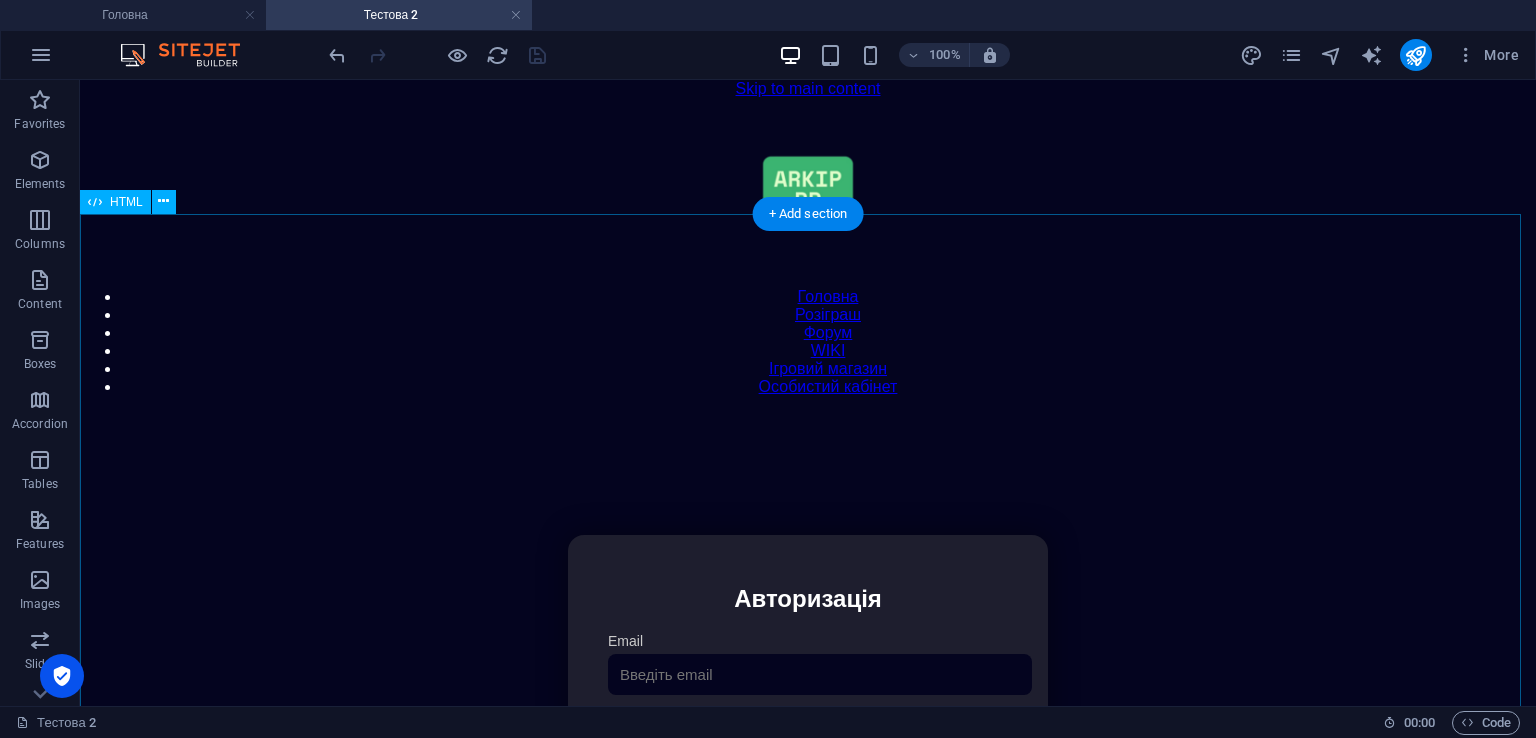 click on "Особистий кабінет
Авторизація
Email
[GEOGRAPHIC_DATA]
👁️
Увійти
Скинути пароль
Скидання пароля
Введіть ваш email:
Скинути
Закрити
Особистий кабінет
Вийти з кабінету
Важлива інформація
Інформація
Ігровий Нікнейм:
Пошта:
Гроші:   ₴
XP:
Рівень:
Здоров'я:
Броня:
VIP:
Рейтинг
Рейтинг гравців
Гравців не знайдено
Документи
Мої документи
Паспорт:   [PERSON_NAME] книжка:   [PERSON_NAME]
Розваги
Рулетка" at bounding box center (808, 746) 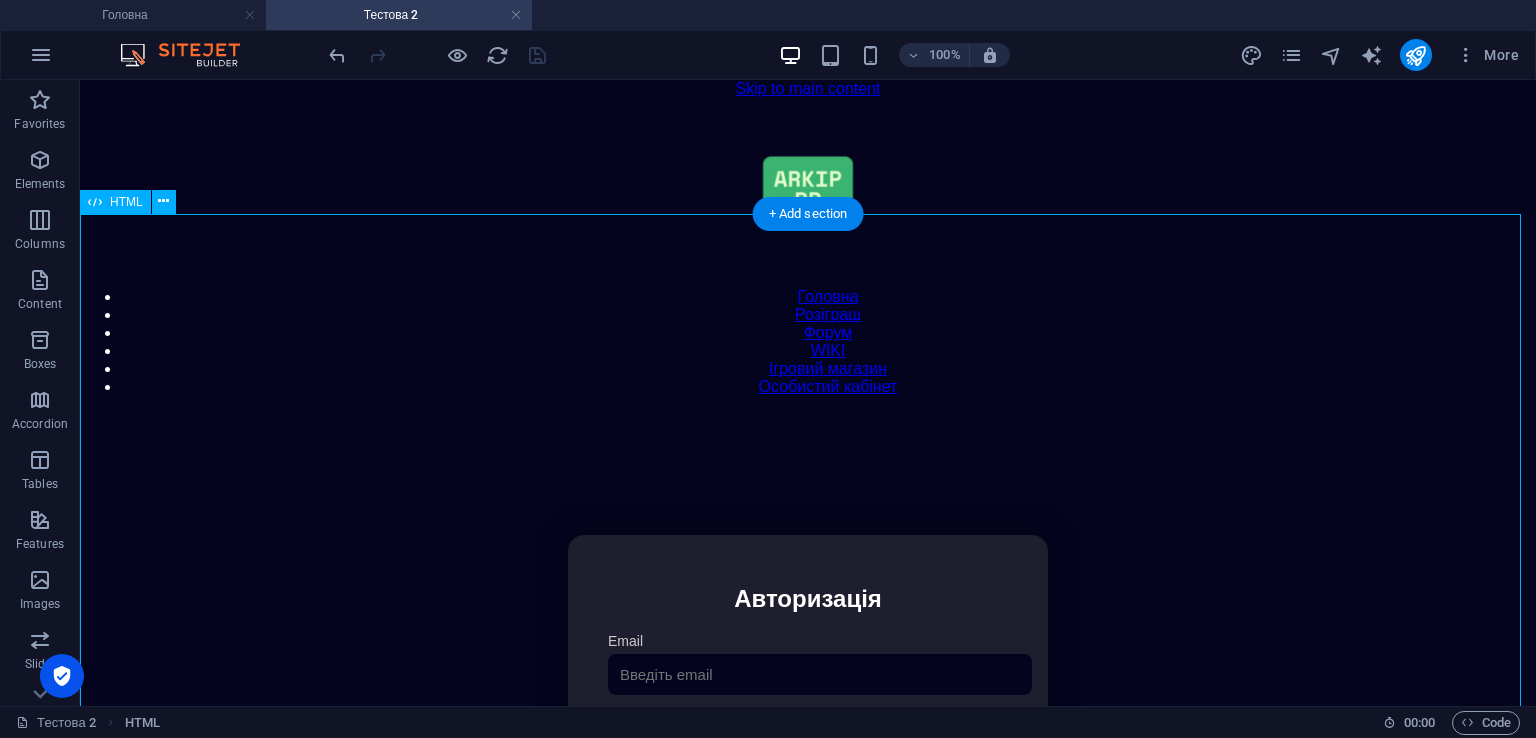 click on "Особистий кабінет
Авторизація
Email
[GEOGRAPHIC_DATA]
👁️
Увійти
Скинути пароль
Скидання пароля
Введіть ваш email:
Скинути
Закрити
Особистий кабінет
Вийти з кабінету
Важлива інформація
Інформація
Ігровий Нікнейм:
Пошта:
Гроші:   ₴
XP:
Рівень:
Здоров'я:
Броня:
VIP:
Рейтинг
Рейтинг гравців
Гравців не знайдено
Документи
Мої документи
Паспорт:   [PERSON_NAME] книжка:   [PERSON_NAME]
Розваги
Рулетка" at bounding box center (808, 746) 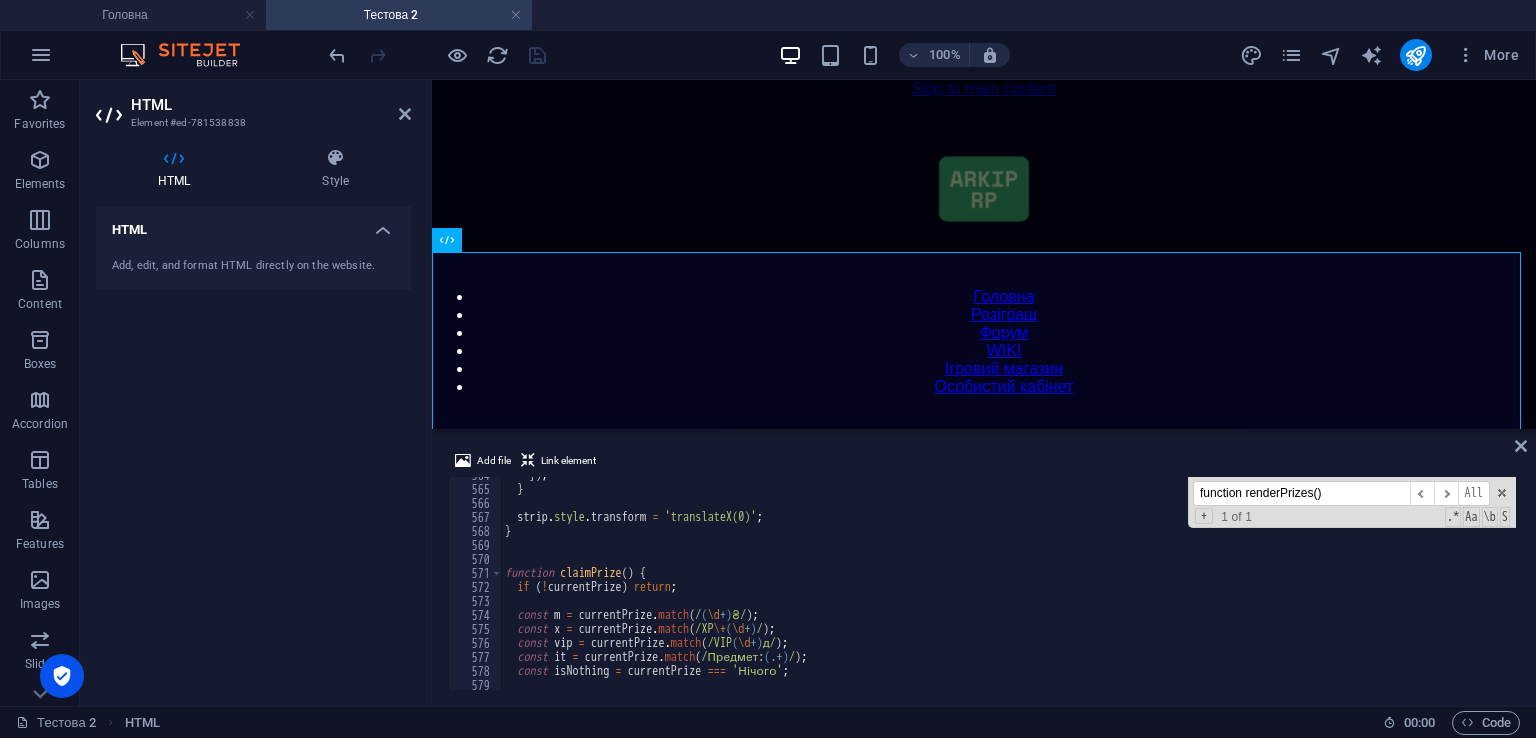 scroll, scrollTop: 7651, scrollLeft: 0, axis: vertical 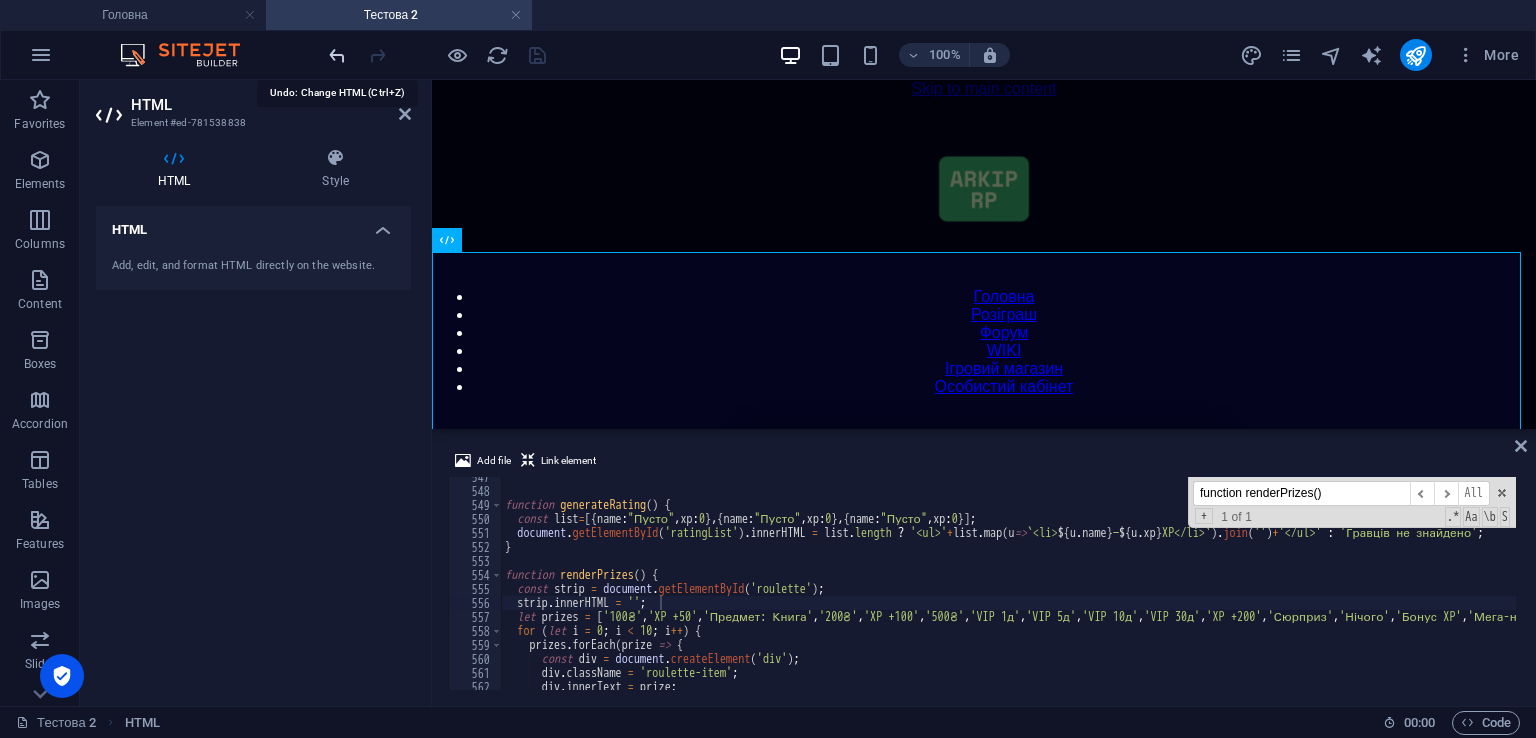 click at bounding box center [337, 55] 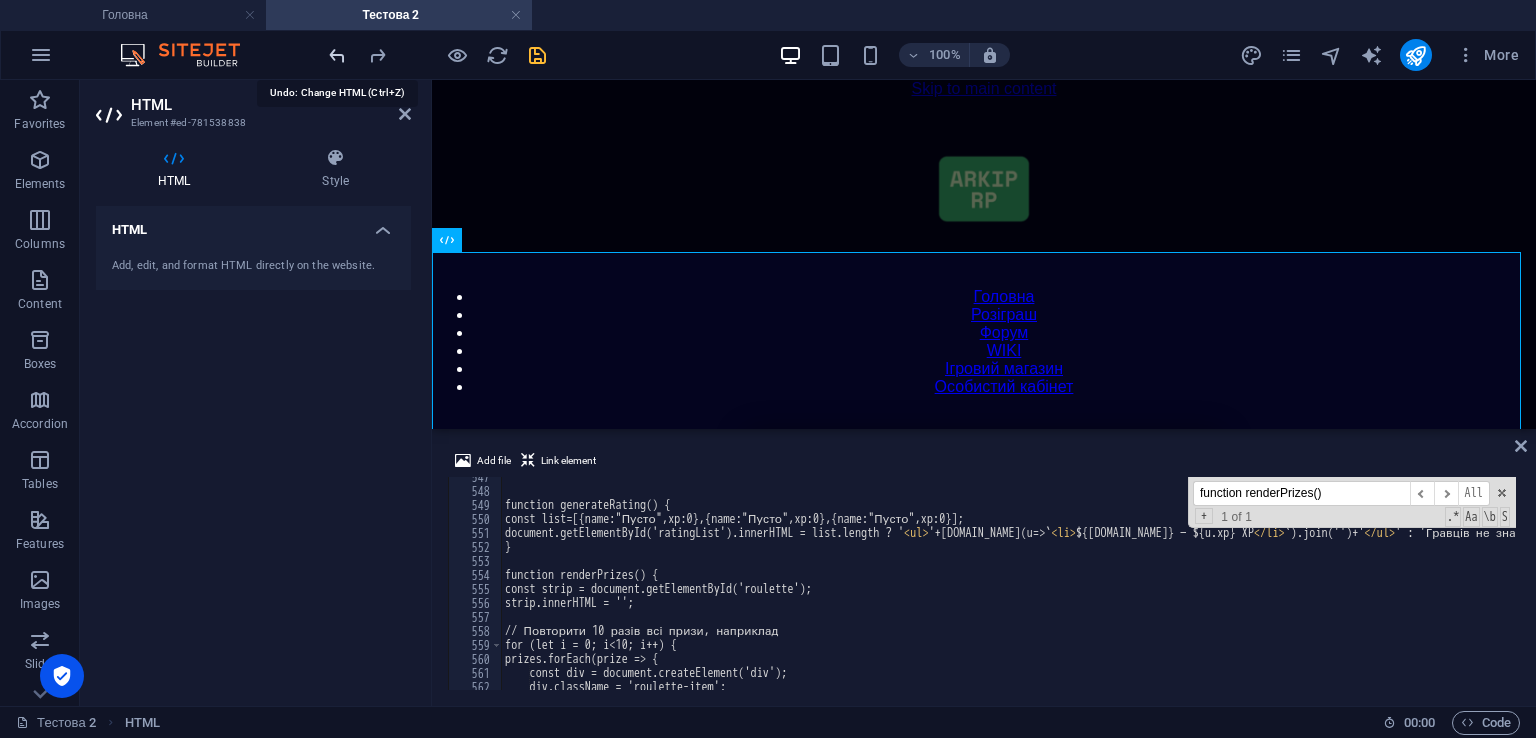 click at bounding box center [337, 55] 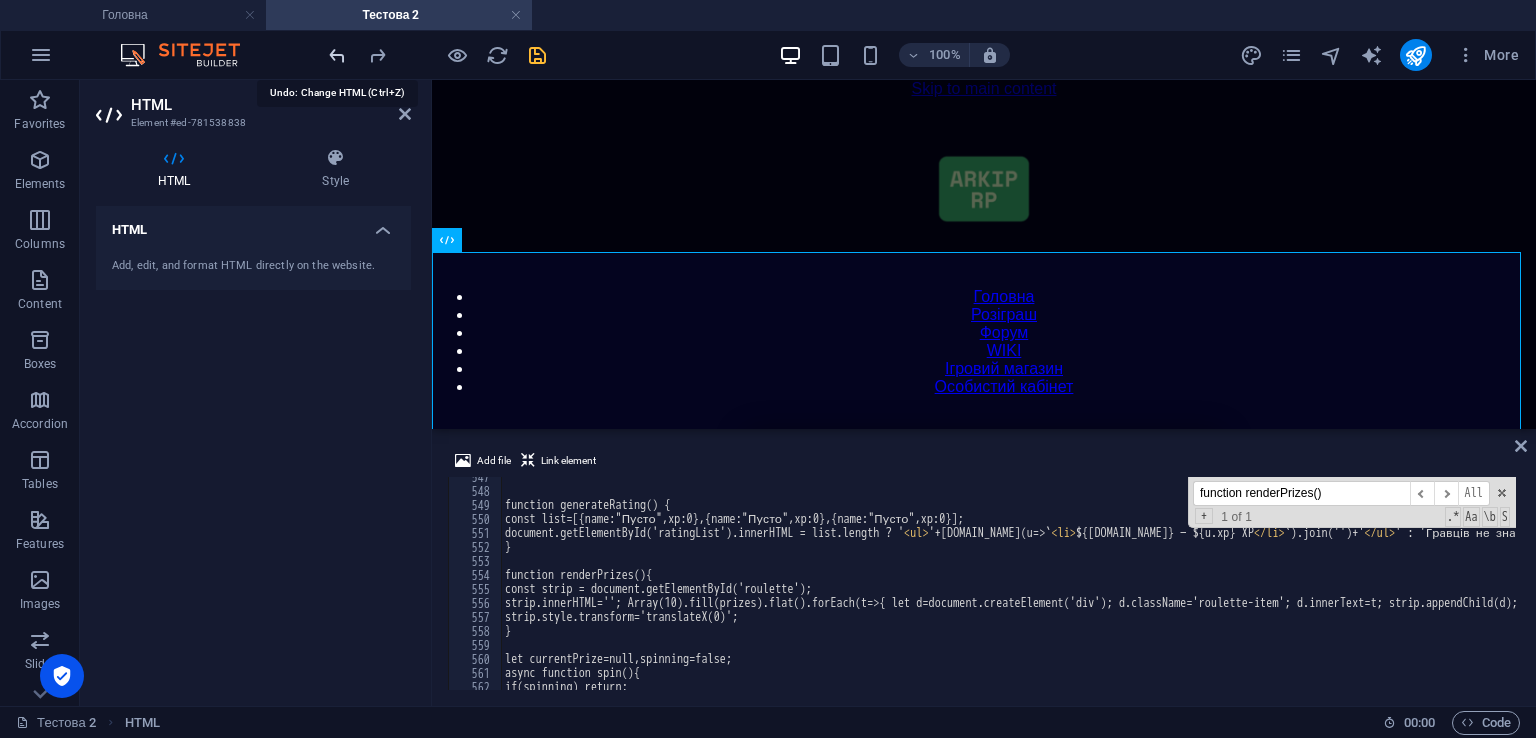 click at bounding box center (337, 55) 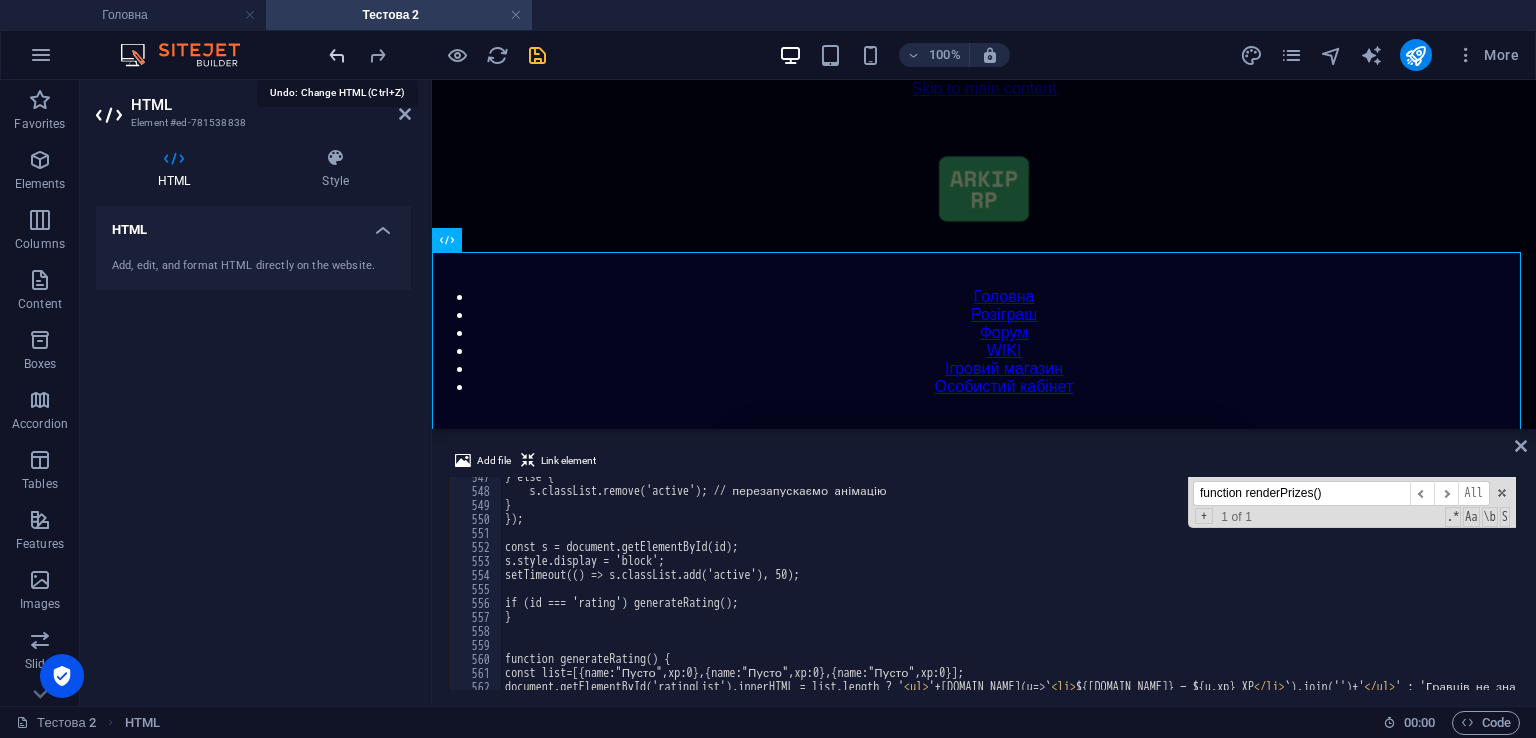 click at bounding box center [337, 55] 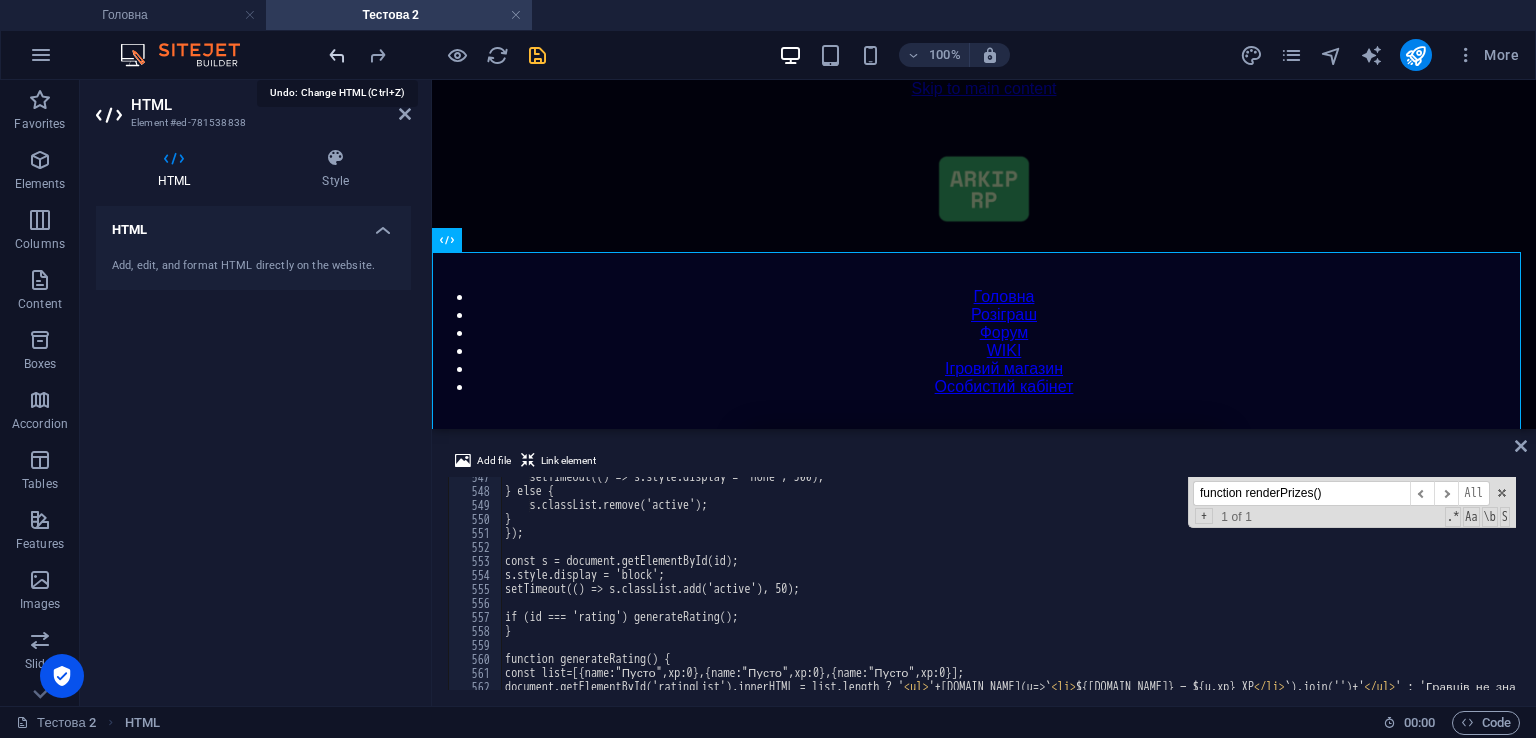 click at bounding box center [337, 55] 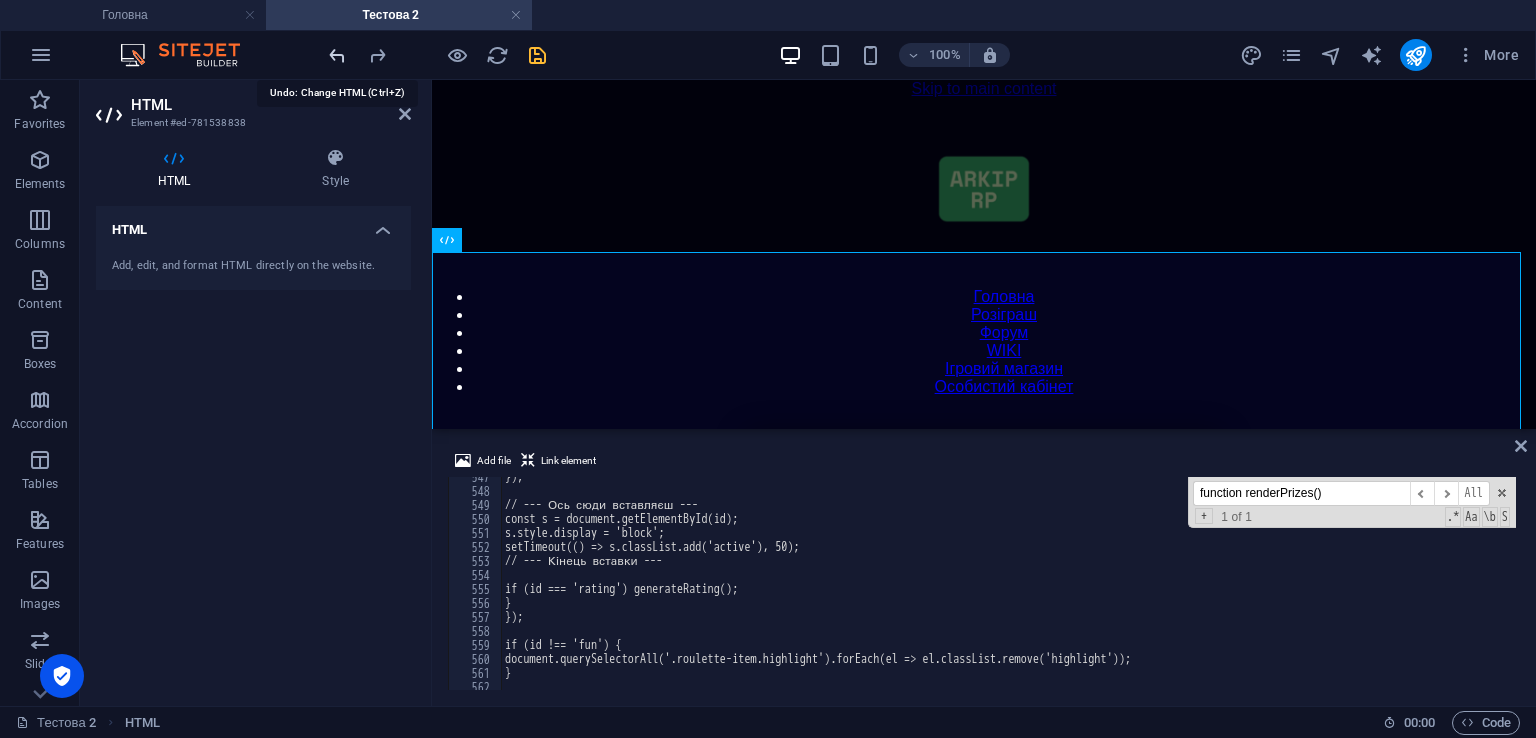 click at bounding box center [337, 55] 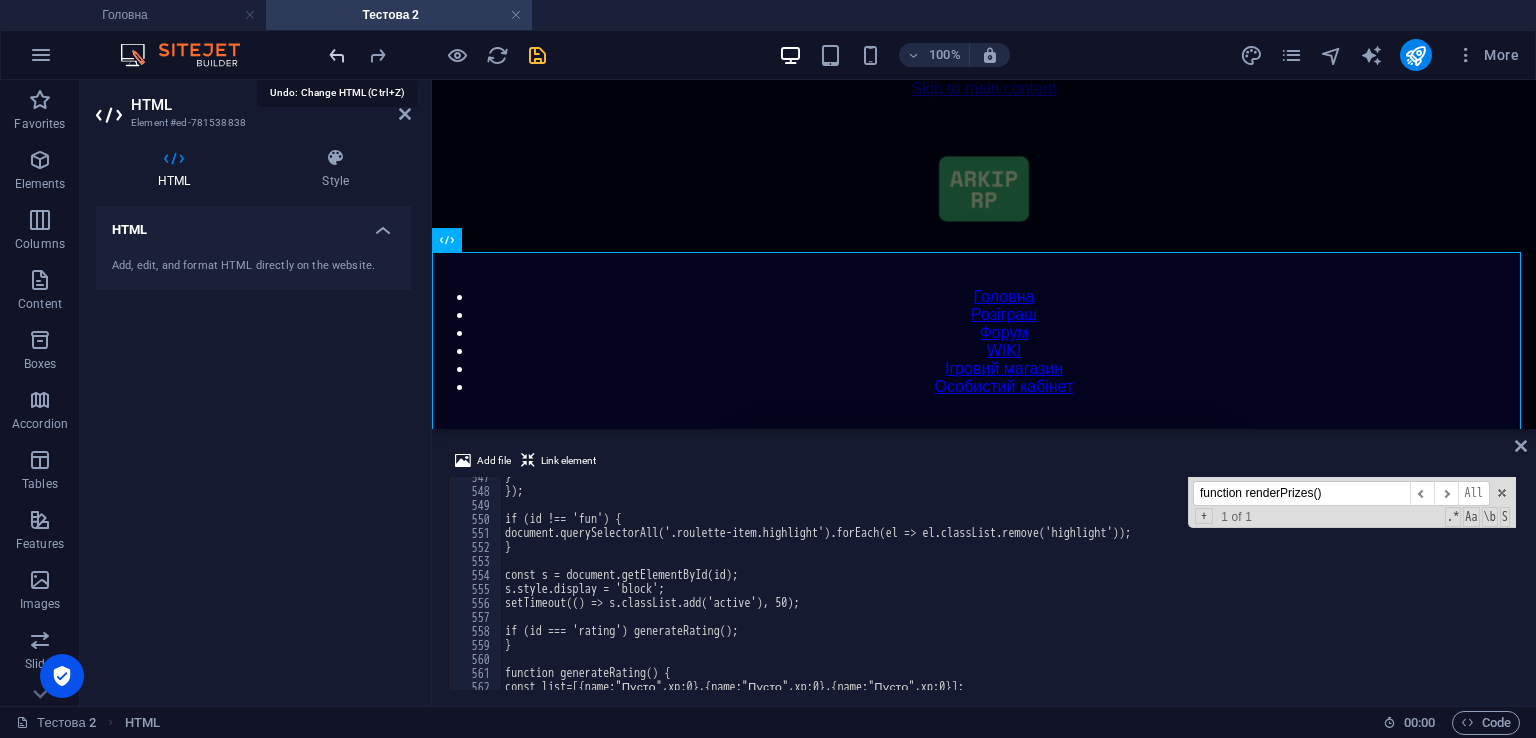 click at bounding box center [337, 55] 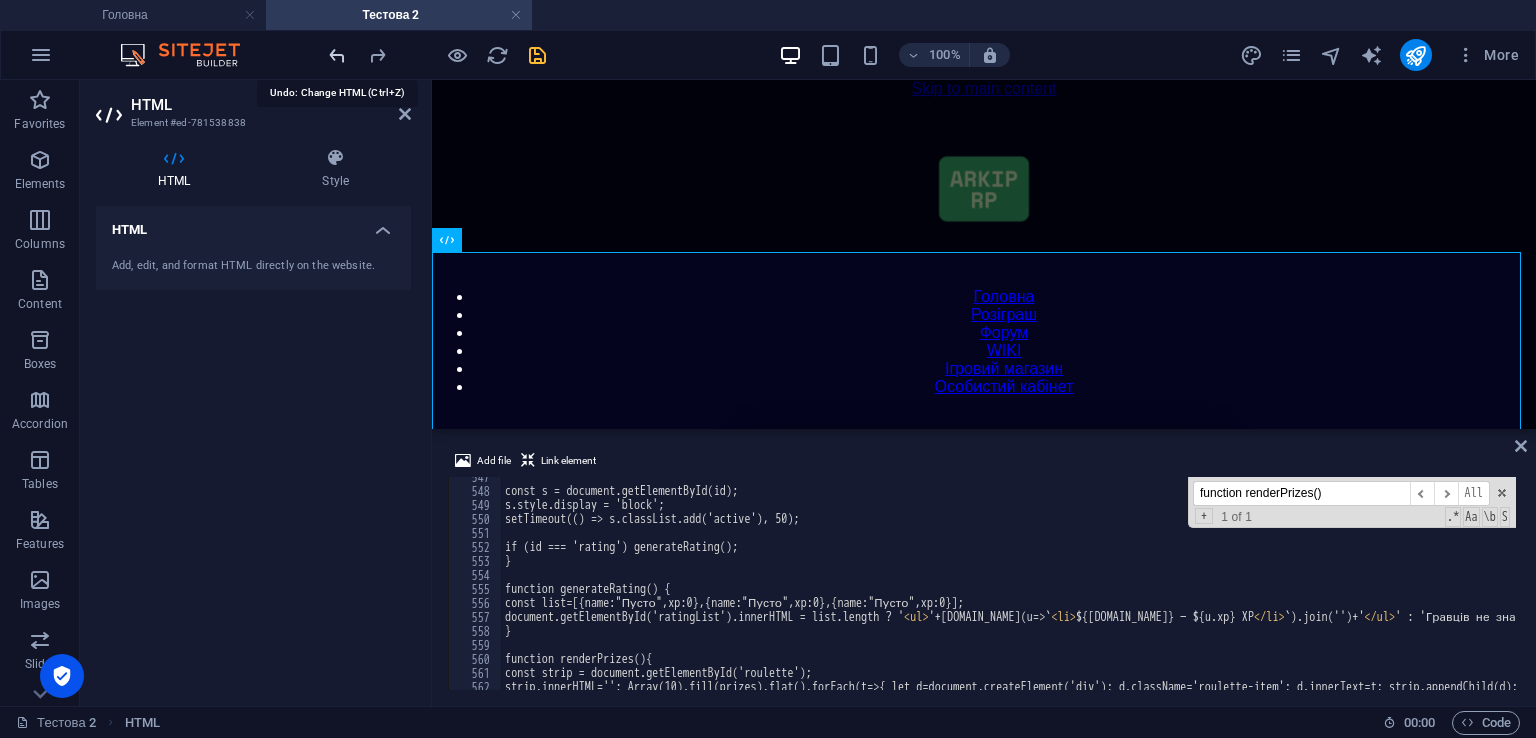 click at bounding box center [337, 55] 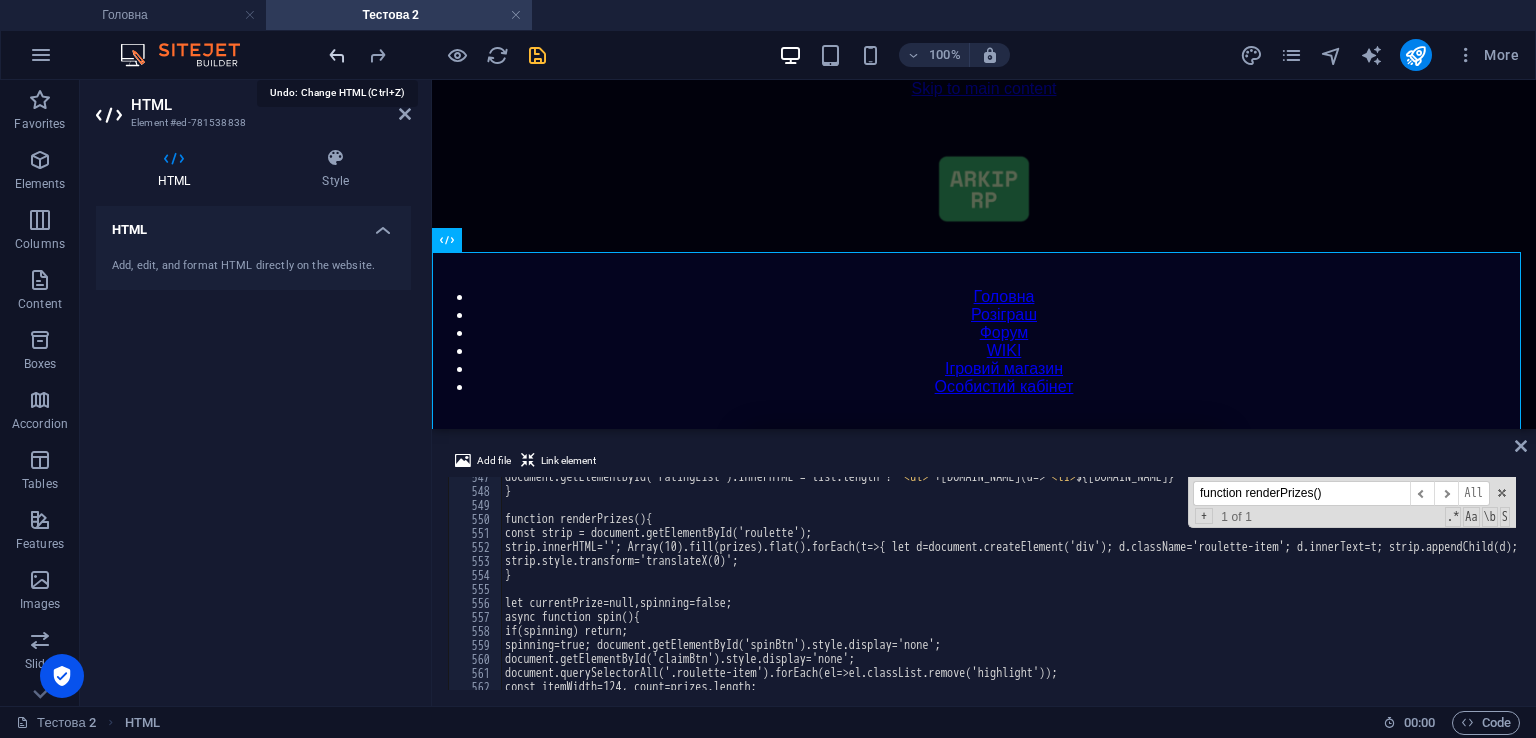 click at bounding box center (337, 55) 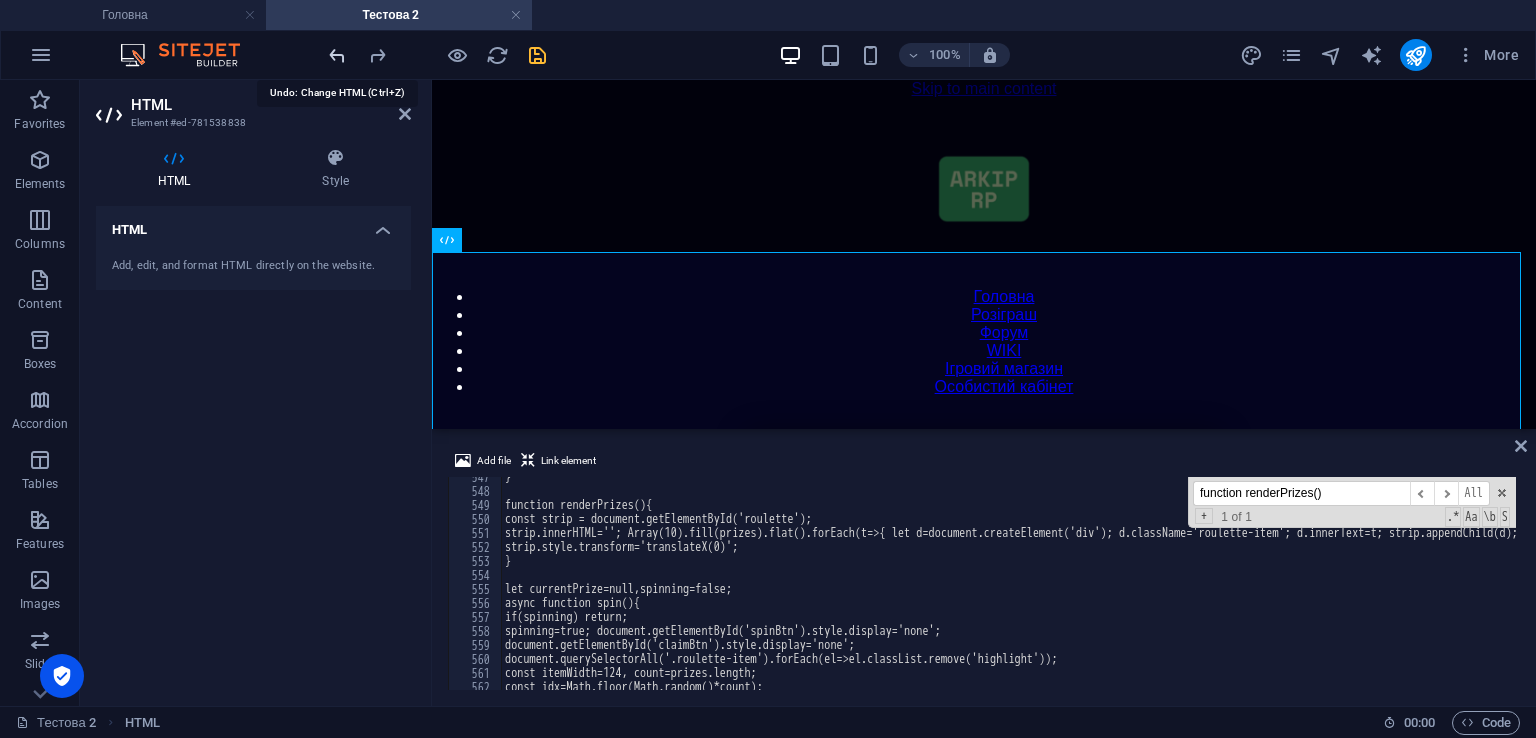 click at bounding box center (337, 55) 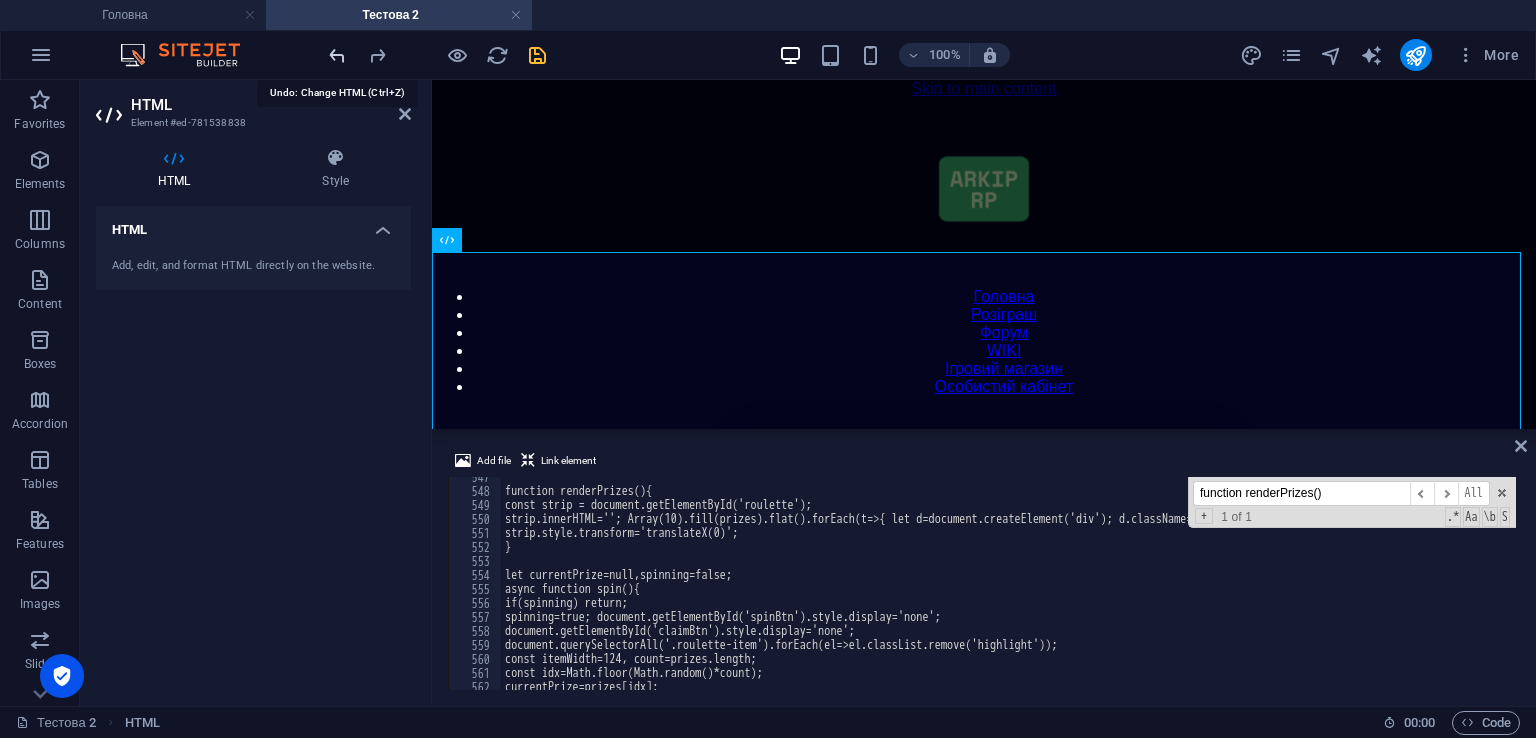 click at bounding box center [337, 55] 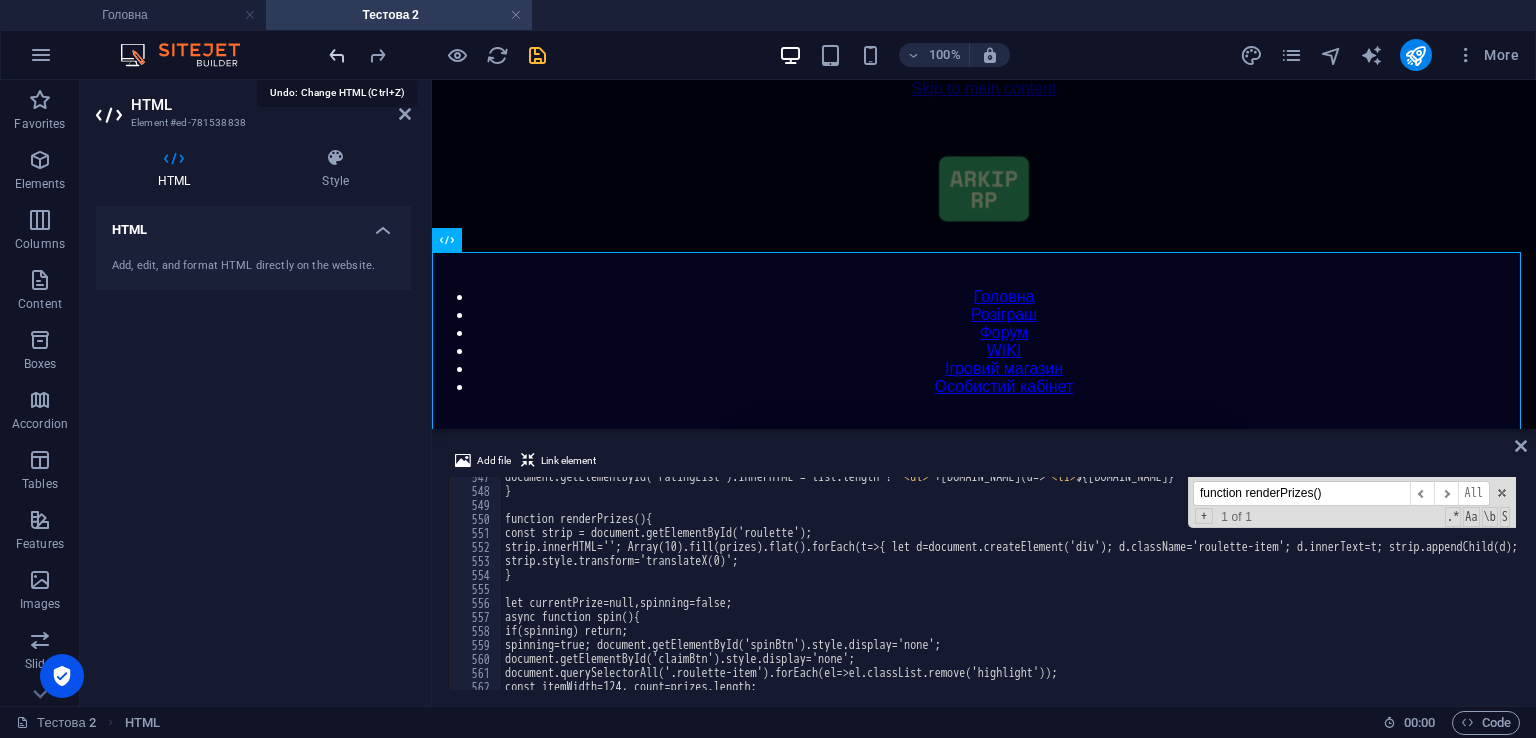 click at bounding box center [337, 55] 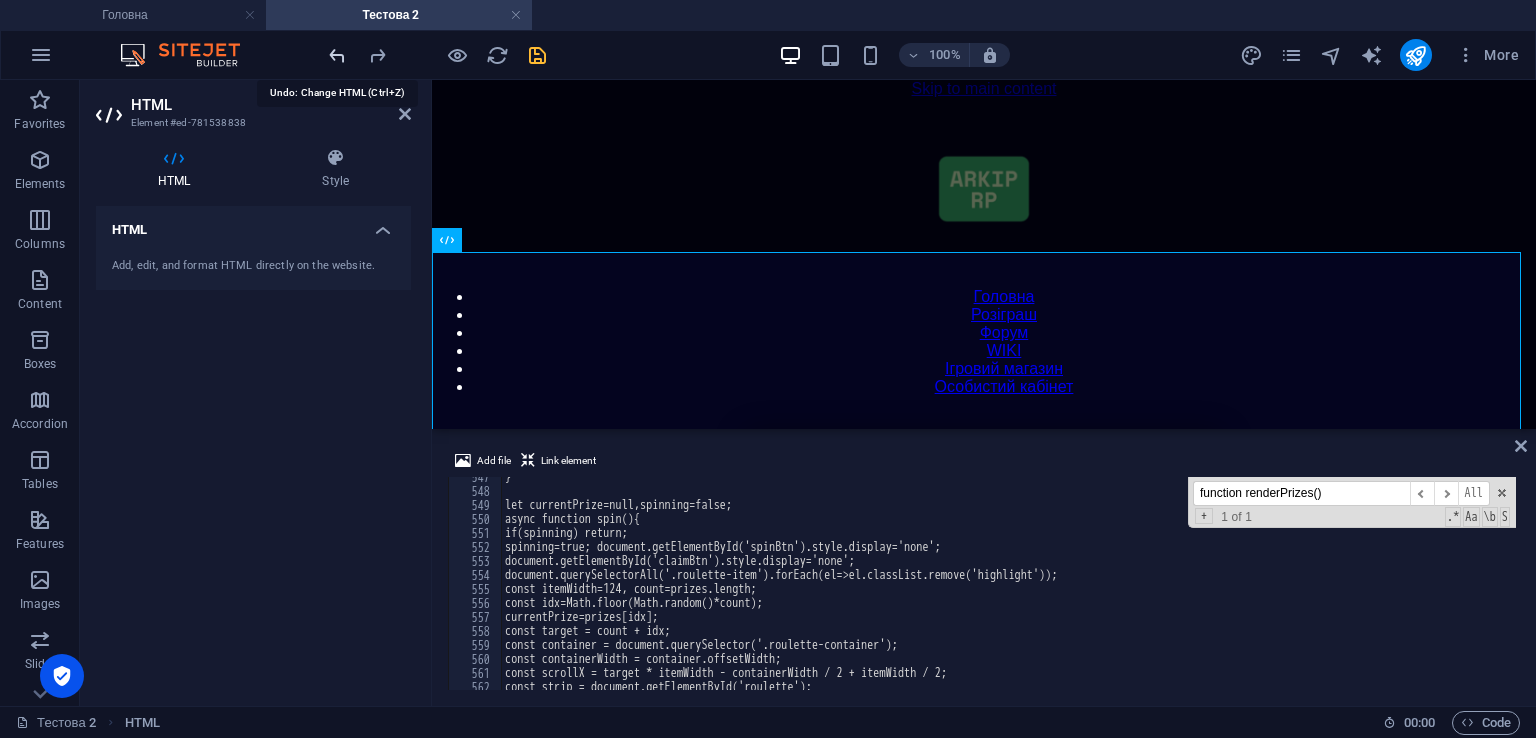 click at bounding box center [337, 55] 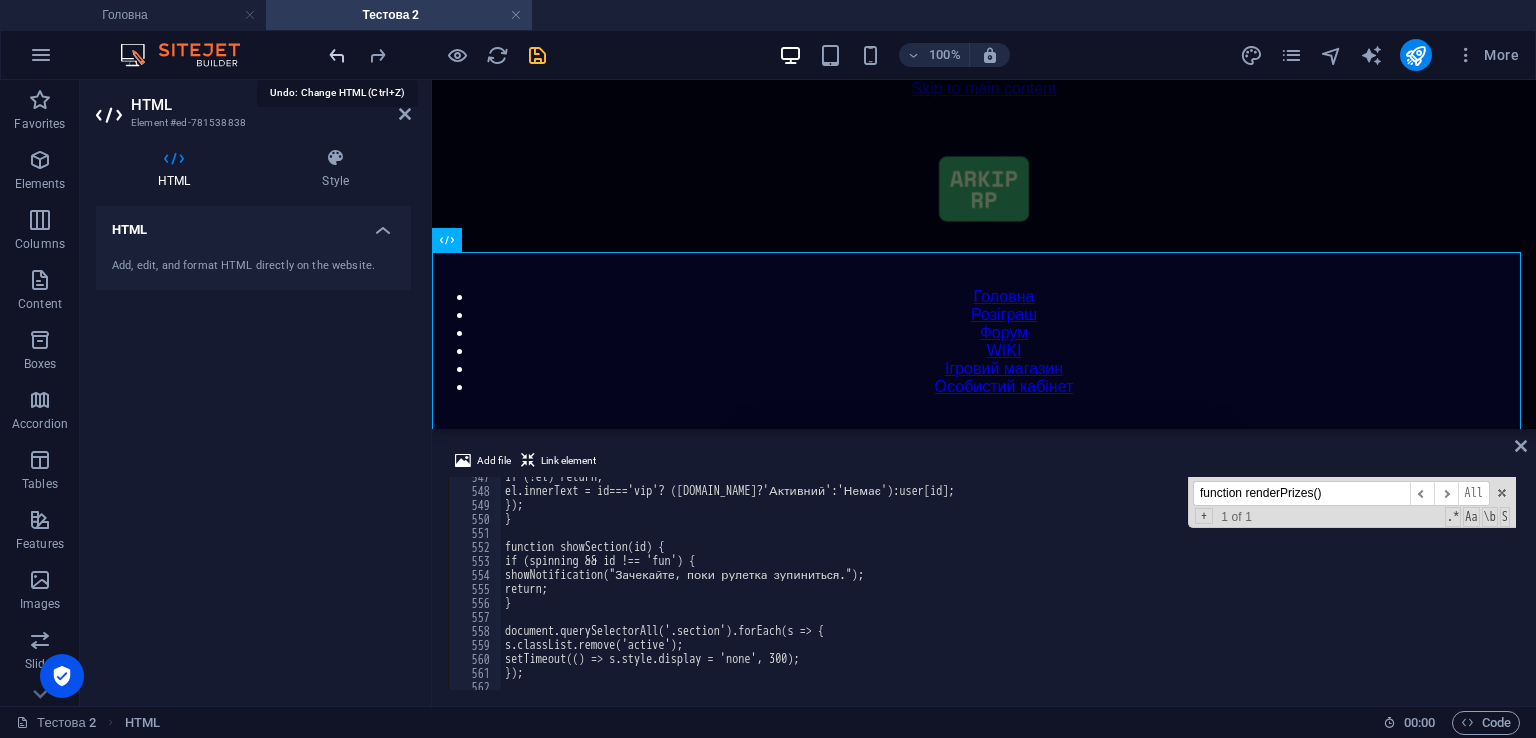 click at bounding box center (337, 55) 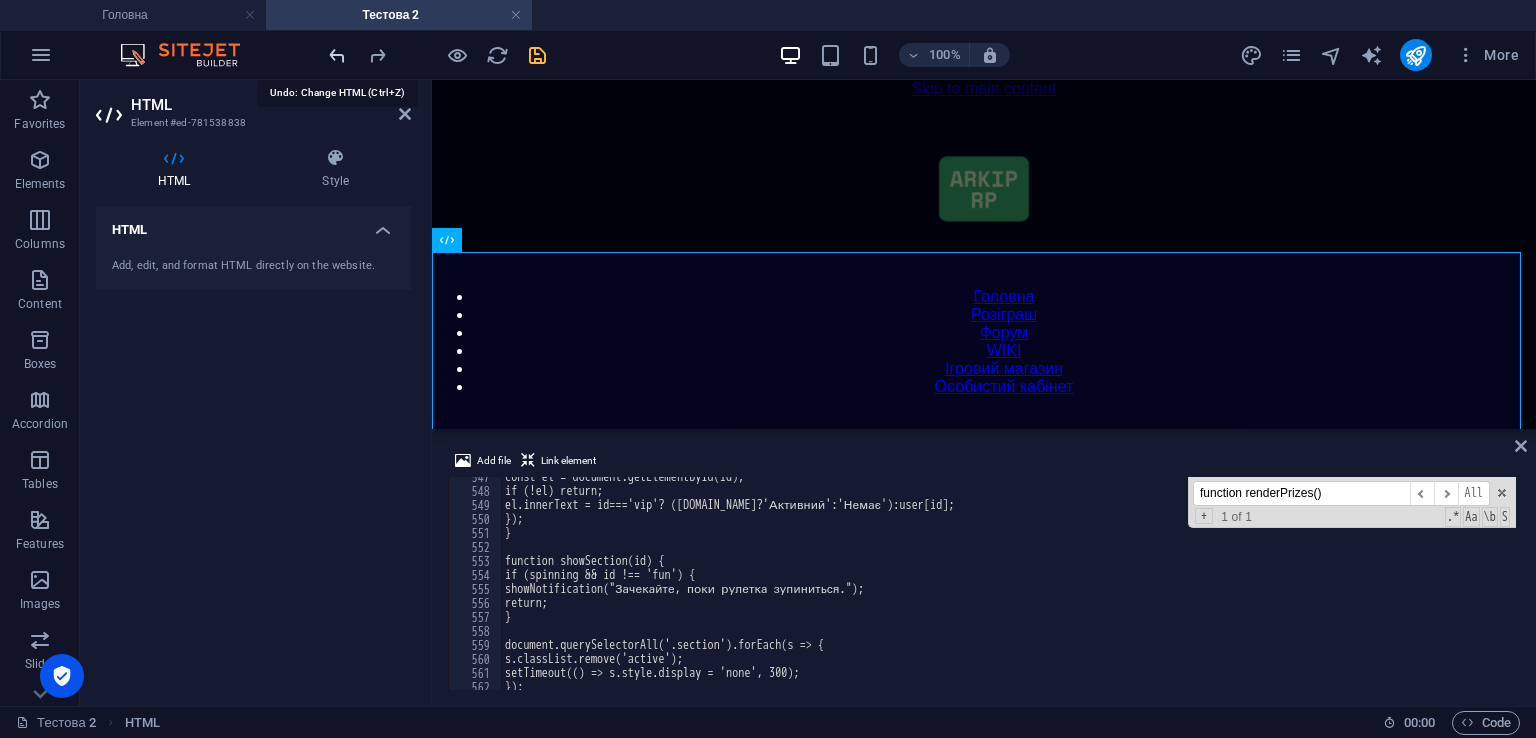 click at bounding box center [337, 55] 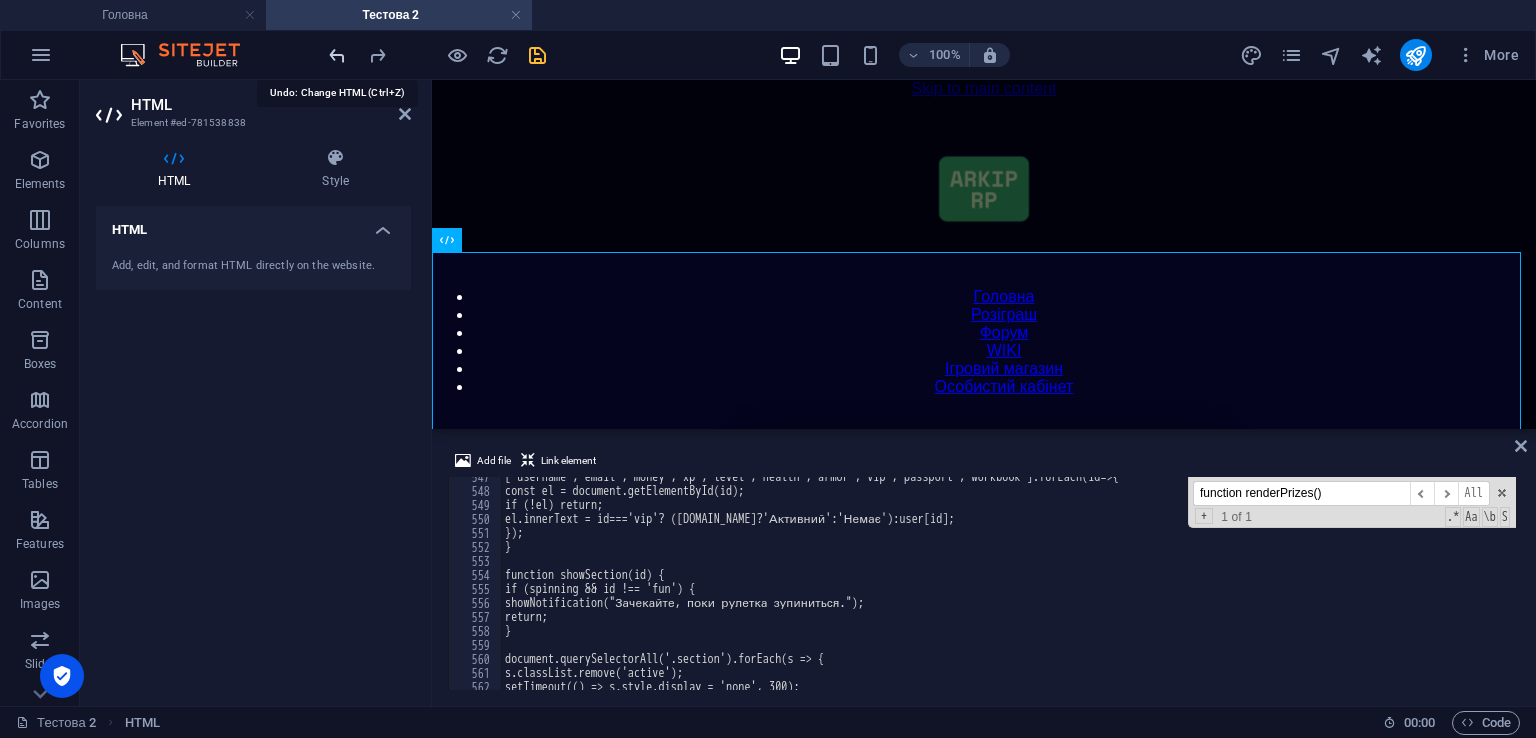 click at bounding box center [337, 55] 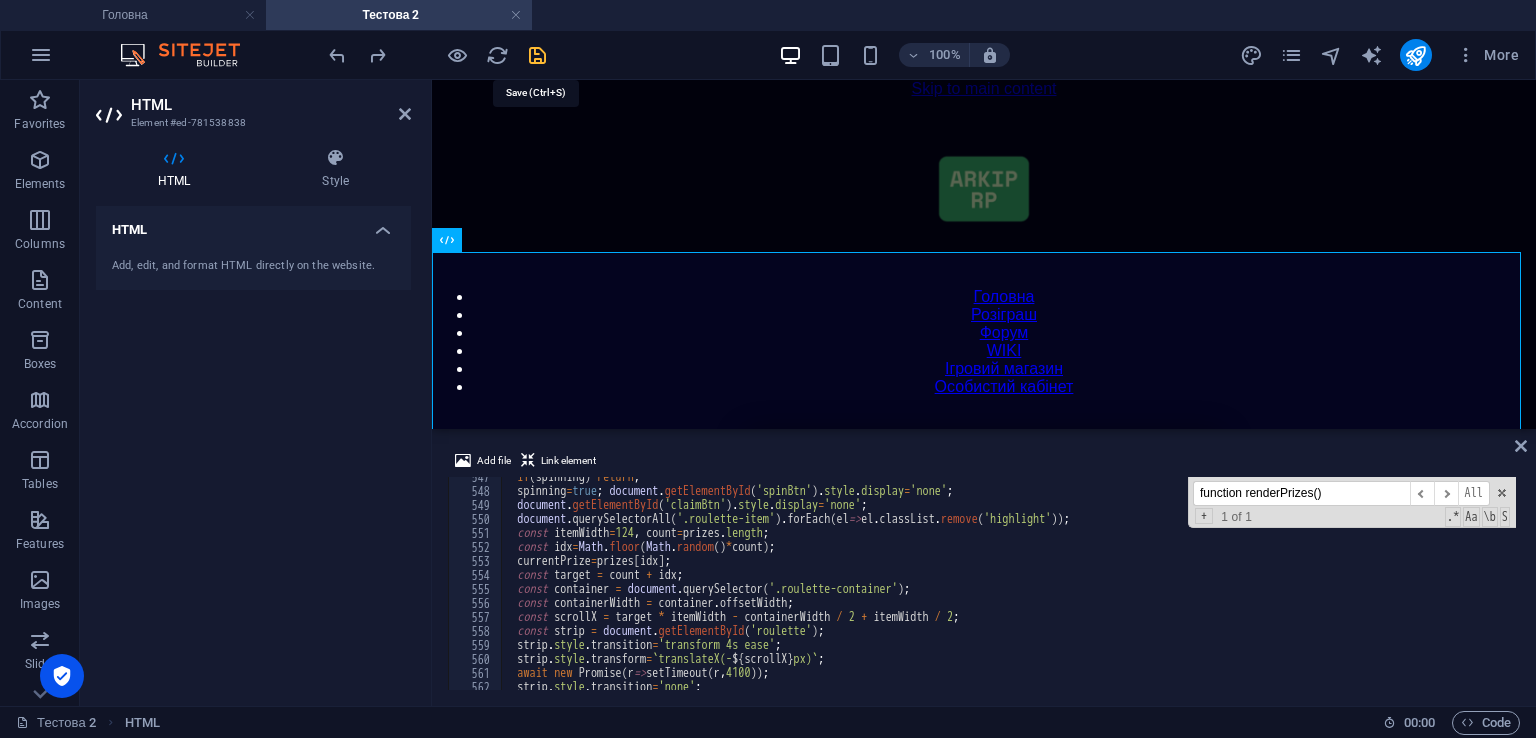 click at bounding box center [537, 55] 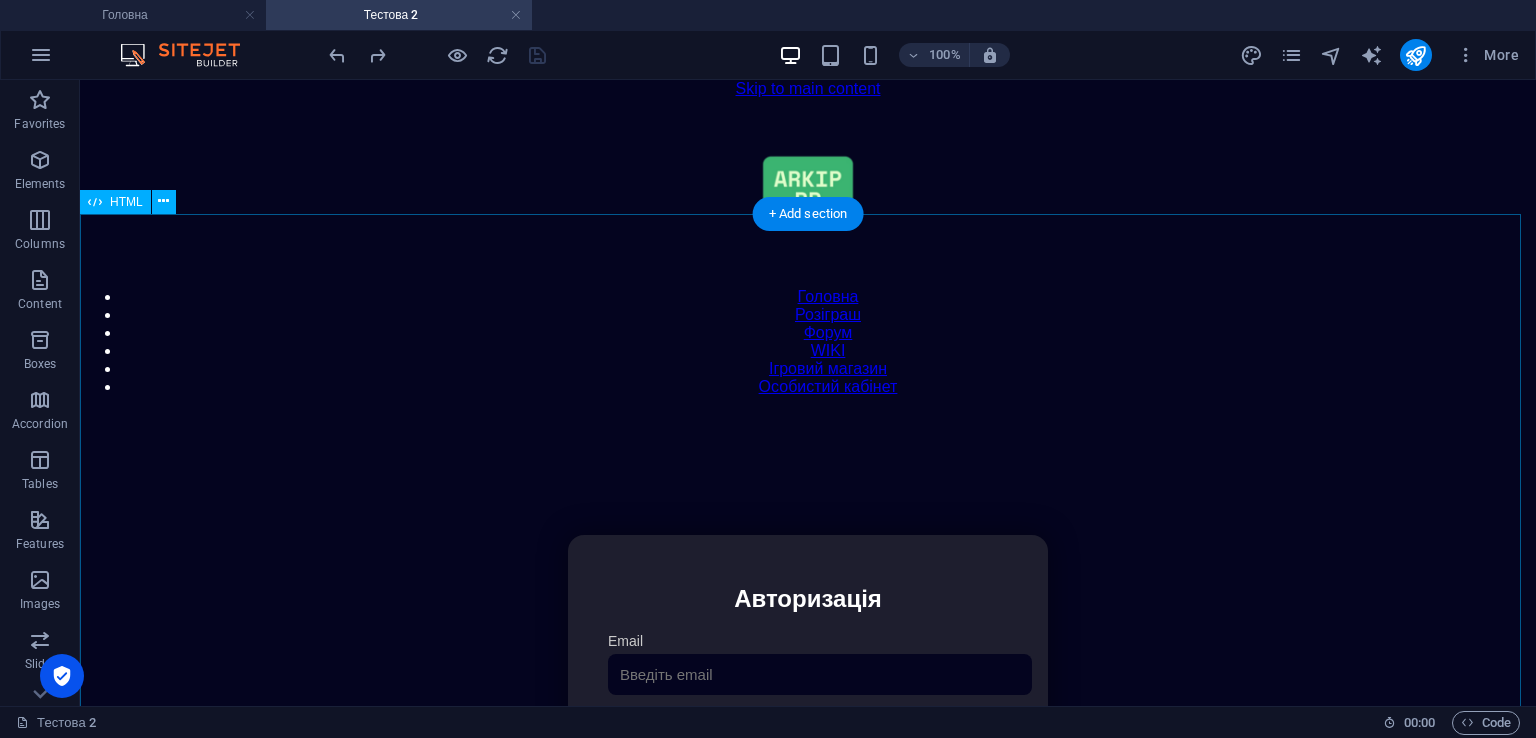click on "Особистий кабінет
Авторизація
Email
[GEOGRAPHIC_DATA]
👁️
Увійти
Скинути пароль
Скидання пароля
Введіть ваш email:
Скинути
Закрити
Особистий кабінет
Вийти з кабінету
Важлива інформація
Інформація
Ігровий Нікнейм:
Пошта:
Гроші:   ₴
XP:
Рівень:
Здоров'я:
Броня:
VIP:
Рейтинг
Рейтинг гравців
Гравців не знайдено
Документи
Мої документи
Паспорт:   Немає
Трудова книжка:   [PERSON_NAME]
Розваги
Рулетка" at bounding box center (808, 746) 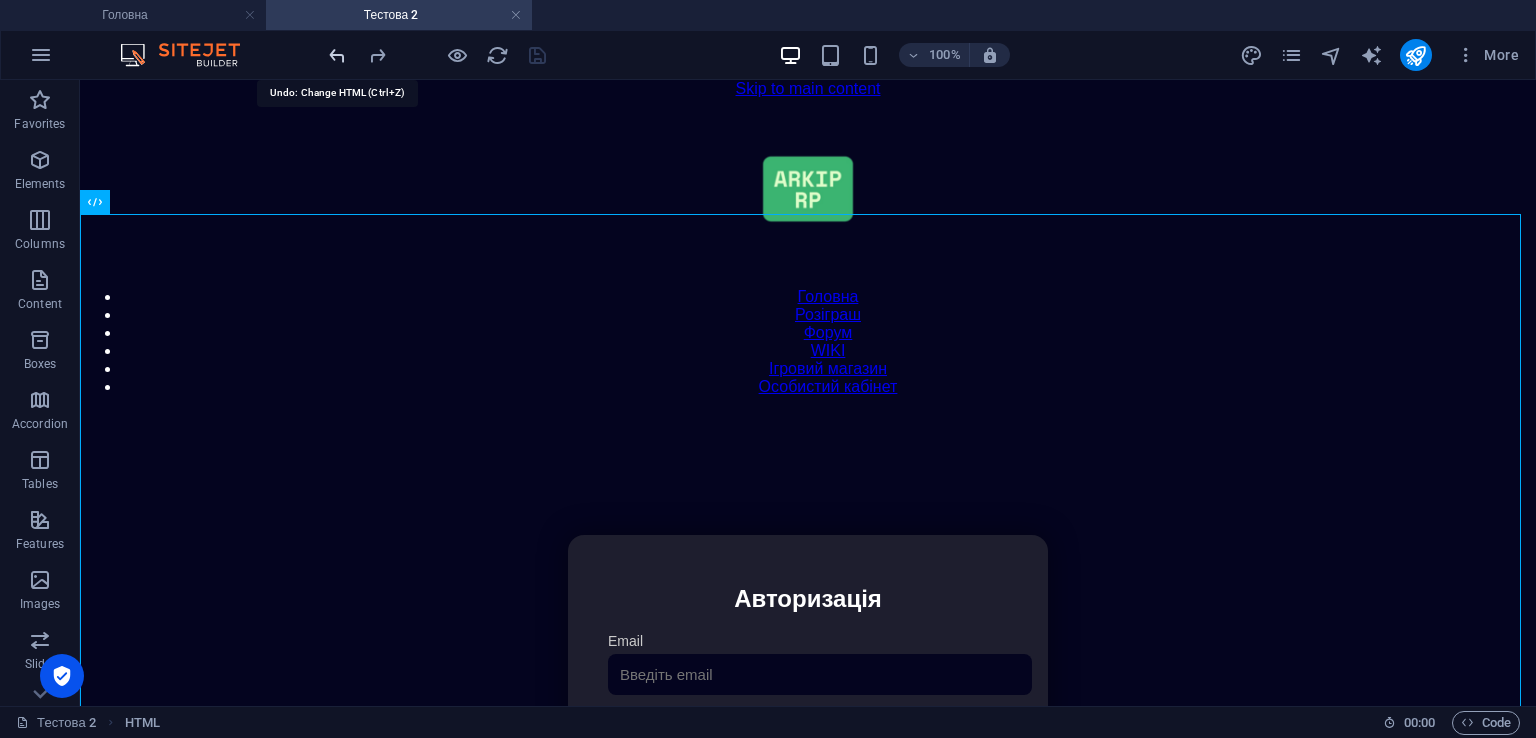 click at bounding box center (337, 55) 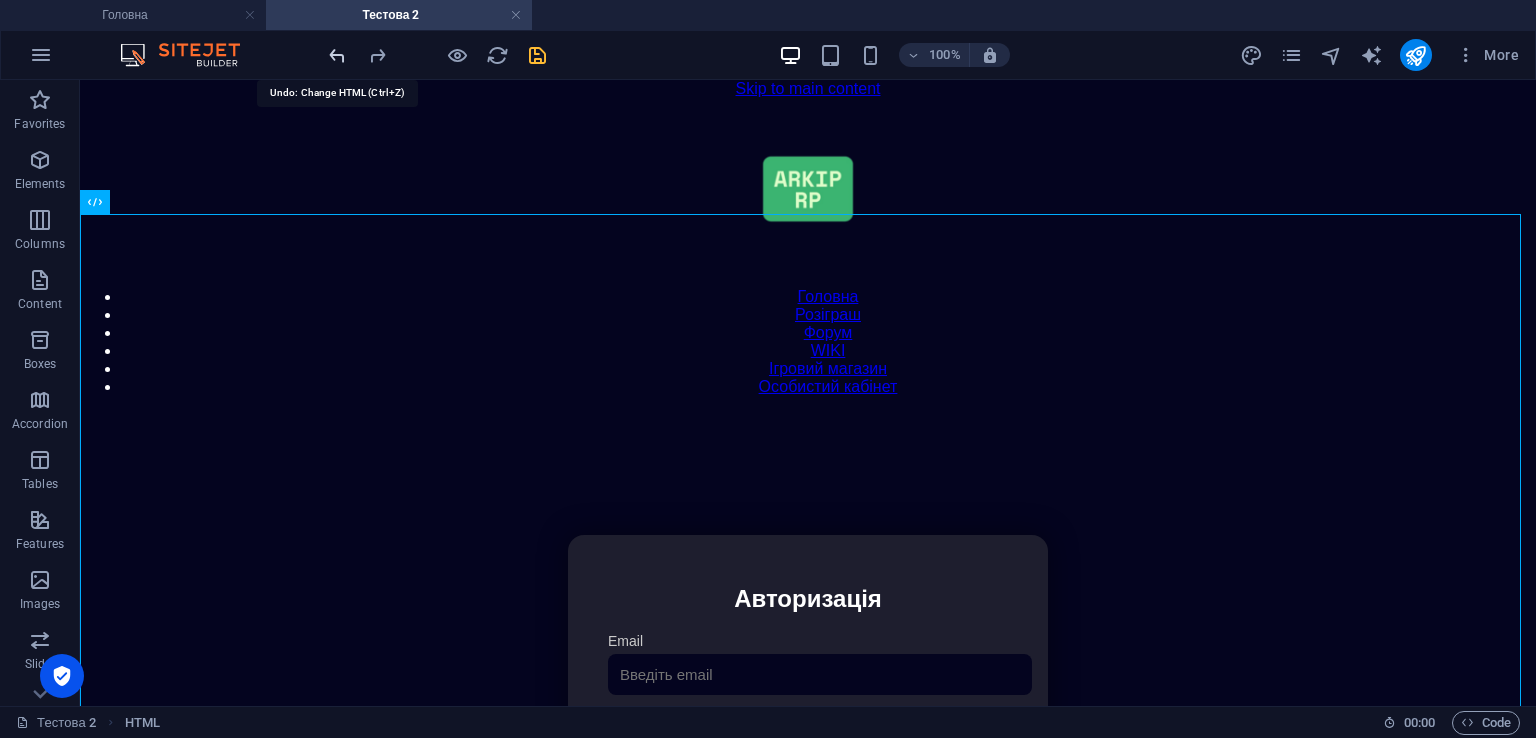 click at bounding box center (337, 55) 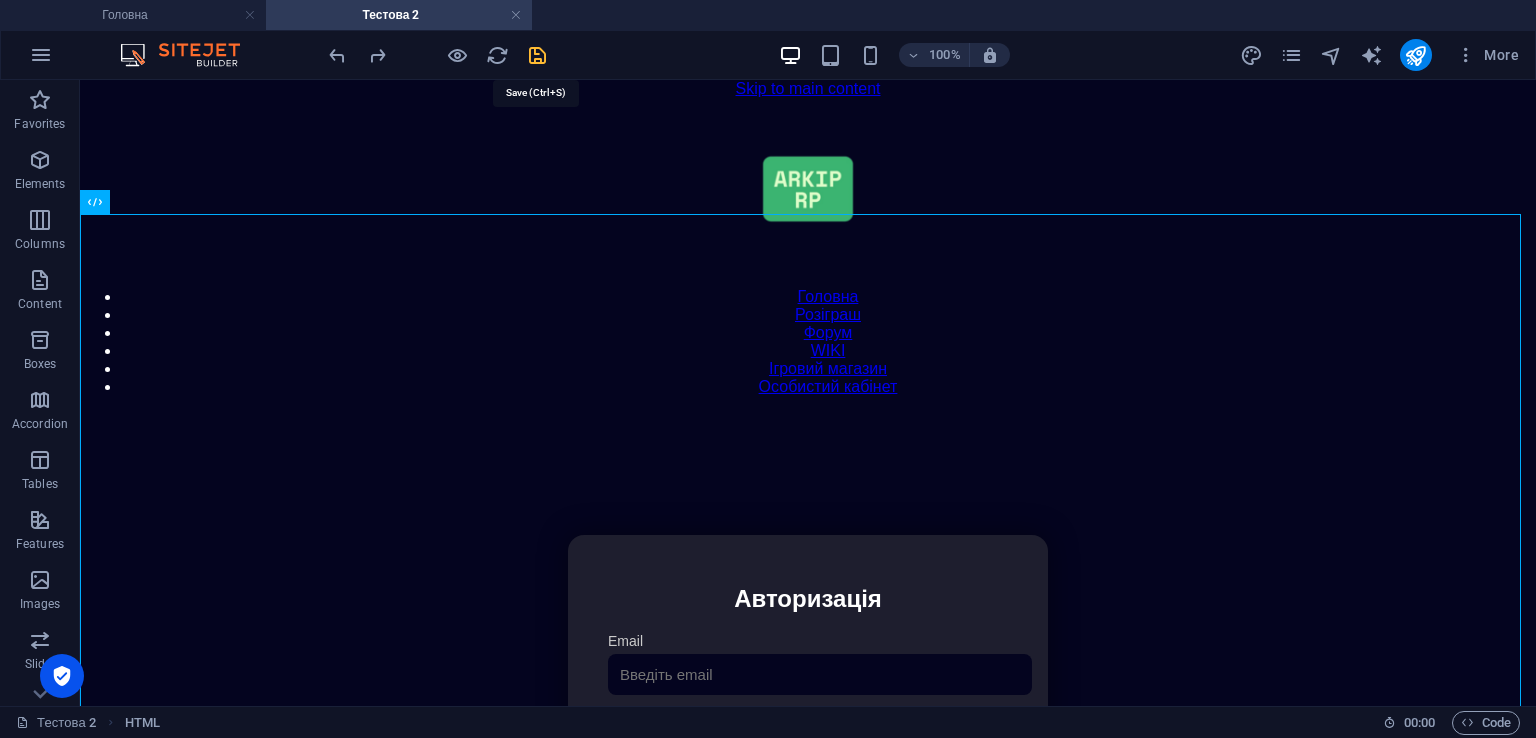 click at bounding box center [537, 55] 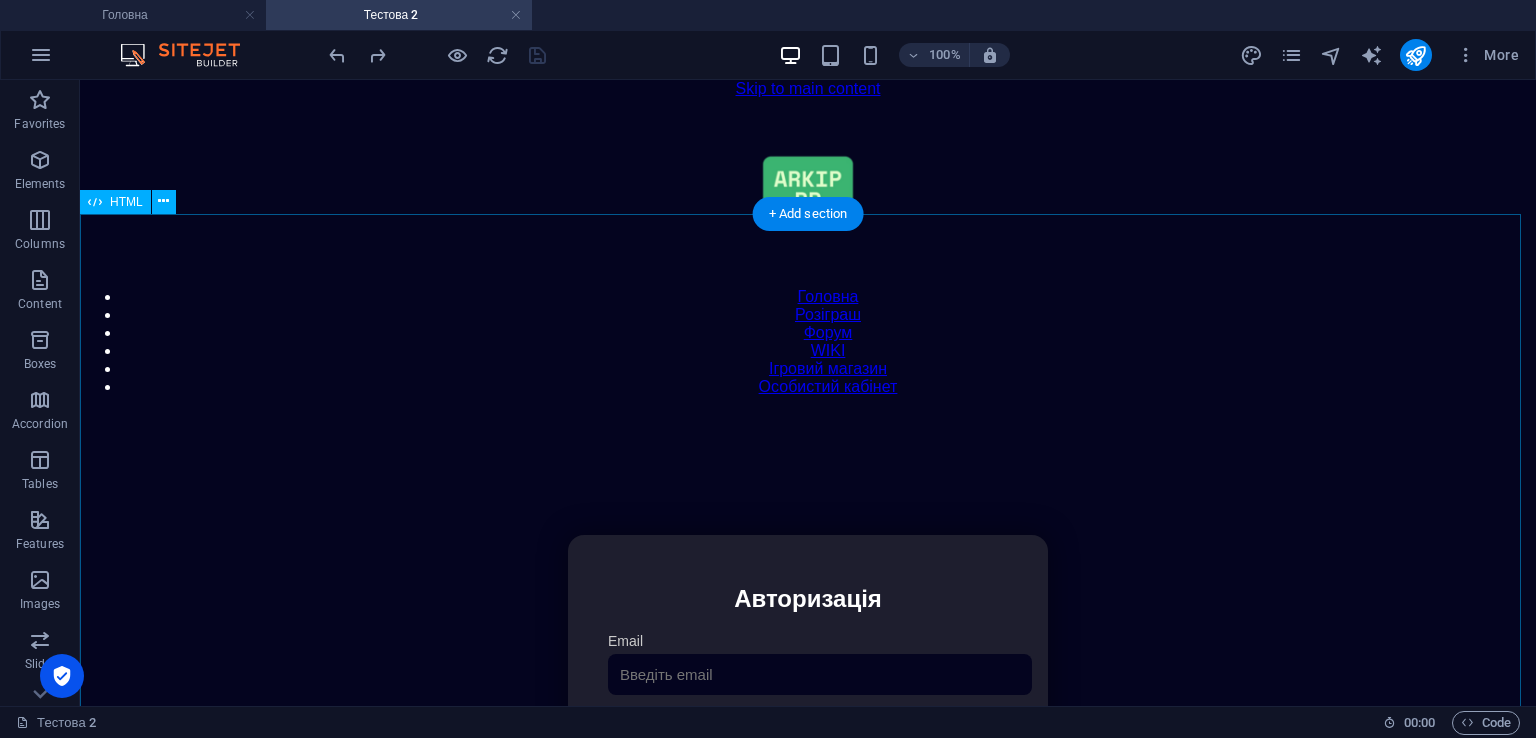 click on "Особистий кабінет
Авторизація
Email
[GEOGRAPHIC_DATA]
👁️
Увійти
Скинути пароль
Скидання пароля
Введіть ваш email:
Скинути
Закрити
Особистий кабінет
Вийти з кабінету
Важлива інформація
Інформація
Ігровий Нікнейм:
Пошта:
Гроші:   ₴
XP:
Рівень:
Здоров'я:
Броня:
VIP:
Рейтинг
Рейтинг гравців
Гравців не знайдено
Документи
Мої документи
Паспорт:   Немає
Трудова книжка:   [PERSON_NAME]
Власні документи з гри
Розваги" at bounding box center (808, 746) 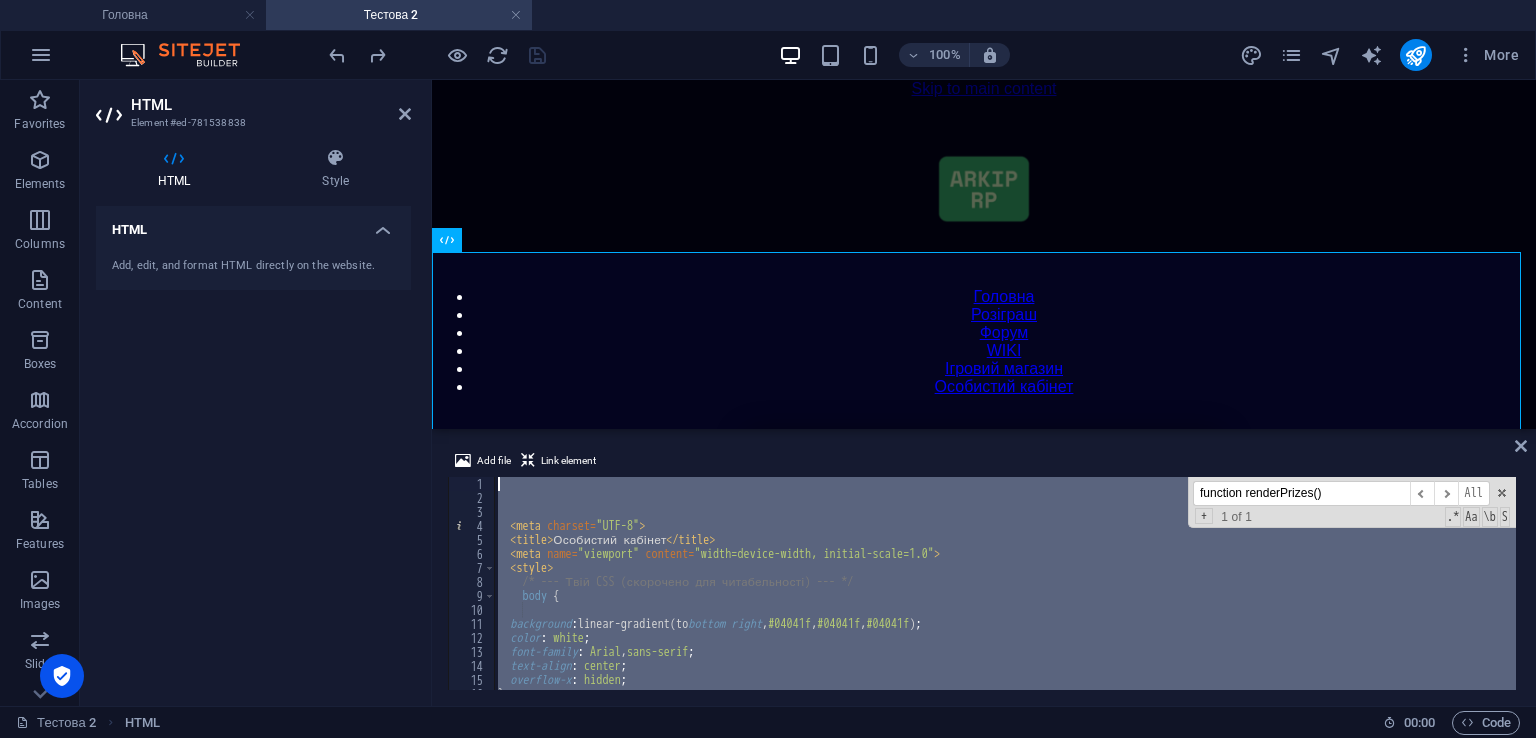 scroll, scrollTop: 0, scrollLeft: 0, axis: both 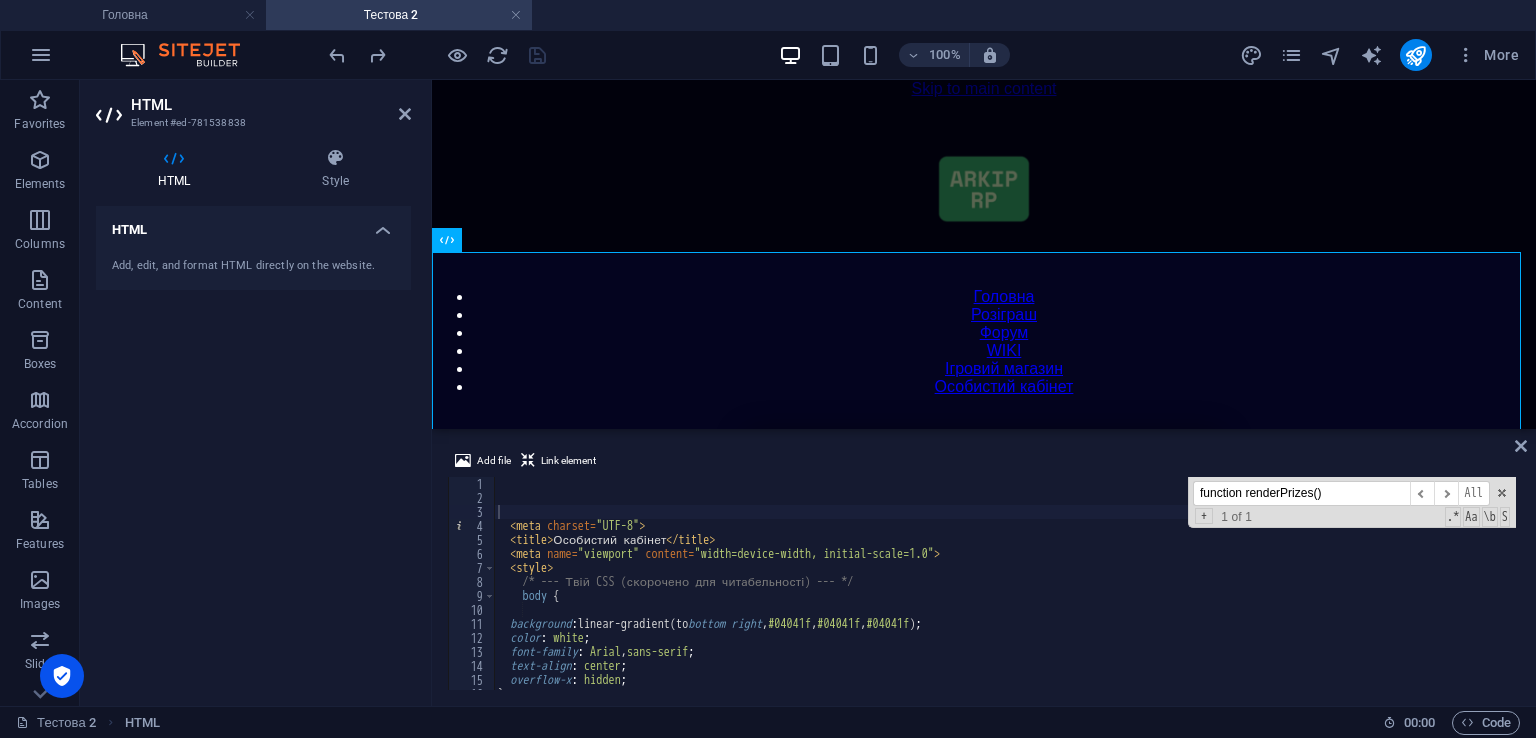click on "function renderPrizes()" at bounding box center [1301, 493] 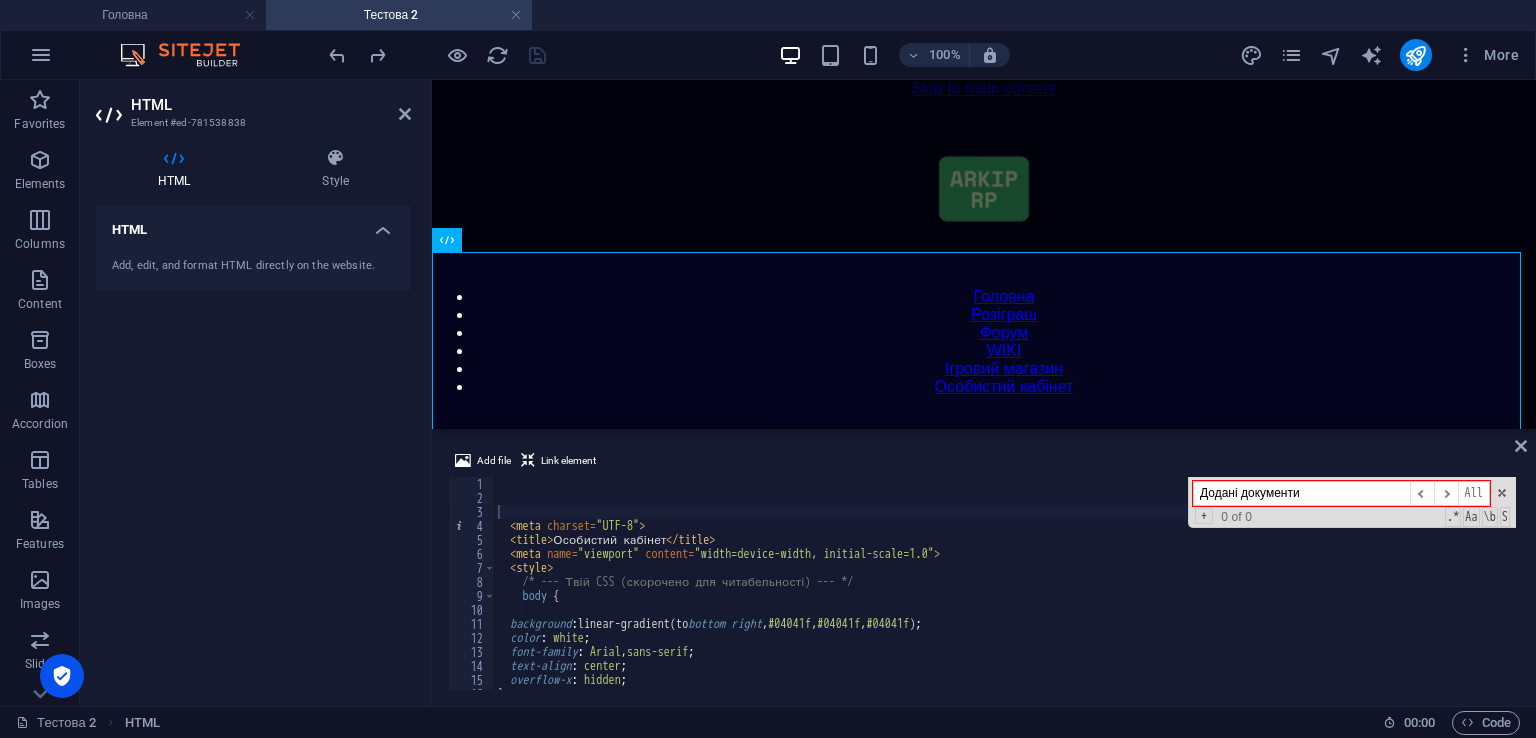 click on "Додані документи" at bounding box center [1301, 493] 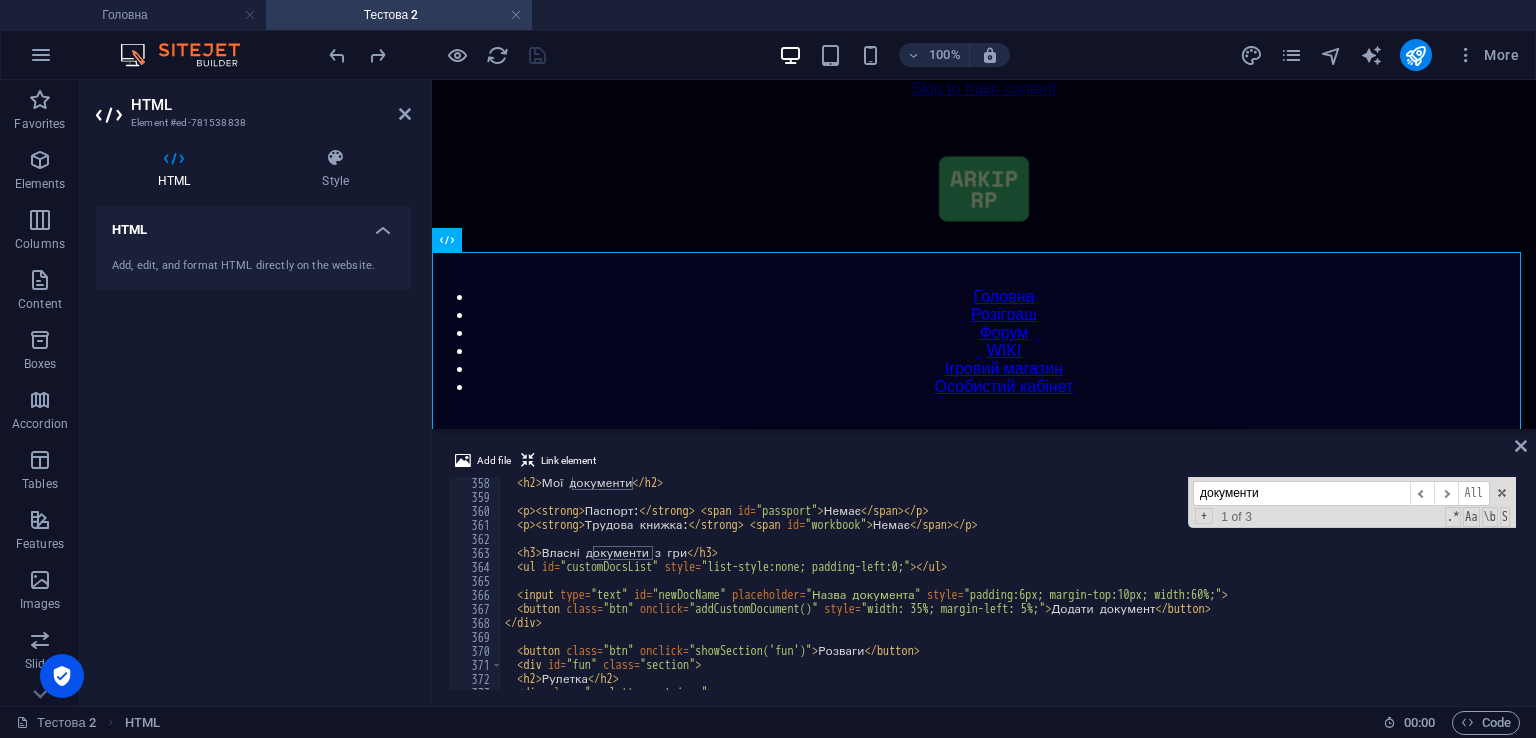 scroll, scrollTop: 4999, scrollLeft: 0, axis: vertical 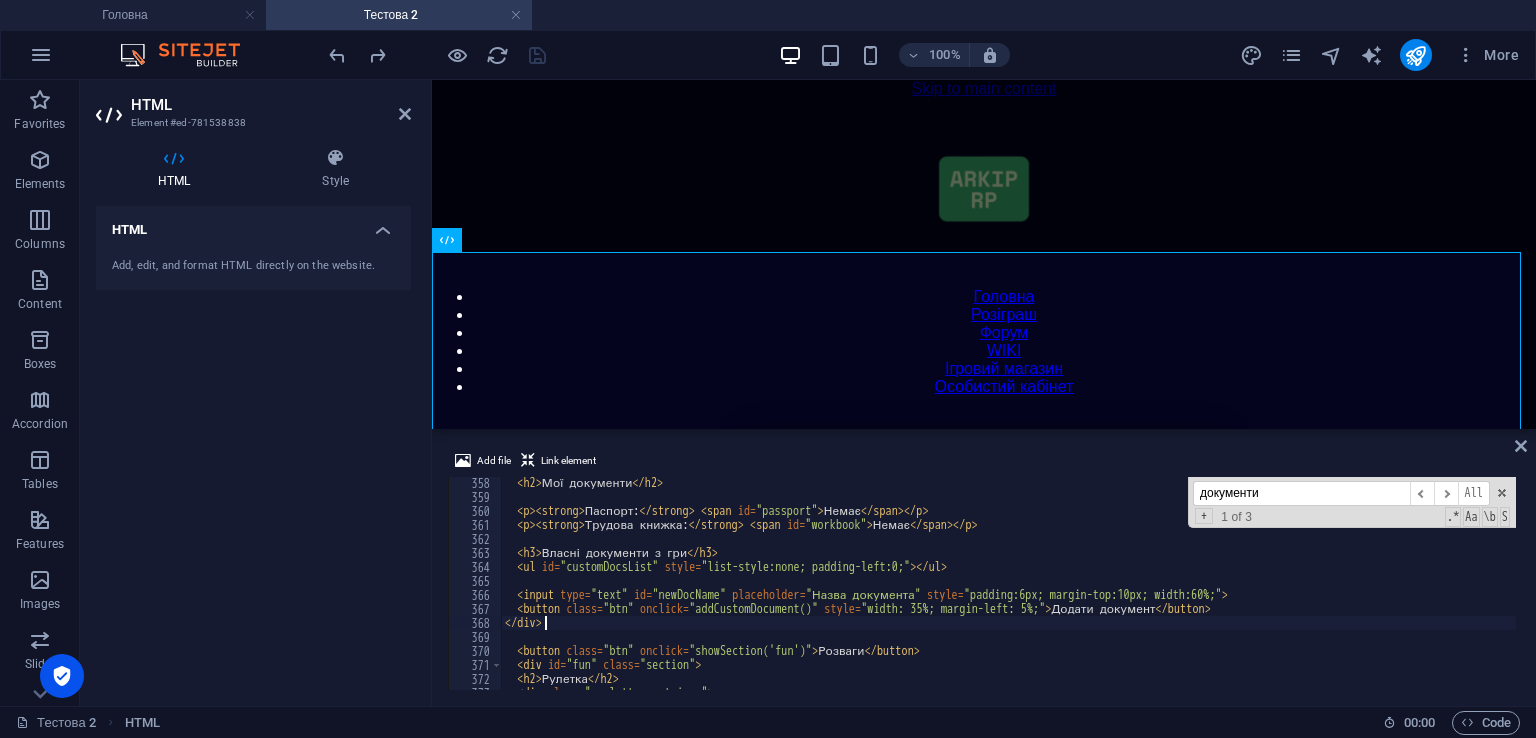 click on "< h2 > Мої документи </ h2 >    < p > < strong > Паспорт: </ strong >   < span   id = "passport" > Немає </ span > </ p >    < p > < strong > Трудова книжка: </ strong >   < span   id = "workbook" > Немає </ span > </ p >    < h3 > Власні документи з гри </ h3 >    < ul   id = "customDocsList"   style = "list-style:none; padding-left:0;" > </ ul >    < input   type = "text"   id = "newDocName"   placeholder = "Назва документа"   style = "padding:6px; margin-top:10px; width:60%;" >    < button   class = "btn"   onclick = "addCustomDocument()"   style = "width: 35%; margin-left: 5%;" > Додати документ </ button > </ div >    < button   class = "btn"   onclick = "showSection('fun')" > Розваги </ button >    < div   id = "fun"   class = "section" >    < h2 > Рулетка </ h2 >    < div   class = "roulette-container" >" at bounding box center (1425, 594) 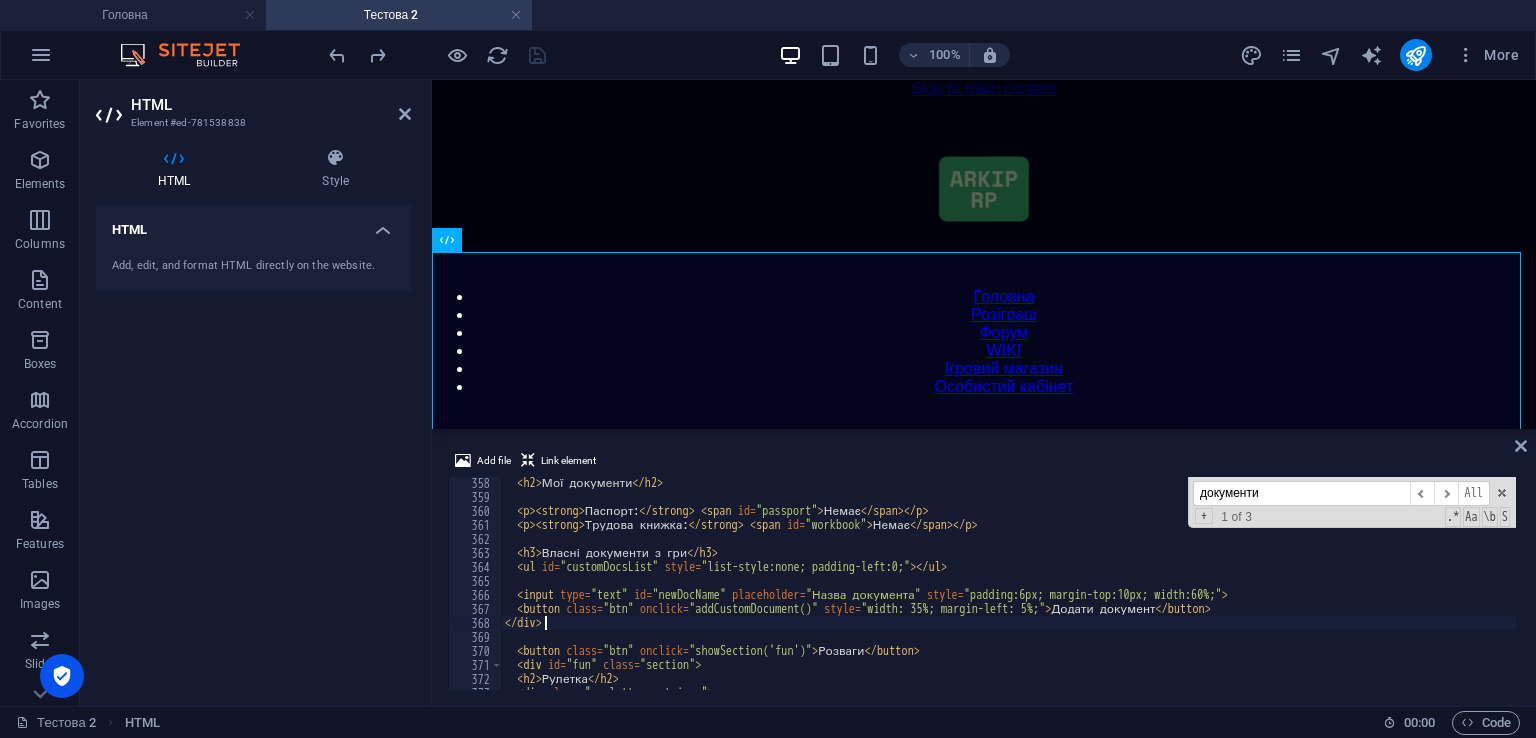 click on "< h2 > Мої документи </ h2 >    < p > < strong > Паспорт: </ strong >   < span   id = "passport" > Немає </ span > </ p >    < p > < strong > Трудова книжка: </ strong >   < span   id = "workbook" > Немає </ span > </ p >    < h3 > Власні документи з гри </ h3 >    < ul   id = "customDocsList"   style = "list-style:none; padding-left:0;" > </ ul >    < input   type = "text"   id = "newDocName"   placeholder = "Назва документа"   style = "padding:6px; margin-top:10px; width:60%;" >    < button   class = "btn"   onclick = "addCustomDocument()"   style = "width: 35%; margin-left: 5%;" > Додати документ </ button > </ div >    < button   class = "btn"   onclick = "showSection('fun')" > Розваги </ button >    < div   id = "fun"   class = "section" >    < h2 > Рулетка </ h2 >    < div   class = "roulette-container" >" at bounding box center [1425, 594] 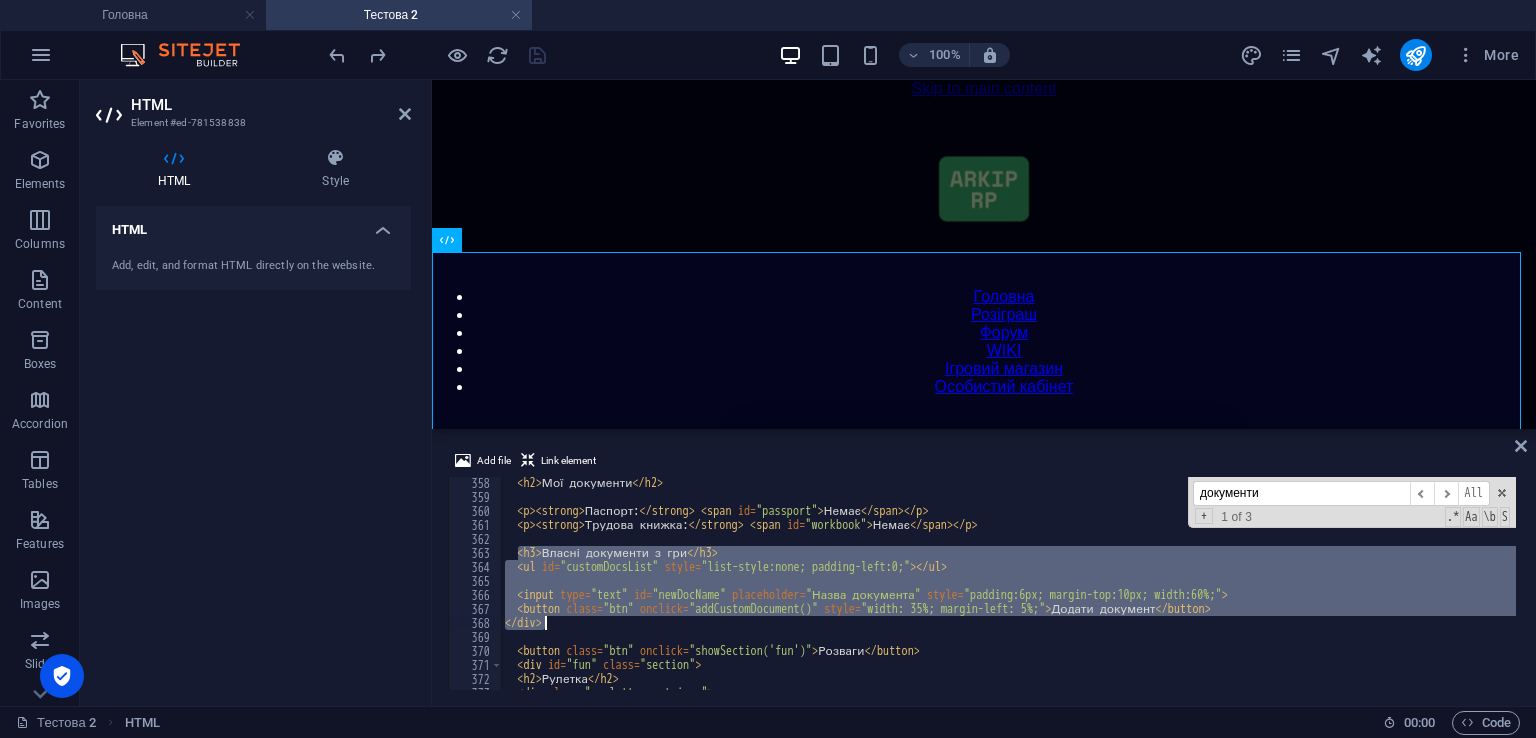 drag, startPoint x: 516, startPoint y: 553, endPoint x: 648, endPoint y: 620, distance: 148.0304 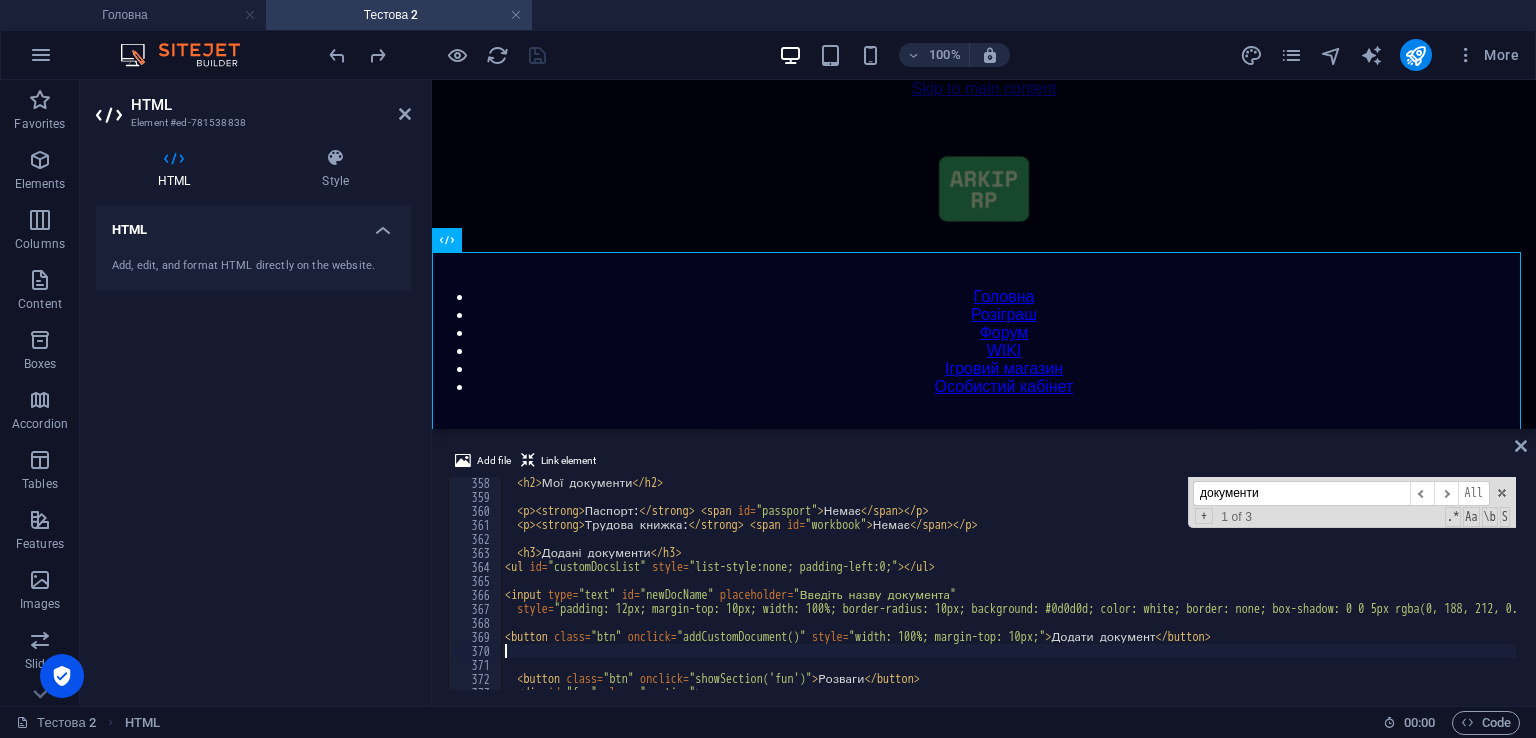 scroll, scrollTop: 5059, scrollLeft: 0, axis: vertical 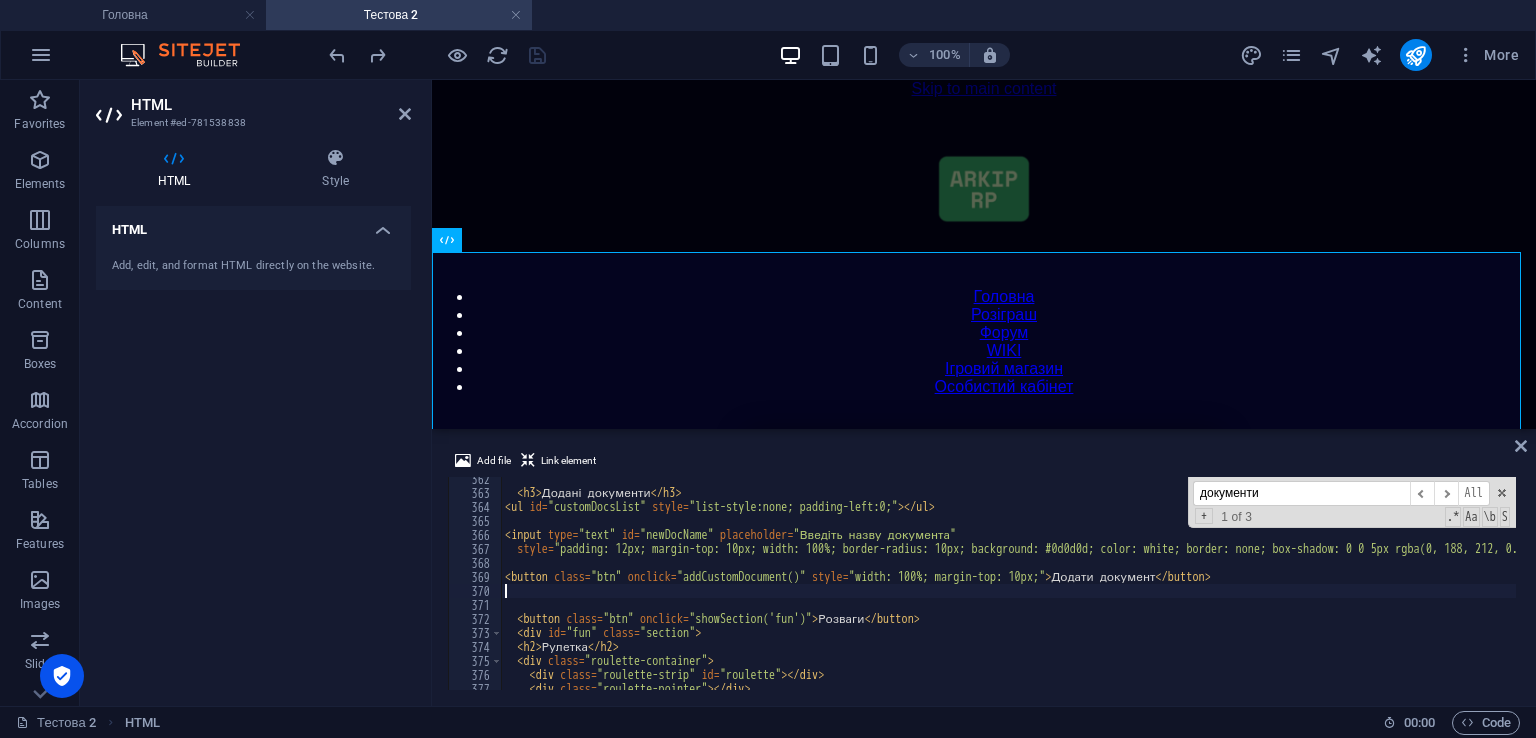type on "=" 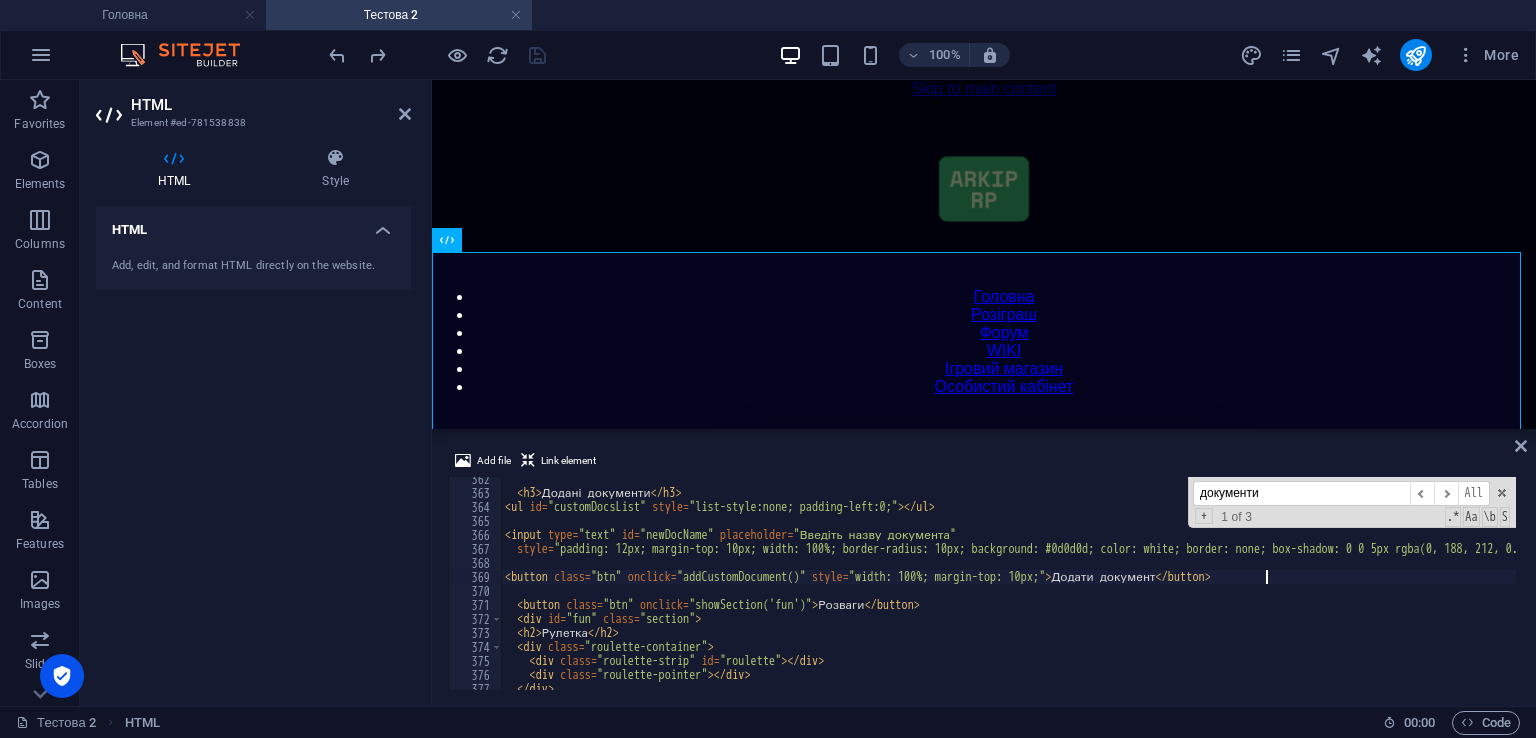 click on "< h3 > Додані документи </ h3 > < ul   id = "customDocsList"   style = "list-style:none; padding-left:0;" > </ ul > < input   type = "text"   id = "newDocName"   placeholder = "Введіть назву документа"      style = "padding: 12px; margin-top: 10px; width: 100%; border-radius: 10px; background: #0d0d0d; color: white; border: none; box-shadow: 0 0 5px rgba(0, 188, 212, 0.3); font-size: 15px; text-align: center;"   /> < button   class = "btn"   onclick = "addCustomDocument()"   style = "width: 100%; margin-top: 10px;" > Додати документ </ button >    < button   class = "btn"   onclick = "showSection('fun')" > Розваги </ button >    < div   id = "fun"   class = "section" >    < h2 > Рулетка </ h2 >    < div   class = "roulette-container" >      < div   class = "roulette-strip"   id = "roulette" > </ div >      < div   class = "roulette-pointer" > </ div >    </ div >" at bounding box center (1425, 590) 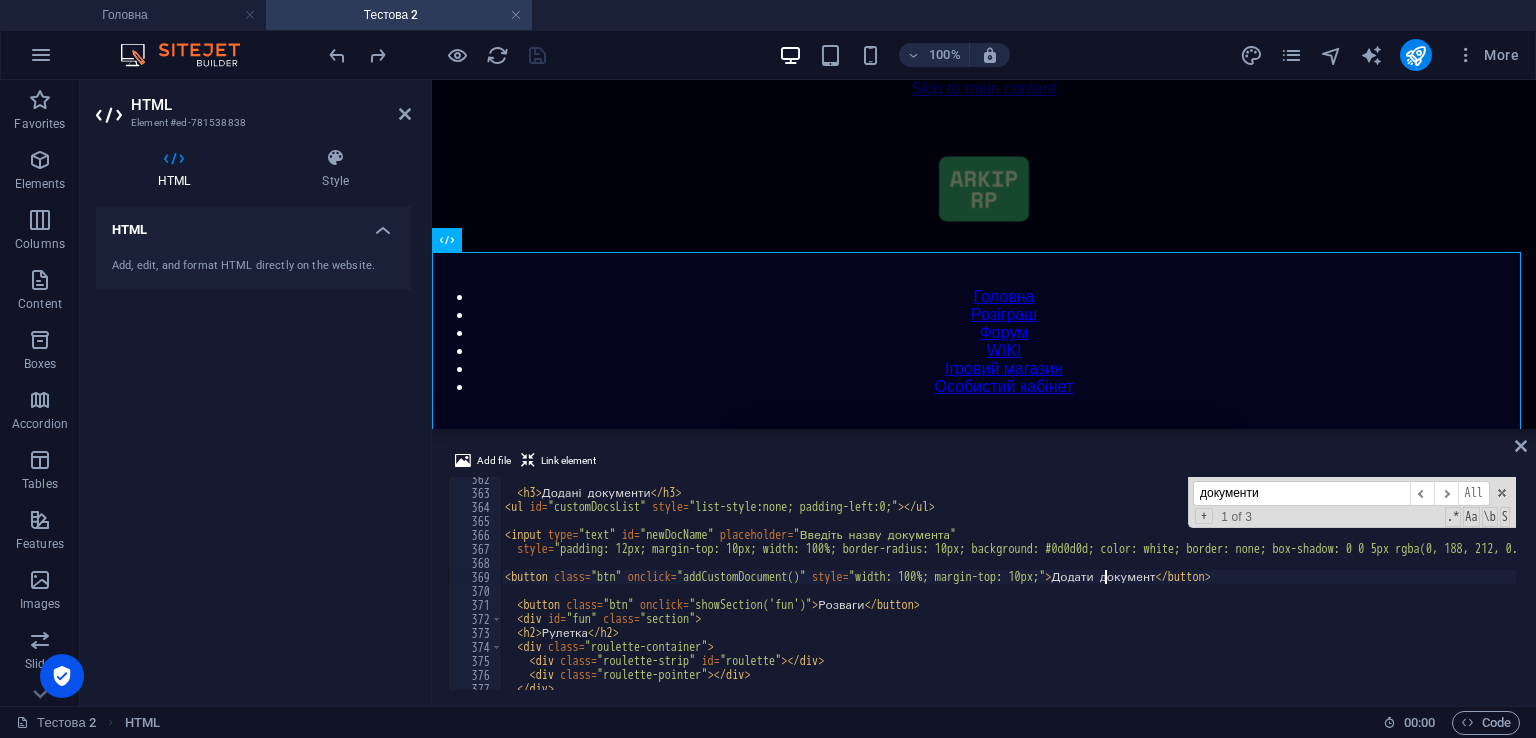 type on "<button class="btn" onclick="addCustomDocument()" style="width: 100%; margin-top: 10px;">Додати документ</button>" 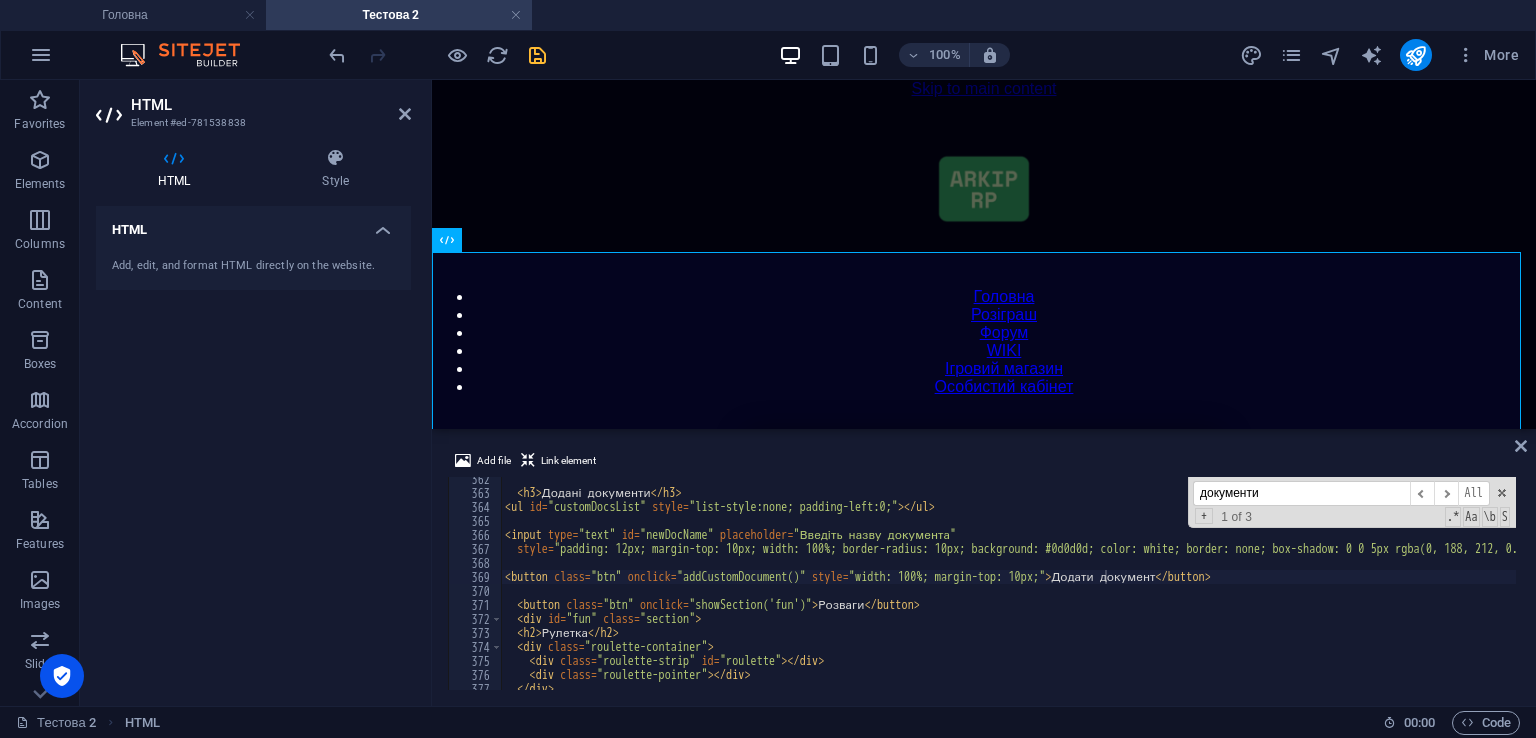 click on "100% More" at bounding box center (926, 55) 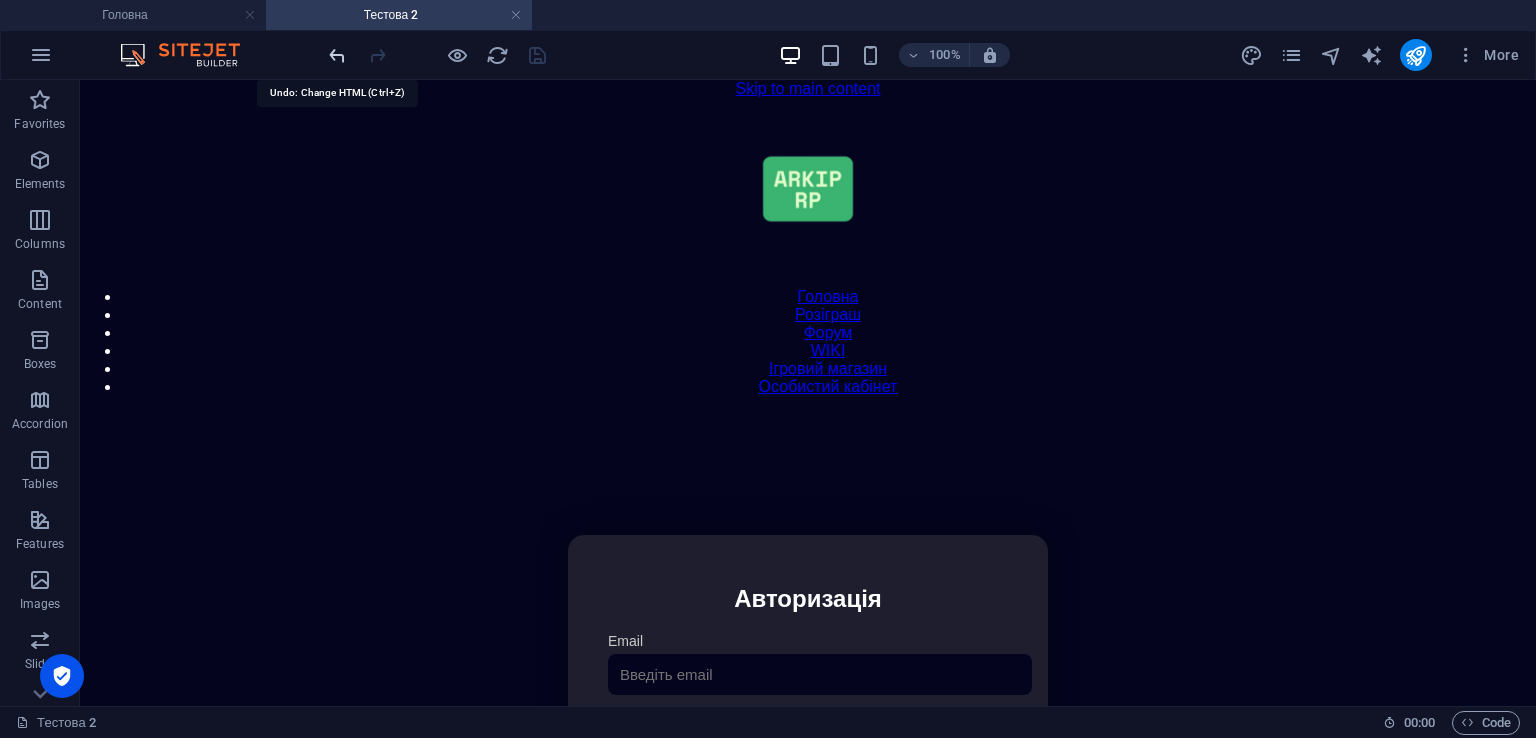 click at bounding box center [337, 55] 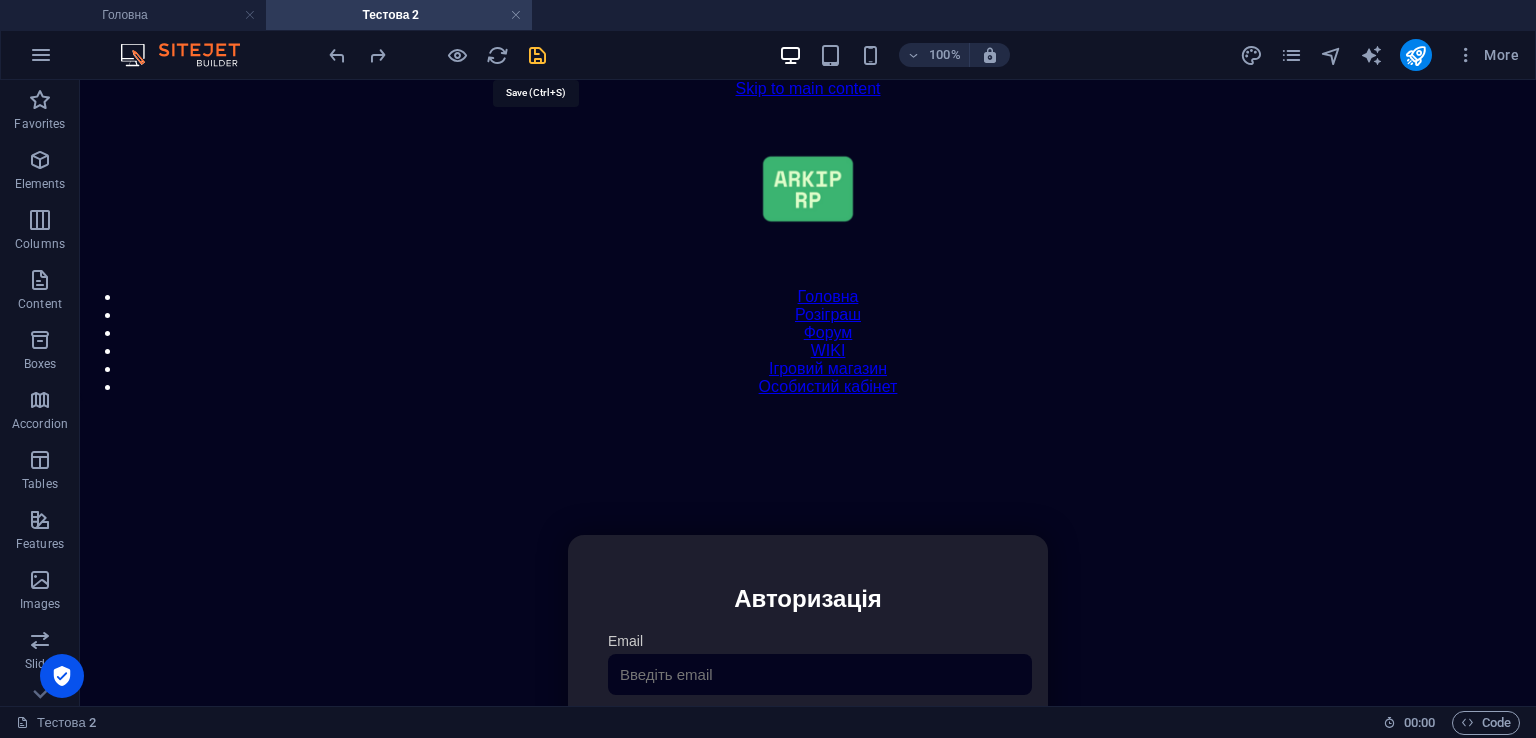 click at bounding box center (537, 55) 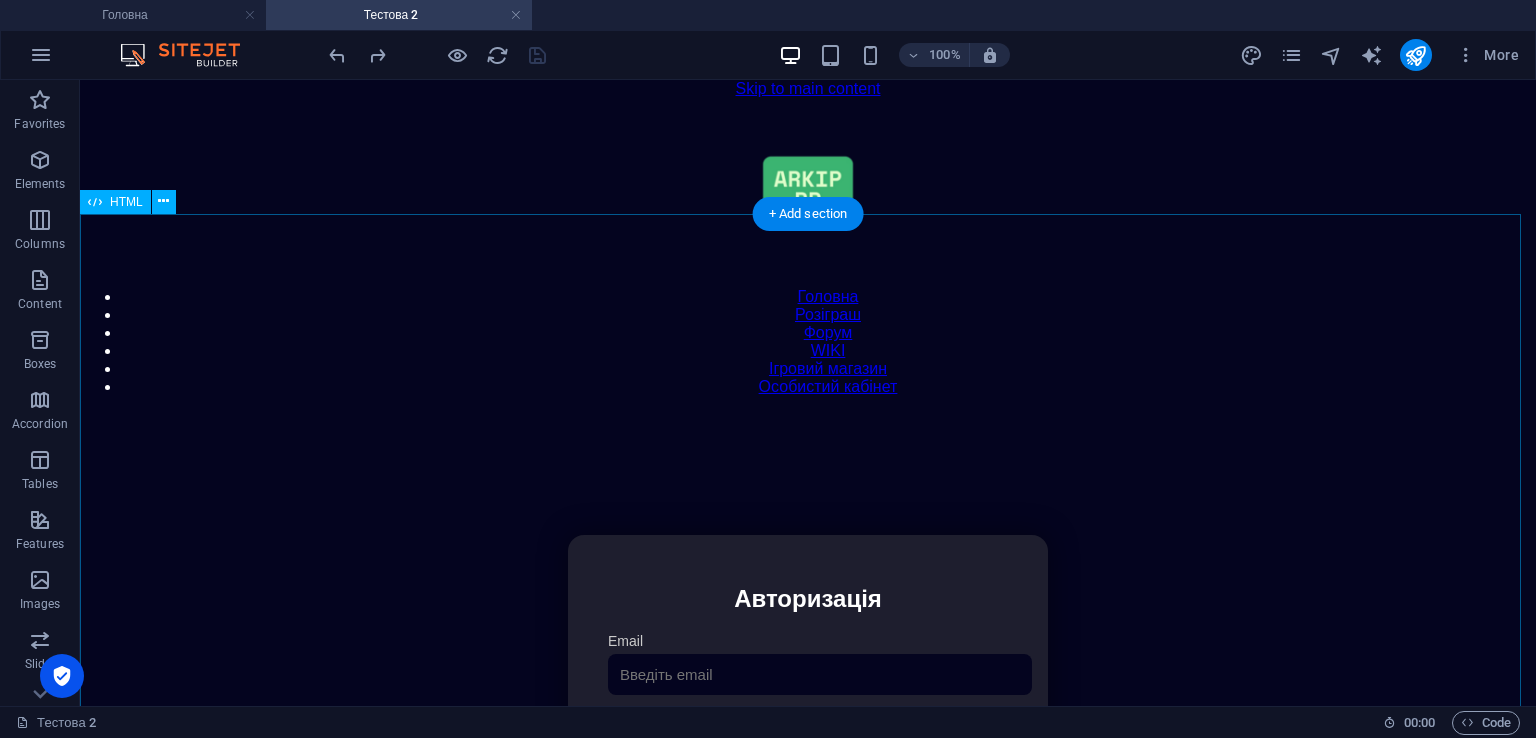 click on "Особистий кабінет
Авторизація
Email
[GEOGRAPHIC_DATA]
👁️
Увійти
Скинути пароль
Скидання пароля
Введіть ваш email:
Скинути
Закрити
Особистий кабінет
Вийти з кабінету
Важлива інформація
Інформація
Ігровий Нікнейм:
Пошта:
Гроші:   ₴
XP:
Рівень:
Здоров'я:
Броня:
VIP:
Рейтинг
Рейтинг гравців
Гравців не знайдено
Документи
Мої документи
Паспорт:   Немає
Трудова книжка:   [PERSON_NAME]
Власні документи з гри
Розваги" at bounding box center (808, 746) 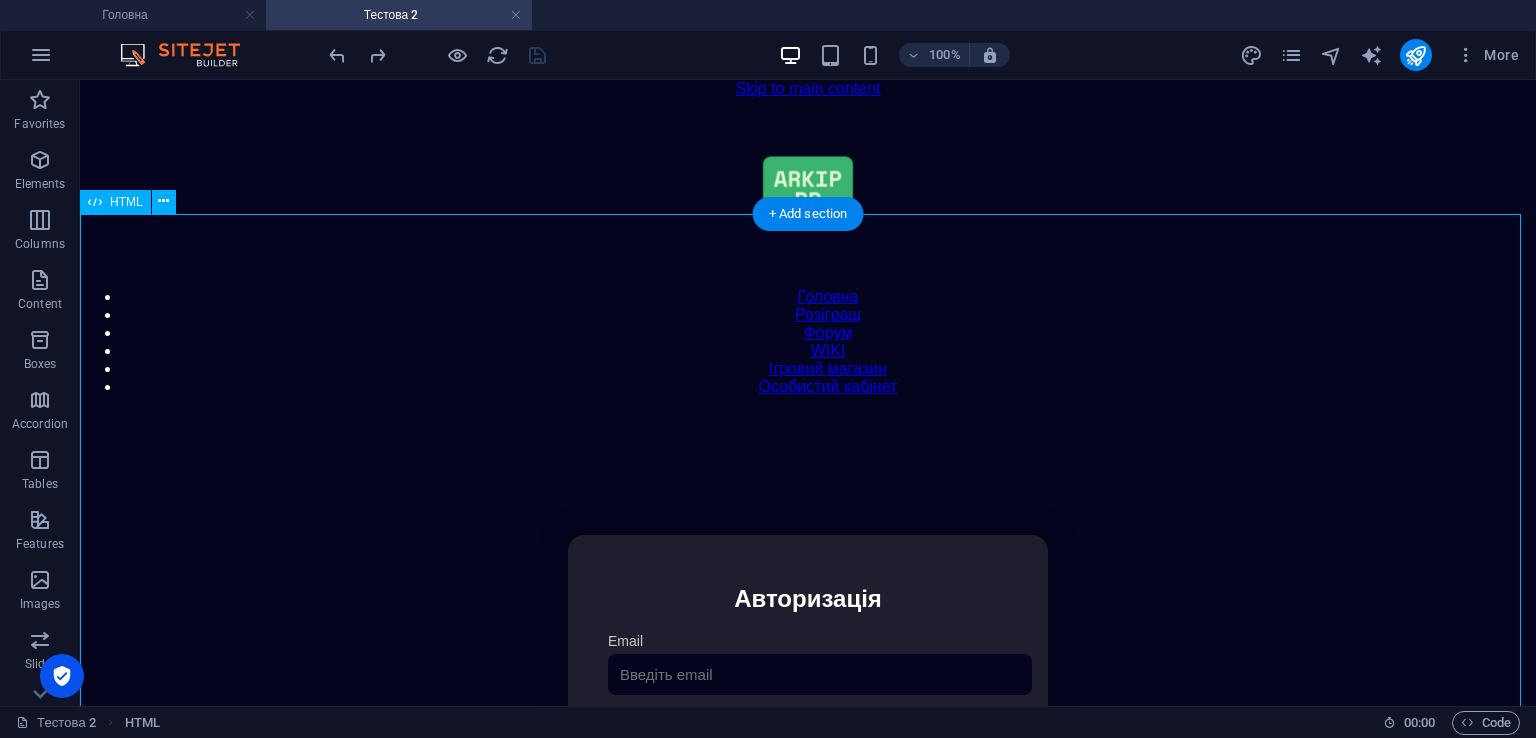 click on "Особистий кабінет
Авторизація
Email
[GEOGRAPHIC_DATA]
👁️
Увійти
Скинути пароль
Скидання пароля
Введіть ваш email:
Скинути
Закрити
Особистий кабінет
Вийти з кабінету
Важлива інформація
Інформація
Ігровий Нікнейм:
Пошта:
Гроші:   ₴
XP:
Рівень:
Здоров'я:
Броня:
VIP:
Рейтинг
Рейтинг гравців
Гравців не знайдено
Документи
Мої документи
Паспорт:   Немає
Трудова книжка:   [PERSON_NAME]
Власні документи з гри
Розваги" at bounding box center (808, 746) 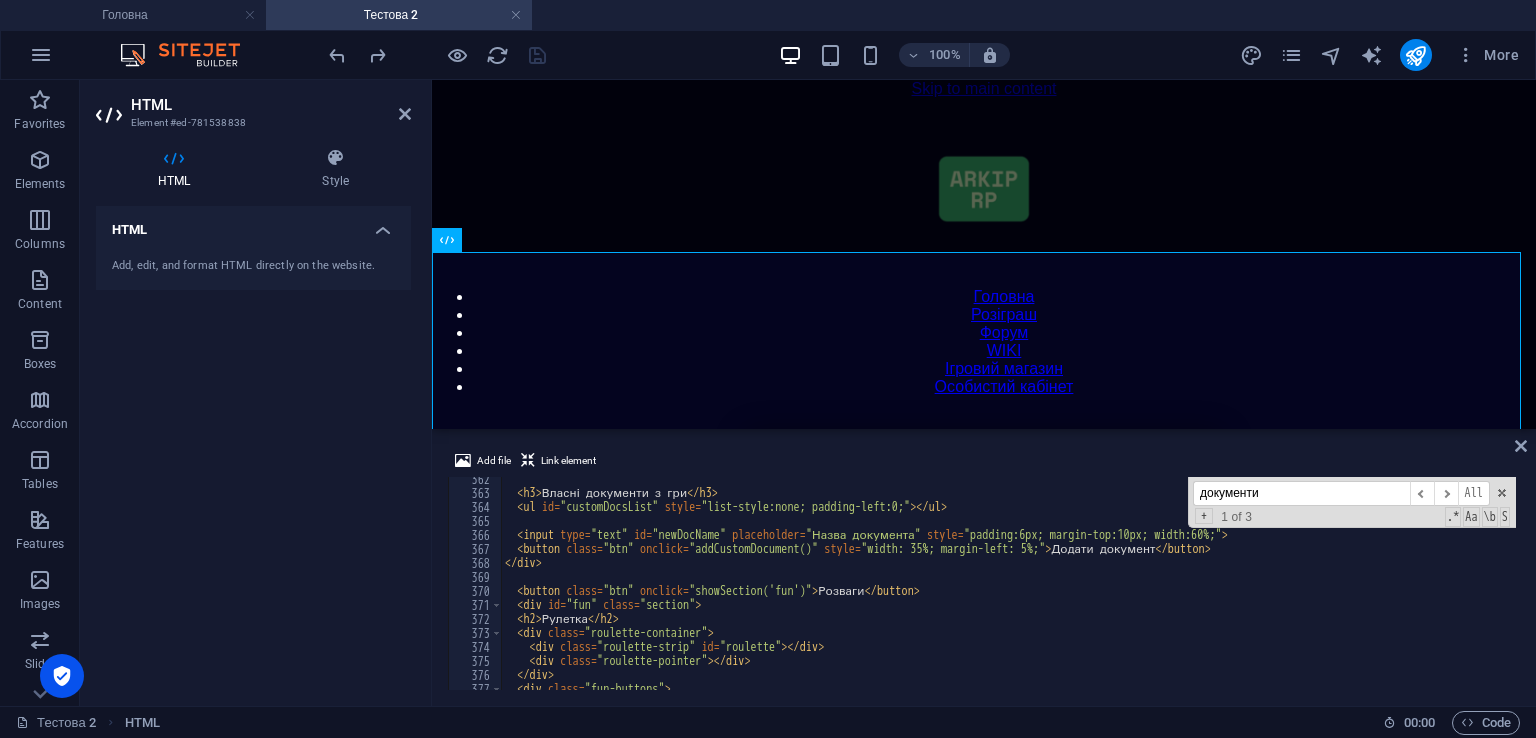 scroll, scrollTop: 5059, scrollLeft: 0, axis: vertical 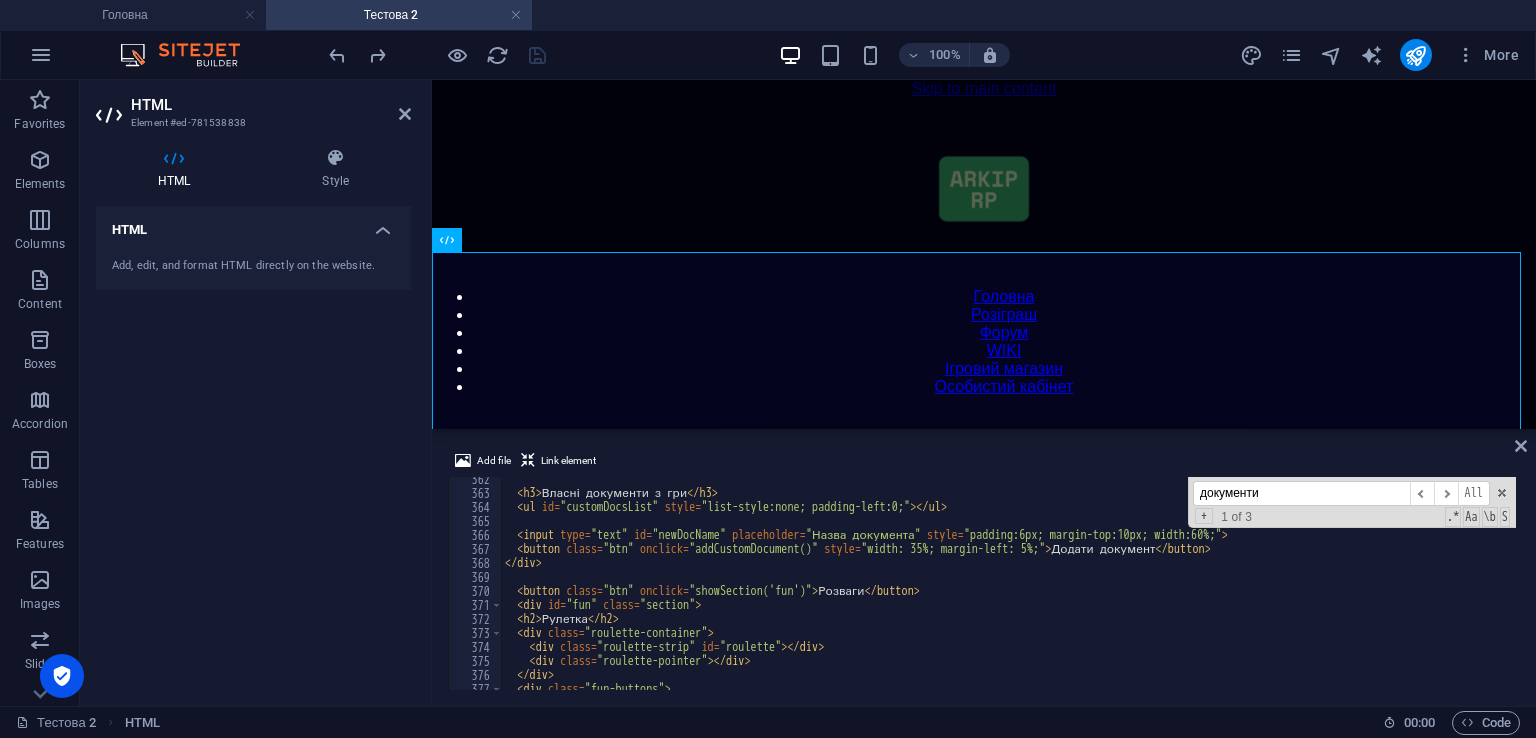 click on "документи" at bounding box center [1301, 493] 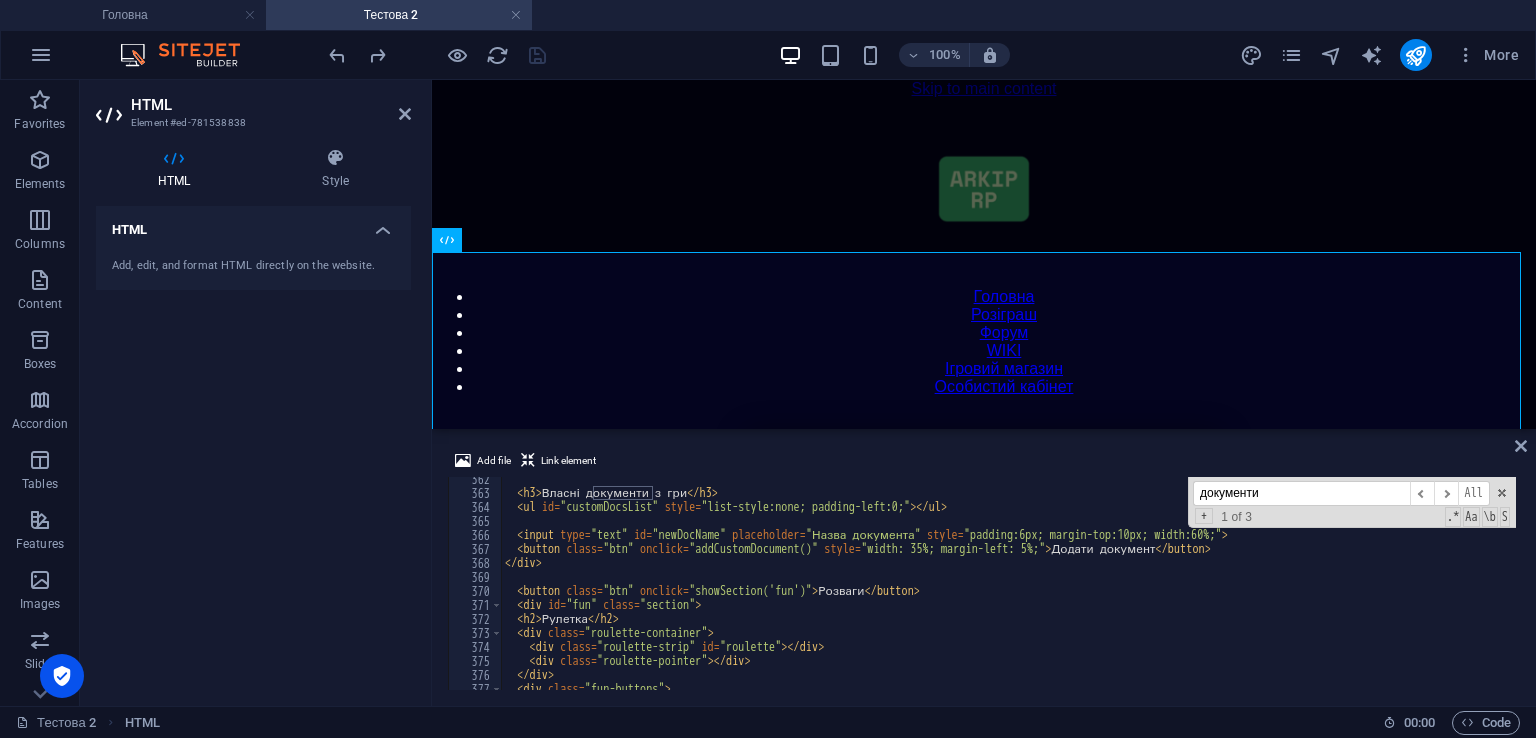 click on "документи" at bounding box center (1301, 493) 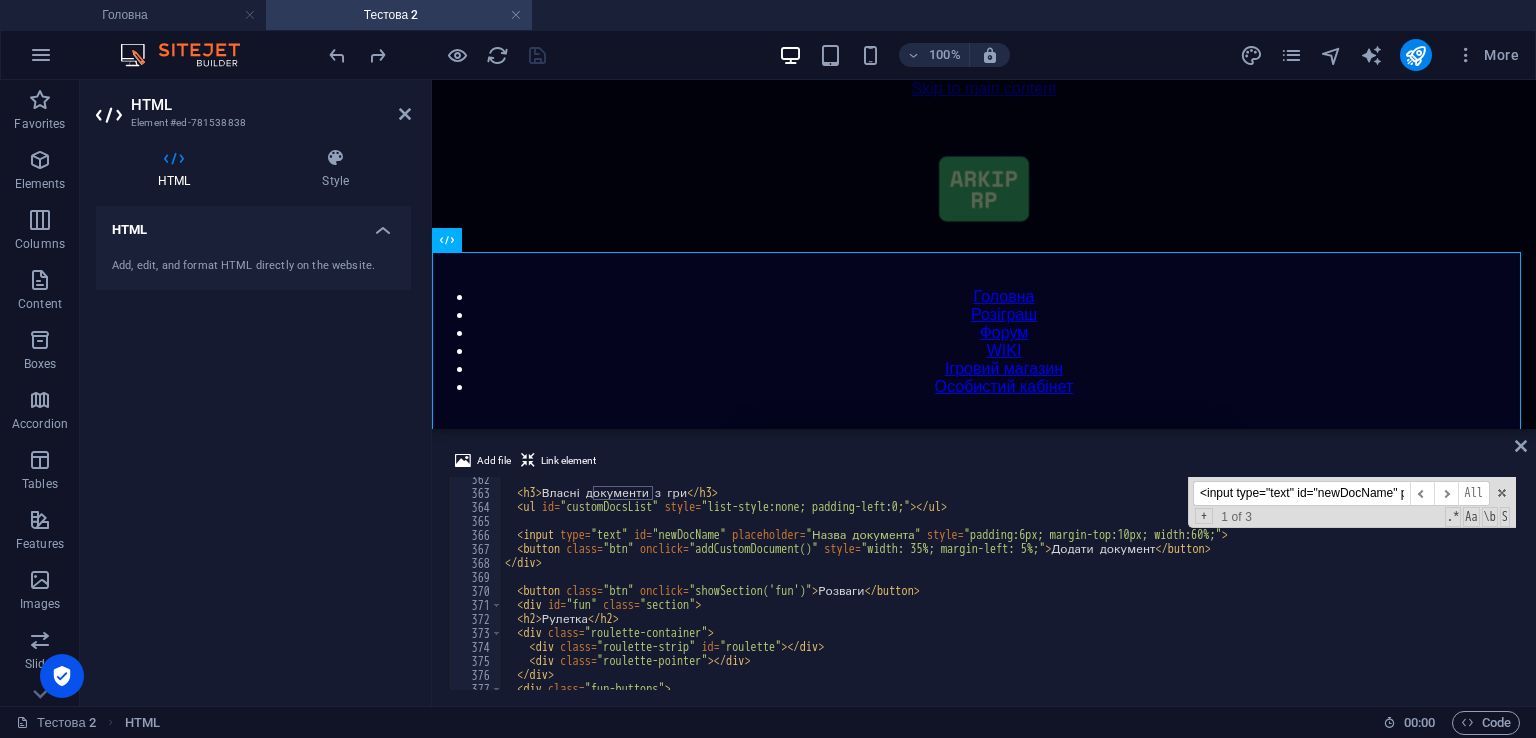 scroll, scrollTop: 0, scrollLeft: 444, axis: horizontal 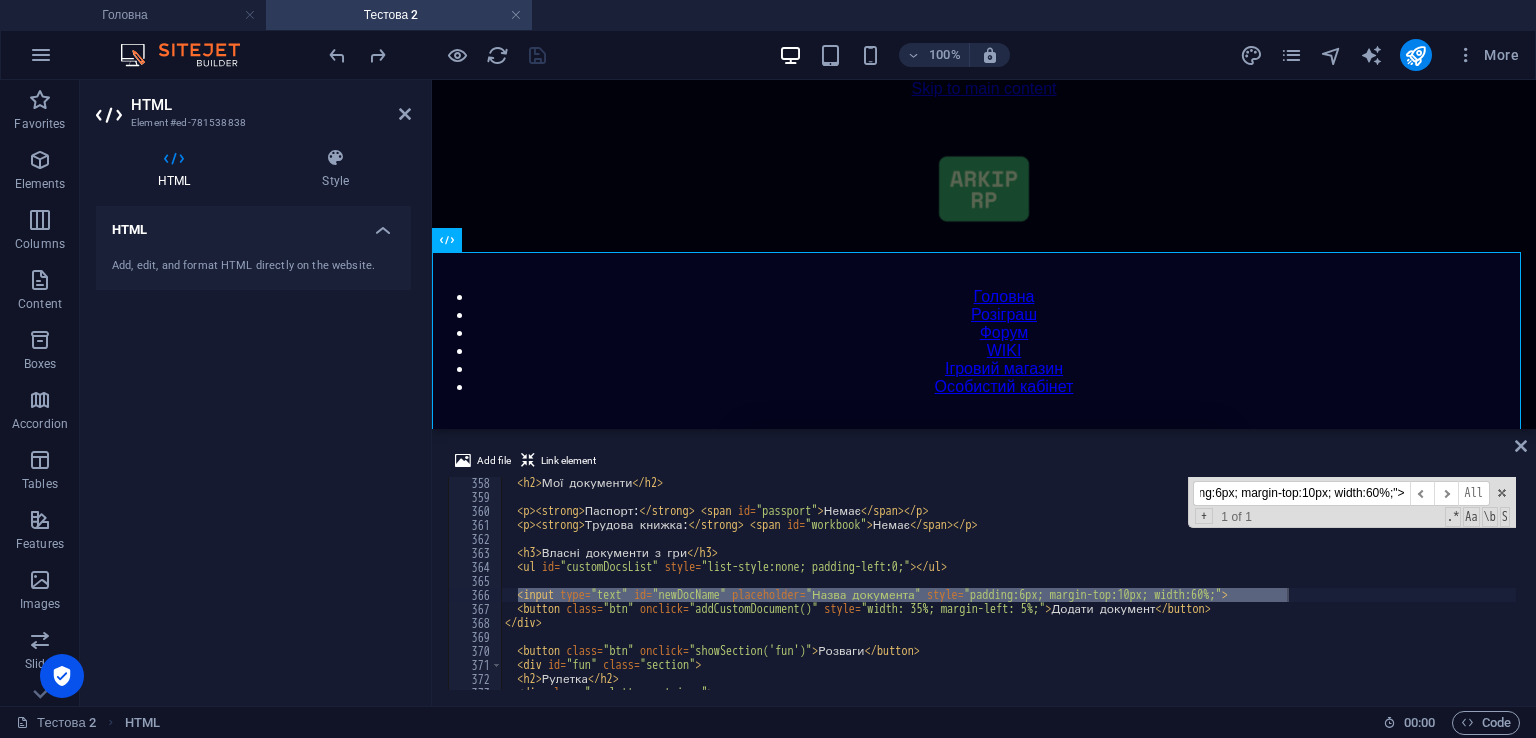 type on "<input type="text" id="newDocName" placeholder="Назва документа" style="padding:6px; margin-top:10px; width:60%;">" 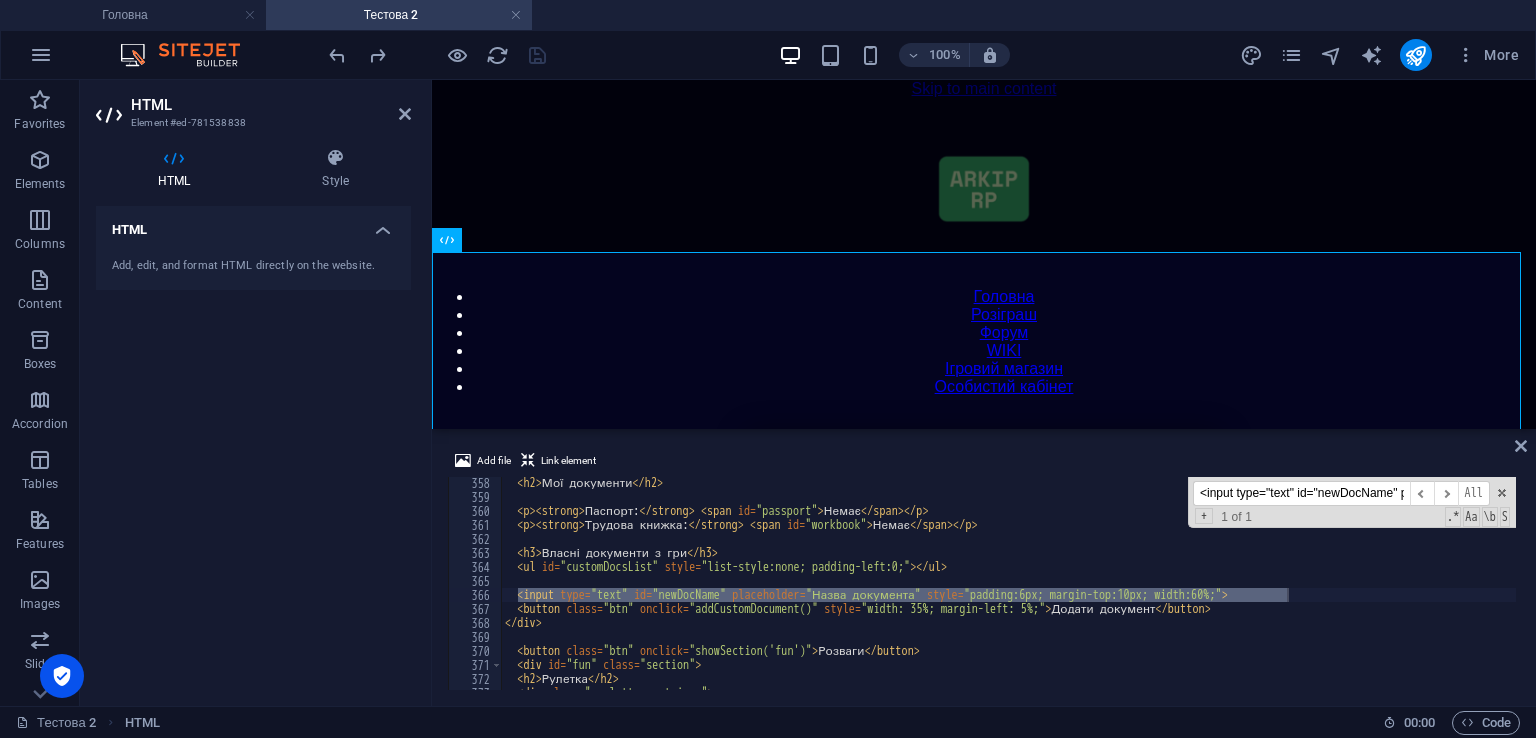 click on "< h2 > Мої документи </ h2 >    < p > < strong > Паспорт: </ strong >   < span   id = "passport" > Немає </ span > </ p >    < p > < strong > Трудова книжка: </ strong >   < span   id = "workbook" > Немає </ span > </ p >    < h3 > Власні документи з гри </ h3 >    < ul   id = "customDocsList"   style = "list-style:none; padding-left:0;" > </ ul >    < input   type = "text"   id = "newDocName"   placeholder = "Назва документа"   style = "padding:6px; margin-top:10px; width:60%;" >    < button   class = "btn"   onclick = "addCustomDocument()"   style = "width: 35%; margin-left: 5%;" > Додати документ </ button > </ div >    < button   class = "btn"   onclick = "showSection('fun')" > Розваги </ button >    < div   id = "fun"   class = "section" >    < h2 > Рулетка </ h2 >    < div   class = "roulette-container" > ​ ​ All Replace All + 1 of 1 .* Aa \b S" at bounding box center (1008, 583) 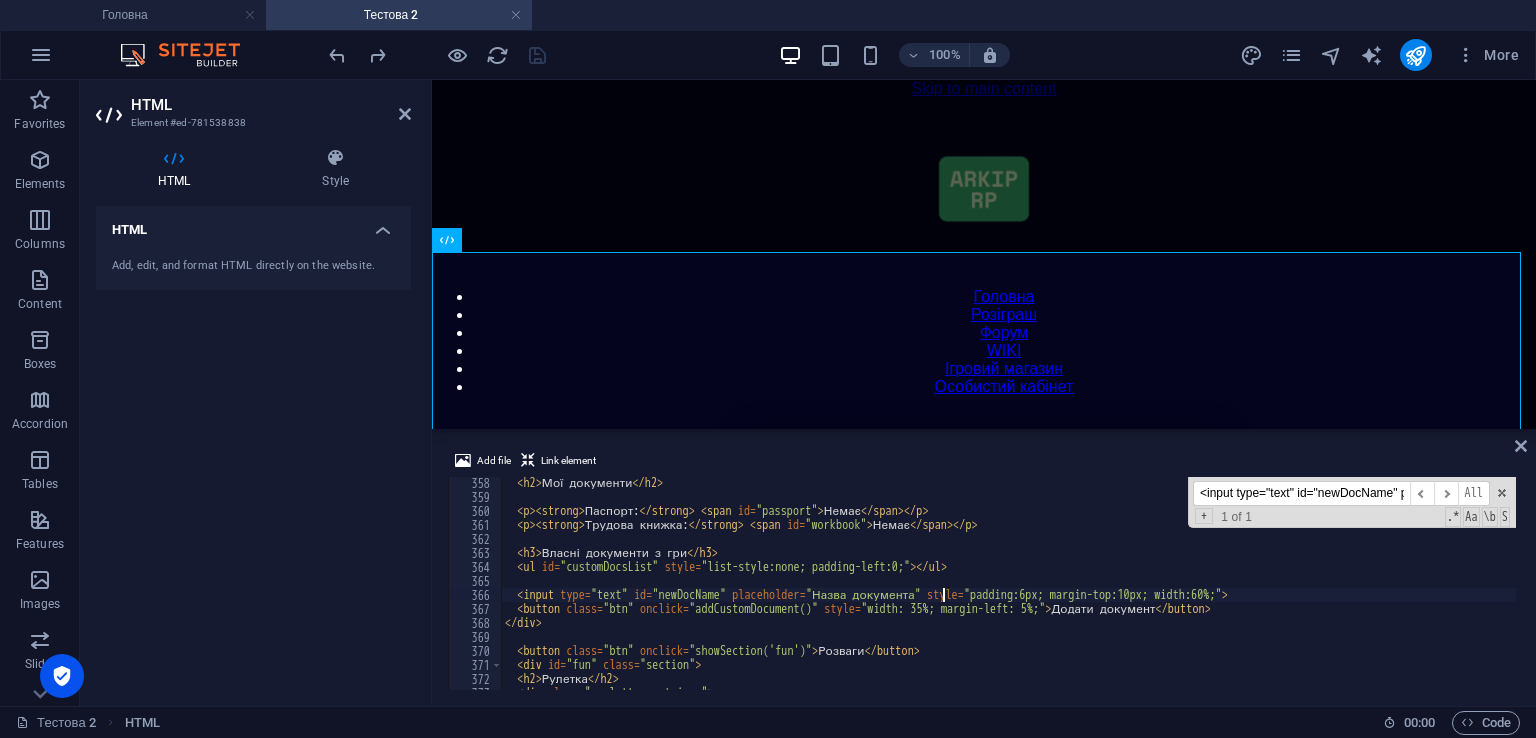 click on "< h2 > Мої документи </ h2 >    < p > < strong > Паспорт: </ strong >   < span   id = "passport" > Немає </ span > </ p >    < p > < strong > Трудова книжка: </ strong >   < span   id = "workbook" > Немає </ span > </ p >    < h3 > Власні документи з гри </ h3 >    < ul   id = "customDocsList"   style = "list-style:none; padding-left:0;" > </ ul >    < input   type = "text"   id = "newDocName"   placeholder = "Назва документа"   style = "padding:6px; margin-top:10px; width:60%;" >    < button   class = "btn"   onclick = "addCustomDocument()"   style = "width: 35%; margin-left: 5%;" > Додати документ </ button > </ div >    < button   class = "btn"   onclick = "showSection('fun')" > Розваги </ button >    < div   id = "fun"   class = "section" >    < h2 > Рулетка </ h2 >    < div   class = "roulette-container" >" at bounding box center (1425, 594) 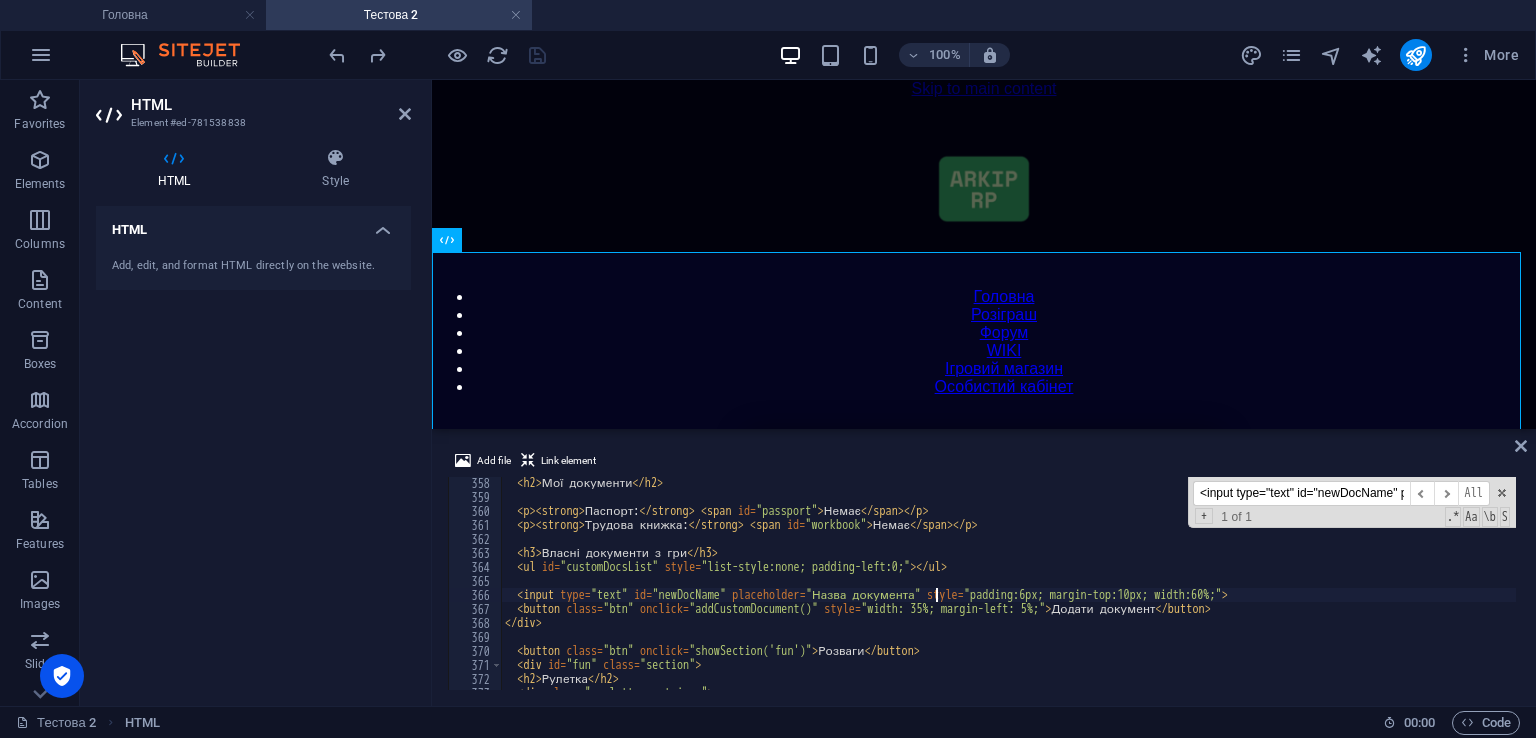 click on "< h2 > Мої документи </ h2 >    < p > < strong > Паспорт: </ strong >   < span   id = "passport" > Немає </ span > </ p >    < p > < strong > Трудова книжка: </ strong >   < span   id = "workbook" > Немає </ span > </ p >    < h3 > Власні документи з гри </ h3 >    < ul   id = "customDocsList"   style = "list-style:none; padding-left:0;" > </ ul >    < input   type = "text"   id = "newDocName"   placeholder = "Назва документа"   style = "padding:6px; margin-top:10px; width:60%;" >    < button   class = "btn"   onclick = "addCustomDocument()"   style = "width: 35%; margin-left: 5%;" > Додати документ </ button > </ div >    < button   class = "btn"   onclick = "showSection('fun')" > Розваги </ button >    < div   id = "fun"   class = "section" >    < h2 > Рулетка </ h2 >    < div   class = "roulette-container" >" at bounding box center (1425, 594) 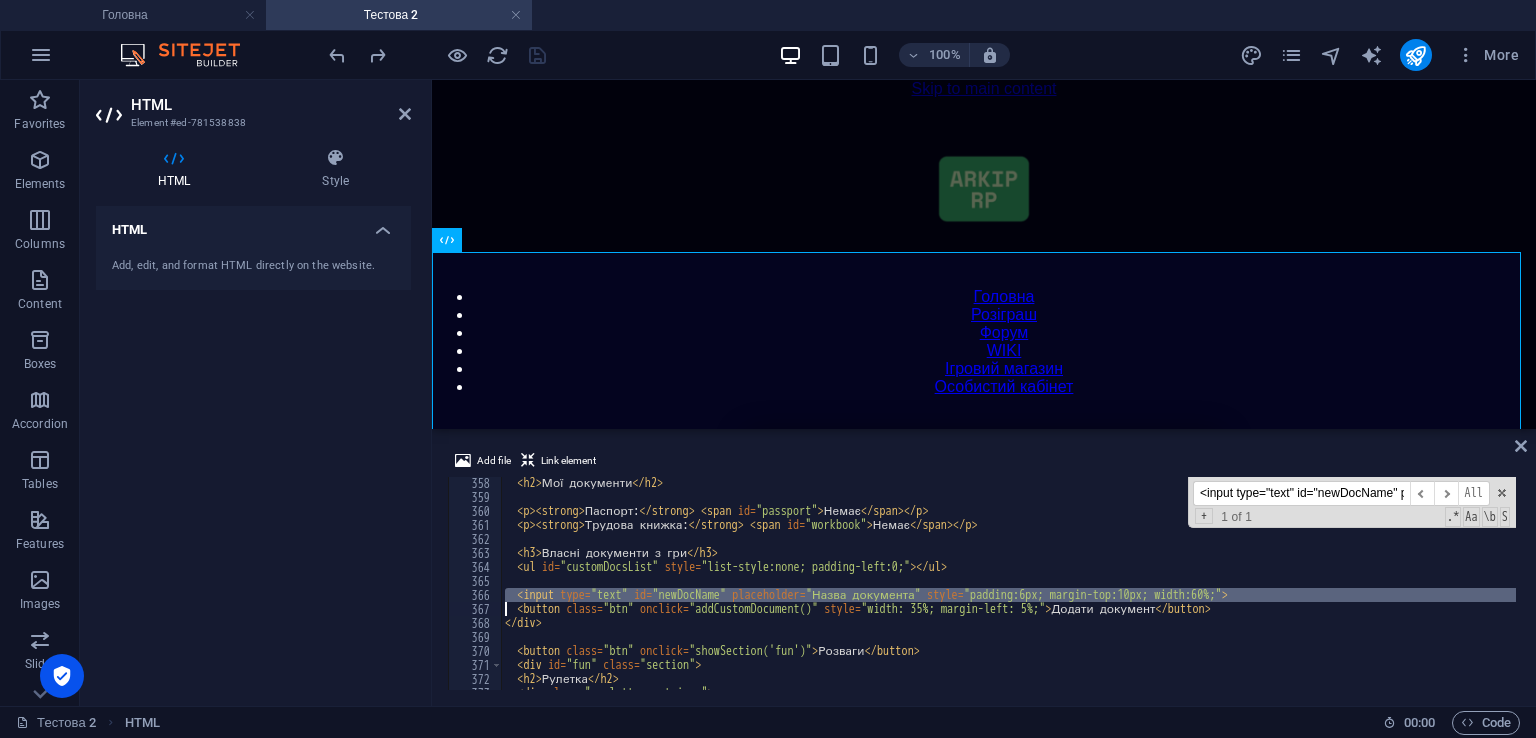 click on "< h2 > Мої документи </ h2 >    < p > < strong > Паспорт: </ strong >   < span   id = "passport" > Немає </ span > </ p >    < p > < strong > Трудова книжка: </ strong >   < span   id = "workbook" > Немає </ span > </ p >    < h3 > Власні документи з гри </ h3 >    < ul   id = "customDocsList"   style = "list-style:none; padding-left:0;" > </ ul >    < input   type = "text"   id = "newDocName"   placeholder = "Назва документа"   style = "padding:6px; margin-top:10px; width:60%;" >    < button   class = "btn"   onclick = "addCustomDocument()"   style = "width: 35%; margin-left: 5%;" > Додати документ </ button > </ div >    < button   class = "btn"   onclick = "showSection('fun')" > Розваги </ button >    < div   id = "fun"   class = "section" >    < h2 > Рулетка </ h2 >    < div   class = "roulette-container" >" at bounding box center [1425, 594] 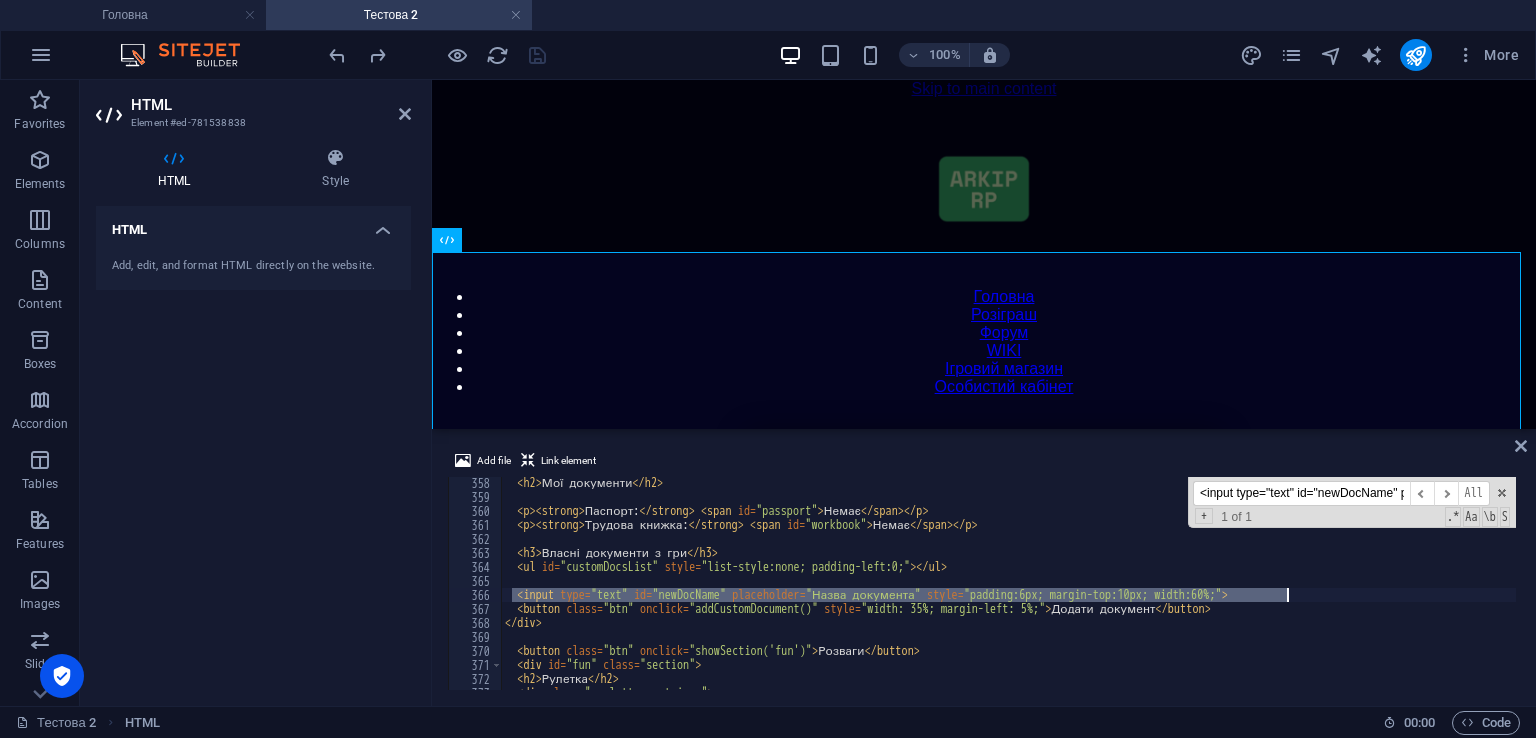 drag, startPoint x: 512, startPoint y: 596, endPoint x: 1299, endPoint y: 601, distance: 787.01587 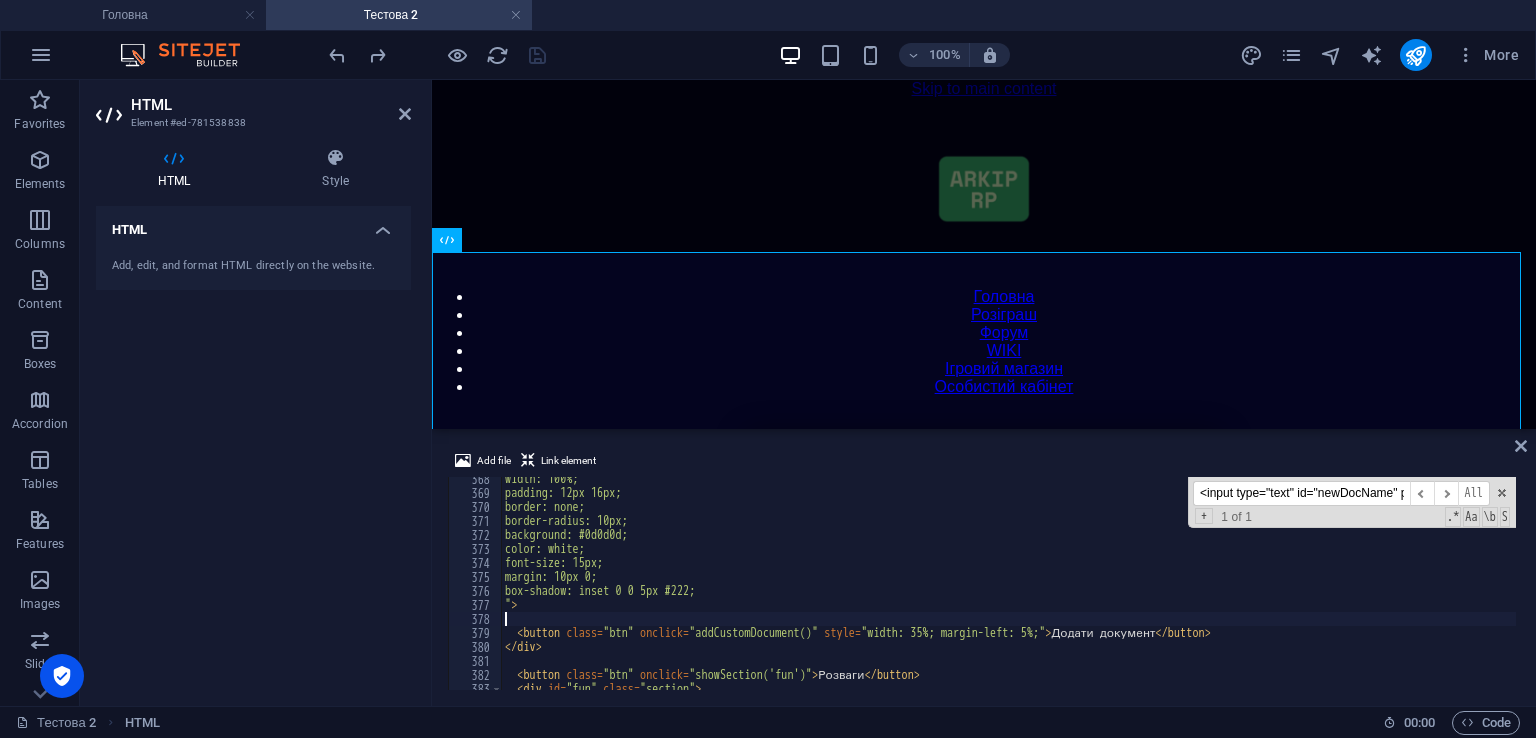 scroll, scrollTop: 5143, scrollLeft: 0, axis: vertical 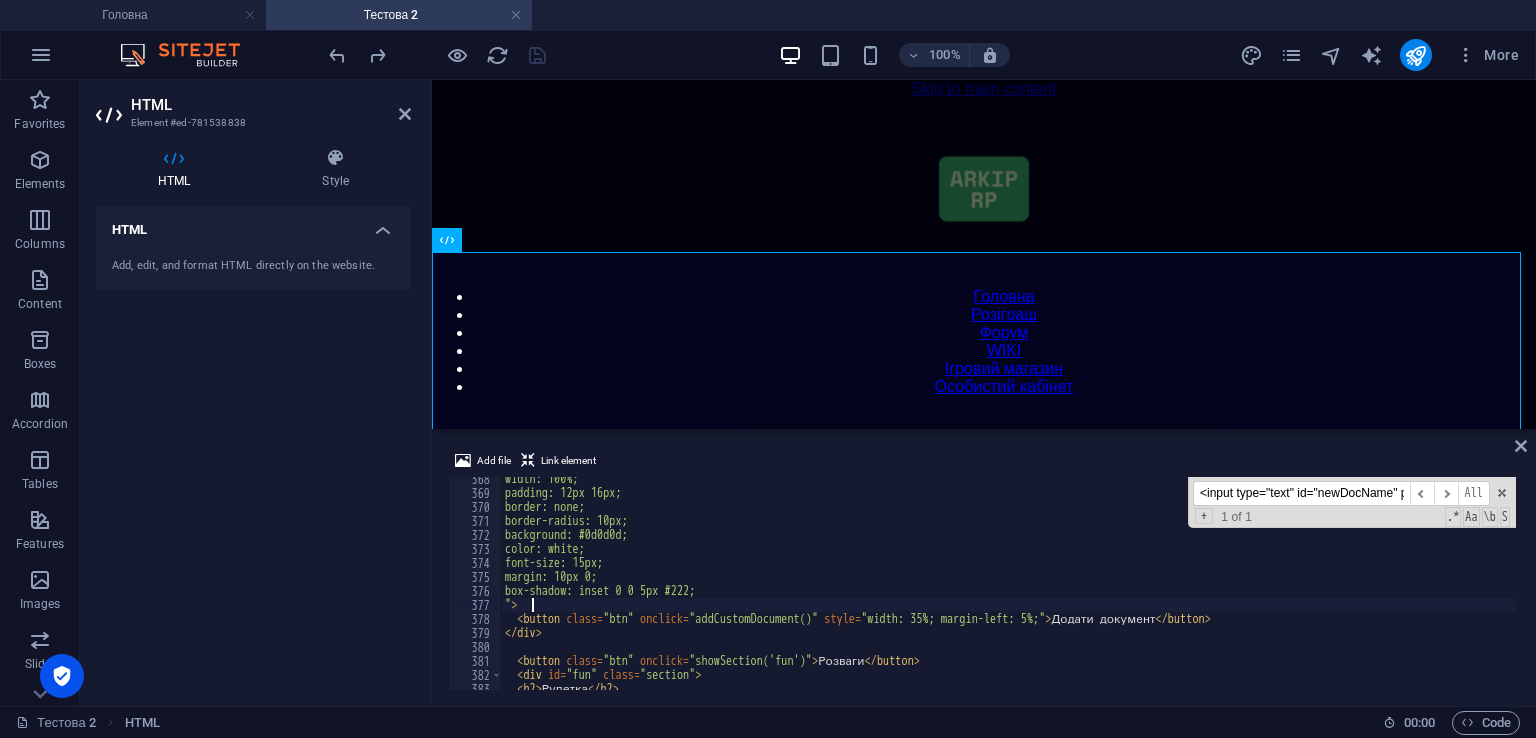 click on "Add file Link element "> 368 369 370 371 372 373 374 375 376 377 378 379 380 381 382 383 384     width: 100%;      padding: 12px 16px;      border: none;      border-radius: 10px;      background: #0d0d0d;      color: white;      font-size: 15px;      margin: 10px 0;     box-shadow: inset 0 0 5px #222;   " >    < button   class = "btn"   onclick = "addCustomDocument()"   style = "width: 35%; margin-left: 5%;" > Додати документ </ button > </ div >    < button   class = "btn"   onclick = "showSection('fun')" > Розваги </ button >    < div   id = "fun"   class = "section" >    < h2 > Рулетка </ h2 > <input type="text" id="newDocName" placeholder="Назва документа" style="padding:6px; margin-top:10px; width:60%;"> ​ ​ All Replace All + 1 of 1 .* Aa \b S" at bounding box center (984, 569) 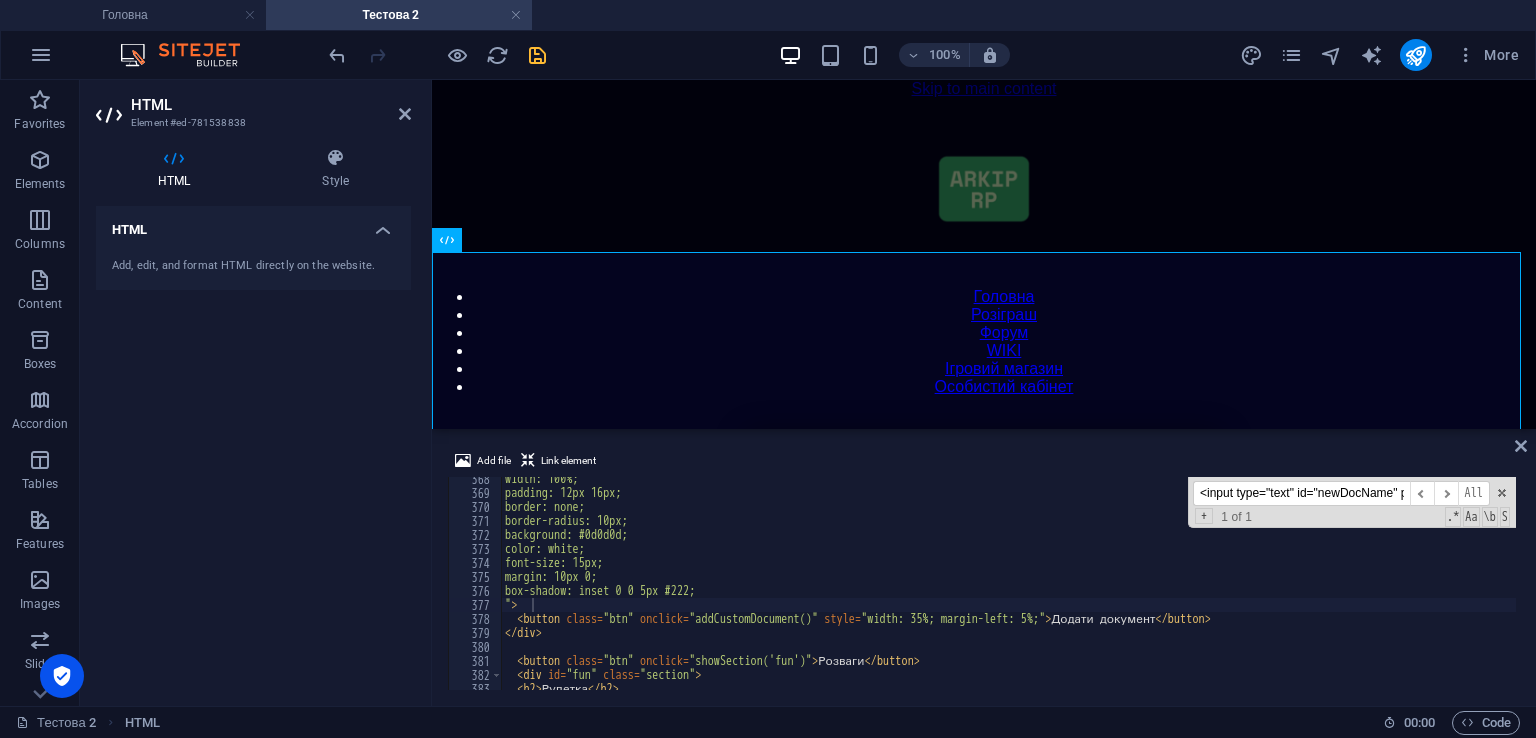 click at bounding box center (537, 55) 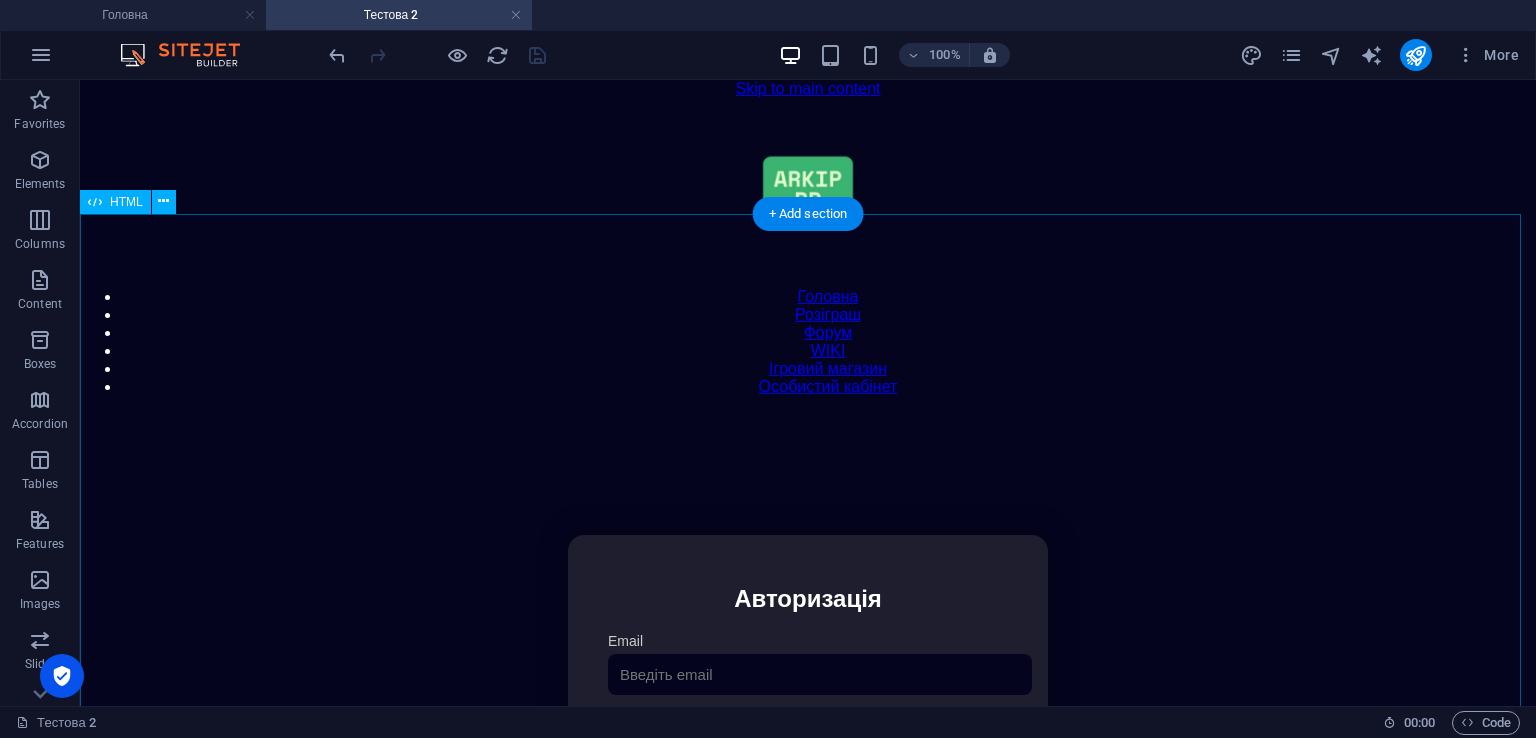 click on "Особистий кабінет
Авторизація
Email
[GEOGRAPHIC_DATA]
👁️
Увійти
Скинути пароль
Скидання пароля
Введіть ваш email:
Скинути
Закрити
Особистий кабінет
Вийти з кабінету
Важлива інформація
Інформація
Ігровий Нікнейм:
Пошта:
Гроші:   ₴
XP:
Рівень:
Здоров'я:
Броня:
VIP:
Рейтинг
Рейтинг гравців
Гравців не знайдено
Документи
Мої документи
Паспорт:   Немає
Трудова книжка:   [PERSON_NAME]
Власні документи з гри
Розваги" at bounding box center [808, 746] 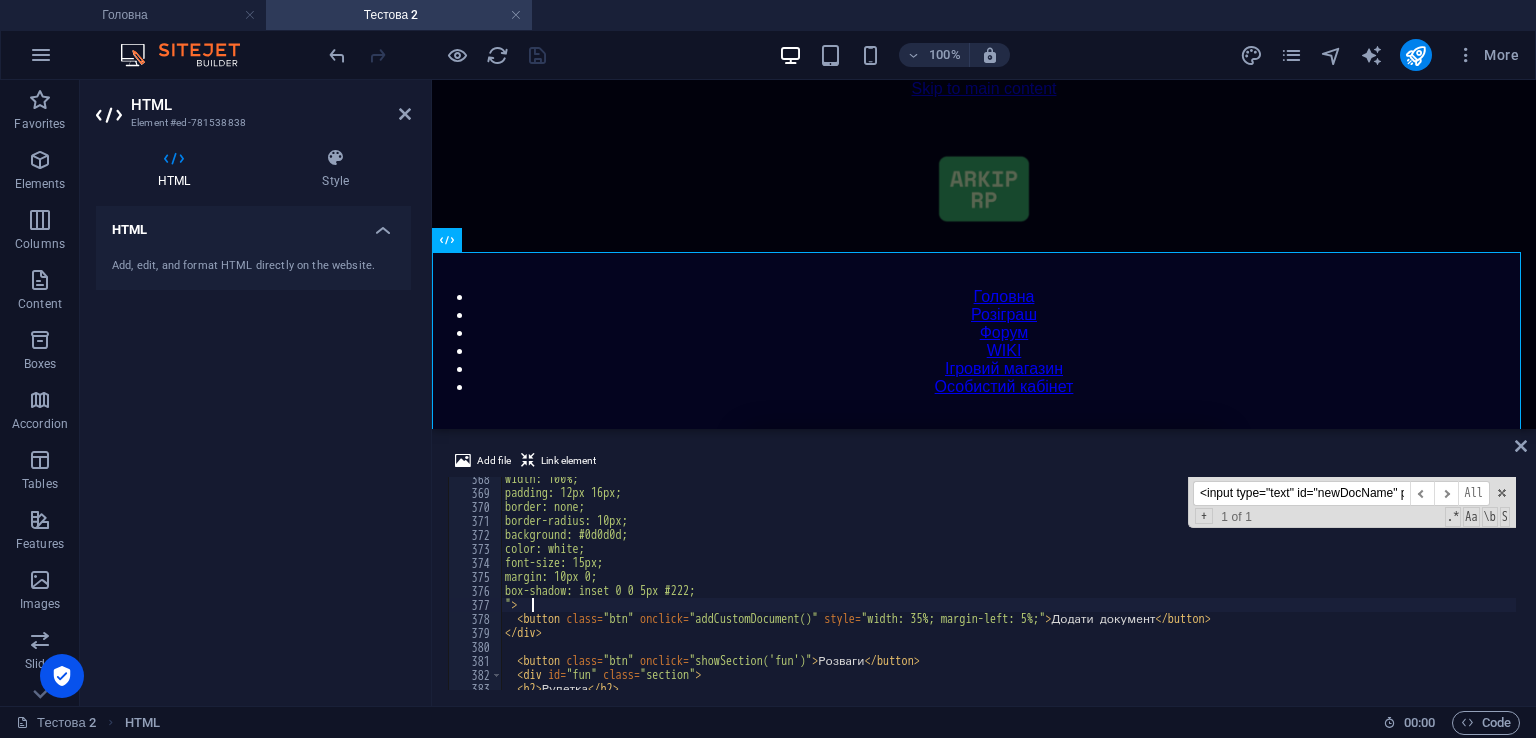 click on "<input type="text" id="newDocName" placeholder="Назва документа" style="padding:6px; margin-top:10px; width:60%;">" at bounding box center (1301, 493) 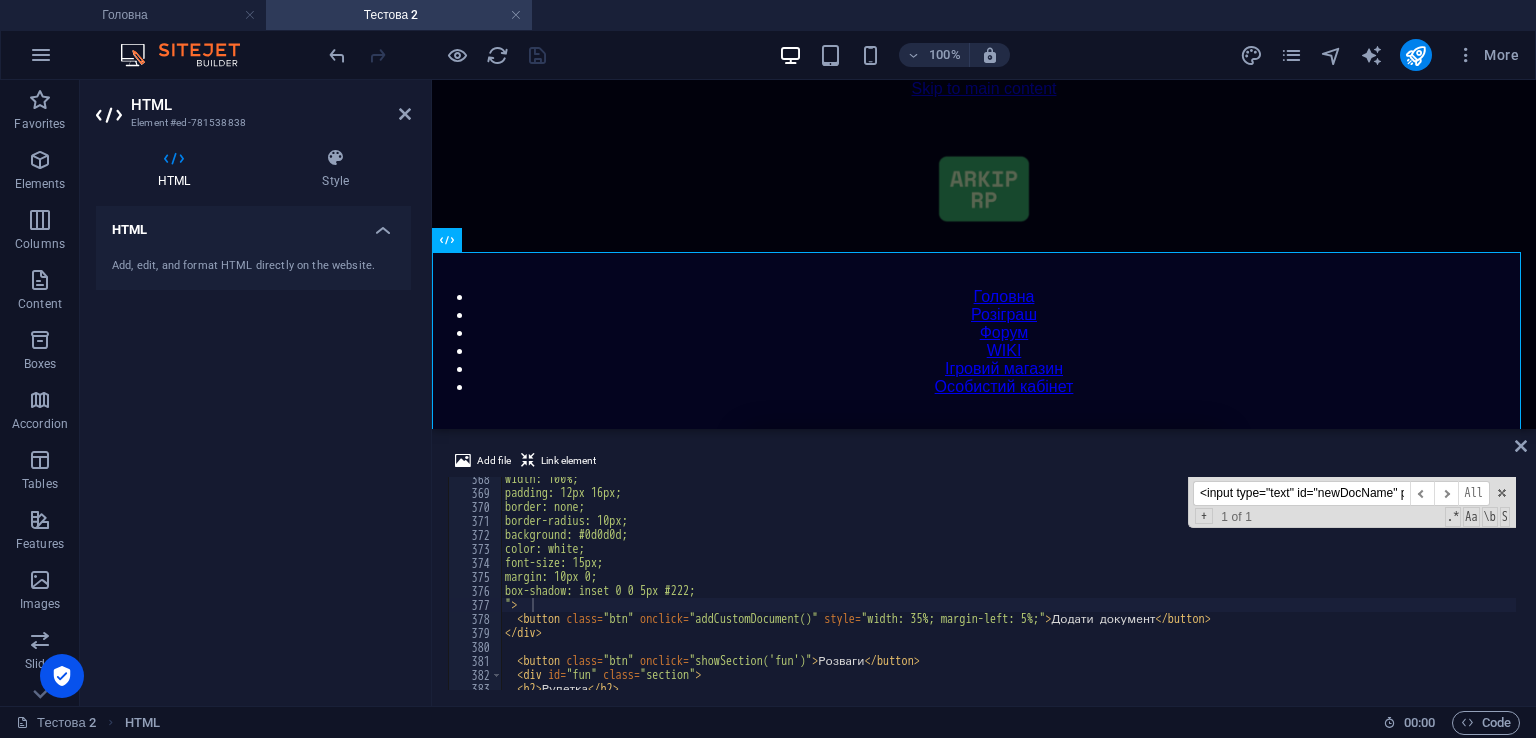 click on "<input type="text" id="newDocName" placeholder="Назва документа" style="padding:6px; margin-top:10px; width:60%;">" at bounding box center (1301, 493) 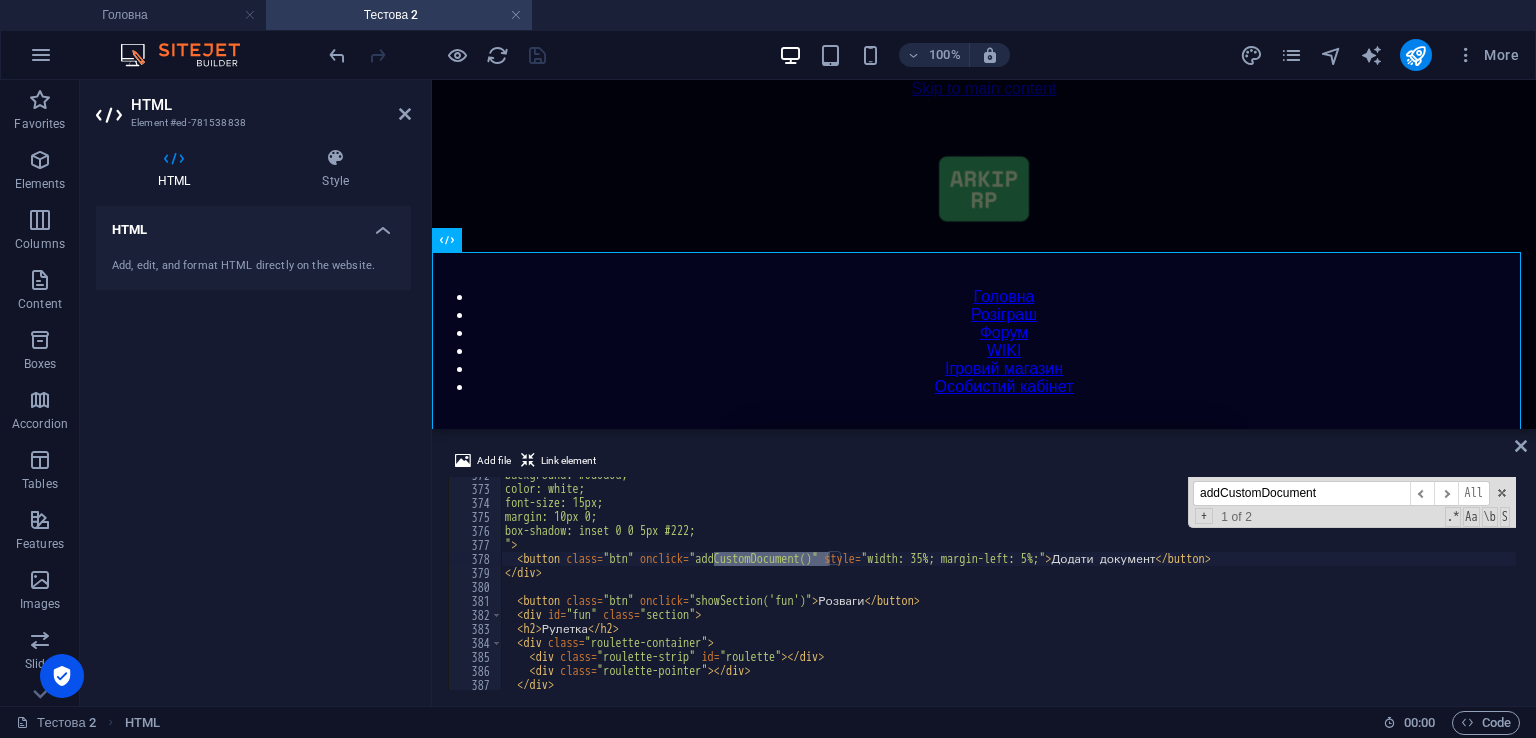 scroll, scrollTop: 5203, scrollLeft: 0, axis: vertical 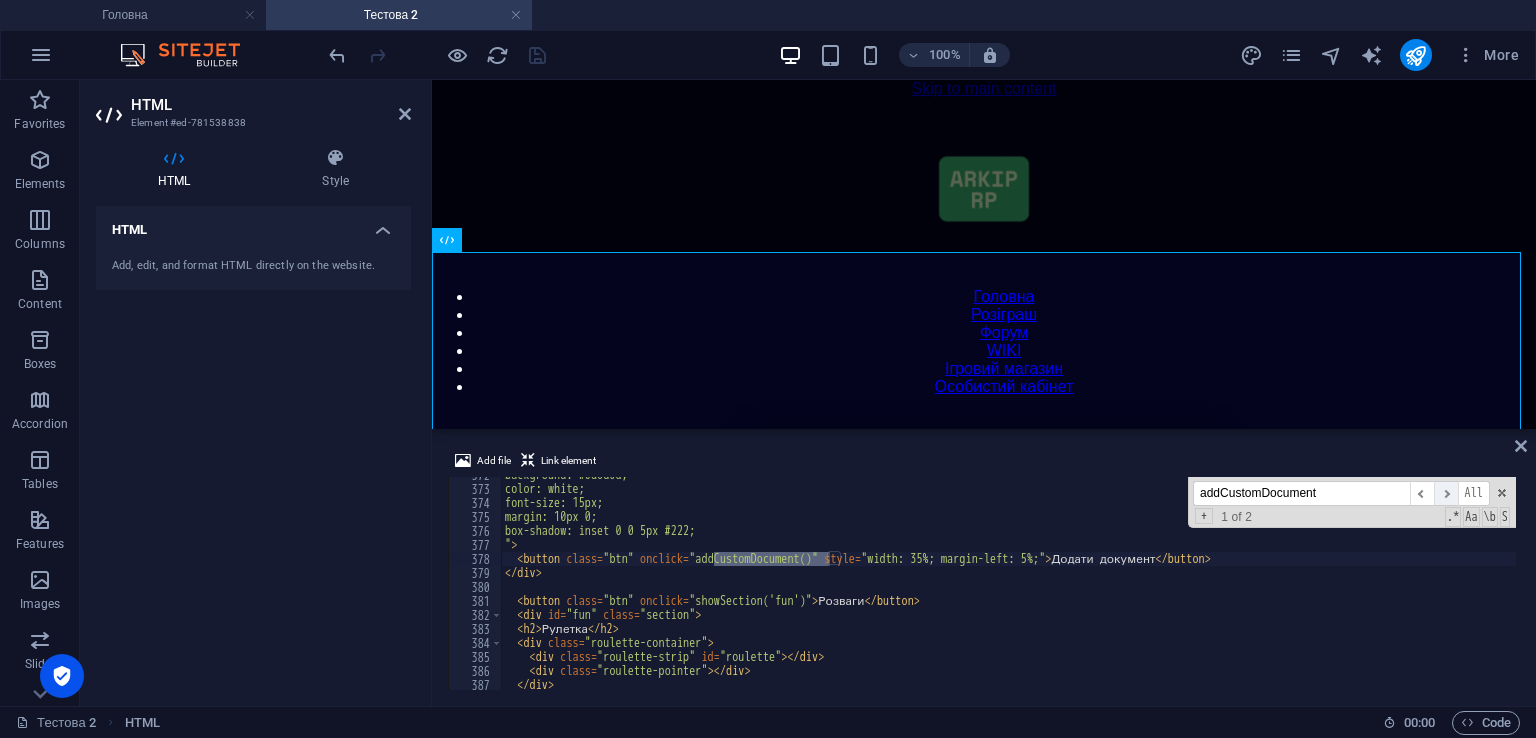 type on "addCustomDocument" 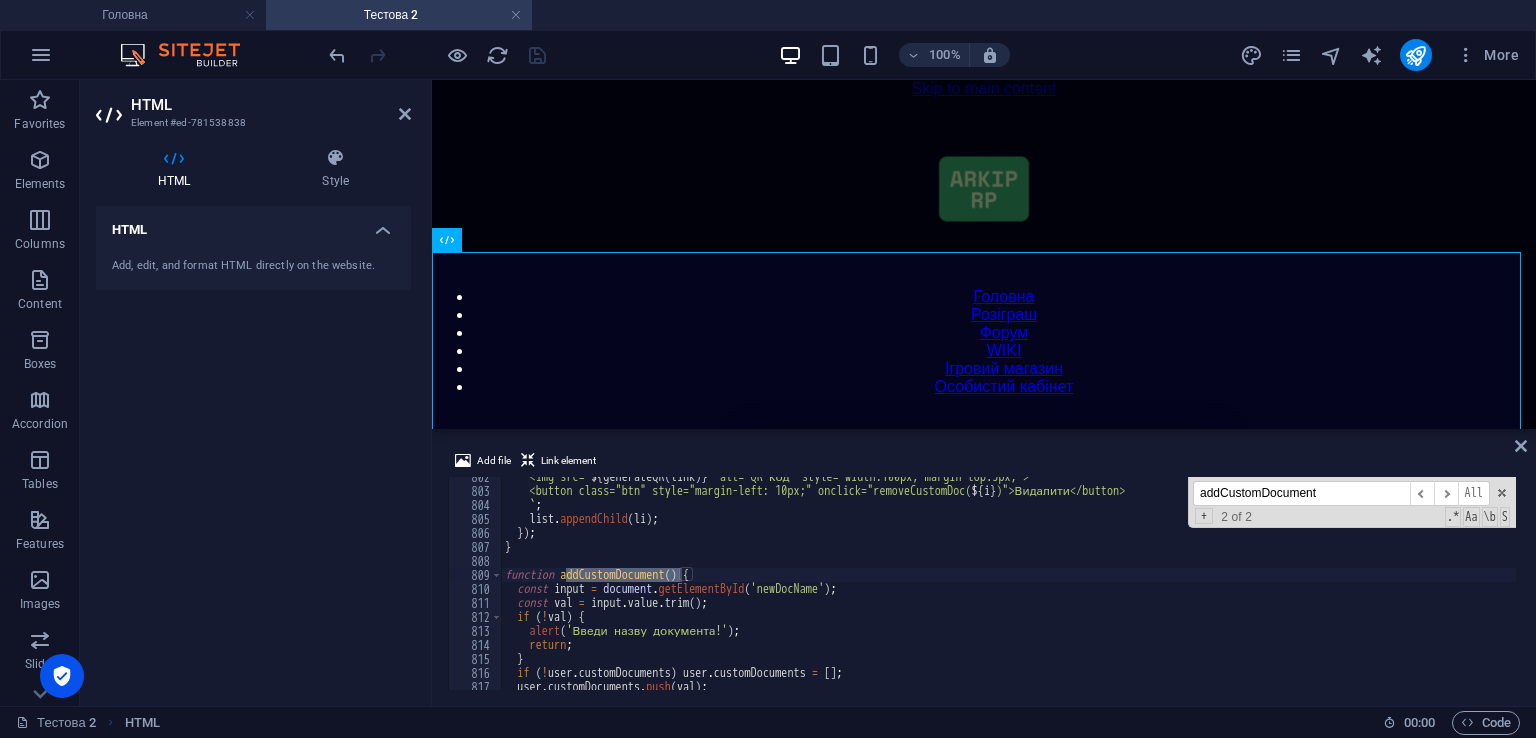 scroll, scrollTop: 11281, scrollLeft: 0, axis: vertical 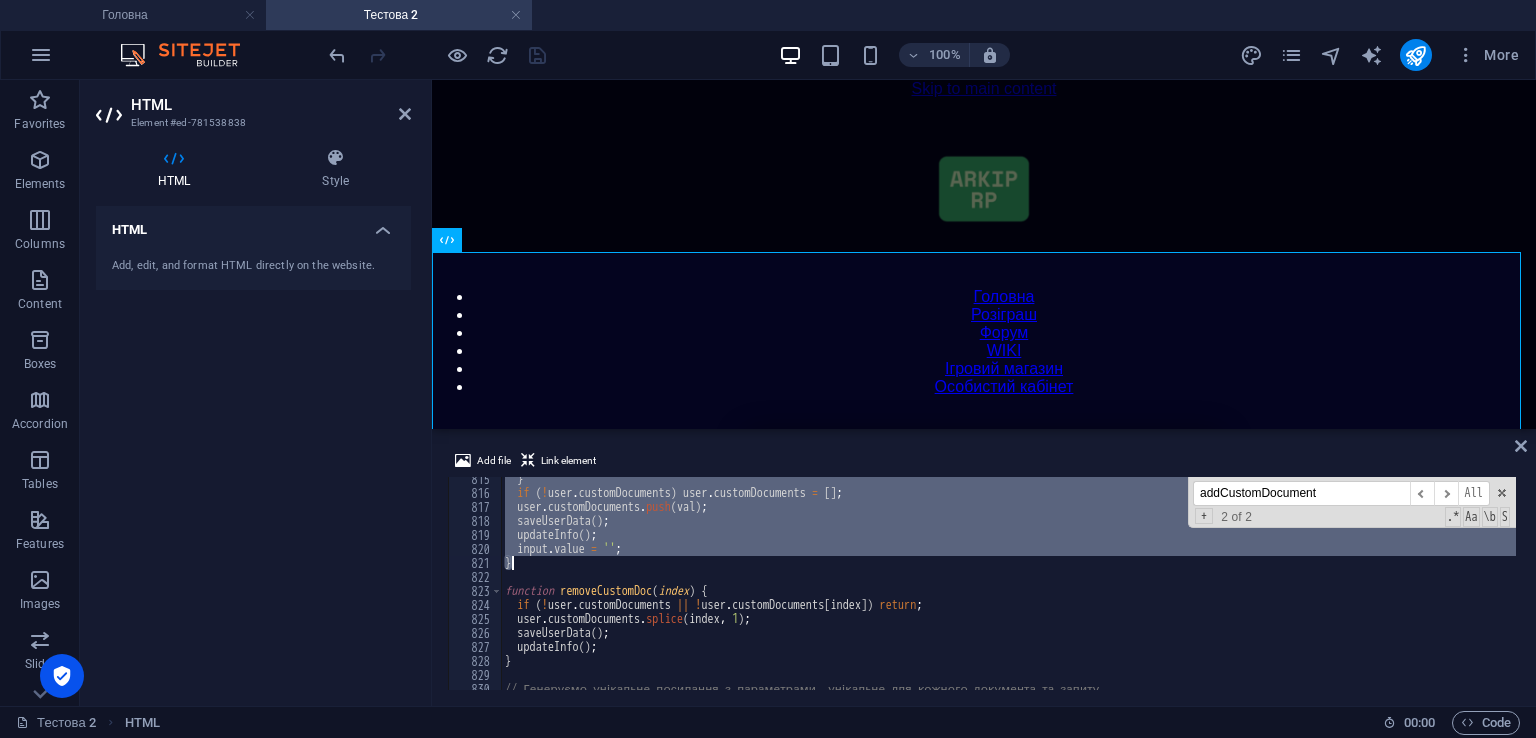 drag, startPoint x: 504, startPoint y: 511, endPoint x: 583, endPoint y: 565, distance: 95.692215 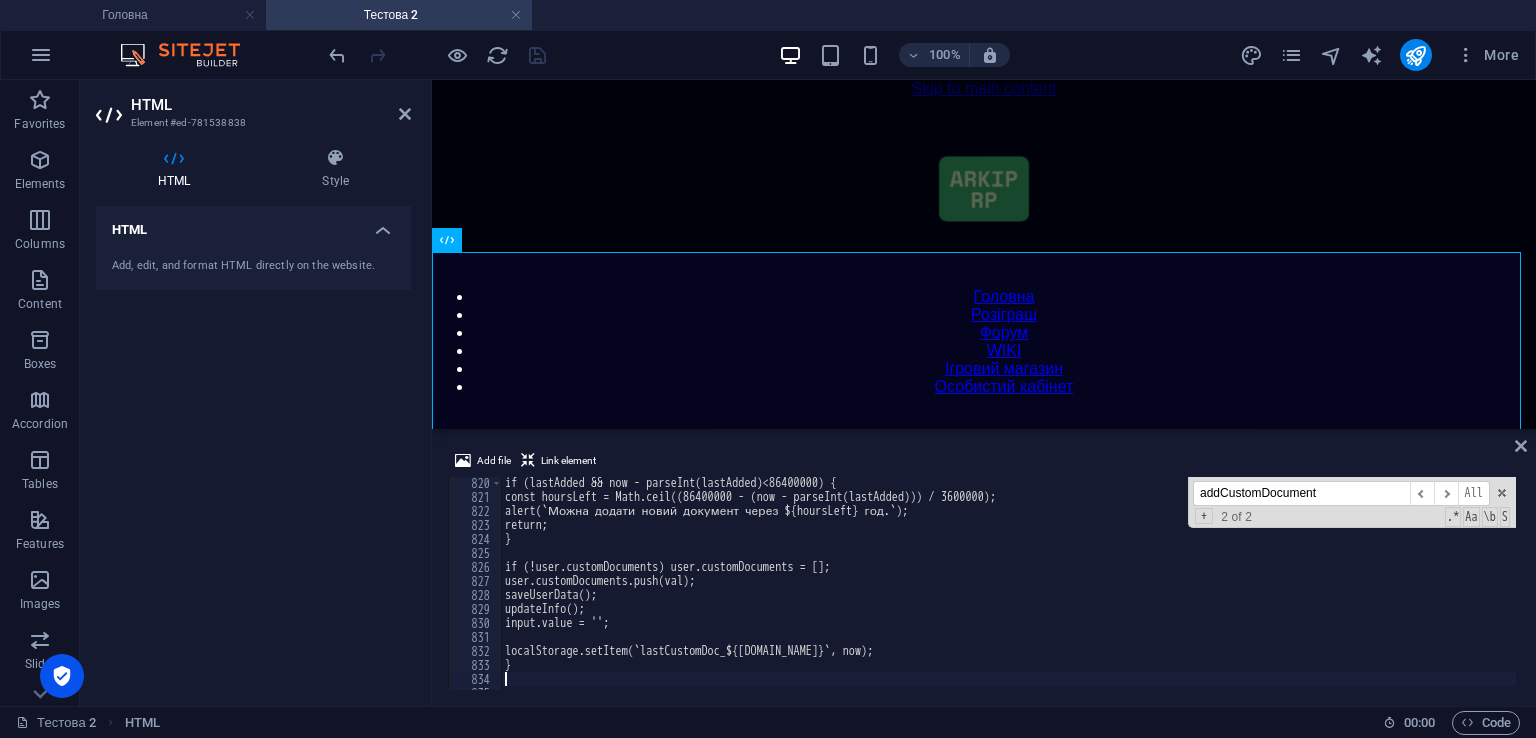 scroll, scrollTop: 11527, scrollLeft: 0, axis: vertical 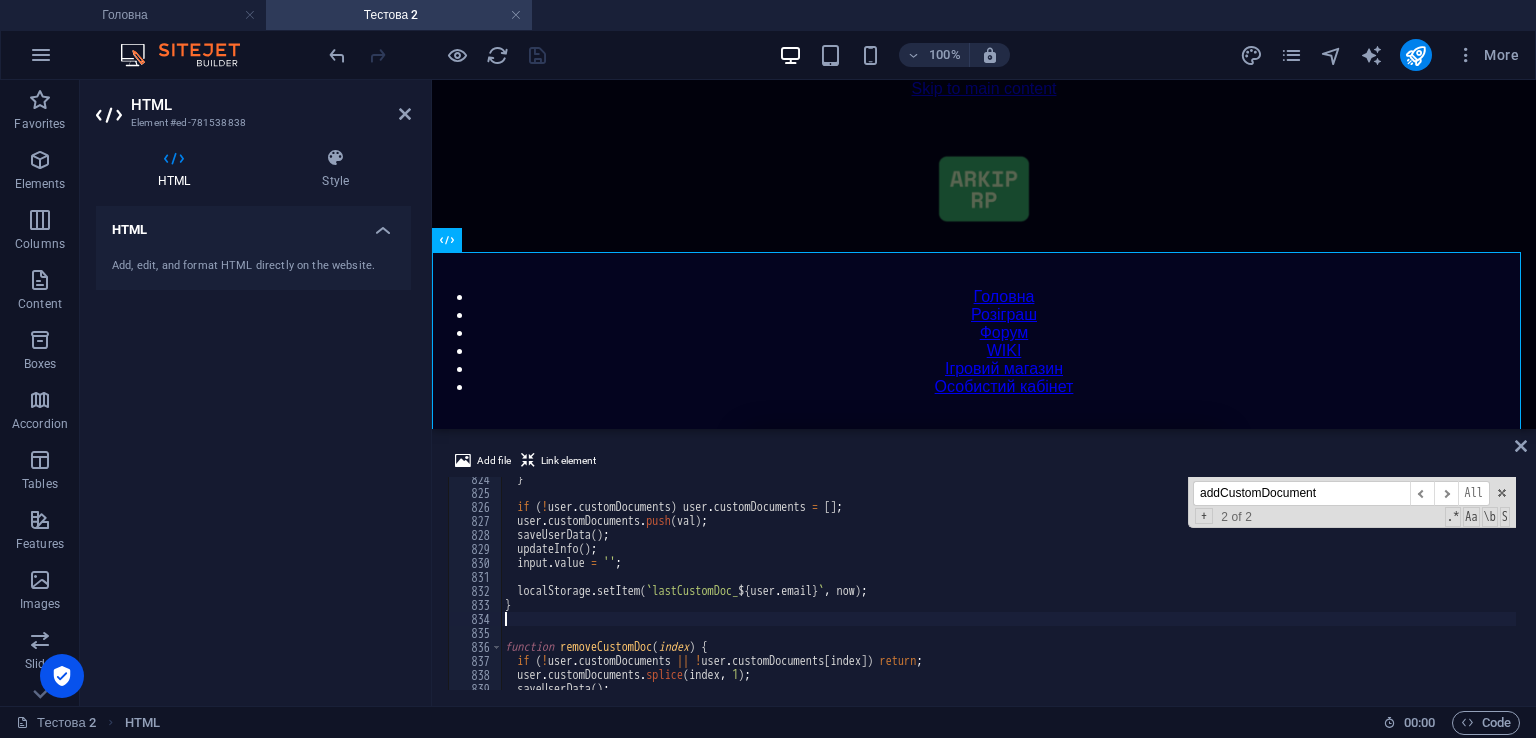 type on "}" 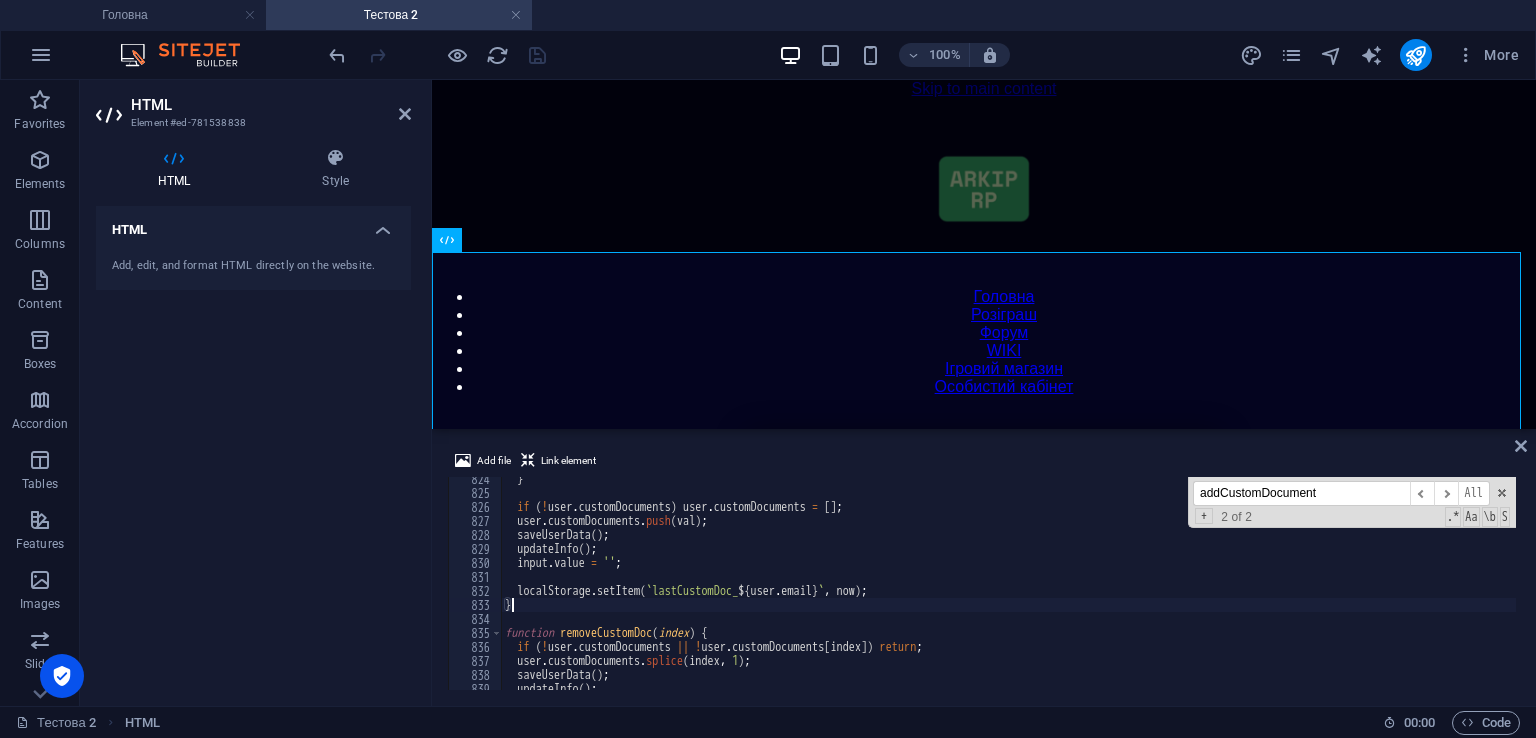 click on "Add file Link element } 824 825 826 827 828 829 830 831 832 833 834 835 836 837 838 839 840    }    if   ( ! user . customDocuments )   user . customDocuments   =   [ ] ;    user . customDocuments . push ( val ) ;    saveUserData ( ) ;    updateInfo ( ) ;    input . value   =   '' ;    localStorage . setItem ( ` lastCustomDoc_ ${ user . email } ` ,   now ) ; } function   removeCustomDoc ( index )   {    if   ( ! user . customDocuments   ||   ! user . customDocuments [ index ])   return ;    user . customDocuments . splice ( index ,   1 ) ;    saveUserData ( ) ;    updateInfo ( ) ; addCustomDocument ​ ​ All Replace All + 2 of 2 .* Aa \b S     XXXXXXXXXXXXXXXXXXXXXXXXXXXXXXXXXXXXXXXXXXXXXXXXXXXXXXXXXXXXXXXXXXXXXXXXXXXXXXXXXXXXXXXXXXXXXXXXXXXXXXXXXXXXXXXXXXXXXXXXXXXXXXXXXXXXXXXXXXXXXXXXXXXXXXXXXXXXXXXXXXXXXXXXXXXXXXXXXXXXXXXXXXXXXXXXXXXXXXXXXXXXXXXXXXXXXXXXXXXXXXXXXXXXXXXXXXXXXXXXXXXXXXXXXXXXXXXX" at bounding box center (984, 569) 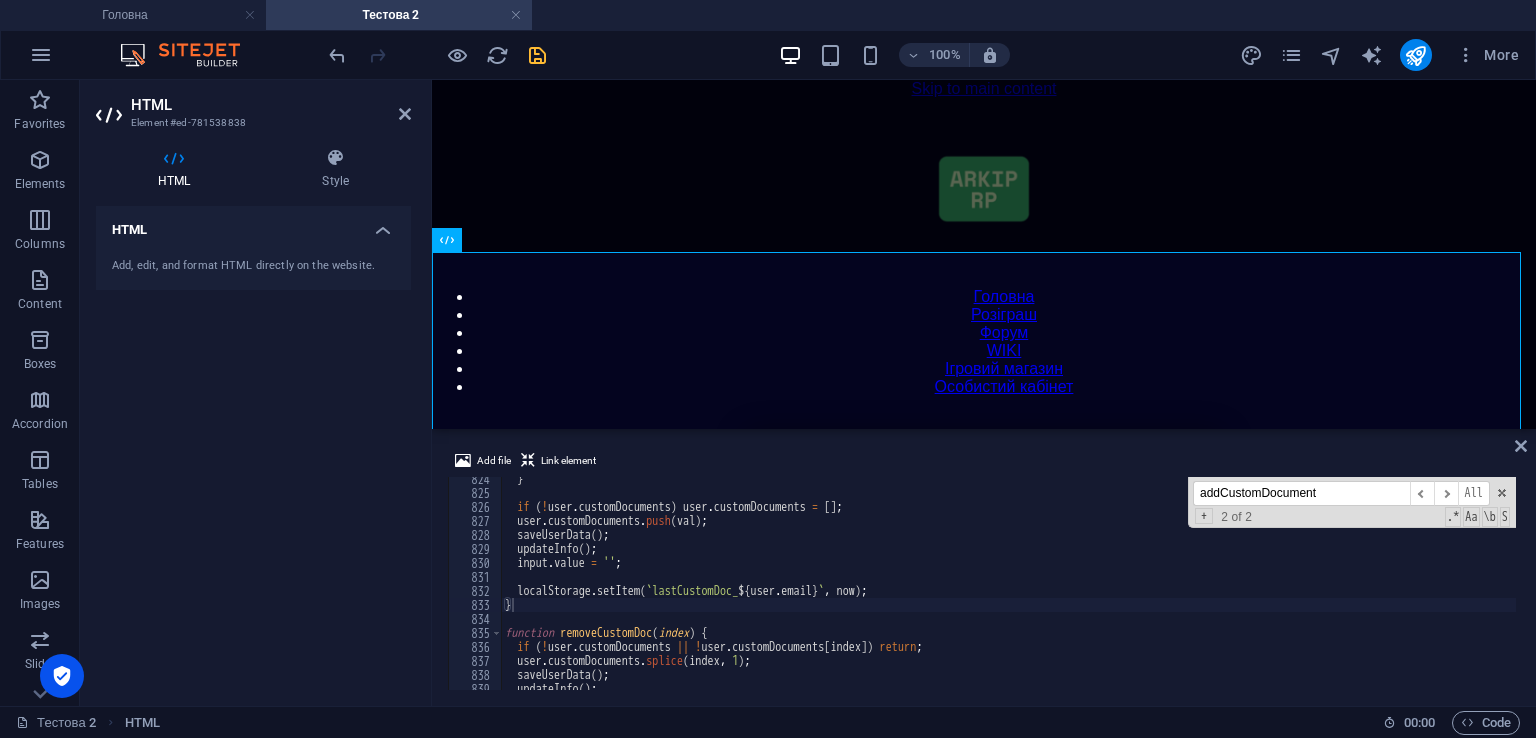 click at bounding box center (537, 55) 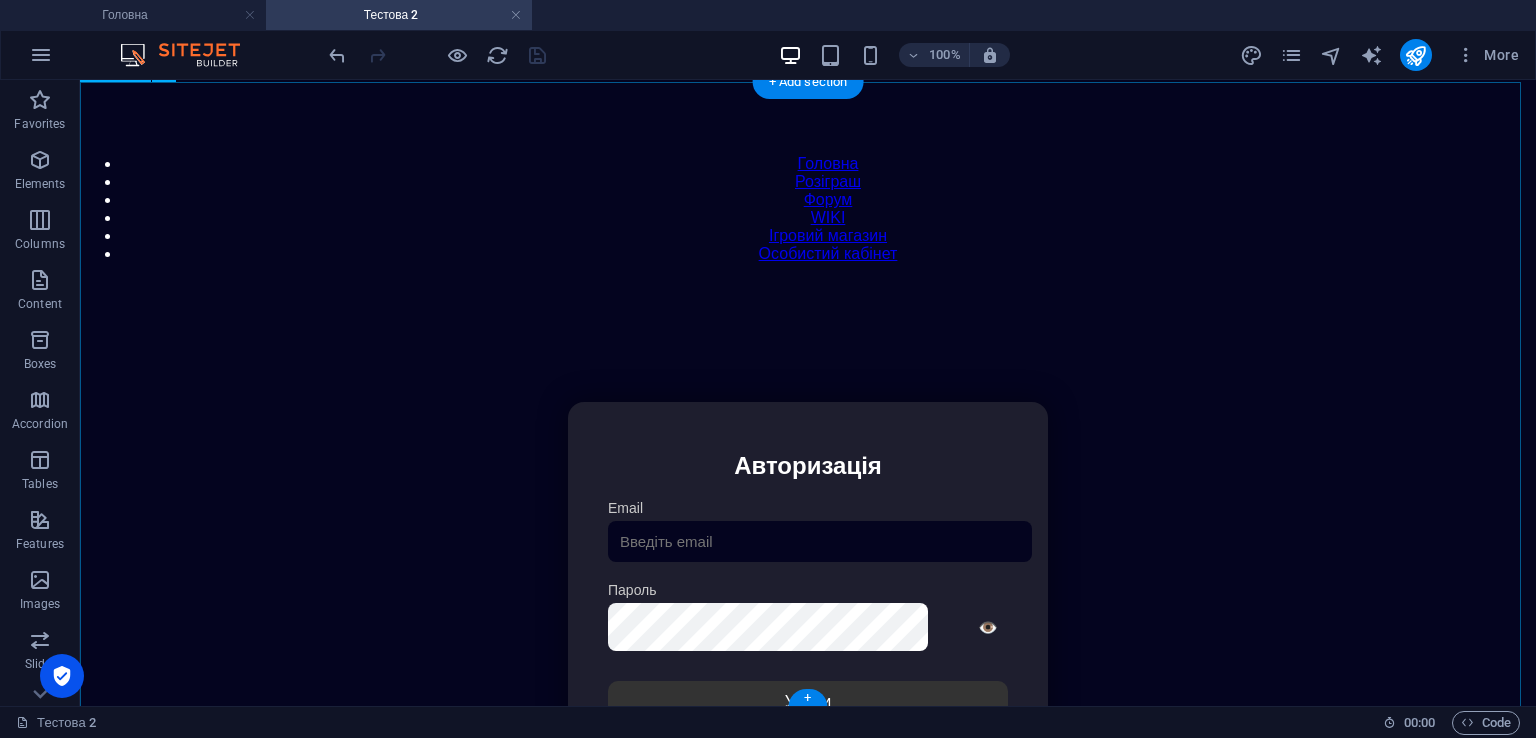 scroll, scrollTop: 130, scrollLeft: 0, axis: vertical 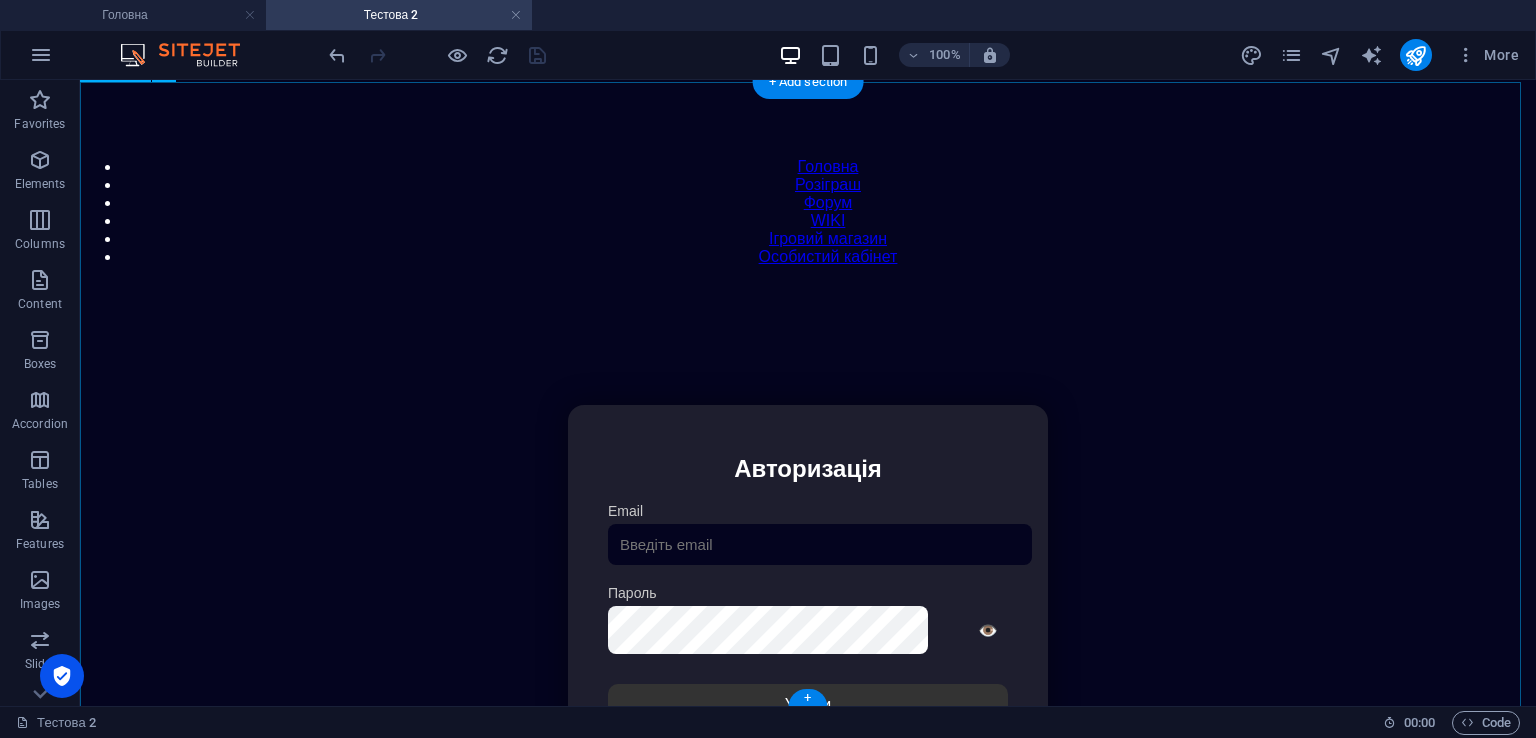 click on "Особистий кабінет
Авторизація
Email
[GEOGRAPHIC_DATA]
👁️
Увійти
Скинути пароль
Скидання пароля
Введіть ваш email:
Скинути
Закрити
Особистий кабінет
Вийти з кабінету
Важлива інформація
Інформація
Ігровий Нікнейм:
Пошта:
Гроші:   ₴
XP:
Рівень:
Здоров'я:
Броня:
VIP:
Рейтинг
Рейтинг гравців
Гравців не знайдено
Документи
Мої документи
Паспорт:   Немає
Трудова книжка:   [PERSON_NAME]
Власні документи з гри
Розваги" at bounding box center [808, 616] 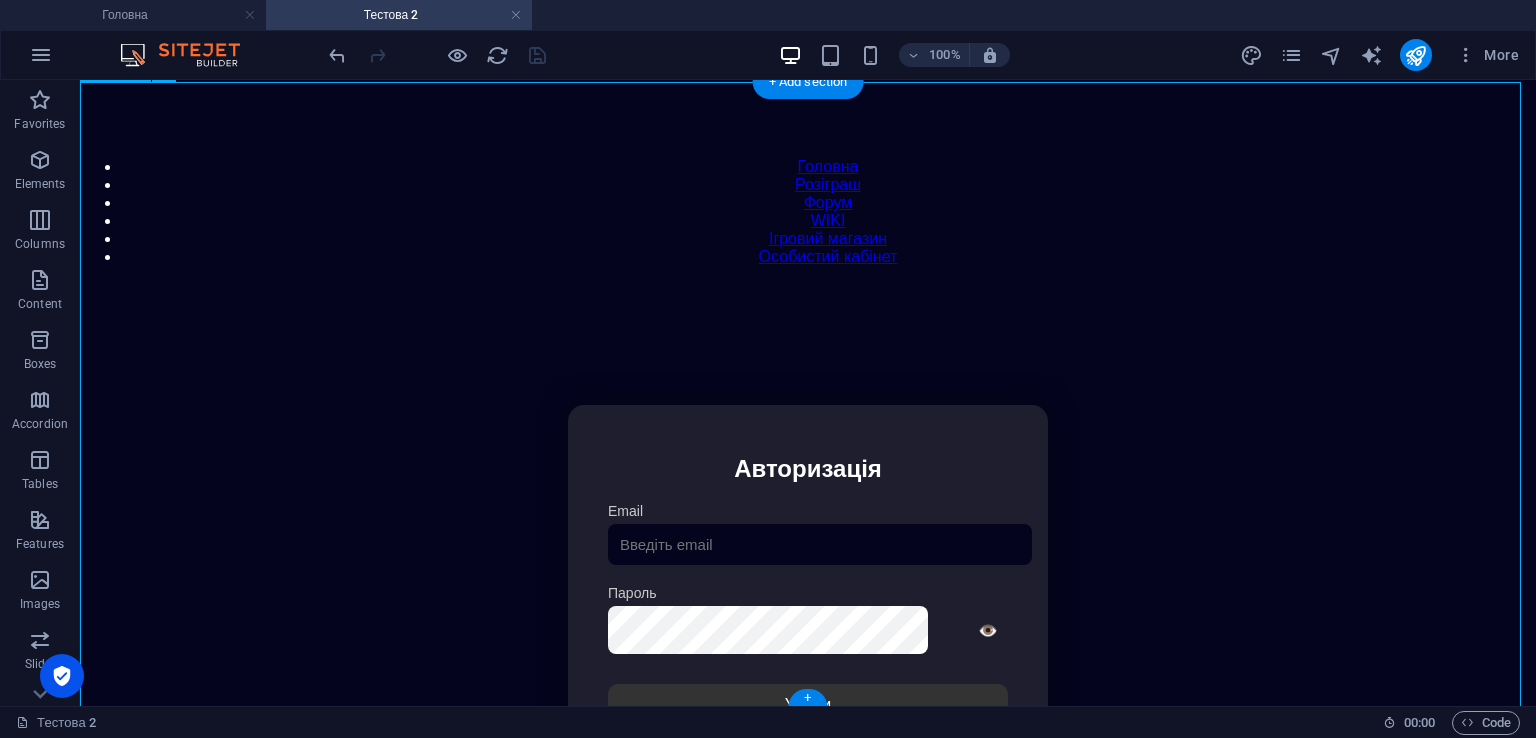 click on "Особистий кабінет
Авторизація
Email
[GEOGRAPHIC_DATA]
👁️
Увійти
Скинути пароль
Скидання пароля
Введіть ваш email:
Скинути
Закрити
Особистий кабінет
Вийти з кабінету
Важлива інформація
Інформація
Ігровий Нікнейм:
Пошта:
Гроші:   ₴
XP:
Рівень:
Здоров'я:
Броня:
VIP:
Рейтинг
Рейтинг гравців
Гравців не знайдено
Документи
Мої документи
Паспорт:   Немає
Трудова книжка:   [PERSON_NAME]
Власні документи з гри
Розваги" at bounding box center [808, 616] 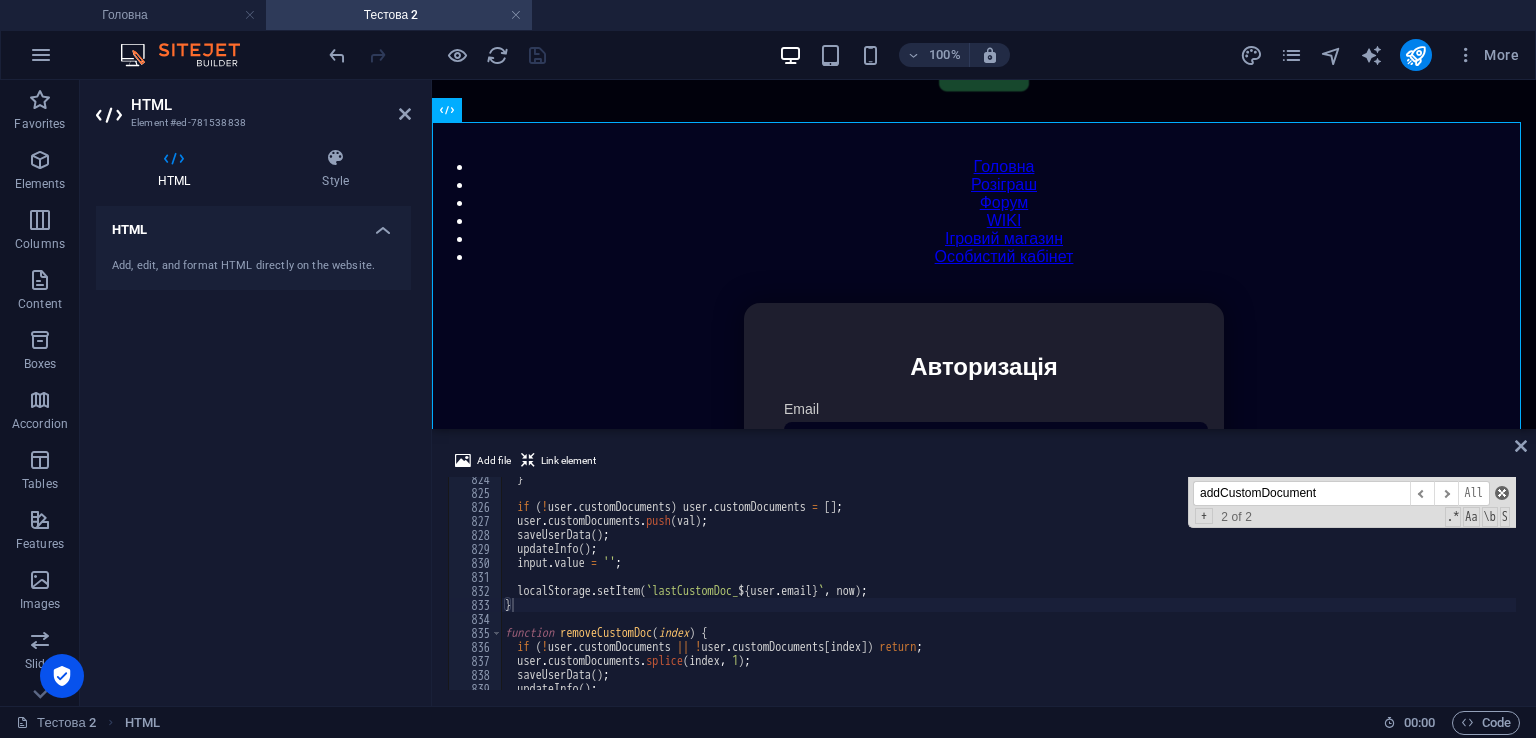 click at bounding box center [1502, 493] 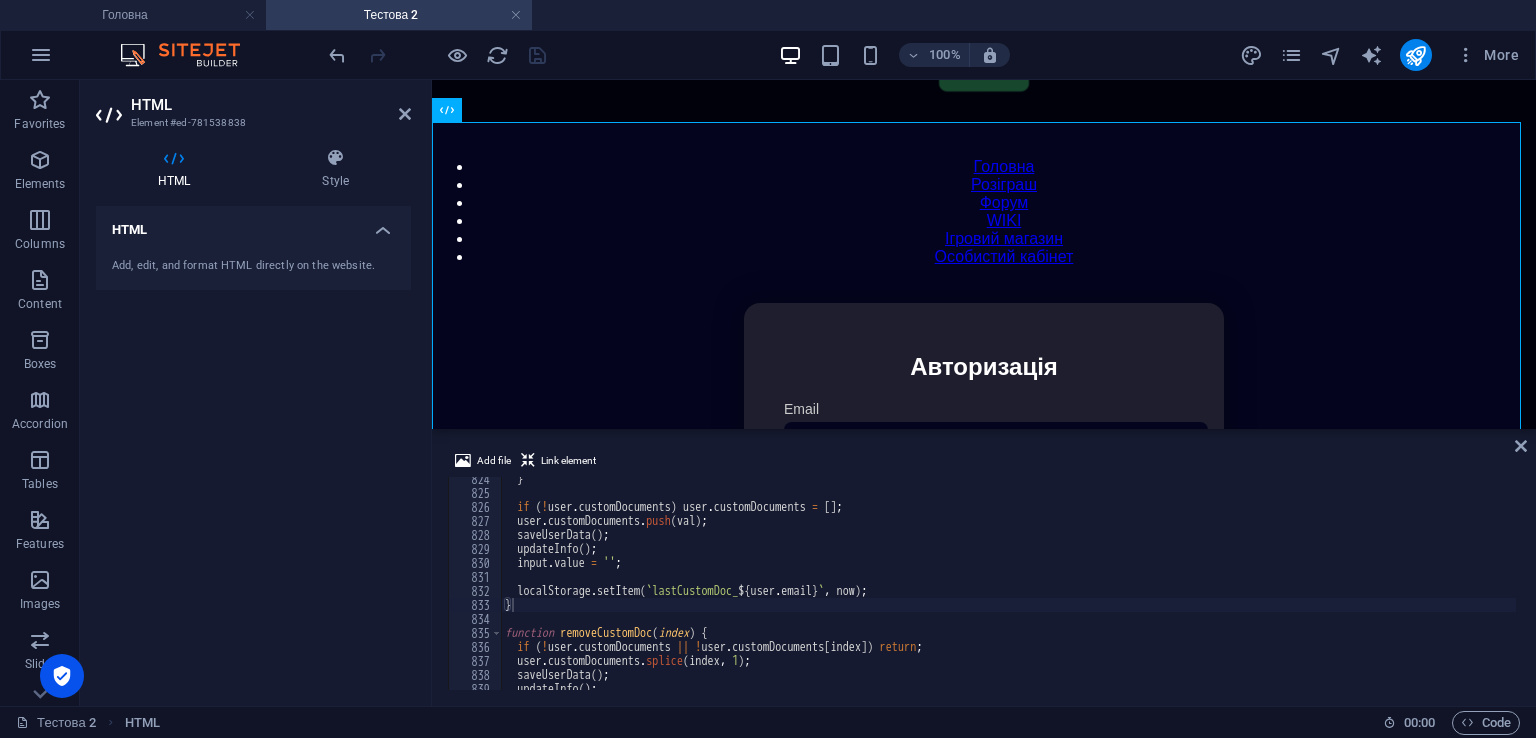 drag, startPoint x: 1520, startPoint y: 483, endPoint x: 1528, endPoint y: 620, distance: 137.23338 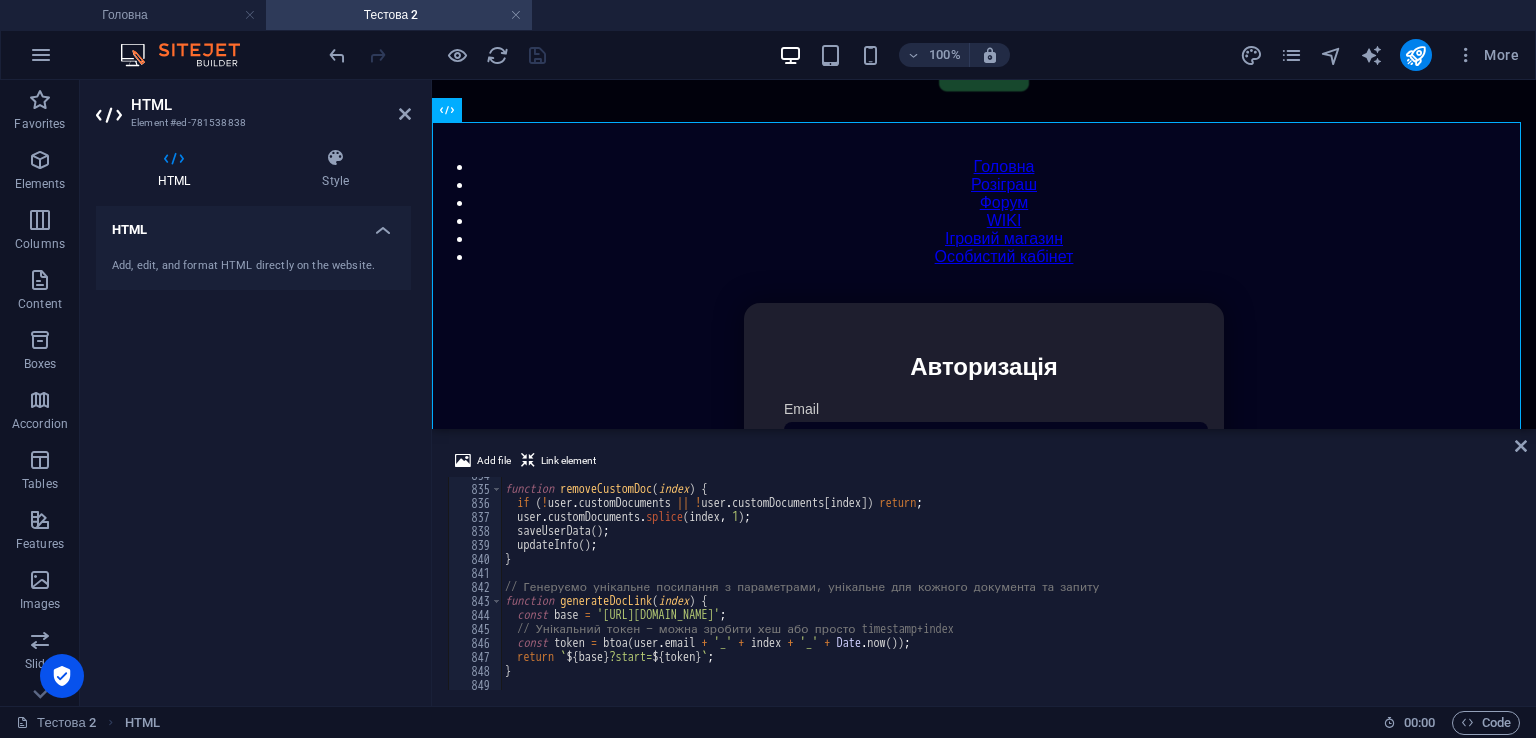 scroll, scrollTop: 11816, scrollLeft: 0, axis: vertical 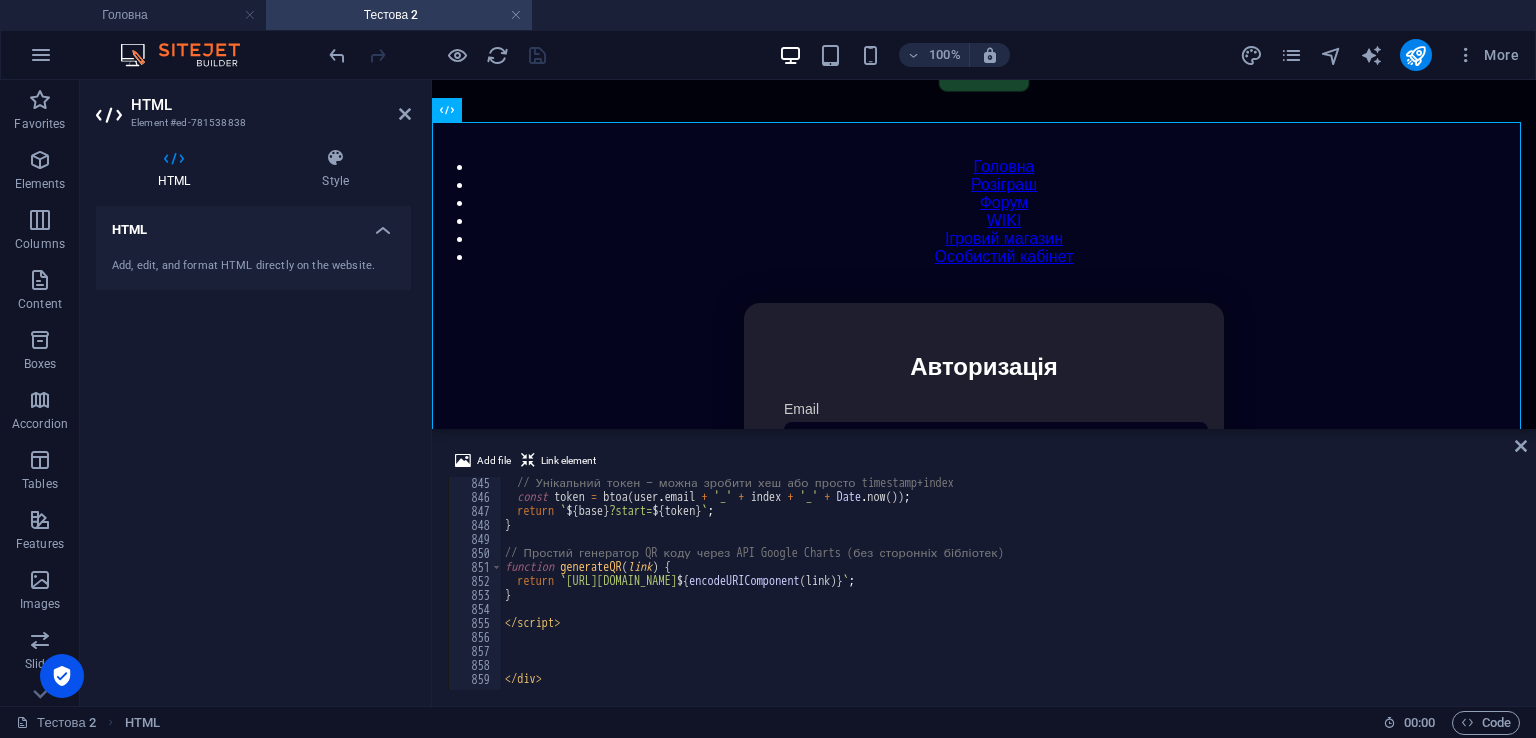 type on "return `https://[DOMAIN_NAME]/chart?cht=qr&chs=150x150&chl=${encodeURIComponent(link)}`;" 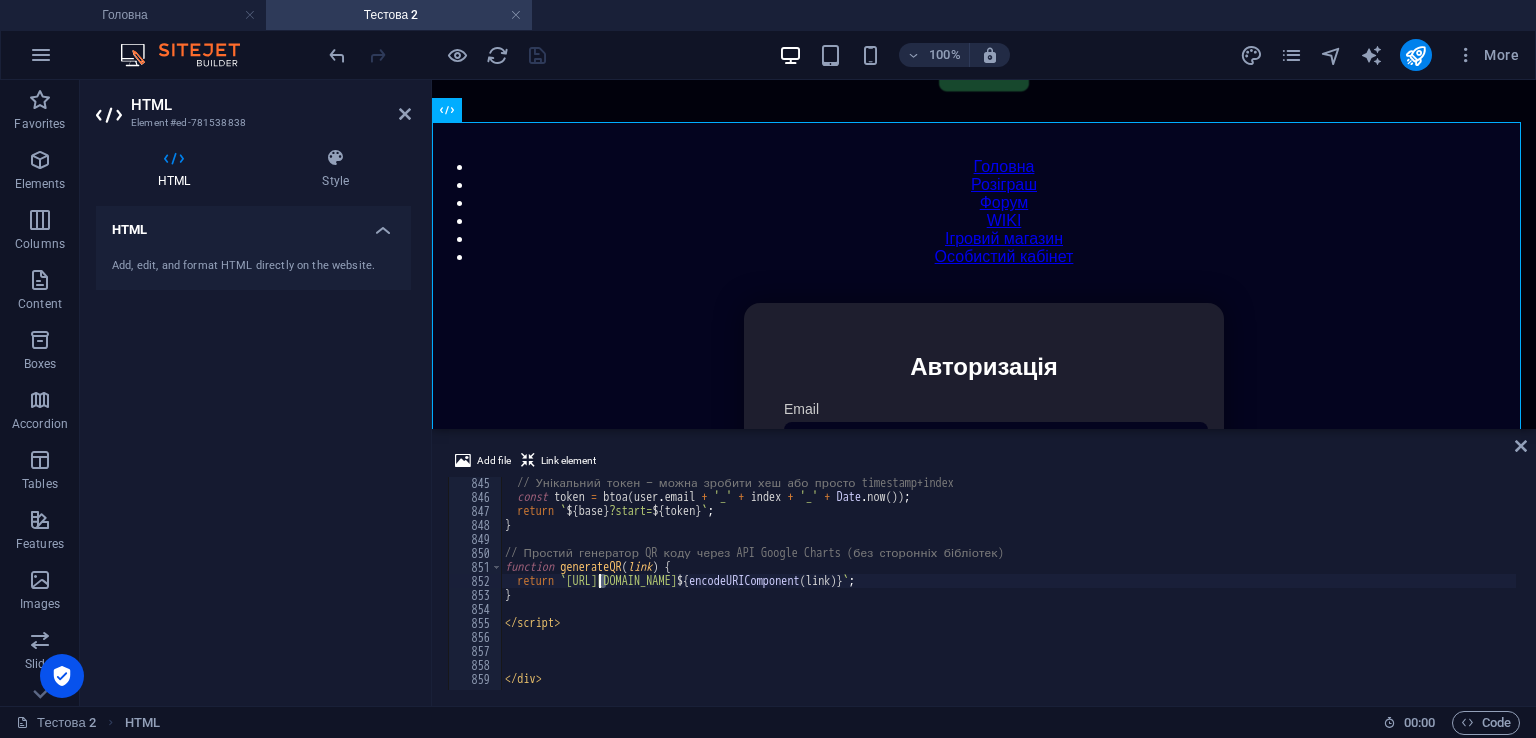click on "// Унікальний токен — можна зробити хеш або просто timestamp+index    const   token   =   btoa ( user . email   +   '_'   +   index   +   '_'   +   Date . now ( )) ;    return   ` ${ base } ?start= ${ token } ` ; } // Простий генератор QR коду через API Google Charts (без сторонніх бібліотек) function   generateQR ( link )   {    return   ` [URL][DOMAIN_NAME] ${ encodeURIComponent ( link ) } ` ; } </ script > </ div >" at bounding box center [1425, 594] 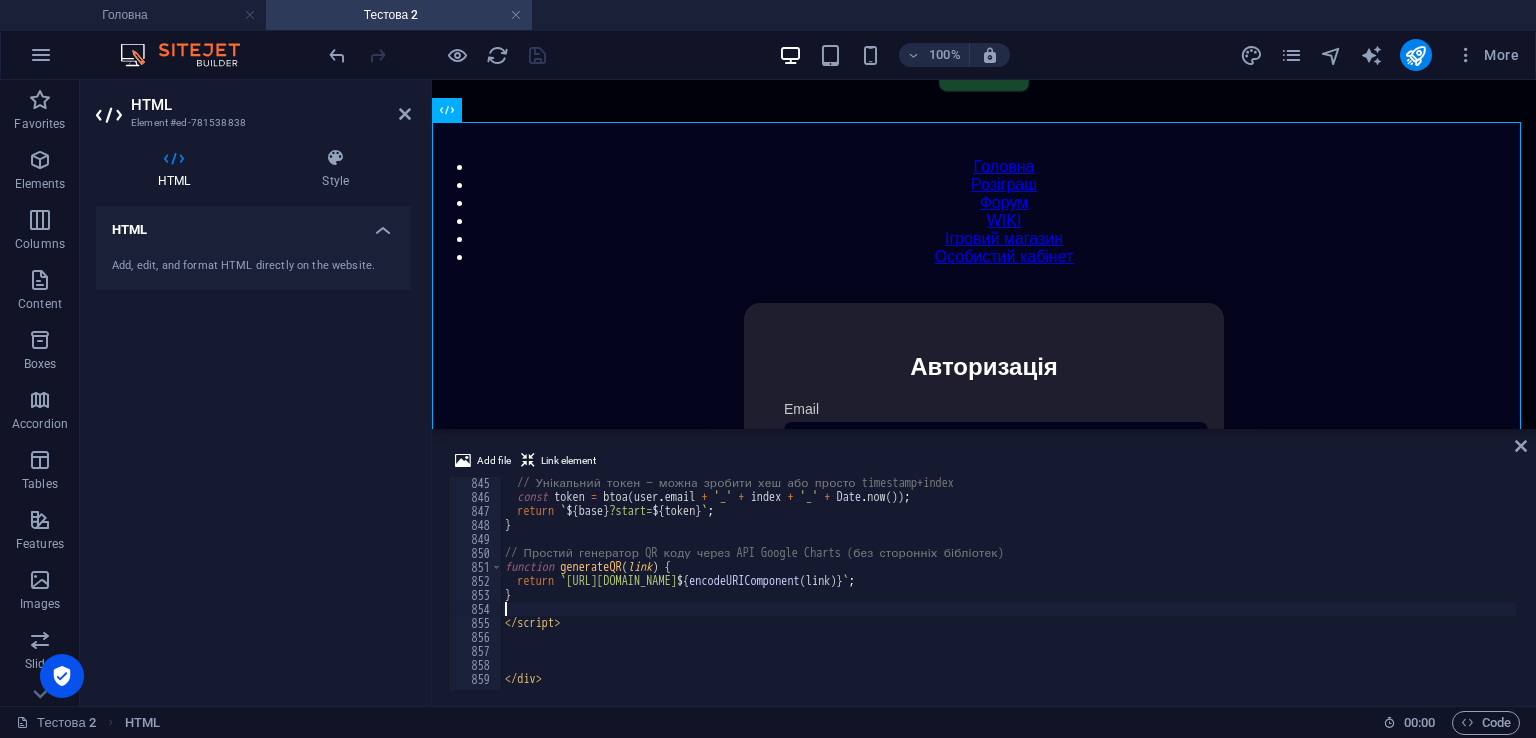 type 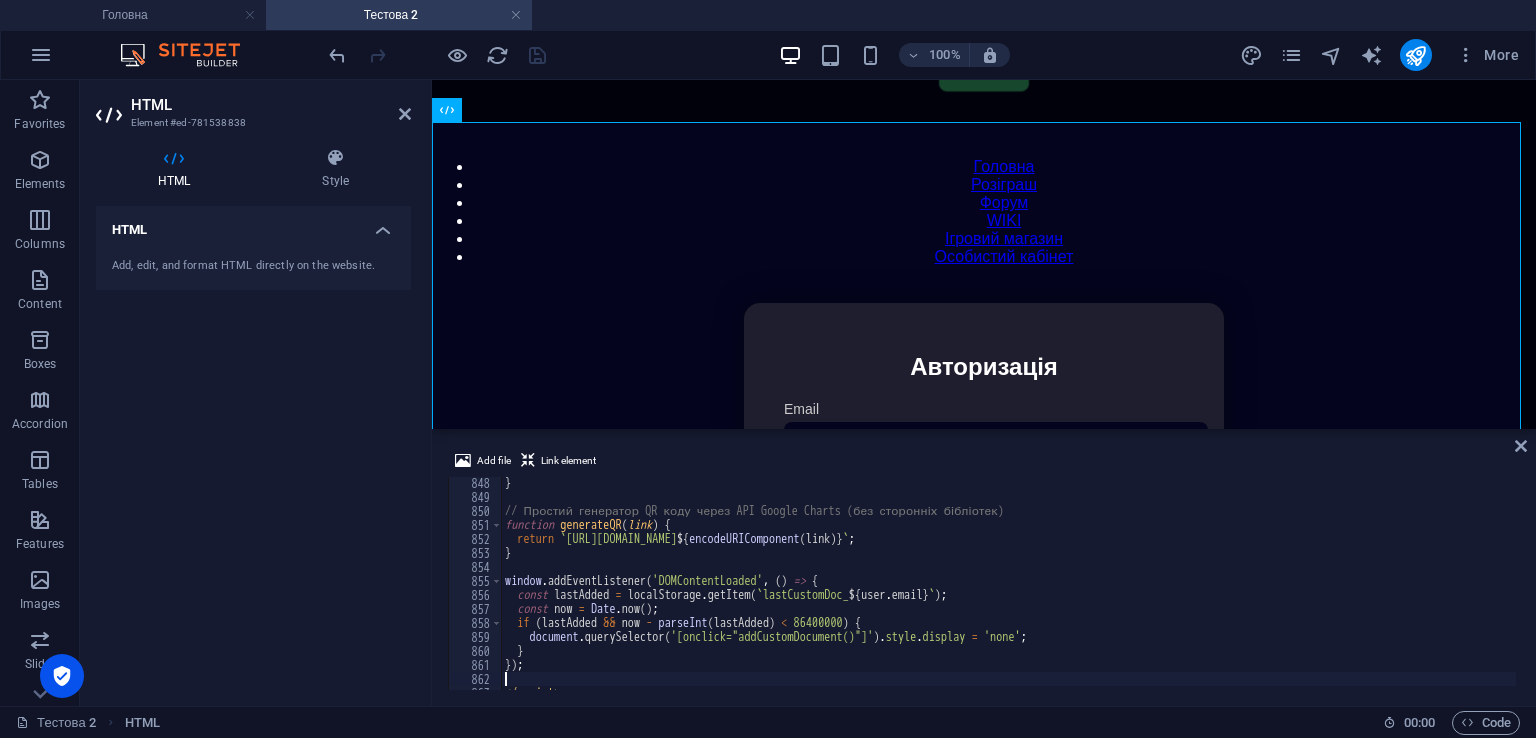 scroll, scrollTop: 11928, scrollLeft: 0, axis: vertical 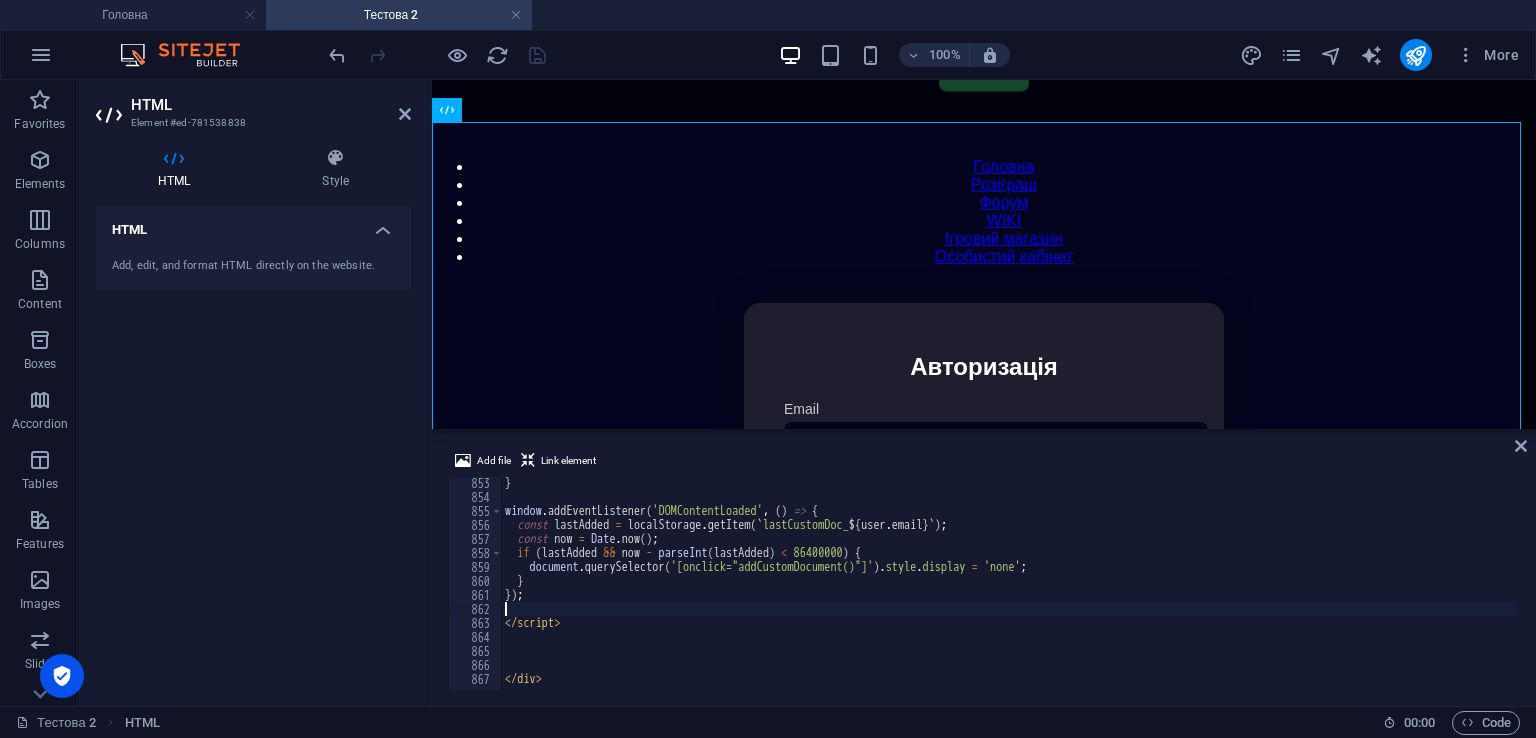 click on "Add file Link element 853 854 855 856 857 858 859 860 861 862 863 864 865 866 867 } window . addEventListener ( 'DOMContentLoaded' ,   ( )   =>   {    const   lastAdded   =   localStorage . getItem ( ` lastCustomDoc_ ${ user . email } ` ) ;    const   now   =   Date . now ( ) ;    if   ( lastAdded   &&   now   -   parseInt ( lastAdded )   <   86400000 )   {      document . querySelector ( '[onclick="addCustomDocument()"]' ) . style . display   =   'none' ;    } }) ; </ script > </ div > addCustomDocument ​ ​ All Replace All + 2 of 2 .* Aa \b S     XXXXXXXXXXXXXXXXXXXXXXXXXXXXXXXXXXXXXXXXXXXXXXXXXXXXXXXXXXXXXXXXXXXXXXXXXXXXXXXXXXXXXXXXXXXXXXXXXXXXXXXXXXXXXXXXXXXXXXXXXXXXXXXXXXXXXXXXXXXXXXXXXXXXXXXXXXXXXXXXXXXXXXXXXXXXXXXXXXXXXXXXXXXXXXXXXXXXXXXXXXXXXXXXXXXXXXXXXXXXXXXXXXXXXXXXXXXXXXXXXXXXXXXXXXXXXXXX" at bounding box center (984, 569) 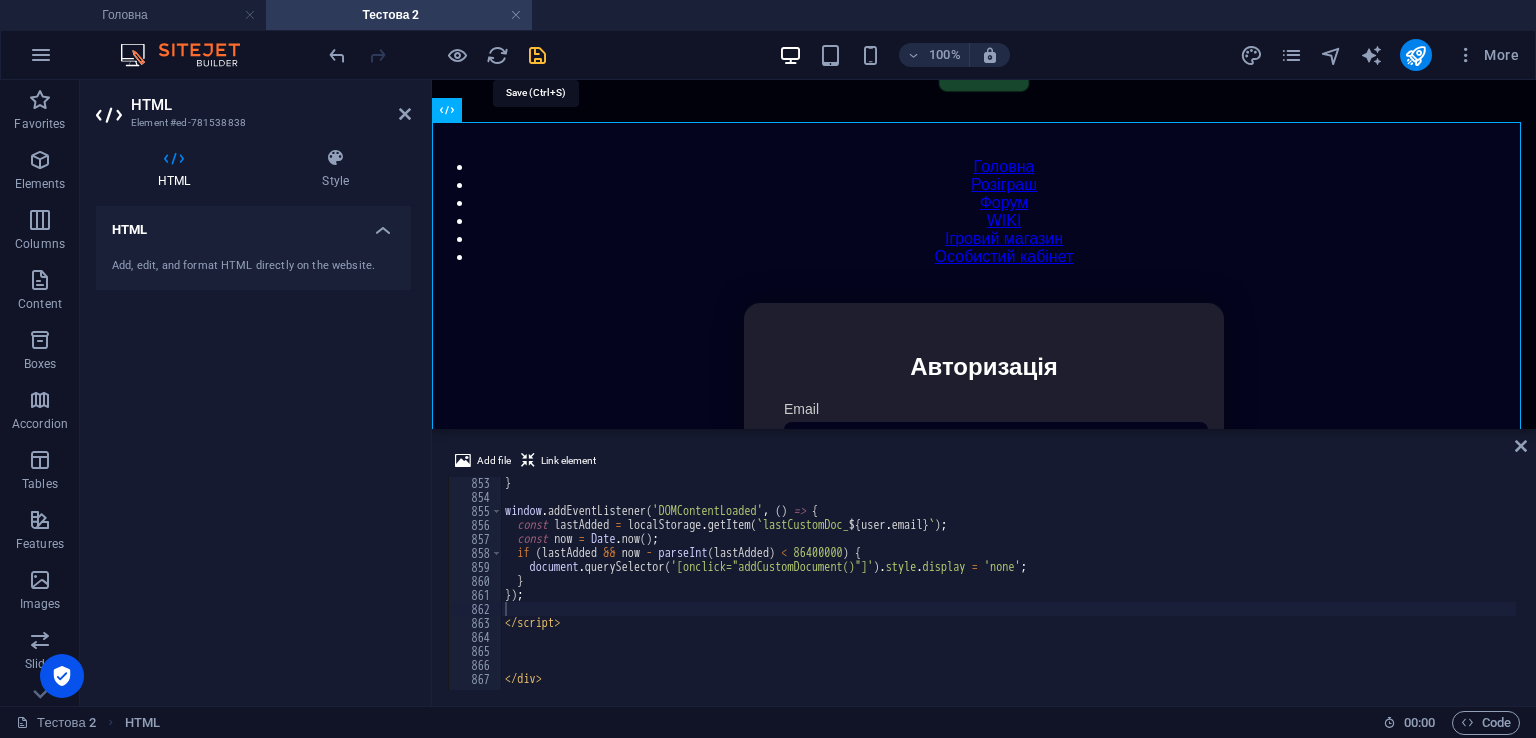 click at bounding box center [537, 55] 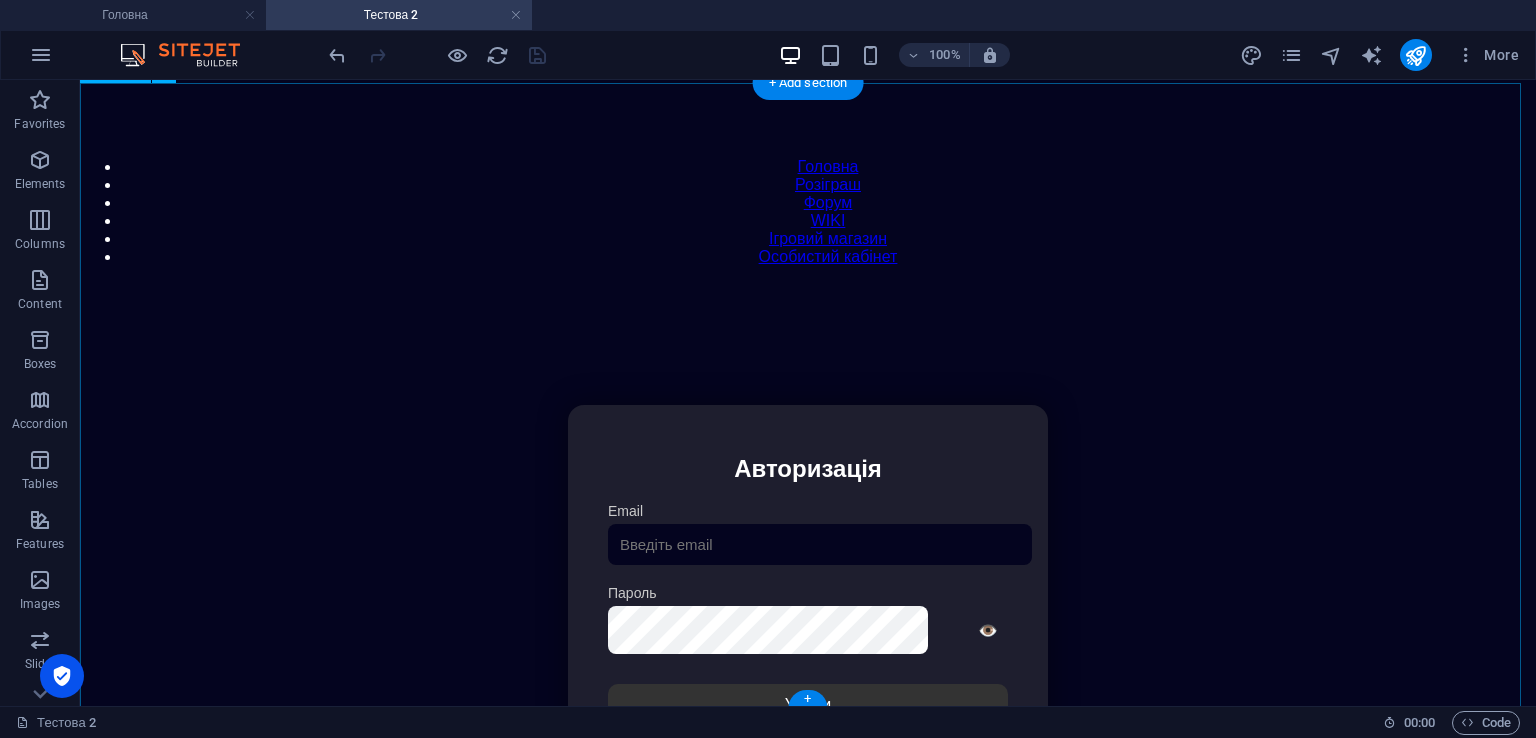 click on "Особистий кабінет
Авторизація
Email
[GEOGRAPHIC_DATA]
👁️
Увійти
Скинути пароль
Скидання пароля
Введіть ваш email:
Скинути
Закрити
Особистий кабінет
Вийти з кабінету
Важлива інформація
Інформація
Ігровий Нікнейм:
Пошта:
Гроші:   ₴
XP:
Рівень:
Здоров'я:
Броня:
VIP:
Рейтинг
Рейтинг гравців
Гравців не знайдено
Документи
Мої документи
Паспорт:   Немає
Трудова книжка:   [PERSON_NAME]
Власні документи з гри
Розваги" at bounding box center (808, 616) 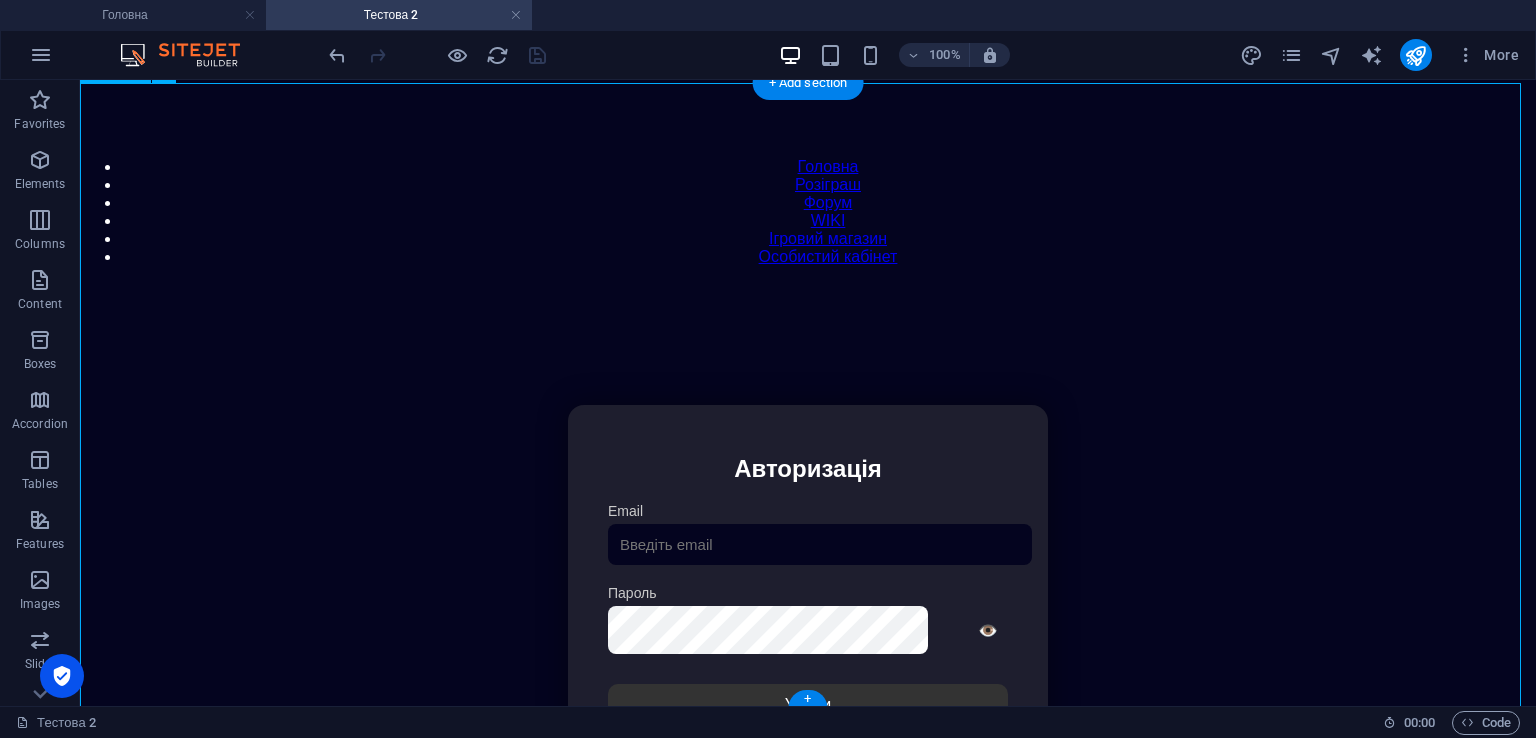 click on "Особистий кабінет
Авторизація
Email
[GEOGRAPHIC_DATA]
👁️
Увійти
Скинути пароль
Скидання пароля
Введіть ваш email:
Скинути
Закрити
Особистий кабінет
Вийти з кабінету
Важлива інформація
Інформація
Ігровий Нікнейм:
Пошта:
Гроші:   ₴
XP:
Рівень:
Здоров'я:
Броня:
VIP:
Рейтинг
Рейтинг гравців
Гравців не знайдено
Документи
Мої документи
Паспорт:   Немає
Трудова книжка:   [PERSON_NAME]
Власні документи з гри
Розваги" at bounding box center (808, 616) 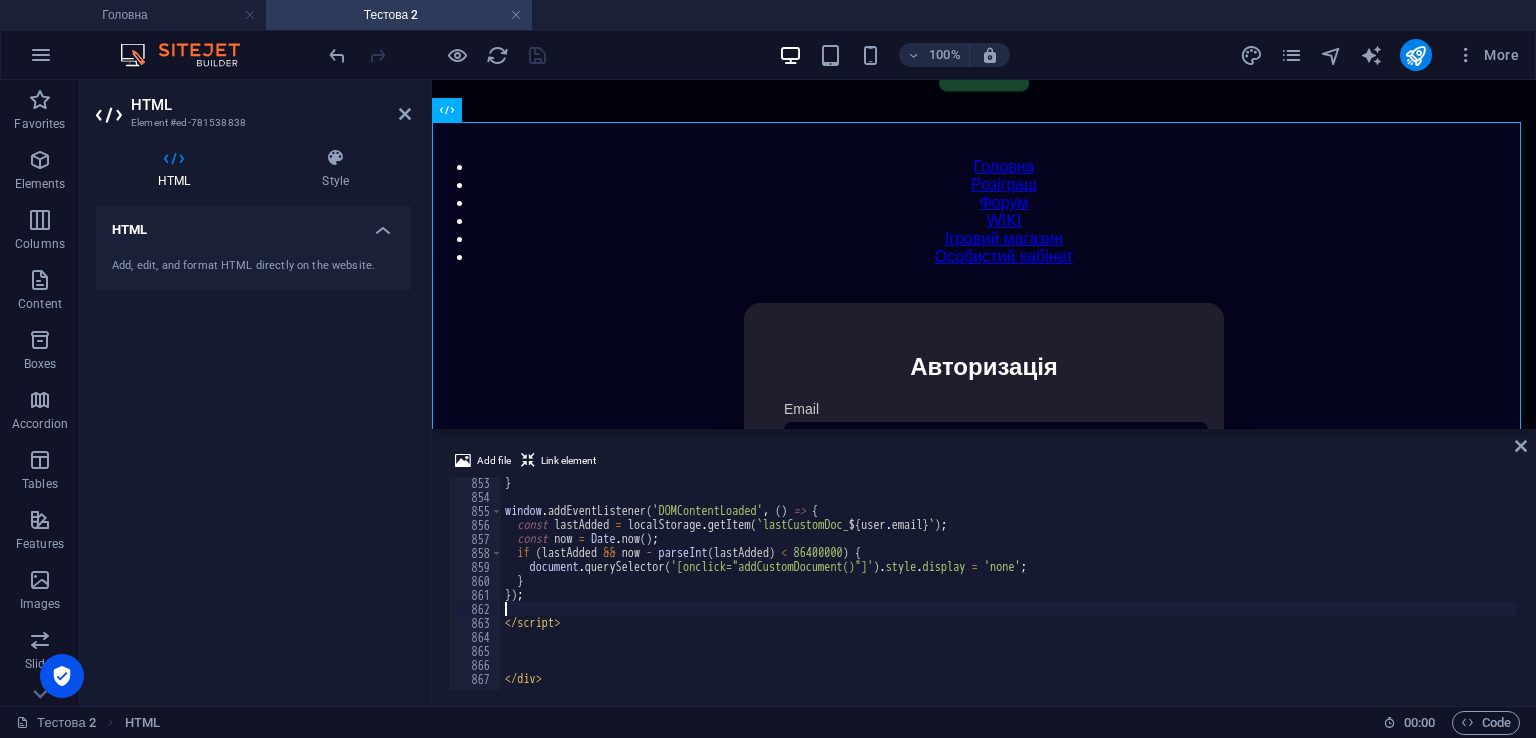 click on "} window . addEventListener ( 'DOMContentLoaded' ,   ( )   =>   {    const   lastAdded   =   localStorage . getItem ( ` lastCustomDoc_ ${ user . email } ` ) ;    const   now   =   Date . now ( ) ;    if   ( lastAdded   &&   now   -   parseInt ( lastAdded )   <   86400000 )   {      document . querySelector ( '[onclick="addCustomDocument()"]' ) . style . display   =   'none' ;    } }) ; </ script > </ div >" at bounding box center [1425, 594] 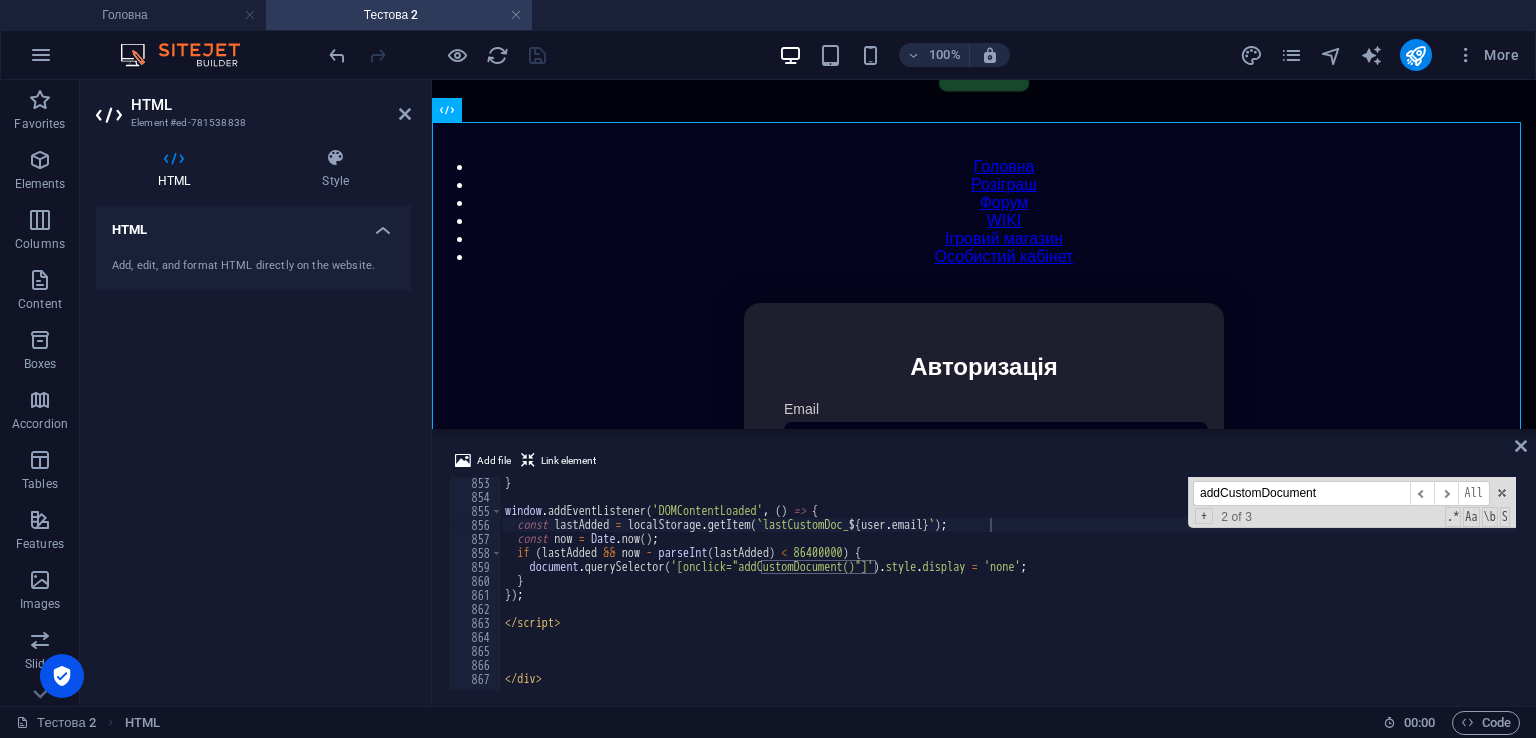 paste on "Назва документа" 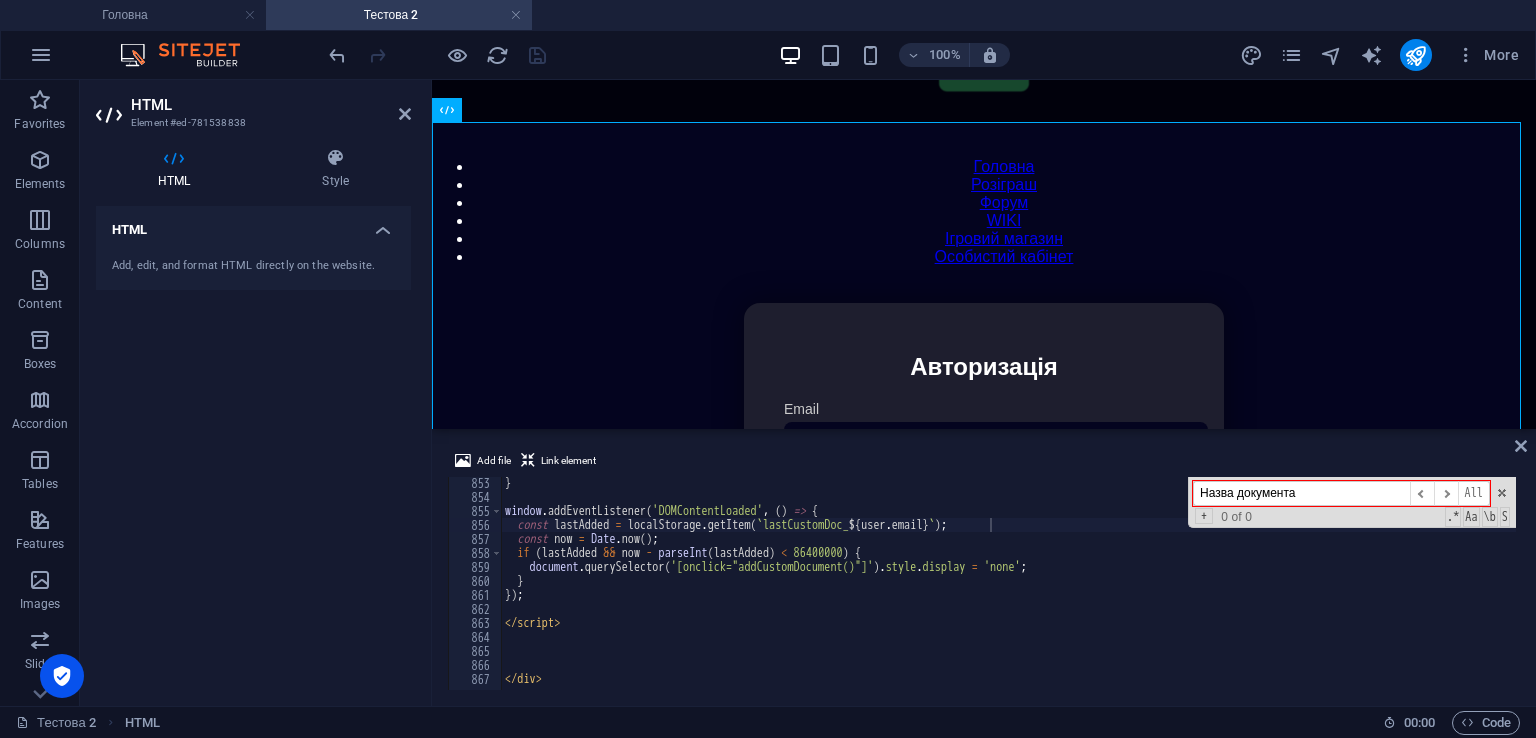 click on "Назва документа" at bounding box center [1301, 493] 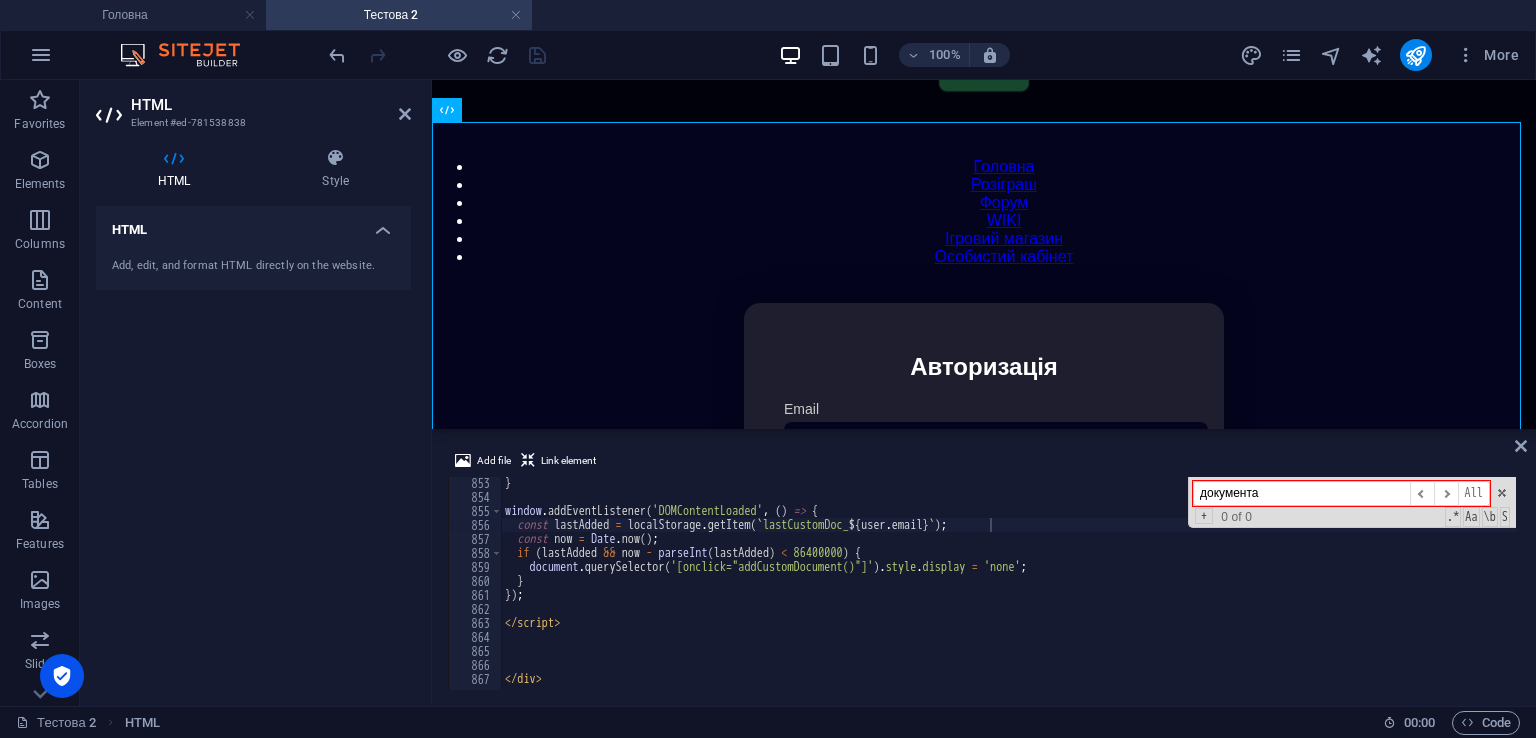 scroll, scrollTop: 5005, scrollLeft: 0, axis: vertical 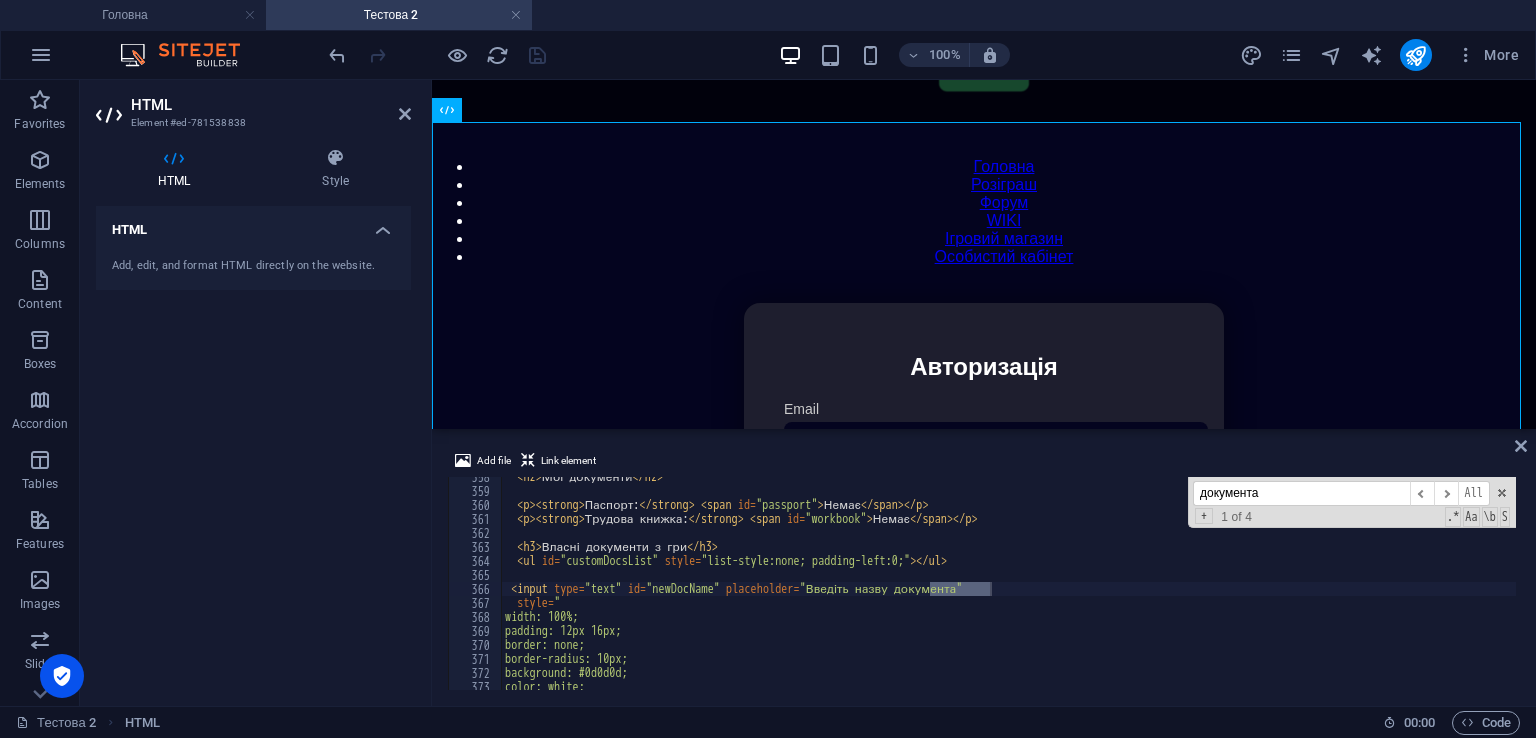 type on "документа" 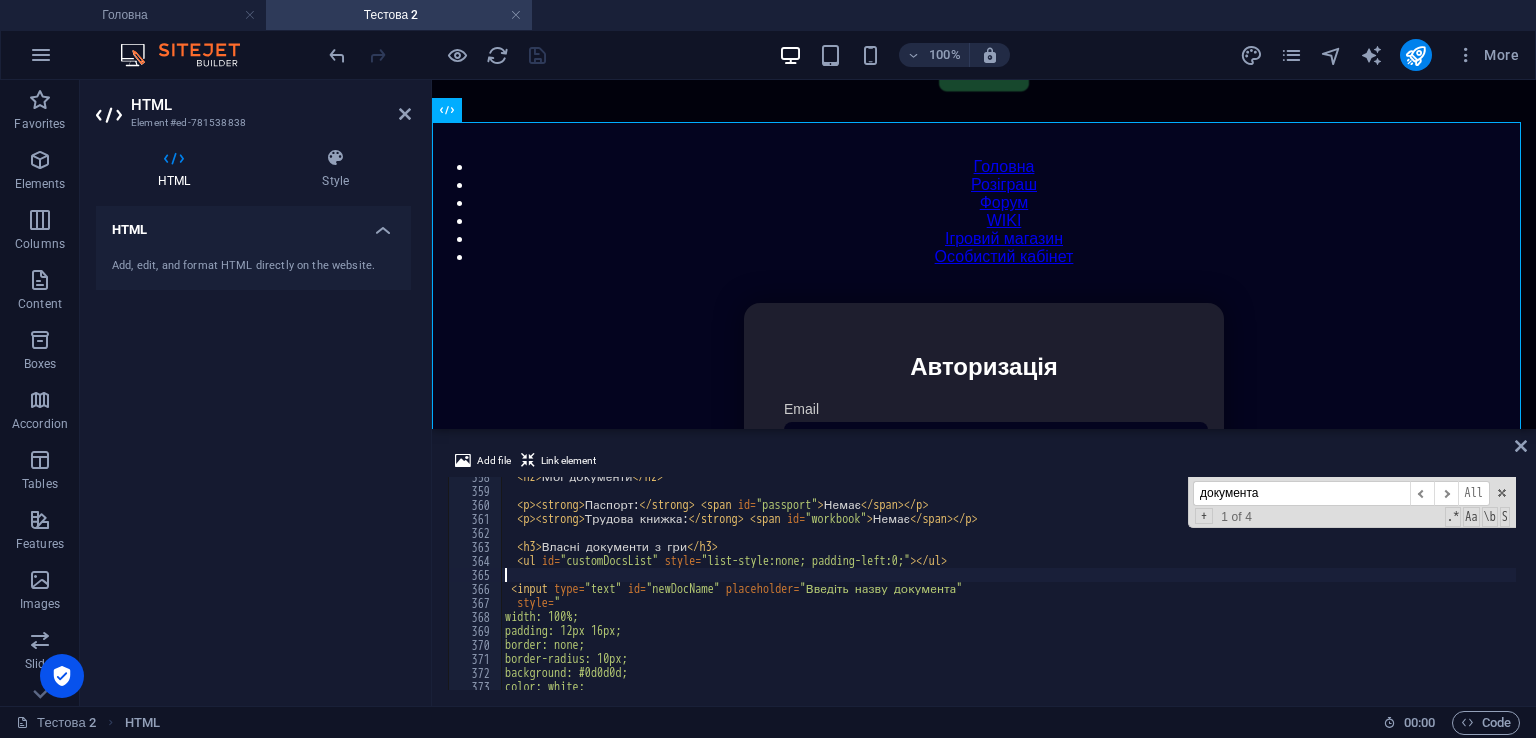 click on "< h2 > Мої документи </ h2 >    < p > < strong > Паспорт: </ strong >   < span   id = "passport" > Немає </ span > </ p >    < p > < strong > Трудова книжка: </ strong >   < span   id = "workbook" > Немає </ span > </ p >    < h3 > Власні документи з гри </ h3 >    < ul   id = "customDocsList"   style = "list-style:none; padding-left:0;" > </ ul >   < input   type = "text"   id = "newDocName"   placeholder = "Введіть назву документа"      style = "     width: 100%;      padding: 12px 16px;      border: none;      border-radius: 10px;      background: #0d0d0d;      color: white;" at bounding box center (1425, 588) 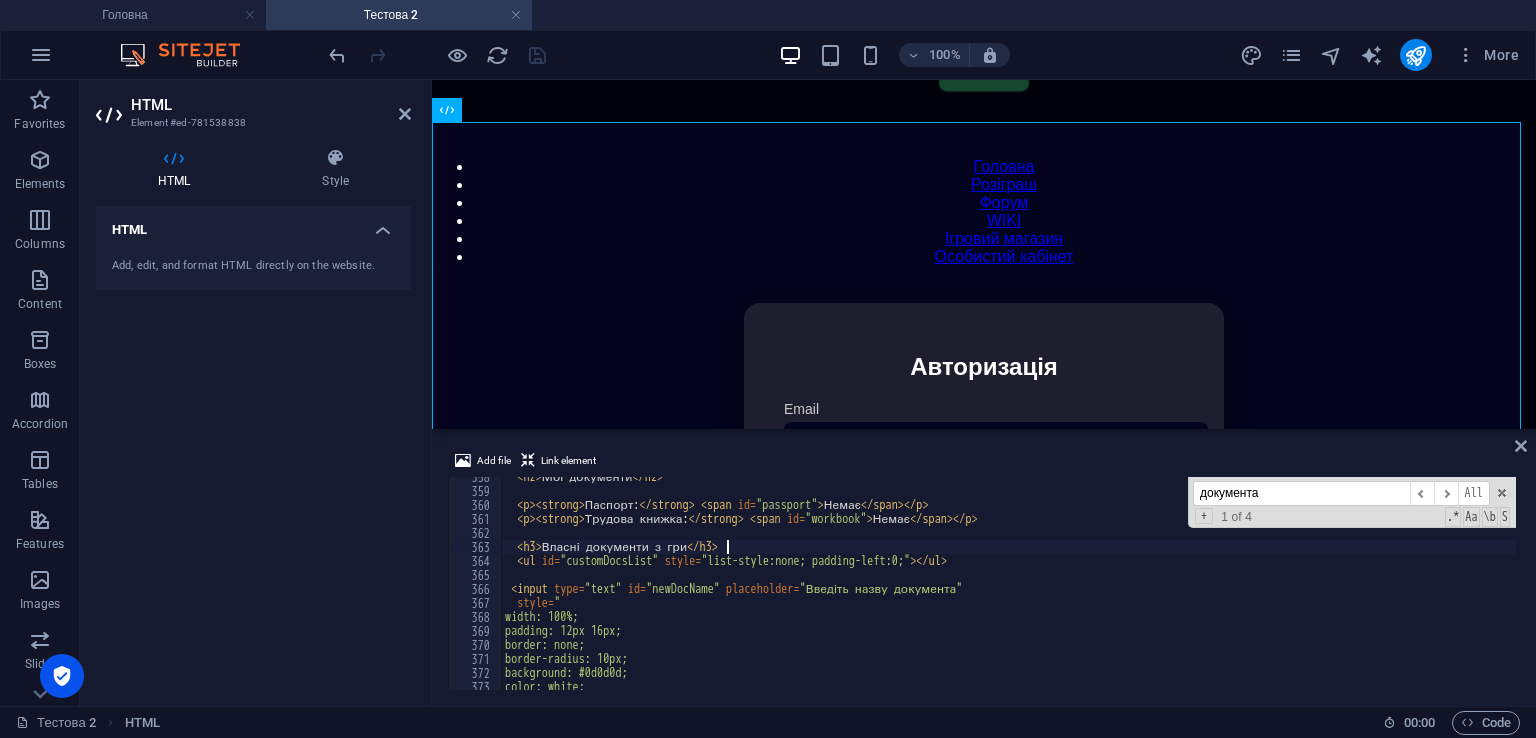 click on "< h2 > Мої документи </ h2 >    < p > < strong > Паспорт: </ strong >   < span   id = "passport" > Немає </ span > </ p >    < p > < strong > Трудова книжка: </ strong >   < span   id = "workbook" > Немає </ span > </ p >    < h3 > Власні документи з гри </ h3 >    < ul   id = "customDocsList"   style = "list-style:none; padding-left:0;" > </ ul >   < input   type = "text"   id = "newDocName"   placeholder = "Введіть назву документа"      style = "     width: 100%;      padding: 12px 16px;      border: none;      border-radius: 10px;      background: #0d0d0d;      color: white;" at bounding box center (1425, 588) 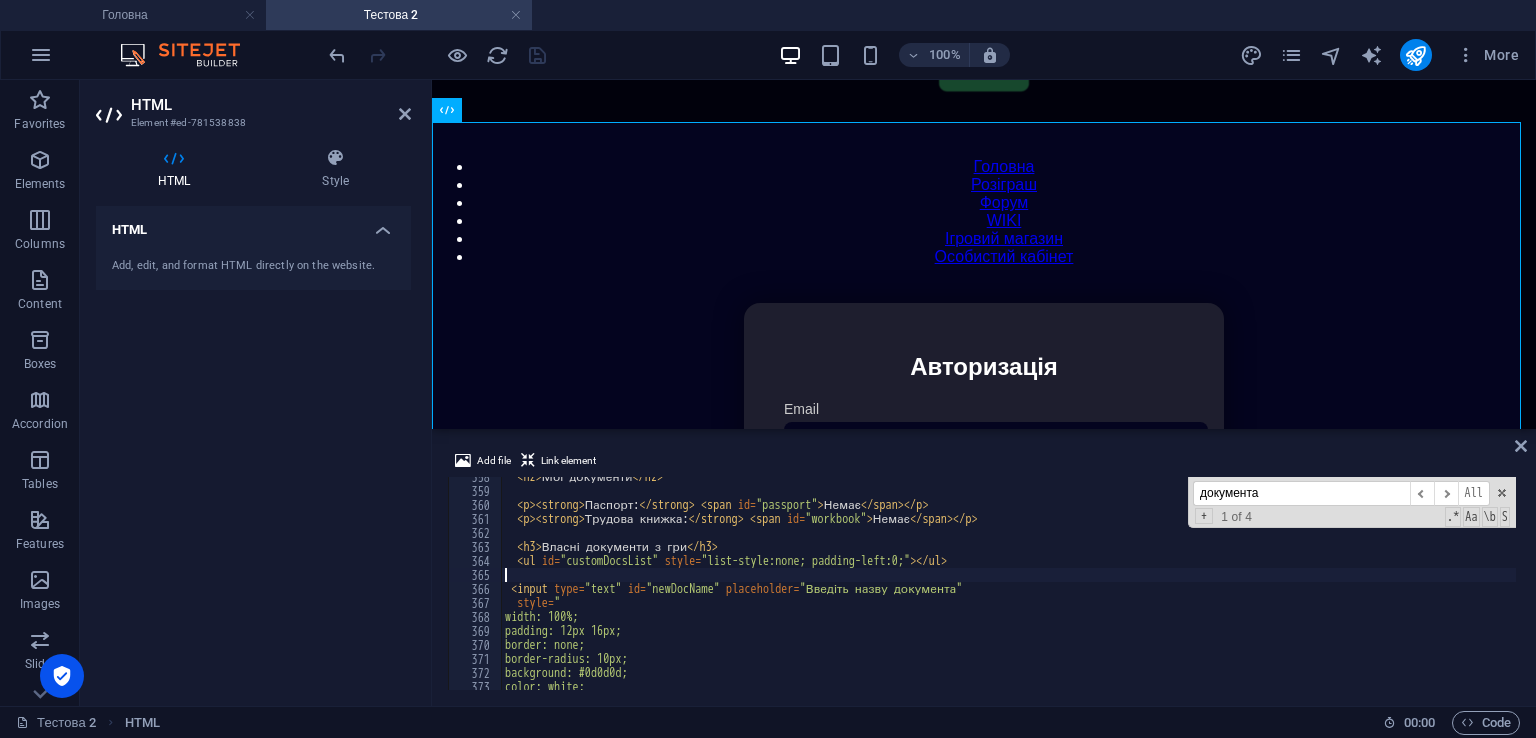 click on "< h2 > Мої документи </ h2 >    < p > < strong > Паспорт: </ strong >   < span   id = "passport" > Немає </ span > </ p >    < p > < strong > Трудова книжка: </ strong >   < span   id = "workbook" > Немає </ span > </ p >    < h3 > Власні документи з гри </ h3 >    < ul   id = "customDocsList"   style = "list-style:none; padding-left:0;" > </ ul >   < input   type = "text"   id = "newDocName"   placeholder = "Введіть назву документа"      style = "     width: 100%;      padding: 12px 16px;      border: none;      border-radius: 10px;      background: #0d0d0d;      color: white;" at bounding box center (1425, 588) 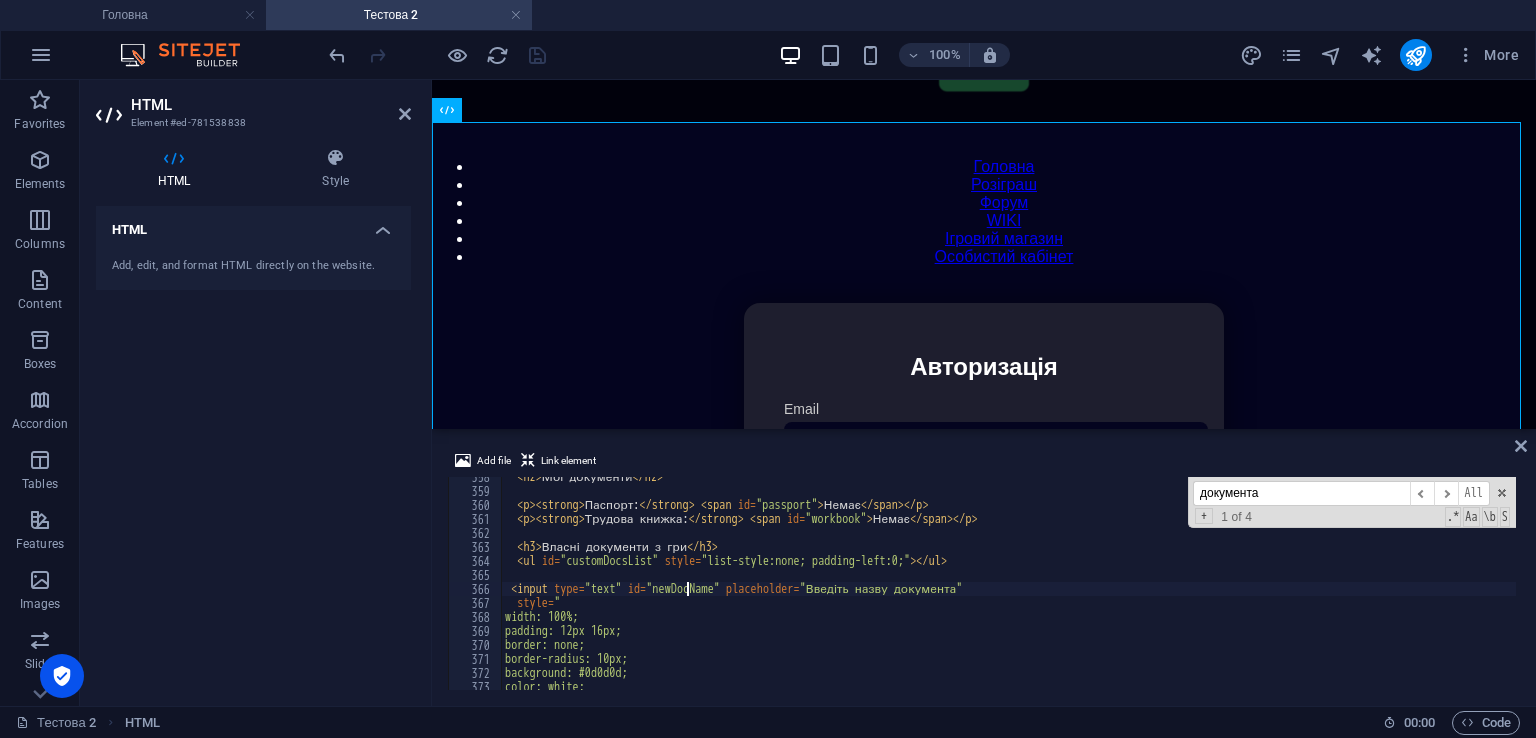 click on "< h2 > Мої документи </ h2 >    < p > < strong > Паспорт: </ strong >   < span   id = "passport" > Немає </ span > </ p >    < p > < strong > Трудова книжка: </ strong >   < span   id = "workbook" > Немає </ span > </ p >    < h3 > Власні документи з гри </ h3 >    < ul   id = "customDocsList"   style = "list-style:none; padding-left:0;" > </ ul >   < input   type = "text"   id = "newDocName"   placeholder = "Введіть назву документа"      style = "     width: 100%;      padding: 12px 16px;      border: none;      border-radius: 10px;      background: #0d0d0d;      color: white;" at bounding box center [1425, 588] 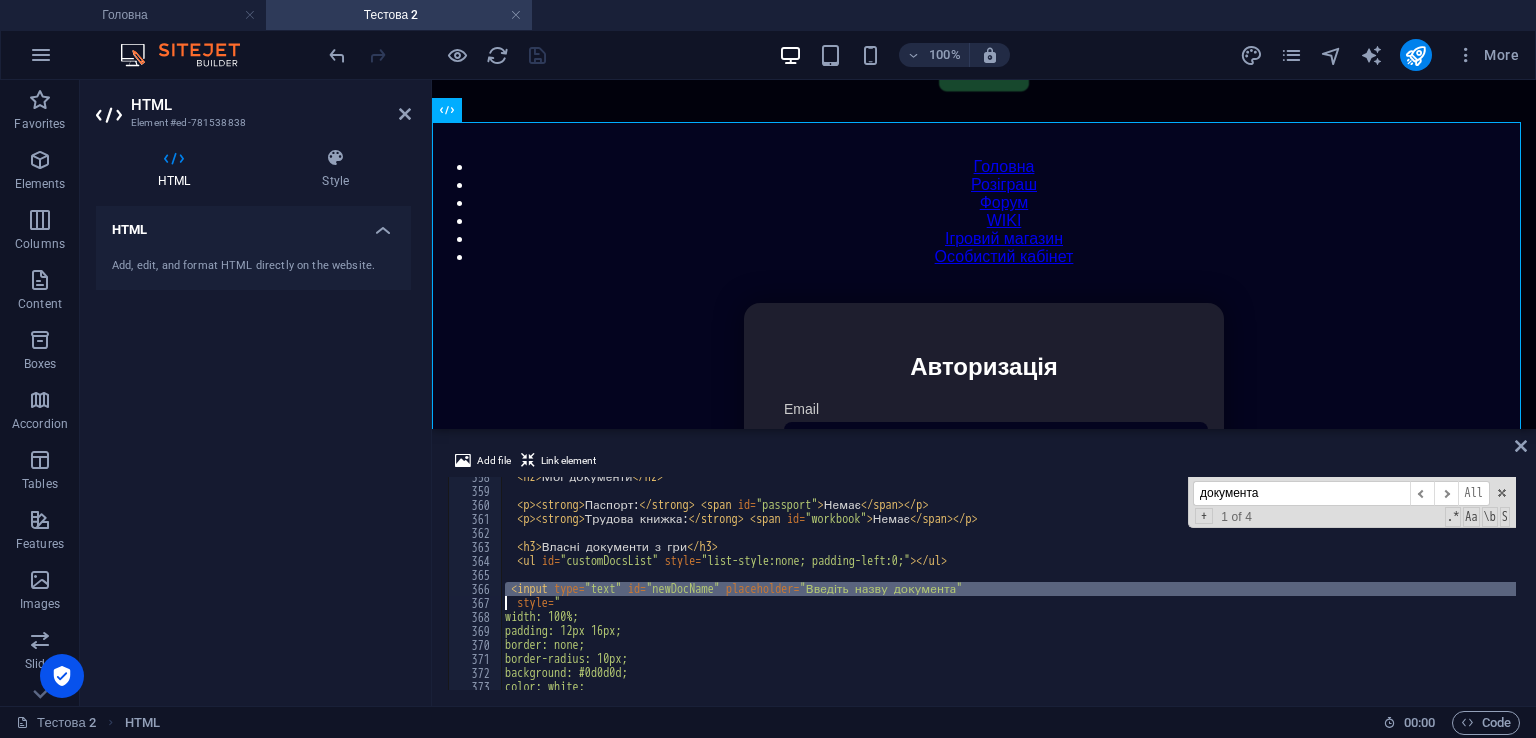 click on "< h2 > Мої документи </ h2 >    < p > < strong > Паспорт: </ strong >   < span   id = "passport" > Немає </ span > </ p >    < p > < strong > Трудова книжка: </ strong >   < span   id = "workbook" > Немає </ span > </ p >    < h3 > Власні документи з гри </ h3 >    < ul   id = "customDocsList"   style = "list-style:none; padding-left:0;" > </ ul >   < input   type = "text"   id = "newDocName"   placeholder = "Введіть назву документа"      style = "     width: 100%;      padding: 12px 16px;      border: none;      border-radius: 10px;      background: #0d0d0d;      color: white;" at bounding box center (1425, 588) 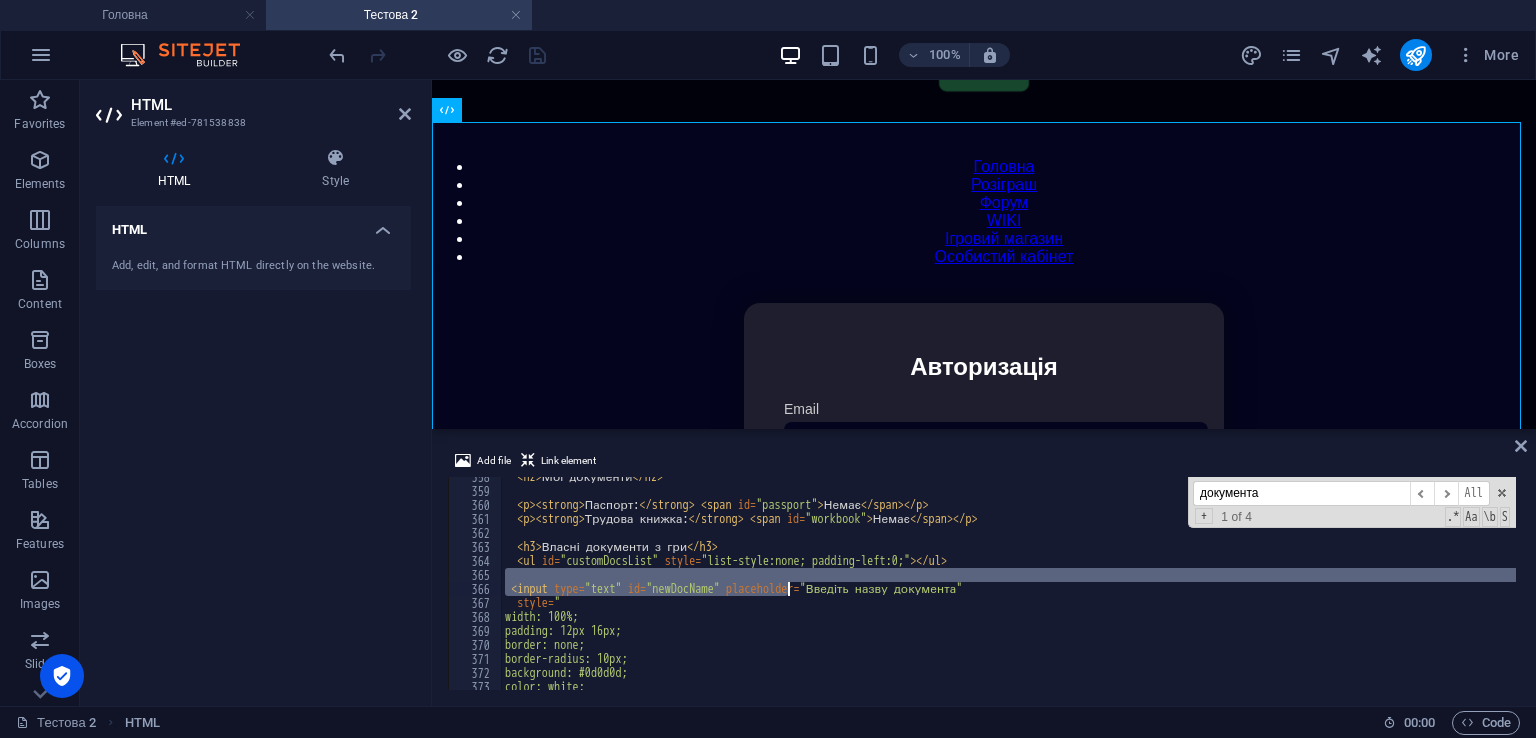 drag, startPoint x: 1016, startPoint y: 581, endPoint x: 726, endPoint y: 584, distance: 290.0155 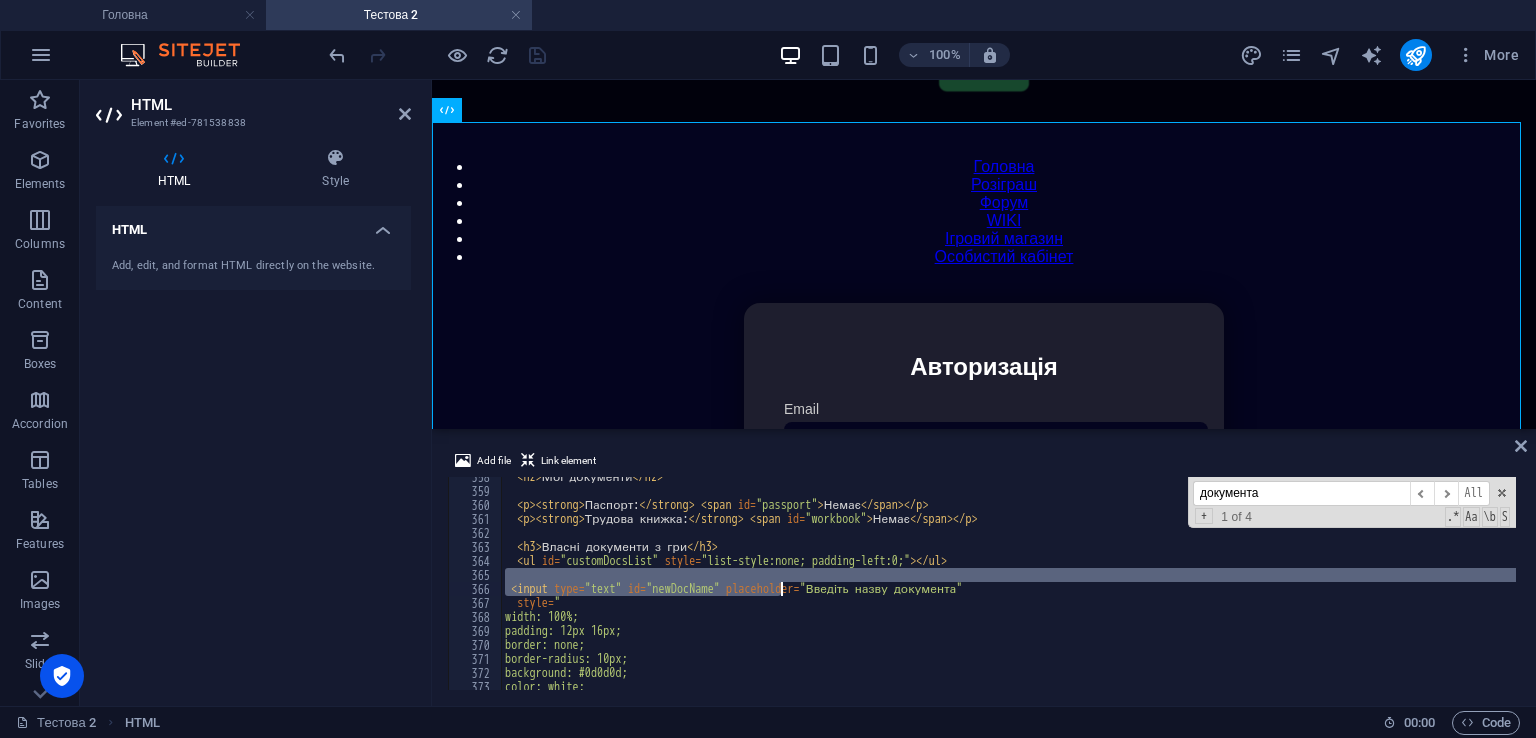 click on "< h2 > Мої документи </ h2 >    < p > < strong > Паспорт: </ strong >   < span   id = "passport" > Немає </ span > </ p >    < p > < strong > Трудова книжка: </ strong >   < span   id = "workbook" > Немає </ span > </ p >    < h3 > Власні документи з гри </ h3 >    < ul   id = "customDocsList"   style = "list-style:none; padding-left:0;" > </ ul >   < input   type = "text"   id = "newDocName"   placeholder = "Введіть назву документа"      style = "     width: 100%;      padding: 12px 16px;      border: none;      border-radius: 10px;      background: #0d0d0d;      color: white;  документа ​ ​ All Replace All + 1 of 4 .* Aa \b S" at bounding box center [1008, 583] 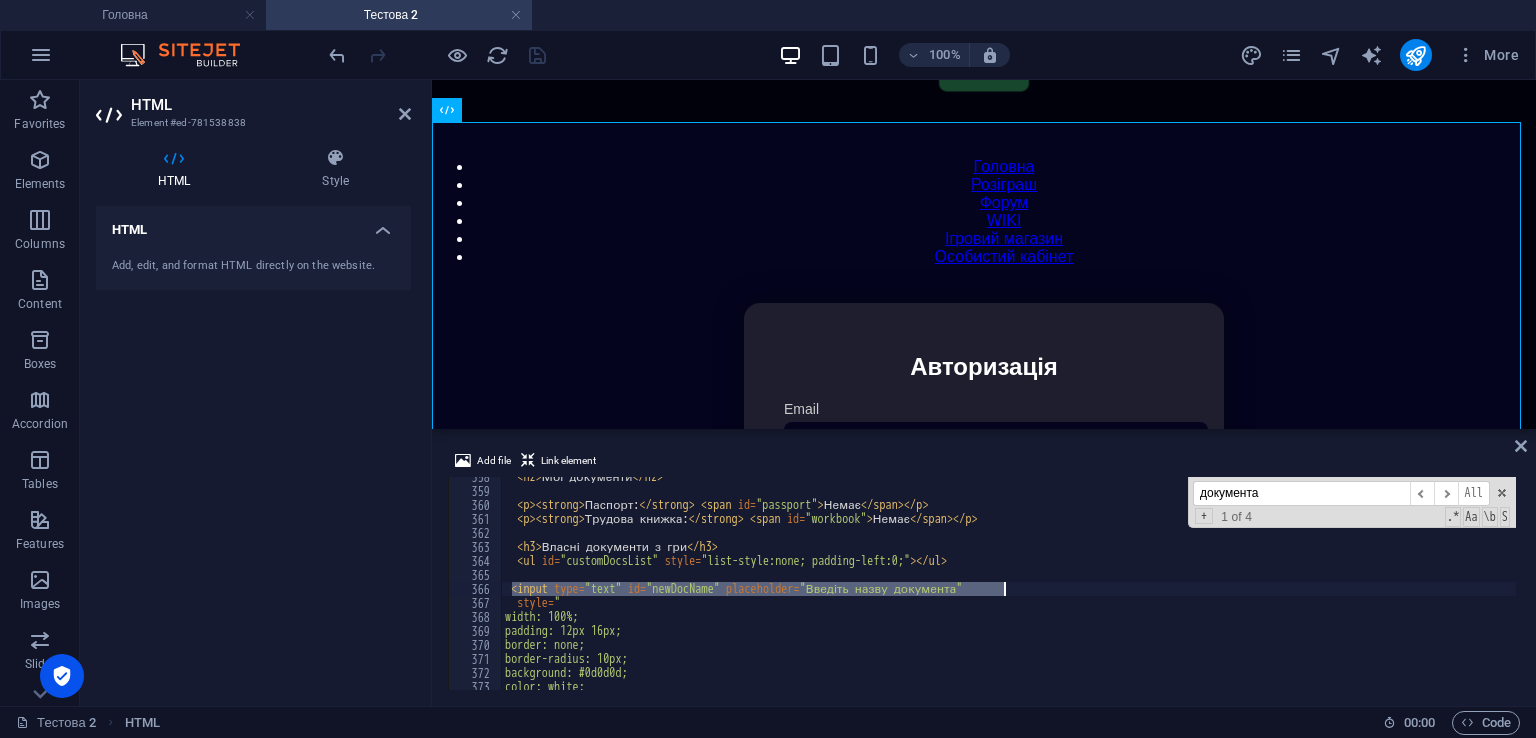 drag, startPoint x: 511, startPoint y: 589, endPoint x: 1002, endPoint y: 586, distance: 491.00916 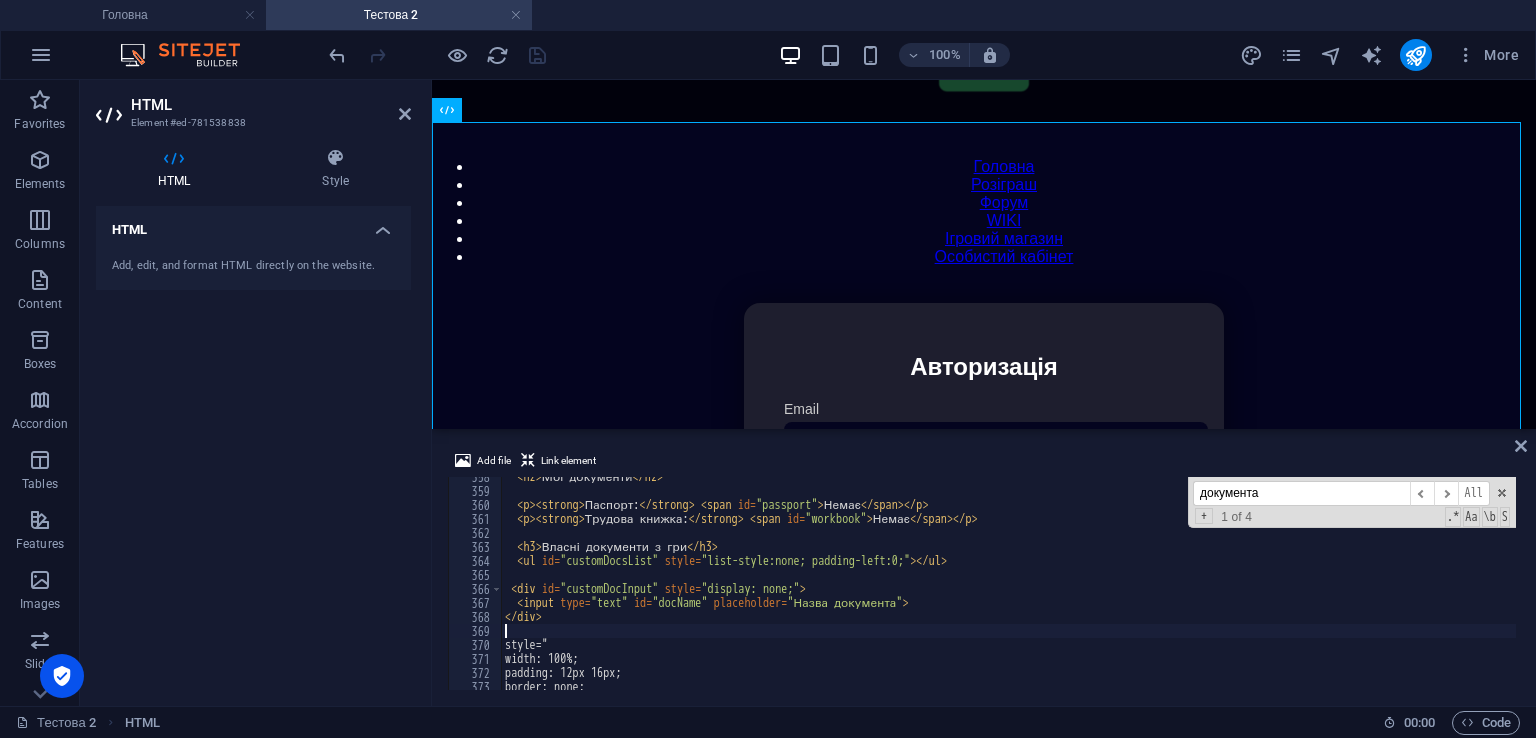 type on "</div>" 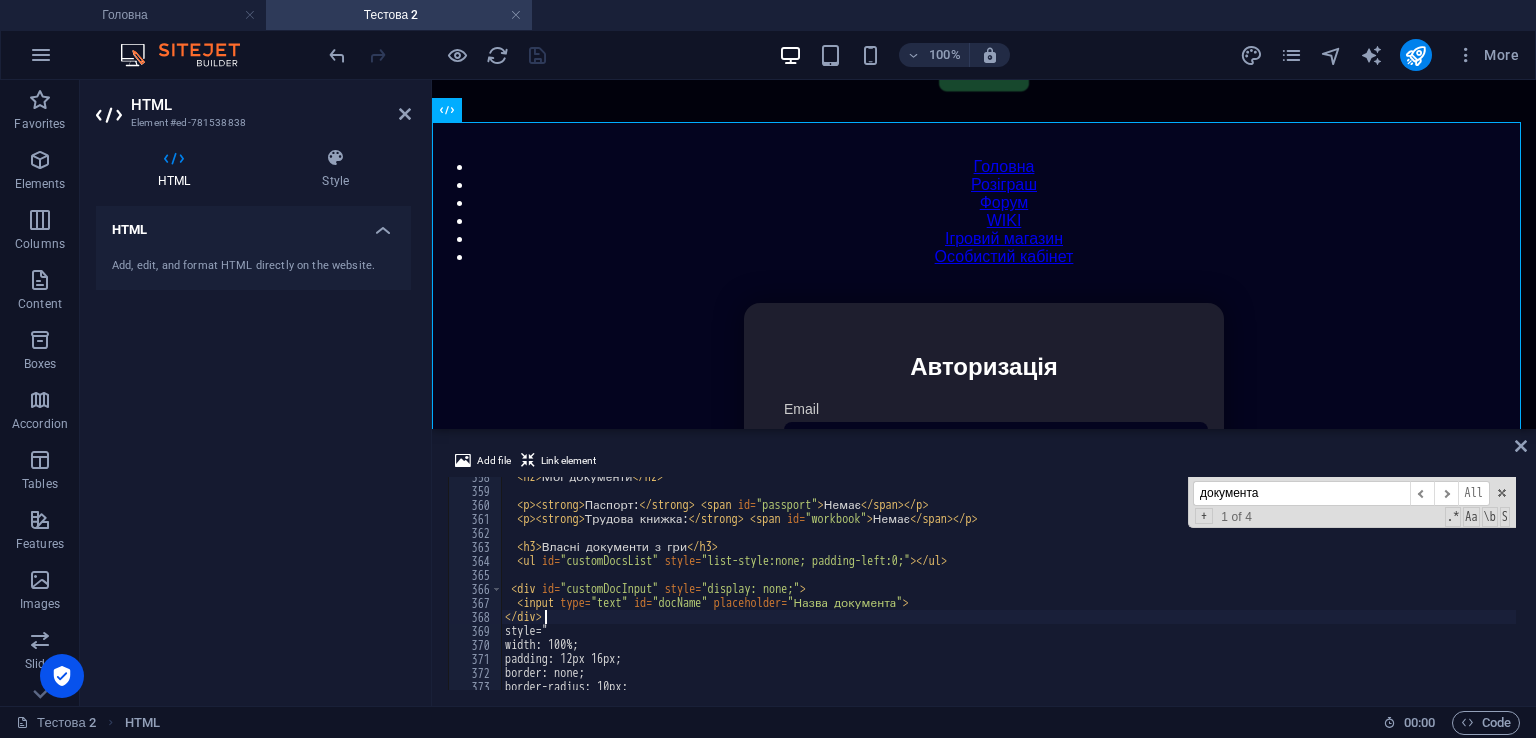 click on "< h2 > Мої документи </ h2 >    < p > < strong > Паспорт: </ strong >   < span   id = "passport" > Немає </ span > </ p >    < p > < strong > Трудова книжка: </ strong >   < span   id = "workbook" > Немає </ span > </ p >    < h3 > Власні документи з гри </ h3 >    < ul   id = "customDocsList"   style = "list-style:none; padding-left:0;" > </ ul >   < div   id = "customDocInput"   style = "display: none;" >    < input   type = "text"   id = "docName"   placeholder = "Назва документа" > </ div >   style="     width: 100%;      padding: 12px 16px;      border: none;      border-radius: 10px;" at bounding box center (1425, 588) 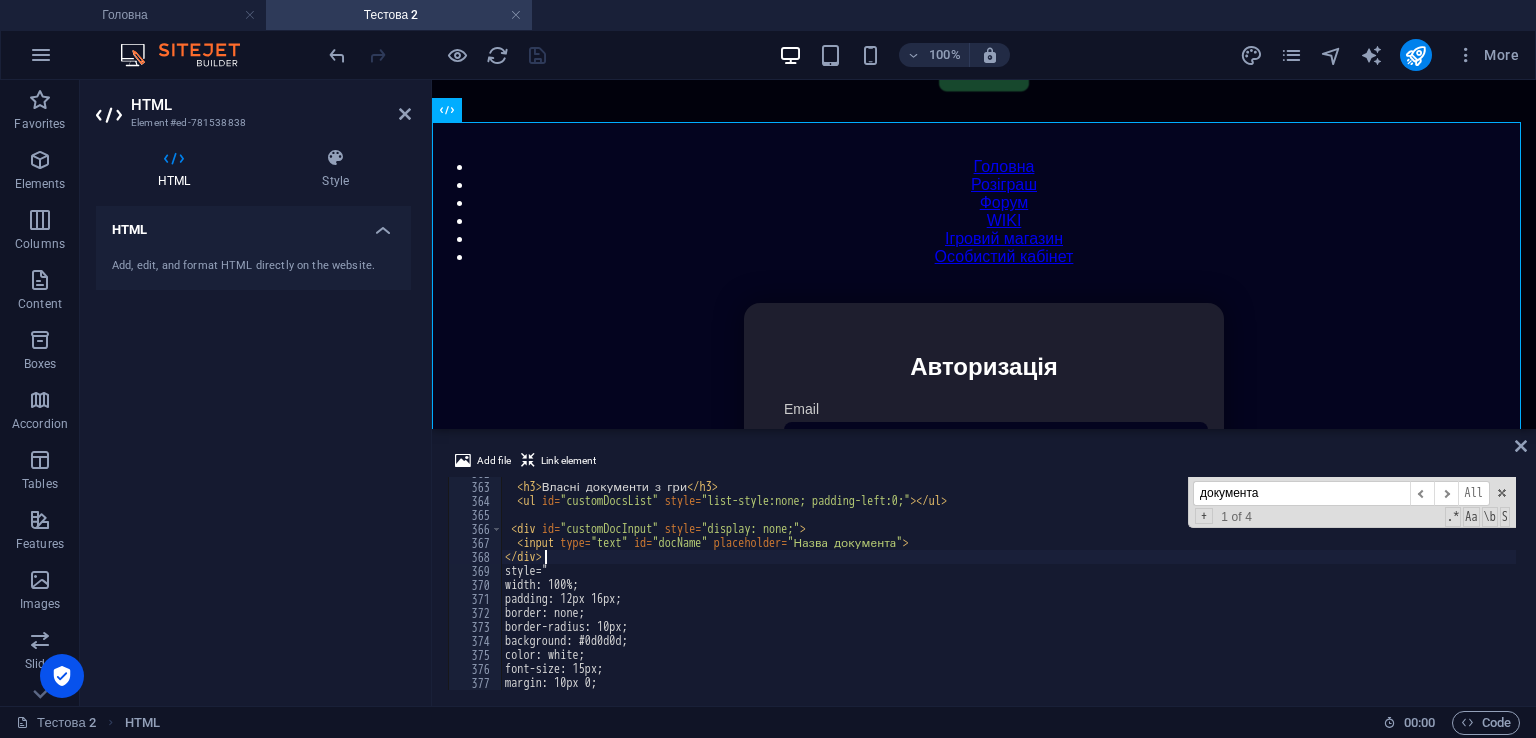 scroll, scrollTop: 5065, scrollLeft: 0, axis: vertical 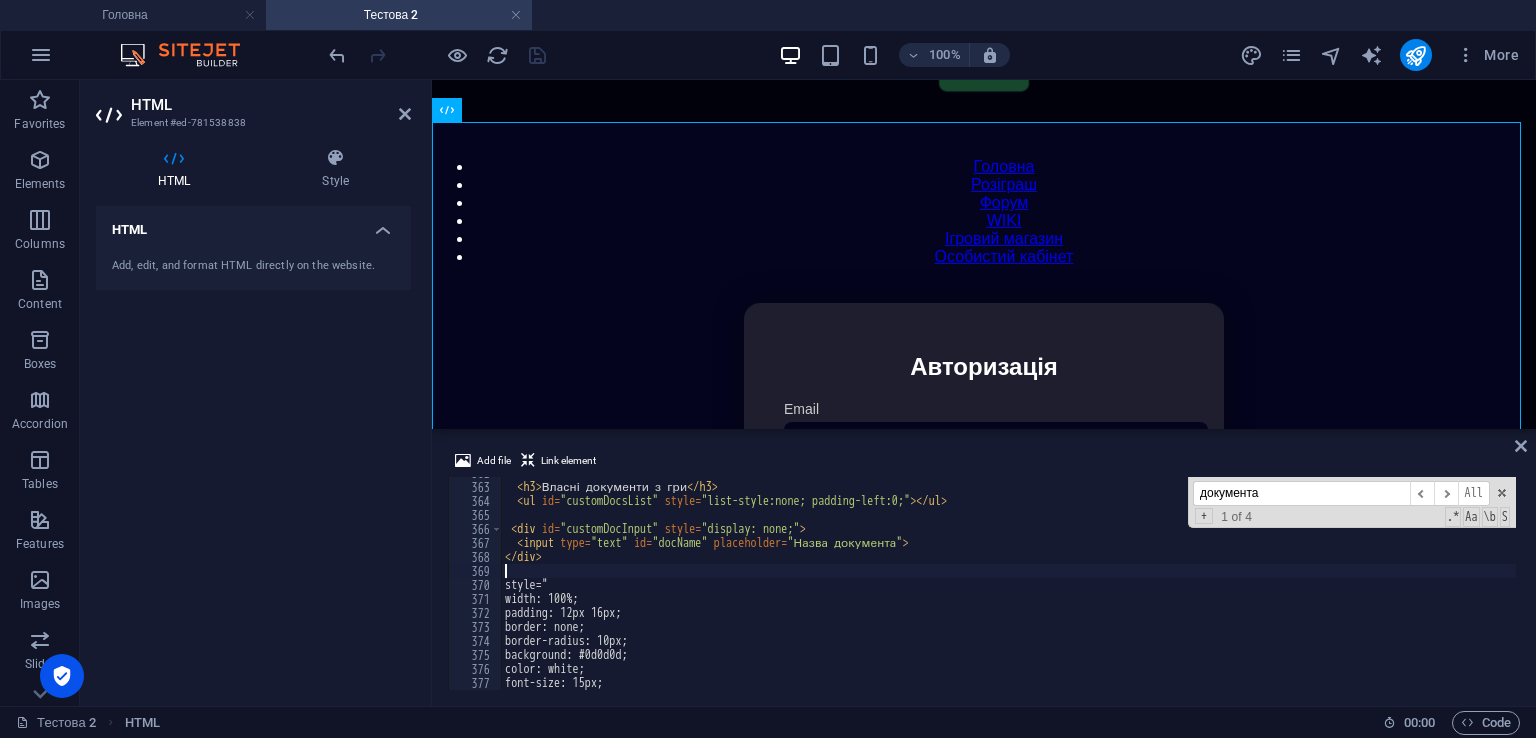 click on "< h3 > Власні документи з гри </ h3 >    < ul   id = "customDocsList"   style = "list-style:none; padding-left:0;" > </ ul >   < div   id = "customDocInput"   style = "display: none;" >    < input   type = "text"   id = "docName"   placeholder = "Назва документа" > </ div >   style="     width: 100%;      padding: 12px 16px;      border: none;      border-radius: 10px;      background: #0d0d0d;      color: white;      font-size: 15px;" at bounding box center (1425, 584) 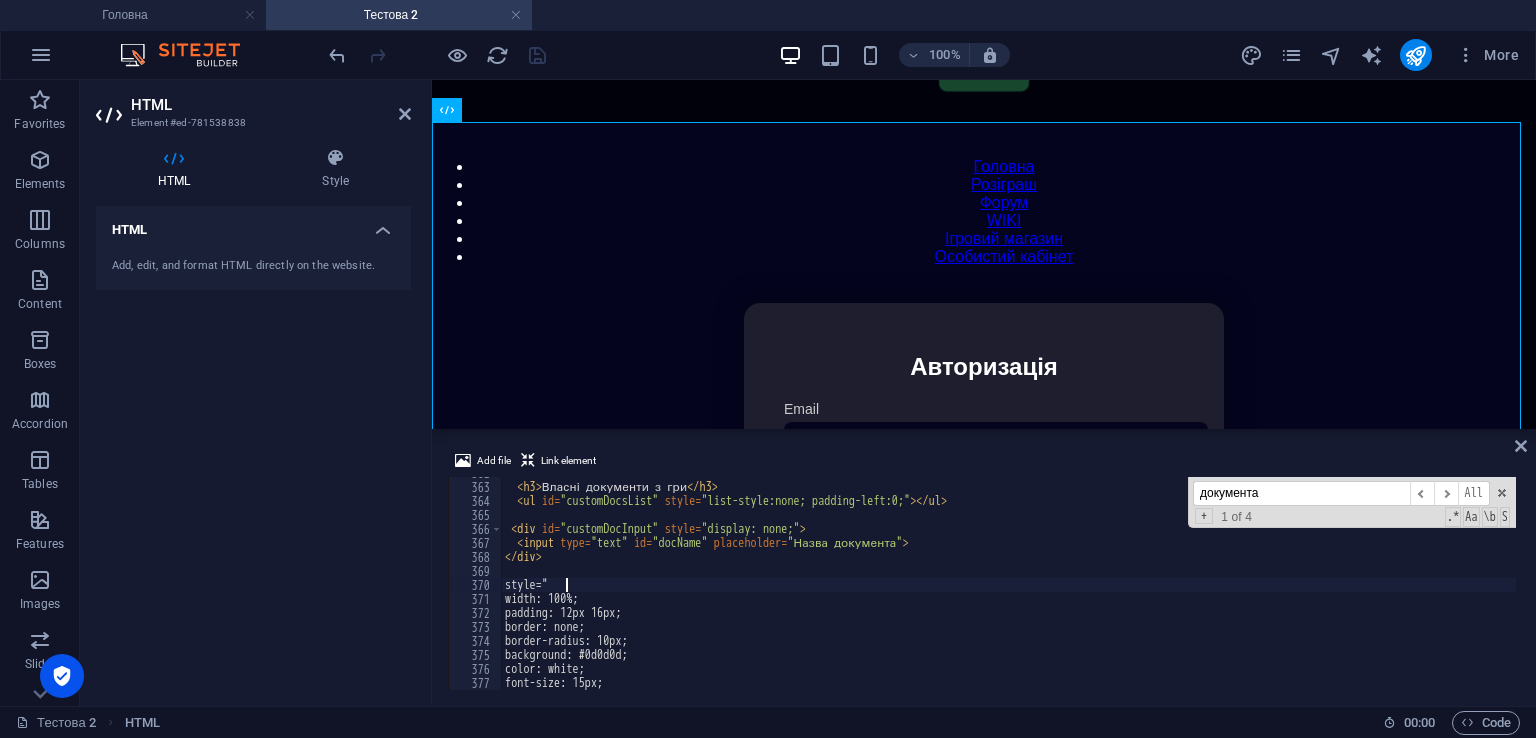 click on "< h3 > Власні документи з гри </ h3 >    < ul   id = "customDocsList"   style = "list-style:none; padding-left:0;" > </ ul >   < div   id = "customDocInput"   style = "display: none;" >    < input   type = "text"   id = "docName"   placeholder = "Назва документа" > </ div >   style="     width: 100%;      padding: 12px 16px;      border: none;      border-radius: 10px;      background: #0d0d0d;      color: white;      font-size: 15px;" at bounding box center [1425, 584] 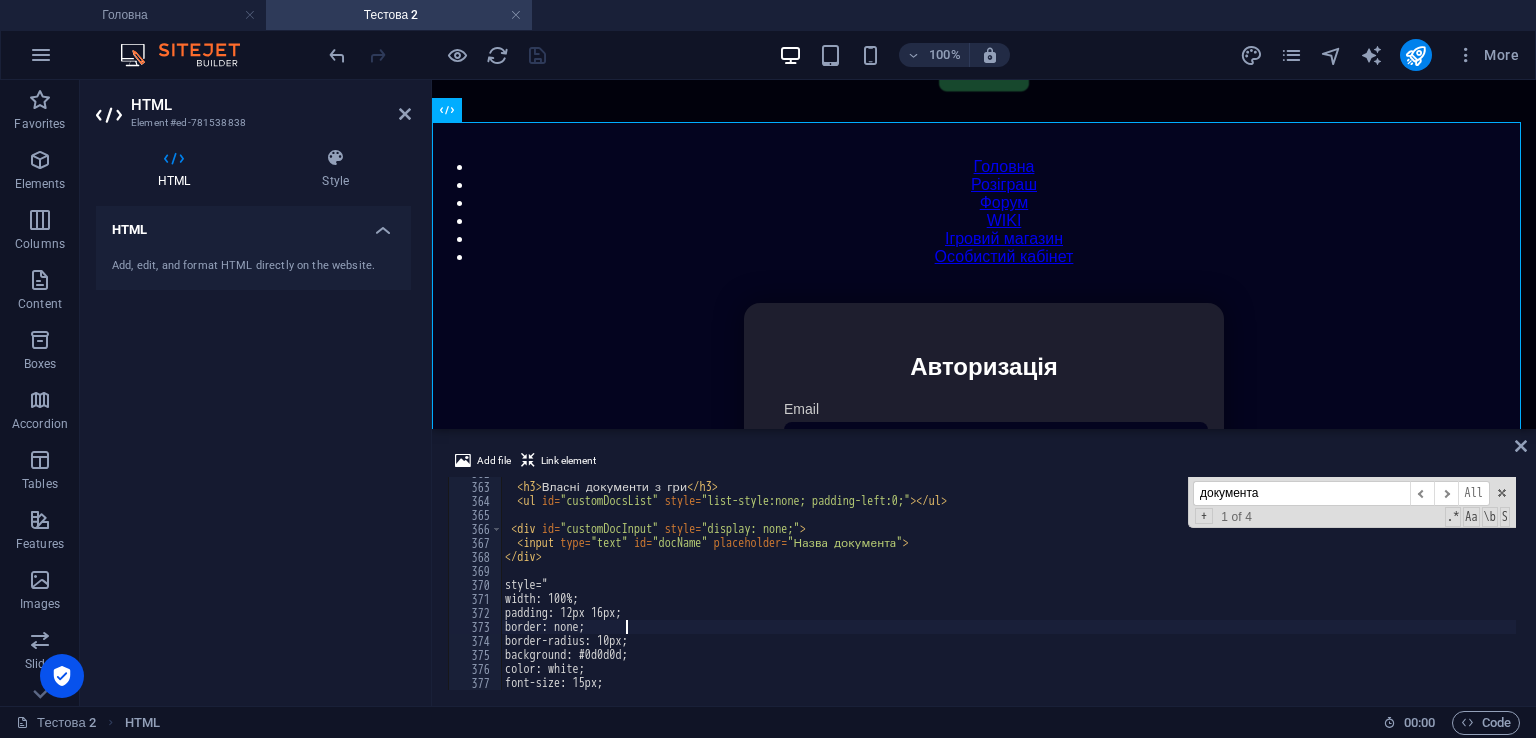 type on "border: none;" 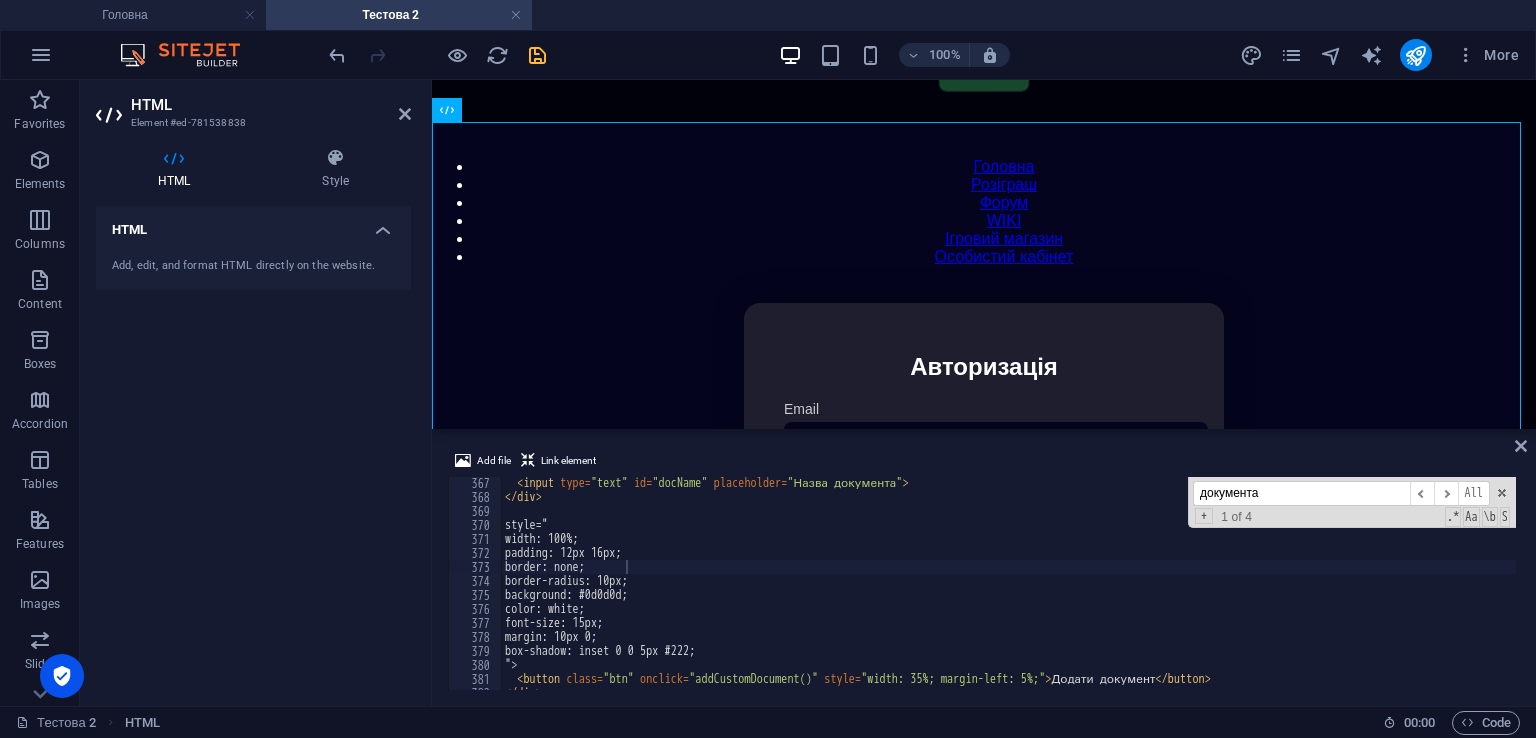 scroll, scrollTop: 5065, scrollLeft: 0, axis: vertical 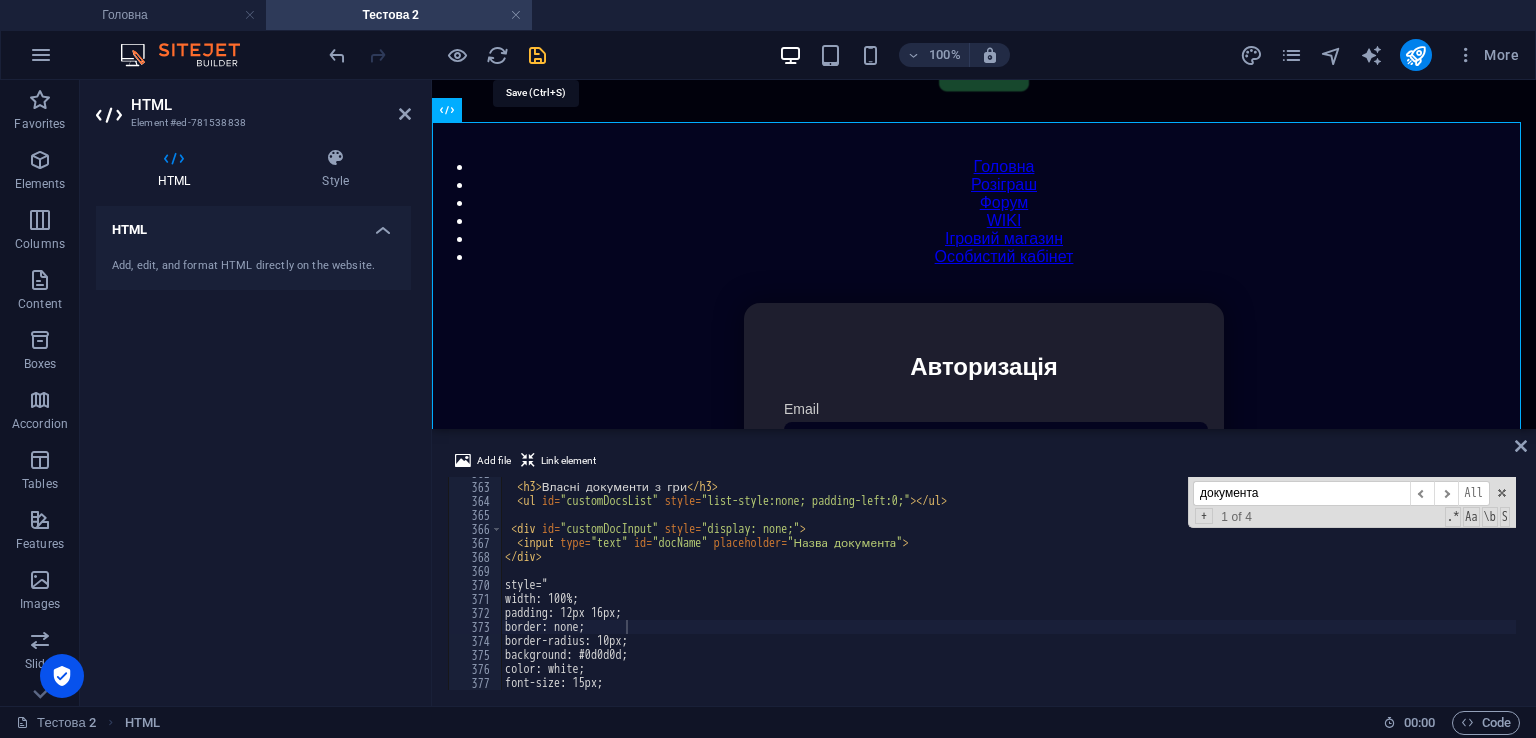 click at bounding box center (537, 55) 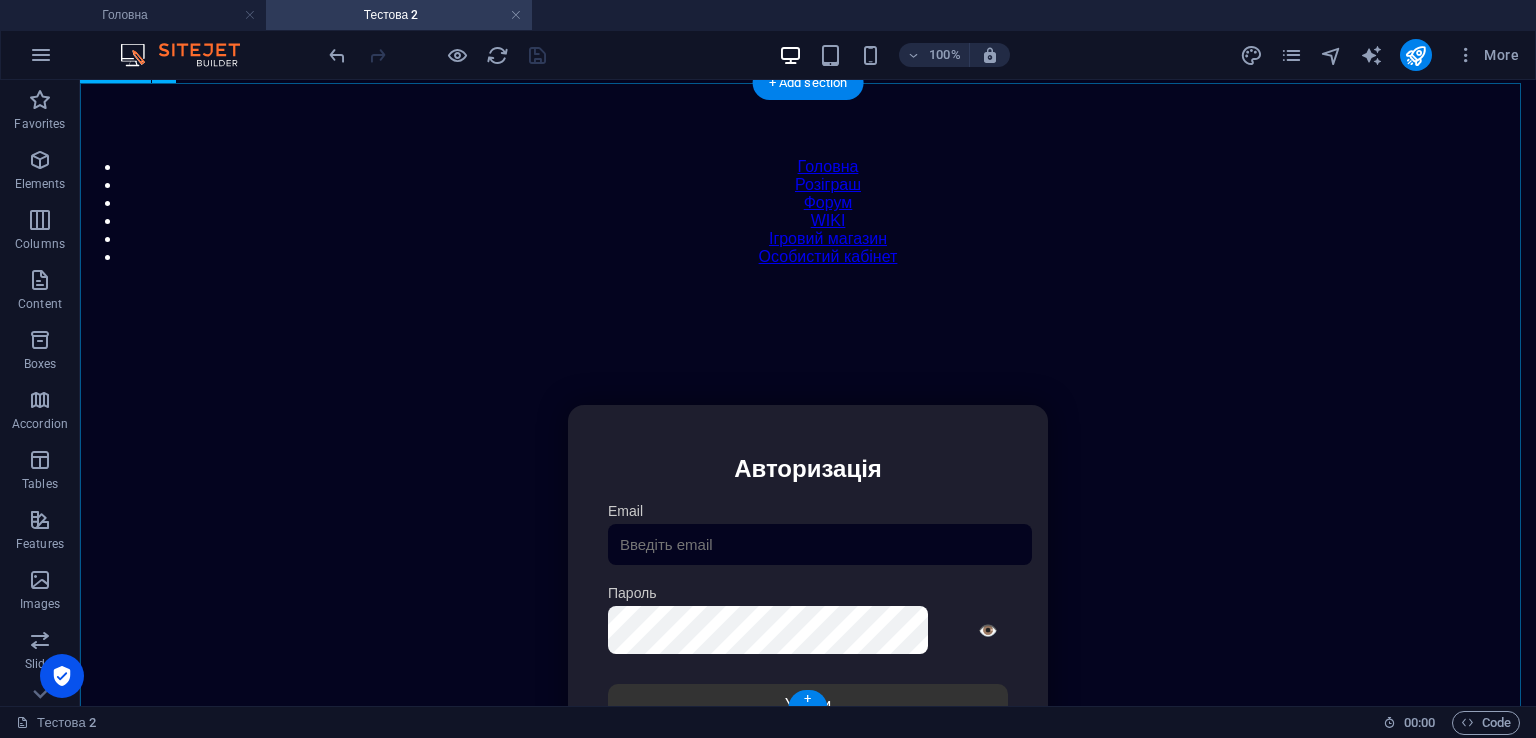 click on "Особистий кабінет
Авторизація
Email
[GEOGRAPHIC_DATA]
👁️
Увійти
Скинути пароль
Скидання пароля
Введіть ваш email:
Скинути
Закрити
Особистий кабінет
Вийти з кабінету
Важлива інформація
Інформація
Ігровий Нікнейм:
Пошта:
Гроші:   ₴
XP:
Рівень:
Здоров'я:
Броня:
VIP:
Рейтинг
Рейтинг гравців
Гравців не знайдено
Документи
Мої документи
Паспорт:   Немає
Трудова книжка:   [PERSON_NAME]
Власні документи з гри
Розваги" at bounding box center [808, 616] 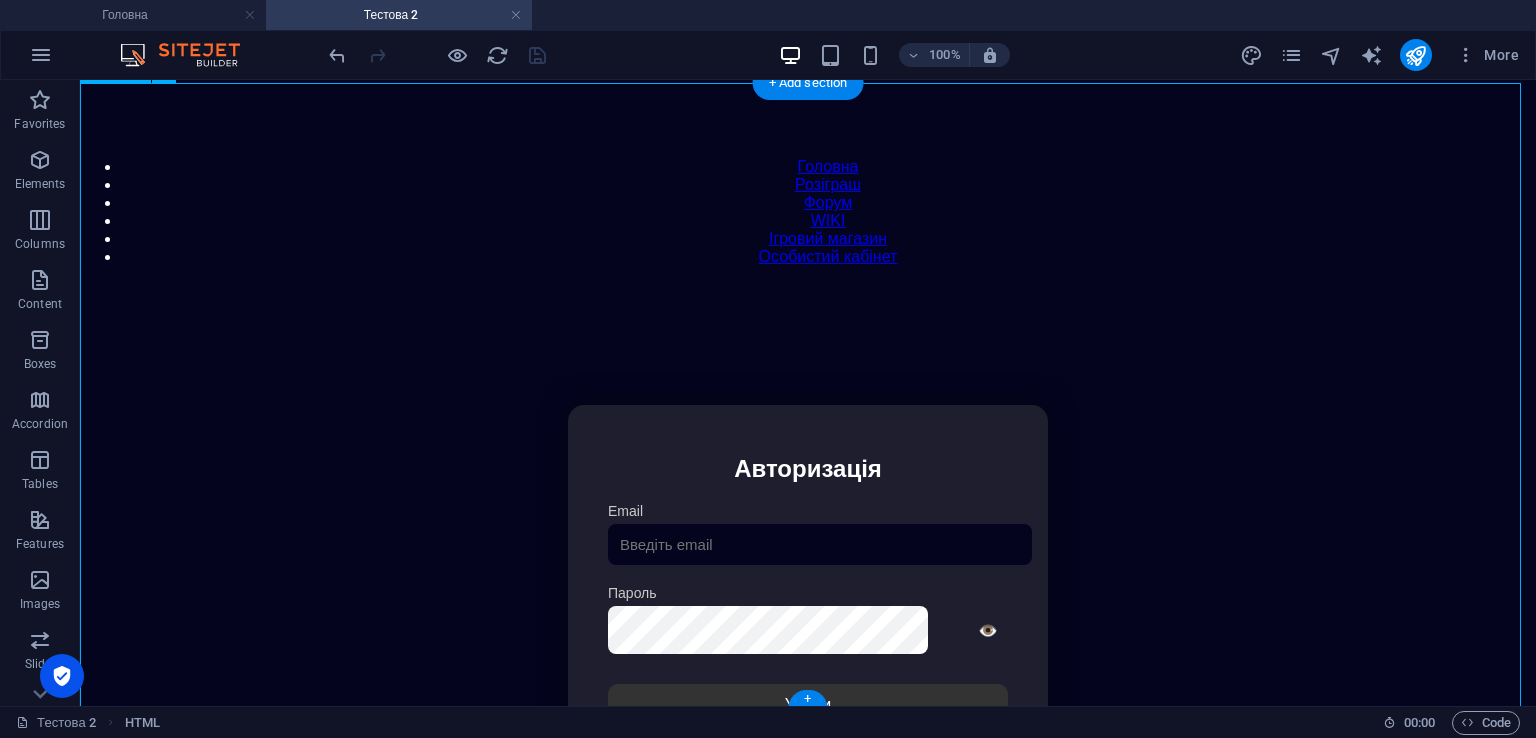 click on "Особистий кабінет
Авторизація
Email
[GEOGRAPHIC_DATA]
👁️
Увійти
Скинути пароль
Скидання пароля
Введіть ваш email:
Скинути
Закрити
Особистий кабінет
Вийти з кабінету
Важлива інформація
Інформація
Ігровий Нікнейм:
Пошта:
Гроші:   ₴
XP:
Рівень:
Здоров'я:
Броня:
VIP:
Рейтинг
Рейтинг гравців
Гравців не знайдено
Документи
Мої документи
Паспорт:   Немає
Трудова книжка:   [PERSON_NAME]
Власні документи з гри
Розваги" at bounding box center [808, 616] 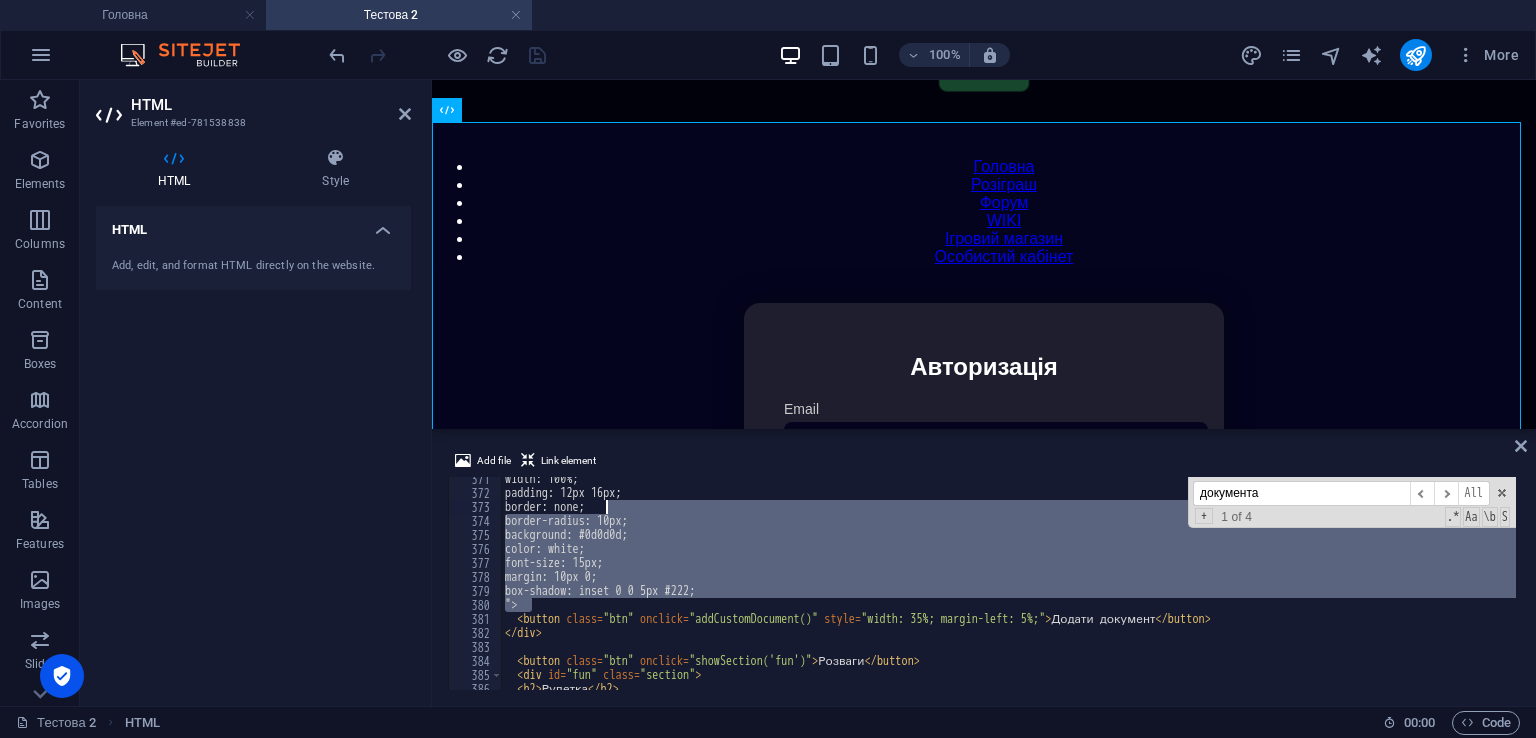 scroll, scrollTop: 5125, scrollLeft: 0, axis: vertical 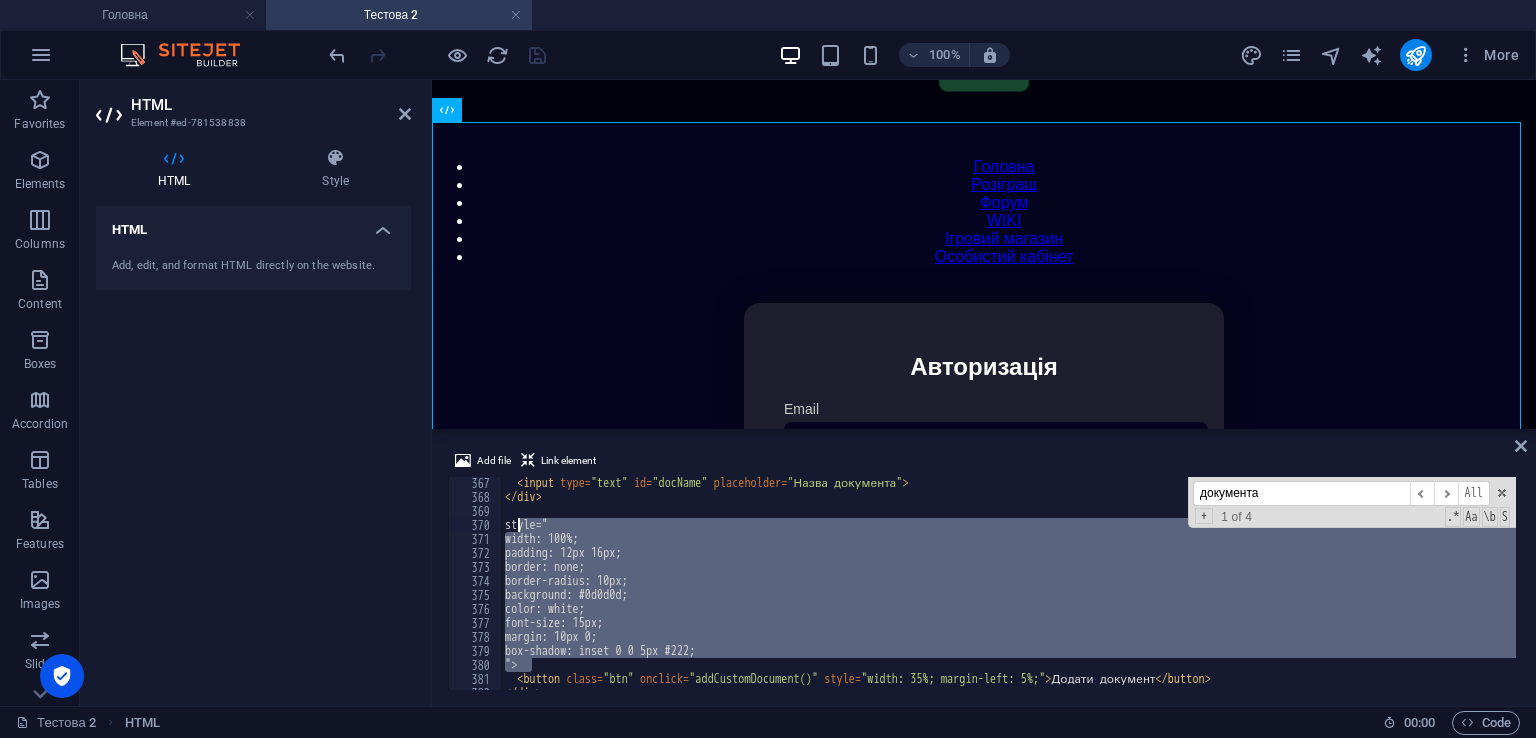drag, startPoint x: 737, startPoint y: 605, endPoint x: 516, endPoint y: 521, distance: 236.42546 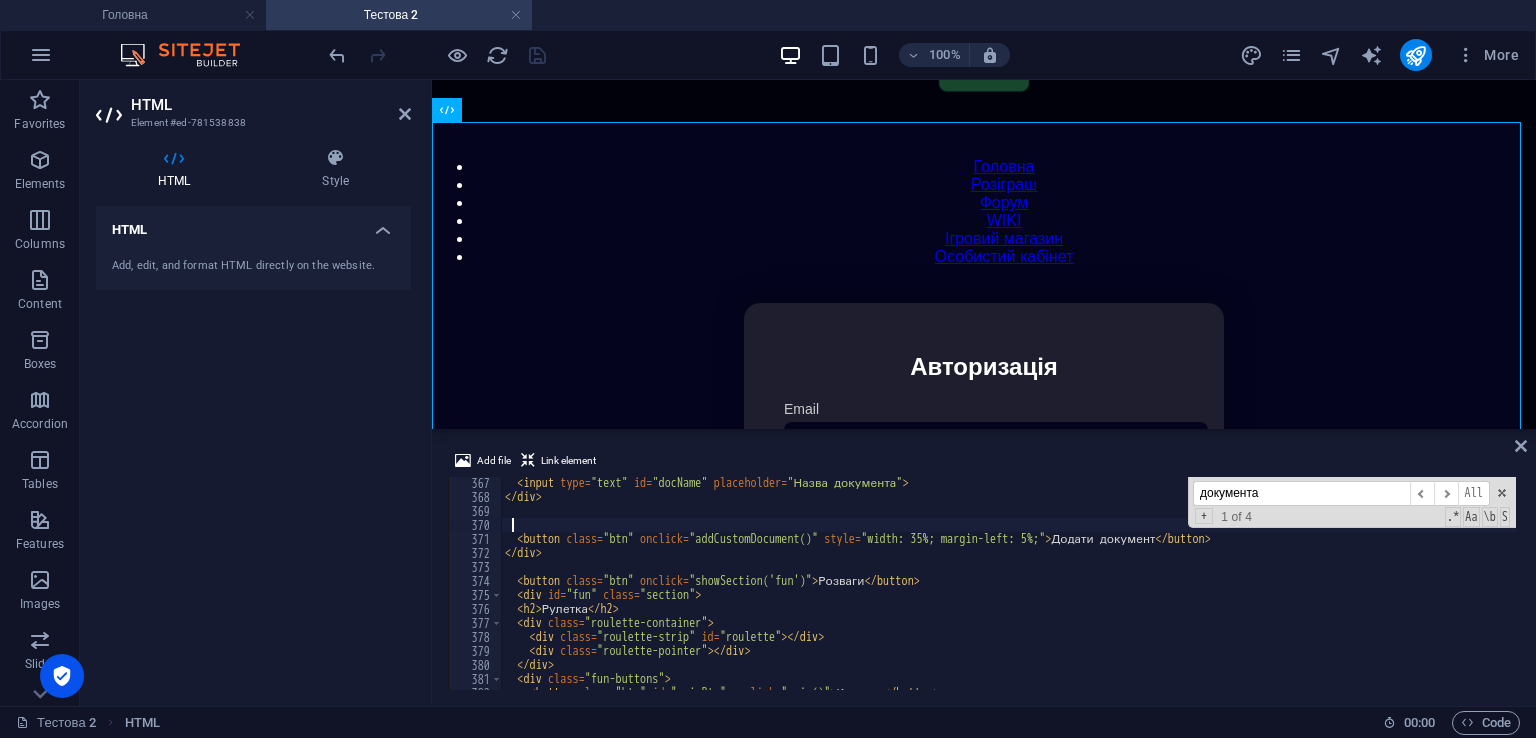 type 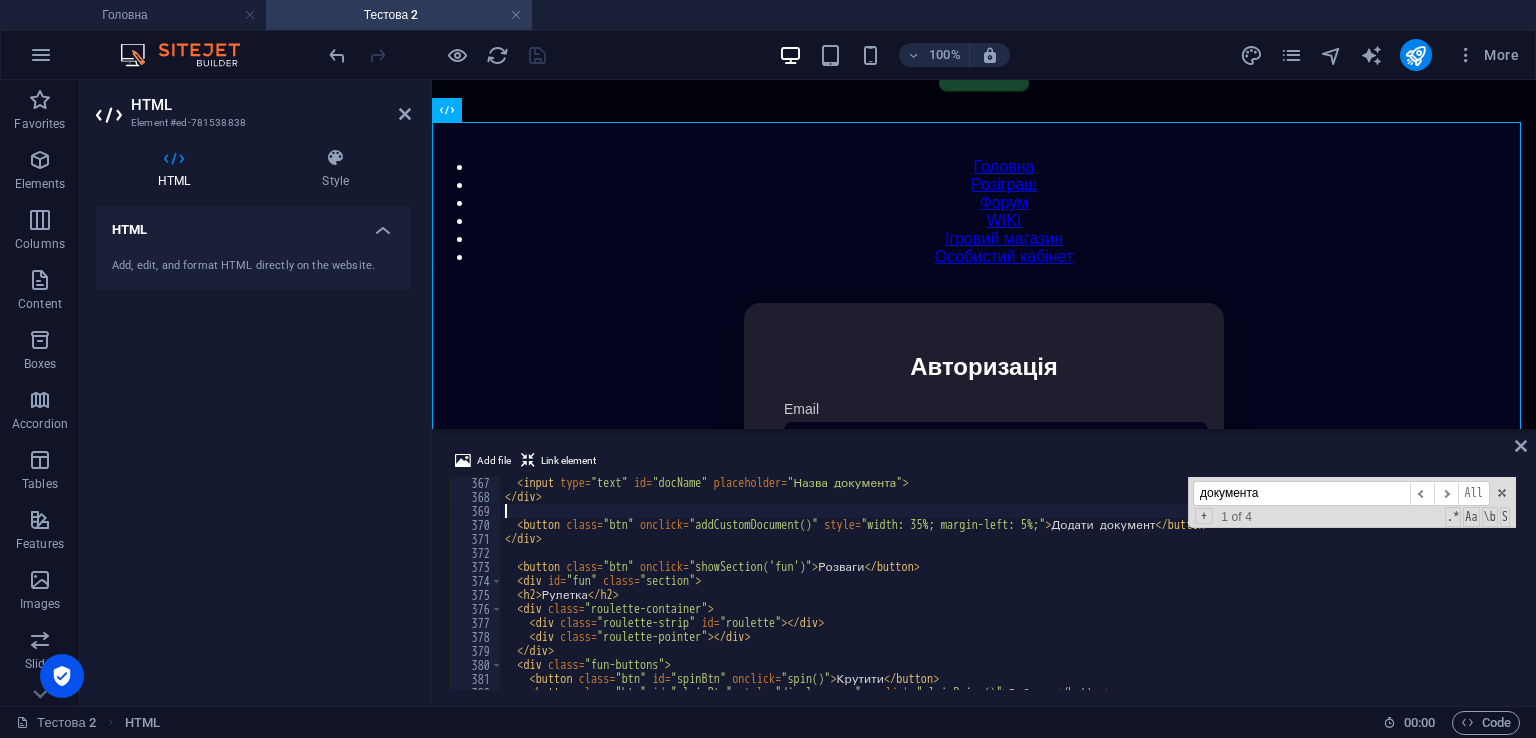 click on "Add file Link element 367 368 369 370 371 372 373 374 375 376 377 378 379 380 381 382 383    < input   type = "text"   id = "docName"   placeholder = "Назва документа" > </ div >    < button   class = "btn"   onclick = "addCustomDocument()"   style = "width: 35%; margin-left: 5%;" > Додати документ </ button > </ div >    < button   class = "btn"   onclick = "showSection('fun')" > Розваги </ button >    < div   id = "fun"   class = "section" >    < h2 > Рулетка </ h2 >    < div   class = "roulette-container" >      < div   class = "roulette-strip"   id = "roulette" > </ div >      < div   class = "roulette-pointer" > </ div >    </ div >    < div   class = "fun-buttons" >      < button   class = "btn"   id = "spinBtn"   onclick = "spin()" > Крутити </ button >      < button   class = "btn"   id = "claimBtn"   style = "display:none"   onclick = "claimPrize()" > Забрати </ button > документа ​ ​ All Replace All + 1 of 4 .* Aa \b S" at bounding box center [984, 569] 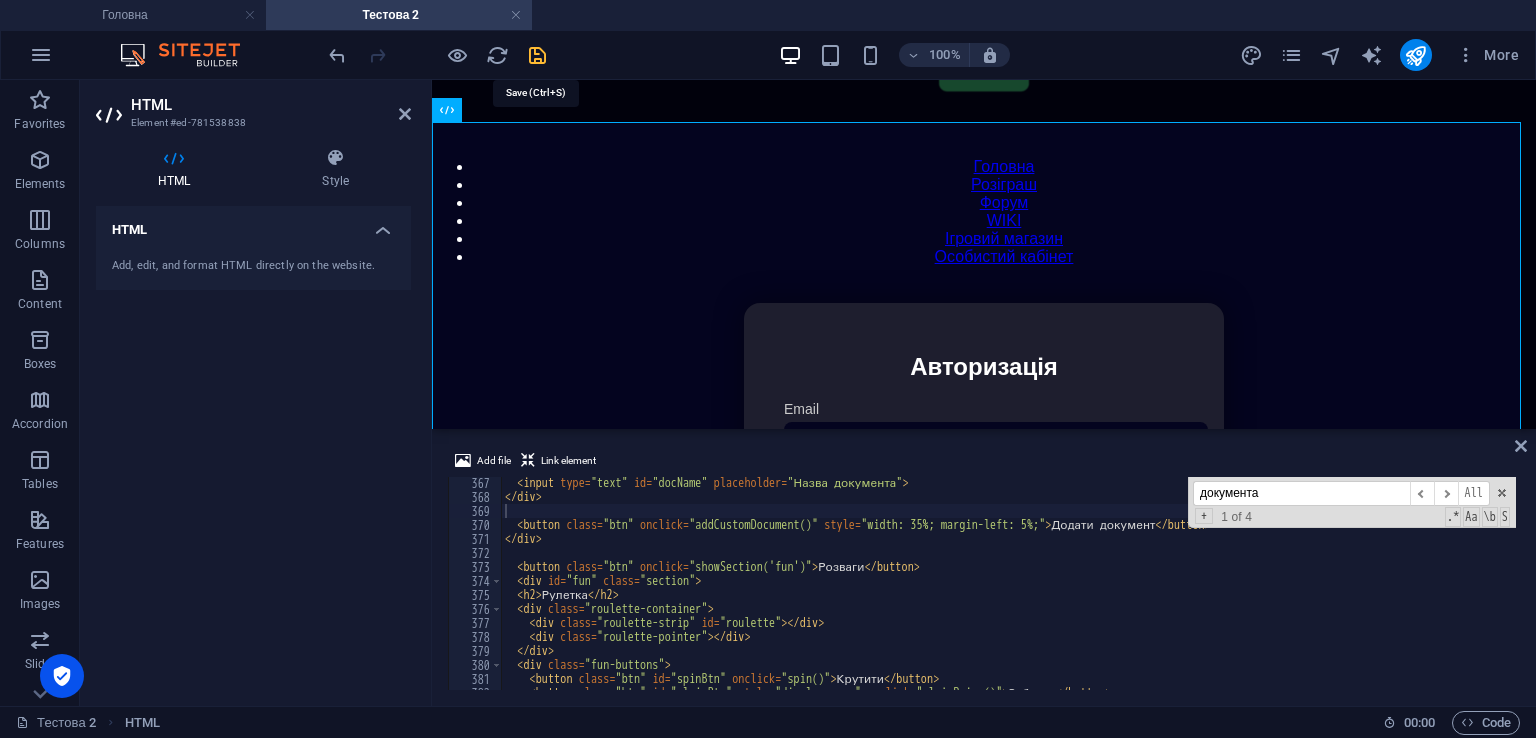 click at bounding box center (537, 55) 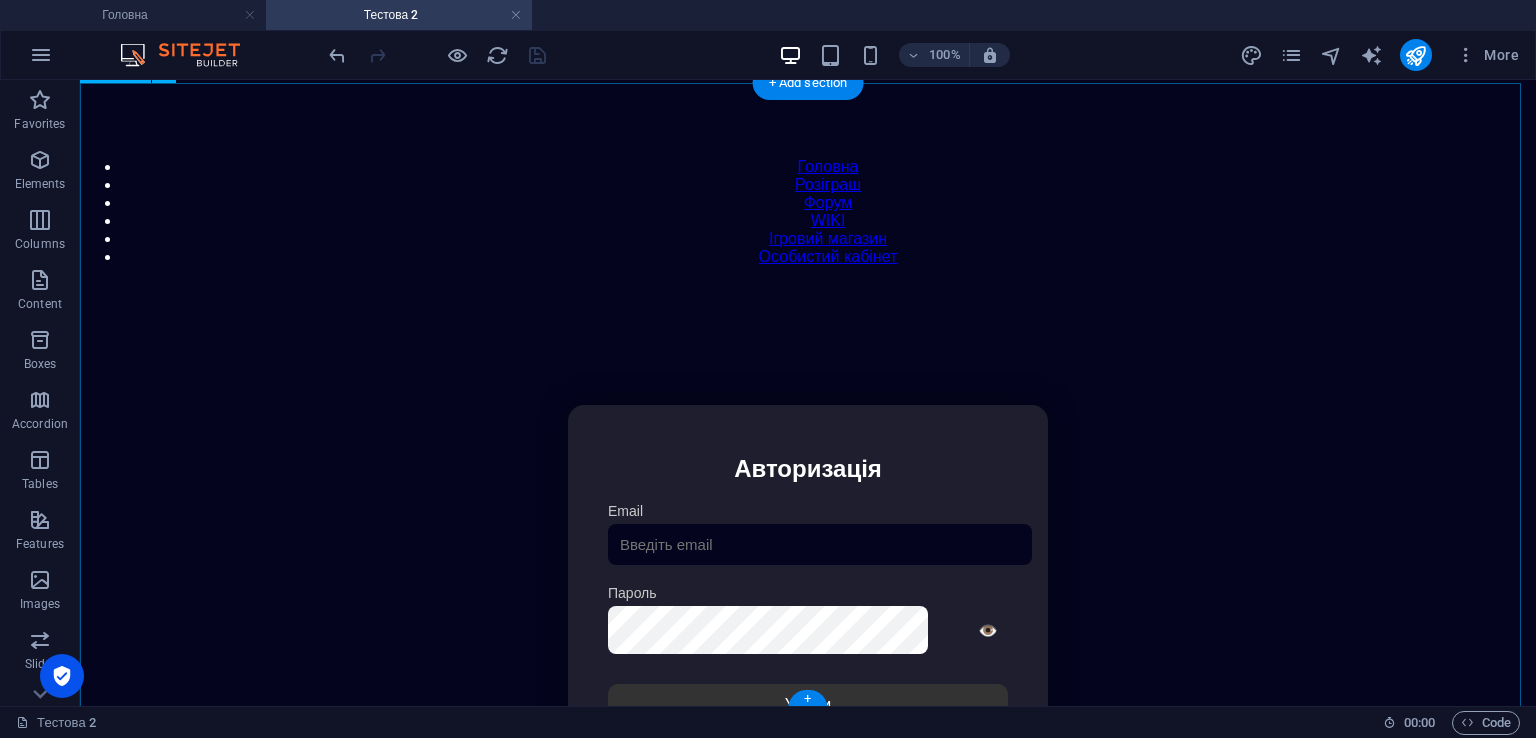 click on "Особистий кабінет
Авторизація
Email
[GEOGRAPHIC_DATA]
👁️
Увійти
Скинути пароль
Скидання пароля
Введіть ваш email:
Скинути
Закрити
Особистий кабінет
Вийти з кабінету
Важлива інформація
Інформація
Ігровий Нікнейм:
Пошта:
Гроші:   ₴
XP:
Рівень:
Здоров'я:
Броня:
VIP:
Рейтинг
Рейтинг гравців
Гравців не знайдено
Документи
Мої документи
Паспорт:   Немає
Трудова книжка:   [PERSON_NAME]
Власні документи з гри" at bounding box center [808, 616] 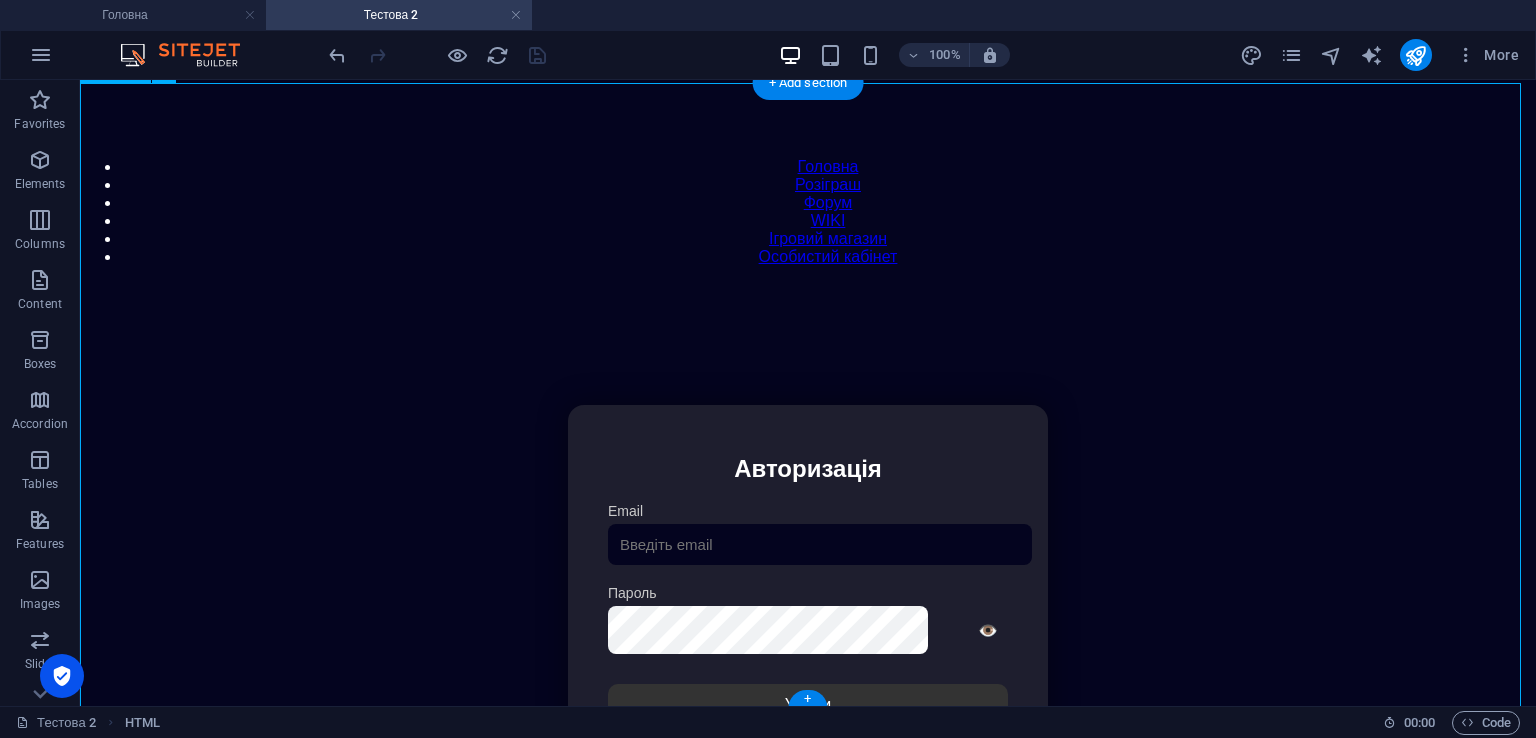 click on "Особистий кабінет
Авторизація
Email
[GEOGRAPHIC_DATA]
👁️
Увійти
Скинути пароль
Скидання пароля
Введіть ваш email:
Скинути
Закрити
Особистий кабінет
Вийти з кабінету
Важлива інформація
Інформація
Ігровий Нікнейм:
Пошта:
Гроші:   ₴
XP:
Рівень:
Здоров'я:
Броня:
VIP:
Рейтинг
Рейтинг гравців
Гравців не знайдено
Документи
Мої документи
Паспорт:   Немає
Трудова книжка:   [PERSON_NAME]
Власні документи з гри" at bounding box center [808, 616] 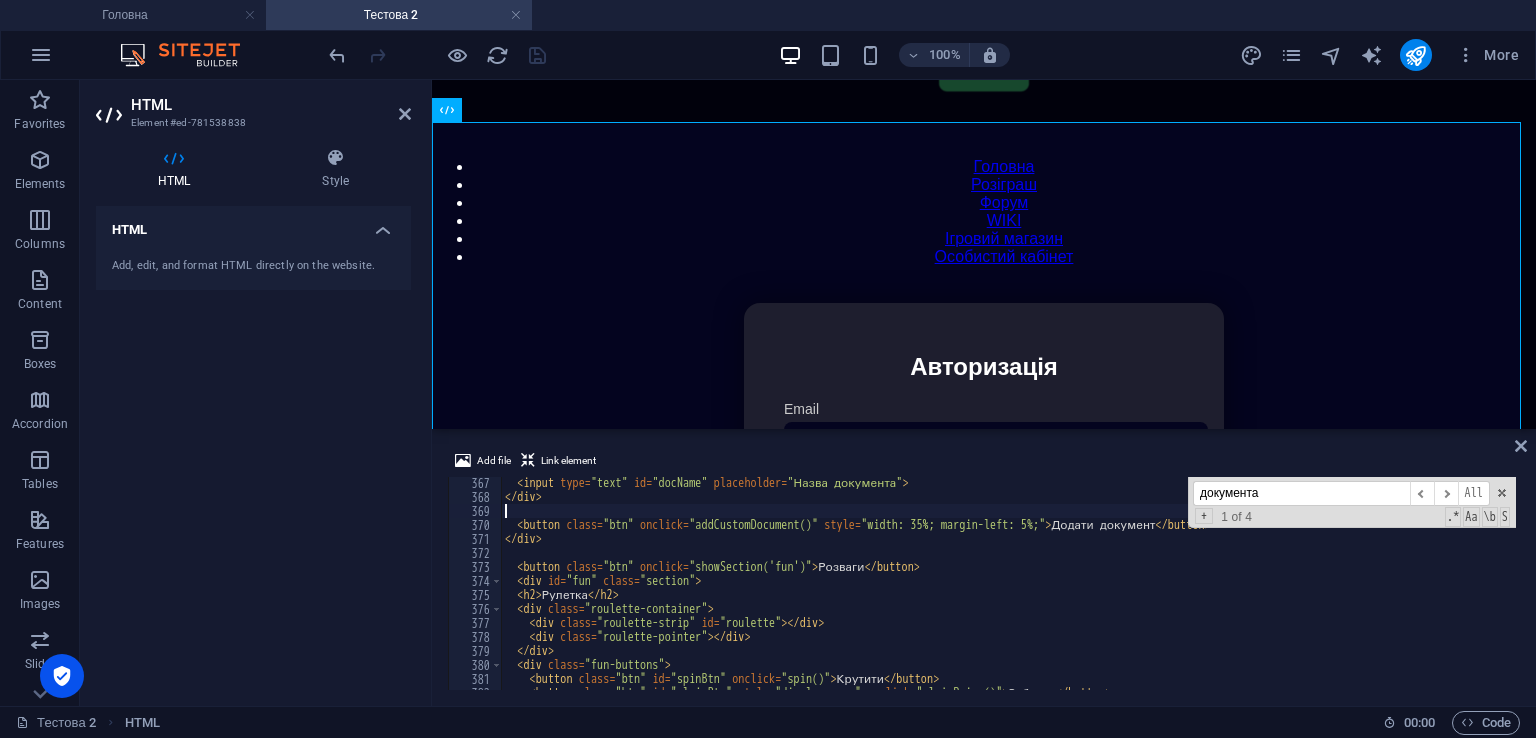 click on "документа" at bounding box center (1301, 493) 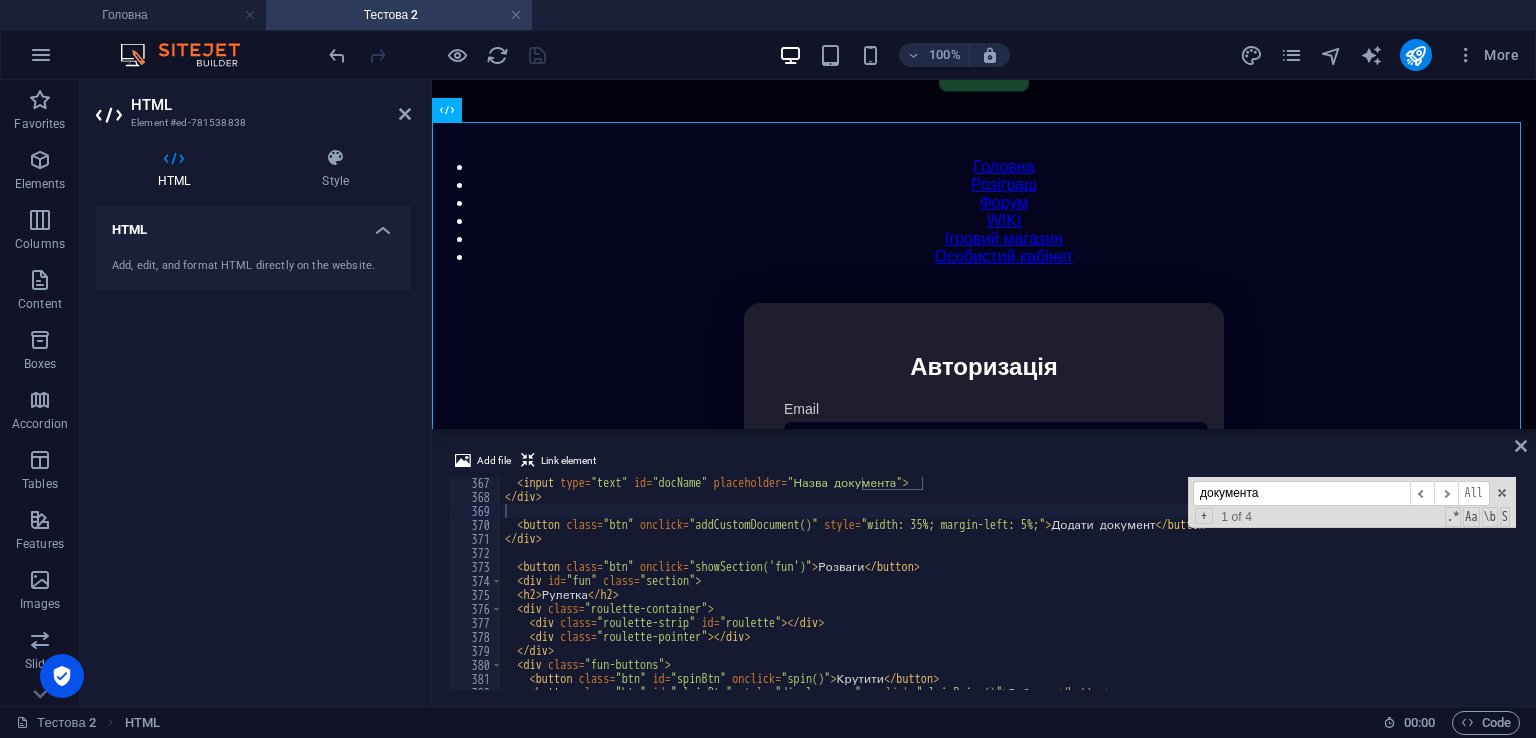 click on "документа" at bounding box center [1301, 493] 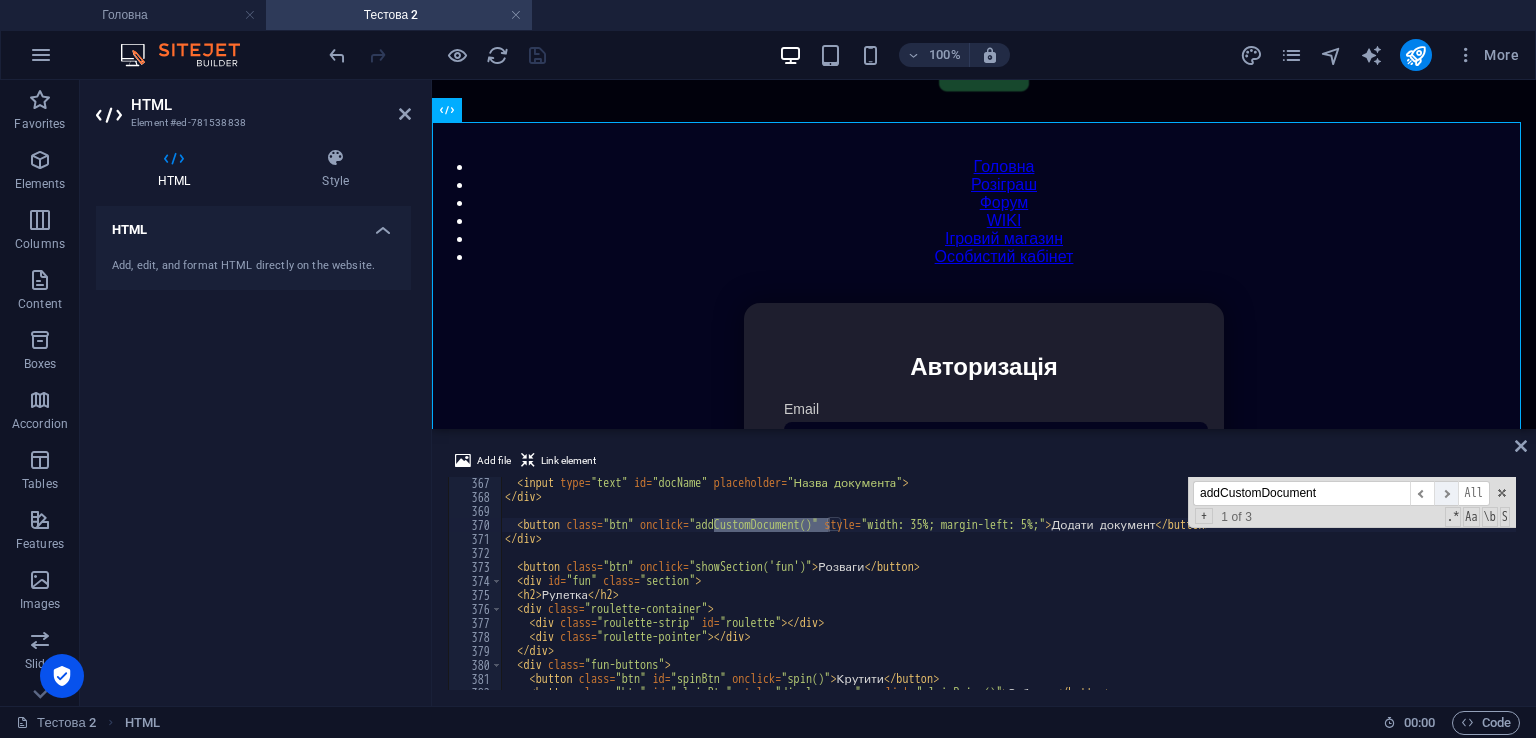 type on "addCustomDocument" 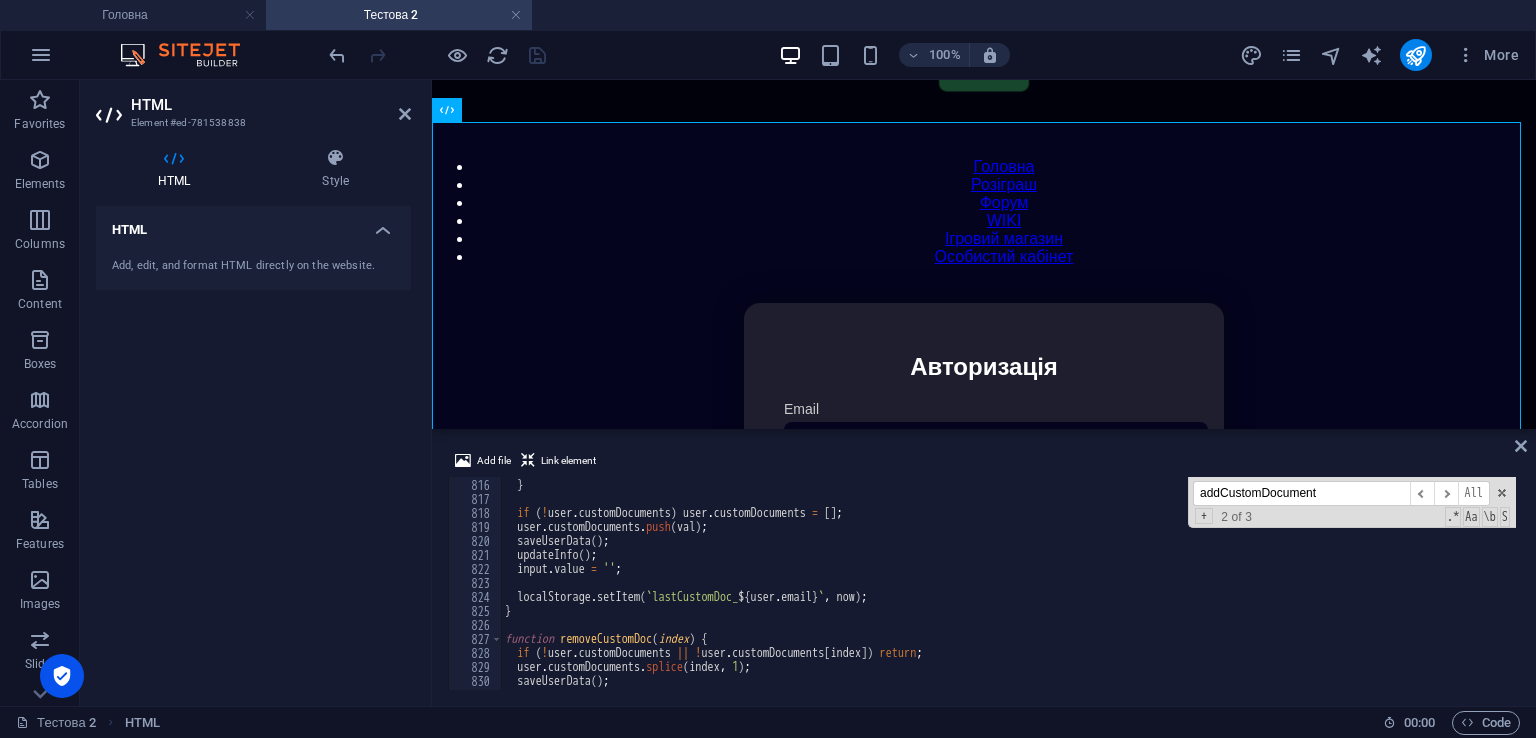 scroll, scrollTop: 11409, scrollLeft: 0, axis: vertical 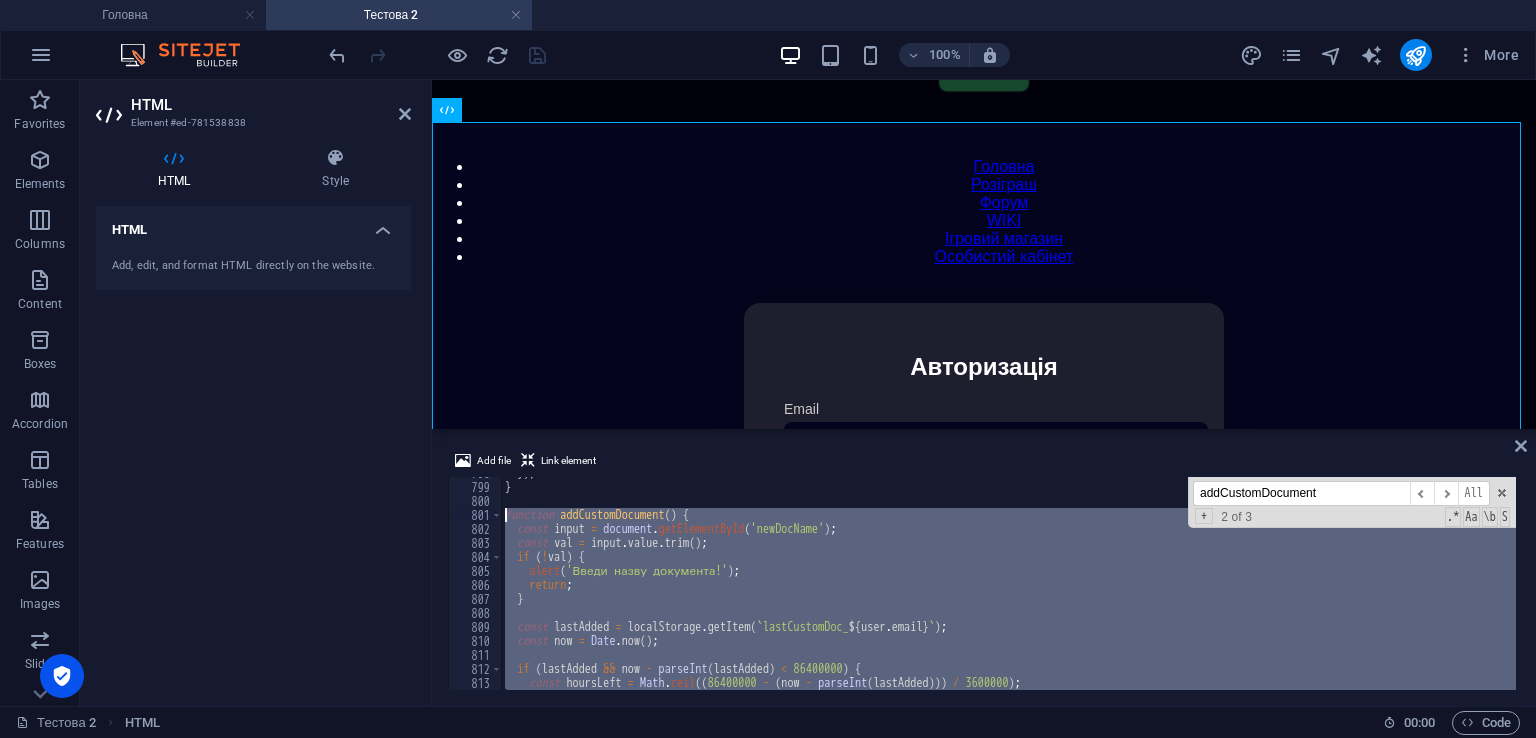 drag, startPoint x: 528, startPoint y: 612, endPoint x: 504, endPoint y: 513, distance: 101.86756 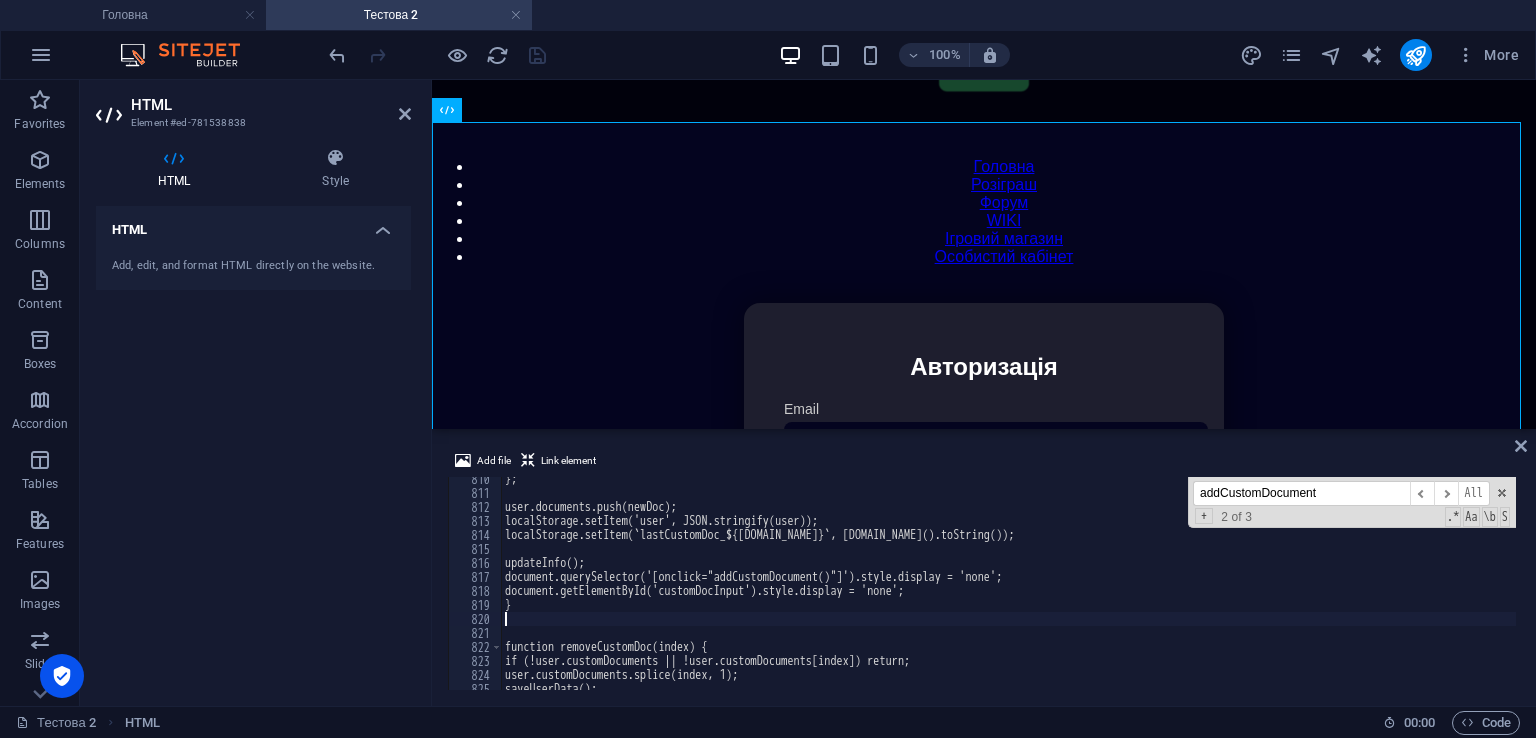 scroll, scrollTop: 11391, scrollLeft: 0, axis: vertical 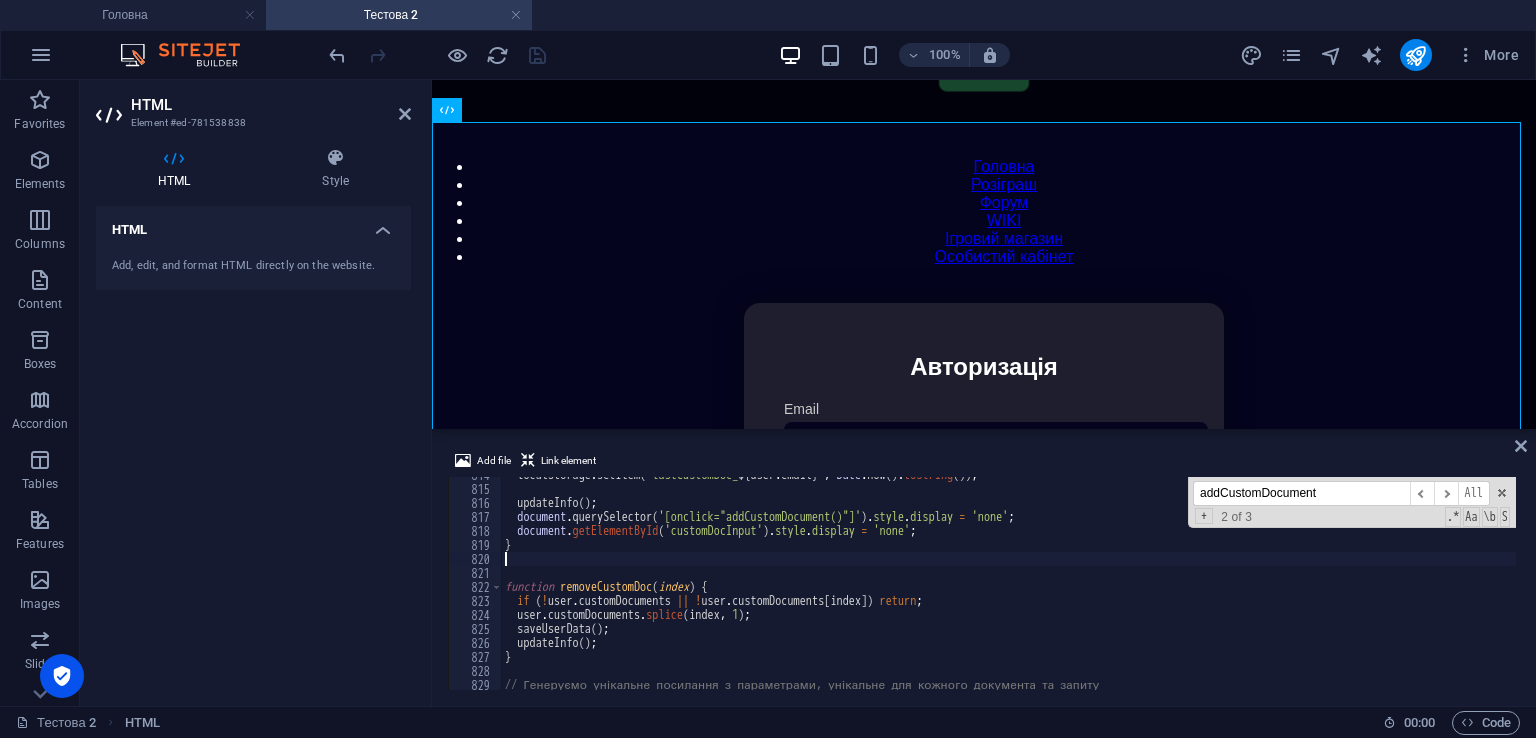 type on "}" 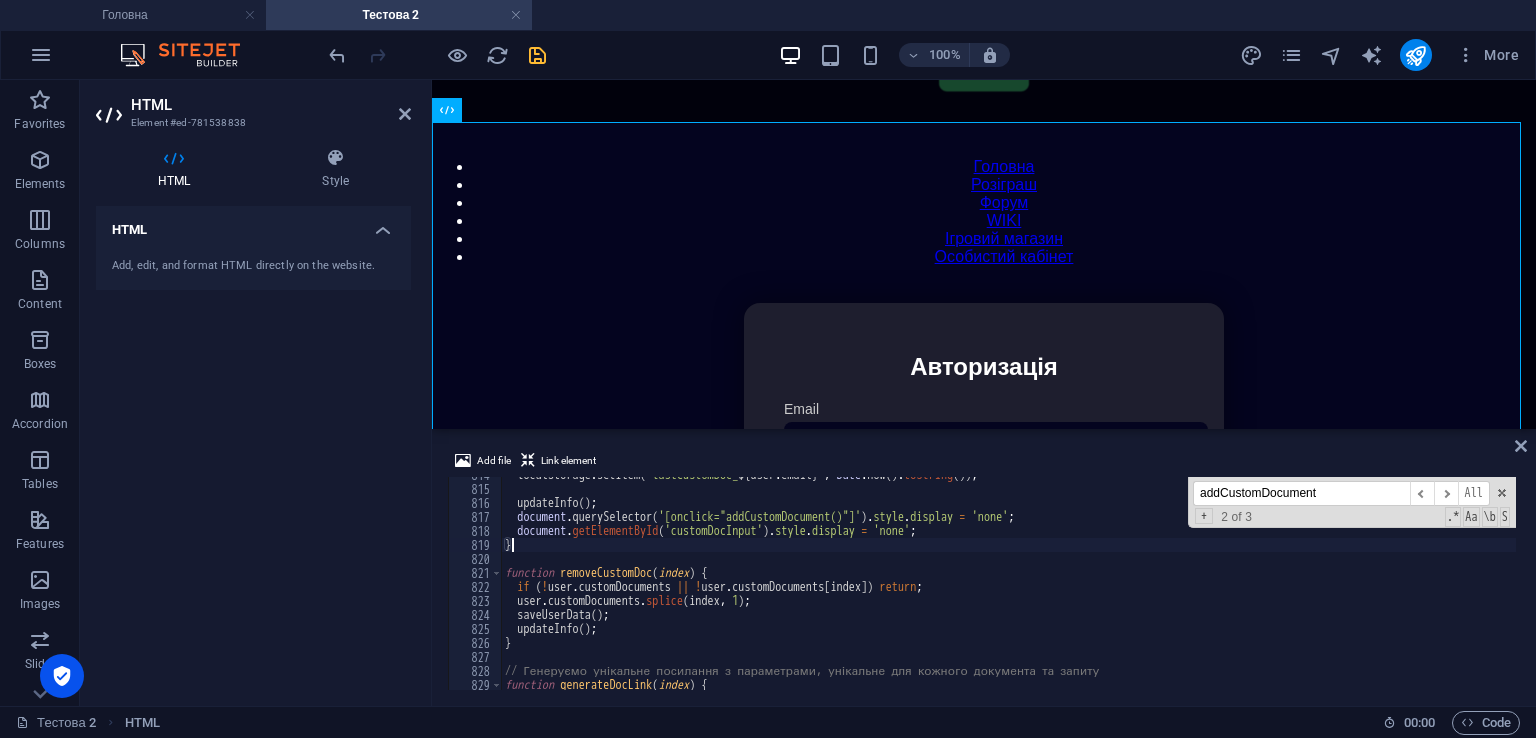 click at bounding box center (437, 55) 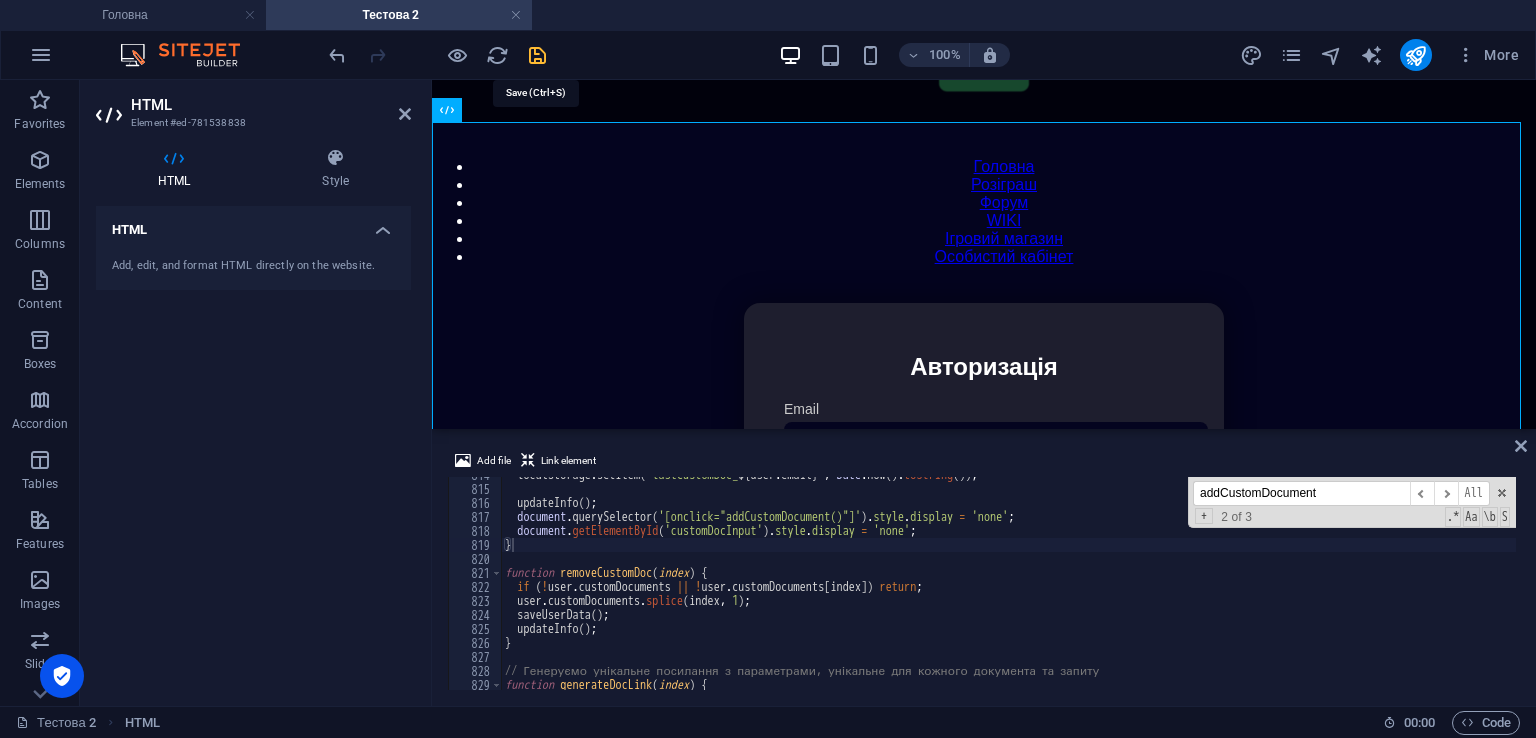 click at bounding box center (537, 55) 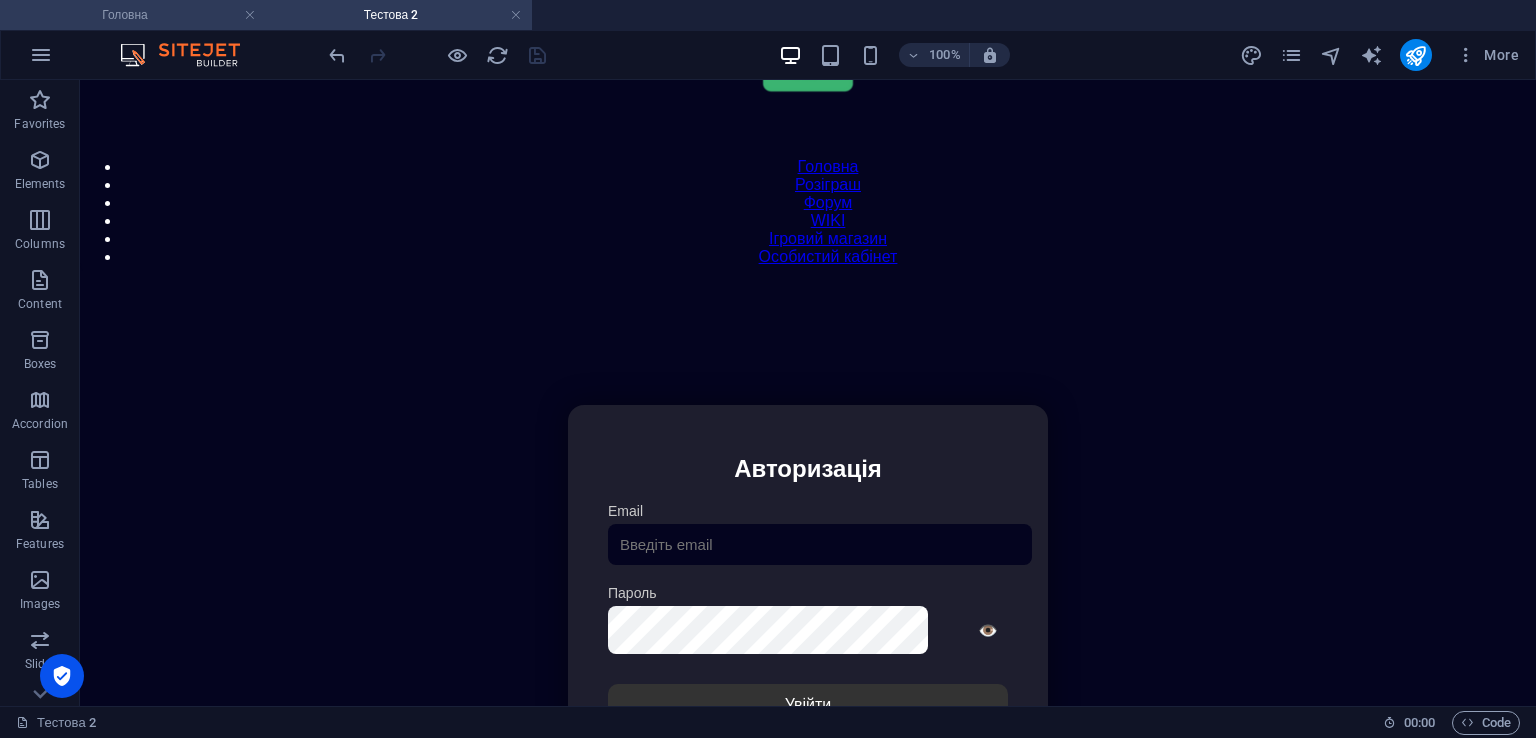 click on "Головна" at bounding box center [133, 15] 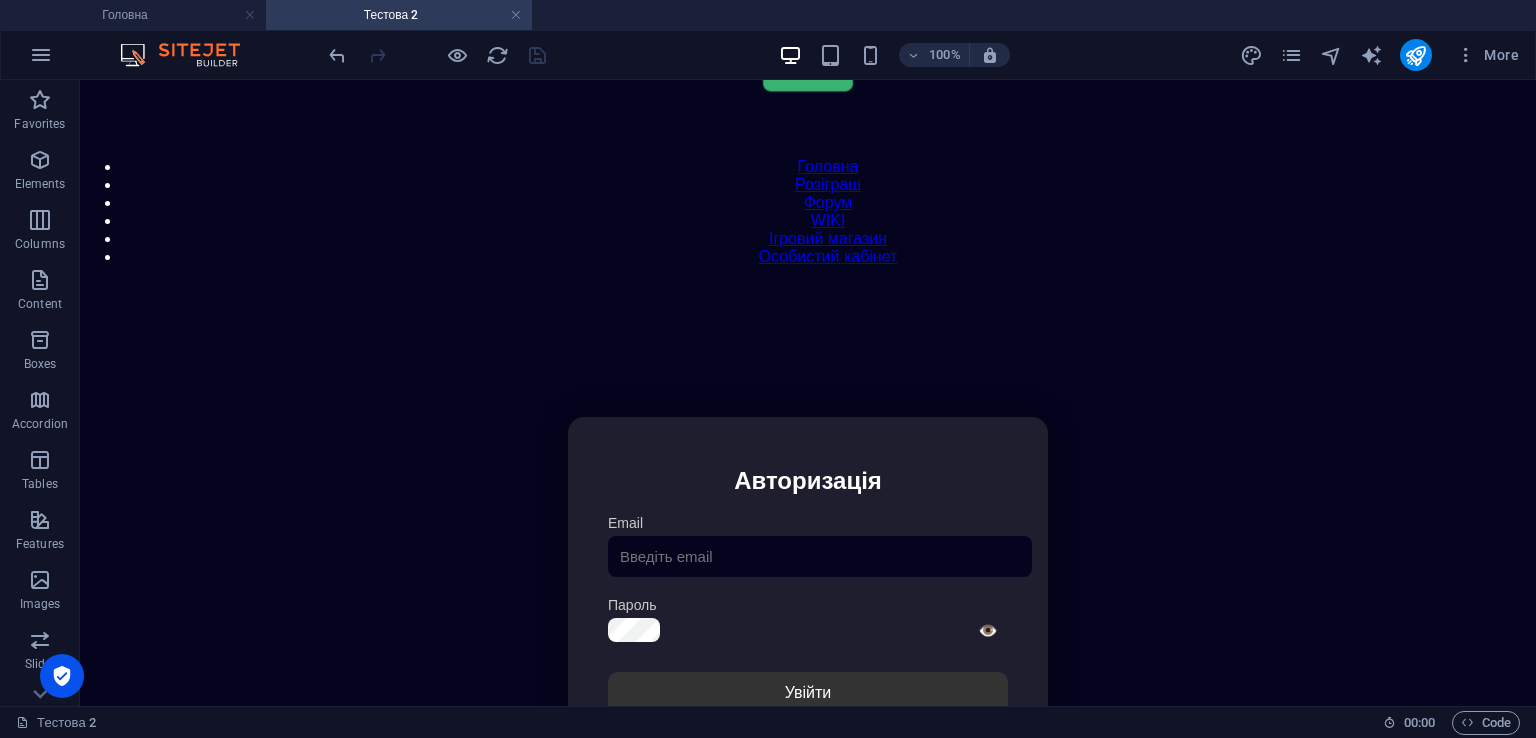 scroll, scrollTop: 0, scrollLeft: 0, axis: both 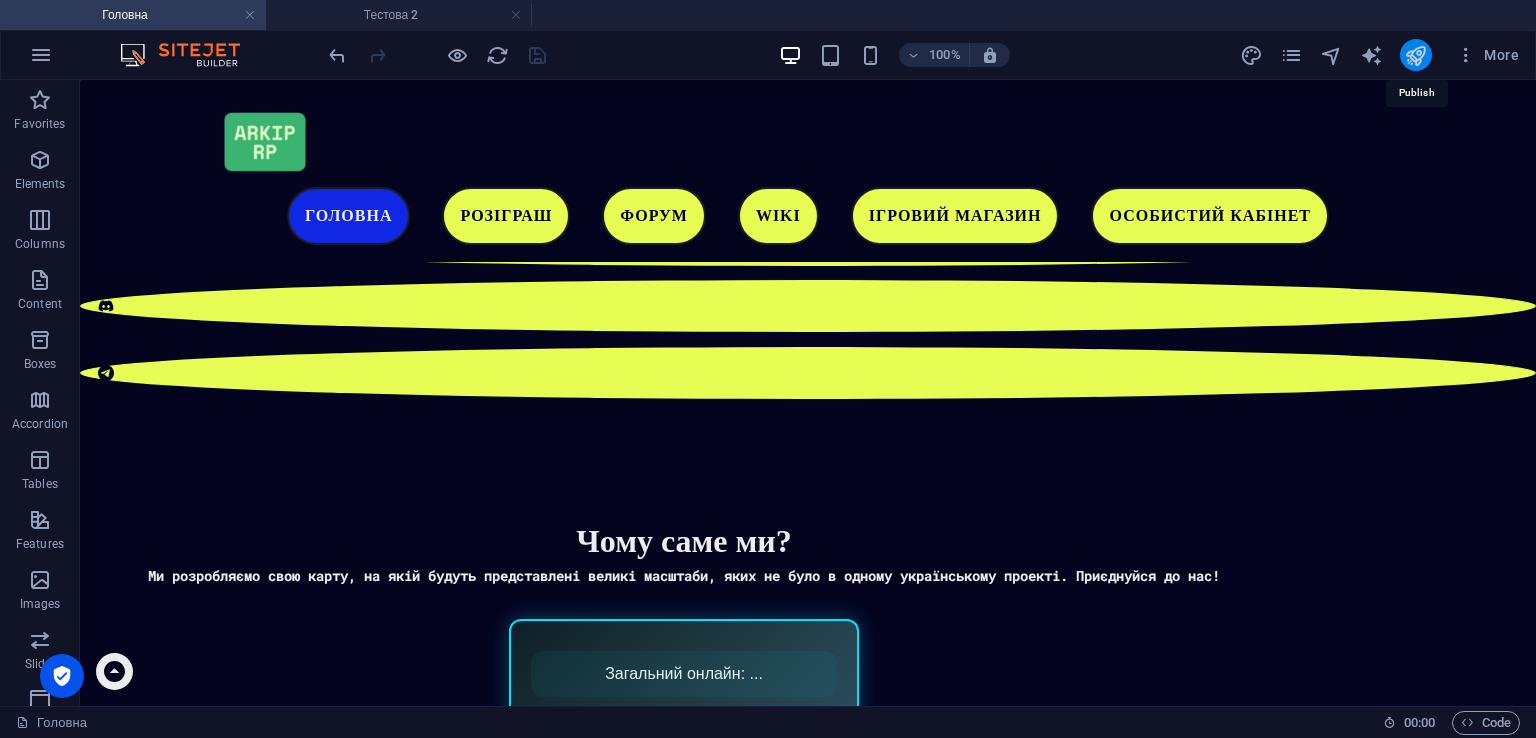 click at bounding box center [1415, 55] 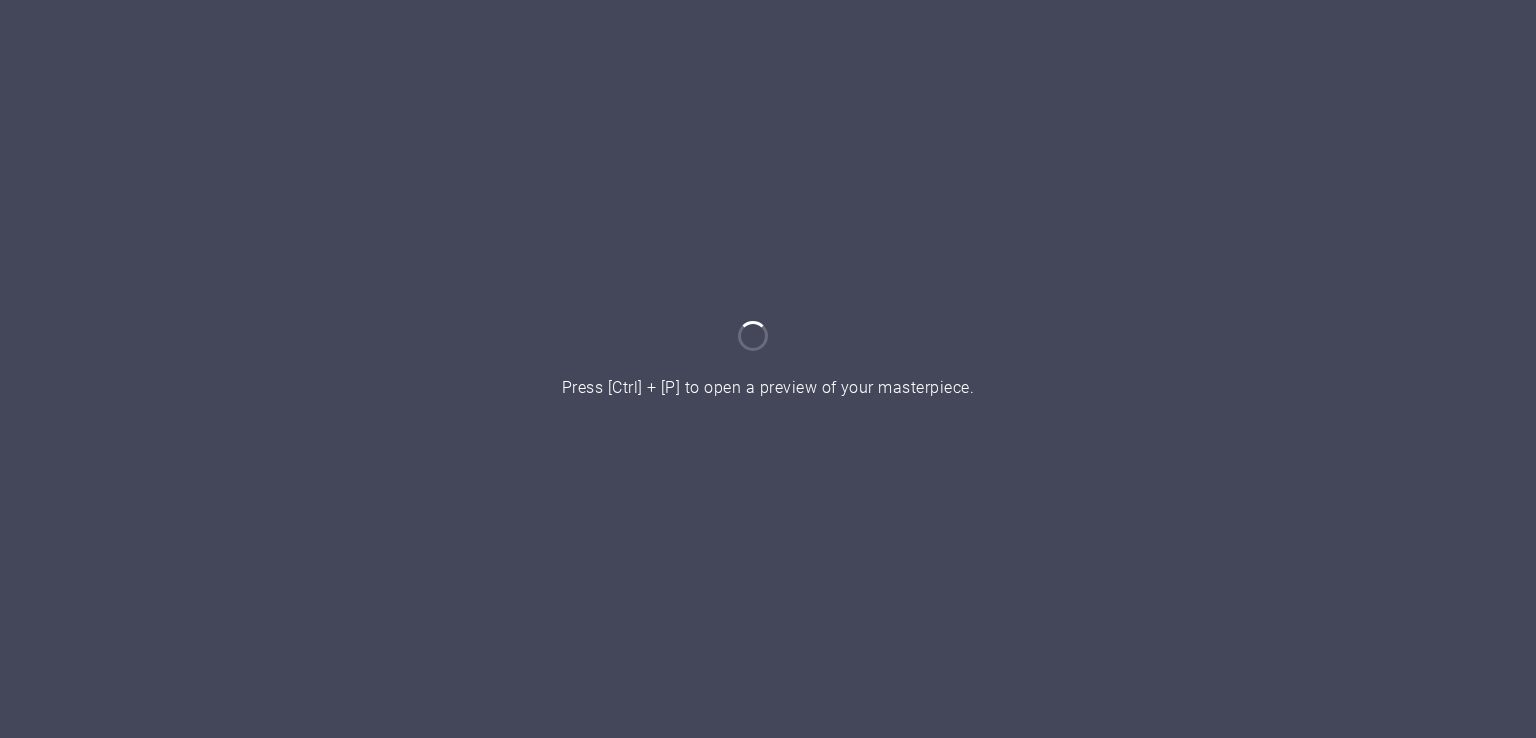 scroll, scrollTop: 0, scrollLeft: 0, axis: both 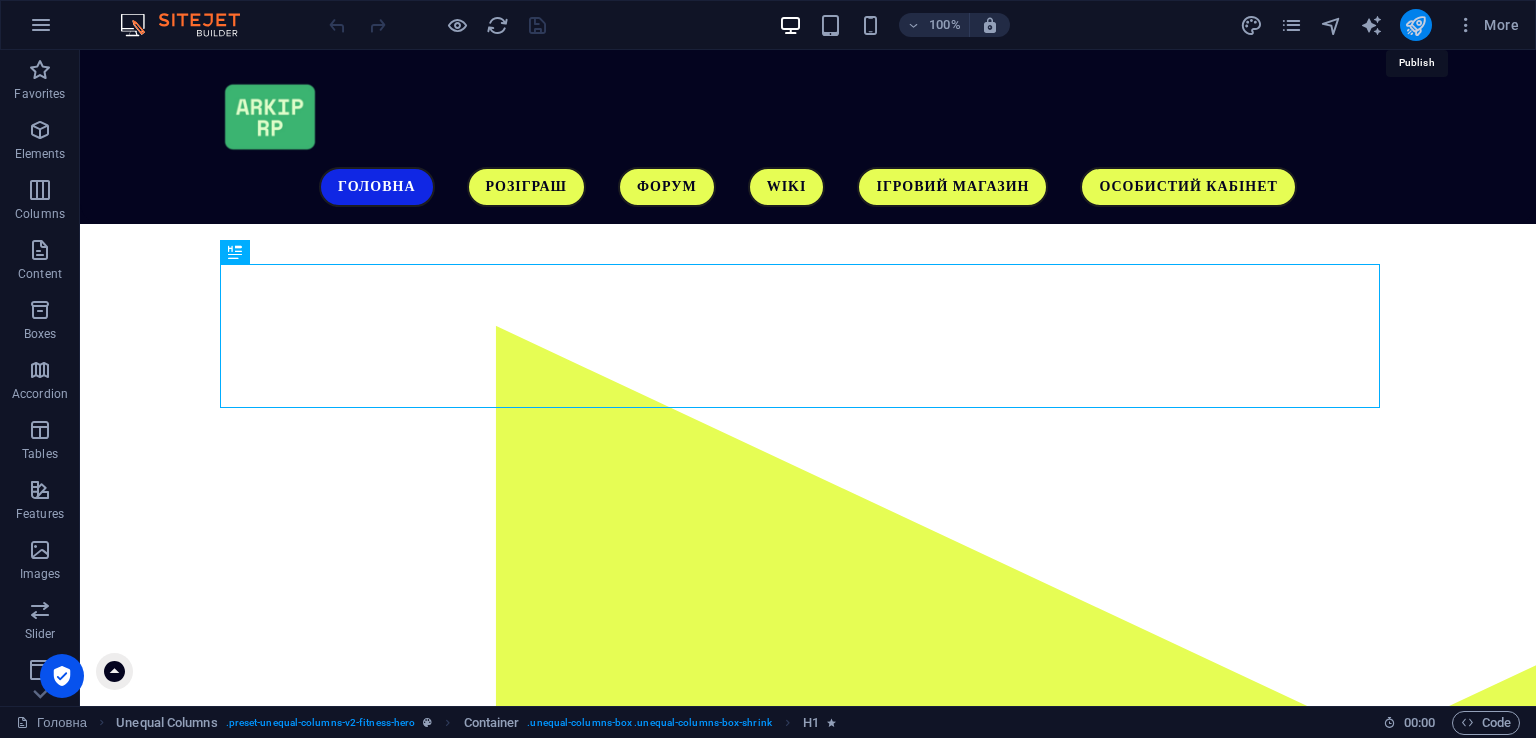 click at bounding box center (1415, 25) 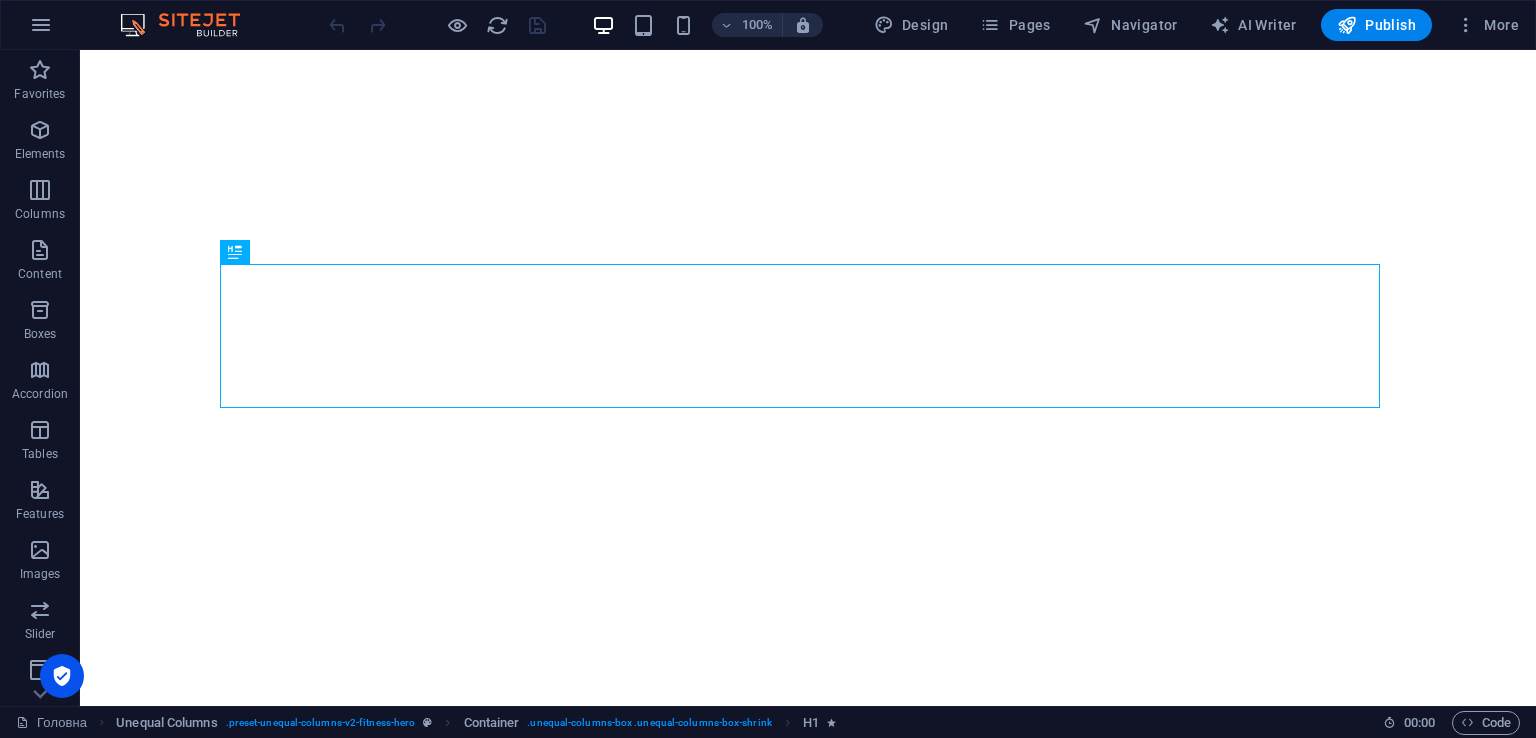 scroll, scrollTop: 0, scrollLeft: 0, axis: both 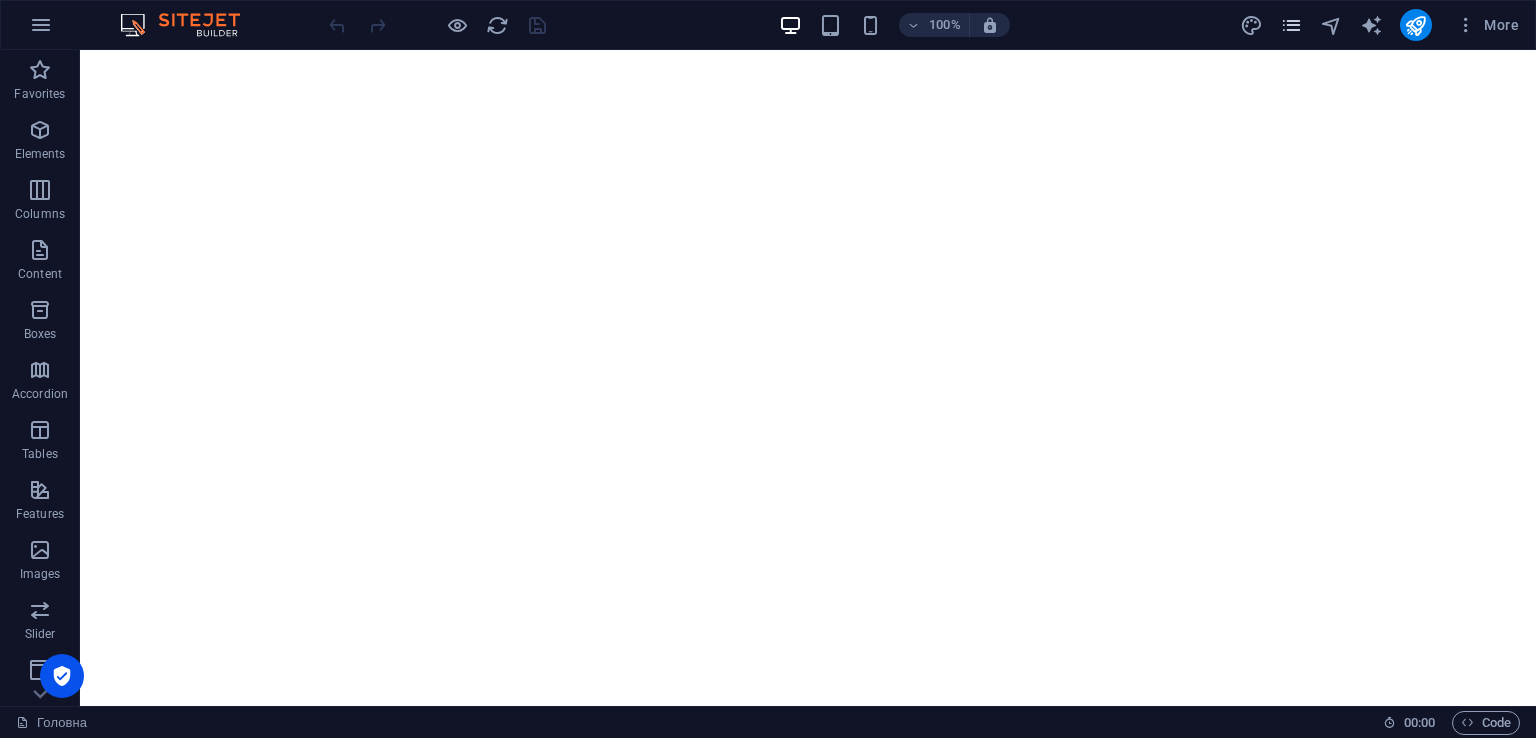 click at bounding box center [1291, 25] 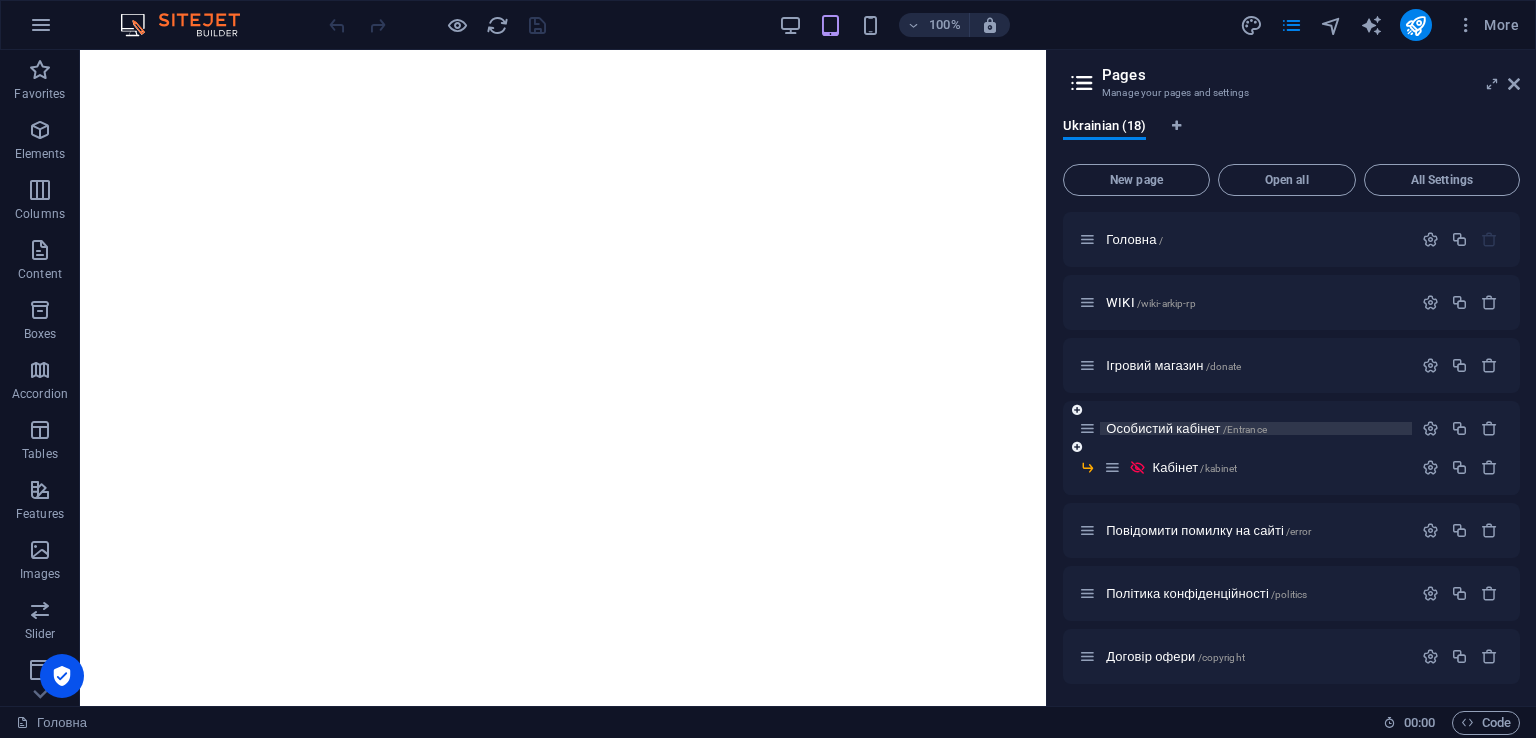scroll, scrollTop: 584, scrollLeft: 0, axis: vertical 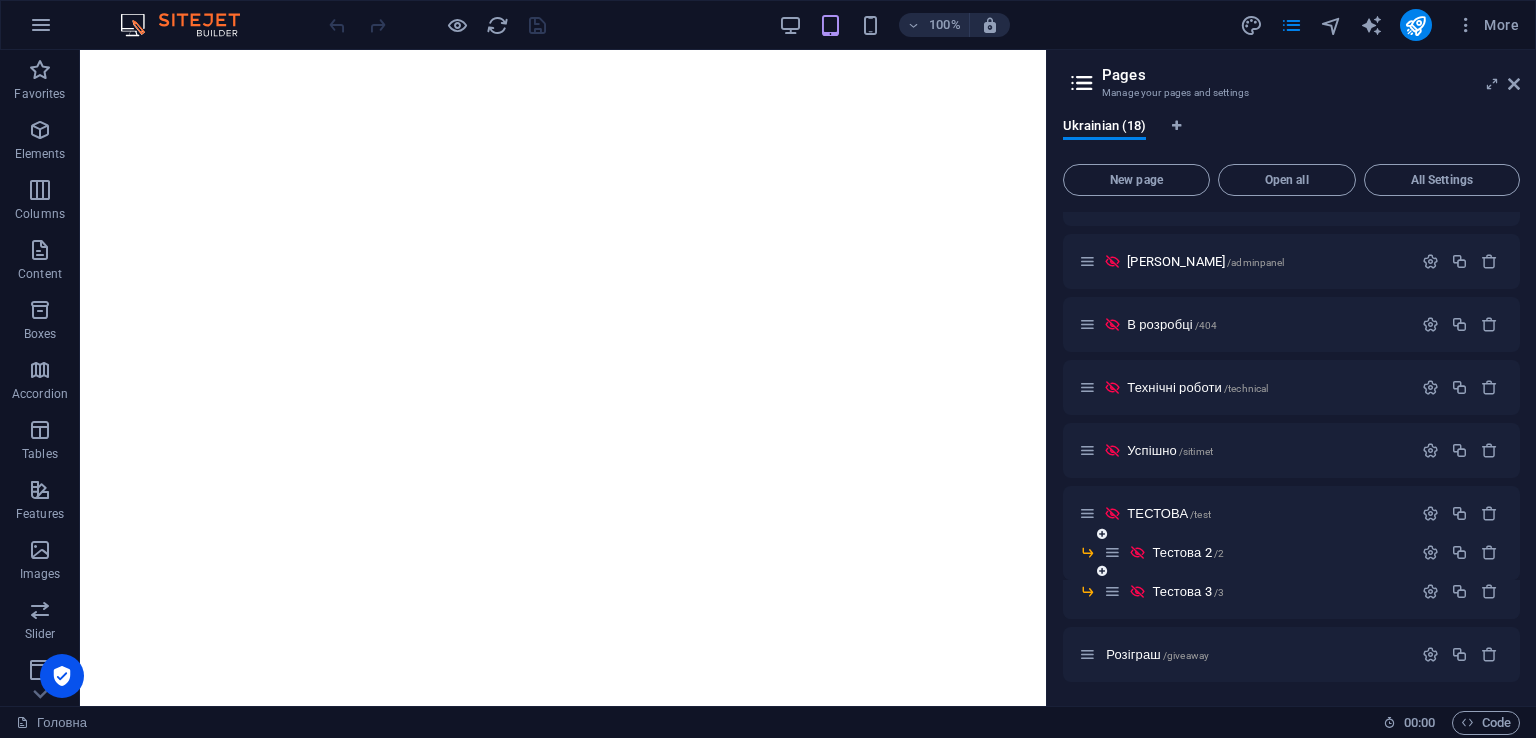 click on "Тестова 2 /2" at bounding box center [1258, 552] 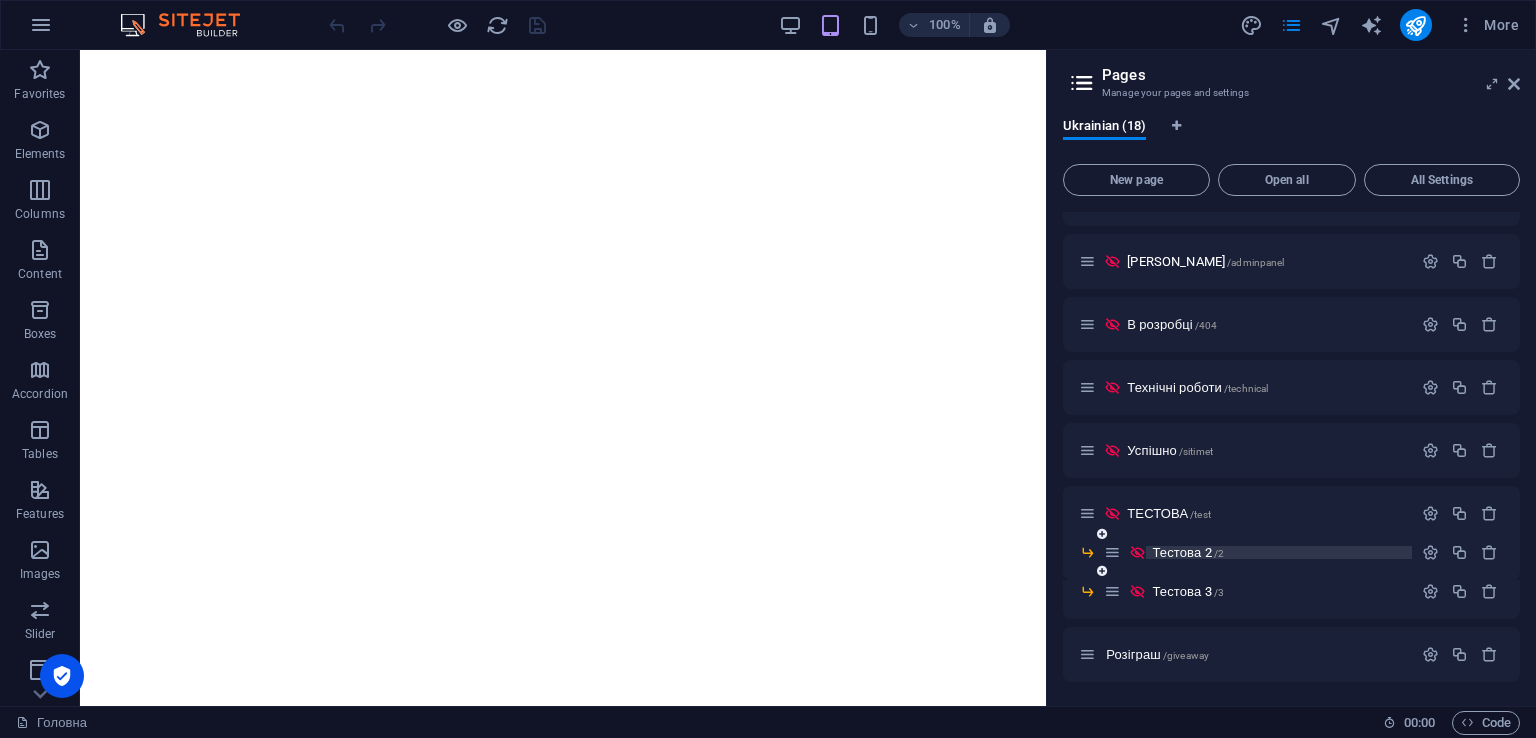 click on "/2" at bounding box center [1219, 553] 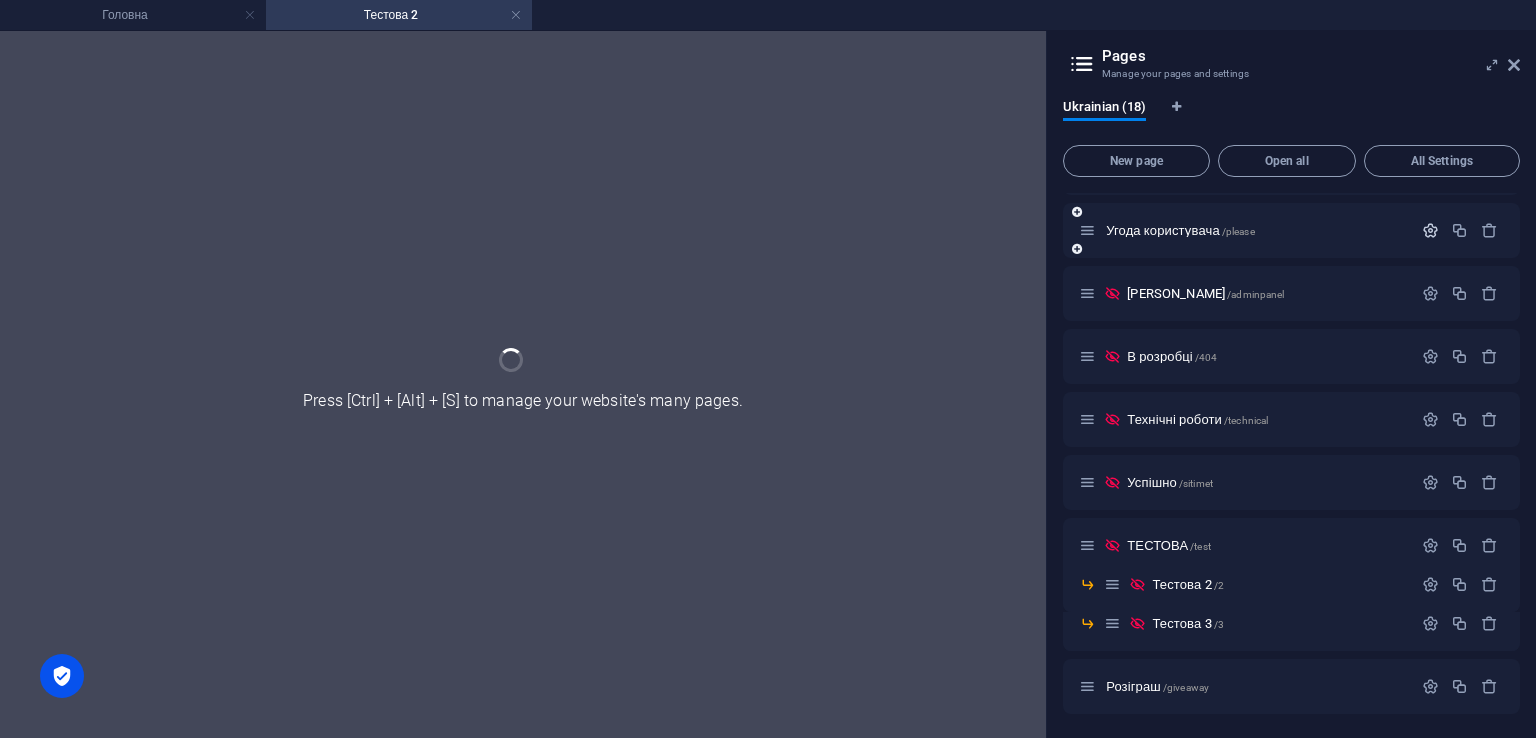 scroll, scrollTop: 533, scrollLeft: 0, axis: vertical 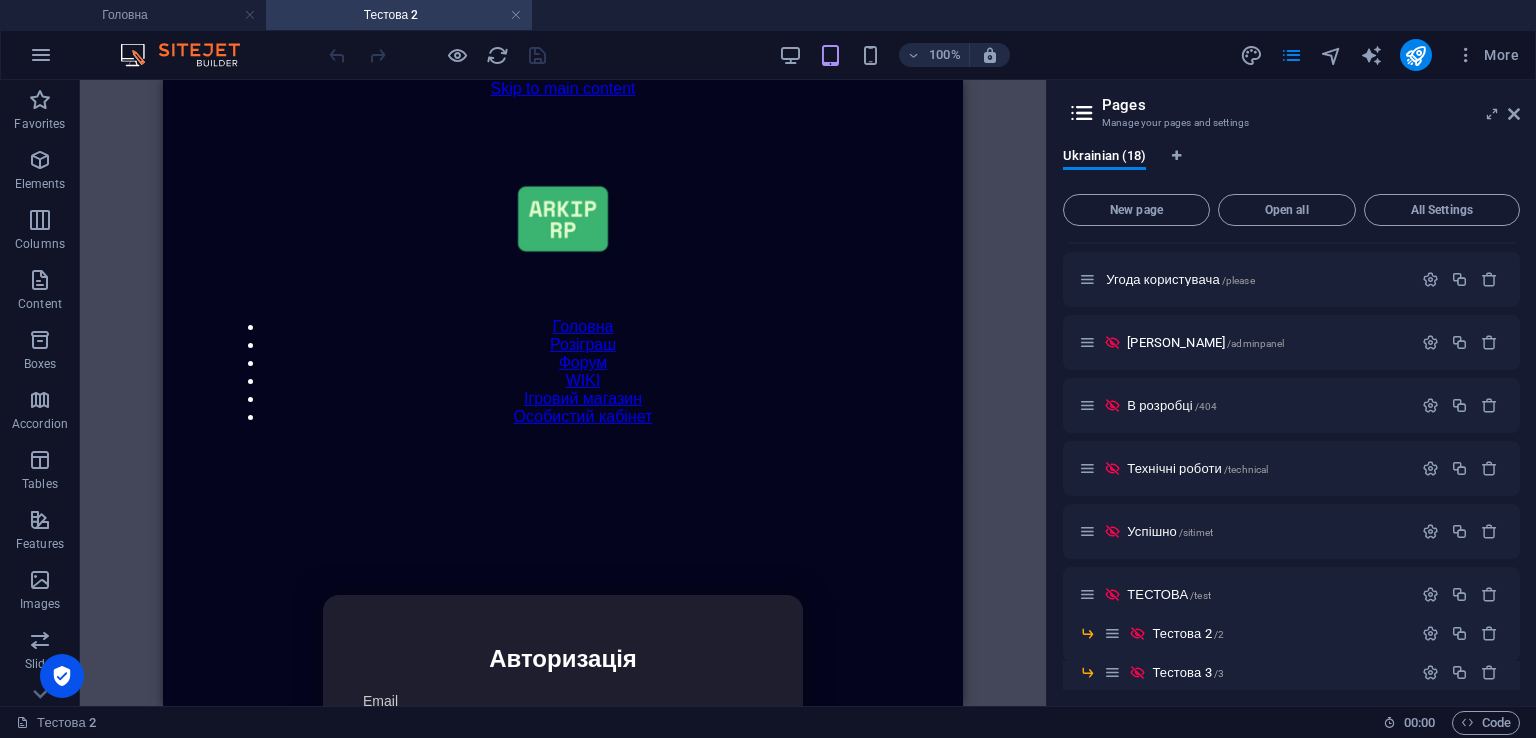 click on "Pages Manage your pages and settings Ukrainian (18) New page Open all All Settings Головна / WIKI /wiki-arkip-rp Ігровий магазин /donate Особистий кабінет /Entrance Кабінет  /kabinet Повідомити помилку на сайті /error Політика конфіденційності /politics Договір офери /copyright Файли cookie /cookie Угода користувача /please Адмін Панель /adminpanel В розробці /404 Технічні роботи /technical Успішно /sitimet ТЕСТОВА /test Тестова 2 /2 Тестова 3 /3 Розіграш /giveaway" at bounding box center [1291, 393] 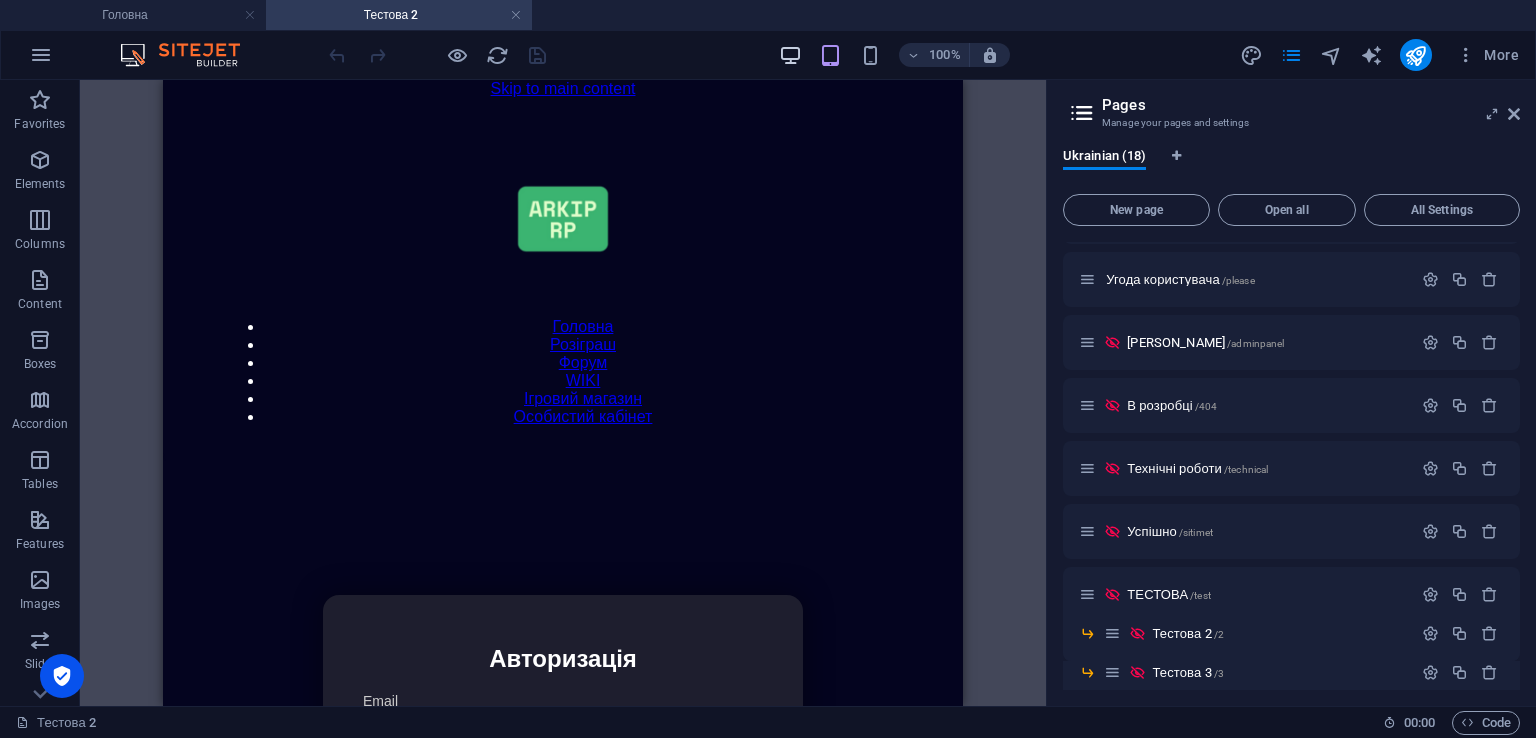 click at bounding box center (790, 55) 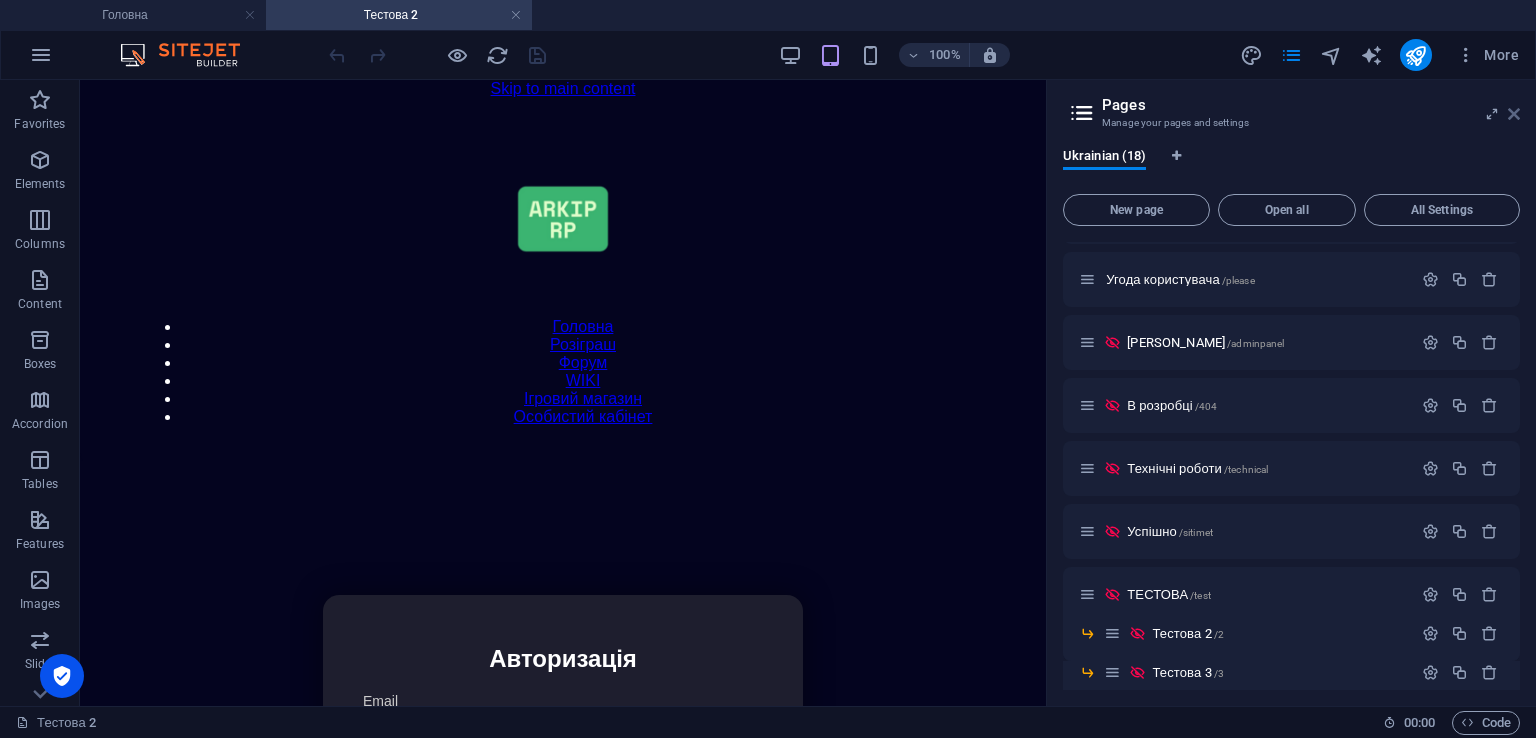 click at bounding box center (1514, 114) 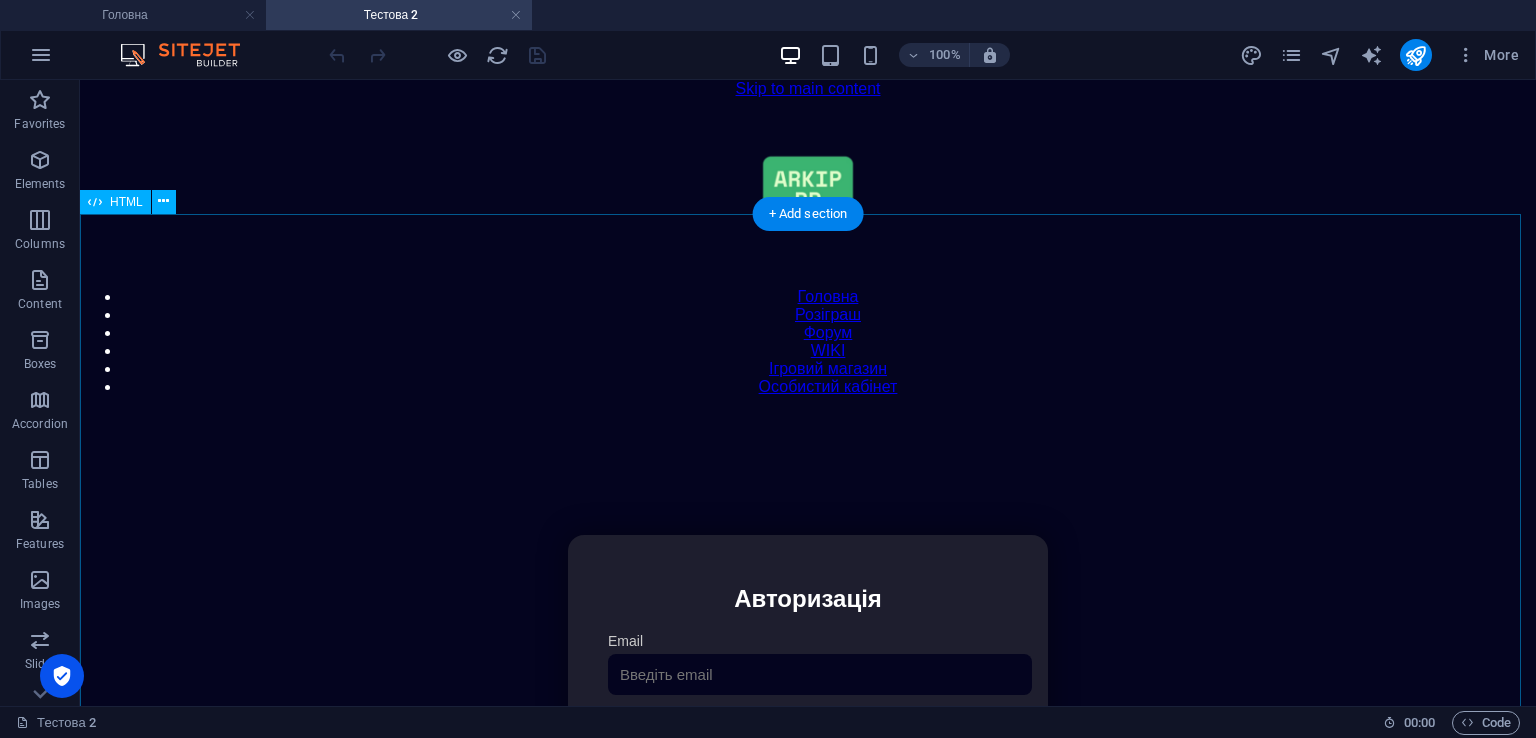 click on "Особистий кабінет
Авторизація
Email
[GEOGRAPHIC_DATA]
👁️
Увійти
Скинути пароль
Скидання пароля
Введіть ваш email:
Скинути
Закрити
Особистий кабінет
Вийти з кабінету
Важлива інформація
Інформація
Ігровий Нікнейм:
Пошта:
Гроші:   ₴
XP:
Рівень:
Здоров'я:
Броня:
VIP:
Рейтинг
Рейтинг гравців
Гравців не знайдено
Документи
Мої документи
Паспорт:   Немає
Трудова книжка:   [PERSON_NAME]
Власні документи з гри" at bounding box center (808, 746) 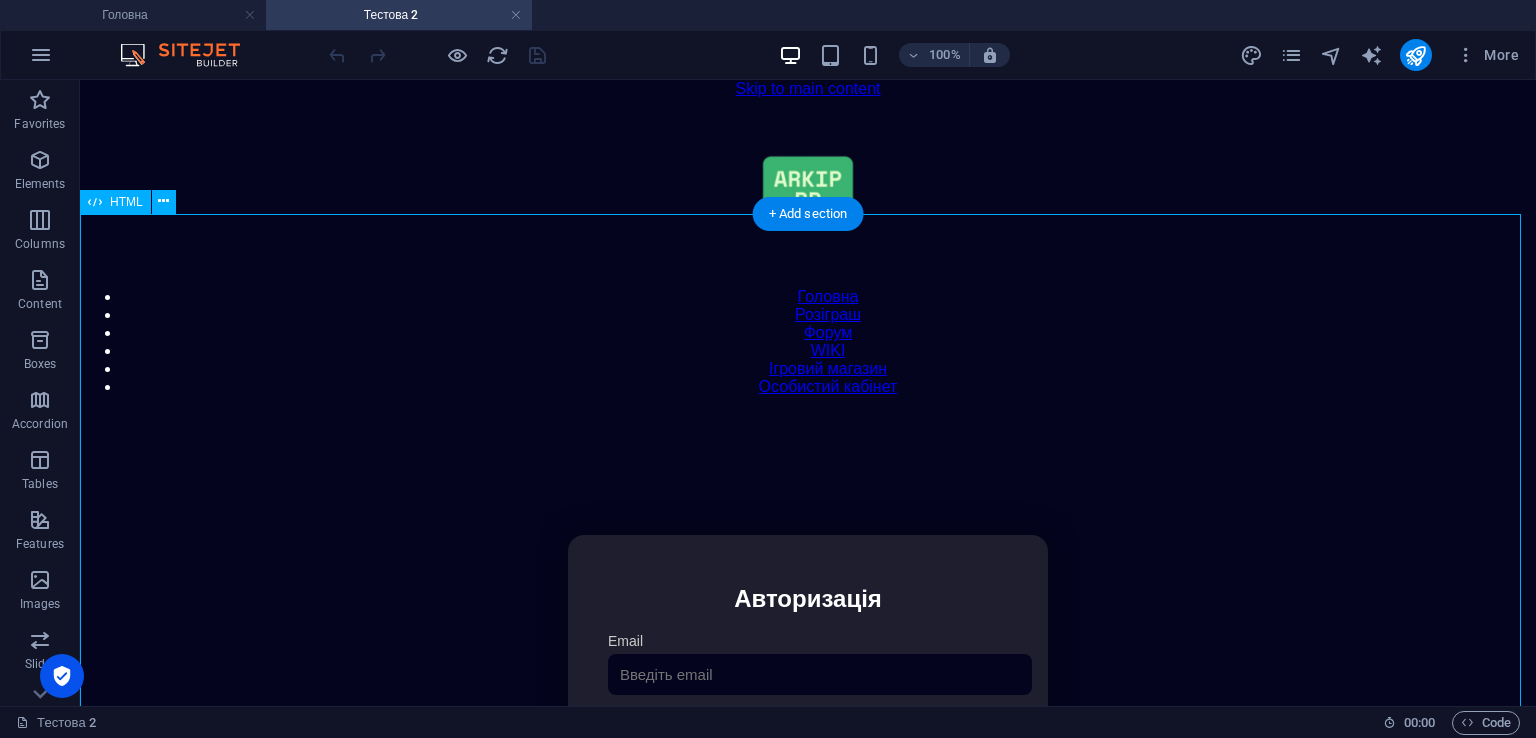 click on "Особистий кабінет
Авторизація
Email
[GEOGRAPHIC_DATA]
👁️
Увійти
Скинути пароль
Скидання пароля
Введіть ваш email:
Скинути
Закрити
Особистий кабінет
Вийти з кабінету
Важлива інформація
Інформація
Ігровий Нікнейм:
Пошта:
Гроші:   ₴
XP:
Рівень:
Здоров'я:
Броня:
VIP:
Рейтинг
Рейтинг гравців
Гравців не знайдено
Документи
Мої документи
Паспорт:   Немає
Трудова книжка:   [PERSON_NAME]
Власні документи з гри" at bounding box center (808, 746) 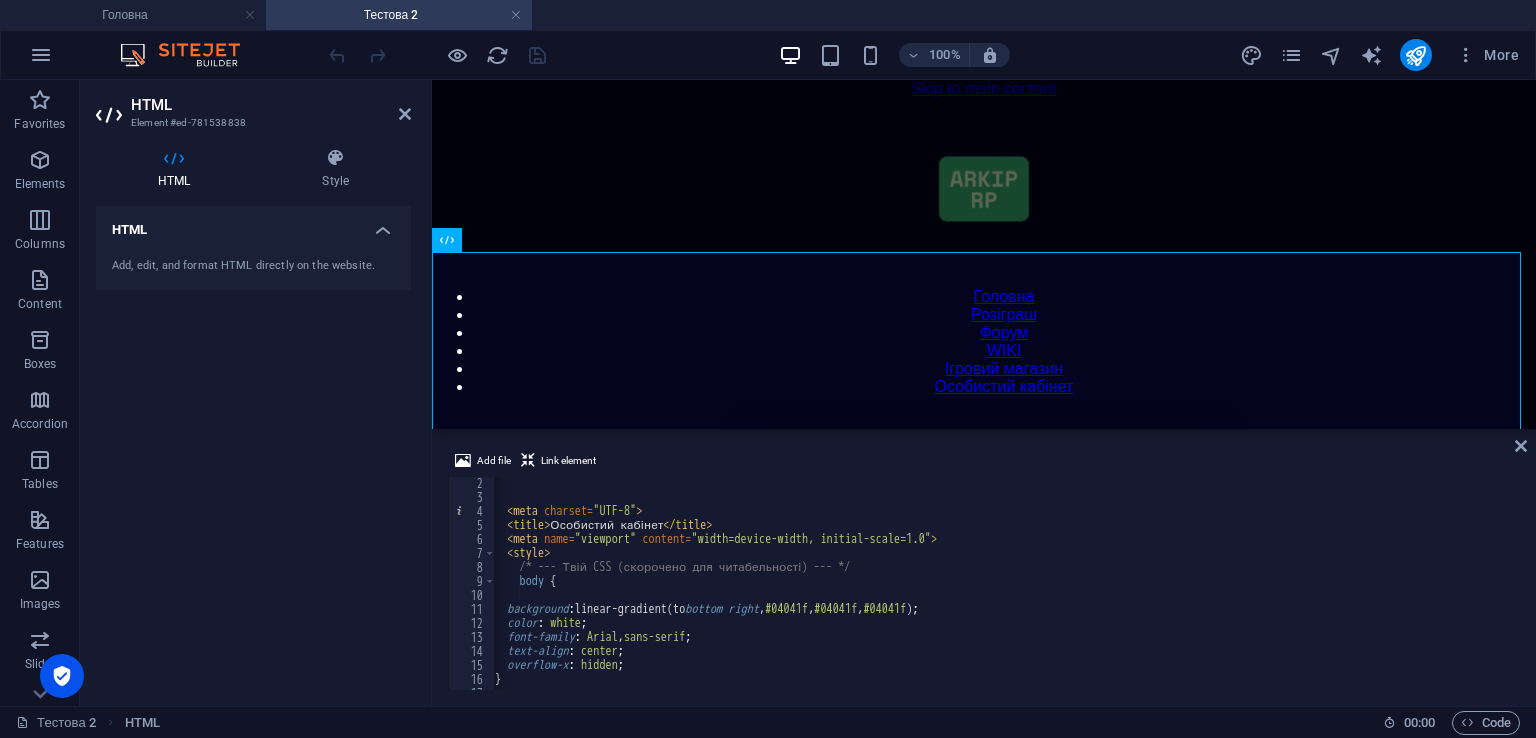 scroll, scrollTop: 208, scrollLeft: 0, axis: vertical 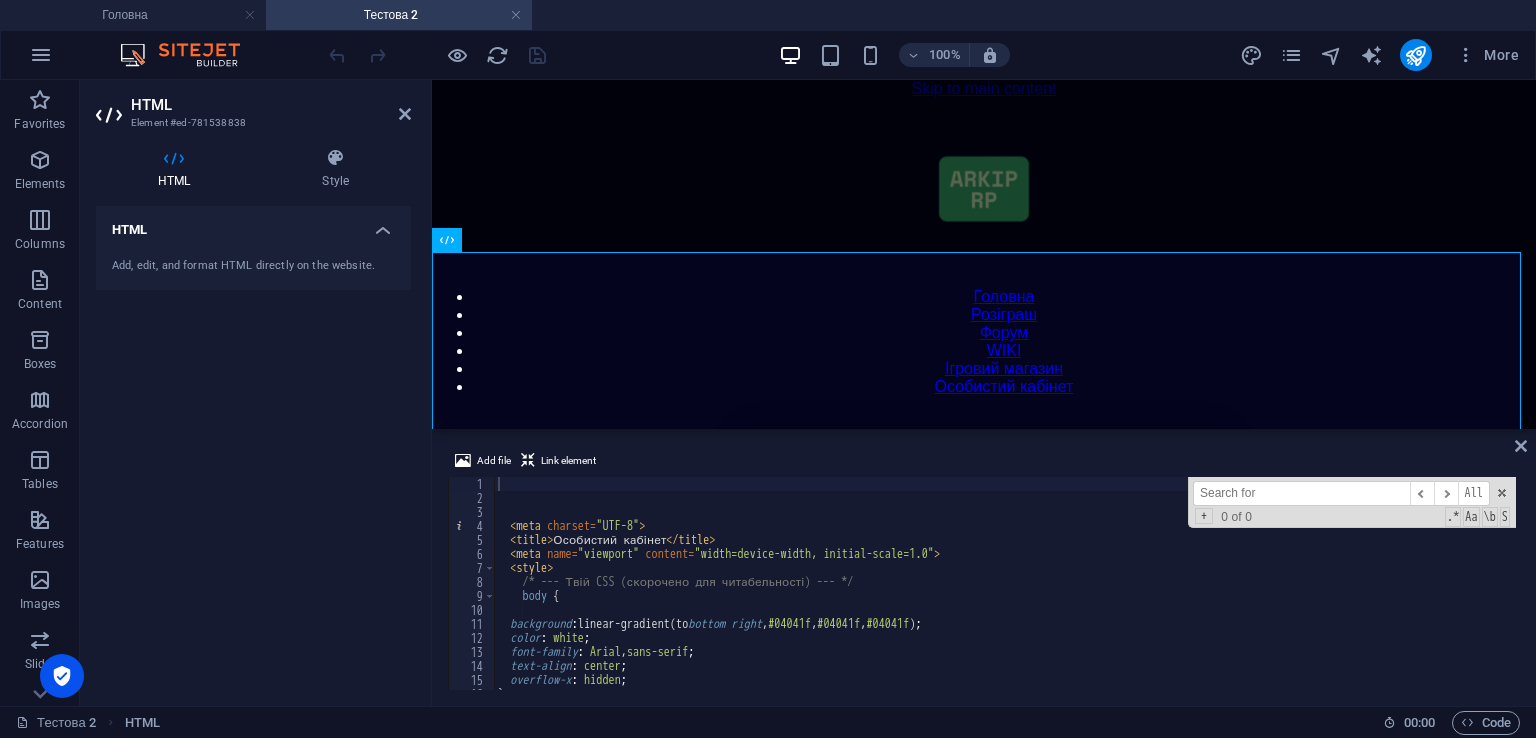 click at bounding box center (1301, 493) 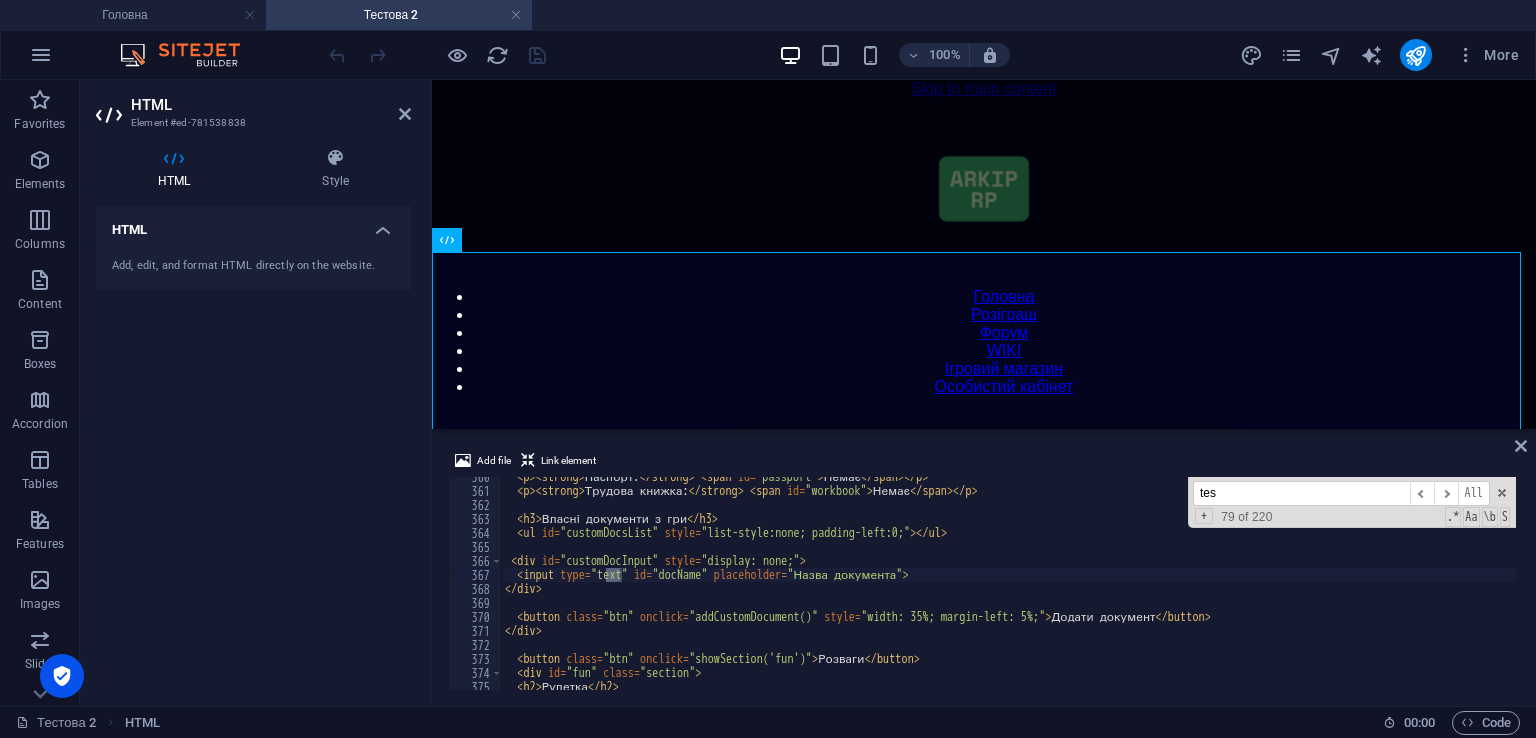 scroll, scrollTop: 5565, scrollLeft: 0, axis: vertical 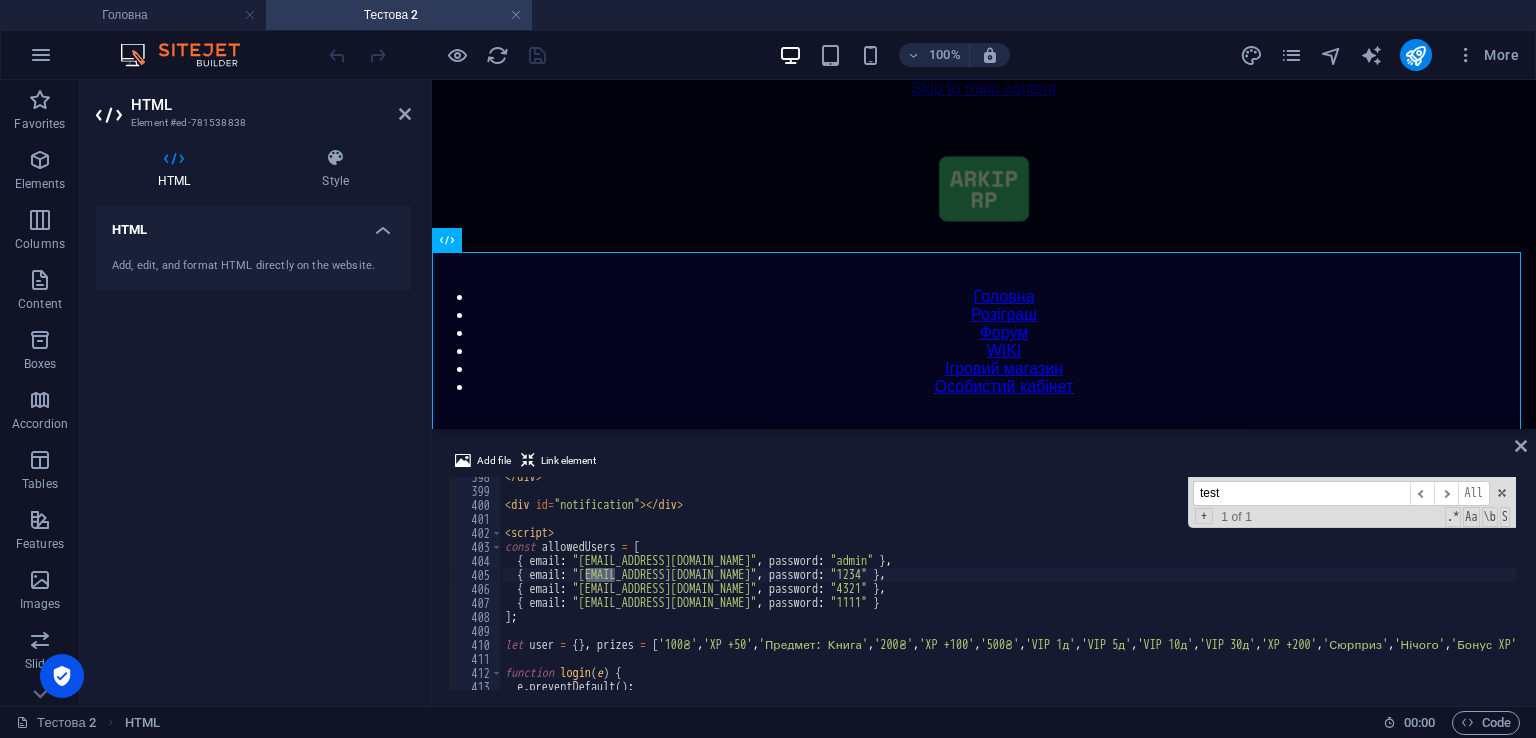 type on "test" 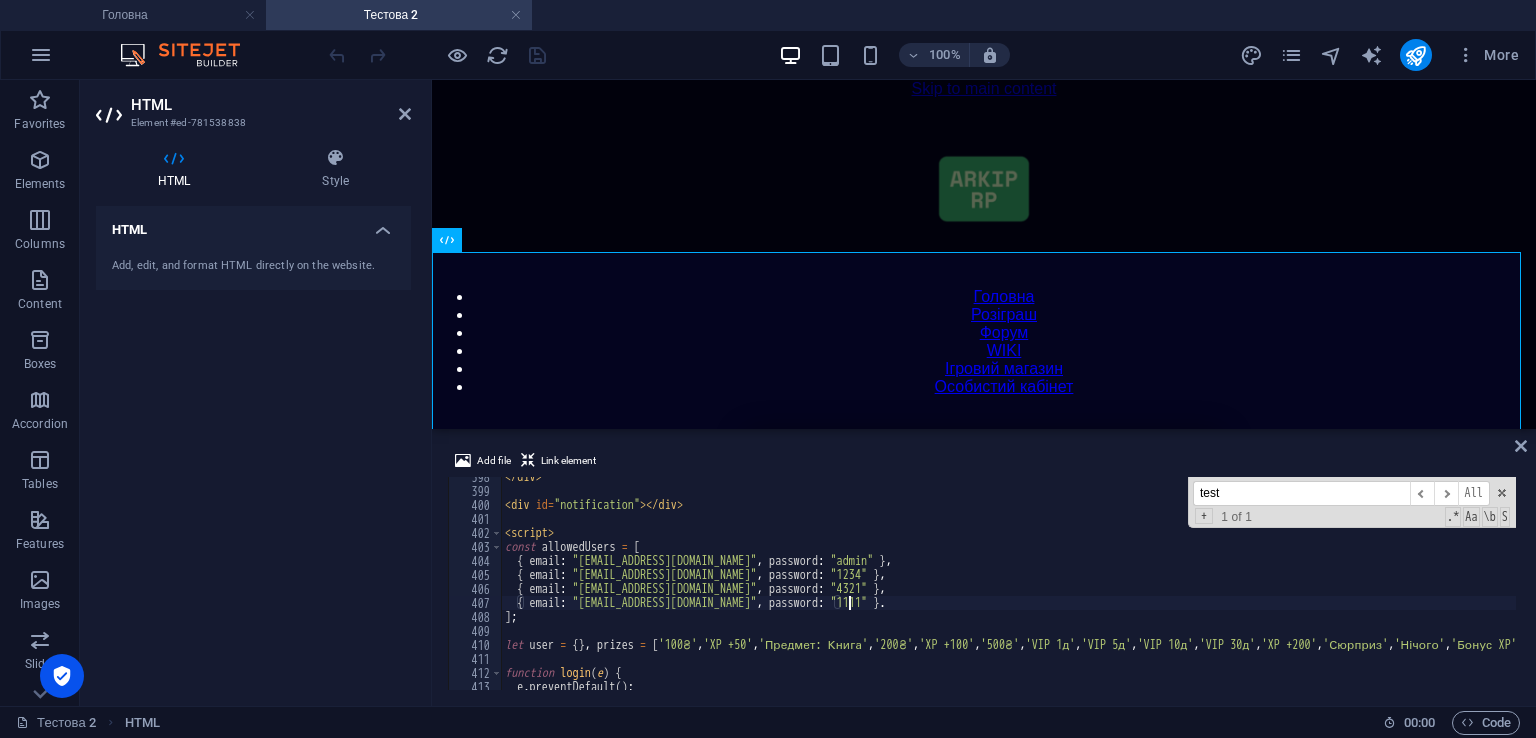 scroll, scrollTop: 0, scrollLeft: 26, axis: horizontal 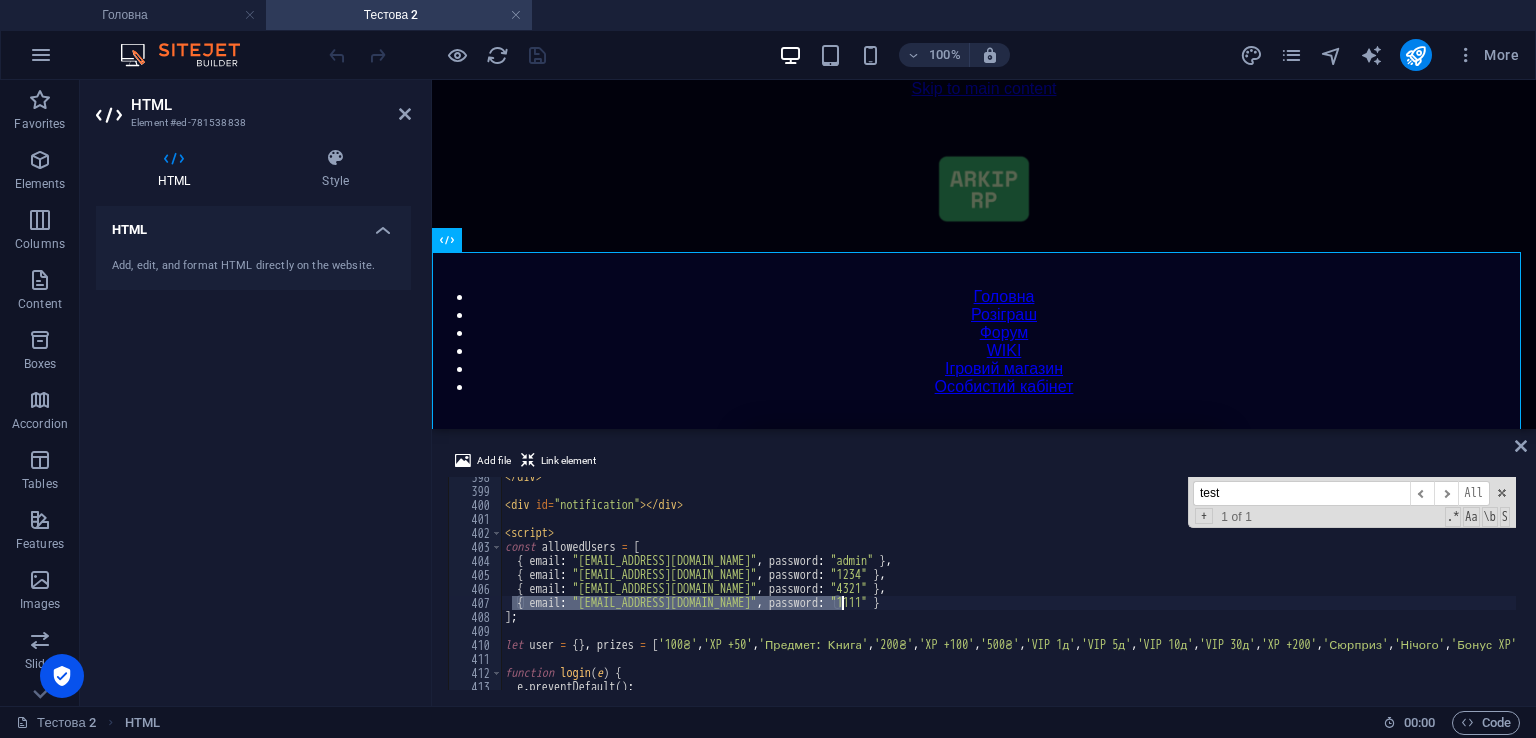 drag, startPoint x: 514, startPoint y: 599, endPoint x: 861, endPoint y: 608, distance: 347.1167 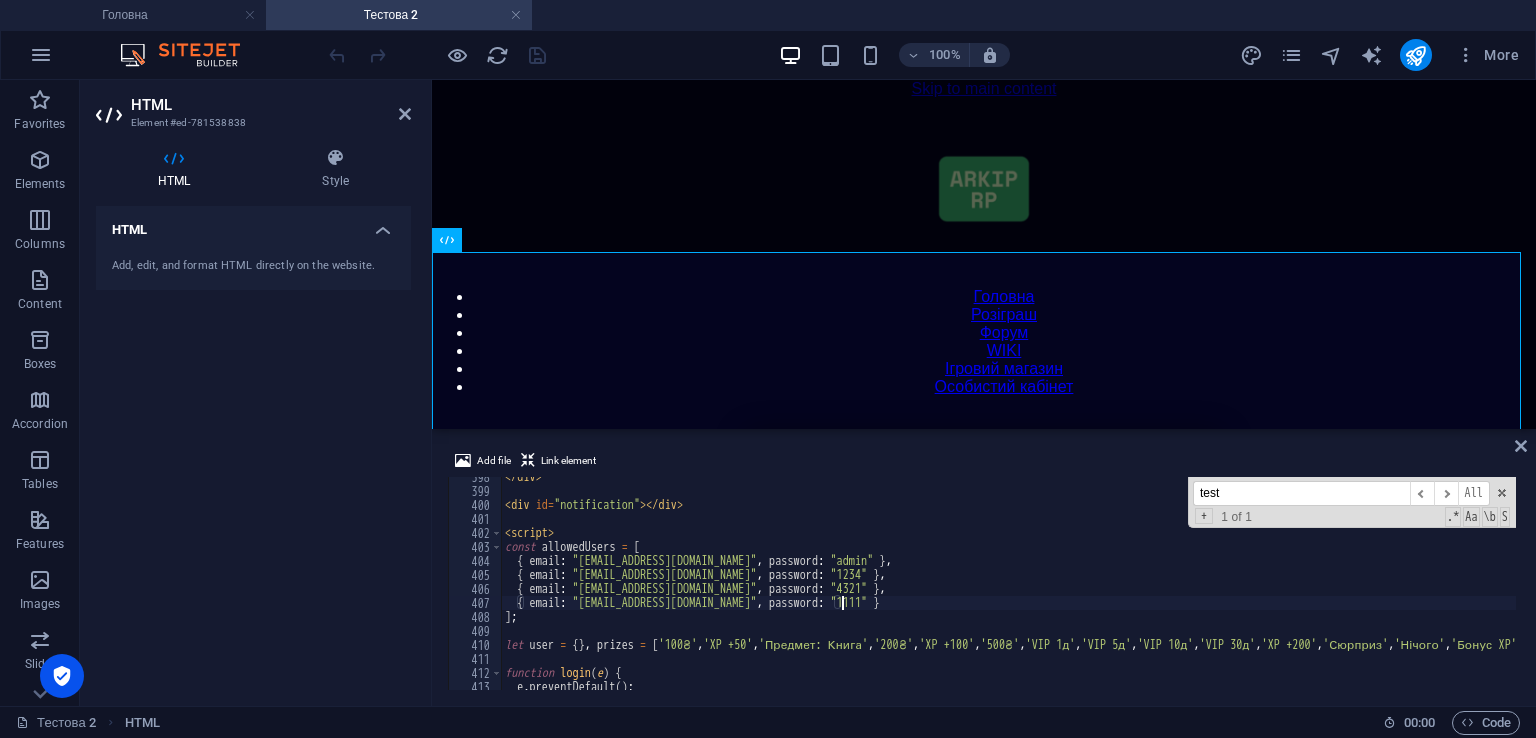 type on "{ email: "adr6224@gmail.com", password: "1111" }," 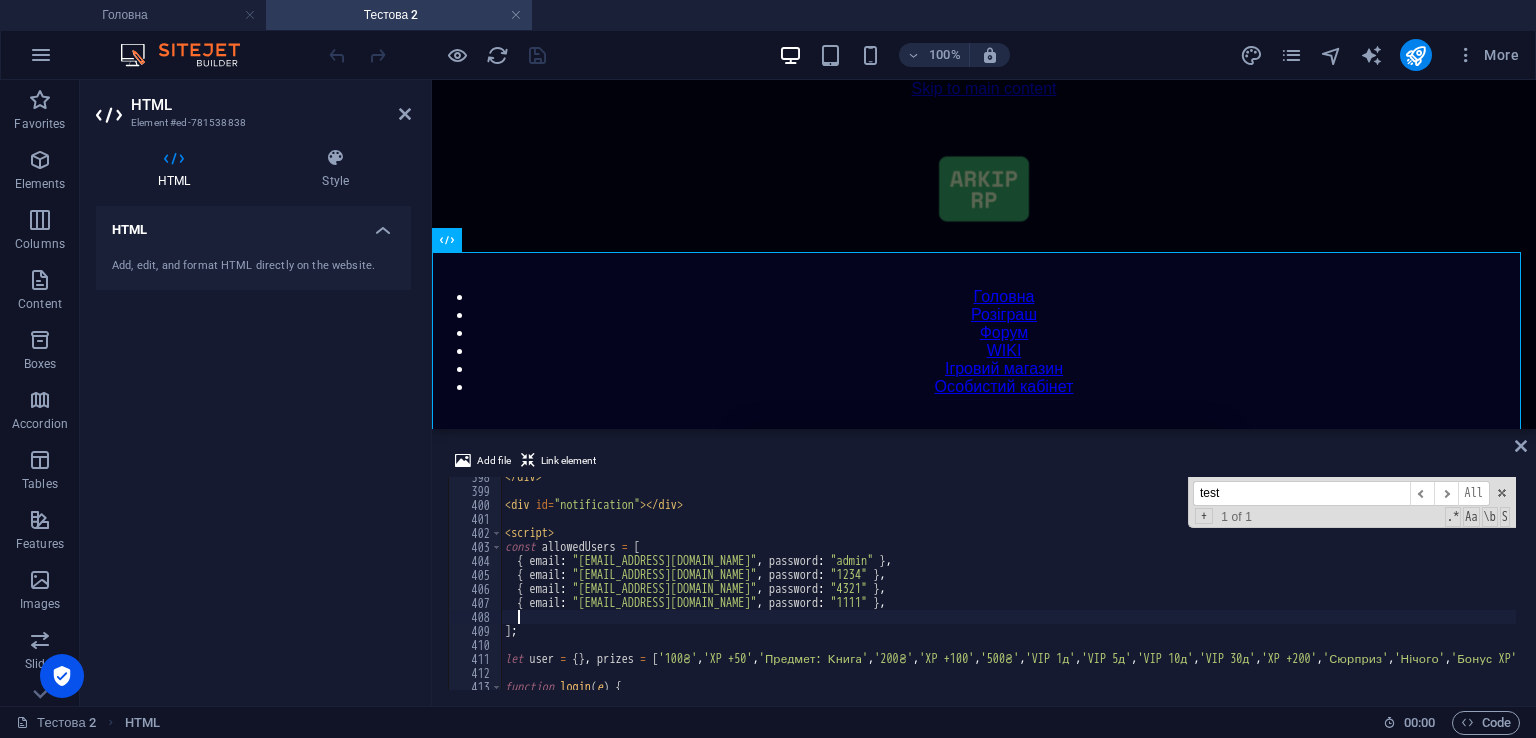 scroll, scrollTop: 0, scrollLeft: 0, axis: both 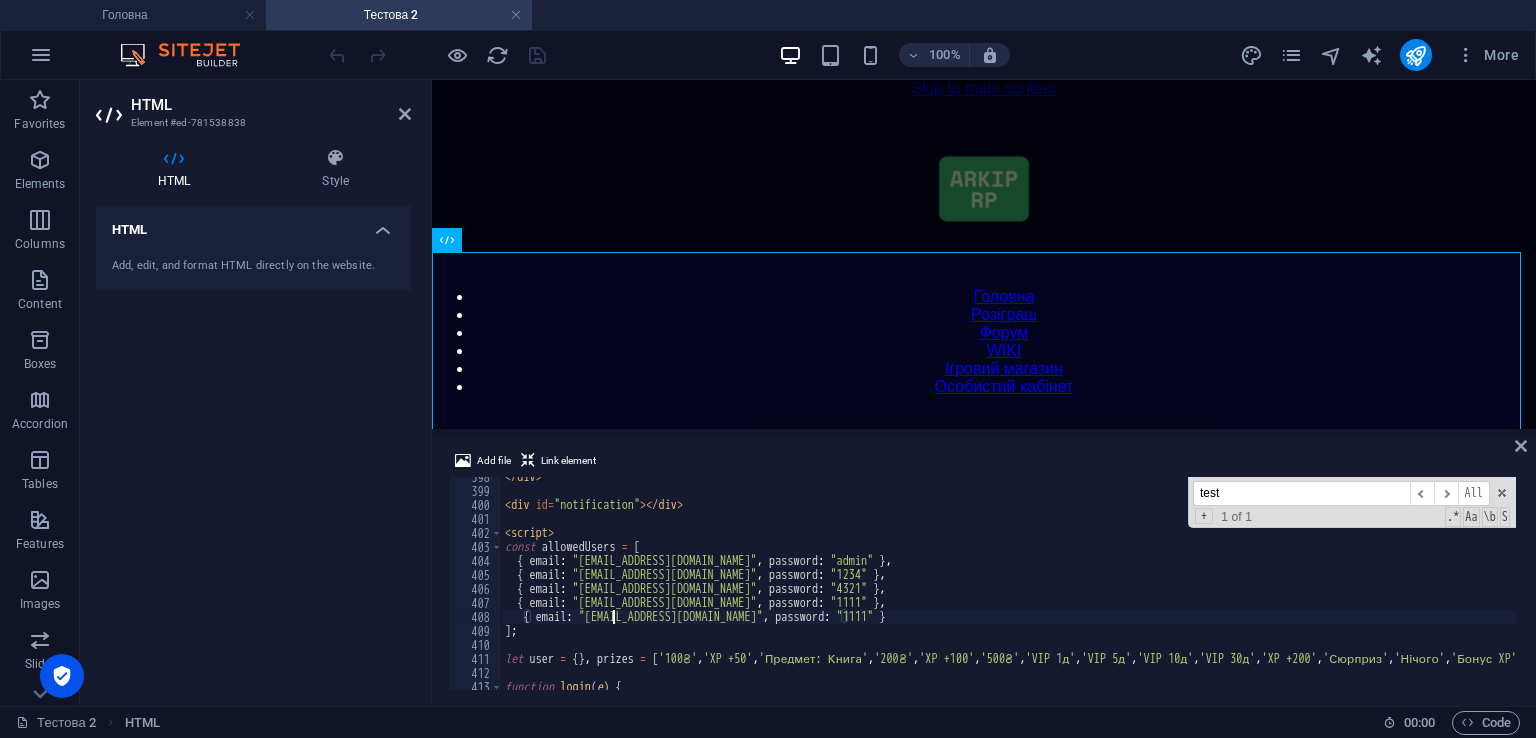 click on "</ div > < div   id = "notification" > </ div > < script > const   allowedUsers   =   [    {   email :   "arkip56yele@gmail.com" ,   password :   "admin"   } ,    {   email :   "test@gmail.com" ,   password :   "1234"   } ,    {   email :   "сomfy72ssw@gmail.com" ,   password :   "4321"   } ,    {   email :   "adr6224@gmail.com" ,   password :   "1111"   } ,     {   email :   "adr6224@gmail.com" ,   password :   "1111"   } ] ; let   user   =   { } ,   prizes   =   [ '100₴' , 'XP +50' , 'Предмет: Книга' , '200₴' , 'XP +100' , '500₴' , 'VIP 1д' , 'VIP 5д' , 'VIP 10д' , 'VIP 30д' , 'XP +200' , 'Сюрприз' , 'Нічого' , 'Бонус XP' , 'Мега-набір' , 'XP +300' , '1000₴' , 'Предмет: Меч' , 'Подарунок' , 'Суперприз' , 'Бонус' ] ; function   login ( e )   {" at bounding box center [1425, 588] 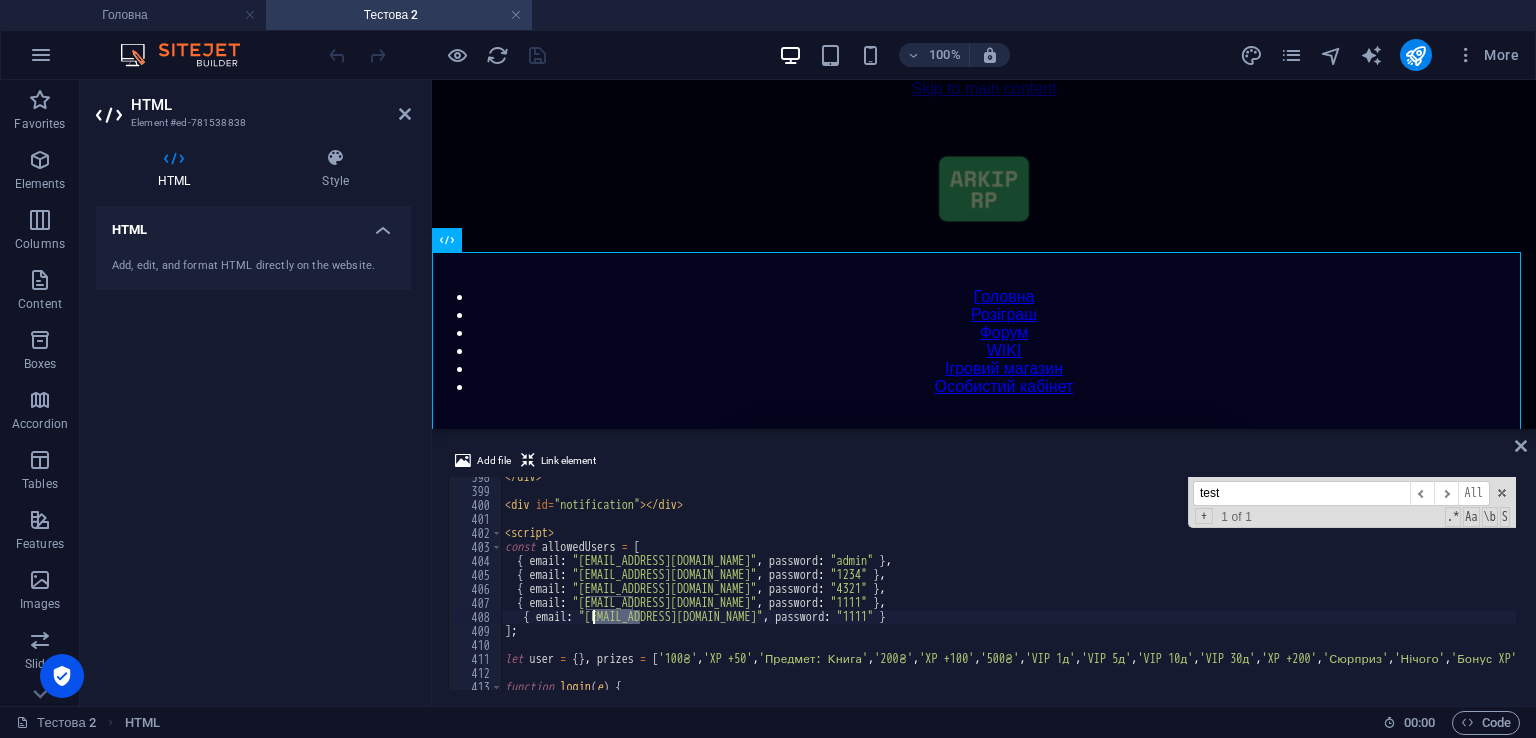 click on "</ div > < div   id = "notification" > </ div > < script > const   allowedUsers   =   [    {   email :   "arkip56yele@gmail.com" ,   password :   "admin"   } ,    {   email :   "test@gmail.com" ,   password :   "1234"   } ,    {   email :   "сomfy72ssw@gmail.com" ,   password :   "4321"   } ,    {   email :   "adr6224@gmail.com" ,   password :   "1111"   } ,     {   email :   "adr6224@gmail.com" ,   password :   "1111"   } ] ; let   user   =   { } ,   prizes   =   [ '100₴' , 'XP +50' , 'Предмет: Книга' , '200₴' , 'XP +100' , '500₴' , 'VIP 1д' , 'VIP 5д' , 'VIP 10д' , 'VIP 30д' , 'XP +200' , 'Сюрприз' , 'Нічого' , 'Бонус XP' , 'Мега-набір' , 'XP +300' , '1000₴' , 'Предмет: Меч' , 'Подарунок' , 'Суперприз' , 'Бонус' ] ; function   login ( e )   {" at bounding box center [1425, 588] 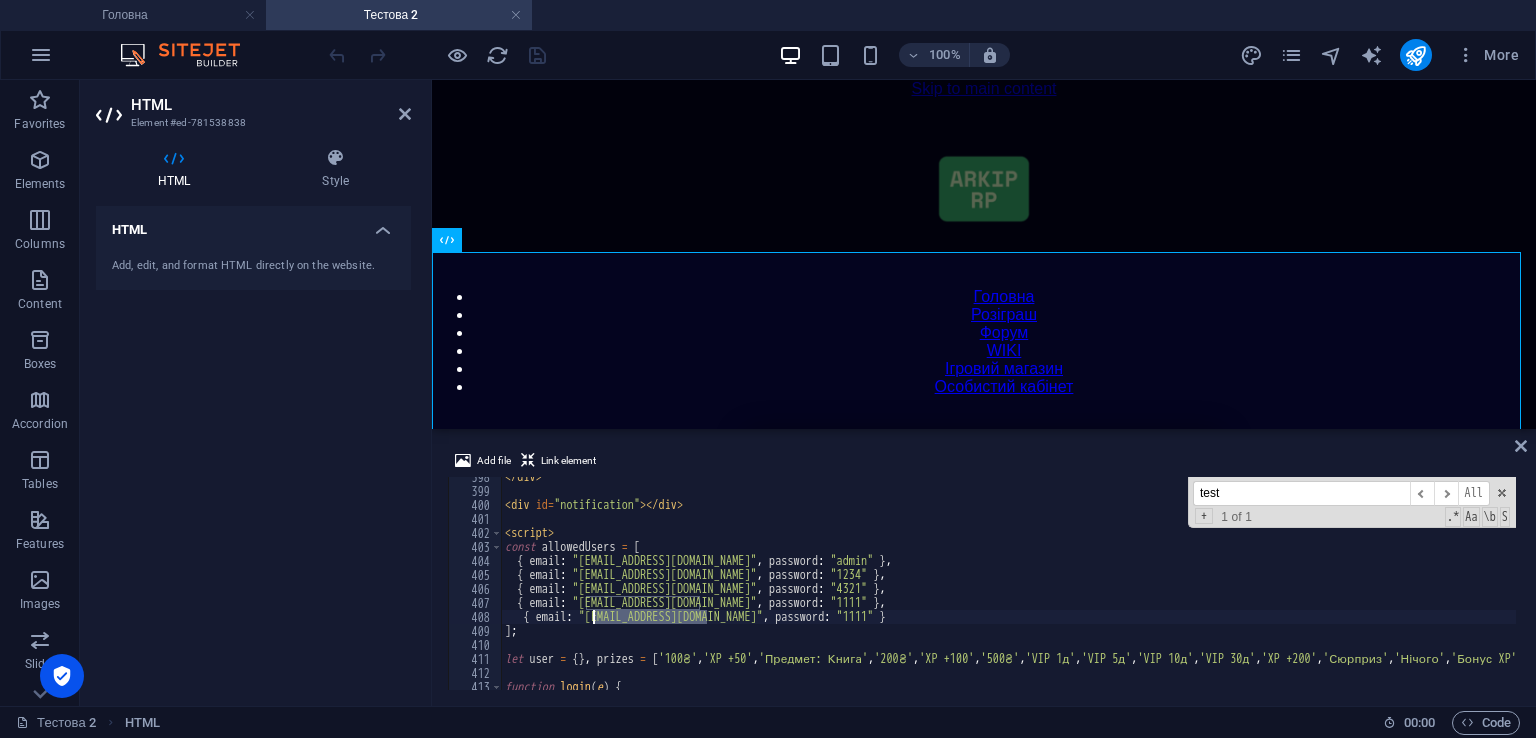 drag, startPoint x: 705, startPoint y: 618, endPoint x: 593, endPoint y: 621, distance: 112.04017 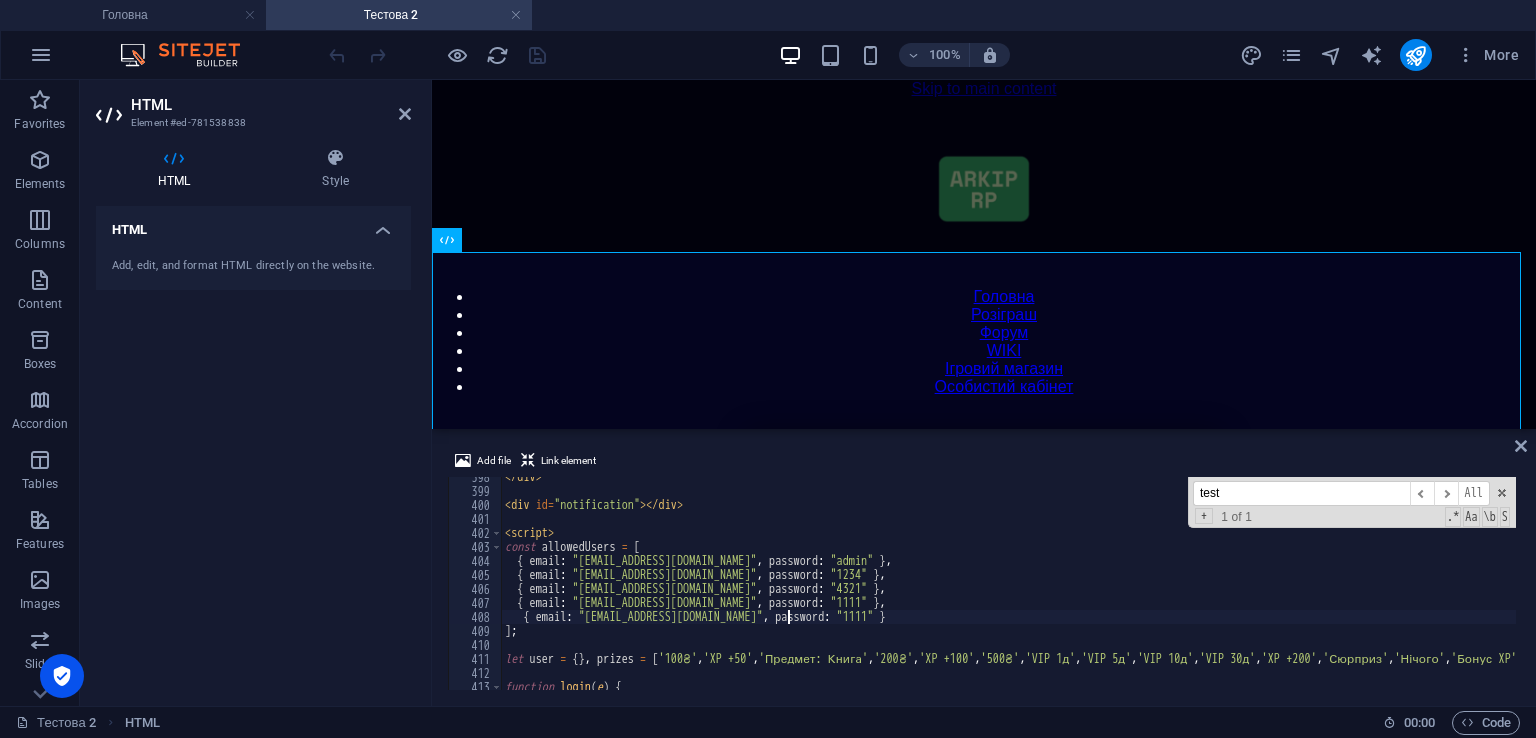 click on "</ div > < div   id = "notification" > </ div > < script > const   allowedUsers   =   [    {   email :   "arkip56yele@gmail.com" ,   password :   "admin"   } ,    {   email :   "test@gmail.com" ,   password :   "1234"   } ,    {   email :   "сomfy72ssw@gmail.com" ,   password :   "4321"   } ,    {   email :   "adr6224@gmail.com" ,   password :   "1111"   } ,     {   email :   "test@gmail.com" ,   password :   "1111"   } ] ; let   user   =   { } ,   prizes   =   [ '100₴' , 'XP +50' , 'Предмет: Книга' , '200₴' , 'XP +100' , '500₴' , 'VIP 1д' , 'VIP 5д' , 'VIP 10д' , 'VIP 30д' , 'XP +200' , 'Сюрприз' , 'Нічого' , 'Бонус XP' , 'Мега-набір' , 'XP +300' , '1000₴' , 'Предмет: Меч' , 'Подарунок' , 'Суперприз' , 'Бонус' ] ; function   login ( e )   {" at bounding box center (1425, 588) 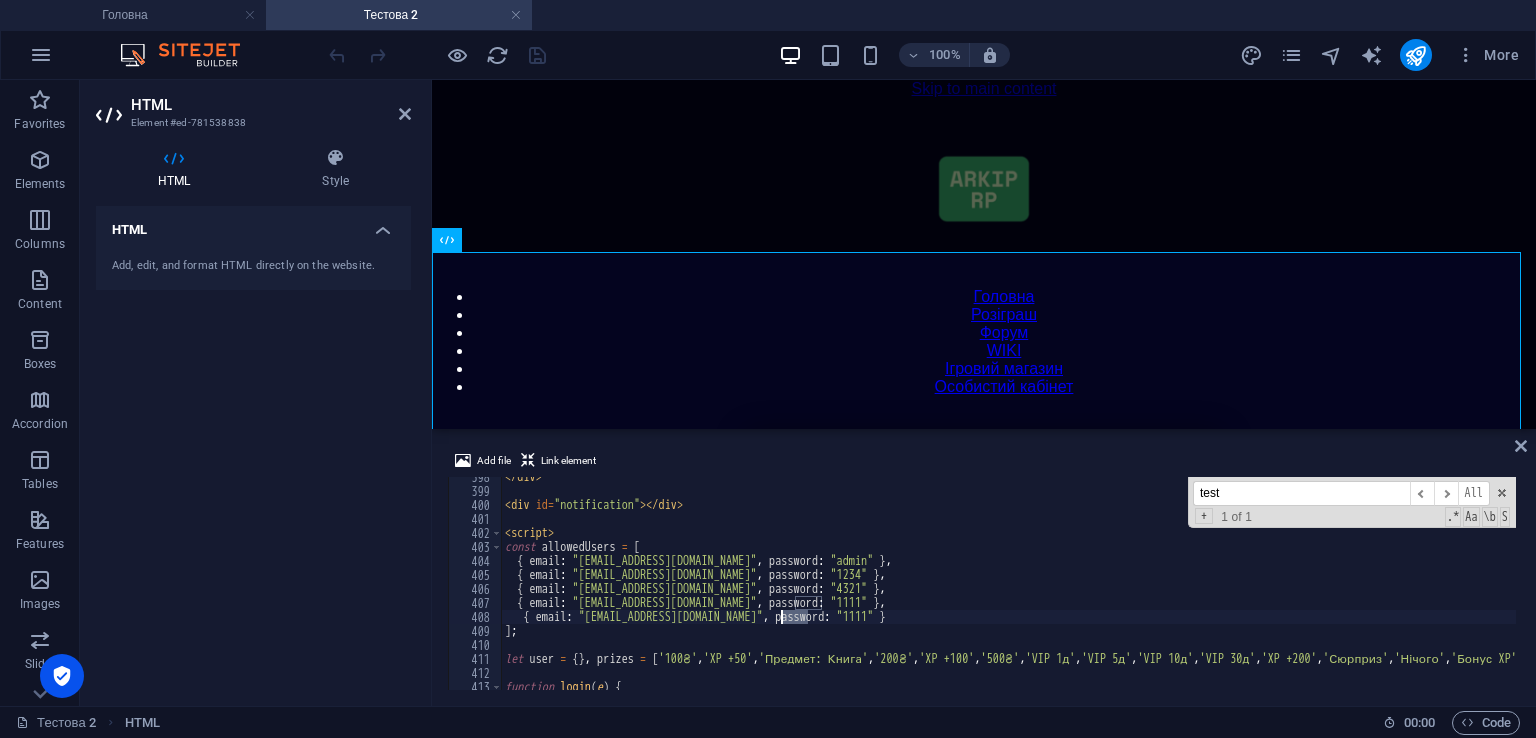 click on "</ div > < div   id = "notification" > </ div > < script > const   allowedUsers   =   [    {   email :   "arkip56yele@gmail.com" ,   password :   "admin"   } ,    {   email :   "test@gmail.com" ,   password :   "1234"   } ,    {   email :   "сomfy72ssw@gmail.com" ,   password :   "4321"   } ,    {   email :   "adr6224@gmail.com" ,   password :   "1111"   } ,     {   email :   "test@gmail.com" ,   password :   "1111"   } ] ; let   user   =   { } ,   prizes   =   [ '100₴' , 'XP +50' , 'Предмет: Книга' , '200₴' , 'XP +100' , '500₴' , 'VIP 1д' , 'VIP 5д' , 'VIP 10д' , 'VIP 30д' , 'XP +200' , 'Сюрприз' , 'Нічого' , 'Бонус XP' , 'Мега-набір' , 'XP +300' , '1000₴' , 'Предмет: Меч' , 'Подарунок' , 'Суперприз' , 'Бонус' ] ; function   login ( e )   {" at bounding box center (1425, 588) 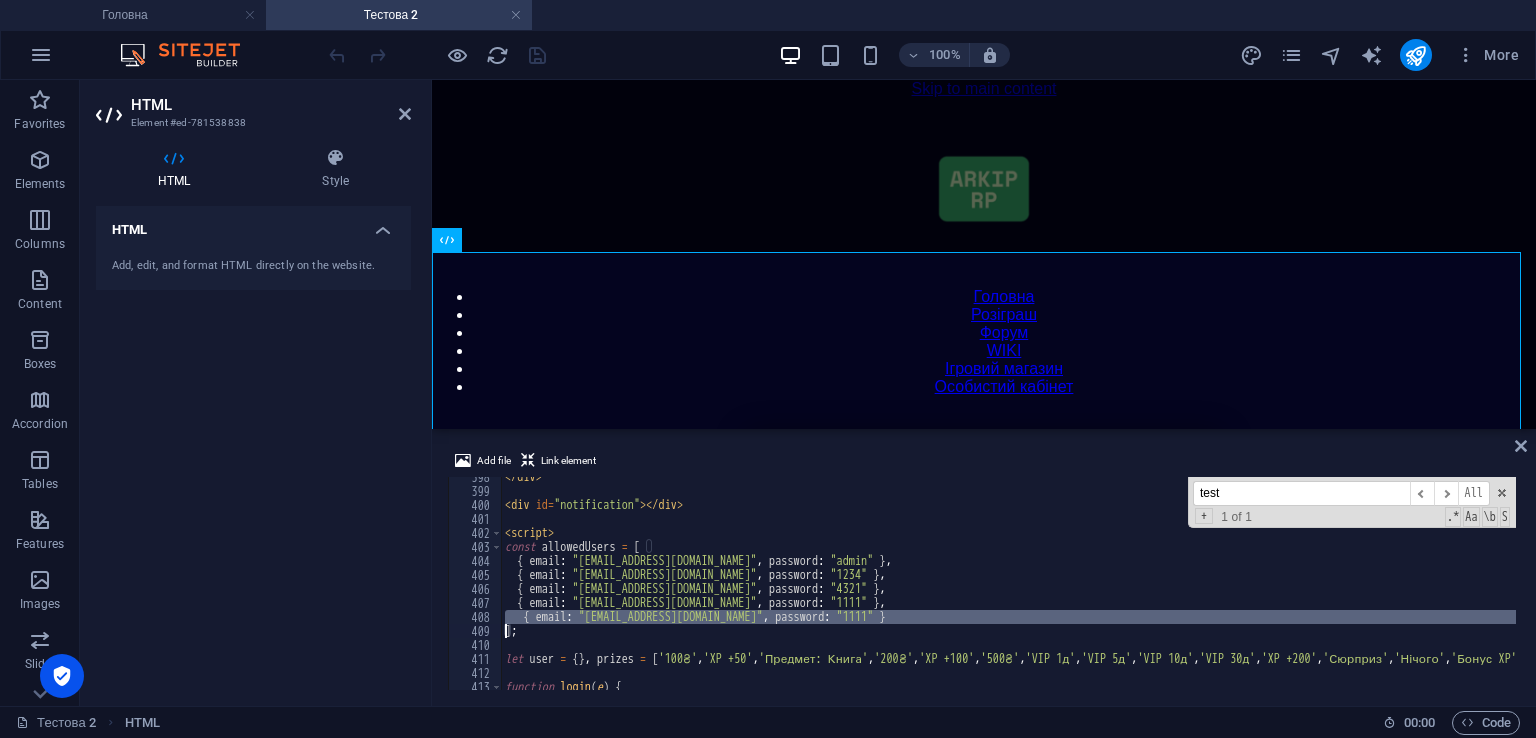 click on "</ div > < div   id = "notification" > </ div > < script > const   allowedUsers   =   [    {   email :   "arkip56yele@gmail.com" ,   password :   "admin"   } ,    {   email :   "test@gmail.com" ,   password :   "1234"   } ,    {   email :   "сomfy72ssw@gmail.com" ,   password :   "4321"   } ,    {   email :   "adr6224@gmail.com" ,   password :   "1111"   } ,     {   email :   "test@gmail.com" ,   password :   "1111"   } ] ; let   user   =   { } ,   prizes   =   [ '100₴' , 'XP +50' , 'Предмет: Книга' , '200₴' , 'XP +100' , '500₴' , 'VIP 1д' , 'VIP 5д' , 'VIP 10д' , 'VIP 30д' , 'XP +200' , 'Сюрприз' , 'Нічого' , 'Бонус XP' , 'Мега-набір' , 'XP +300' , '1000₴' , 'Предмет: Меч' , 'Подарунок' , 'Суперприз' , 'Бонус' ] ; function   login ( e )   { test ​ ​ All Replace All + 1 of 1 .* Aa \b S" at bounding box center (1008, 583) 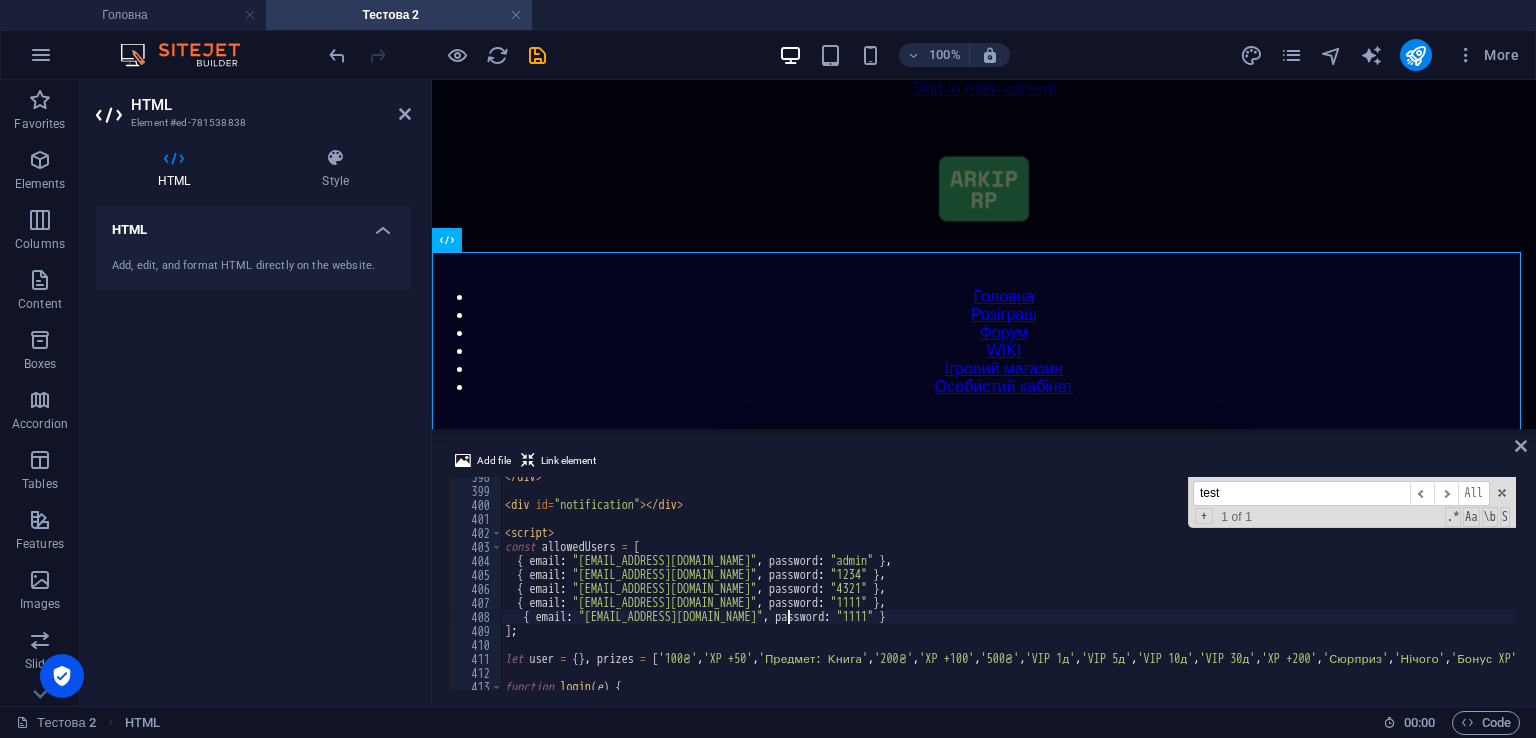 click on "</ div > < div   id = "notification" > </ div > < script > const   allowedUsers   =   [    {   email :   "arkip56yele@gmail.com" ,   password :   "admin"   } ,    {   email :   "test@gmail.com" ,   password :   "1234"   } ,    {   email :   "сomfy72ssw@gmail.com" ,   password :   "4321"   } ,    {   email :   "adr6224@gmail.com" ,   password :   "1111"   } ,     {   email :   "test@gmail.com" ,   password :   "1111"   } ] ; let   user   =   { } ,   prizes   =   [ '100₴' , 'XP +50' , 'Предмет: Книга' , '200₴' , 'XP +100' , '500₴' , 'VIP 1д' , 'VIP 5д' , 'VIP 10д' , 'VIP 30д' , 'XP +200' , 'Сюрприз' , 'Нічого' , 'Бонус XP' , 'Мега-набір' , 'XP +300' , '1000₴' , 'Предмет: Меч' , 'Подарунок' , 'Суперприз' , 'Бонус' ] ; function   login ( e )   {" at bounding box center [1425, 588] 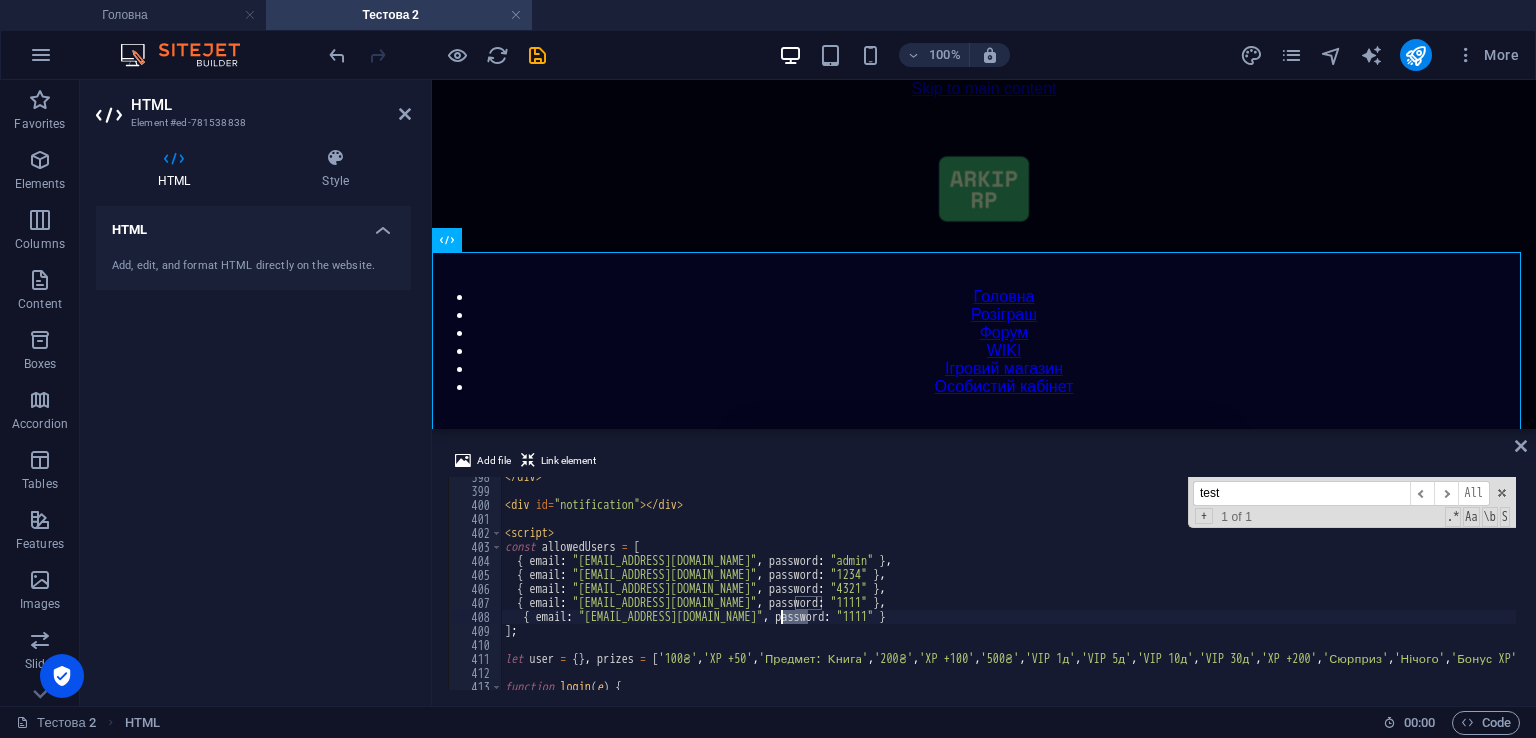 paste on "Ideon123" 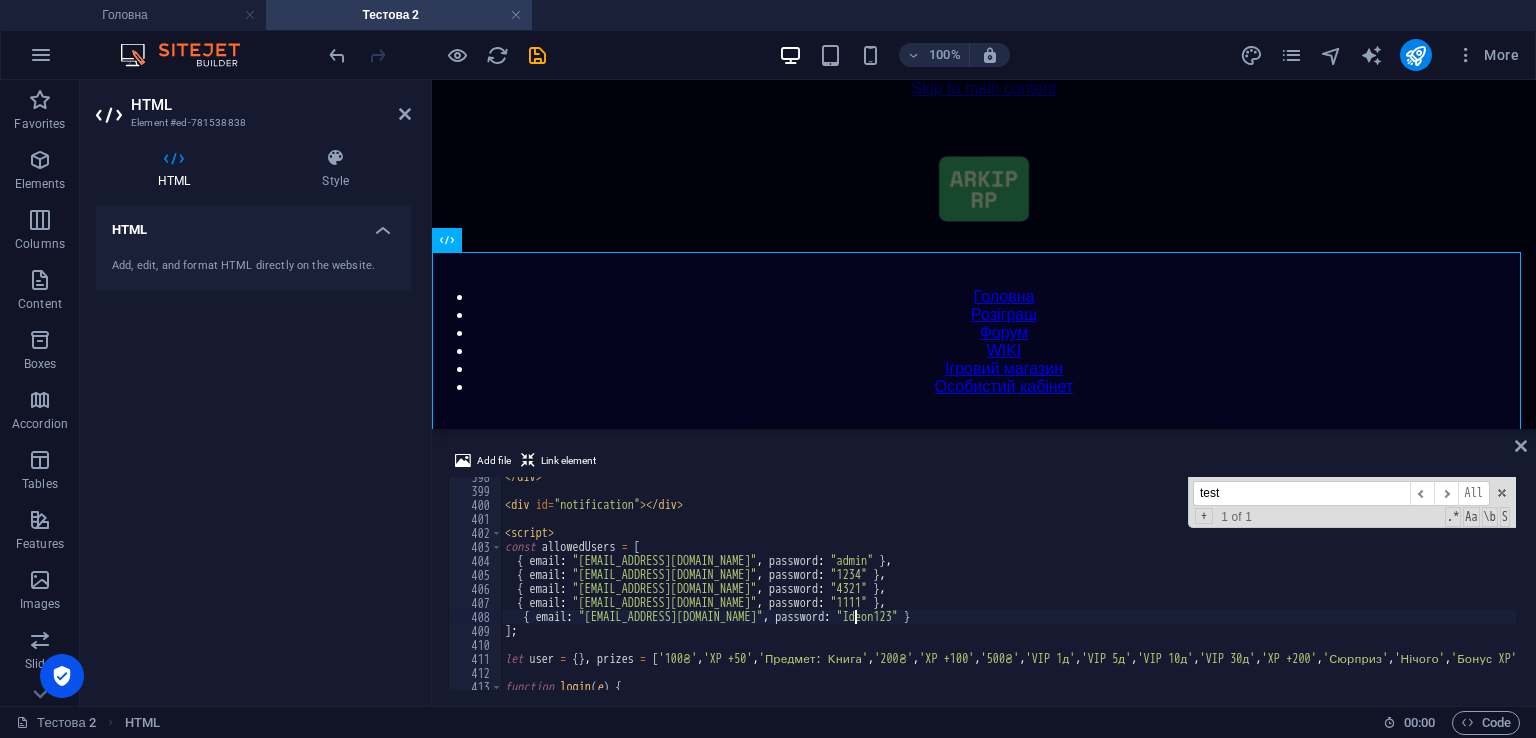 click on "</ div > < div   id = "notification" > </ div > < script > const   allowedUsers   =   [    {   email :   "arkip56yele@gmail.com" ,   password :   "admin"   } ,    {   email :   "test@gmail.com" ,   password :   "1234"   } ,    {   email :   "сomfy72ssw@gmail.com" ,   password :   "4321"   } ,    {   email :   "adr6224@gmail.com" ,   password :   "1111"   } ,     {   email :   "test@gmail.com" ,   password :   "Ideon123"   } ] ; let   user   =   { } ,   prizes   =   [ '100₴' , 'XP +50' , 'Предмет: Книга' , '200₴' , 'XP +100' , '500₴' , 'VIP 1д' , 'VIP 5д' , 'VIP 10д' , 'VIP 30д' , 'XP +200' , 'Сюрприз' , 'Нічого' , 'Бонус XP' , 'Мега-набір' , 'XP +300' , '1000₴' , 'Предмет: Меч' , 'Подарунок' , 'Суперприз' , 'Бонус' ] ; function   login ( e )   {" at bounding box center (1425, 588) 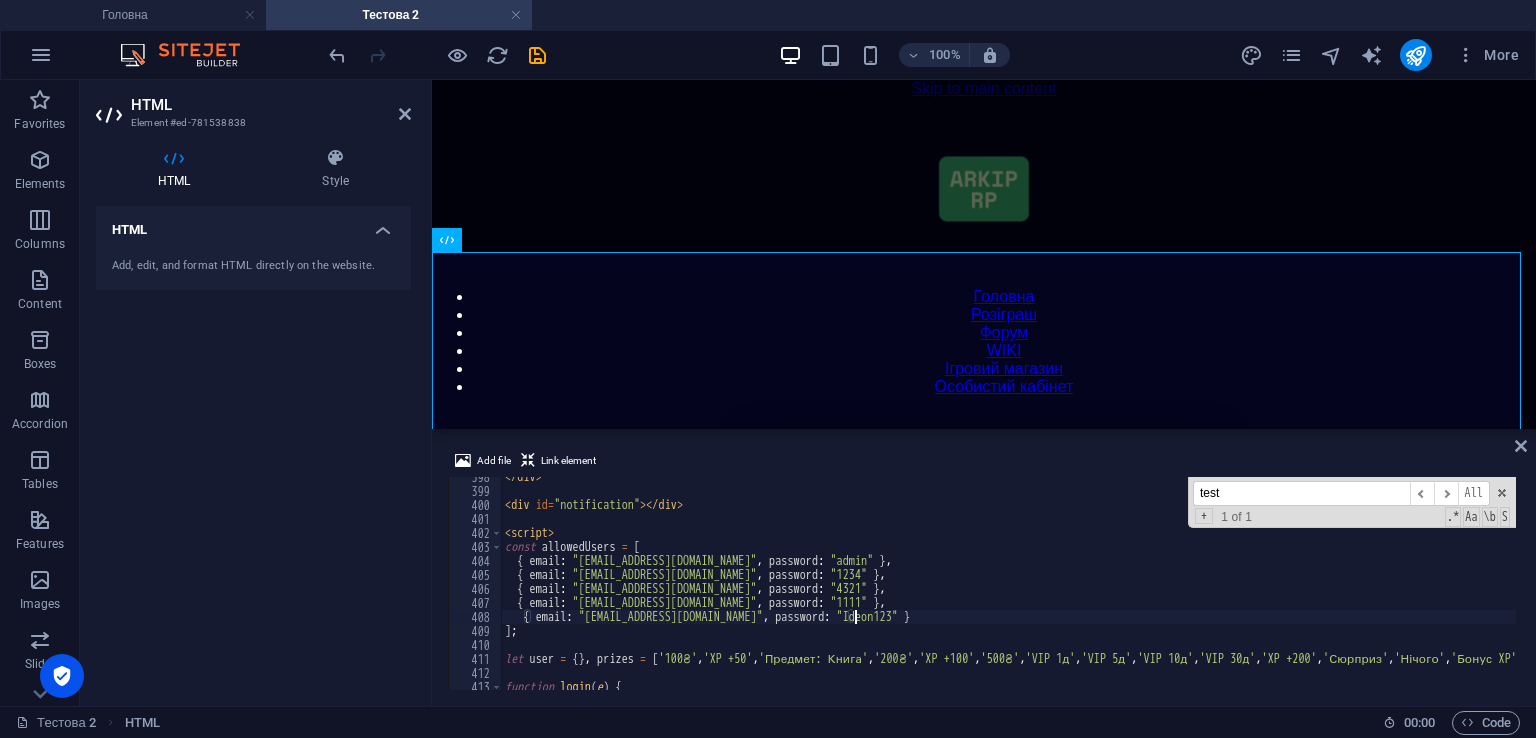 type on "{ email: "test@gmail.com", password: "Ideon123" }," 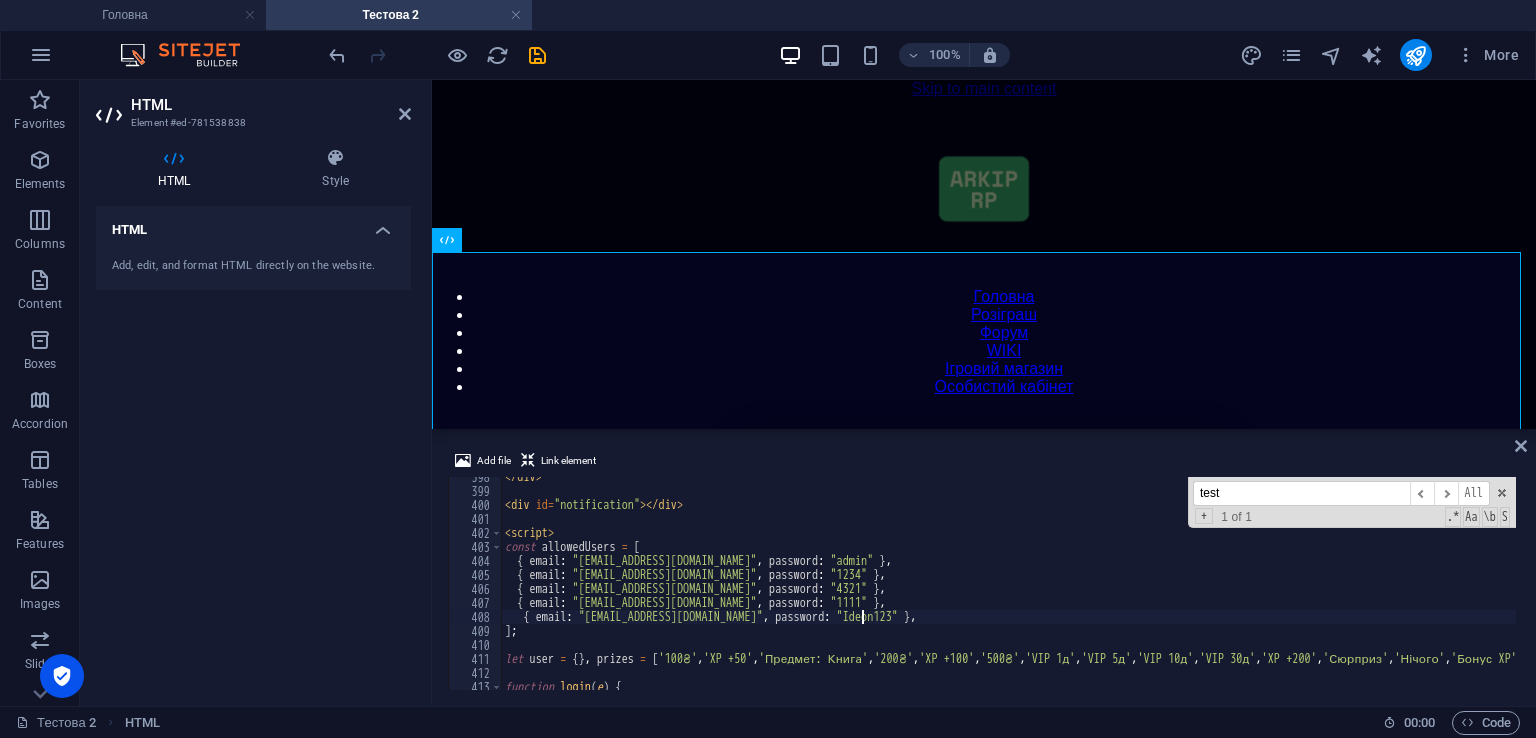 scroll, scrollTop: 0, scrollLeft: 0, axis: both 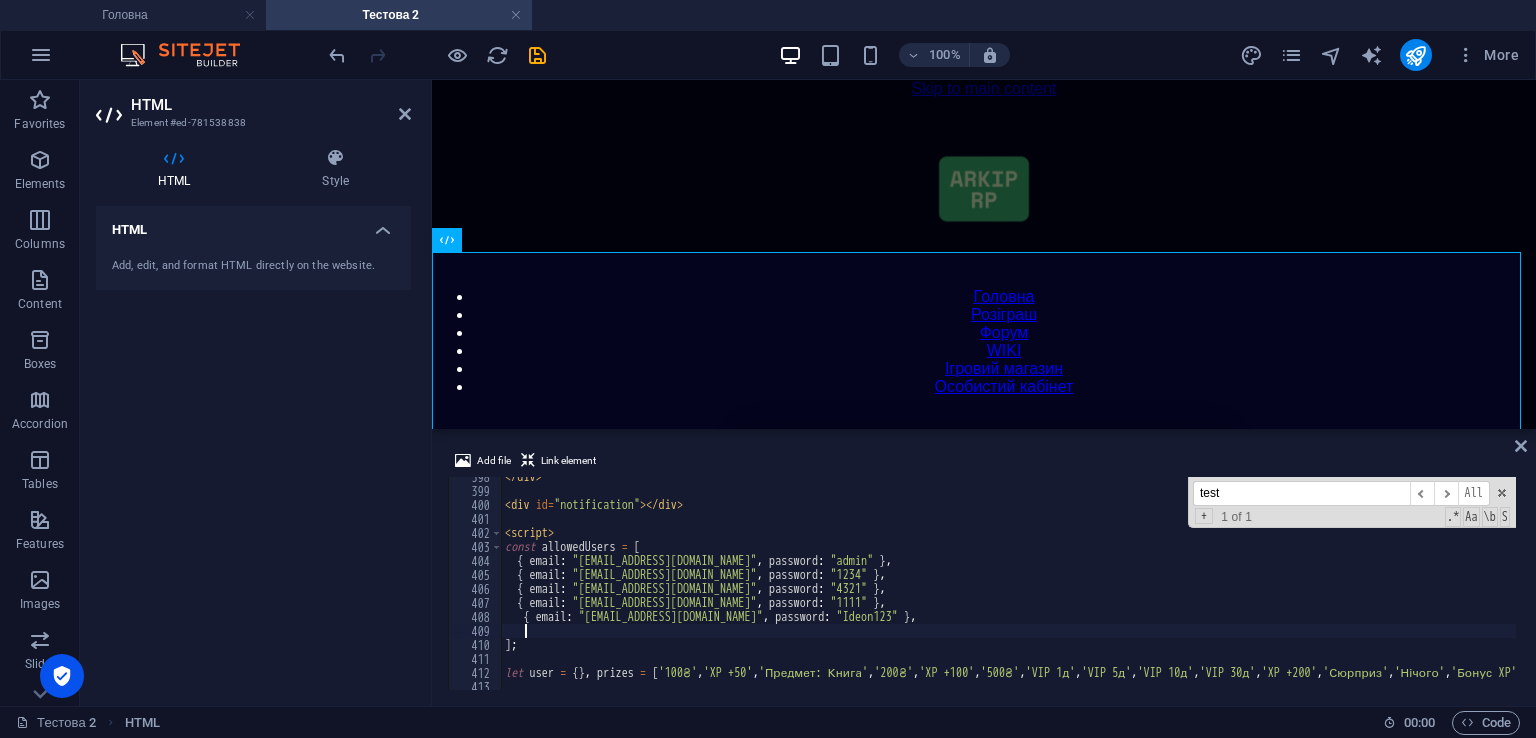 paste on "{ email: "adr6224@gmail.com", password: "1111" }" 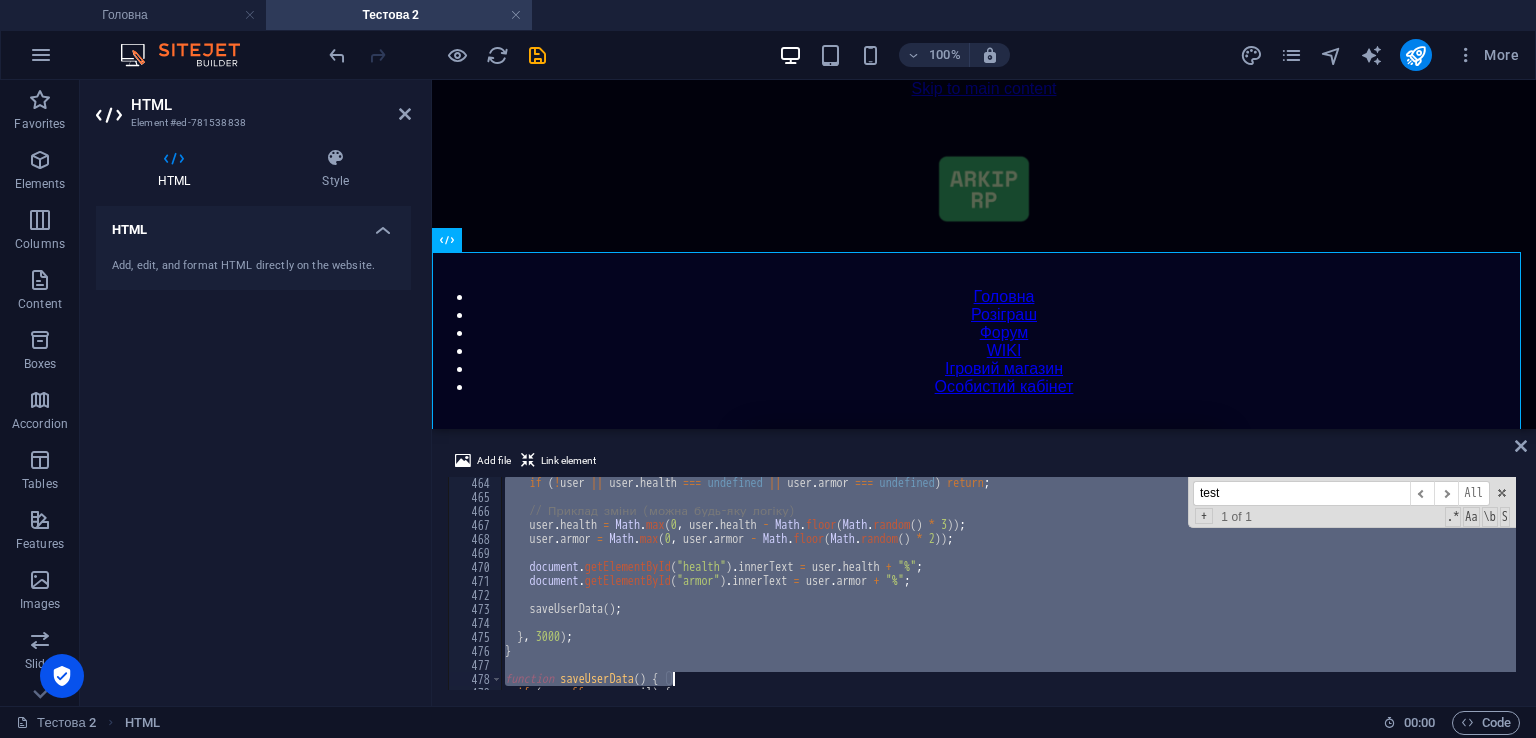 scroll, scrollTop: 6511, scrollLeft: 0, axis: vertical 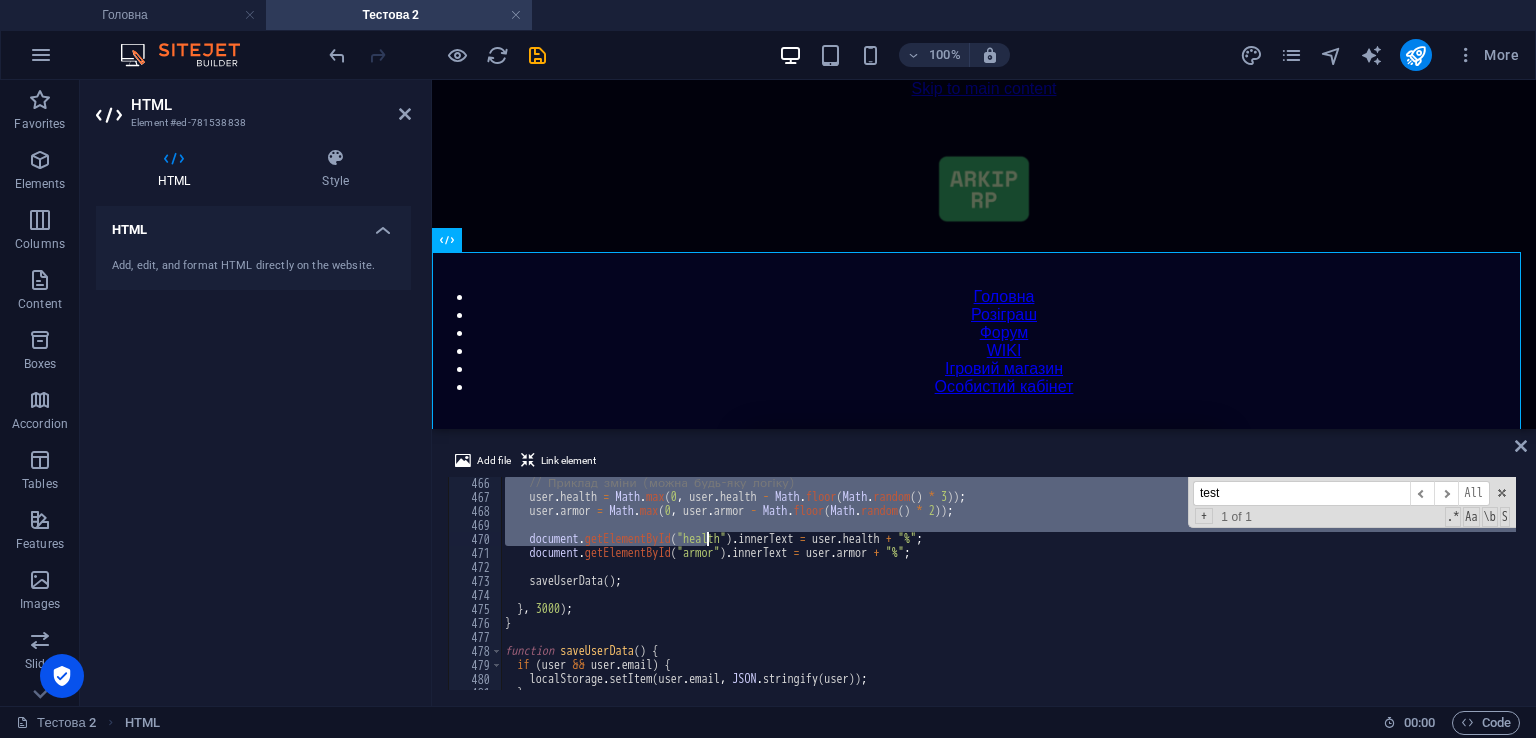drag, startPoint x: 602, startPoint y: 629, endPoint x: 704, endPoint y: 541, distance: 134.71451 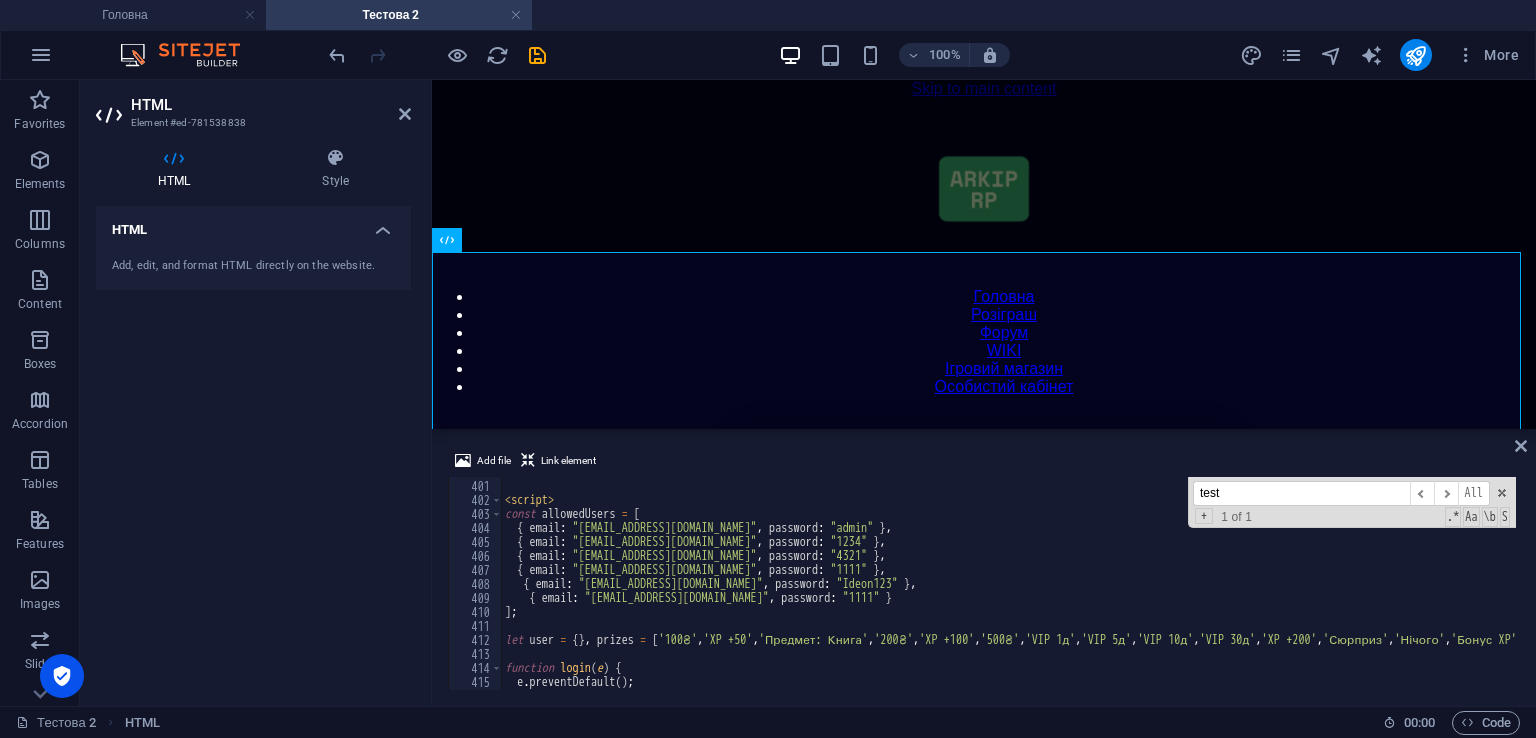 scroll, scrollTop: 5598, scrollLeft: 0, axis: vertical 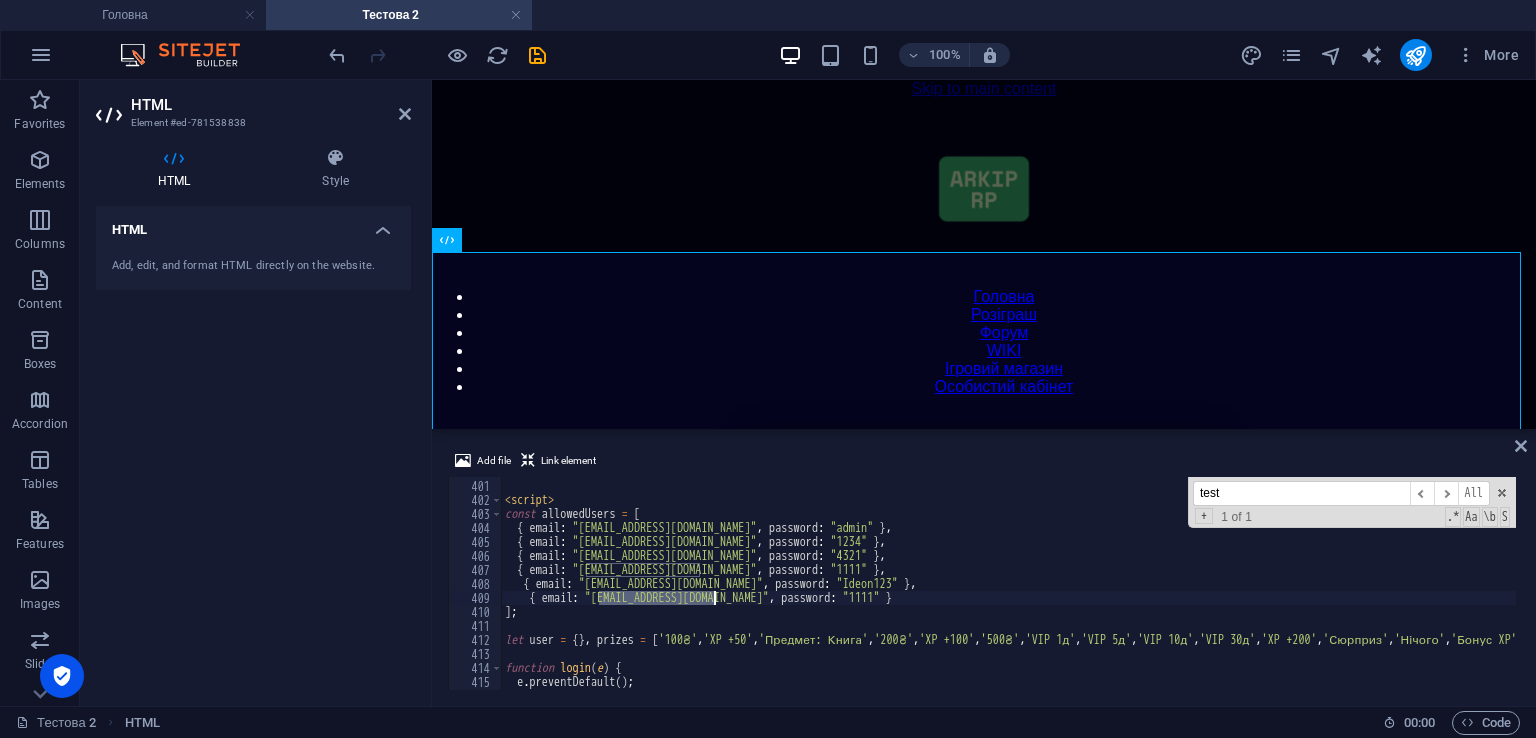 drag, startPoint x: 597, startPoint y: 600, endPoint x: 717, endPoint y: 597, distance: 120.03749 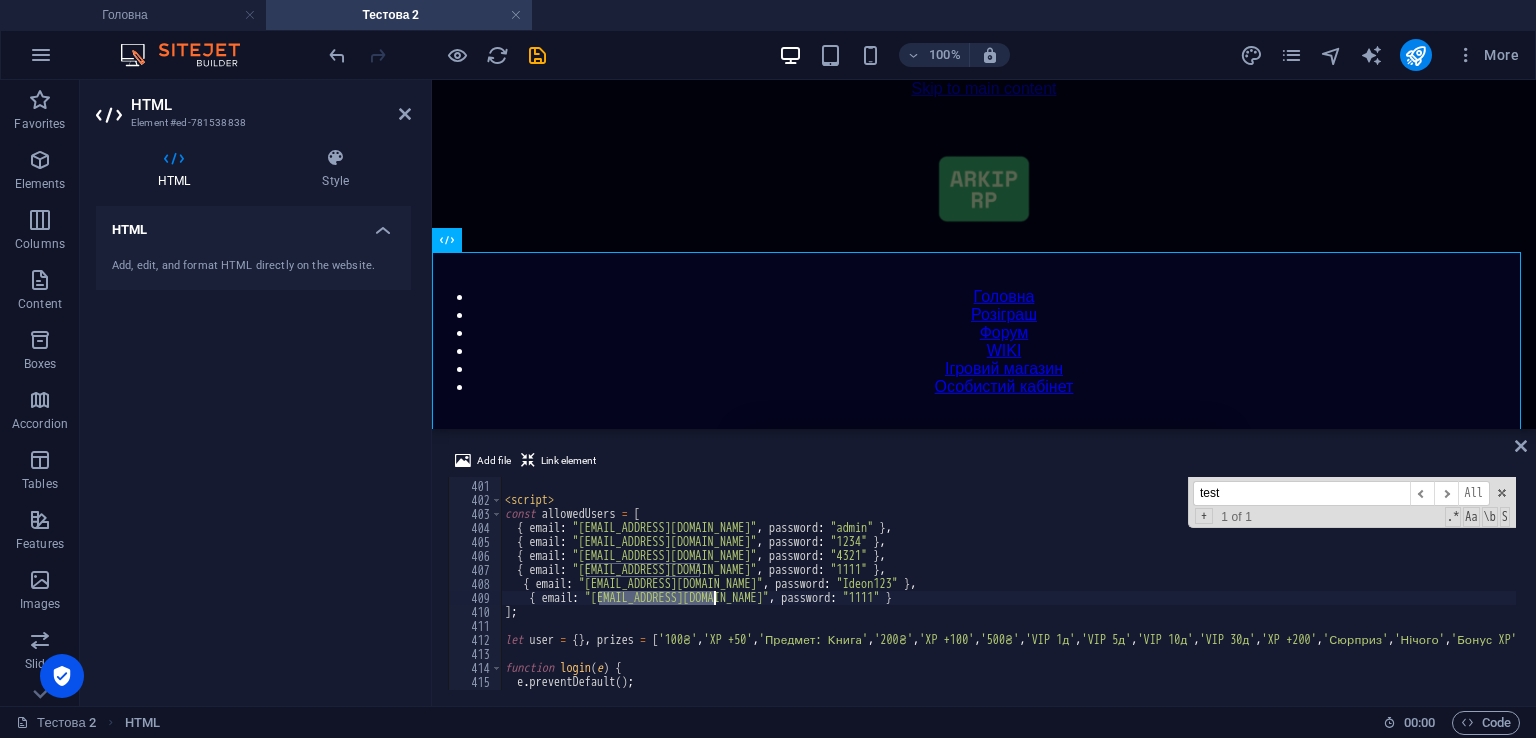 paste on "dffgdd" 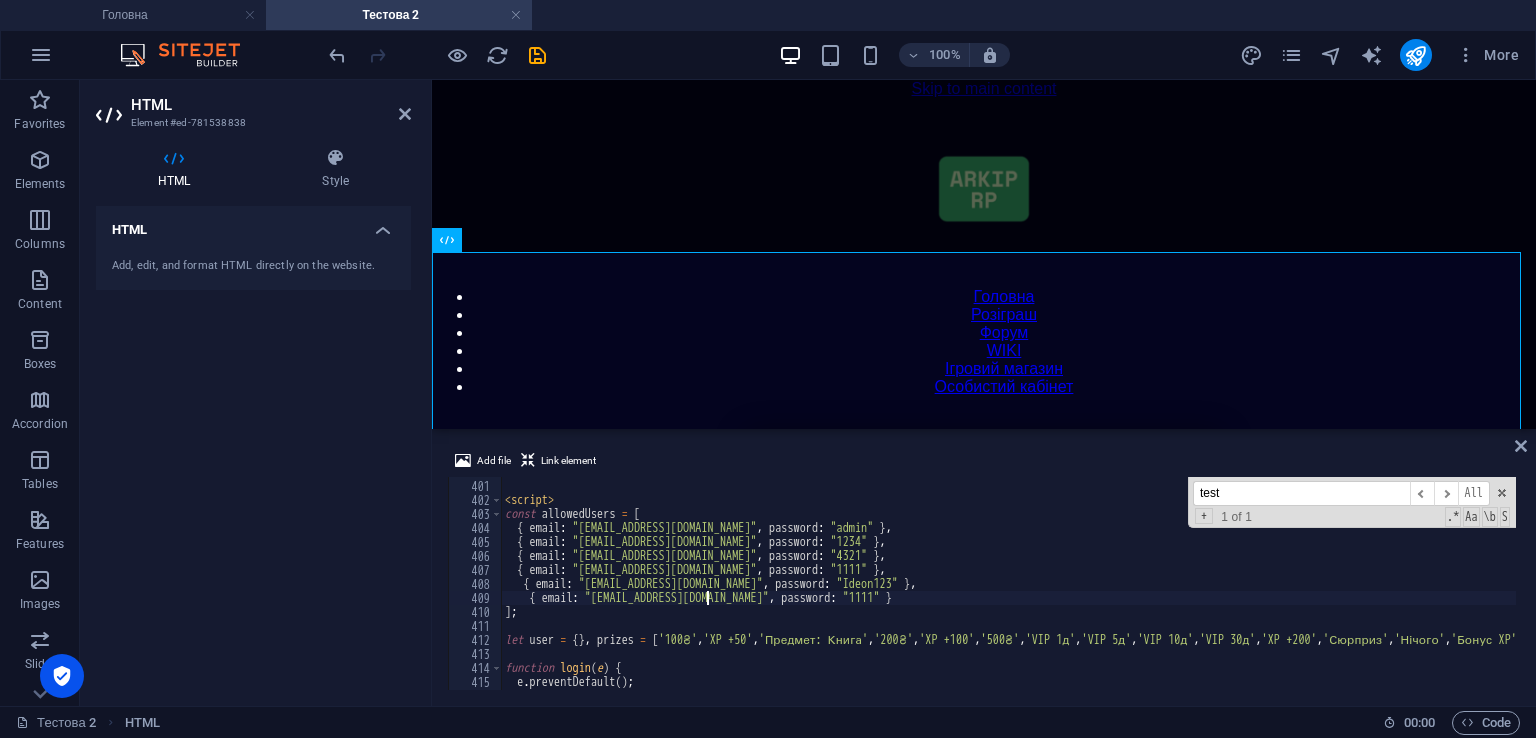 click on "< div   id = "notification" > </ div > < script > const   allowedUsers   =   [    {   email :   "arkip56yele@gmail.com" ,   password :   "admin"   } ,    {   email :   "test@gmail.com" ,   password :   "1234"   } ,    {   email :   "сomfy72ssw@gmail.com" ,   password :   "4321"   } ,    {   email :   "adr6224@gmail.com" ,   password :   "1111"   } ,     {   email :   "test@gmail.com" ,   password :   "Ideon123"   } ,      {   email :   "dffgdd@gmail.com" ,   password :   "1111"   } ] ; let   user   =   { } ,   prizes   =   [ '100₴' , 'XP +50' , 'Предмет: Книга' , '200₴' , 'XP +100' , '500₴' , 'VIP 1д' , 'VIP 5д' , 'VIP 10д' , 'VIP 30д' , 'XP +200' , 'Сюрприз' , 'Нічого' , 'Бонус XP' , 'Мега-набір' , 'XP +300' , '1000₴' , 'Предмет: Меч' , 'Подарунок' , 'Суперприз' , 'Бонус' ] ; function   login ( e )   {    e . preventDefault ( ) ;" at bounding box center [1425, 583] 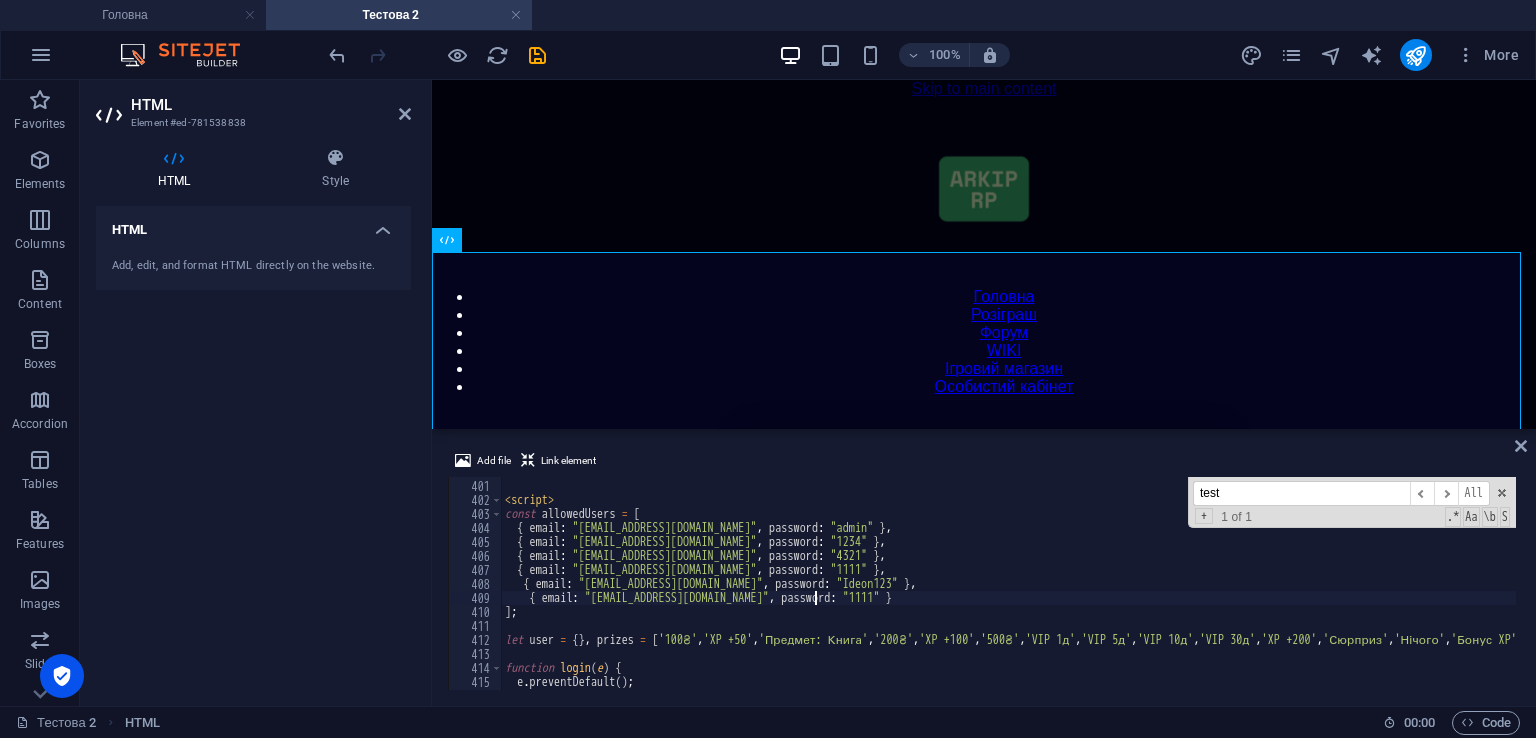 click on "< div   id = "notification" > </ div > < script > const   allowedUsers   =   [    {   email :   "arkip56yele@gmail.com" ,   password :   "admin"   } ,    {   email :   "test@gmail.com" ,   password :   "1234"   } ,    {   email :   "сomfy72ssw@gmail.com" ,   password :   "4321"   } ,    {   email :   "adr6224@gmail.com" ,   password :   "1111"   } ,     {   email :   "test@gmail.com" ,   password :   "Ideon123"   } ,      {   email :   "dffgdd@gmail.com" ,   password :   "1111"   } ] ; let   user   =   { } ,   prizes   =   [ '100₴' , 'XP +50' , 'Предмет: Книга' , '200₴' , 'XP +100' , '500₴' , 'VIP 1д' , 'VIP 5д' , 'VIP 10д' , 'VIP 30д' , 'XP +200' , 'Сюрприз' , 'Нічого' , 'Бонус XP' , 'Мега-набір' , 'XP +300' , '1000₴' , 'Предмет: Меч' , 'Подарунок' , 'Суперприз' , 'Бонус' ] ; function   login ( e )   {    e . preventDefault ( ) ;" at bounding box center [1425, 583] 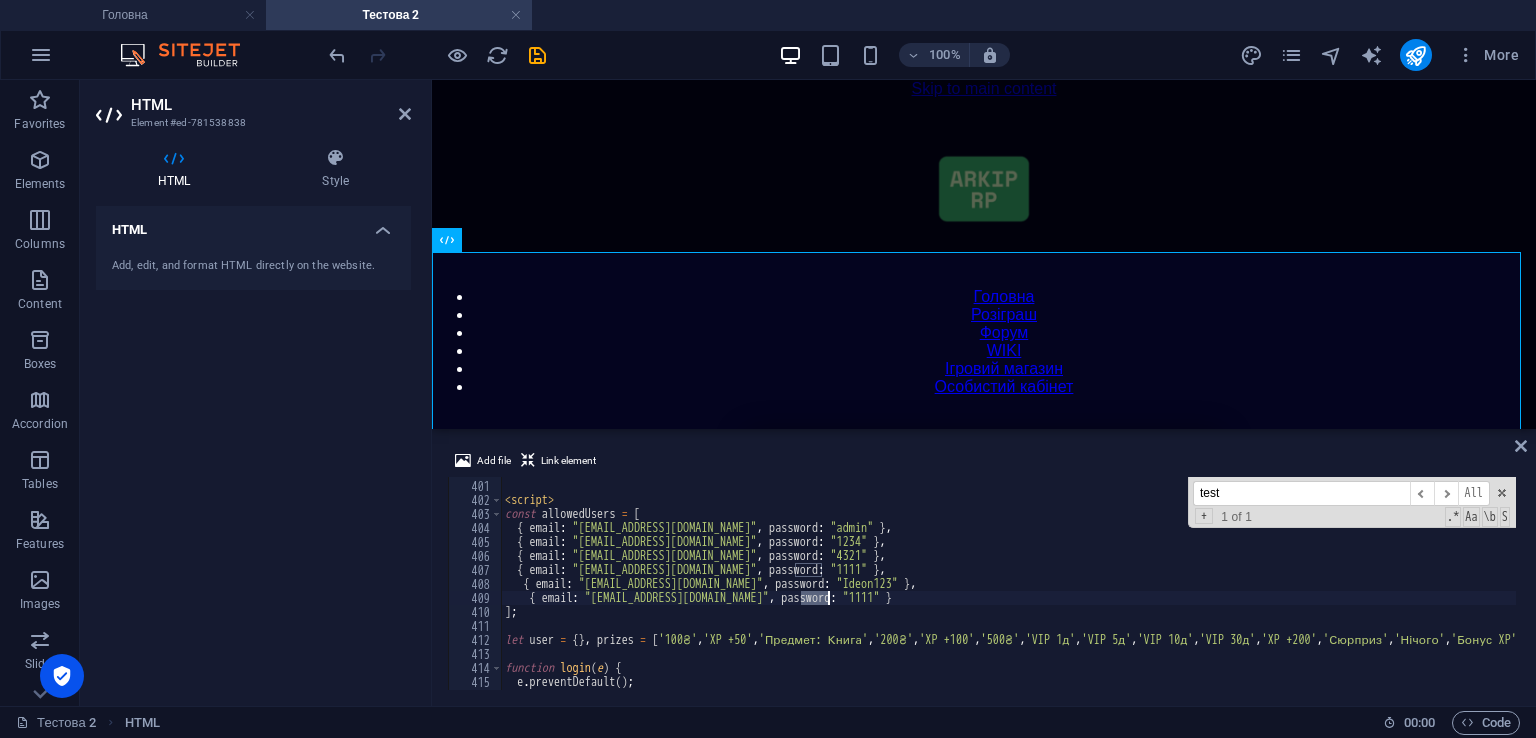 paste on "AA123456AA" 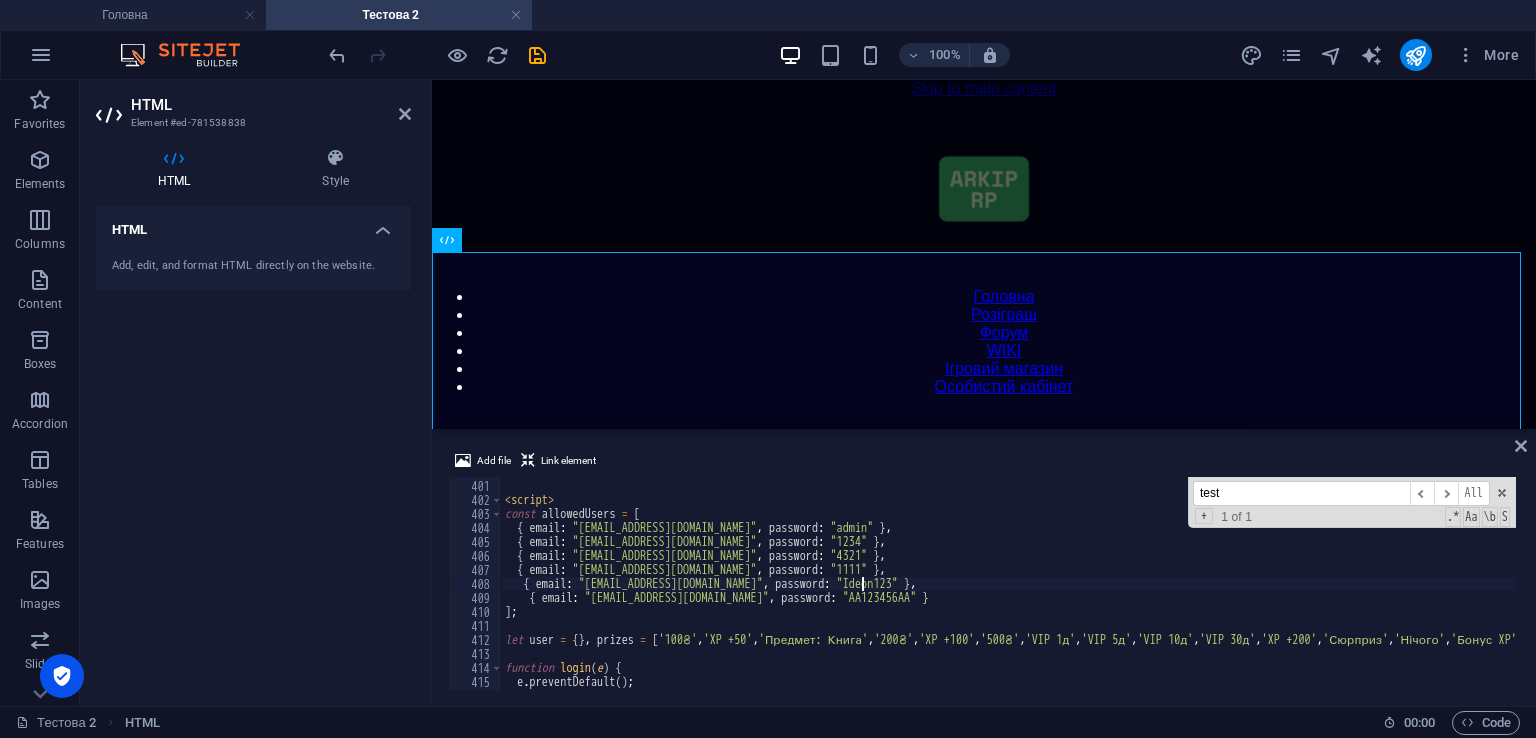 click on "< div   id = "notification" > </ div > < script > const   allowedUsers   =   [    {   email :   "arkip56yele@gmail.com" ,   password :   "admin"   } ,    {   email :   "test@gmail.com" ,   password :   "1234"   } ,    {   email :   "сomfy72ssw@gmail.com" ,   password :   "4321"   } ,    {   email :   "adr6224@gmail.com" ,   password :   "1111"   } ,     {   email :   "test@gmail.com" ,   password :   "Ideon123"   } ,      {   email :   "dffgdd@gmail.com" ,   password :   "AA123456AA"   } ] ; let   user   =   { } ,   prizes   =   [ '100₴' , 'XP +50' , 'Предмет: Книга' , '200₴' , 'XP +100' , '500₴' , 'VIP 1д' , 'VIP 5д' , 'VIP 10д' , 'VIP 30д' , 'XP +200' , 'Сюрприз' , 'Нічого' , 'Бонус XP' , 'Мега-набір' , 'XP +300' , '1000₴' , 'Предмет: Меч' , 'Подарунок' , 'Суперприз' , 'Бонус' ] ; function   login ( e )   {    e . preventDefault ( ) ;" at bounding box center (1425, 583) 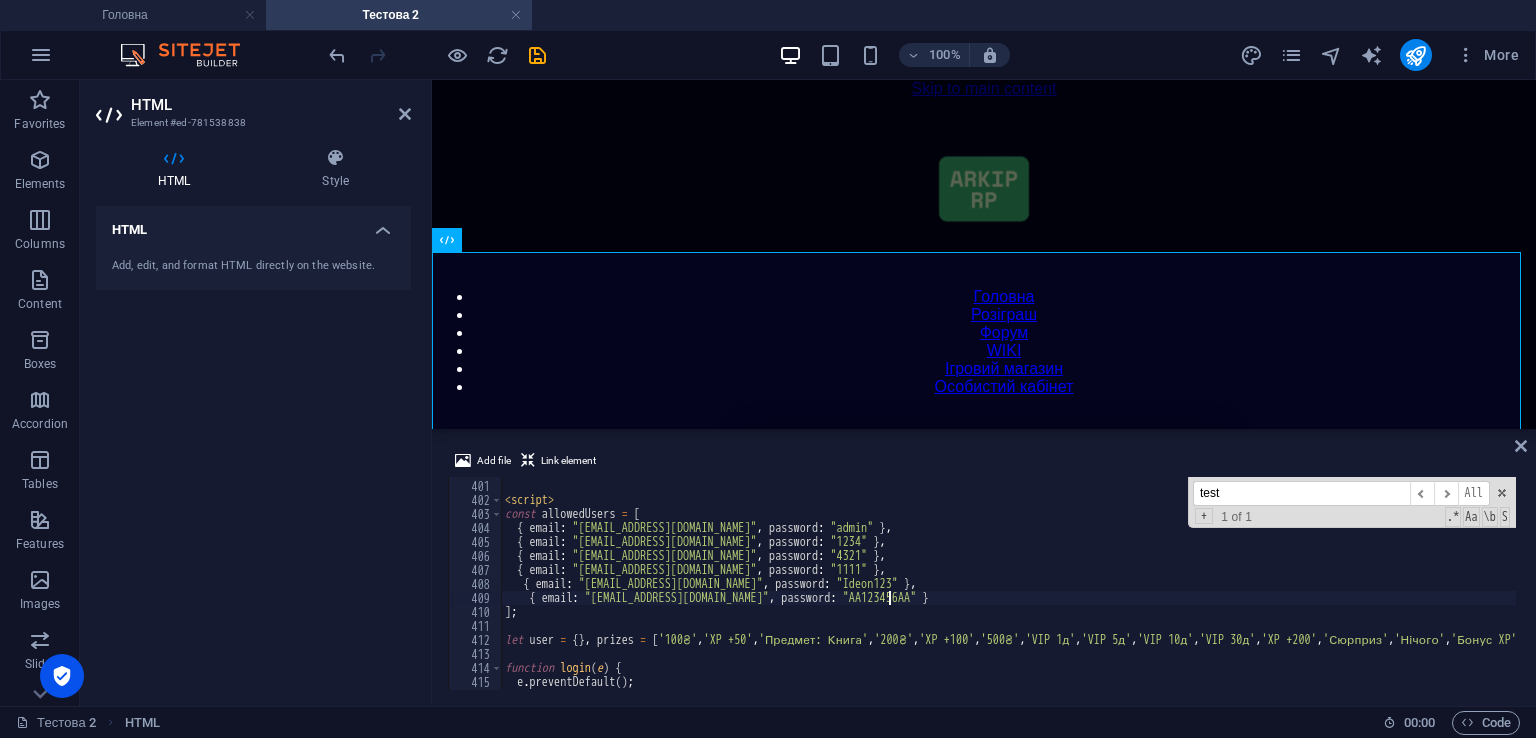 click on "< div   id = "notification" > </ div > < script > const   allowedUsers   =   [    {   email :   "arkip56yele@gmail.com" ,   password :   "admin"   } ,    {   email :   "test@gmail.com" ,   password :   "1234"   } ,    {   email :   "сomfy72ssw@gmail.com" ,   password :   "4321"   } ,    {   email :   "adr6224@gmail.com" ,   password :   "1111"   } ,     {   email :   "test@gmail.com" ,   password :   "Ideon123"   } ,      {   email :   "dffgdd@gmail.com" ,   password :   "AA123456AA"   } ] ; let   user   =   { } ,   prizes   =   [ '100₴' , 'XP +50' , 'Предмет: Книга' , '200₴' , 'XP +100' , '500₴' , 'VIP 1д' , 'VIP 5д' , 'VIP 10д' , 'VIP 30д' , 'XP +200' , 'Сюрприз' , 'Нічого' , 'Бонус XP' , 'Мега-набір' , 'XP +300' , '1000₴' , 'Предмет: Меч' , 'Подарунок' , 'Суперприз' , 'Бонус' ] ; function   login ( e )   {    e . preventDefault ( ) ;" at bounding box center [1425, 583] 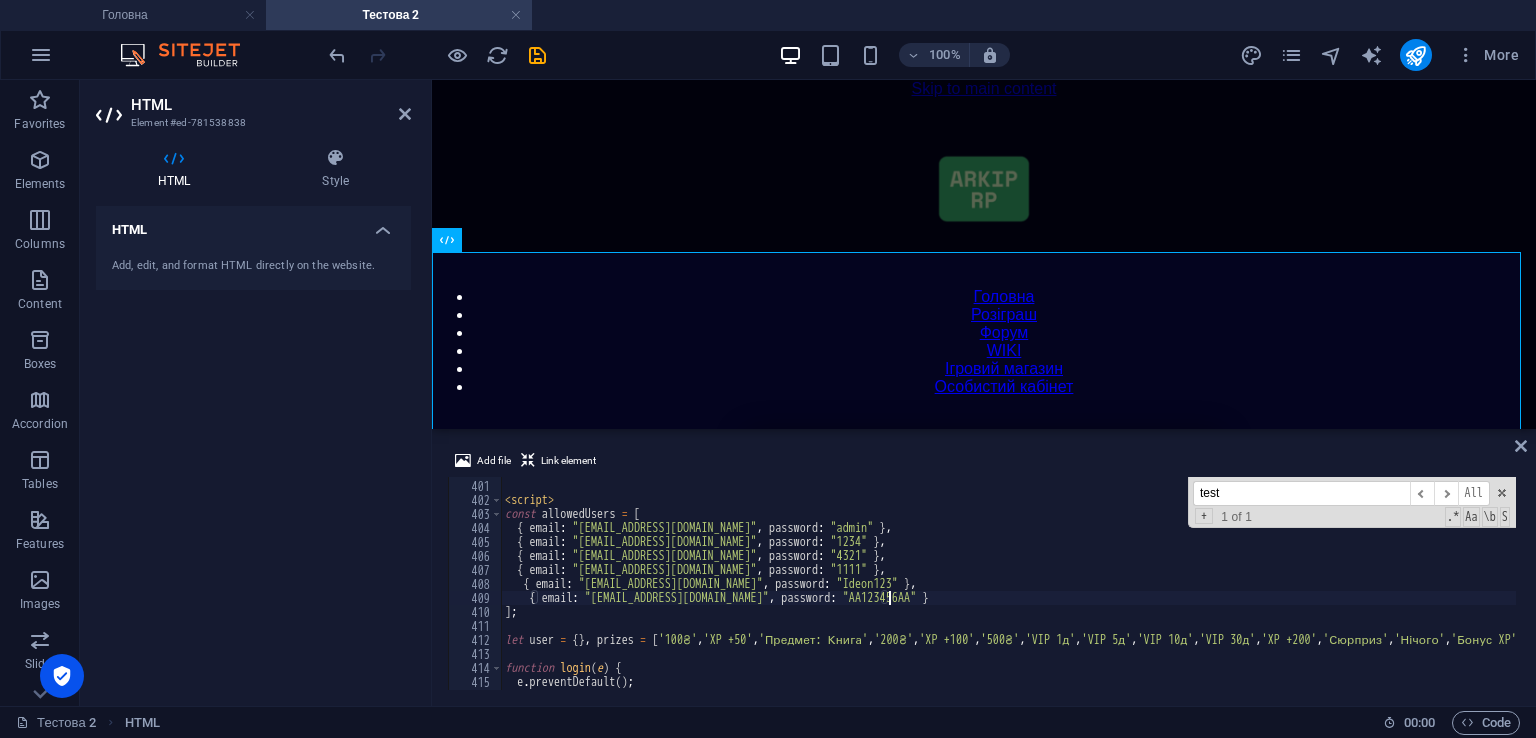 type on "{ email: "dffgdd@gmail.com", password: "AA123456AA" }," 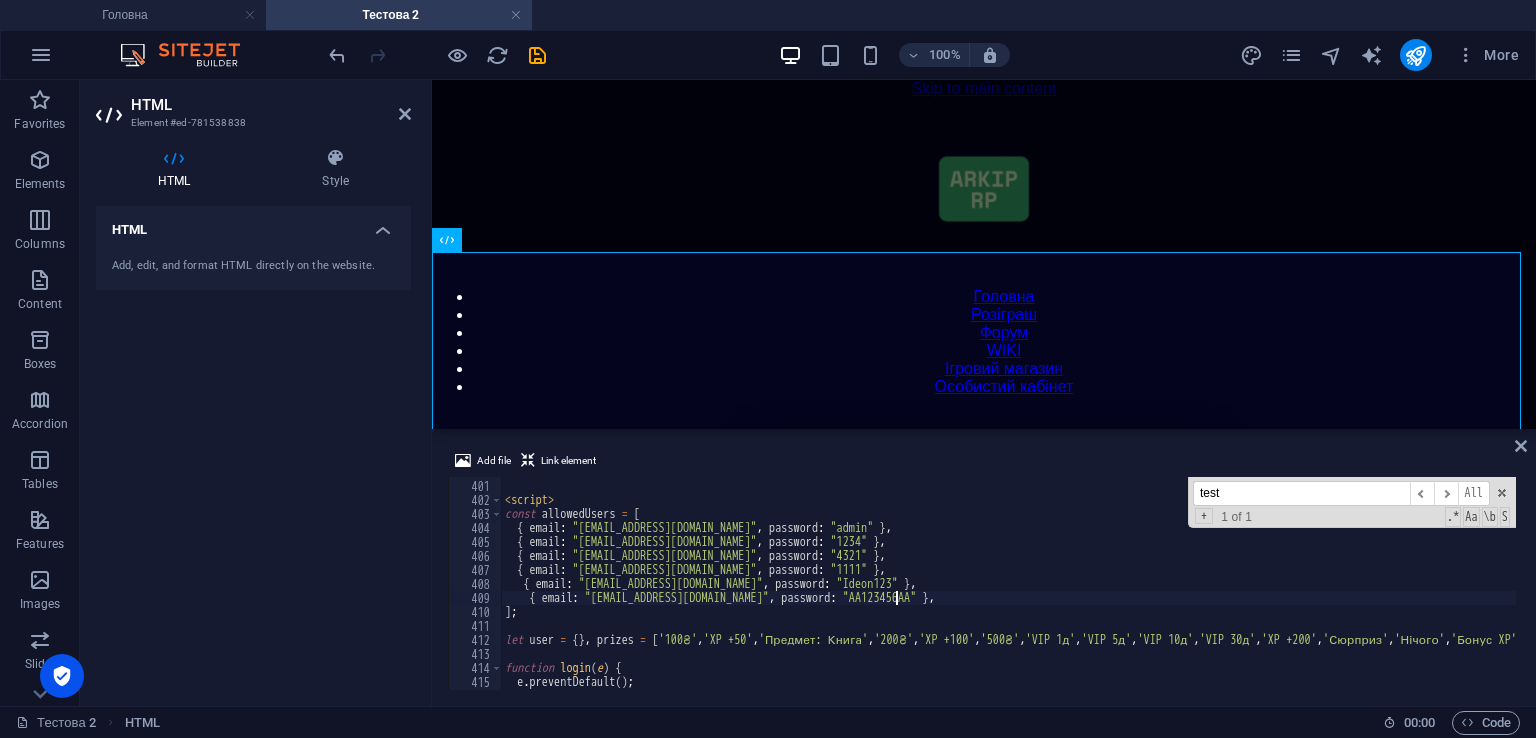 scroll, scrollTop: 0, scrollLeft: 0, axis: both 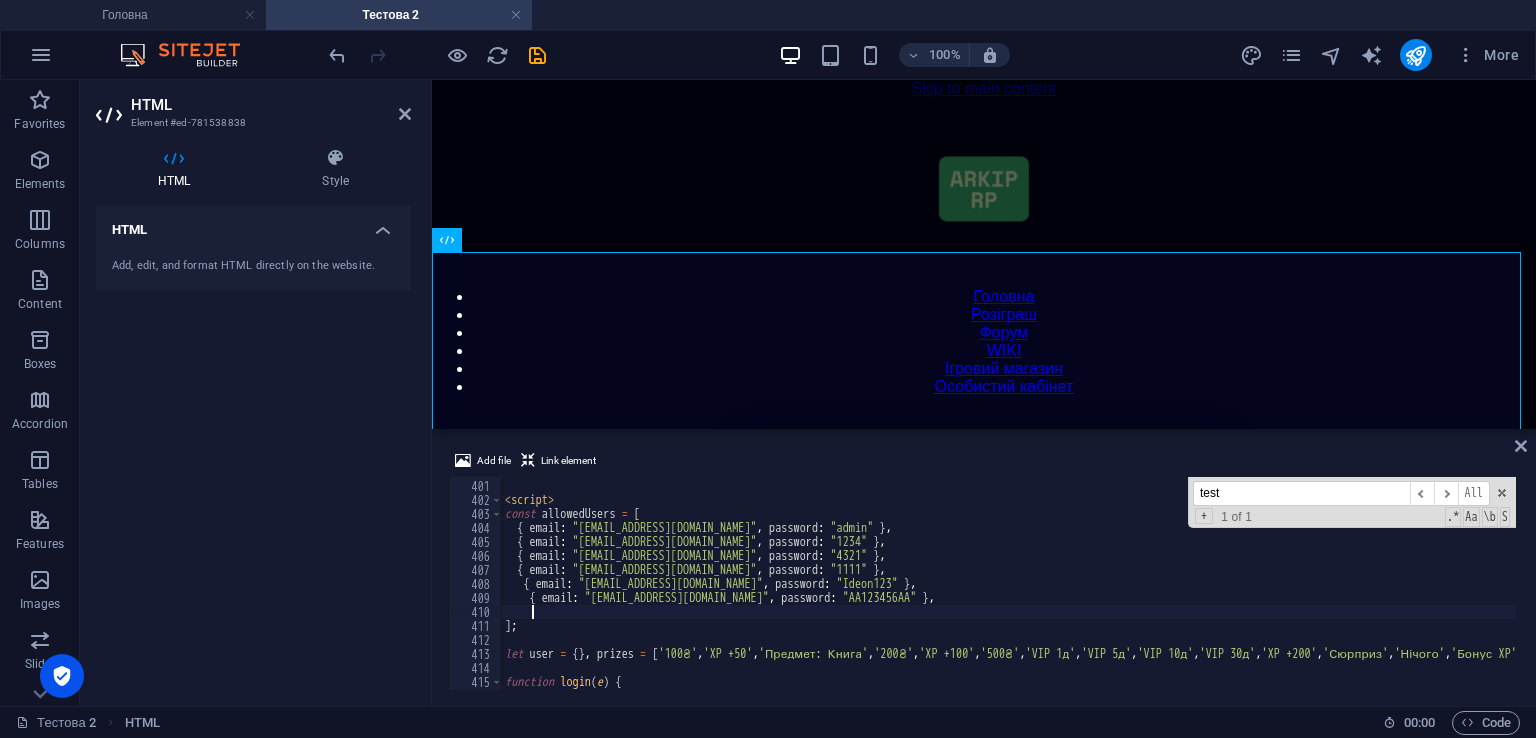 paste on "{ email: "adr6224@gmail.com", password: "1111" }" 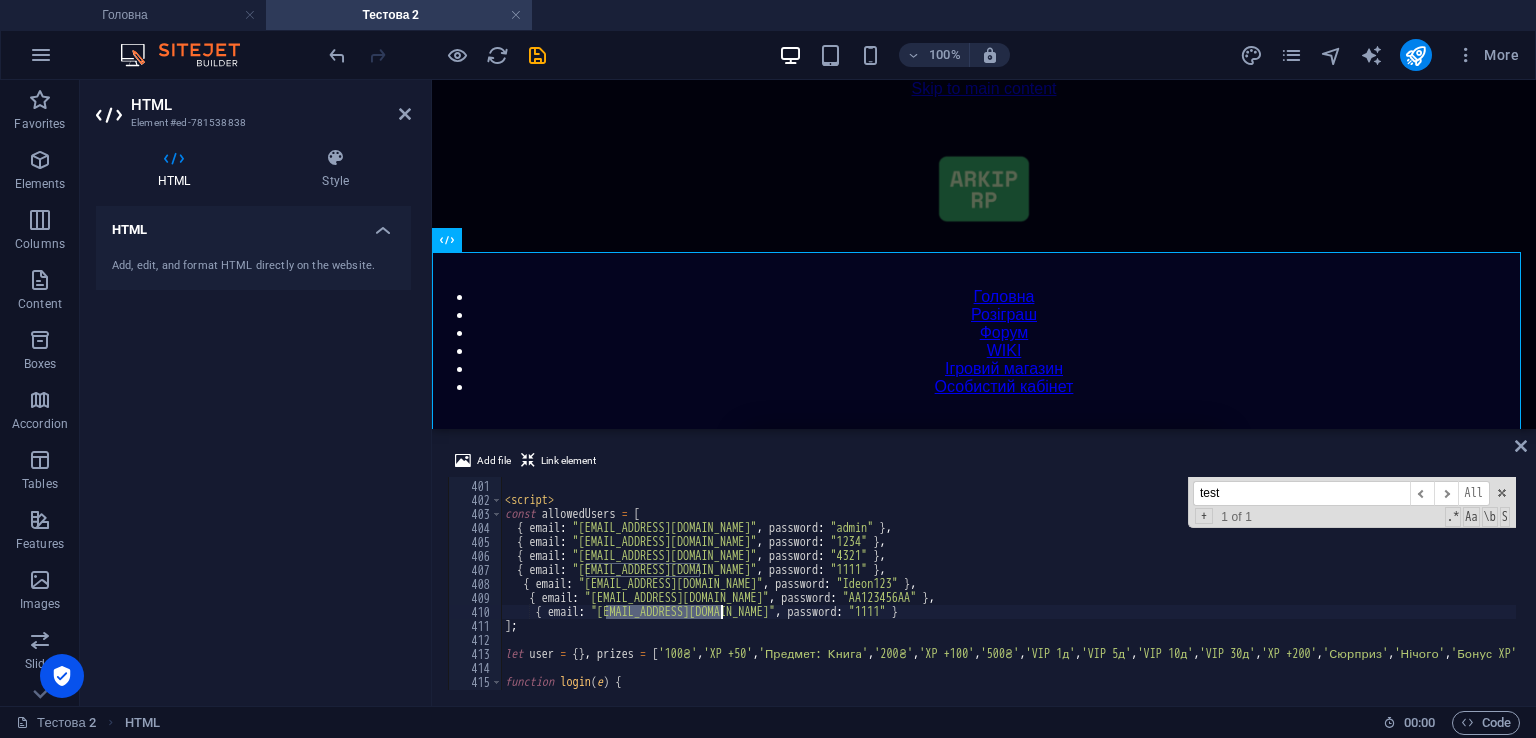 drag, startPoint x: 606, startPoint y: 617, endPoint x: 720, endPoint y: 615, distance: 114.01754 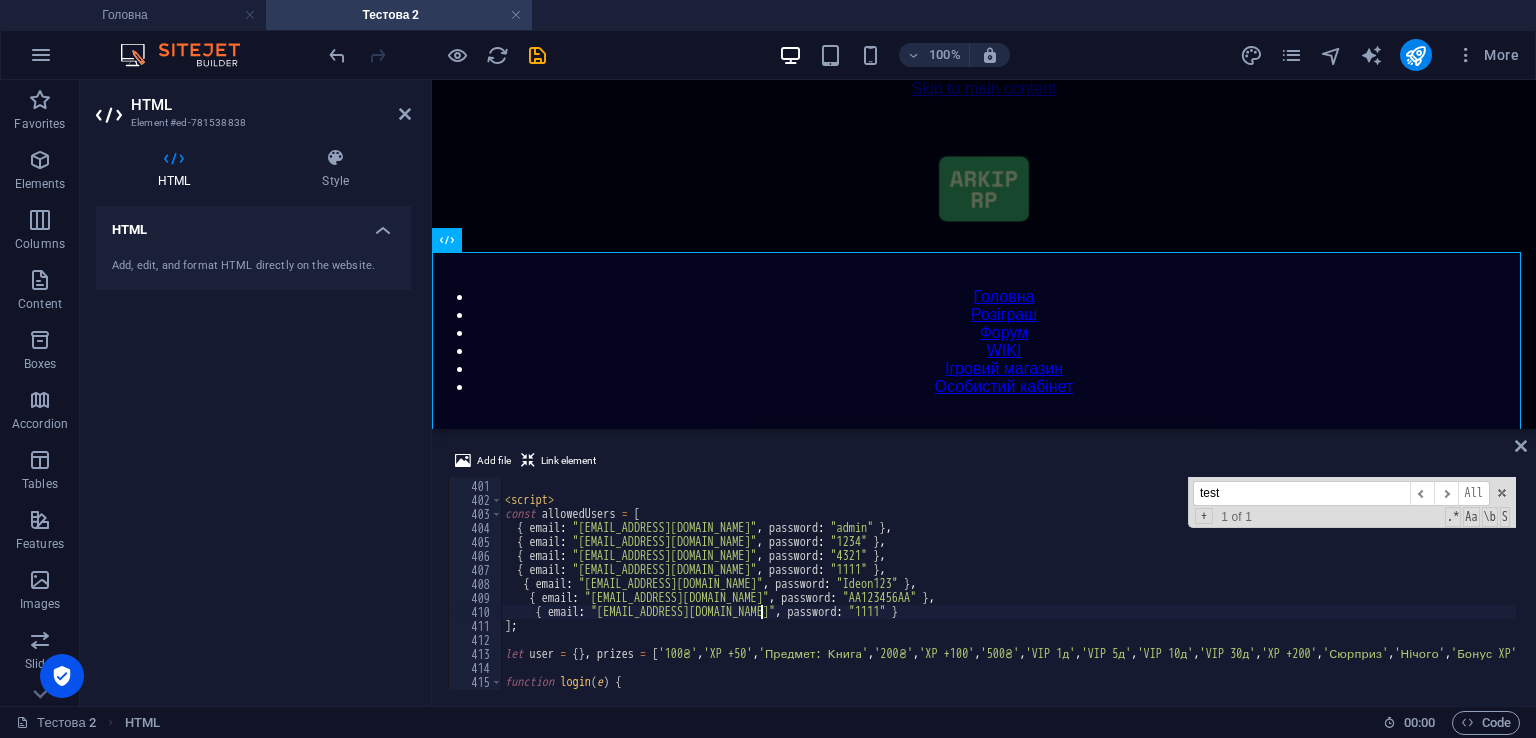 click on "< div   id = "notification" > </ div > < script > const   allowedUsers   =   [    {   email :   "arkip56yele@gmail.com" ,   password :   "admin"   } ,    {   email :   "test@gmail.com" ,   password :   "1234"   } ,    {   email :   "сomfy72ssw@gmail.com" ,   password :   "4321"   } ,    {   email :   "adr6224@gmail.com" ,   password :   "1111"   } ,     {   email :   "test@gmail.com" ,   password :   "Ideon123"   } ,      {   email :   "dffgdd@gmail.com" ,   password :   "AA123456AA"   } ,        {   email :   "artemolek9999@gmail.com" ,   password :   "1111"   } ] ; let   user   =   { } ,   prizes   =   [ '100₴' , 'XP +50' , 'Предмет: Книга' , '200₴' , 'XP +100' , '500₴' , 'VIP 1д' , 'VIP 5д' , 'VIP 10д' , 'VIP 30д' , 'XP +200' , 'Сюрприз' , 'Нічого' , 'Бонус XP' , 'Мега-набір' , 'XP +300' , '1000₴' , 'Предмет: Меч' , 'Подарунок' , 'Суперприз' , 'Бонус' ] ; function   login ( e )   {" at bounding box center (1425, 583) 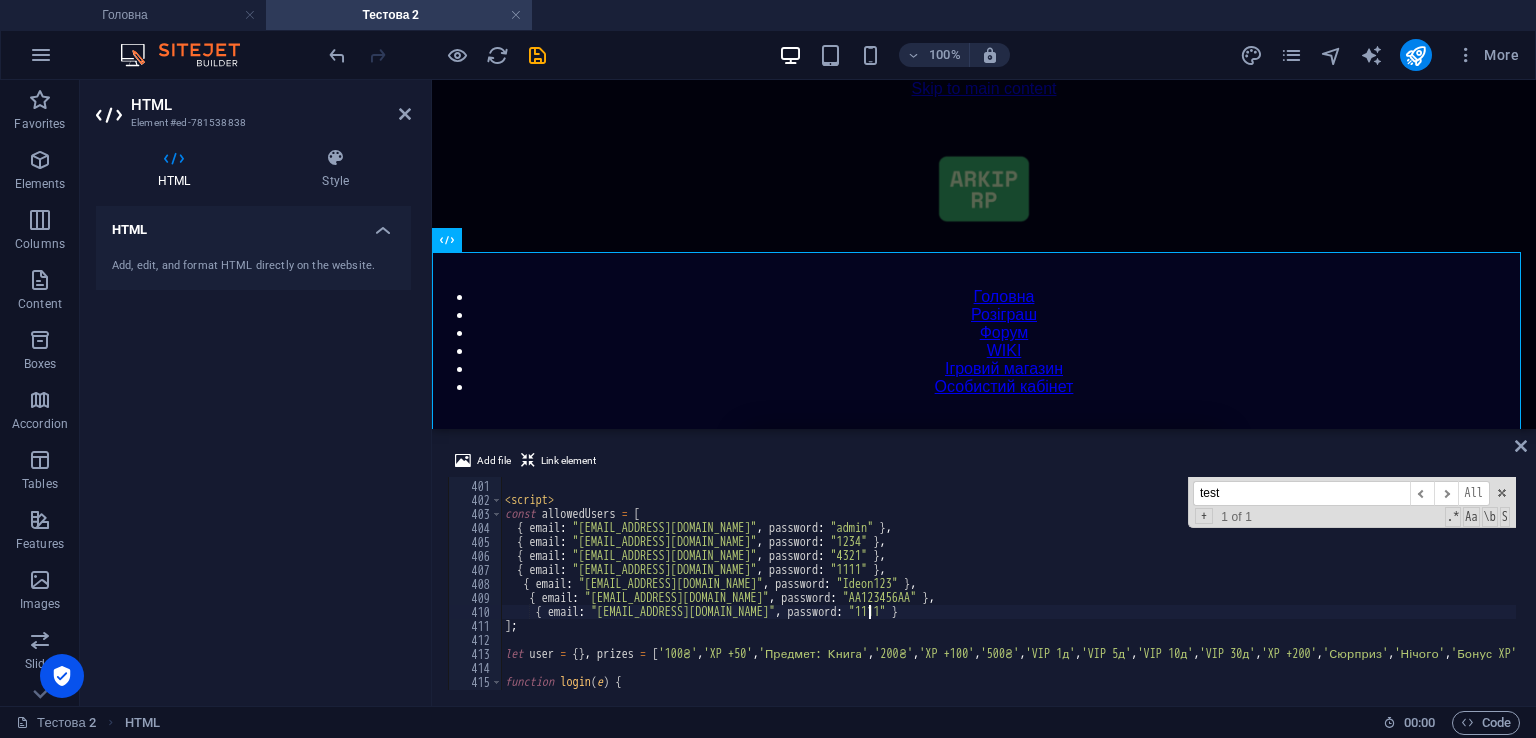 click on "< div   id = "notification" > </ div > < script > const   allowedUsers   =   [    {   email :   "arkip56yele@gmail.com" ,   password :   "admin"   } ,    {   email :   "test@gmail.com" ,   password :   "1234"   } ,    {   email :   "сomfy72ssw@gmail.com" ,   password :   "4321"   } ,    {   email :   "adr6224@gmail.com" ,   password :   "1111"   } ,     {   email :   "test@gmail.com" ,   password :   "Ideon123"   } ,      {   email :   "dffgdd@gmail.com" ,   password :   "AA123456AA"   } ,        {   email :   "artemolek9999@gmail.com" ,   password :   "1111"   } ] ; let   user   =   { } ,   prizes   =   [ '100₴' , 'XP +50' , 'Предмет: Книга' , '200₴' , 'XP +100' , '500₴' , 'VIP 1д' , 'VIP 5д' , 'VIP 10д' , 'VIP 30д' , 'XP +200' , 'Сюрприз' , 'Нічого' , 'Бонус XP' , 'Мега-набір' , 'XP +300' , '1000₴' , 'Предмет: Меч' , 'Подарунок' , 'Суперприз' , 'Бонус' ] ; function   login ( e )   {" at bounding box center [1425, 583] 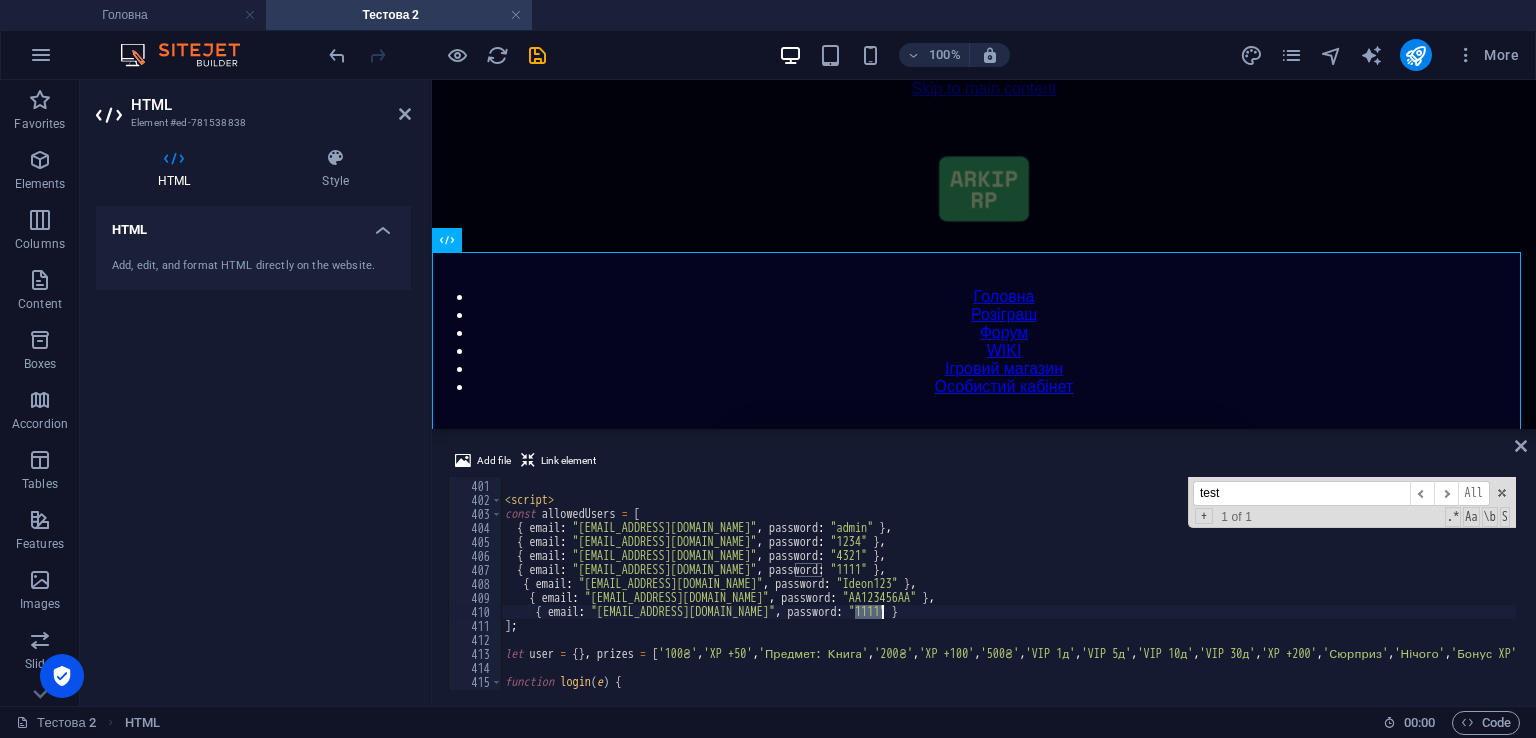 paste on "01882mem1ggg" 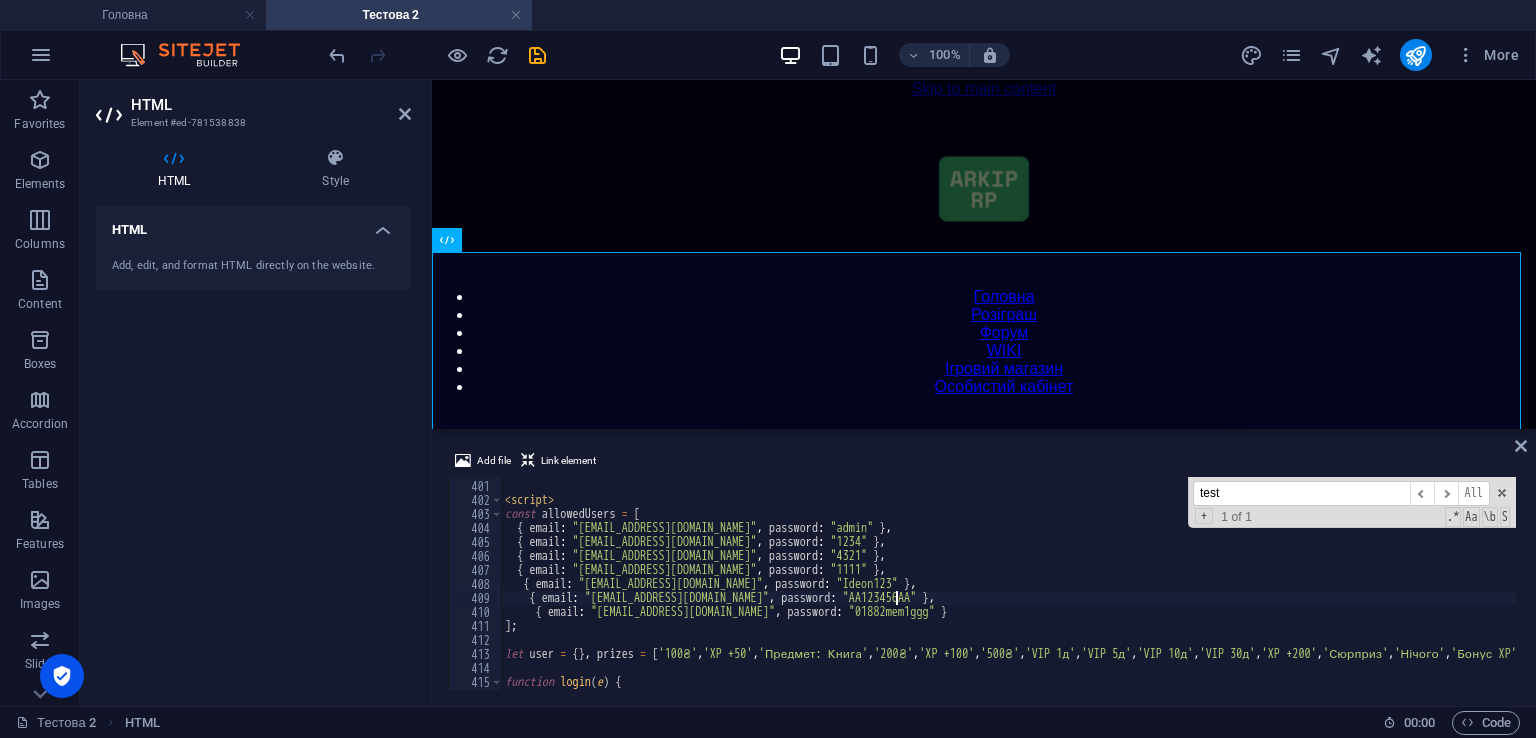click on "< div   id = "notification" > </ div > < script > const   allowedUsers   =   [    {   email :   "arkip56yele@gmail.com" ,   password :   "admin"   } ,    {   email :   "test@gmail.com" ,   password :   "1234"   } ,    {   email :   "сomfy72ssw@gmail.com" ,   password :   "4321"   } ,    {   email :   "adr6224@gmail.com" ,   password :   "1111"   } ,     {   email :   "test@gmail.com" ,   password :   "Ideon123"   } ,      {   email :   "dffgdd@gmail.com" ,   password :   "AA123456AA"   } ,        {   email :   "artemolek9999@gmail.com" ,   password :   "01882mem1ggg"   } ] ; let   user   =   { } ,   prizes   =   [ '100₴' , 'XP +50' , 'Предмет: Книга' , '200₴' , 'XP +100' , '500₴' , 'VIP 1д' , 'VIP 5д' , 'VIP 10д' , 'VIP 30д' , 'XP +200' , 'Сюрприз' , 'Нічого' , 'Бонус XP' , 'Мега-набір' , 'XP +300' , '1000₴' , 'Предмет: Меч' , 'Подарунок' , 'Суперприз' , 'Бонус' ] ; function   login ( e )   {" at bounding box center (1425, 583) 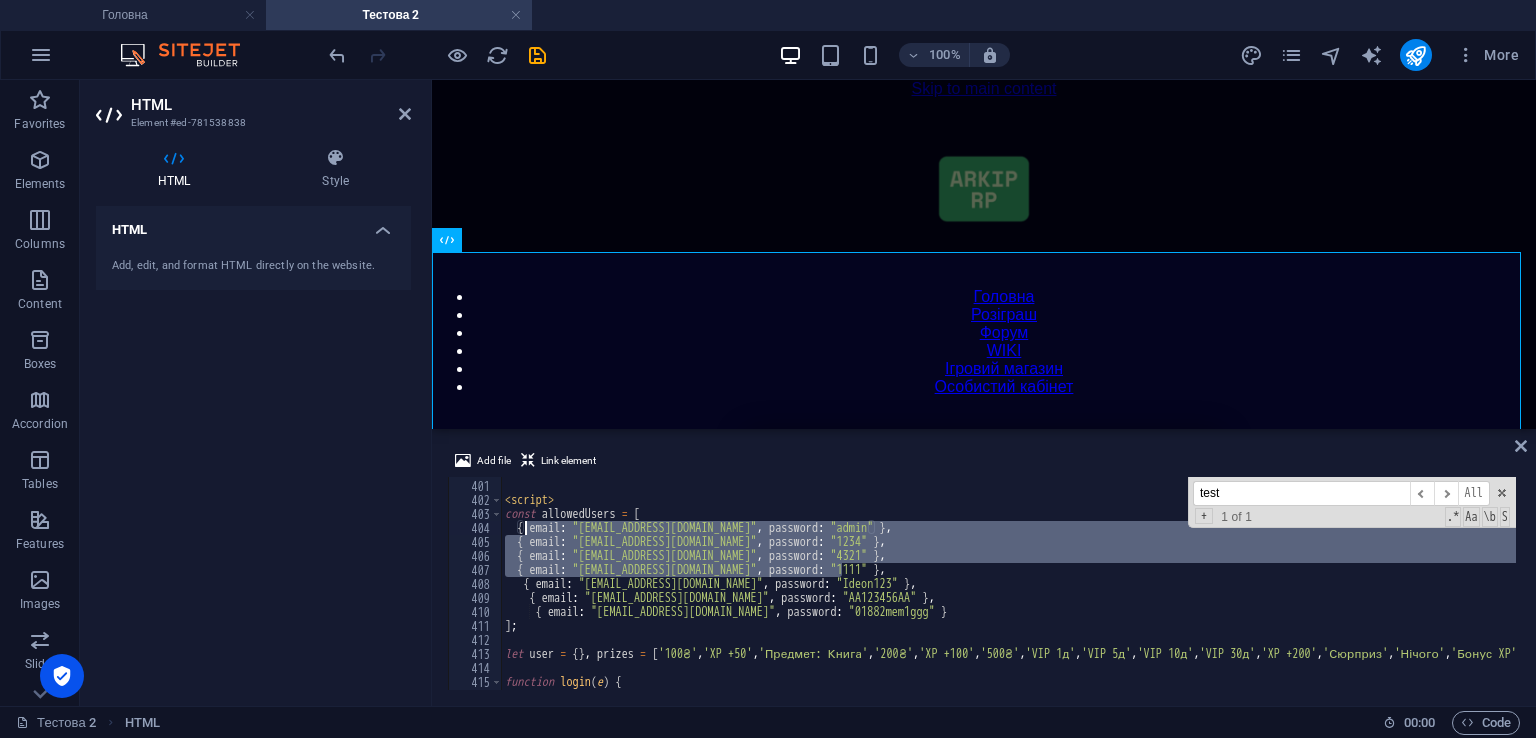 drag, startPoint x: 841, startPoint y: 568, endPoint x: 524, endPoint y: 530, distance: 319.26947 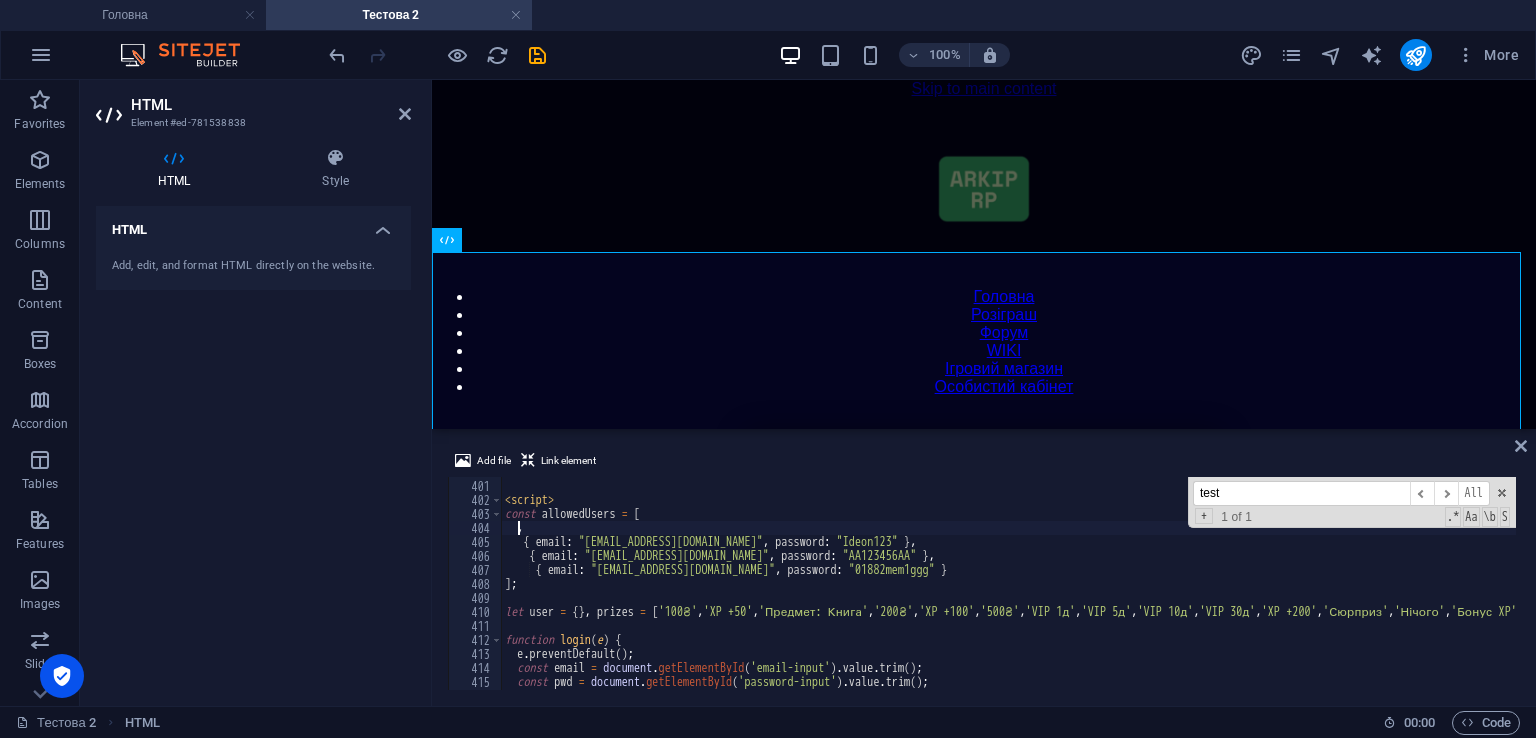 scroll, scrollTop: 0, scrollLeft: 0, axis: both 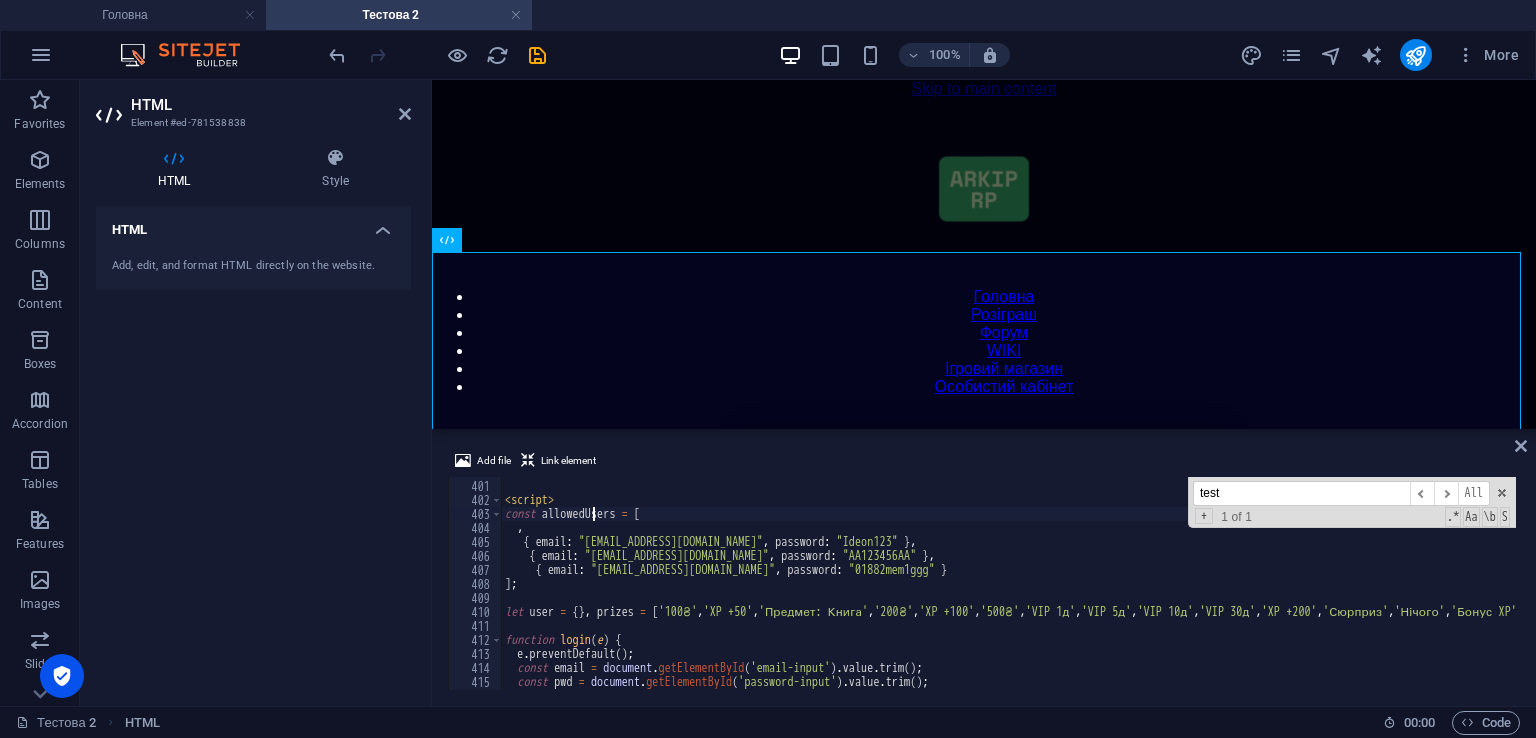 click on "< div   id = "notification" > </ div > < script > const   allowedUsers   =   [    ,     {   email :   "test@gmail.com" ,   password :   "Ideon123"   } ,      {   email :   "dffgdd@gmail.com" ,   password :   "AA123456AA"   } ,        {   email :   "artemolek9999@gmail.com" ,   password :   "01882mem1ggg"   } ] ; let   user   =   { } ,   prizes   =   [ '100₴' , 'XP +50' , 'Предмет: Книга' , '200₴' , 'XP +100' , '500₴' , 'VIP 1д' , 'VIP 5д' , 'VIP 10д' , 'VIP 30д' , 'XP +200' , 'Сюрприз' , 'Нічого' , 'Бонус XP' , 'Мега-набір' , 'XP +300' , '1000₴' , 'Предмет: Меч' , 'Подарунок' , 'Суперприз' , 'Бонус' ] ; function   login ( e )   {    e . preventDefault ( ) ;    const   email   =   document . getElementById ( 'email-input' ) . value . trim ( ) ;    const   pwd   =   document . getElementById ( 'password-input' ) . value . trim ( ) ;" at bounding box center [1425, 583] 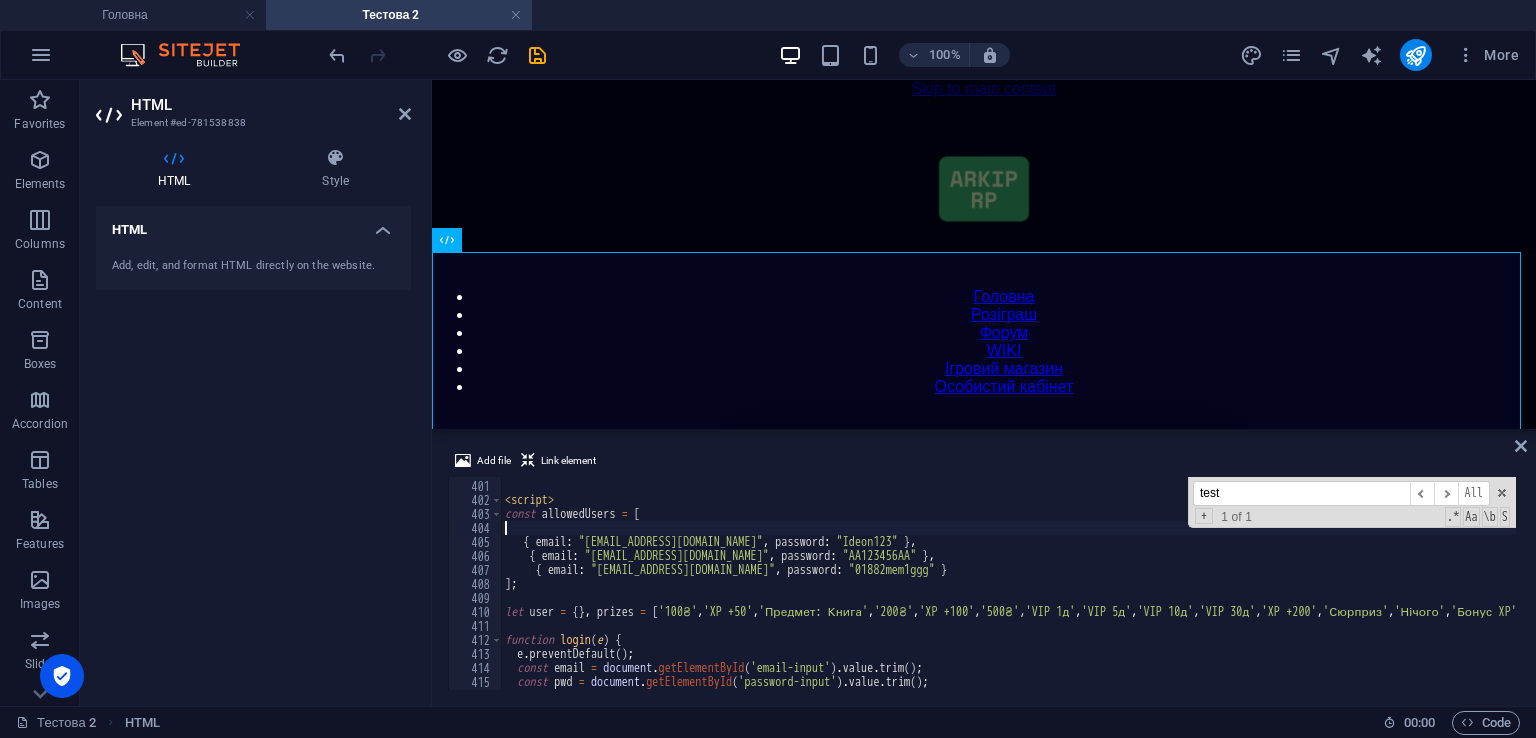 type on "const allowedUsers = [" 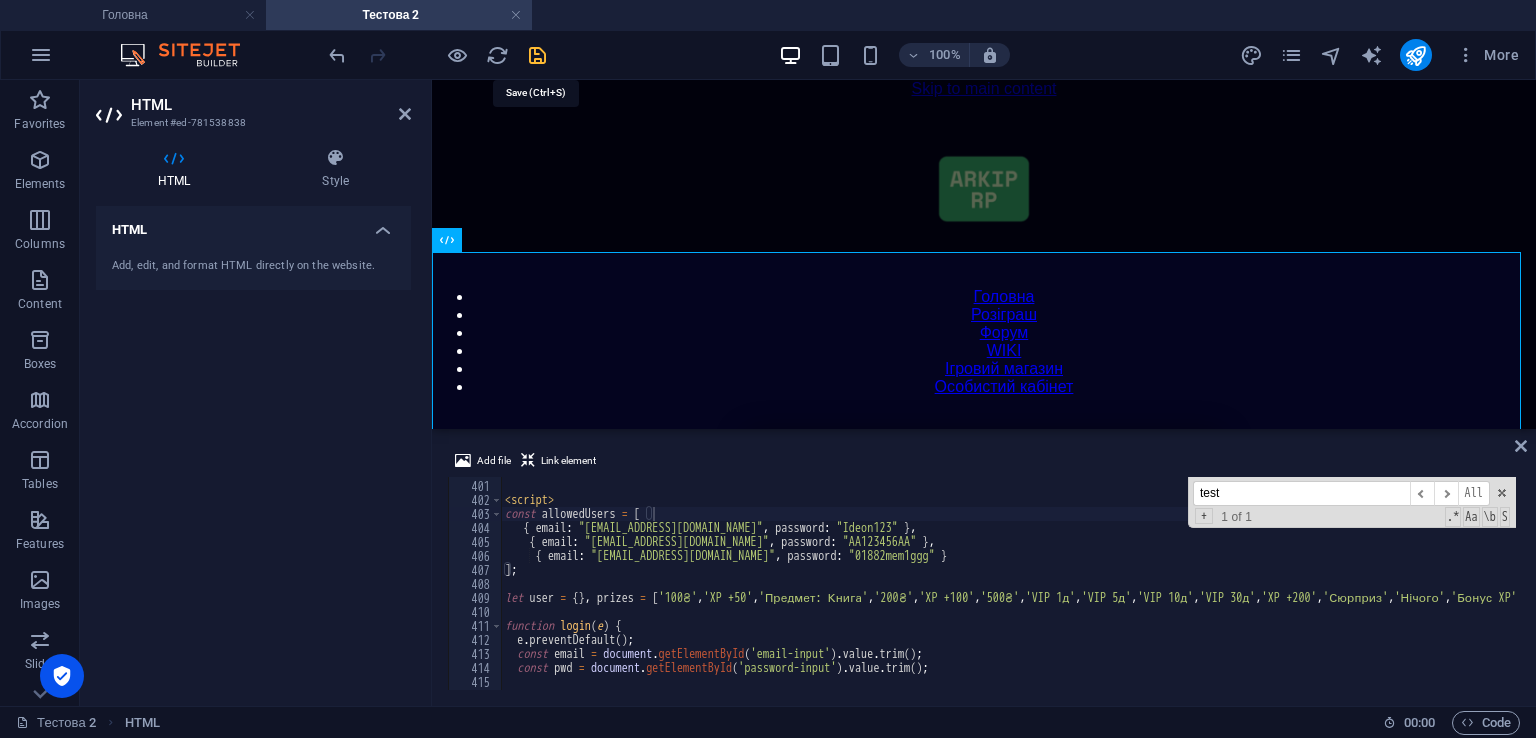 click at bounding box center [537, 55] 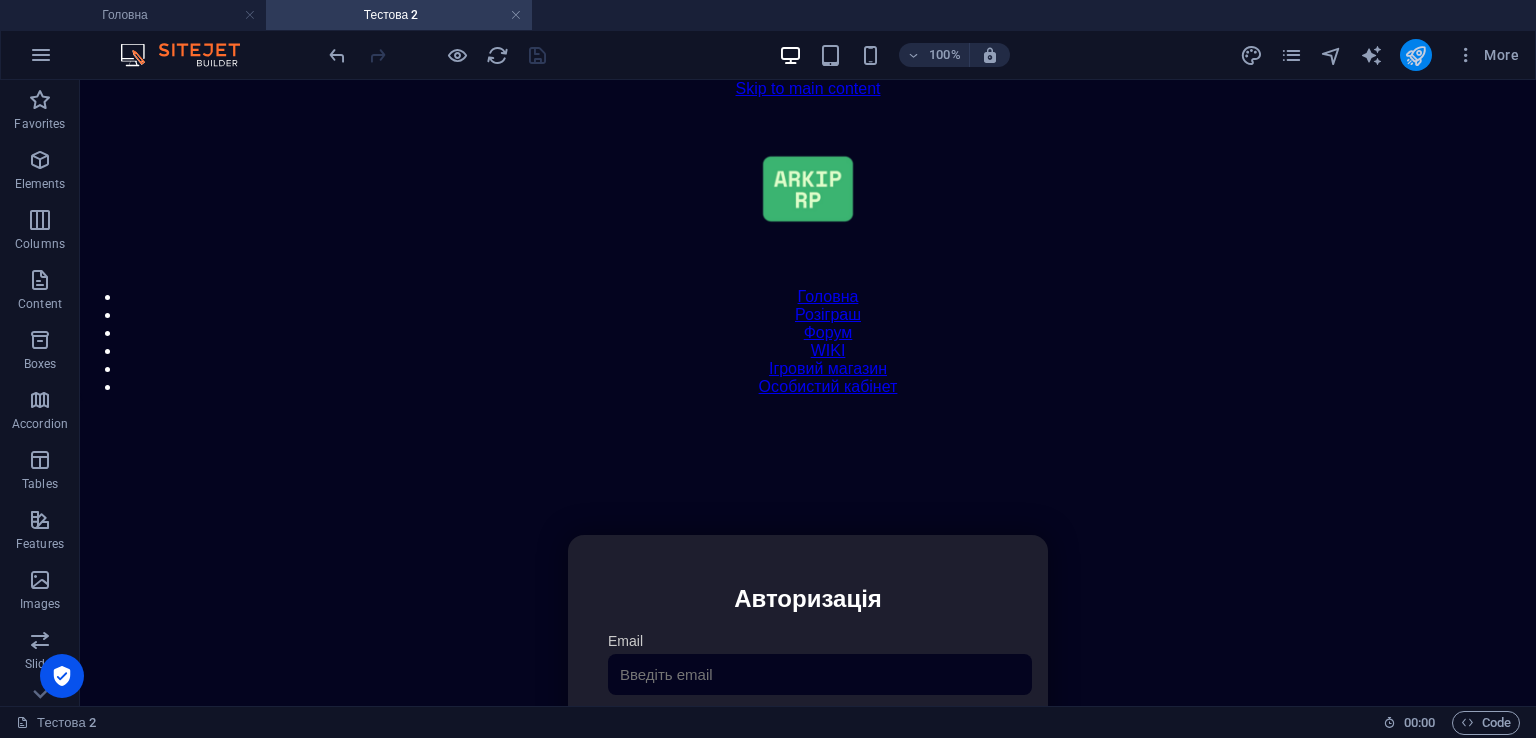 click at bounding box center (1415, 55) 